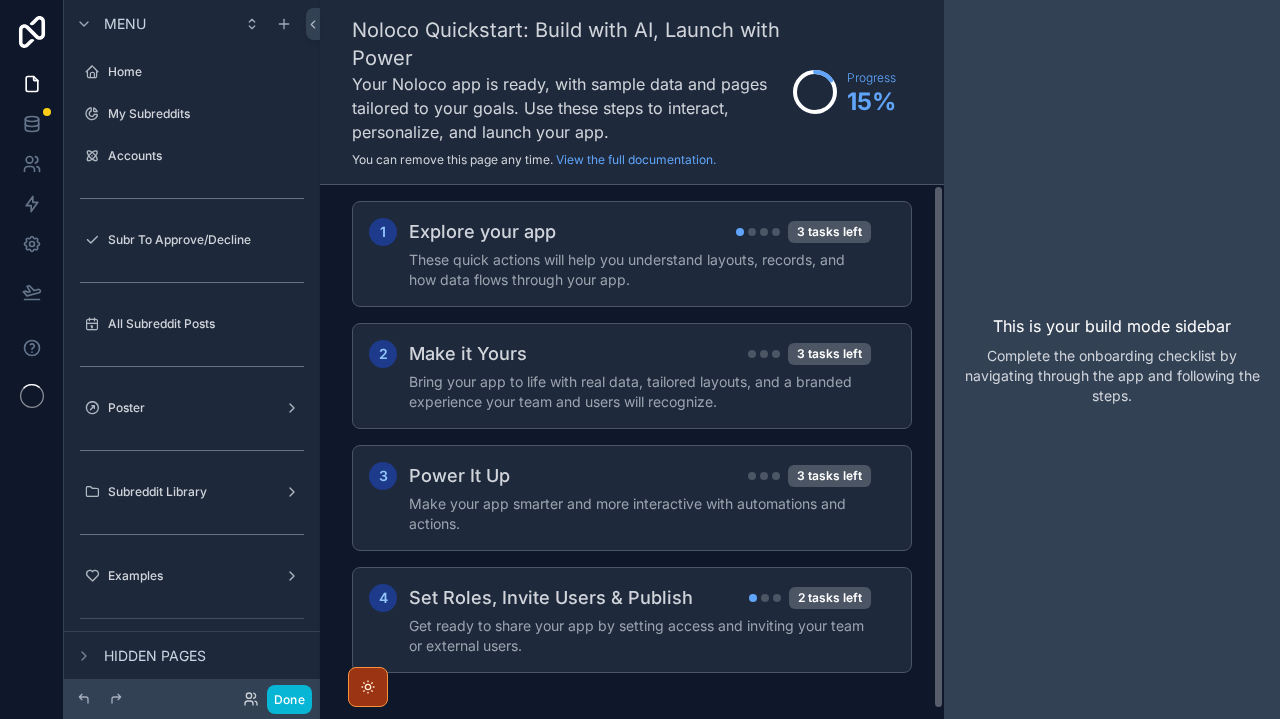 scroll, scrollTop: 0, scrollLeft: 0, axis: both 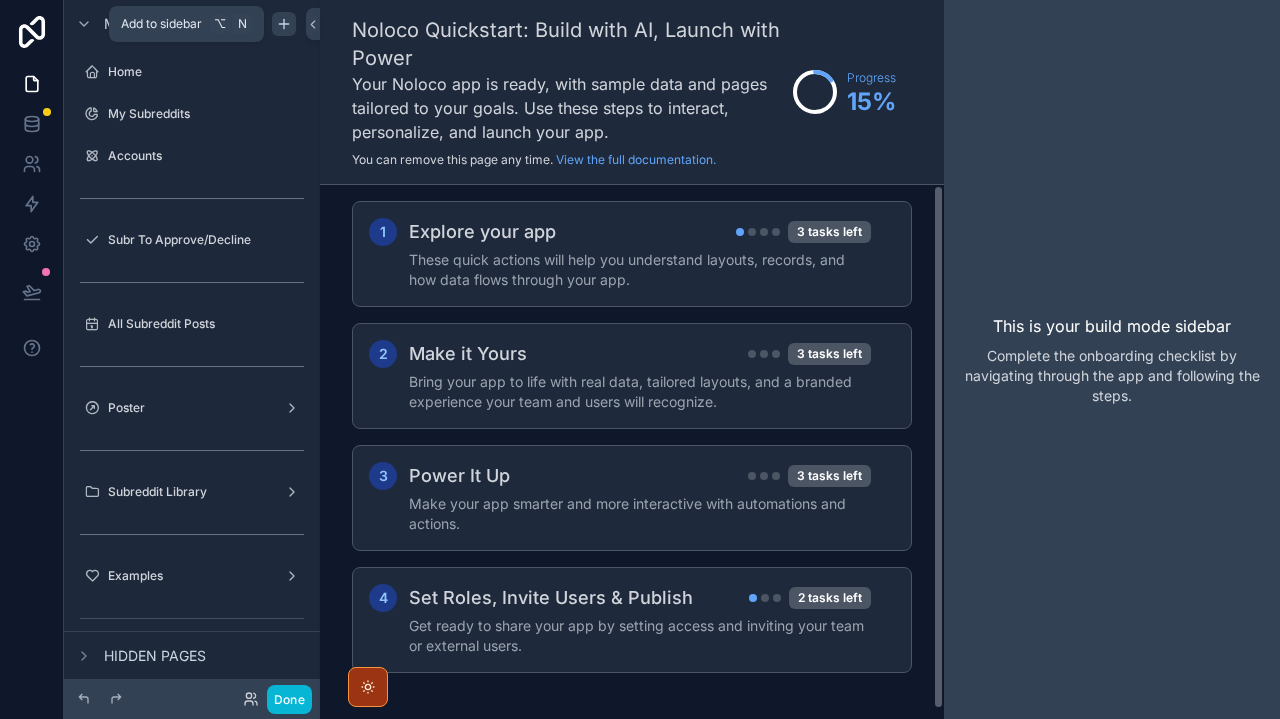 click 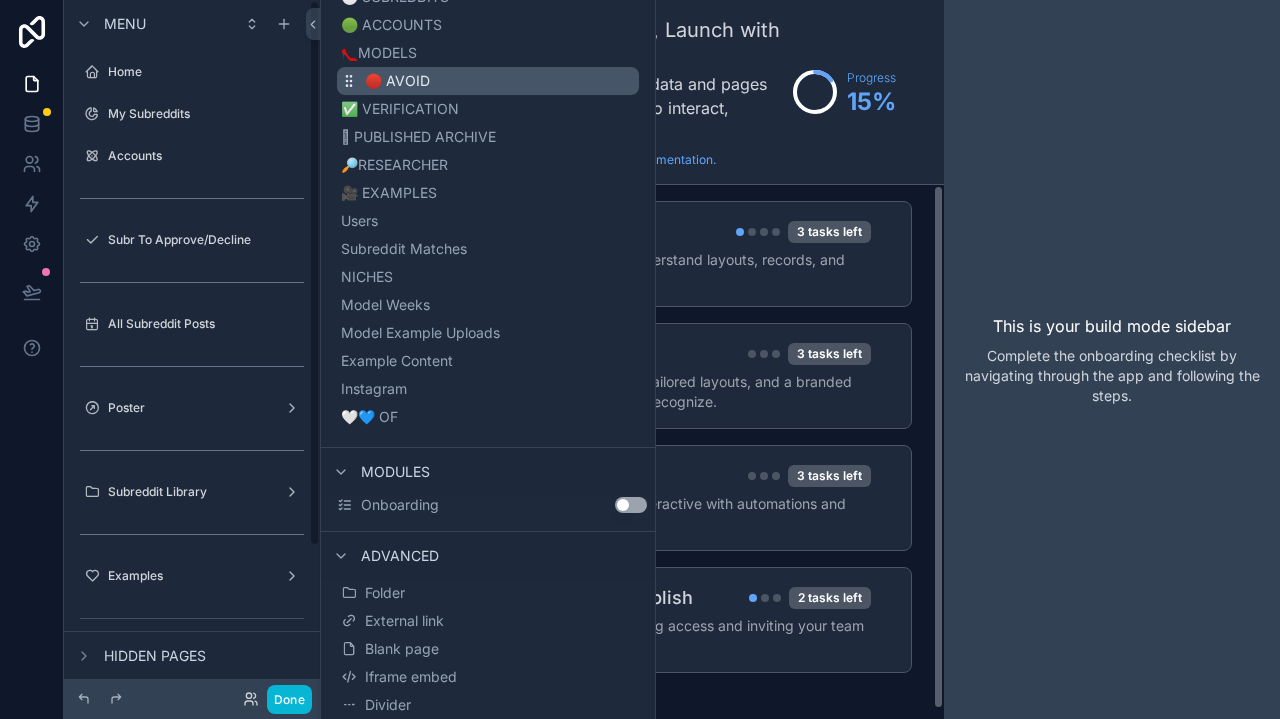 scroll, scrollTop: 237, scrollLeft: 0, axis: vertical 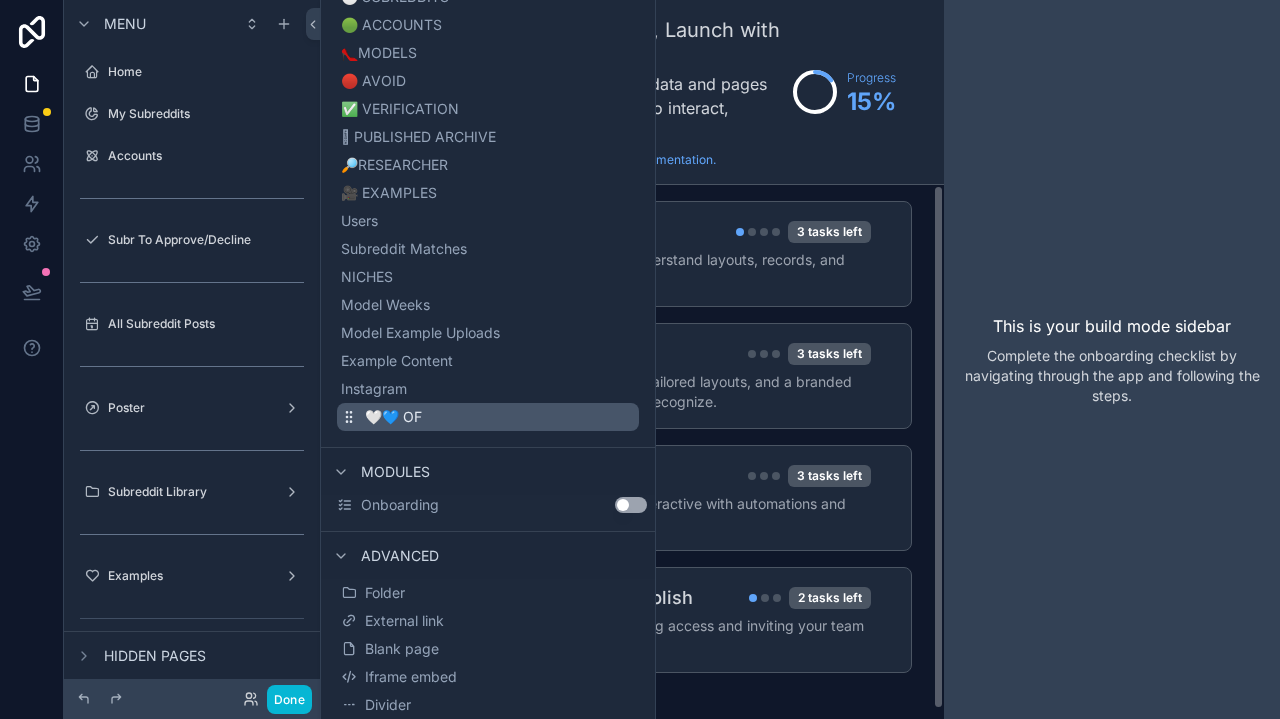 click on "🤍💙 OF" at bounding box center [488, 417] 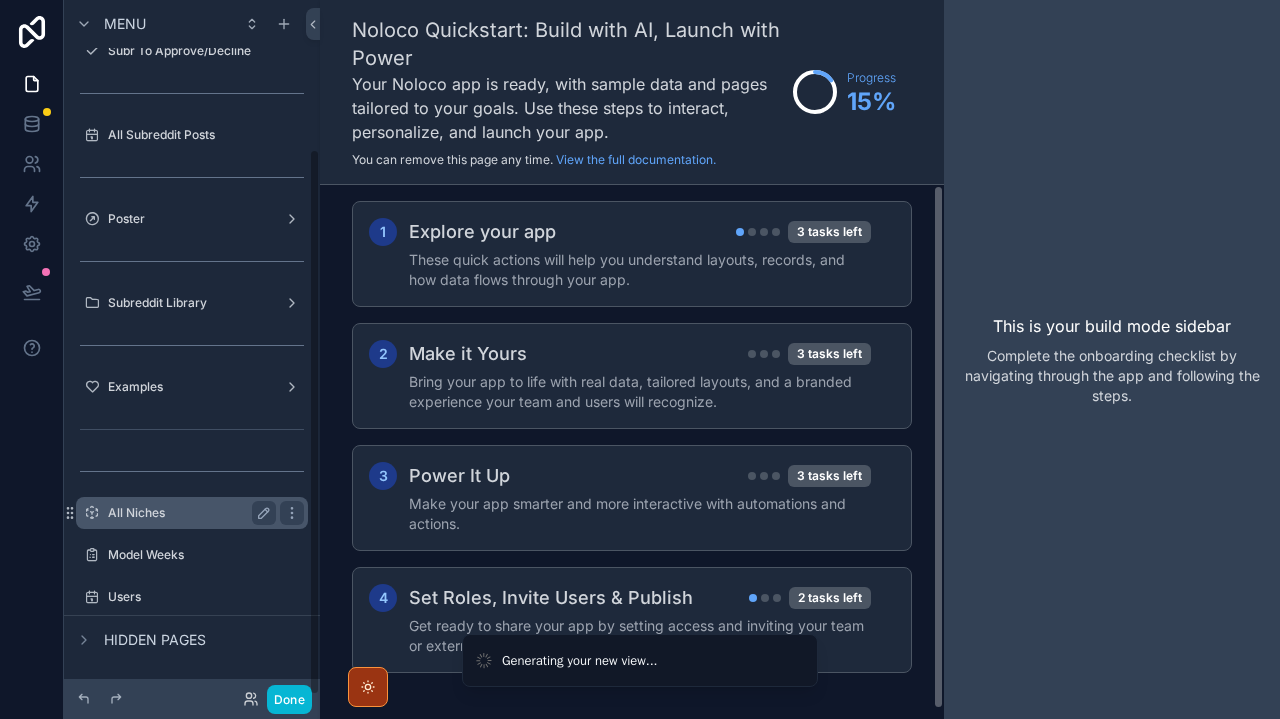 scroll, scrollTop: 189, scrollLeft: 0, axis: vertical 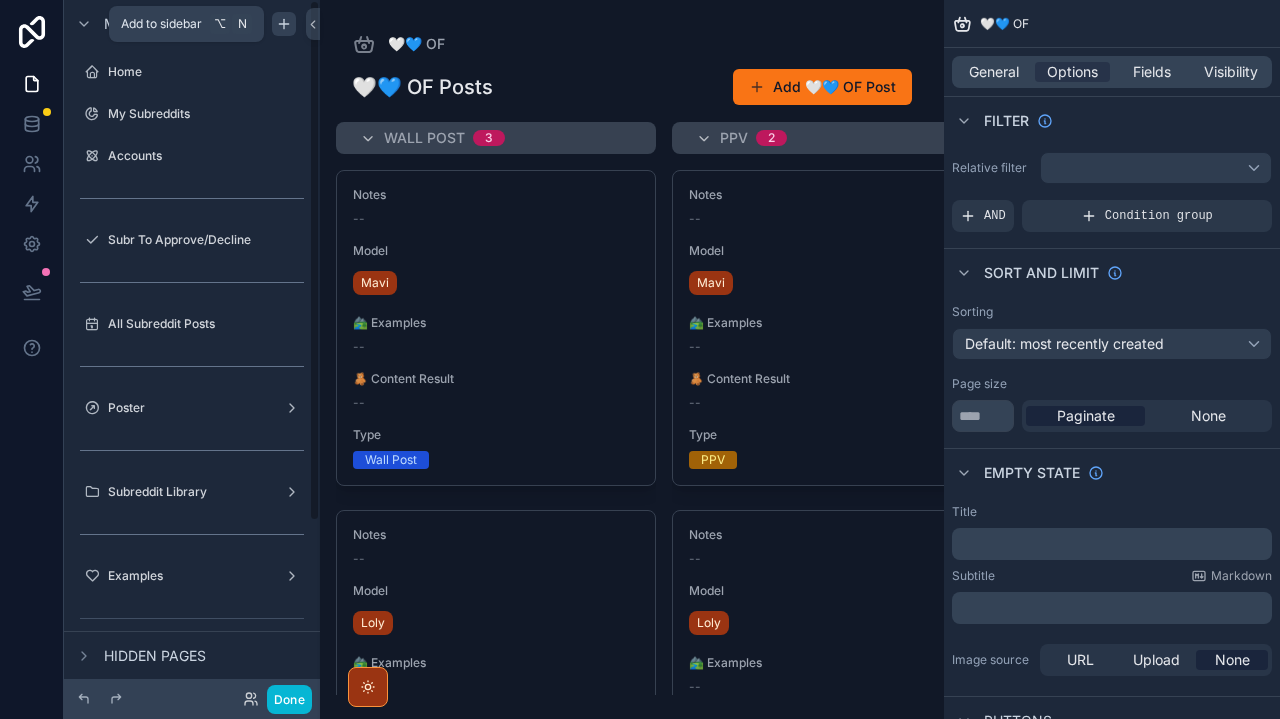 click 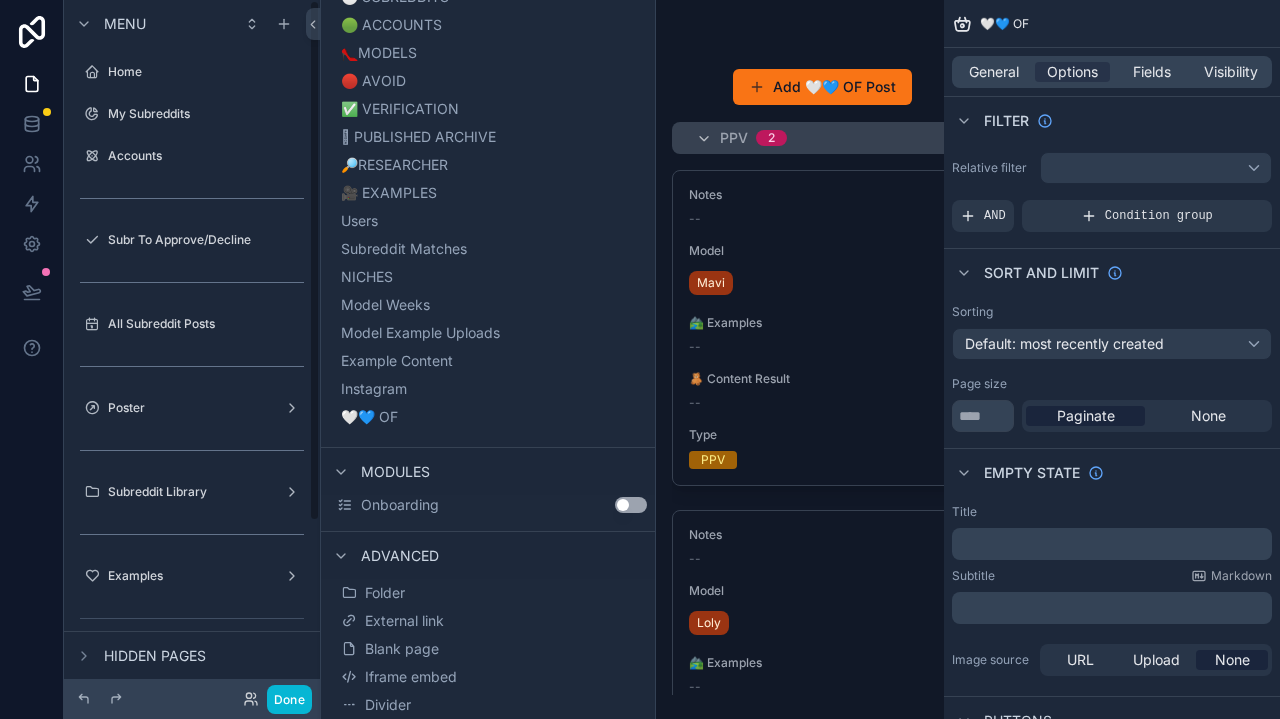 scroll, scrollTop: 237, scrollLeft: 0, axis: vertical 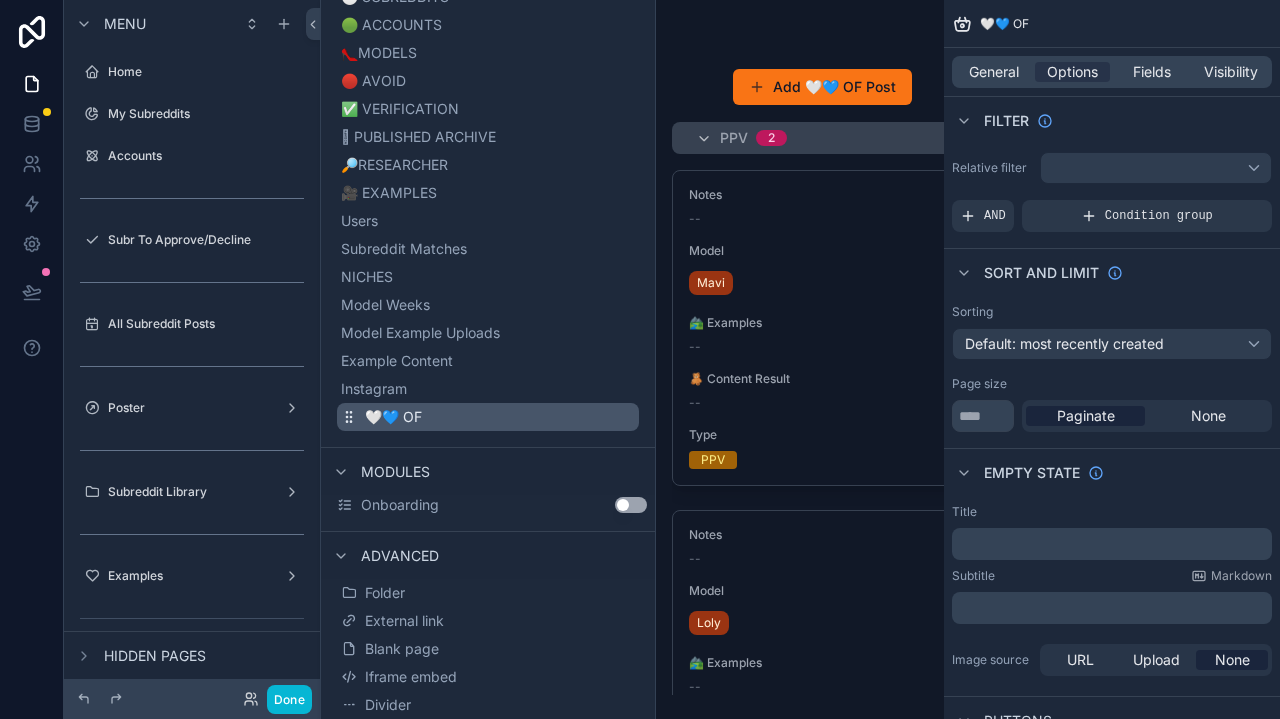 click on "🤍💙 OF" at bounding box center (393, 417) 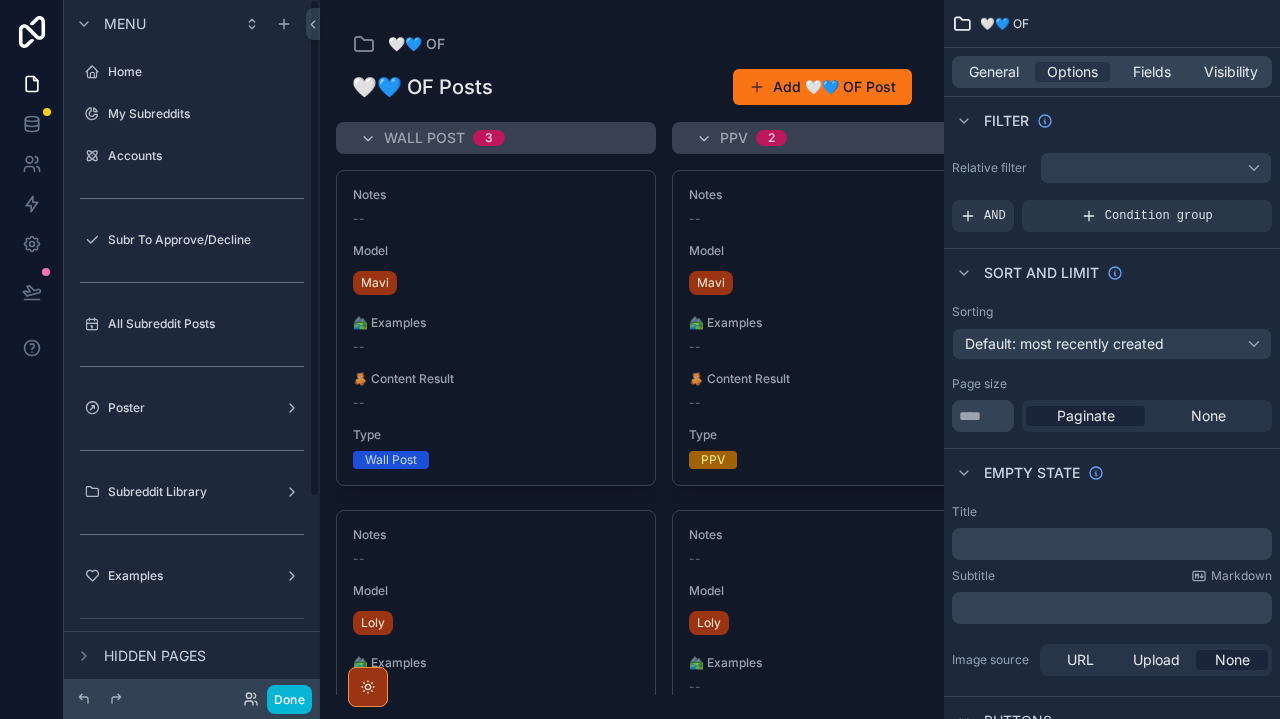scroll, scrollTop: 0, scrollLeft: 0, axis: both 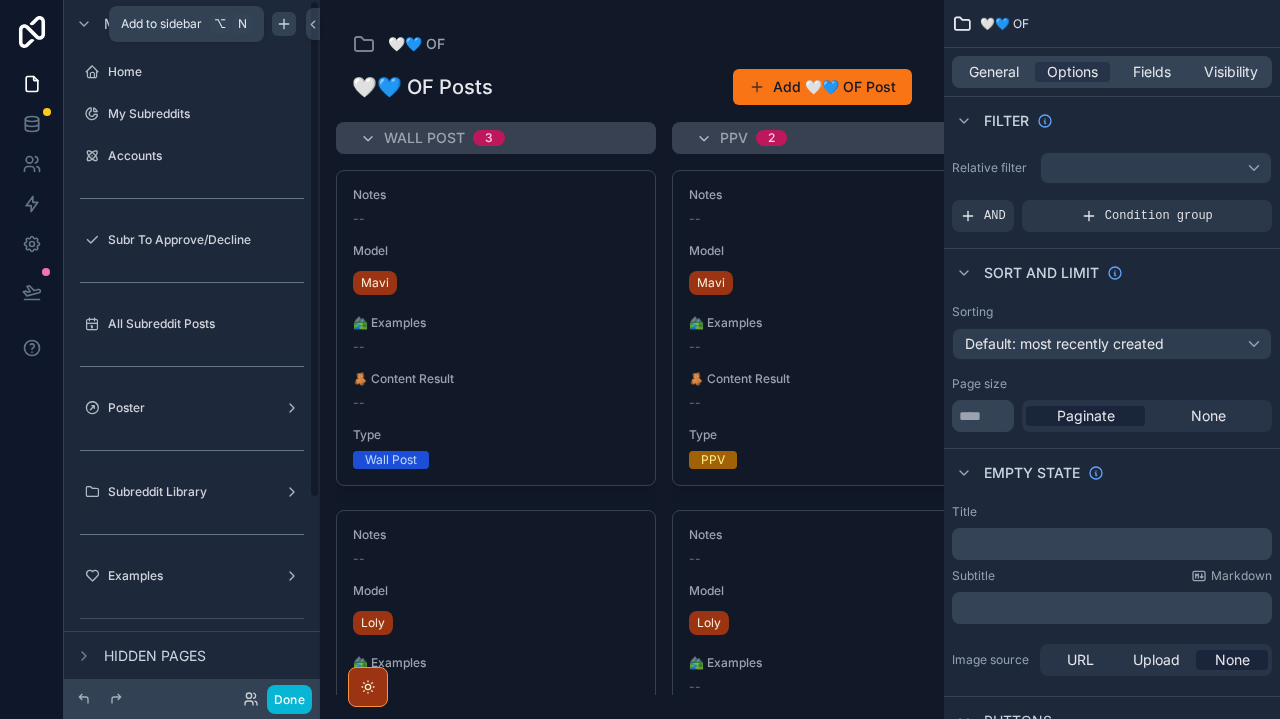 click 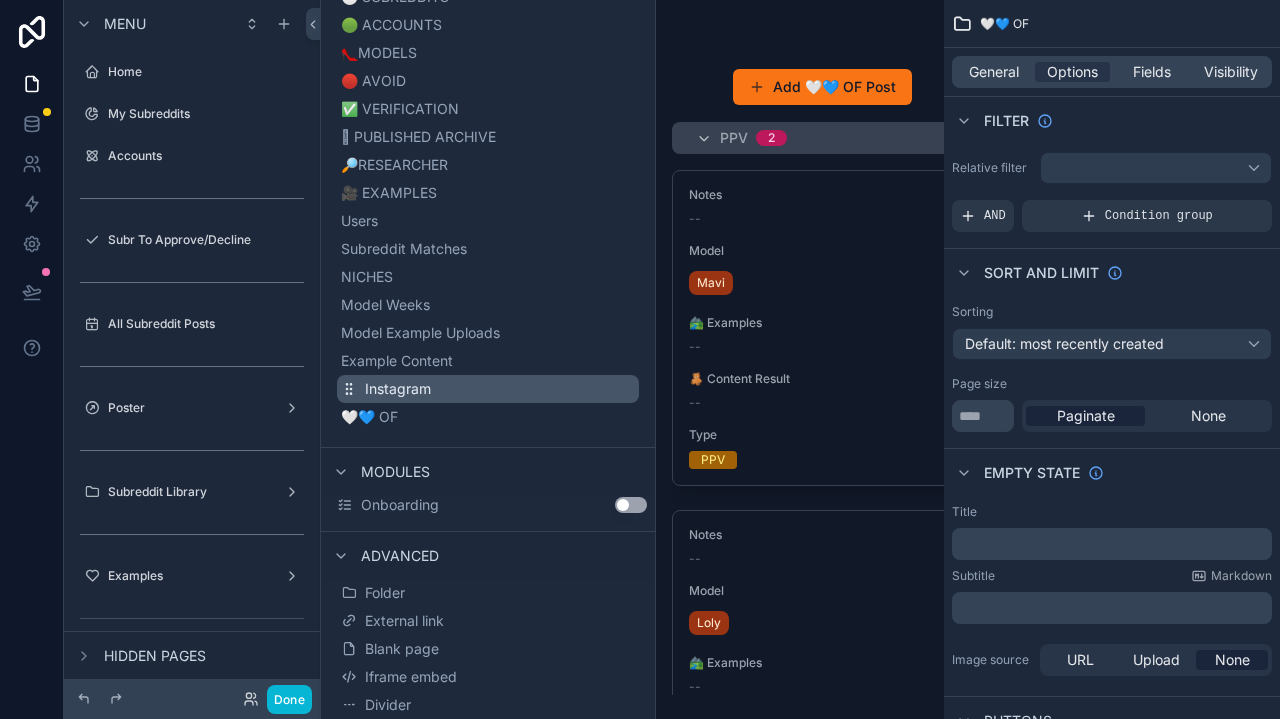 scroll, scrollTop: 237, scrollLeft: 0, axis: vertical 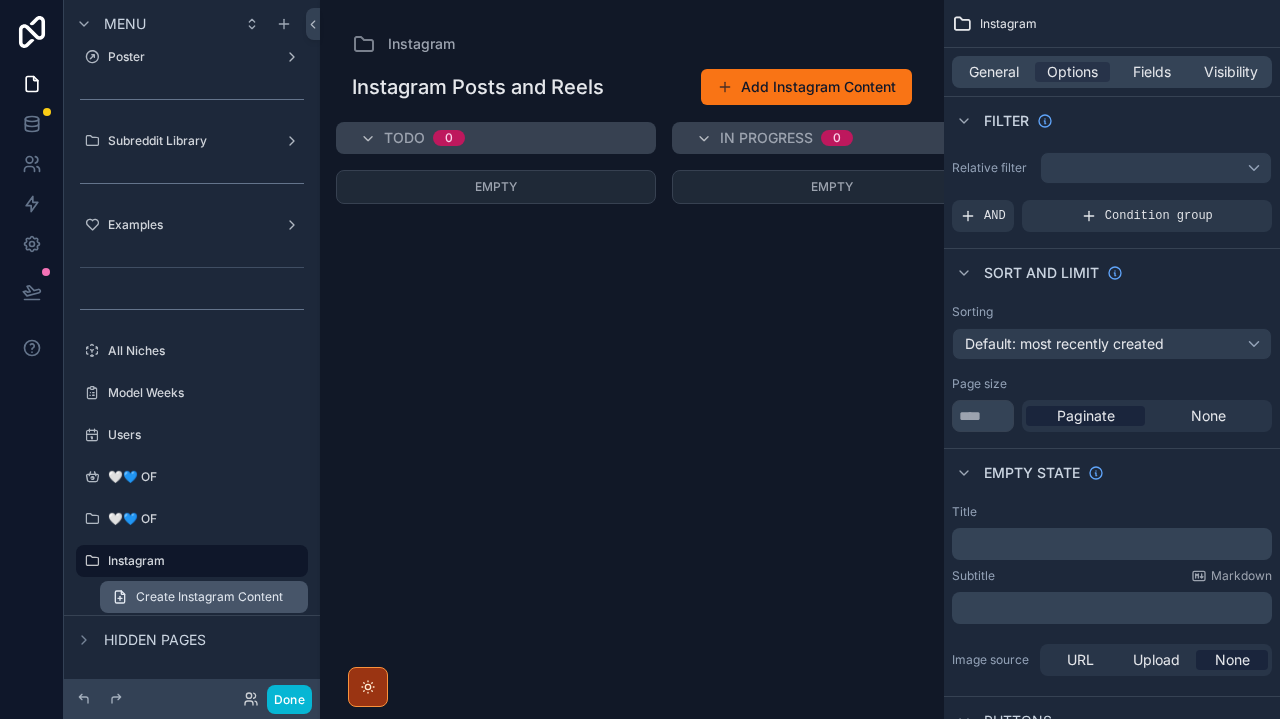 click on "Create Instagram Content" at bounding box center [204, 597] 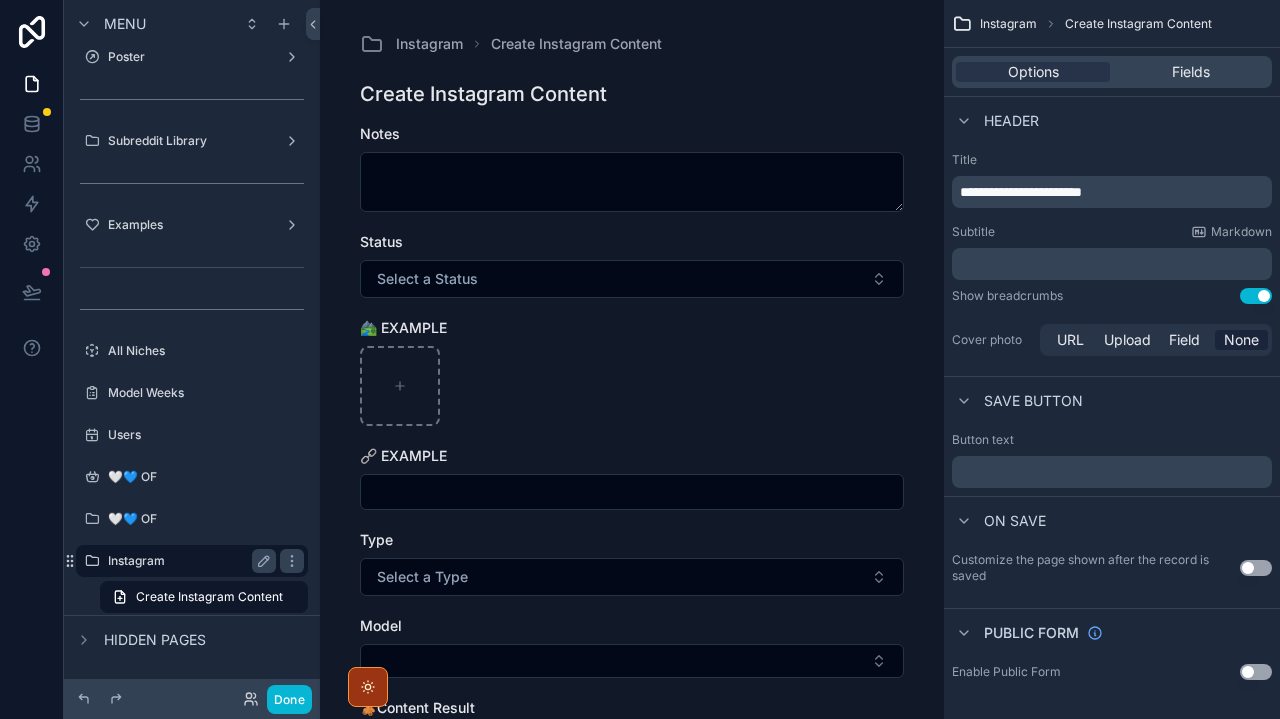 click on "Instagram" at bounding box center [188, 561] 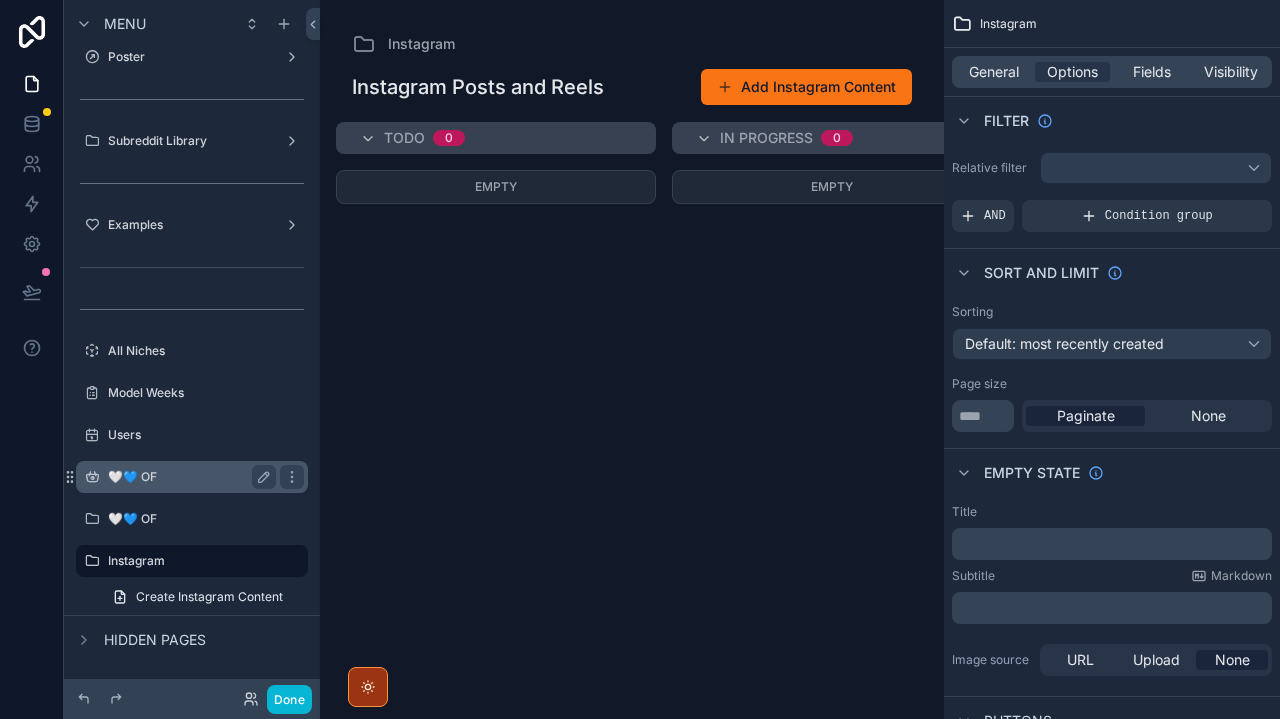 click on "🤍💙 OF" at bounding box center (192, 477) 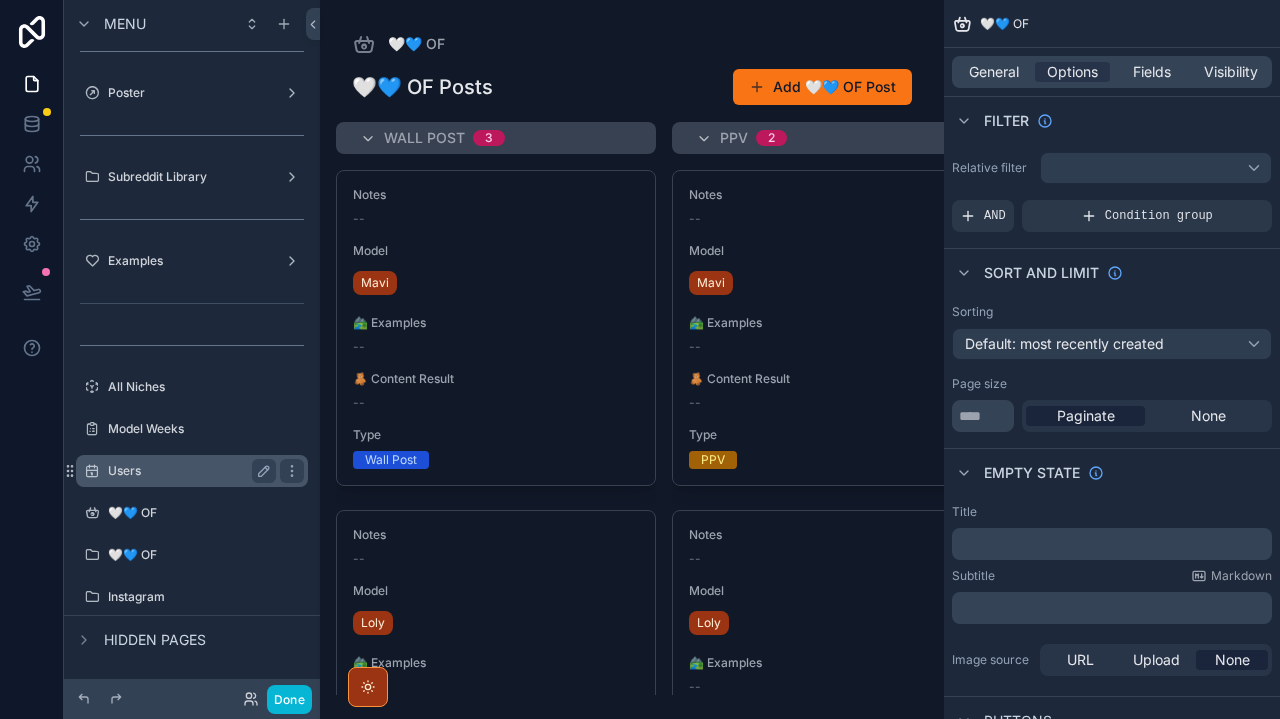 scroll, scrollTop: 315, scrollLeft: 0, axis: vertical 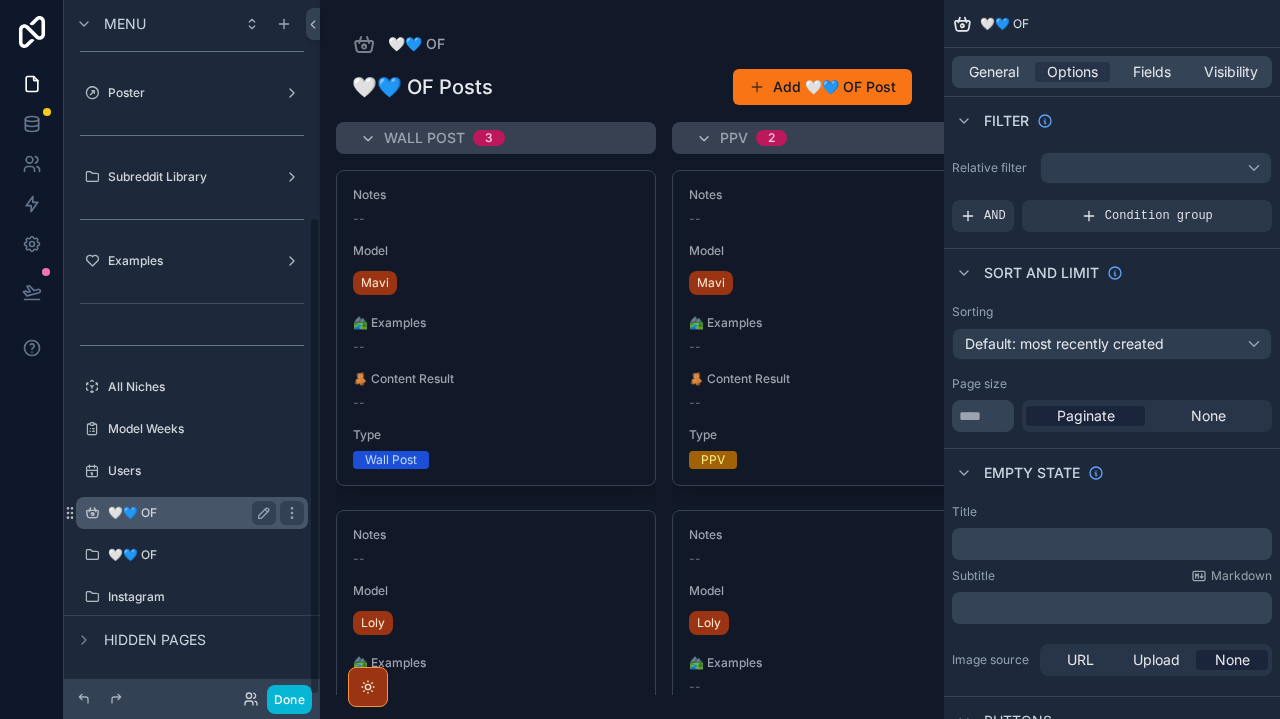 click on "🤍💙 OF" at bounding box center (192, 513) 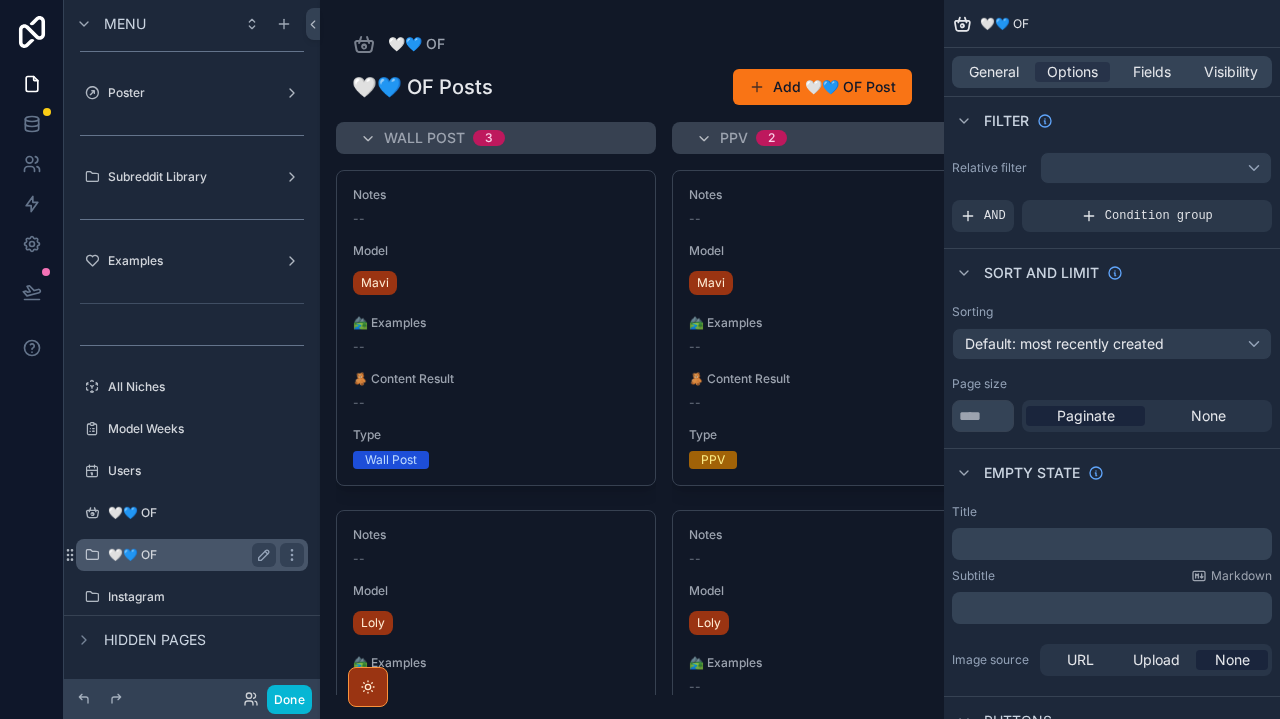 click on "🤍💙 OF" at bounding box center [188, 555] 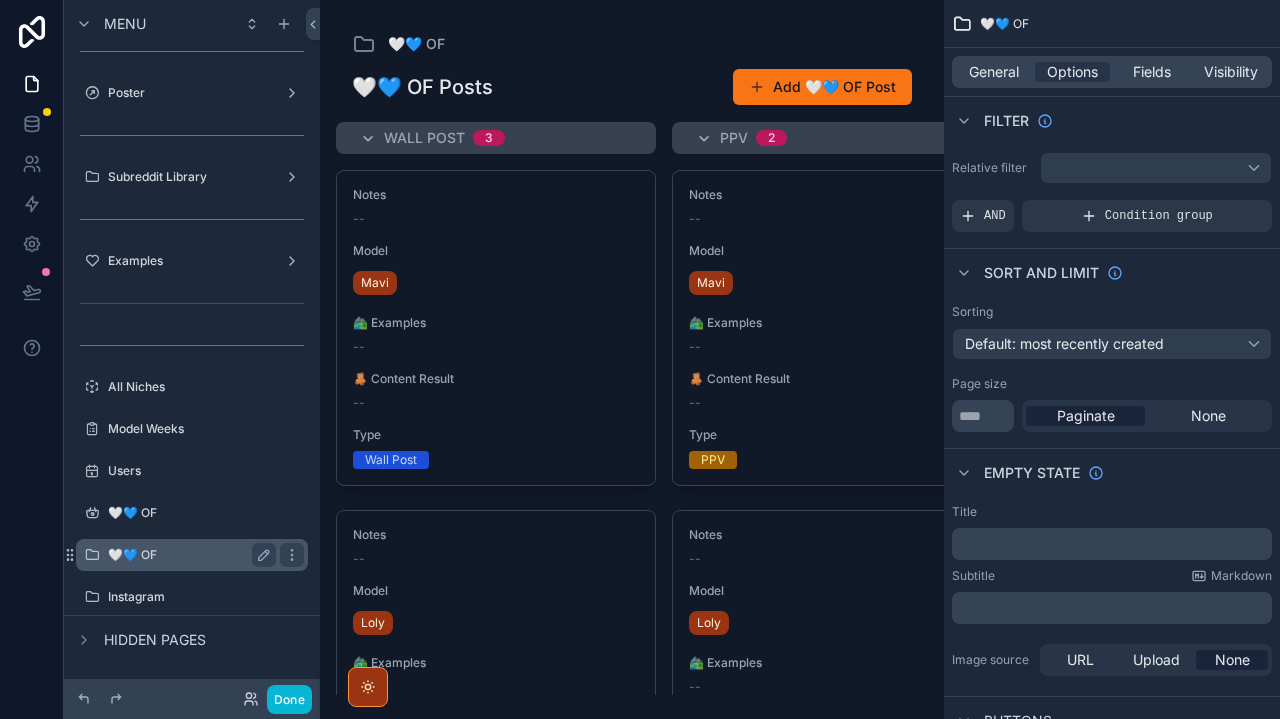 click on "🤍💙 OF" at bounding box center (188, 555) 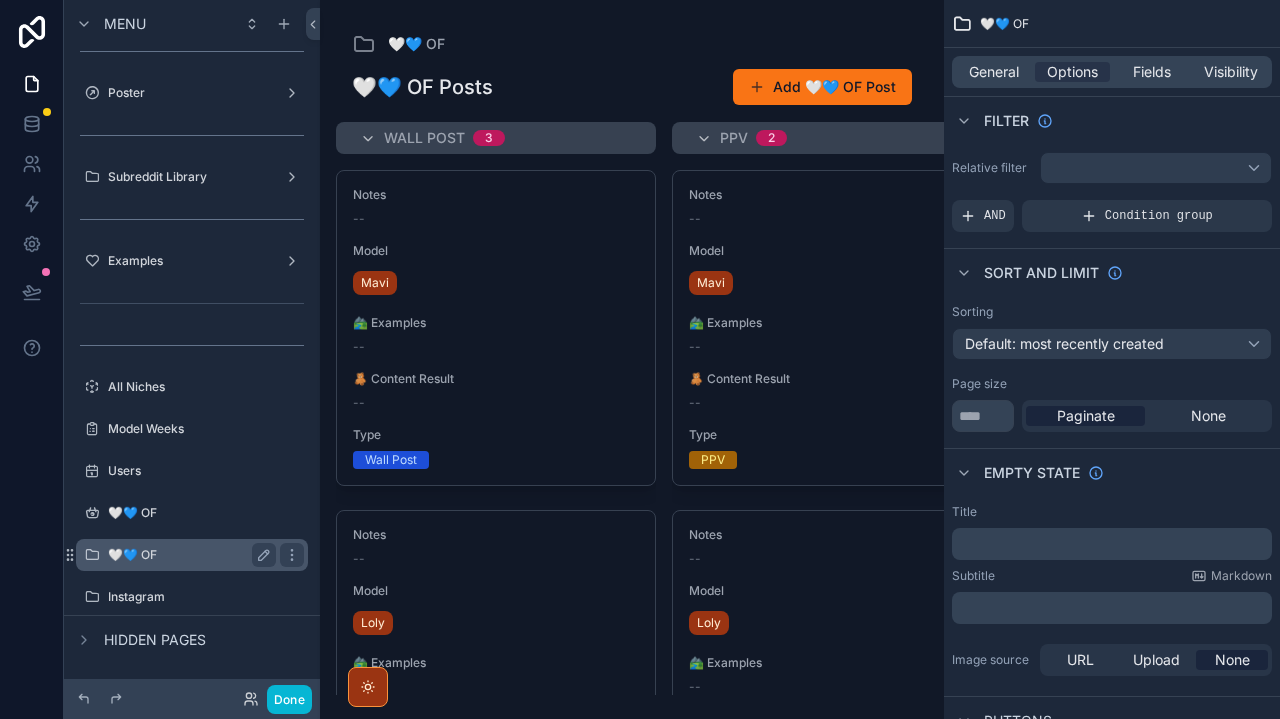 click on "🤍💙 OF" at bounding box center [188, 555] 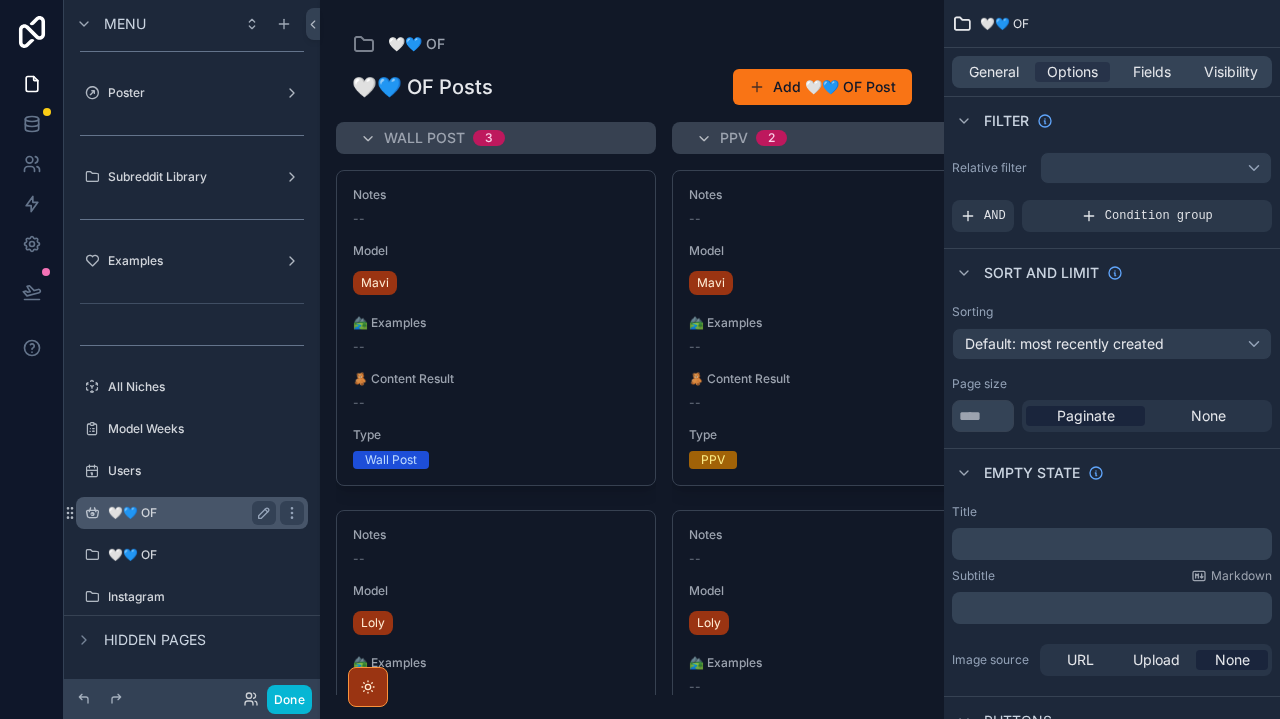 click on "🤍💙 OF" at bounding box center [192, 513] 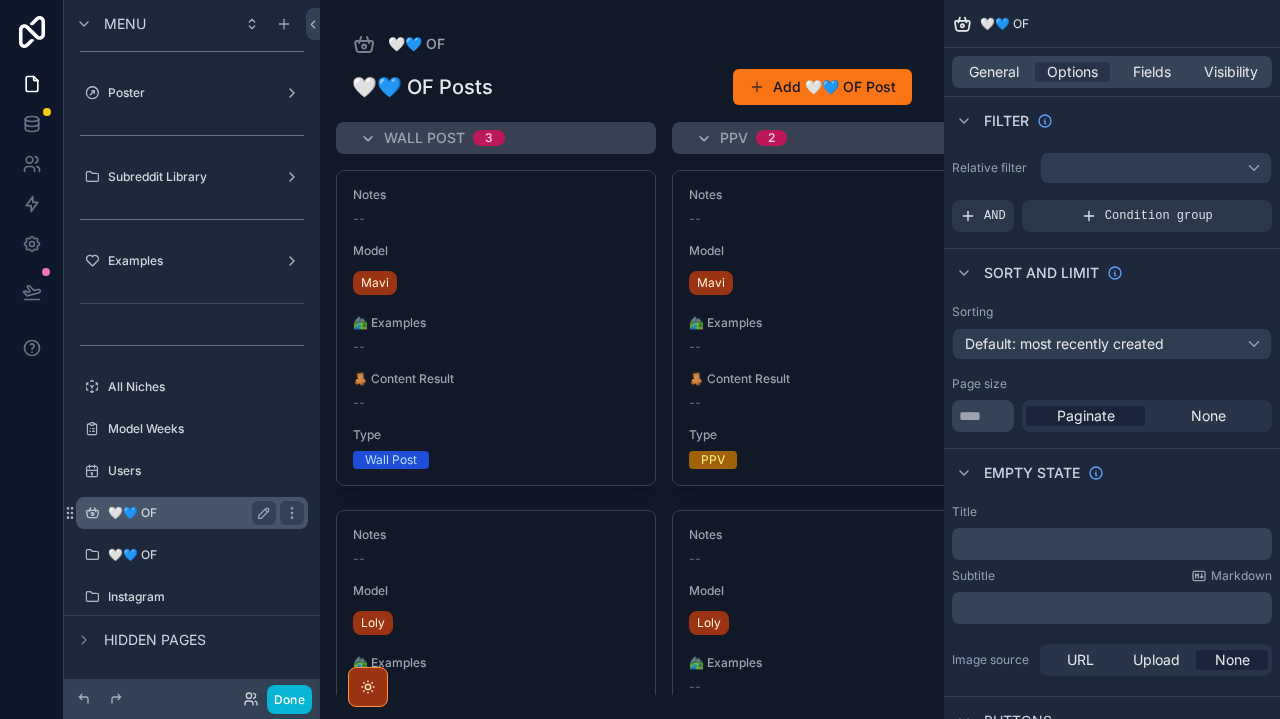 click on "🤍💙 OF" at bounding box center (192, 513) 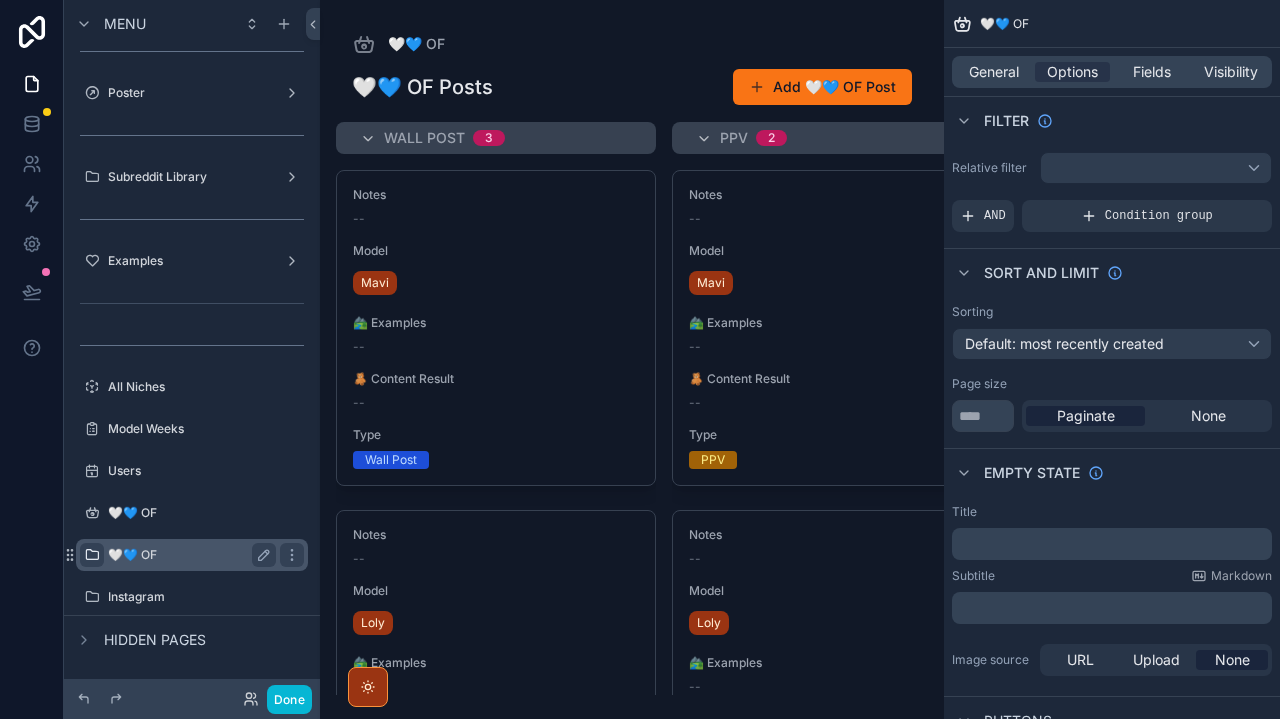 click at bounding box center (92, 555) 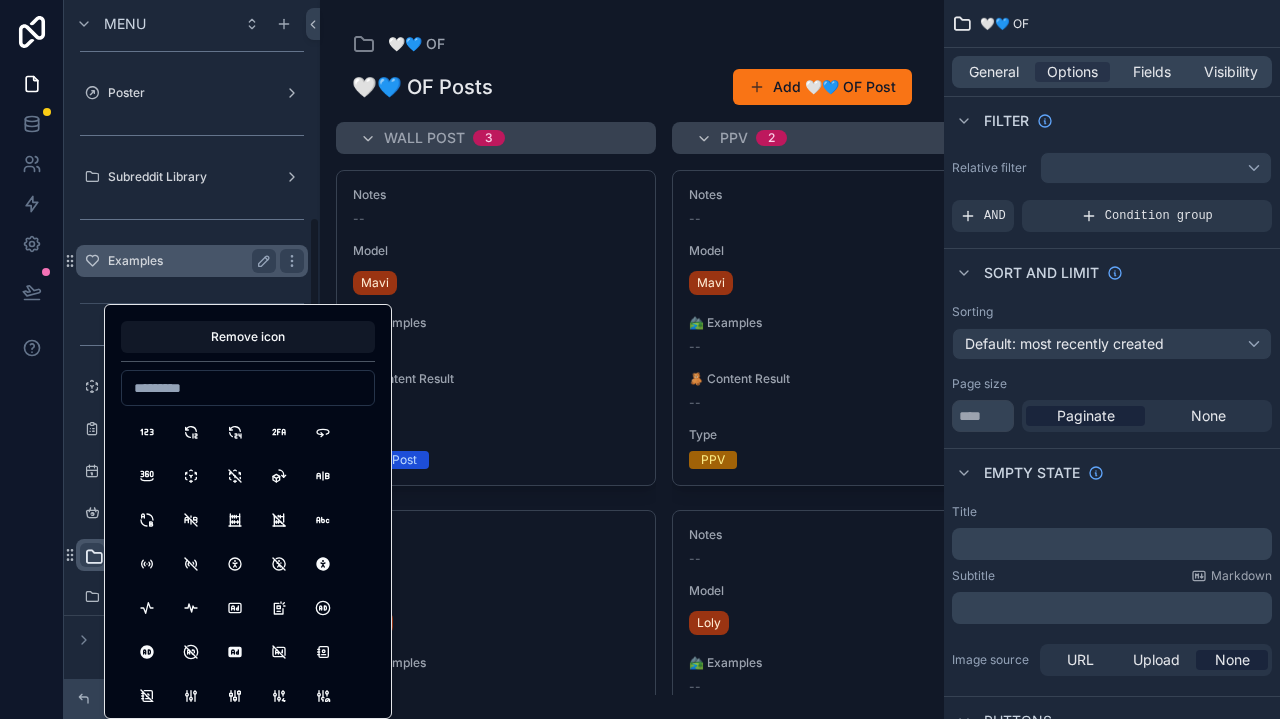 click on "Examples" at bounding box center [188, 261] 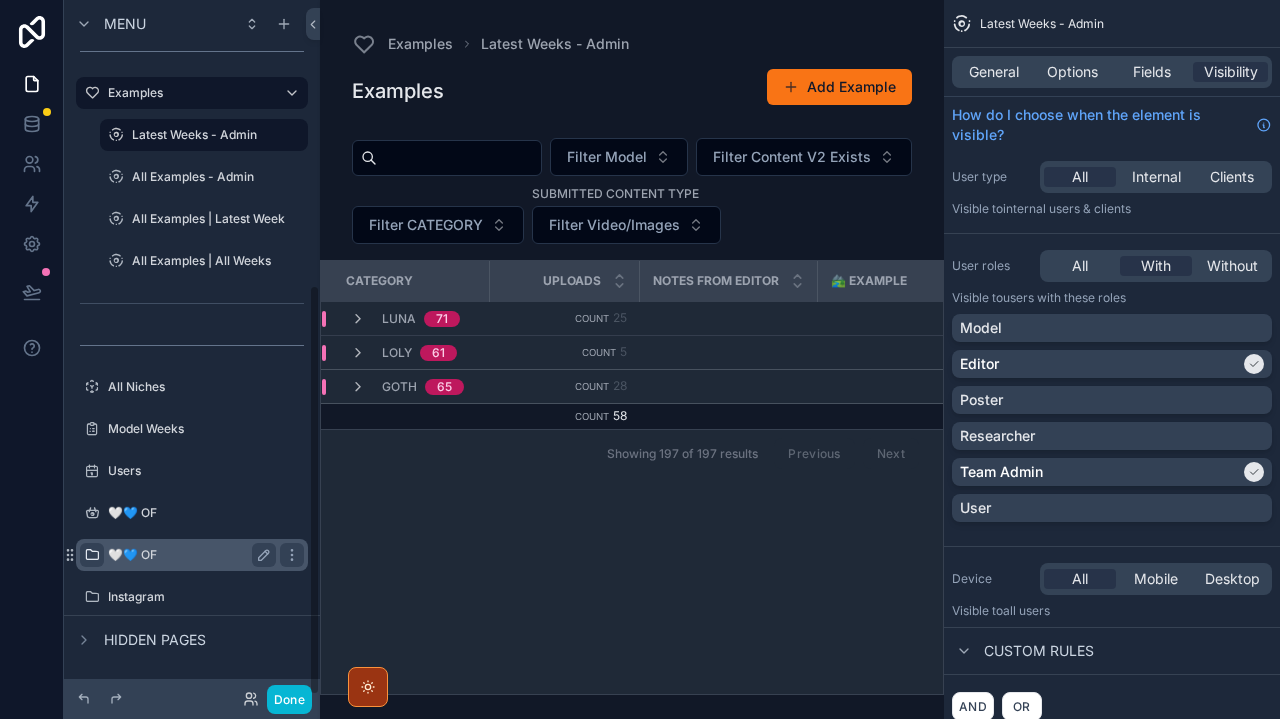 scroll, scrollTop: 483, scrollLeft: 0, axis: vertical 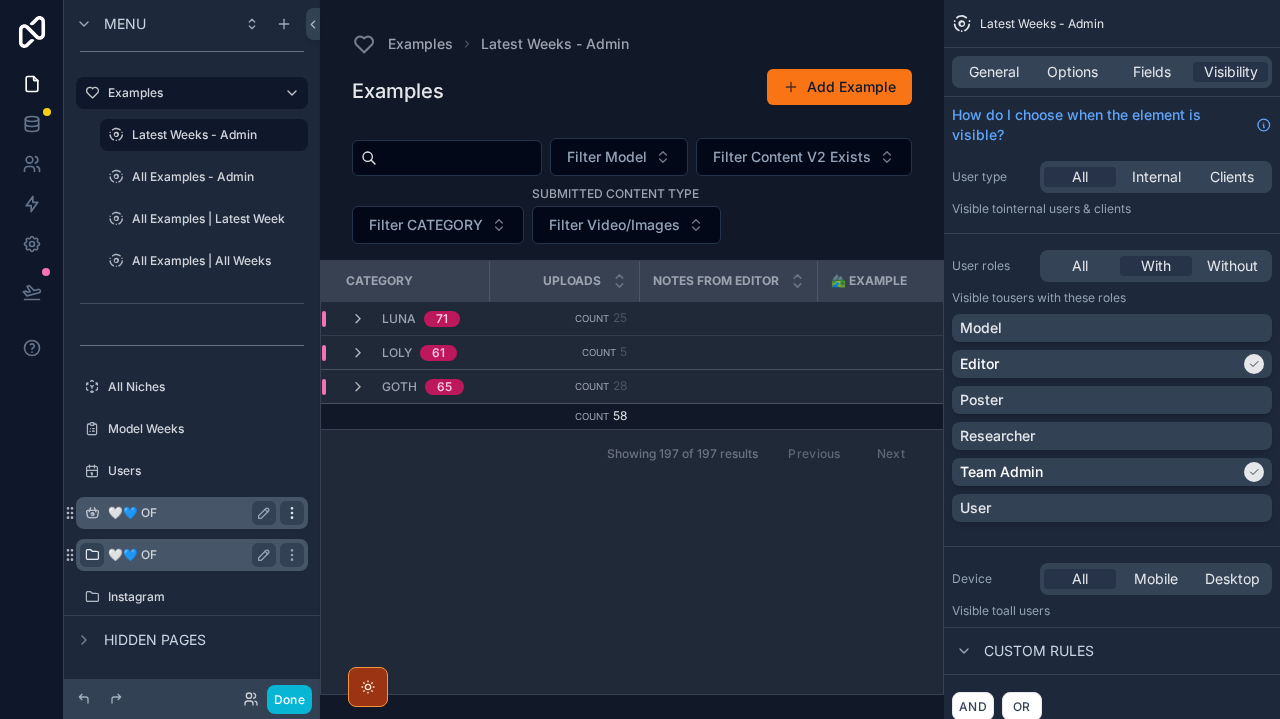 click 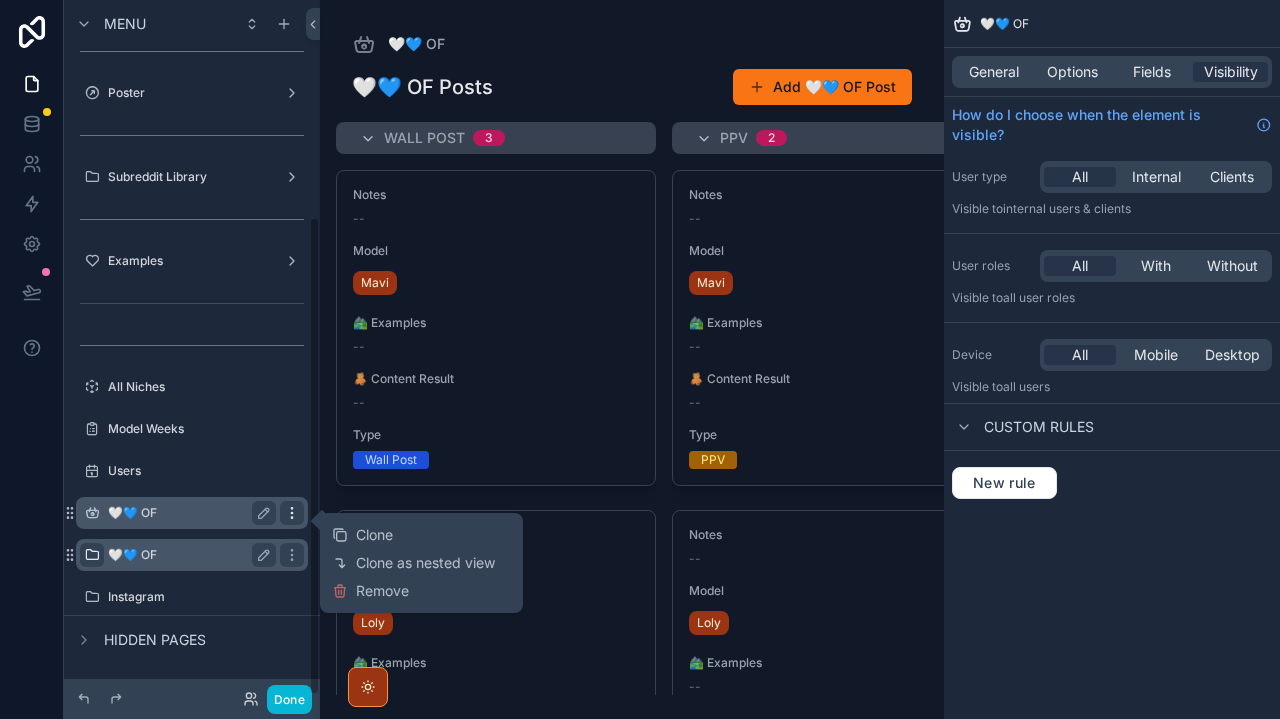 scroll, scrollTop: 315, scrollLeft: 0, axis: vertical 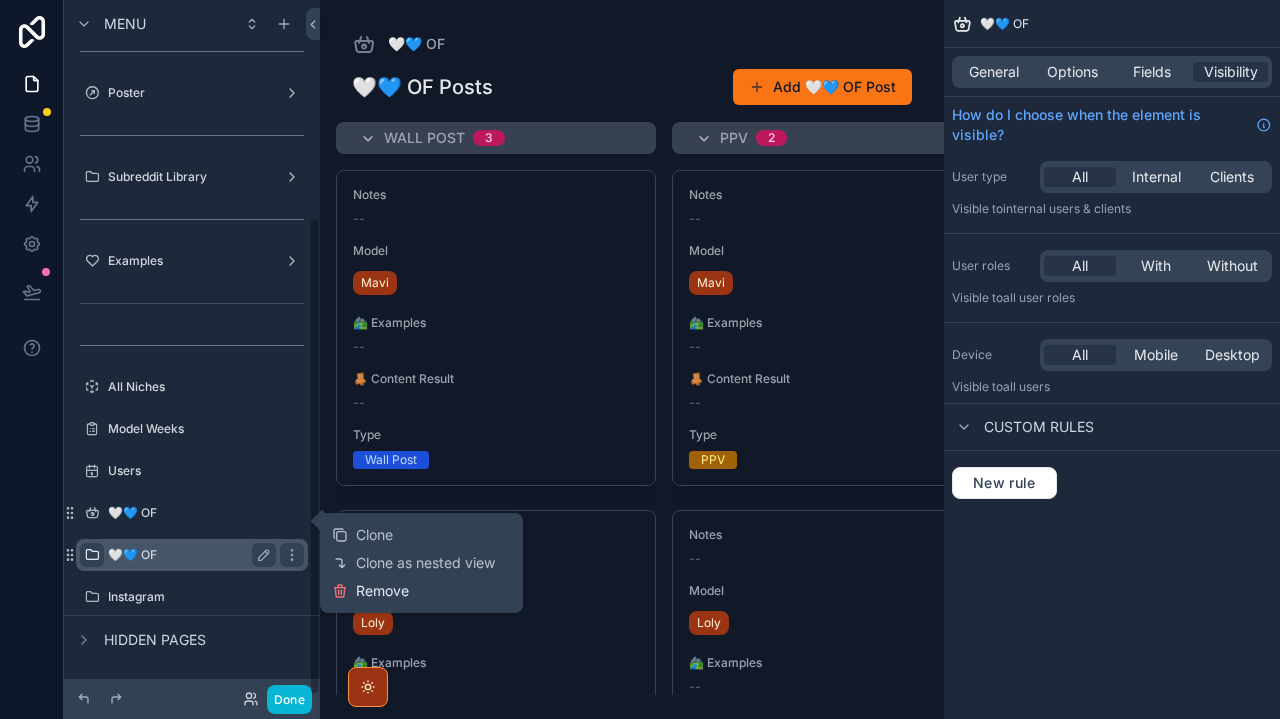click on "Remove" at bounding box center [382, 591] 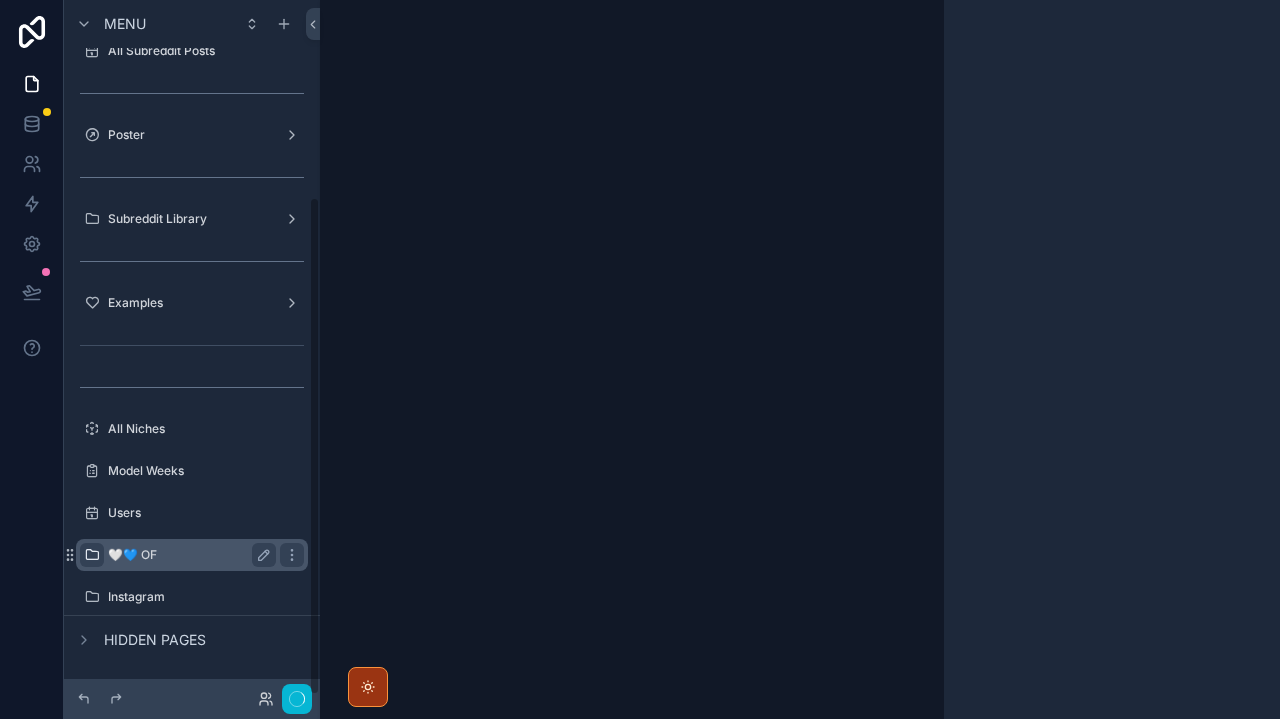 scroll, scrollTop: 273, scrollLeft: 0, axis: vertical 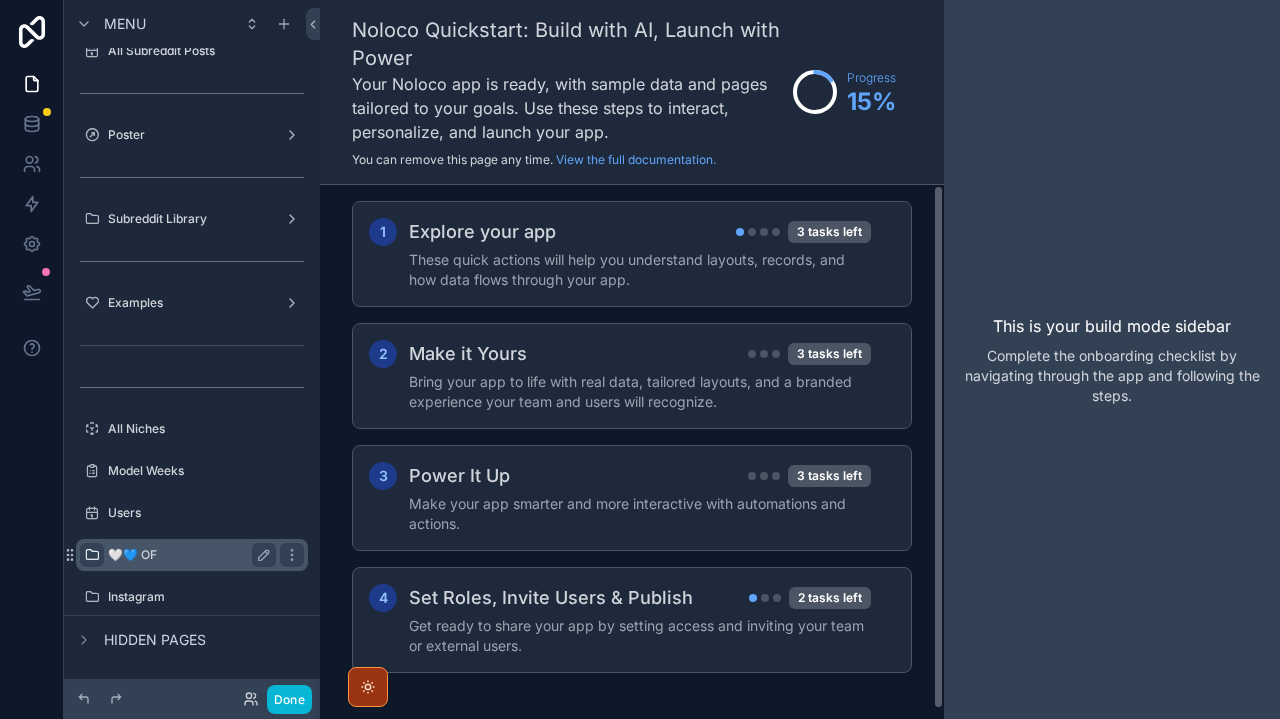 click on "🤍💙 OF" at bounding box center (188, 555) 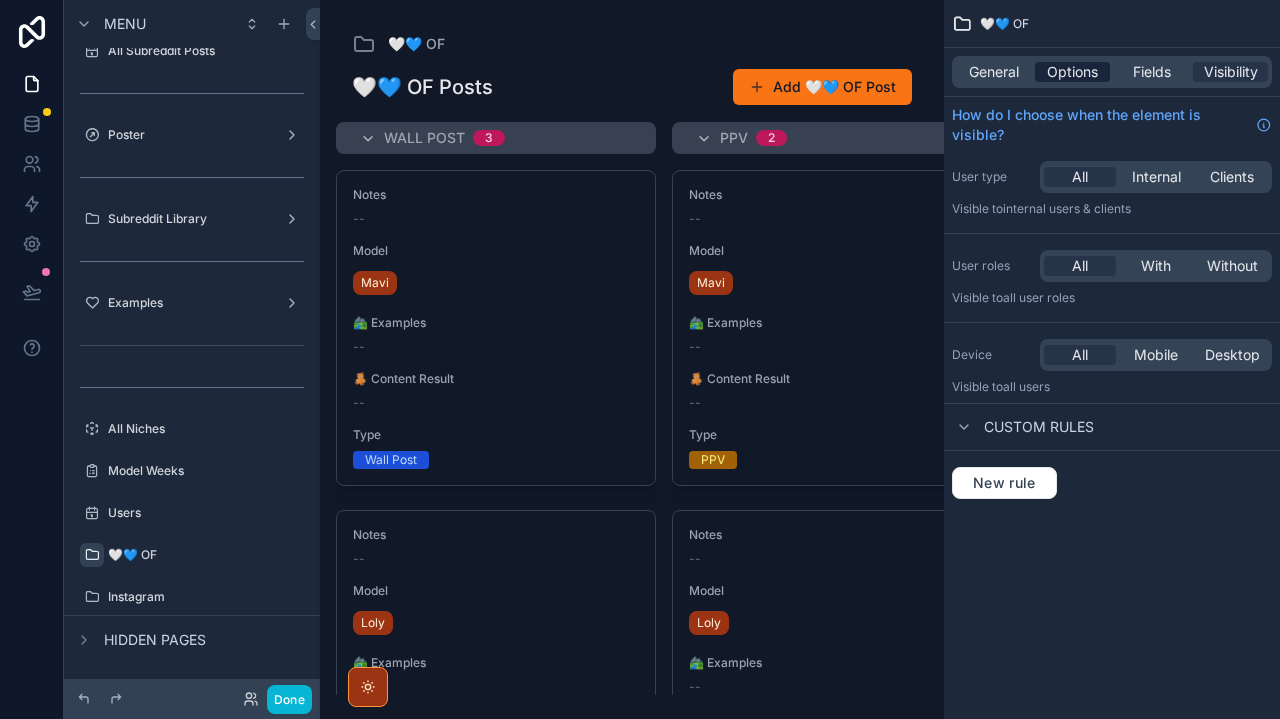 click on "Options" at bounding box center [1072, 72] 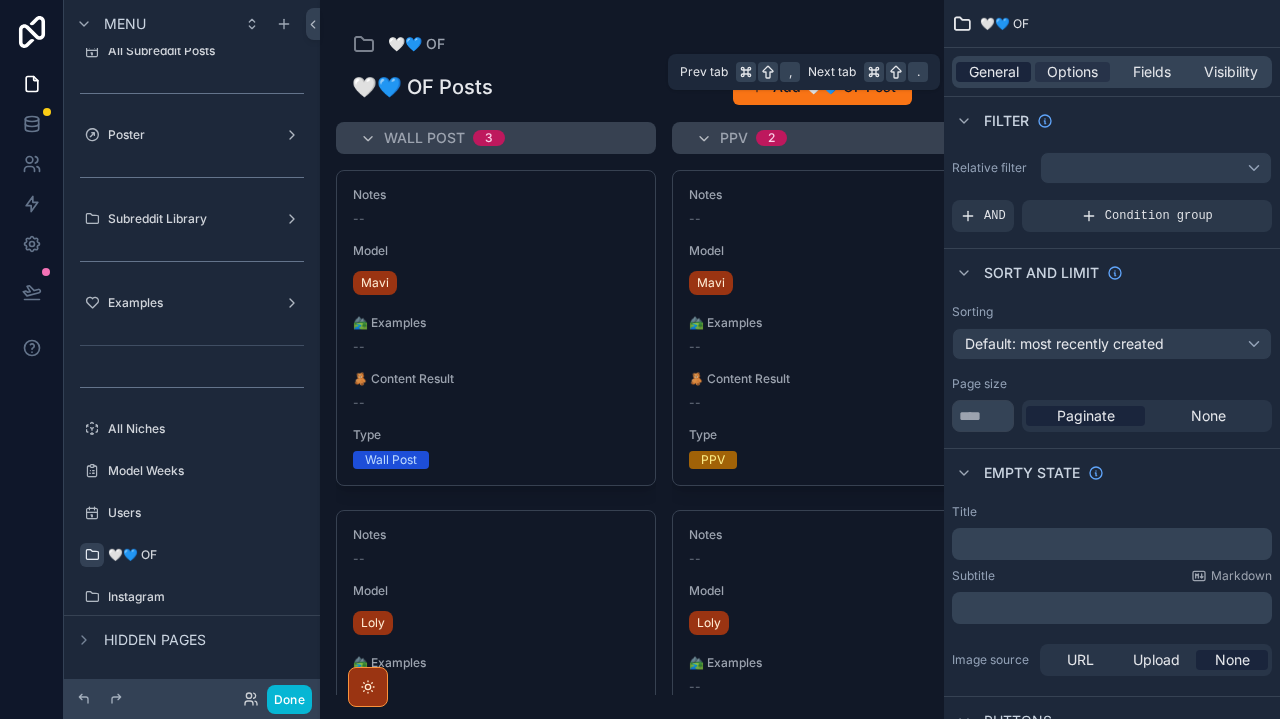 click on "General" at bounding box center (994, 72) 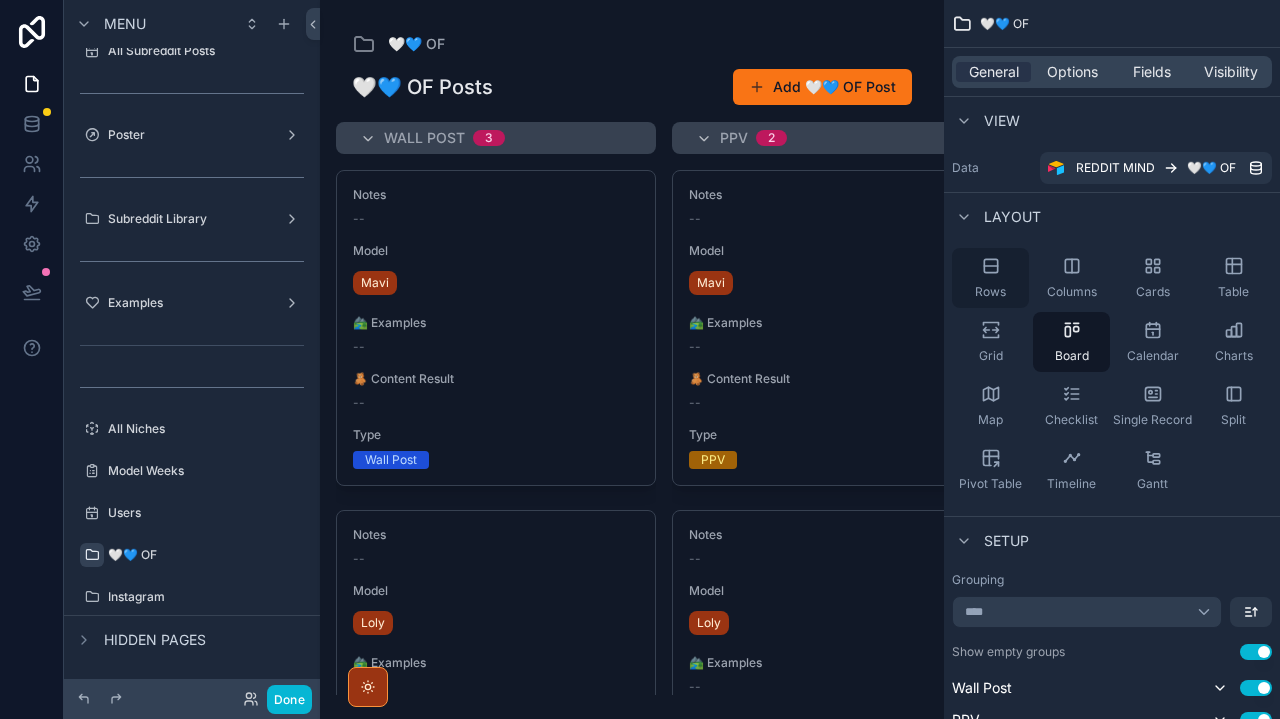 click on "Rows" at bounding box center [990, 292] 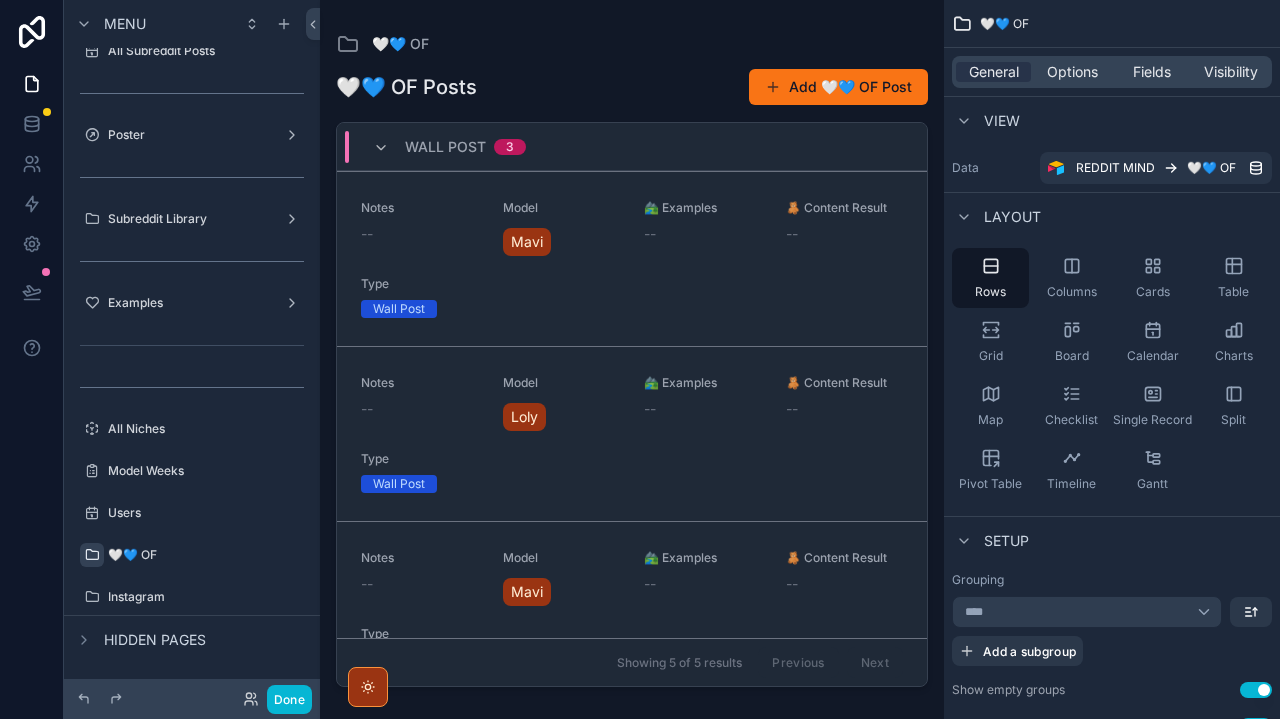 scroll, scrollTop: 0, scrollLeft: 0, axis: both 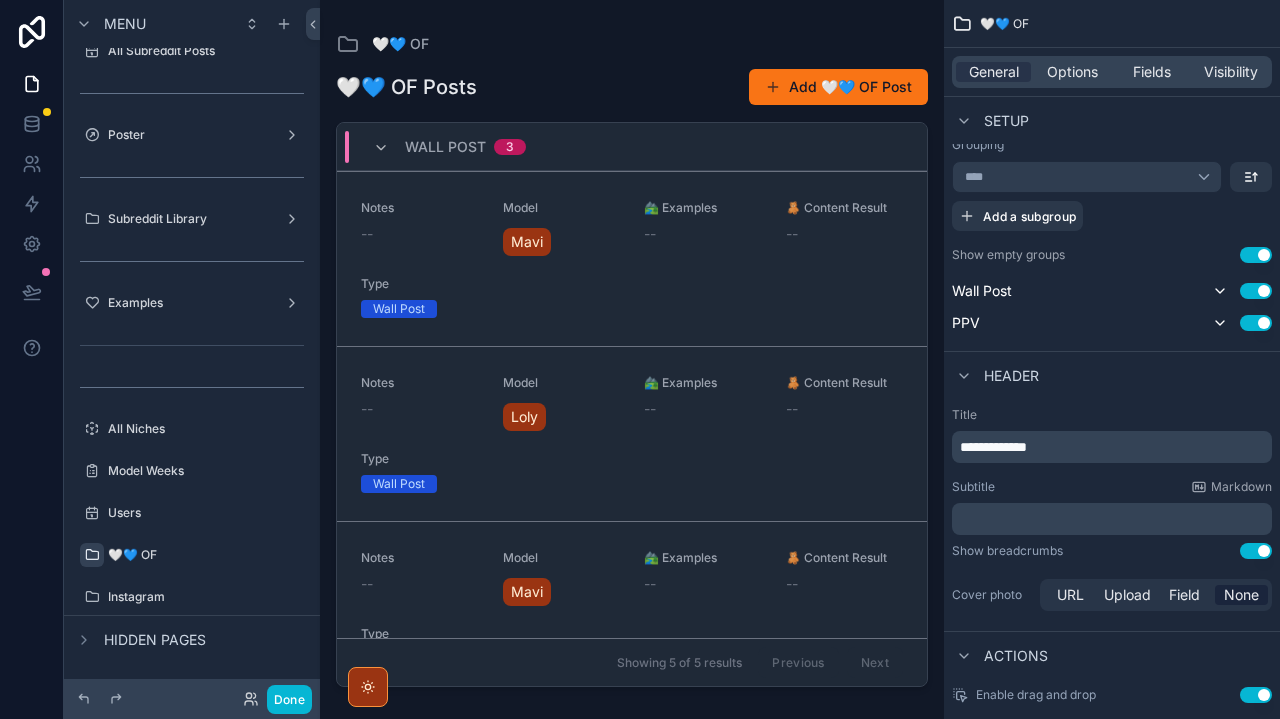 click on "﻿" at bounding box center (1114, 519) 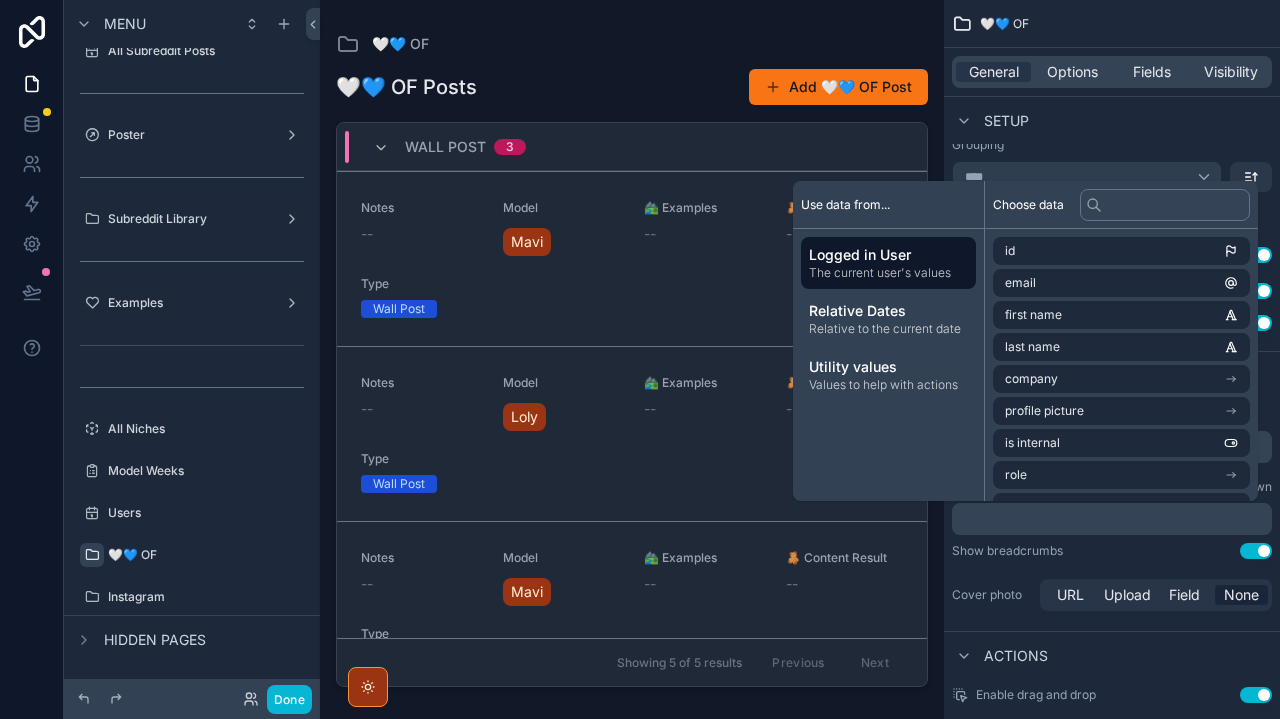 type 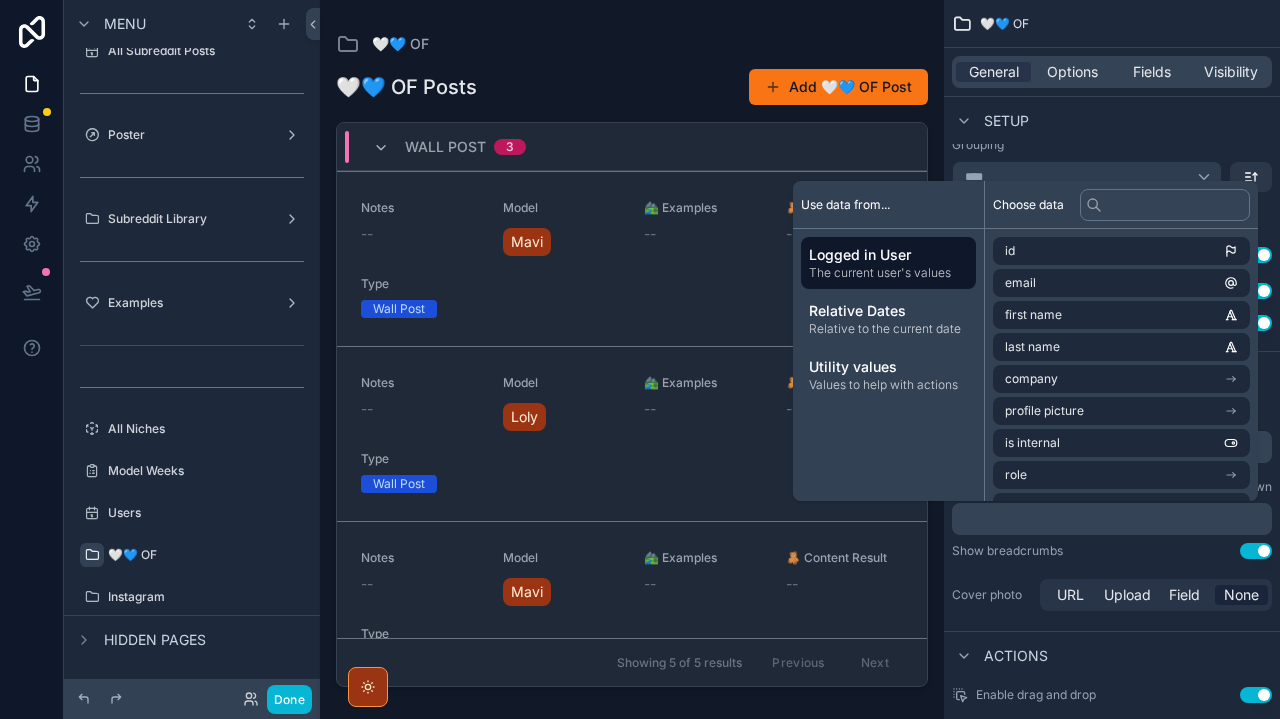 scroll, scrollTop: 0, scrollLeft: 0, axis: both 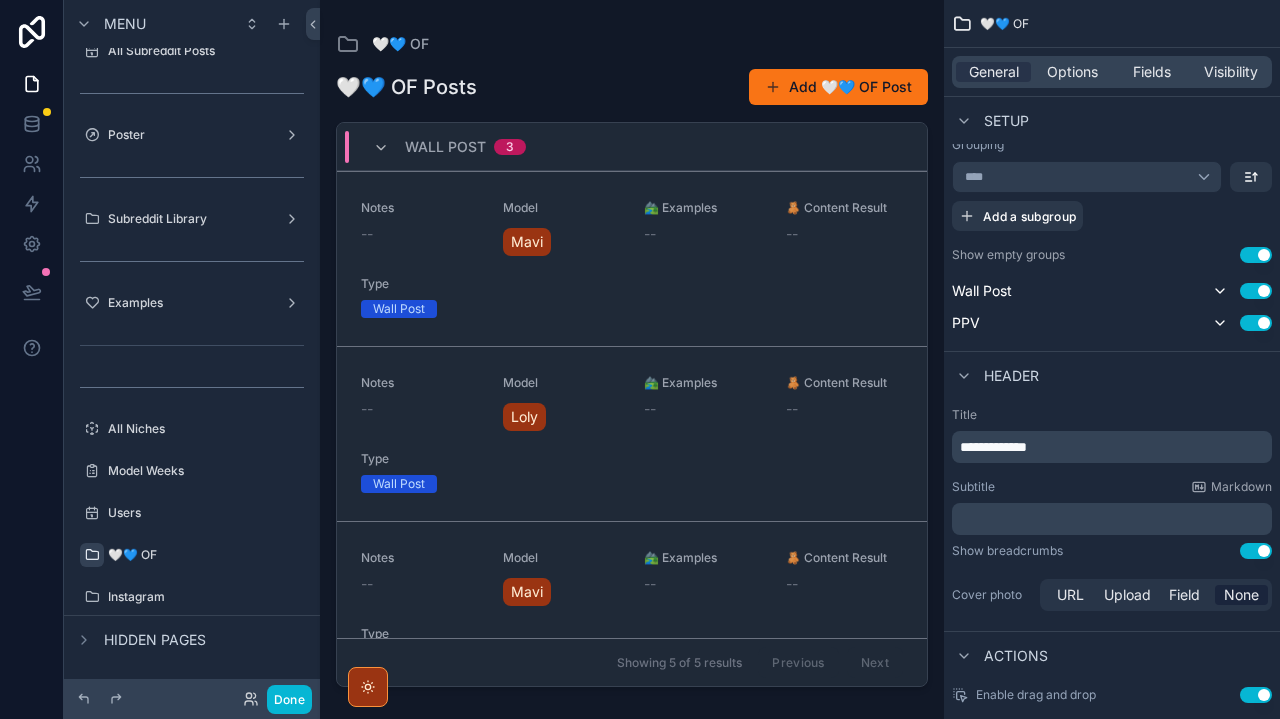 click at bounding box center (632, 347) 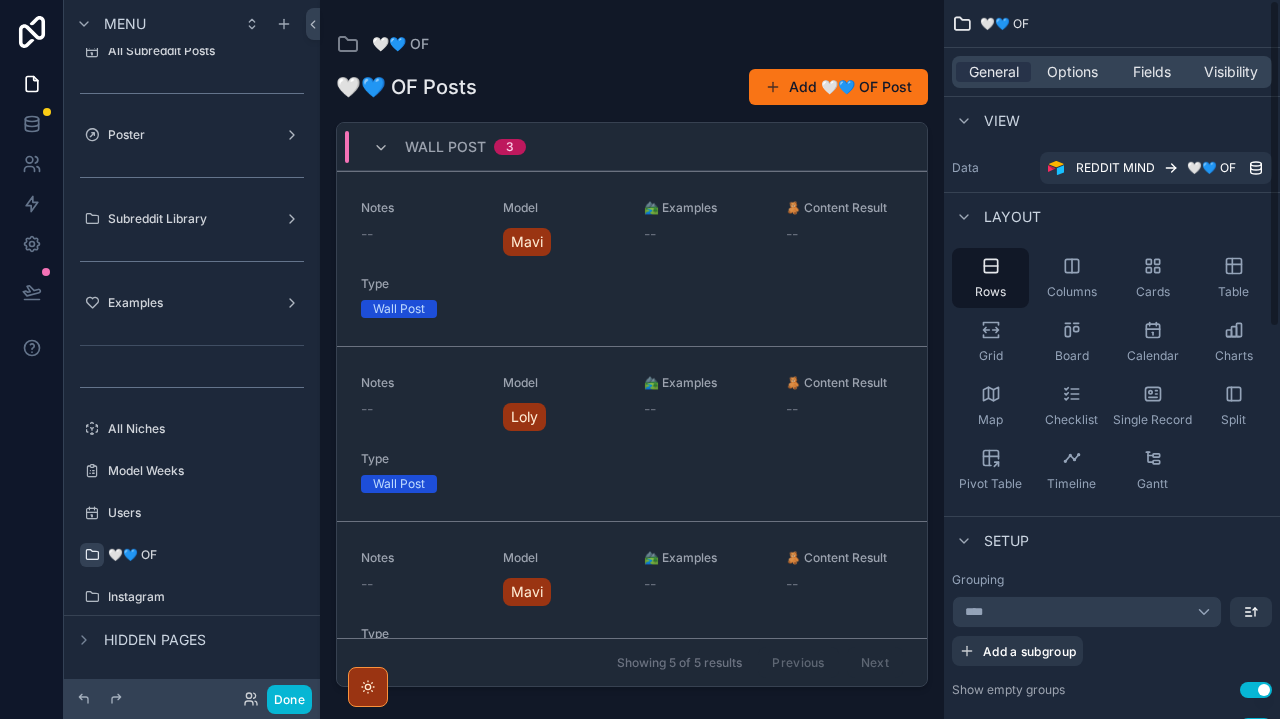 scroll, scrollTop: 0, scrollLeft: 0, axis: both 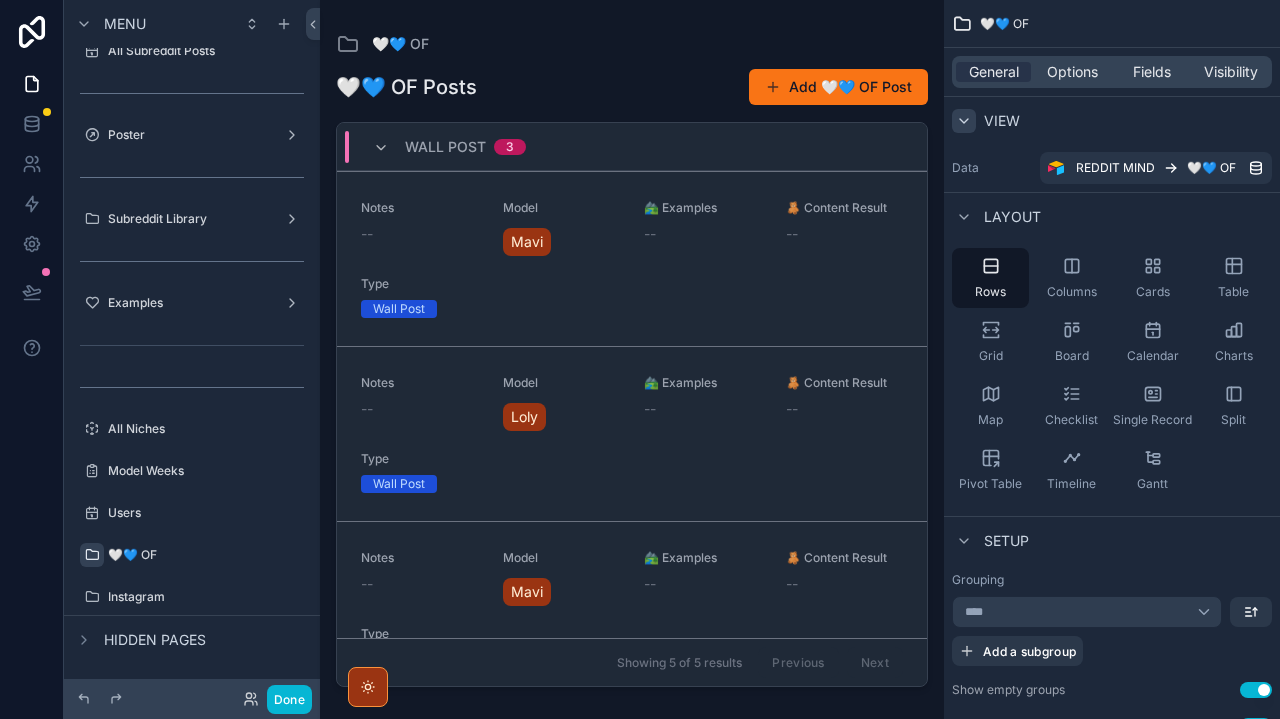 click 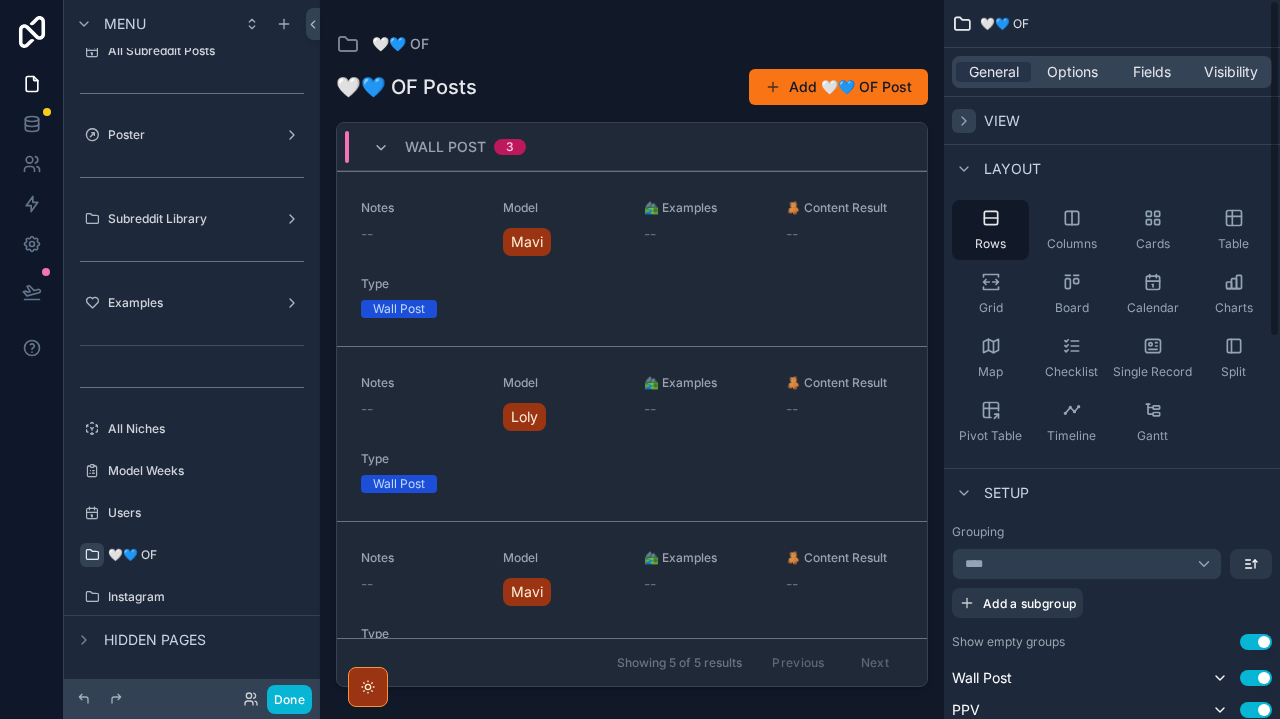 click 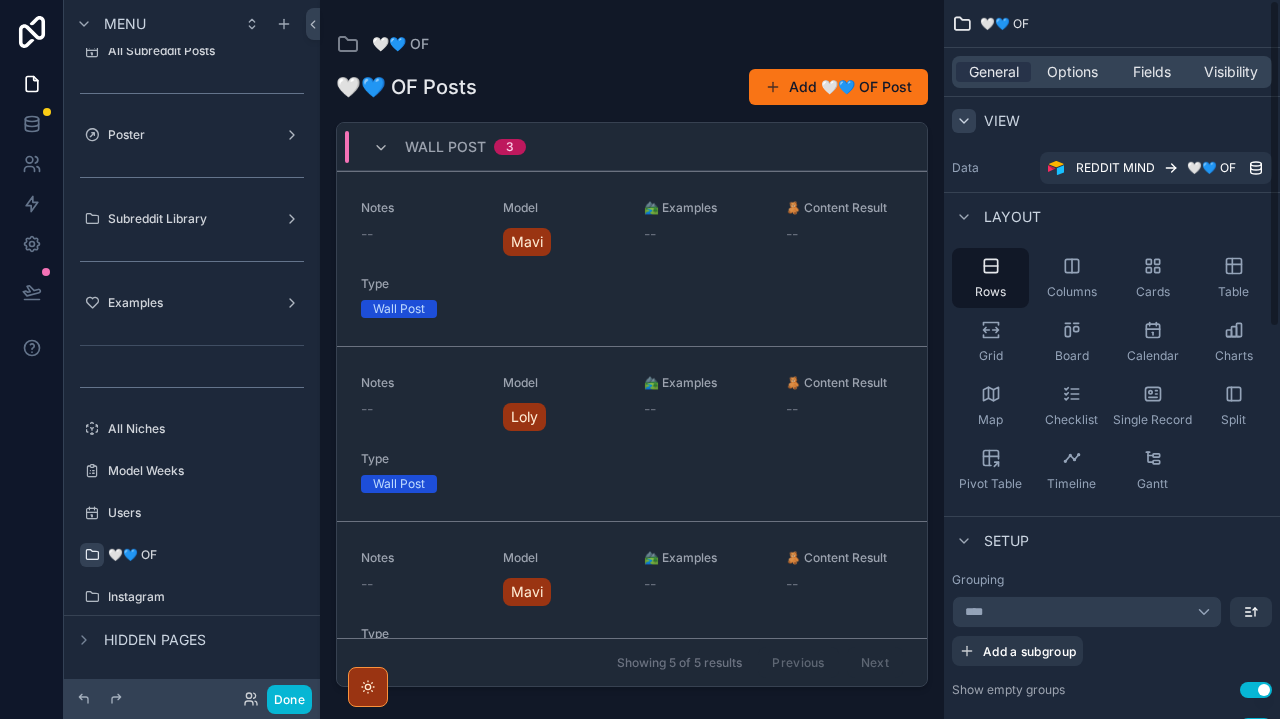 click 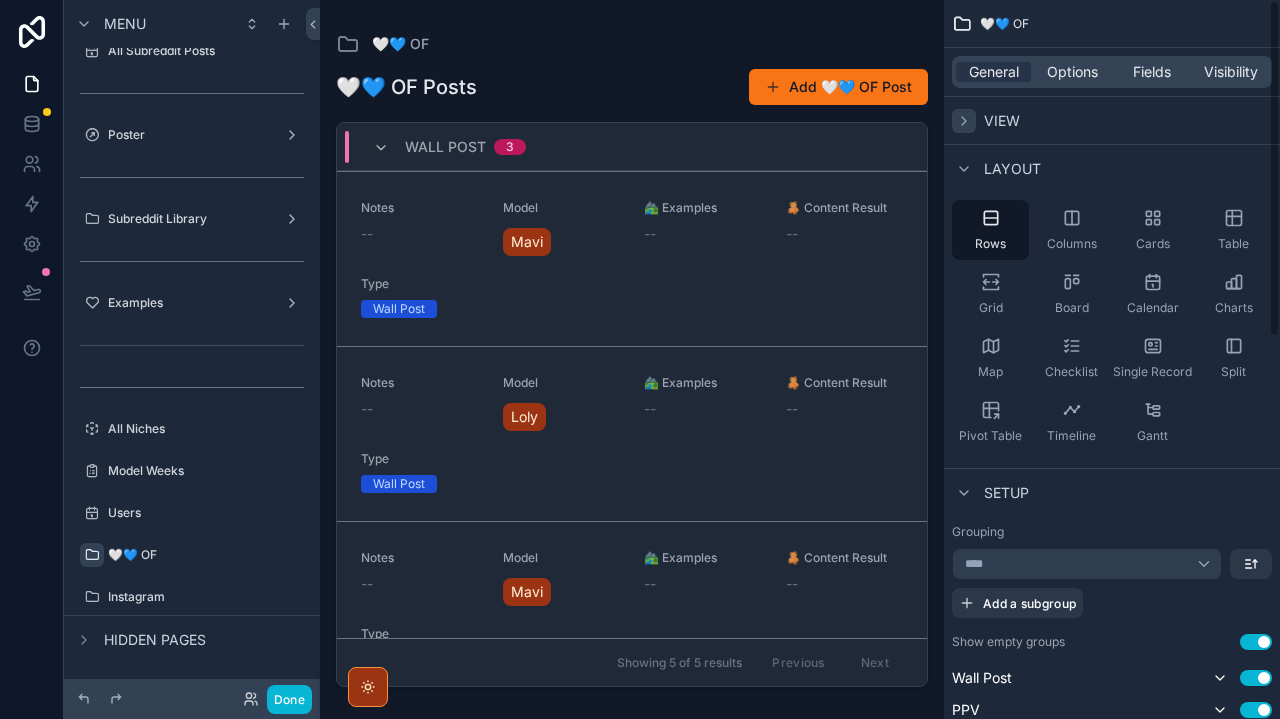 click 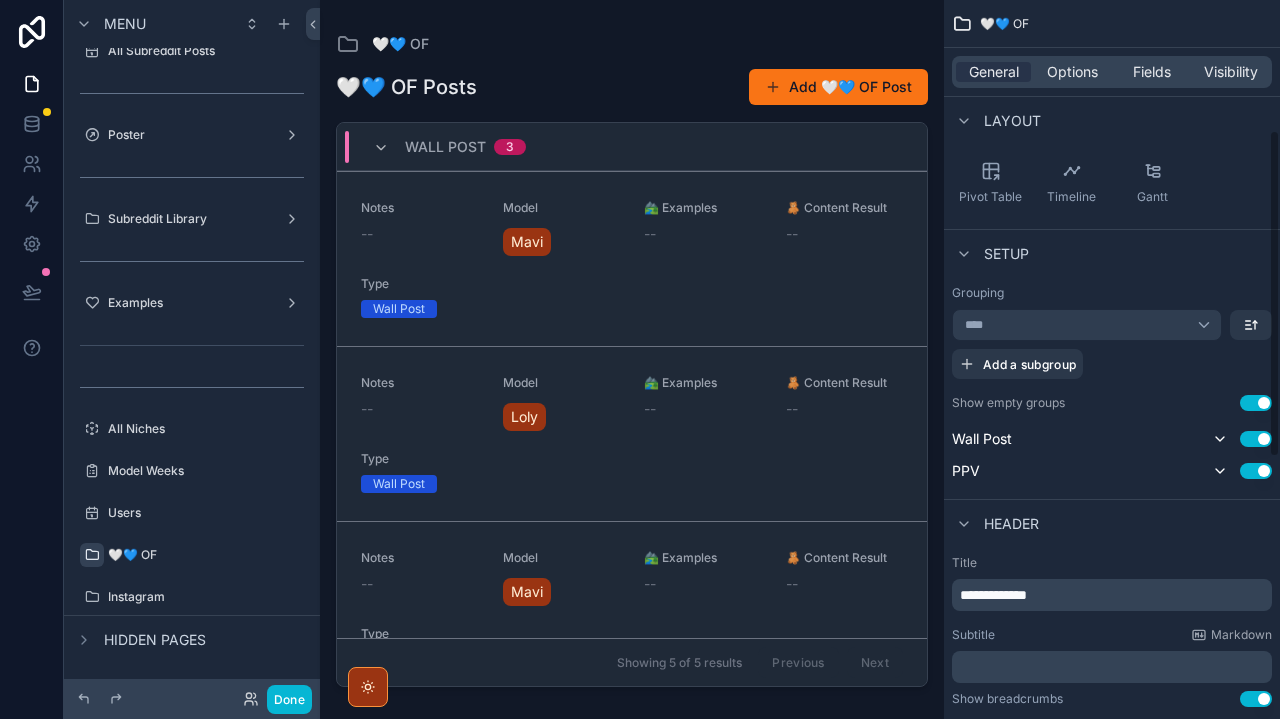 scroll, scrollTop: 243, scrollLeft: 0, axis: vertical 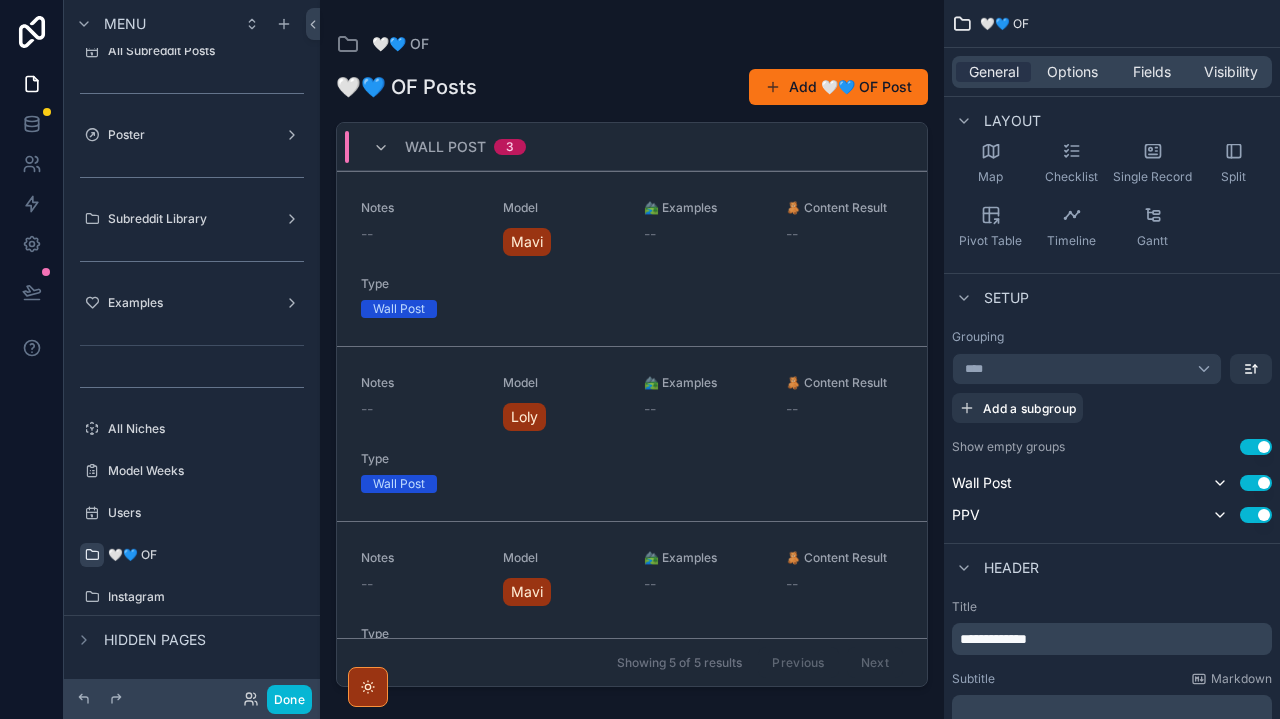 click on "****" at bounding box center [1087, 369] 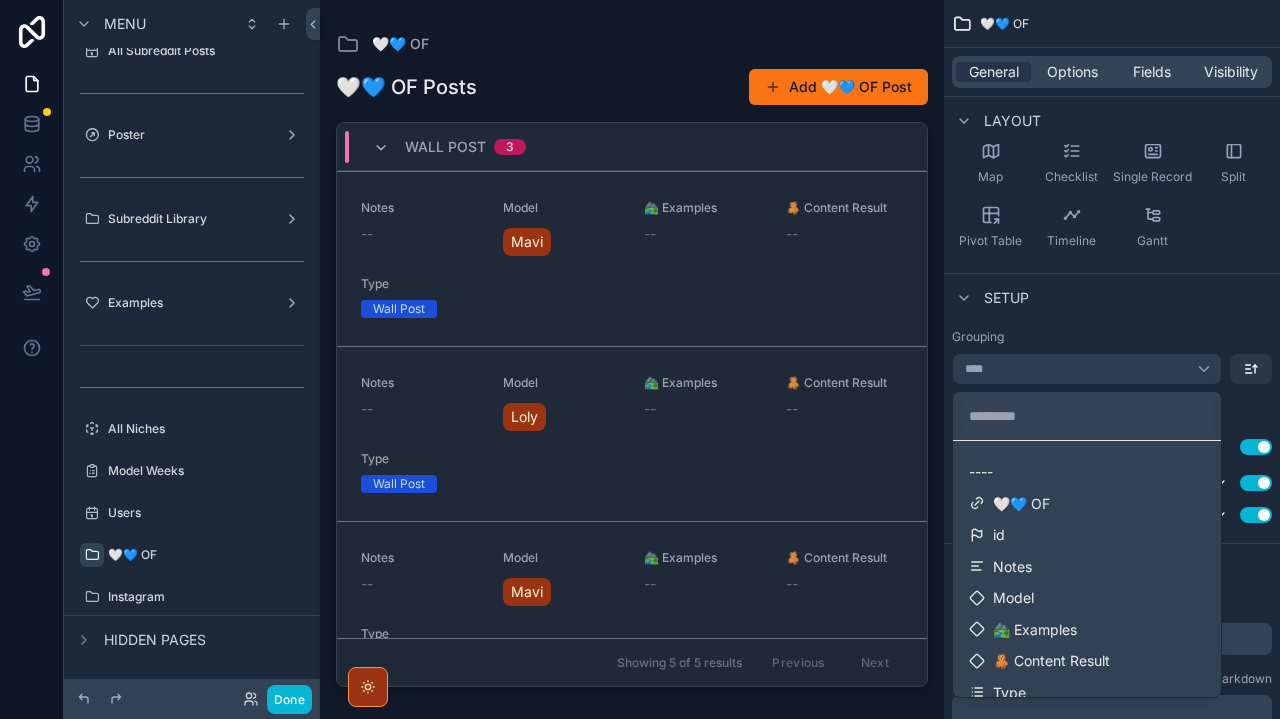 click at bounding box center (640, 359) 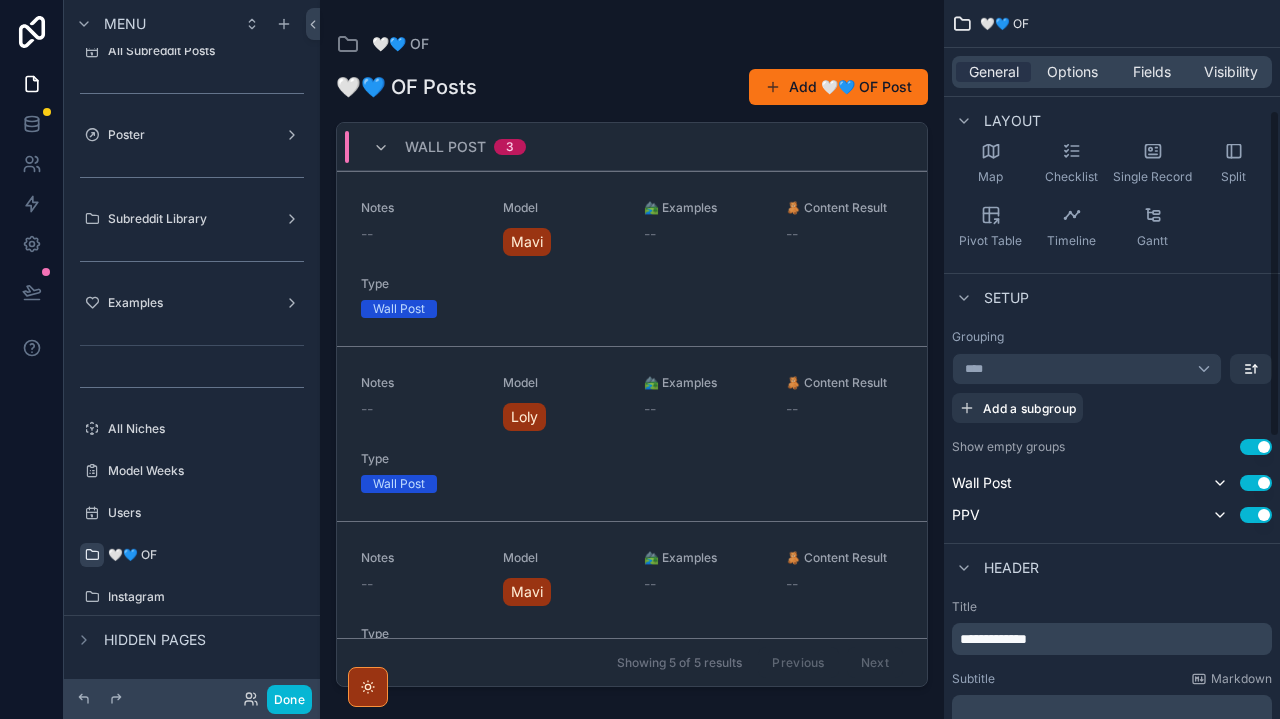 click on "General Options Fields Visibility" at bounding box center [1112, 72] 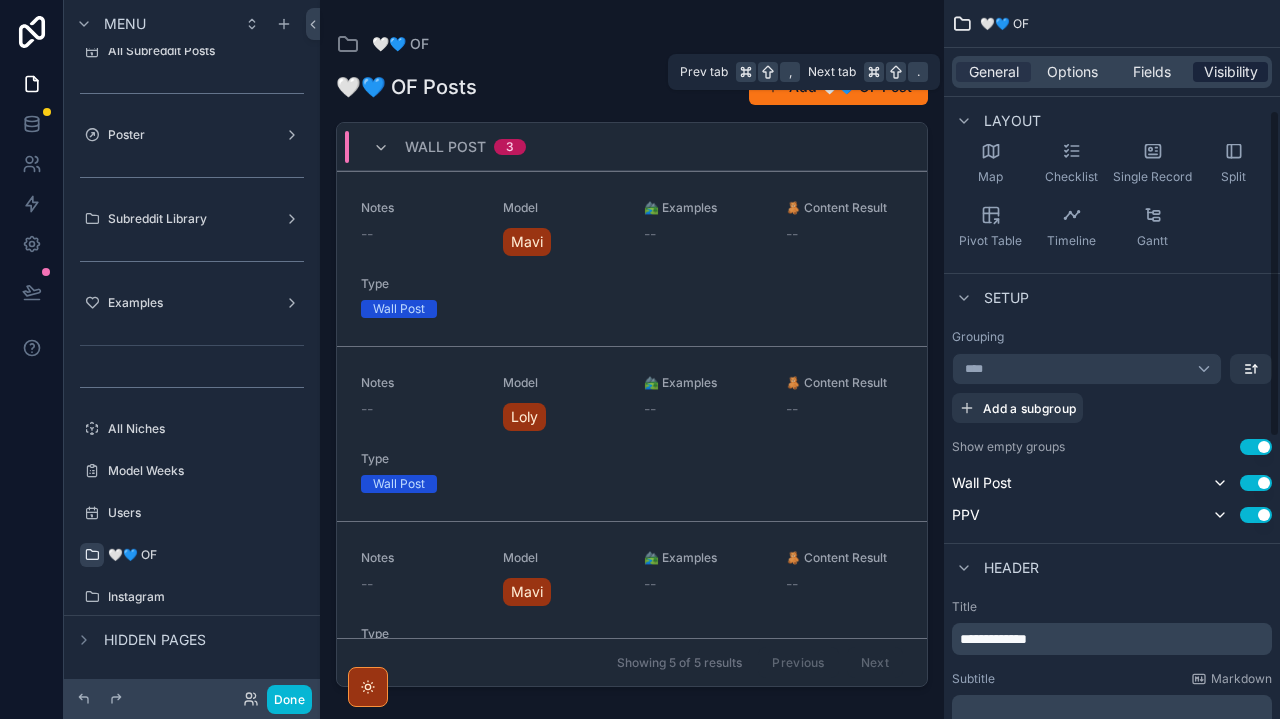 click on "Visibility" at bounding box center [1231, 72] 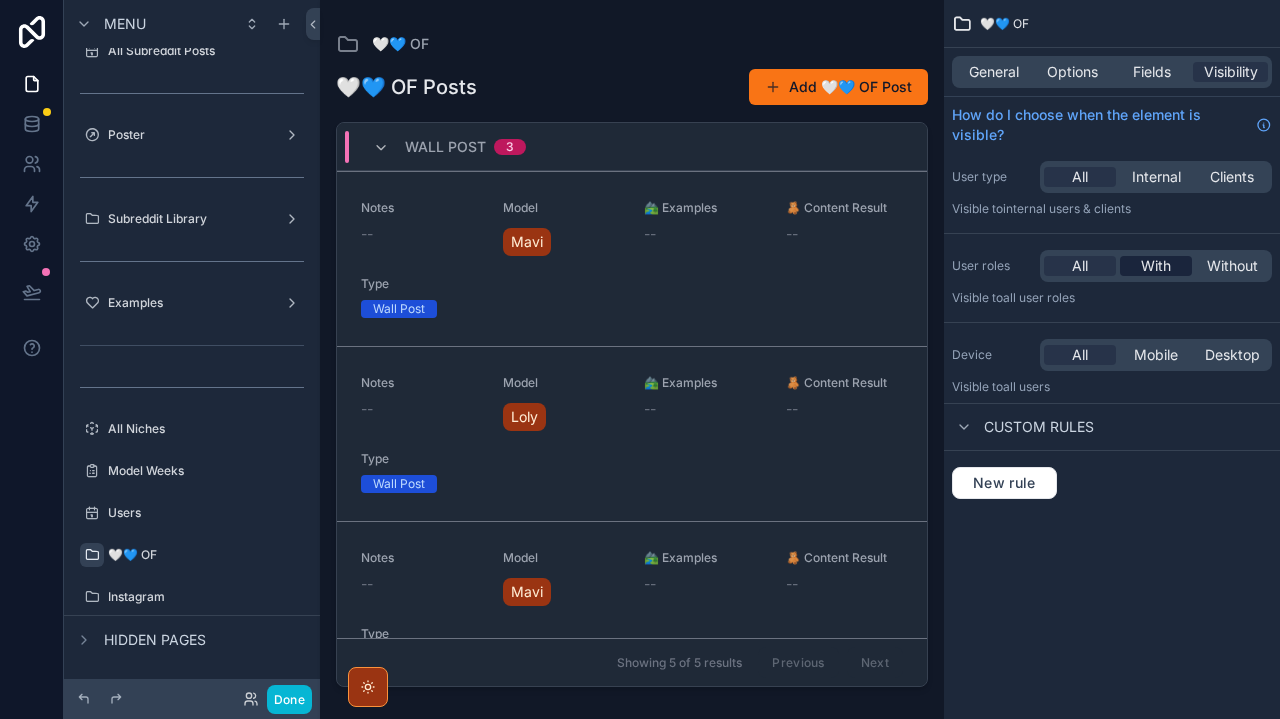 click on "With" at bounding box center [1156, 266] 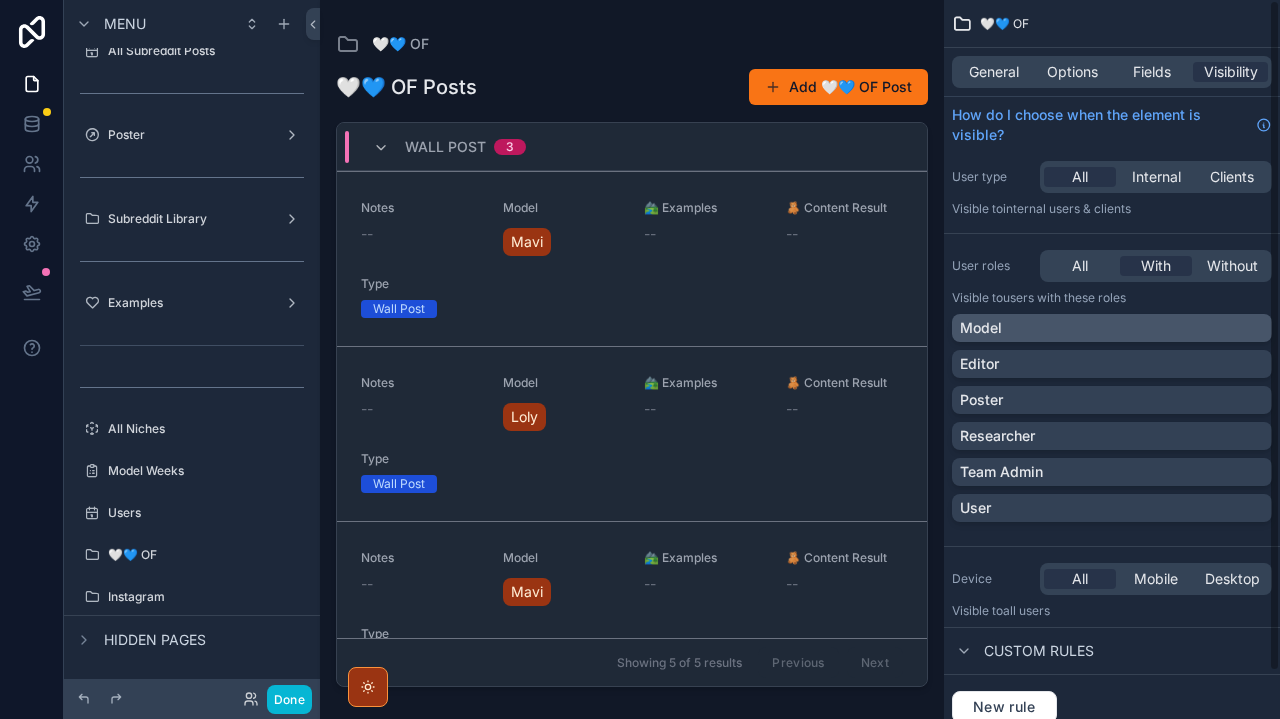 click on "Model" at bounding box center [1112, 328] 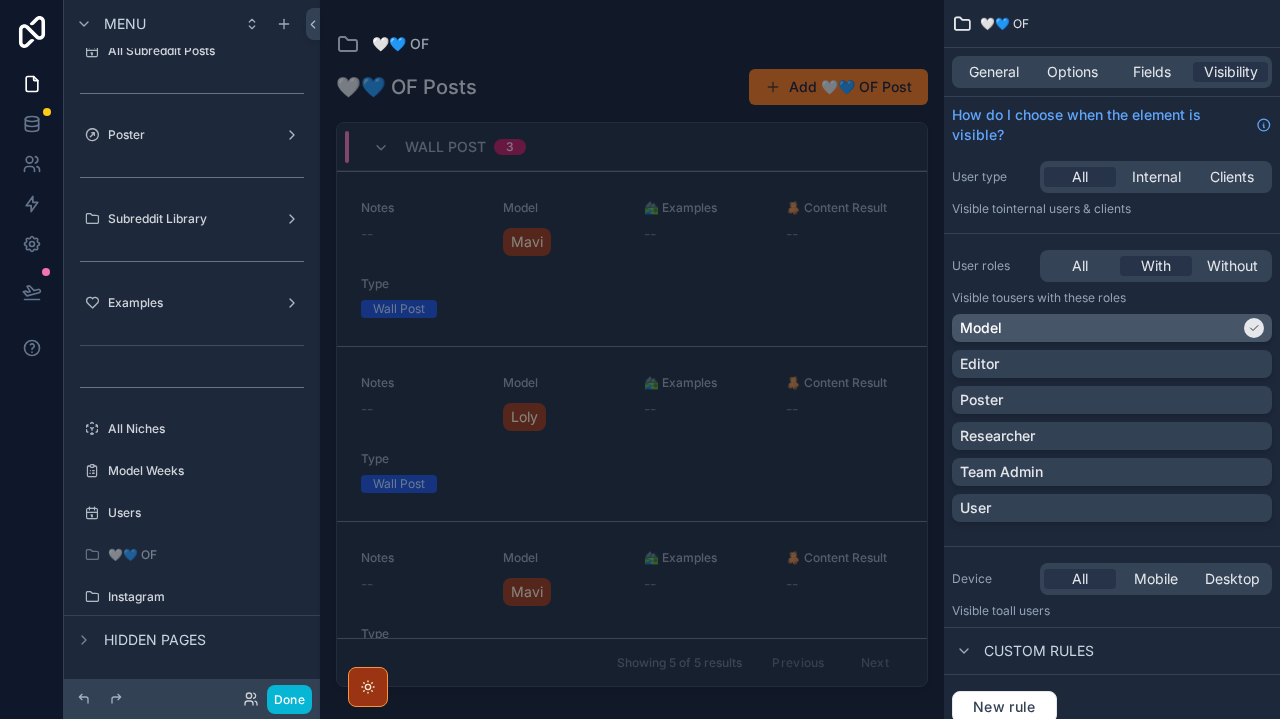 click on "Model" at bounding box center (1100, 328) 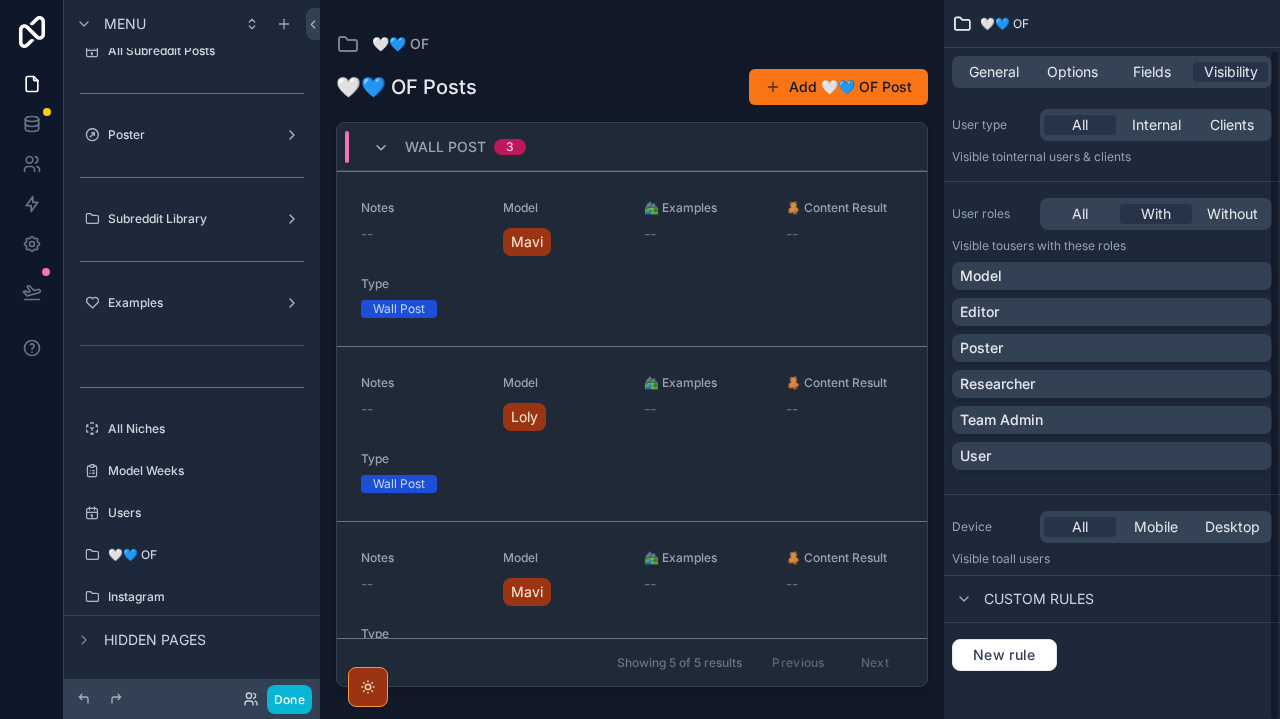 scroll, scrollTop: 51, scrollLeft: 0, axis: vertical 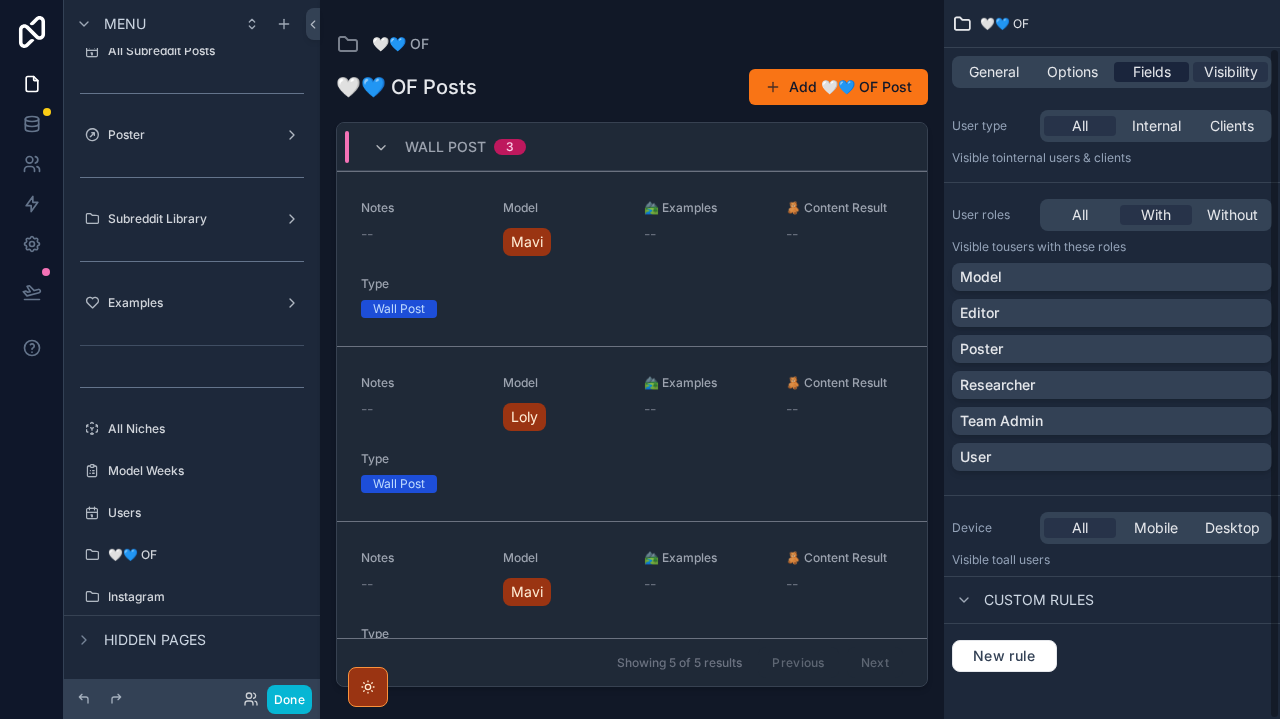 click on "Fields" at bounding box center (1152, 72) 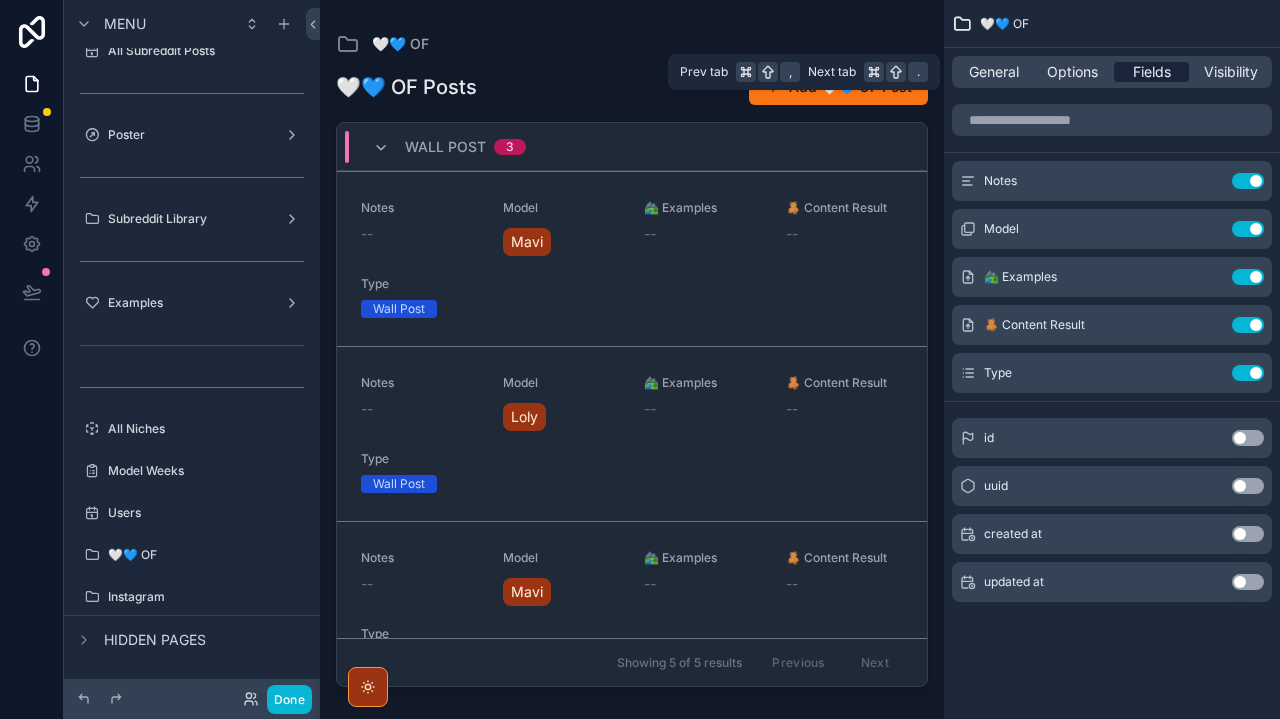 scroll, scrollTop: 0, scrollLeft: 0, axis: both 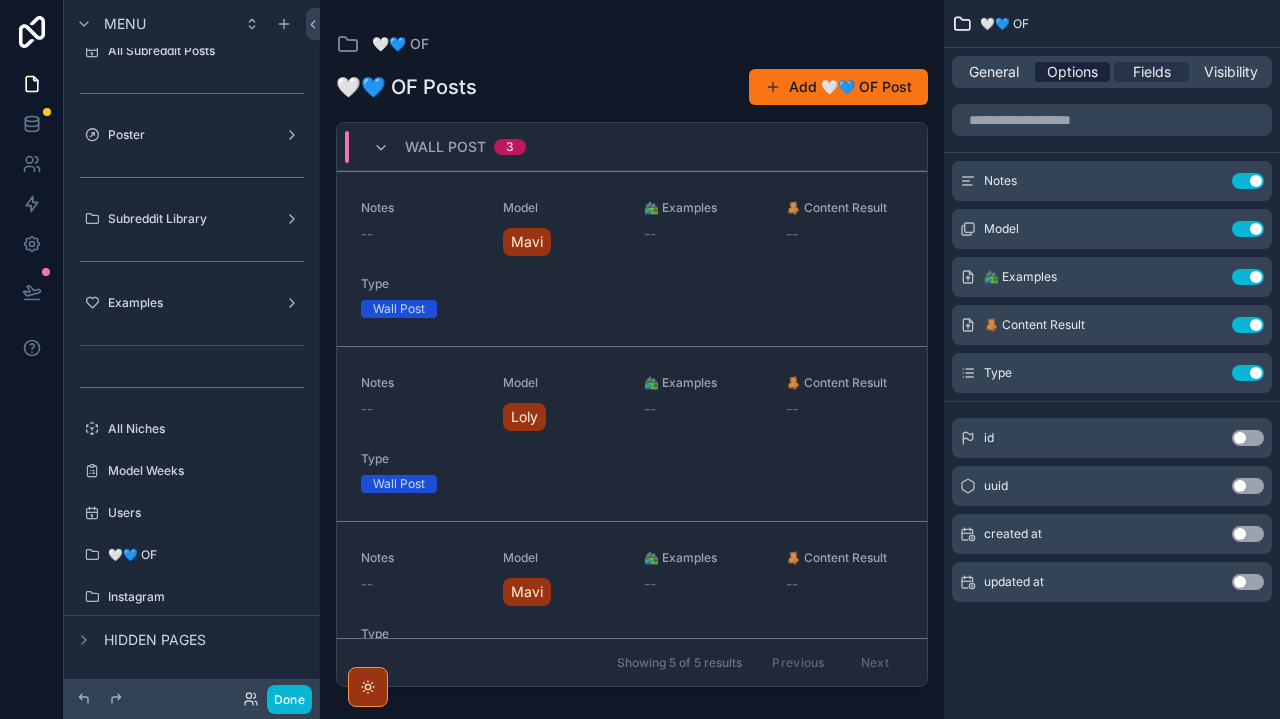click on "Options" at bounding box center (1072, 72) 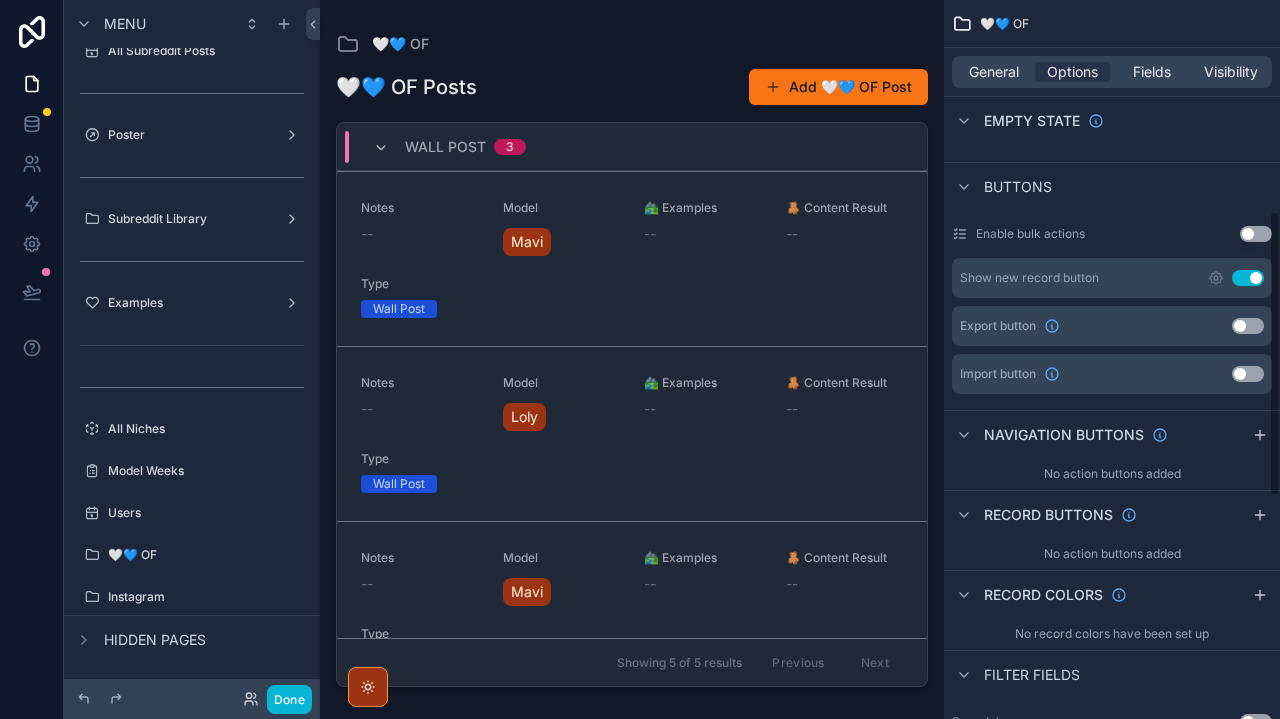 scroll, scrollTop: 535, scrollLeft: 0, axis: vertical 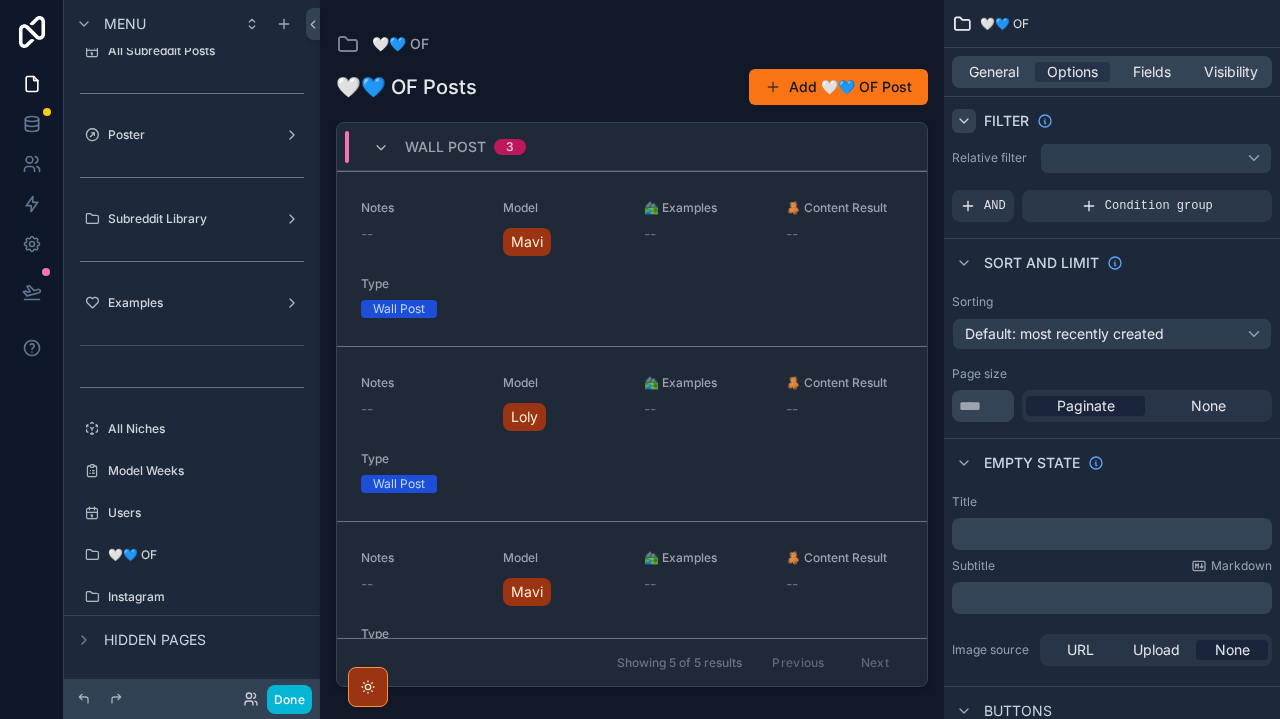 click 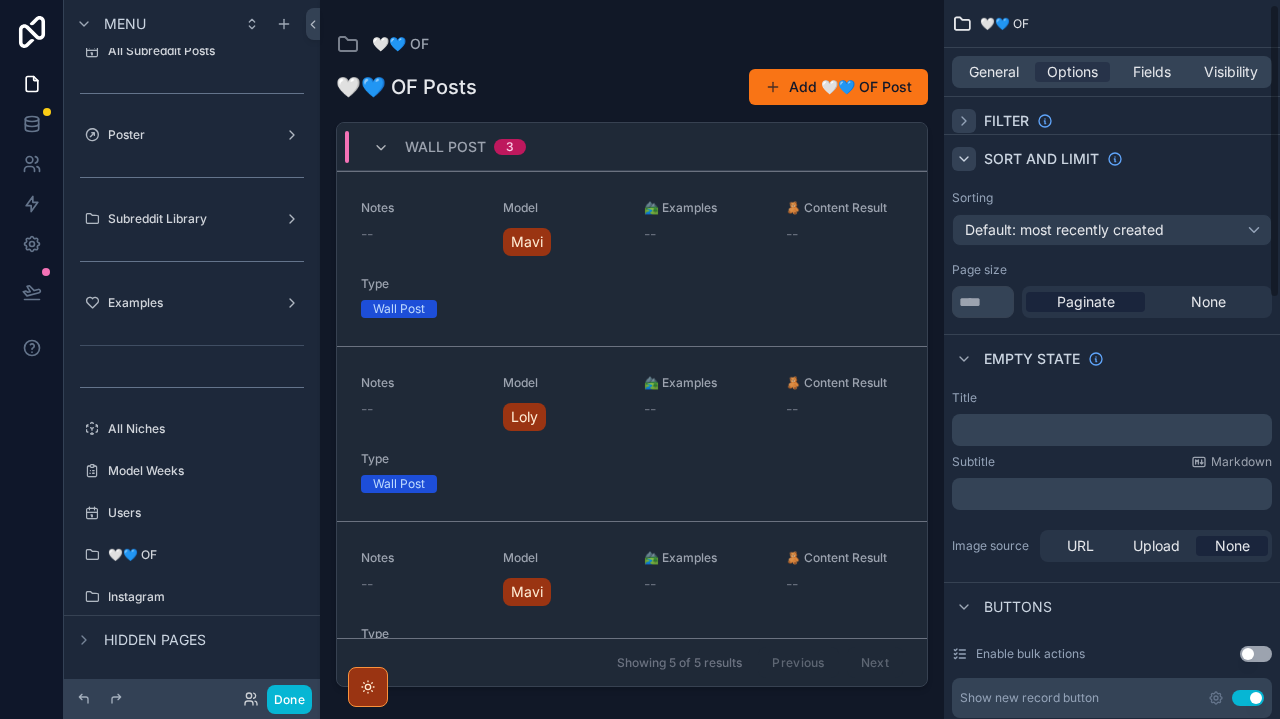 click 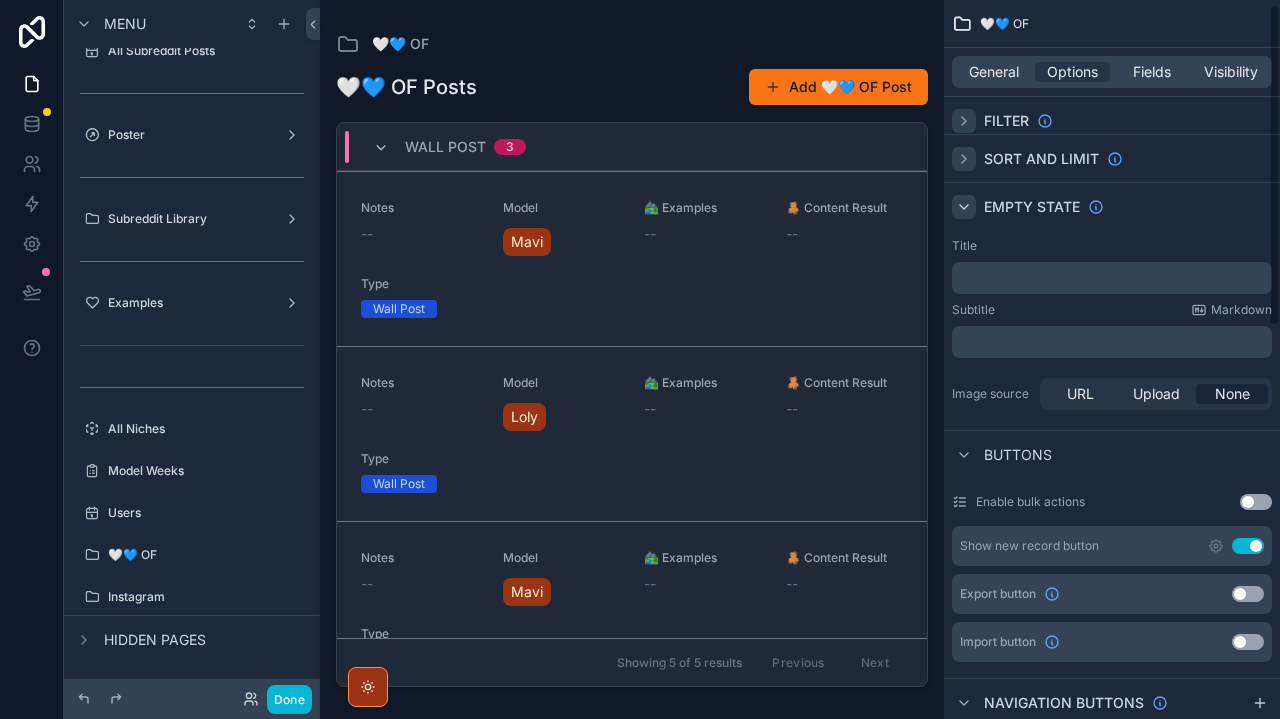 click 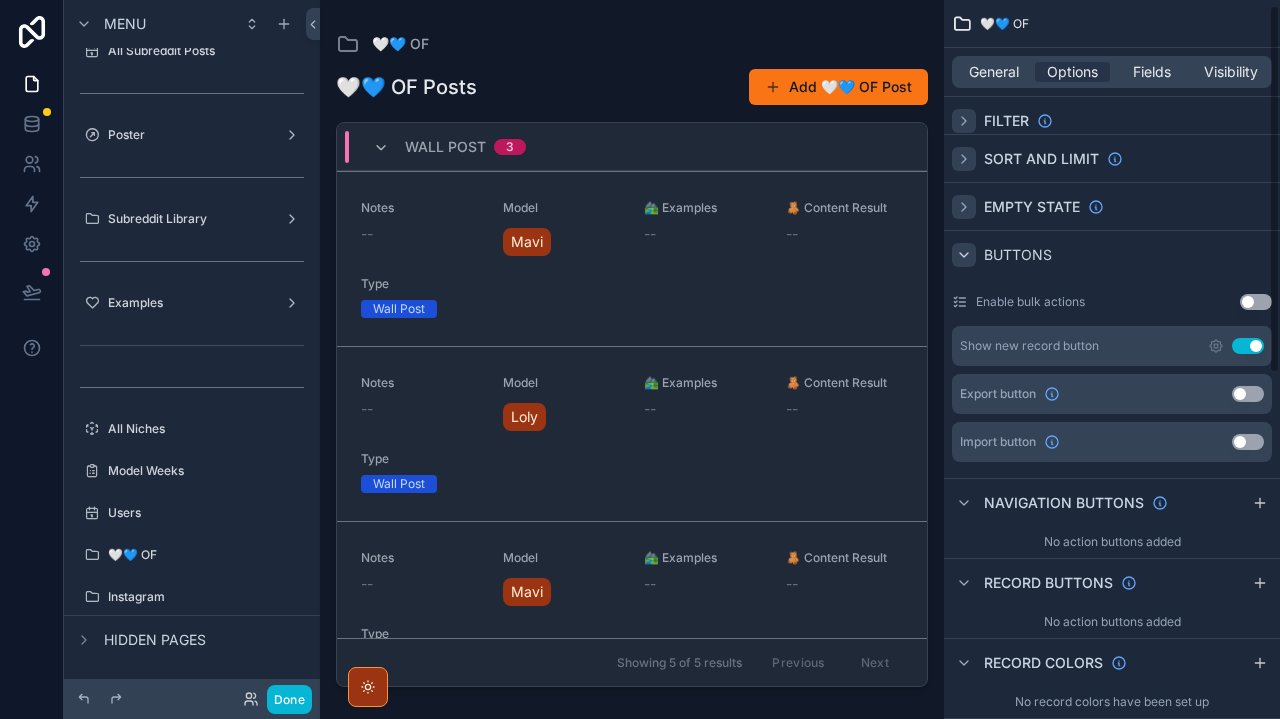 click 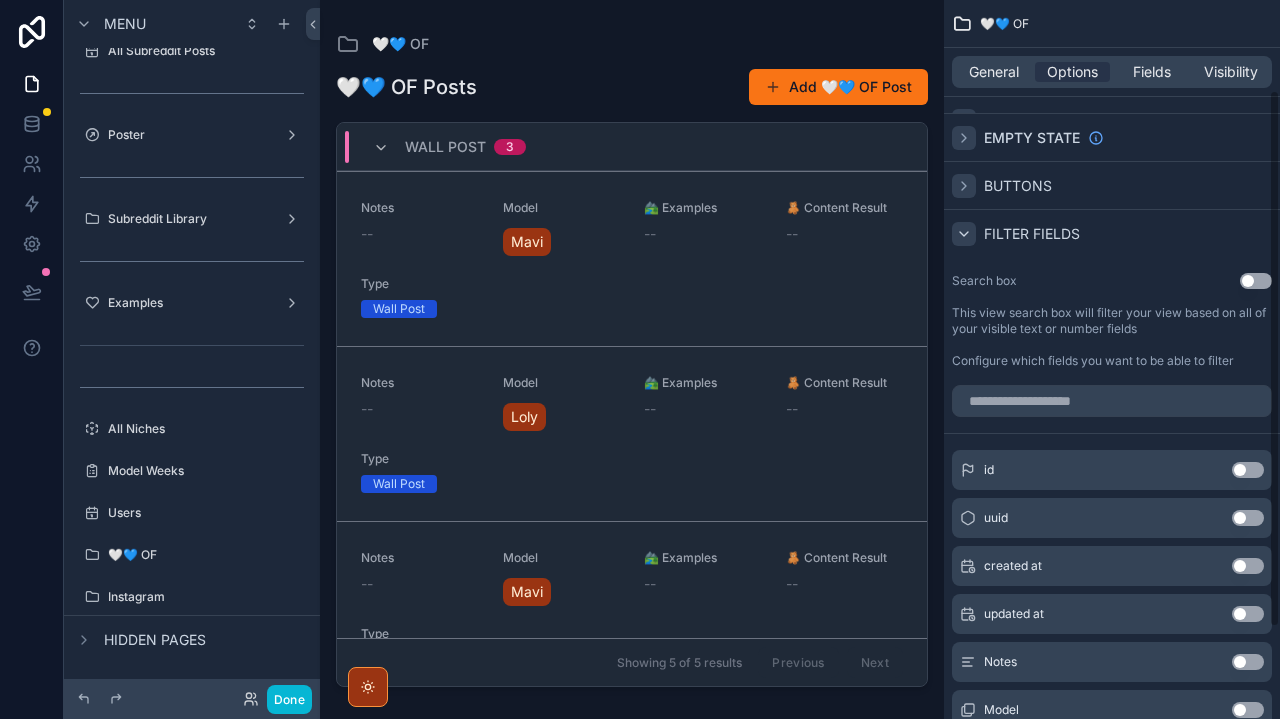 scroll, scrollTop: 145, scrollLeft: 0, axis: vertical 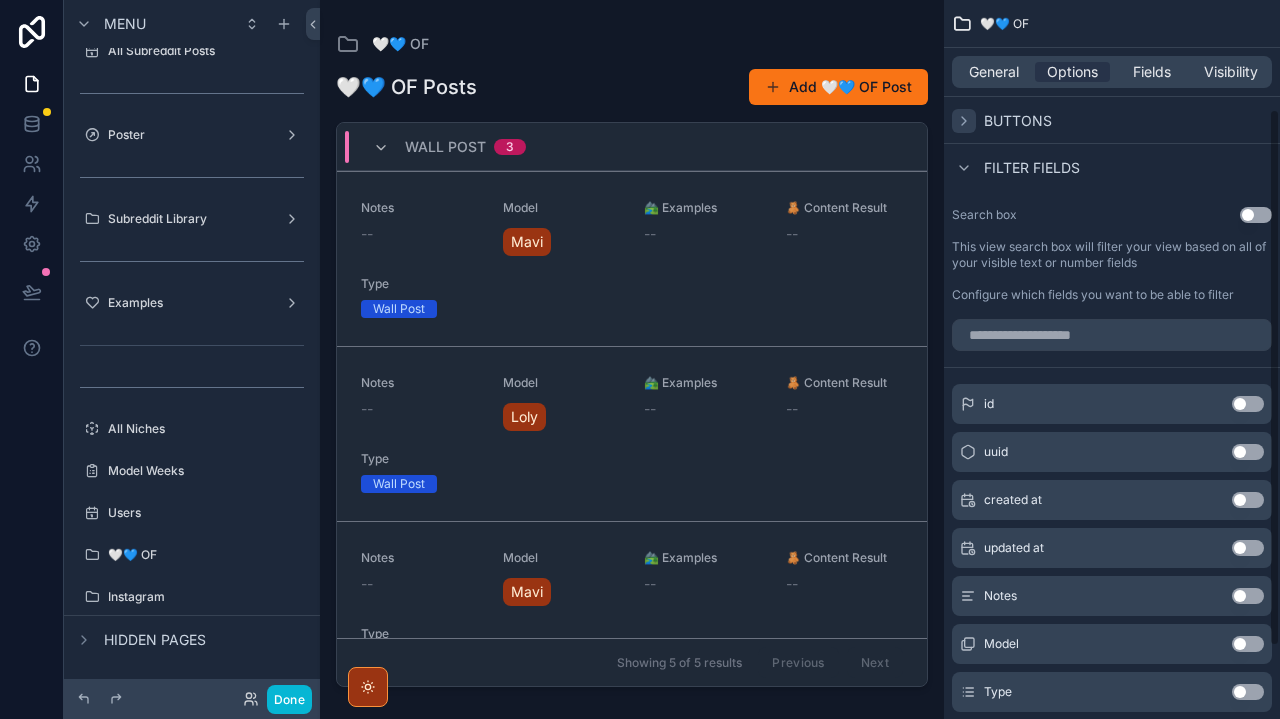 click on "Use setting" at bounding box center [1256, 215] 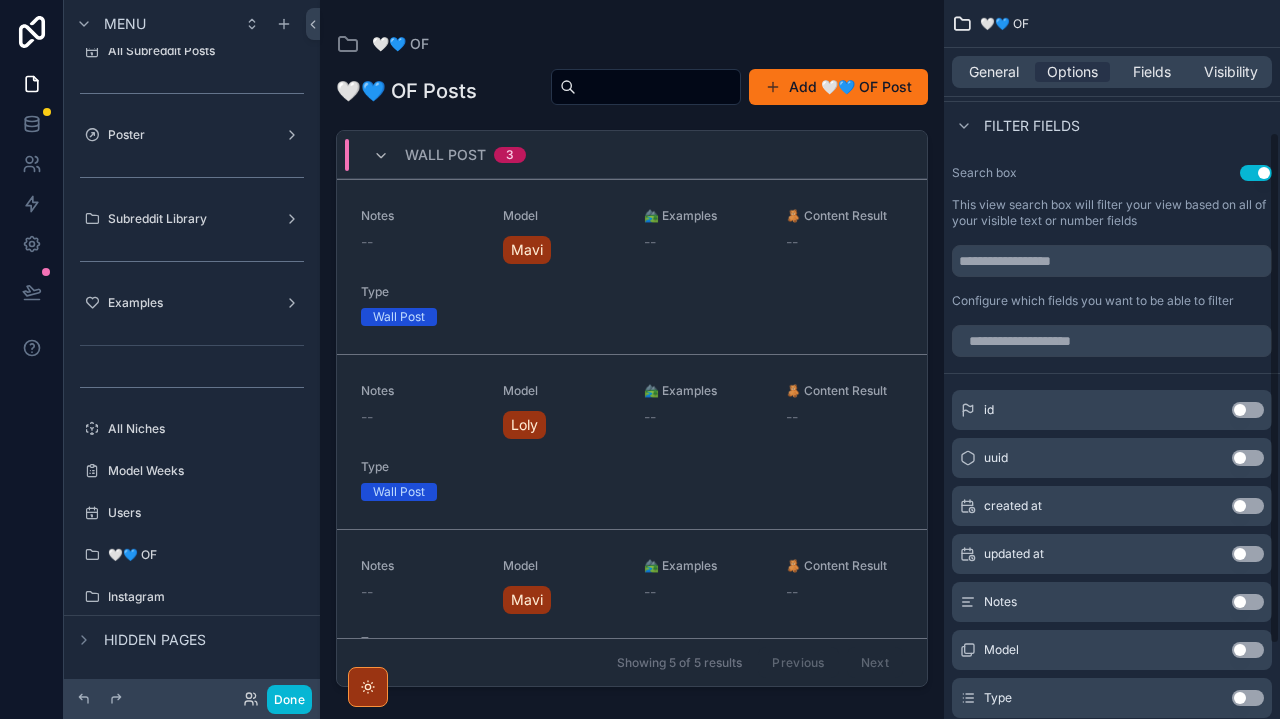 scroll, scrollTop: 186, scrollLeft: 0, axis: vertical 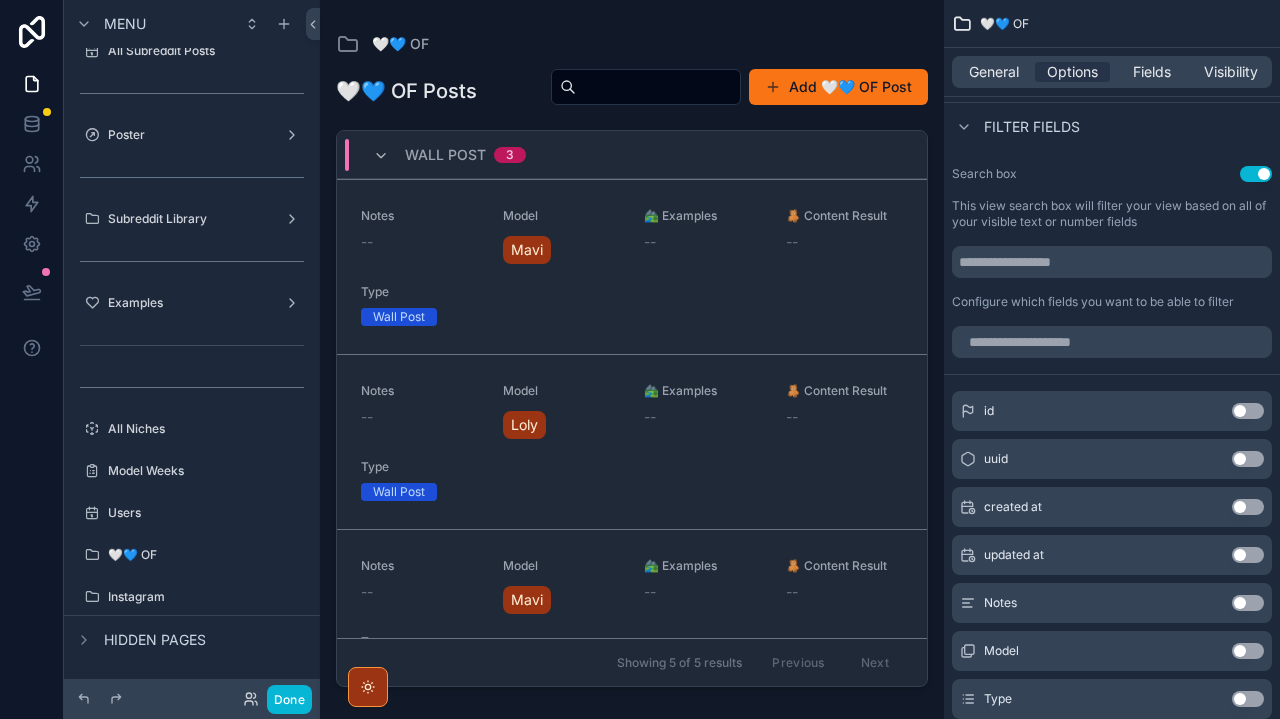 click on "Use setting" at bounding box center (1256, 174) 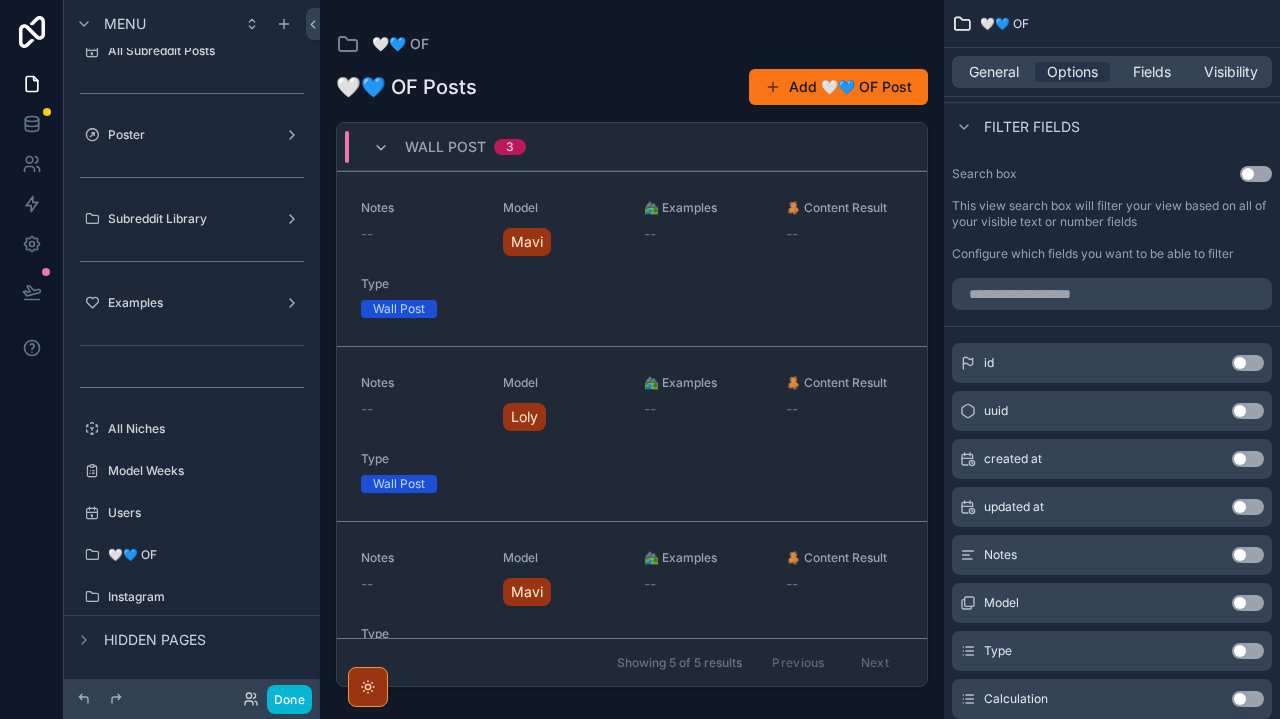 click on "Use setting" at bounding box center [1256, 174] 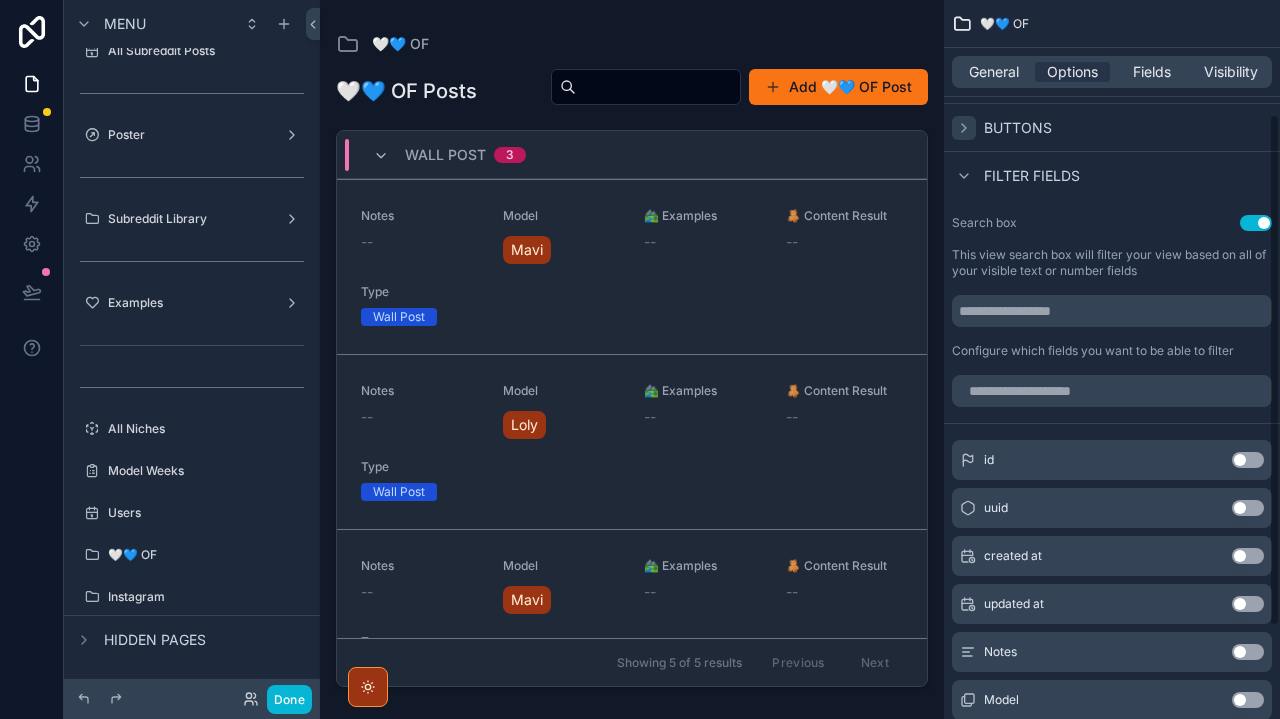 scroll, scrollTop: 191, scrollLeft: 0, axis: vertical 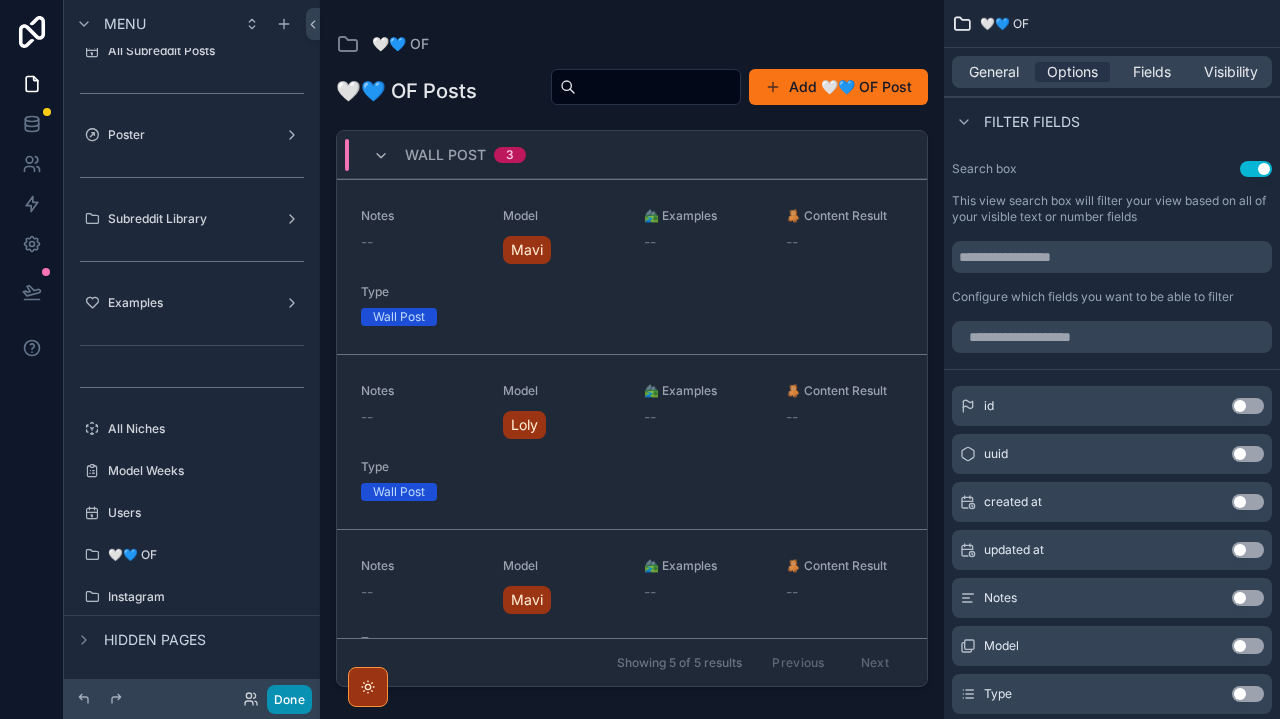 click on "Done" at bounding box center (289, 699) 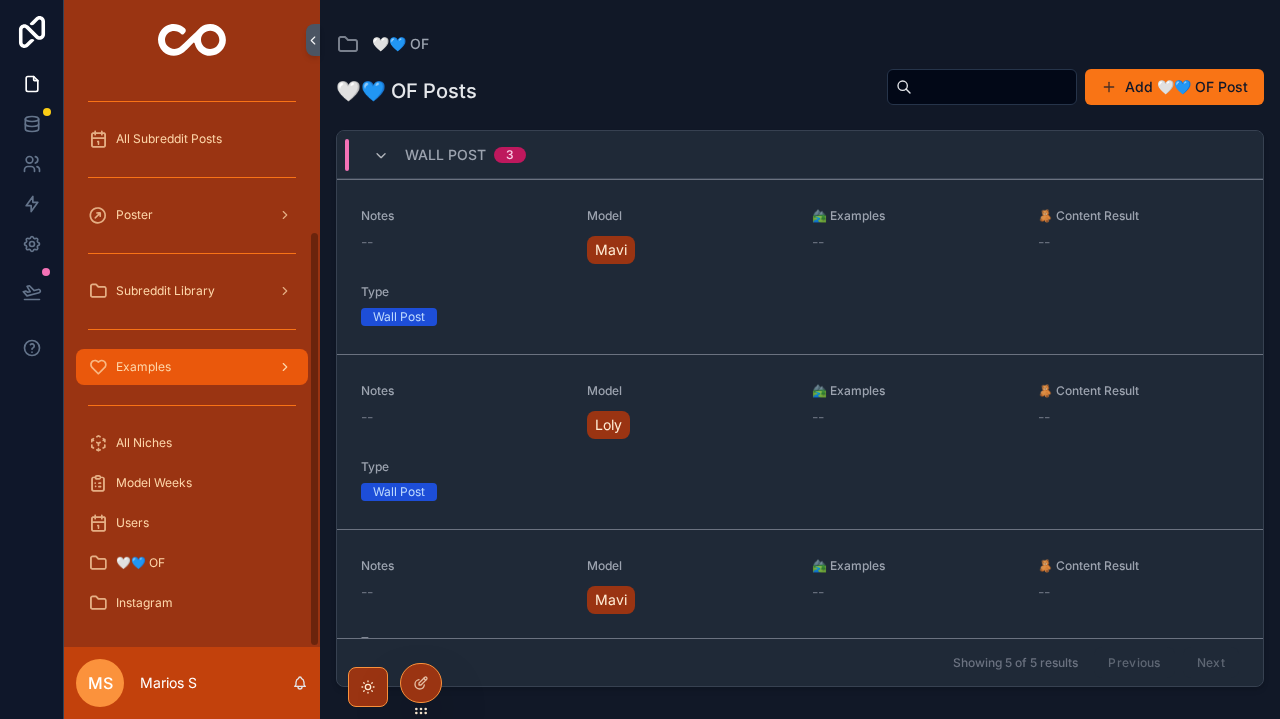 scroll, scrollTop: 205, scrollLeft: 0, axis: vertical 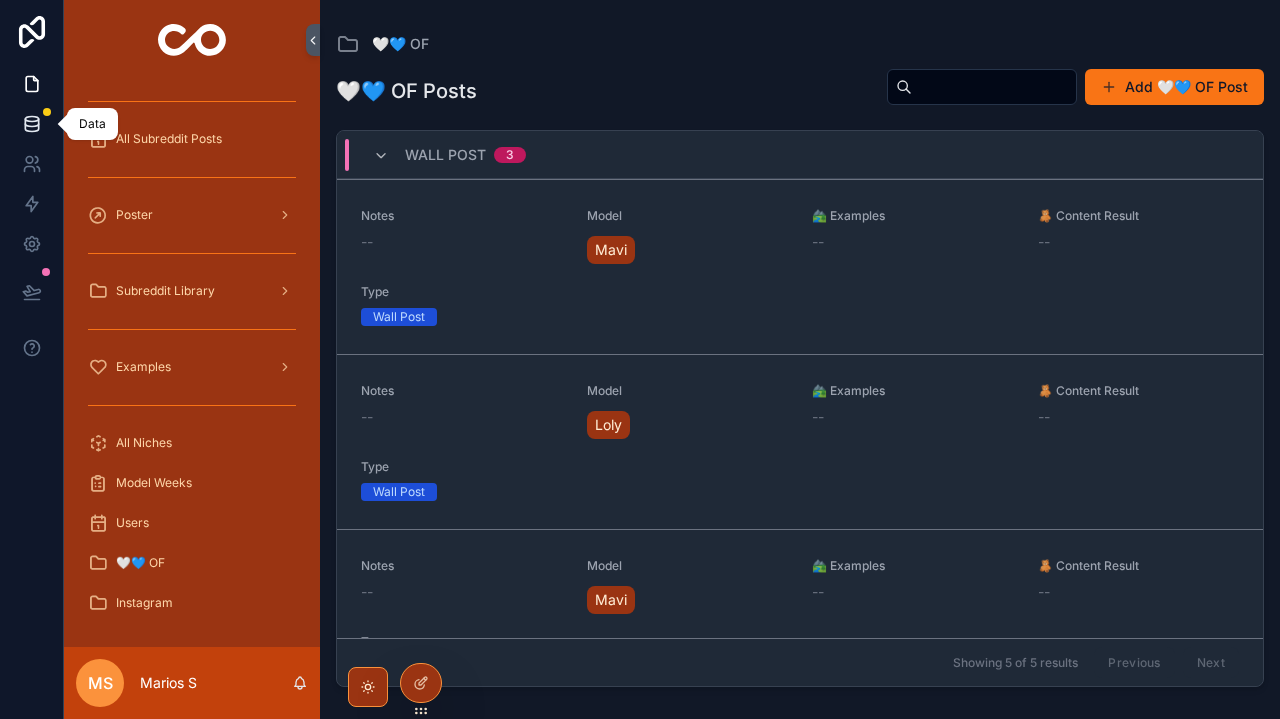 click 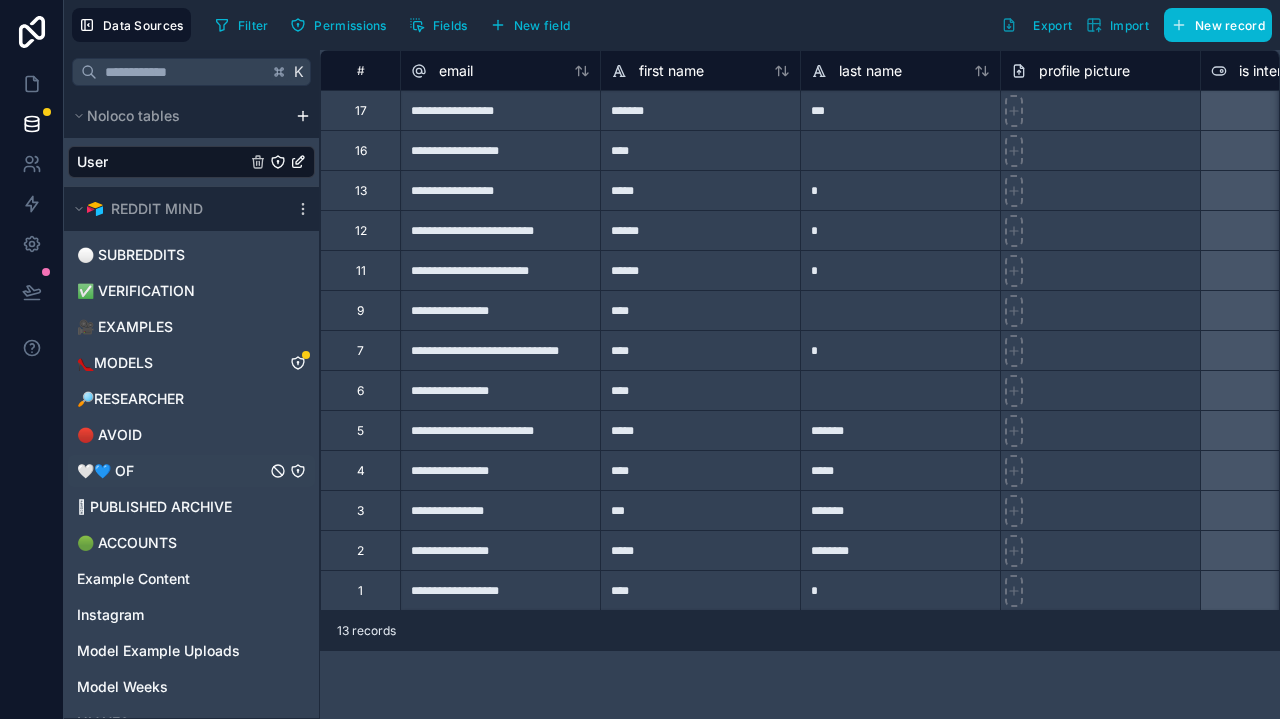 click on "🤍💙 OF" at bounding box center (191, 471) 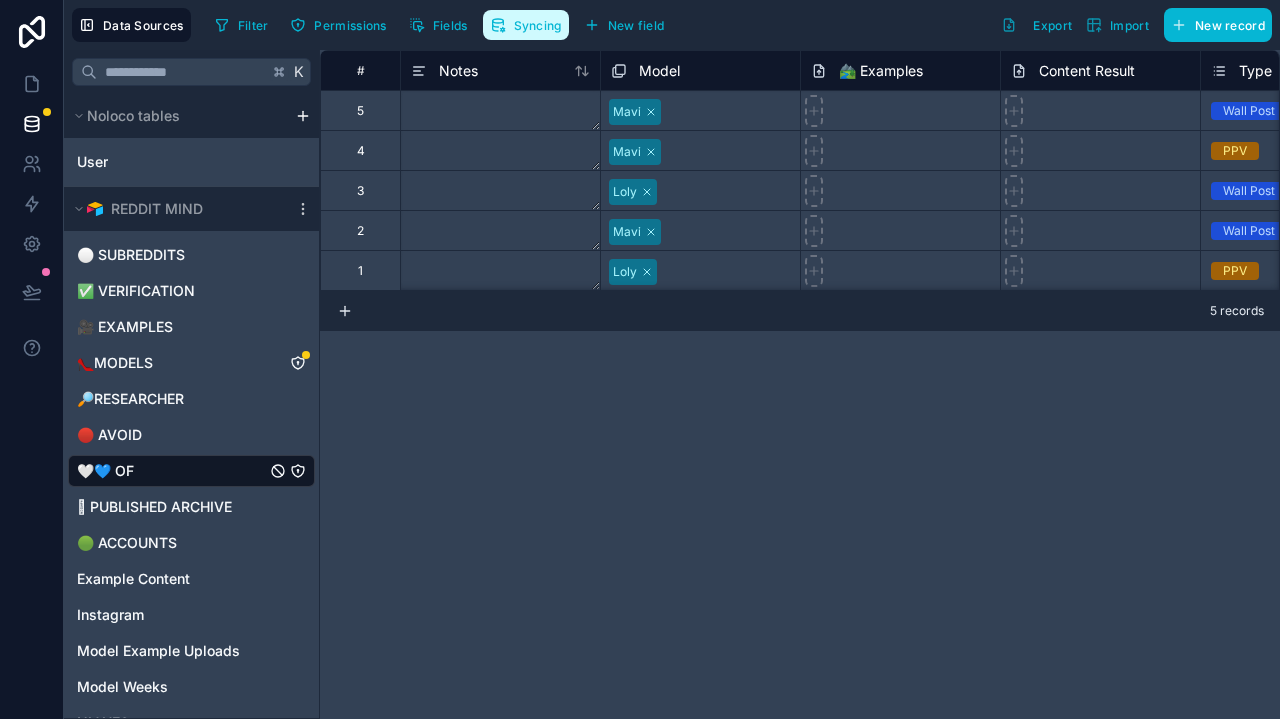 click on "Syncing" at bounding box center (538, 25) 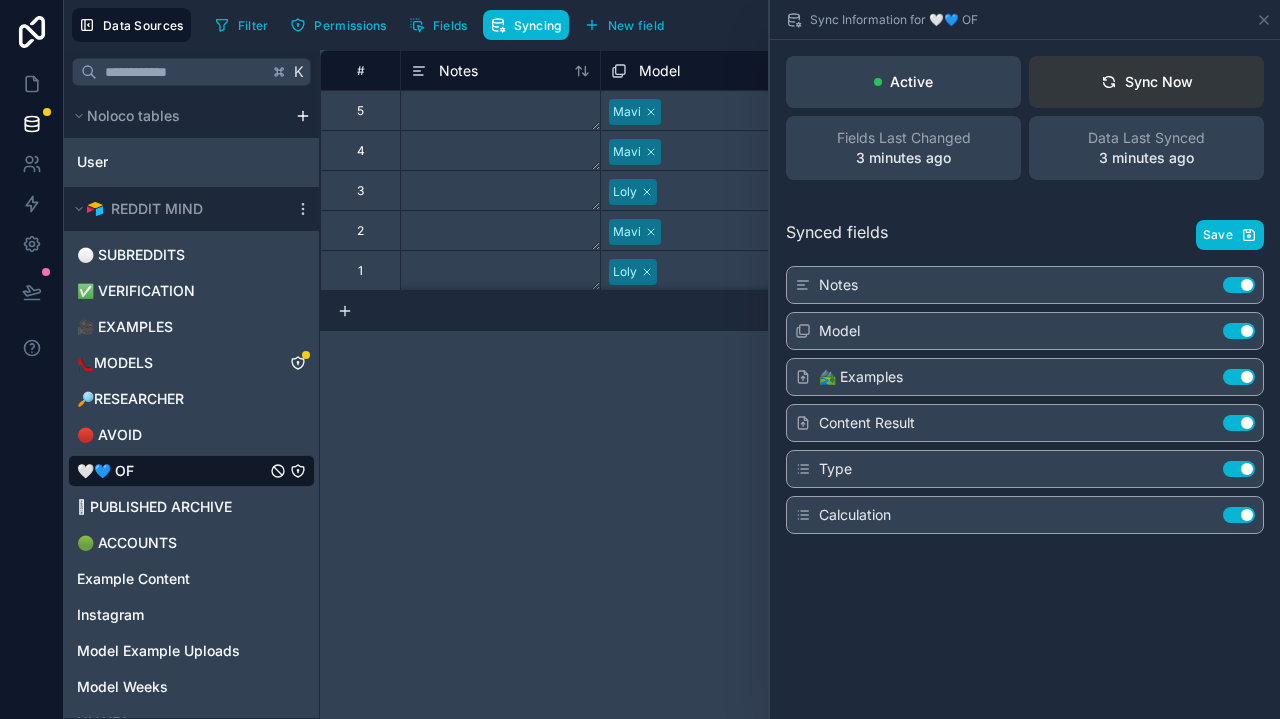 click on "Sync Now" at bounding box center (1146, 82) 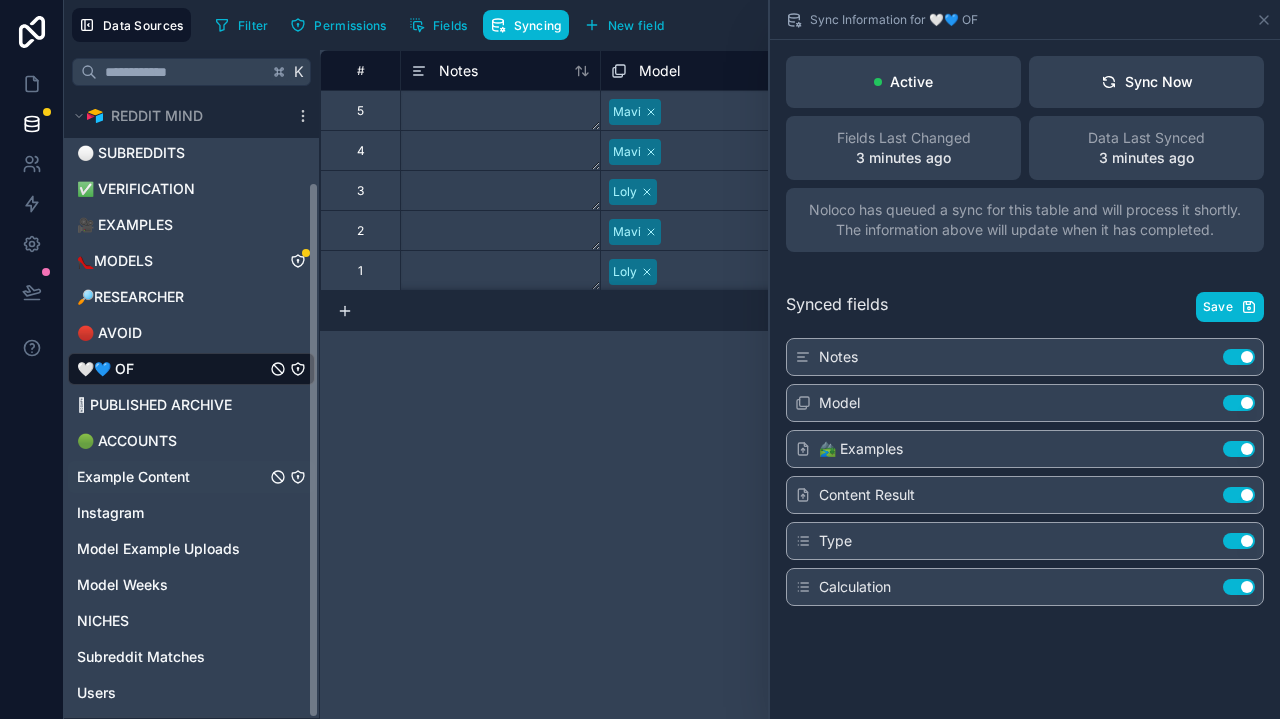 scroll, scrollTop: 102, scrollLeft: 0, axis: vertical 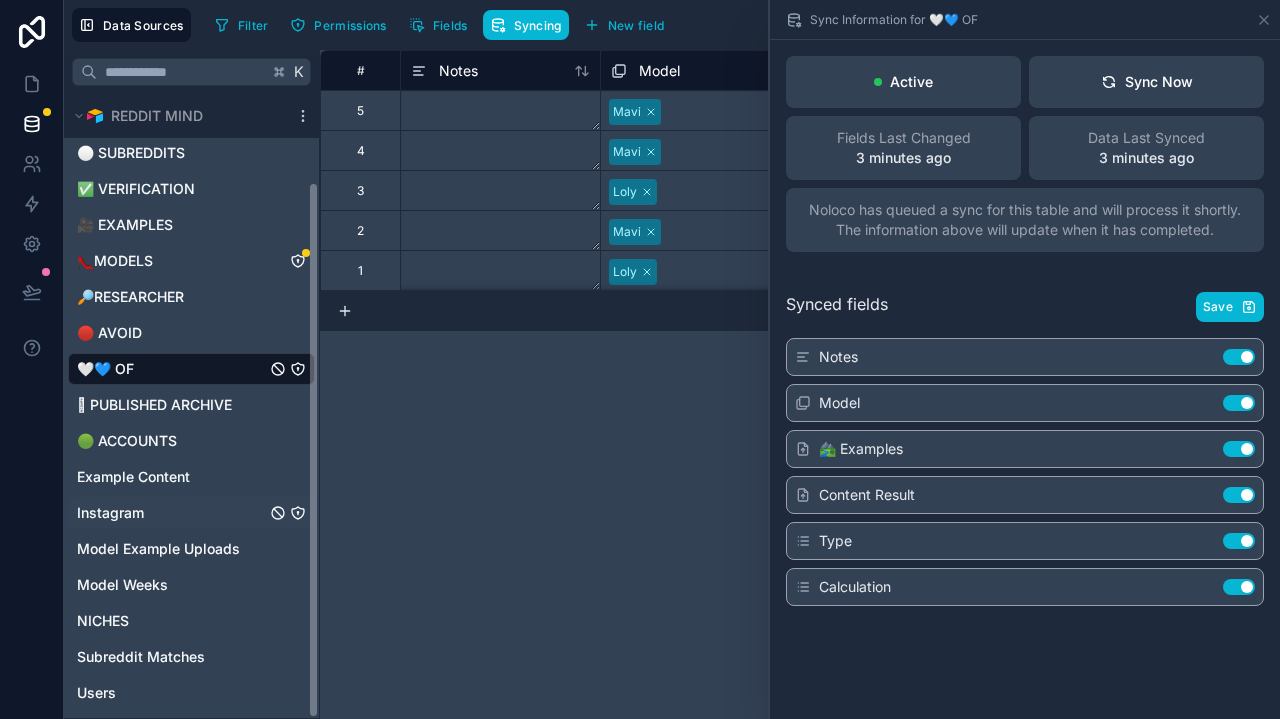 click on "Instagram" at bounding box center [191, 513] 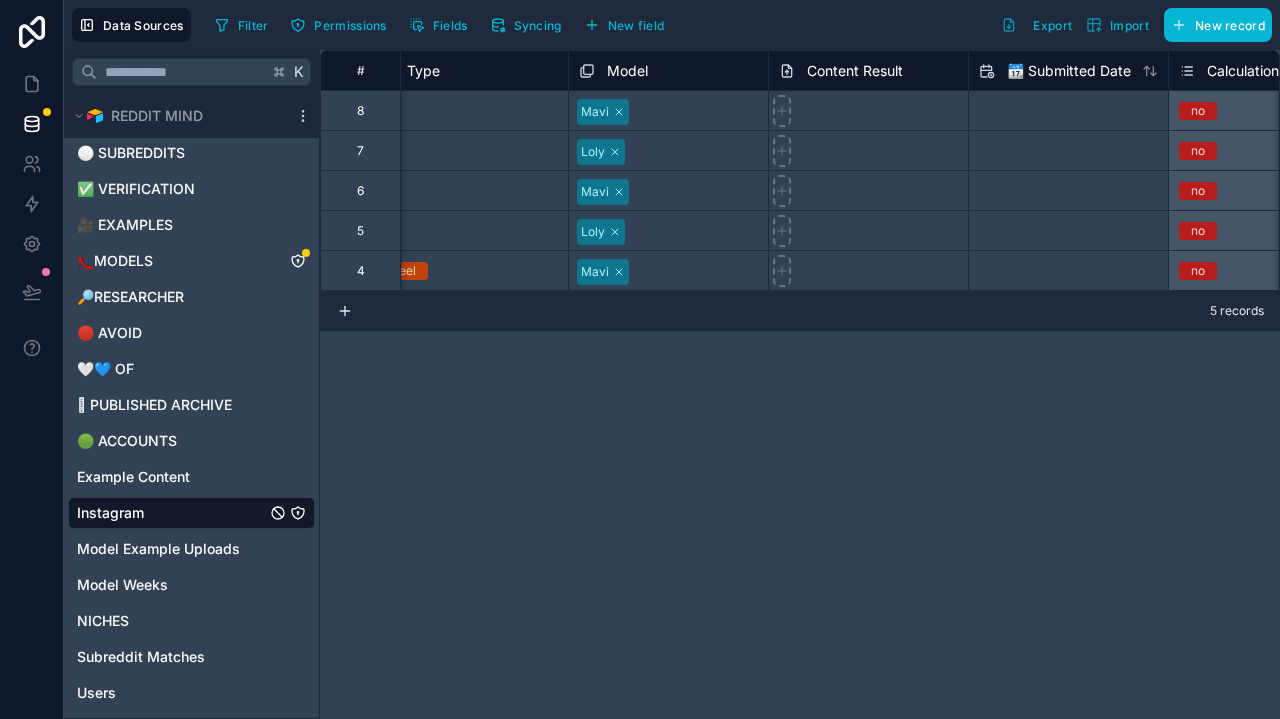scroll, scrollTop: 0, scrollLeft: 1580, axis: horizontal 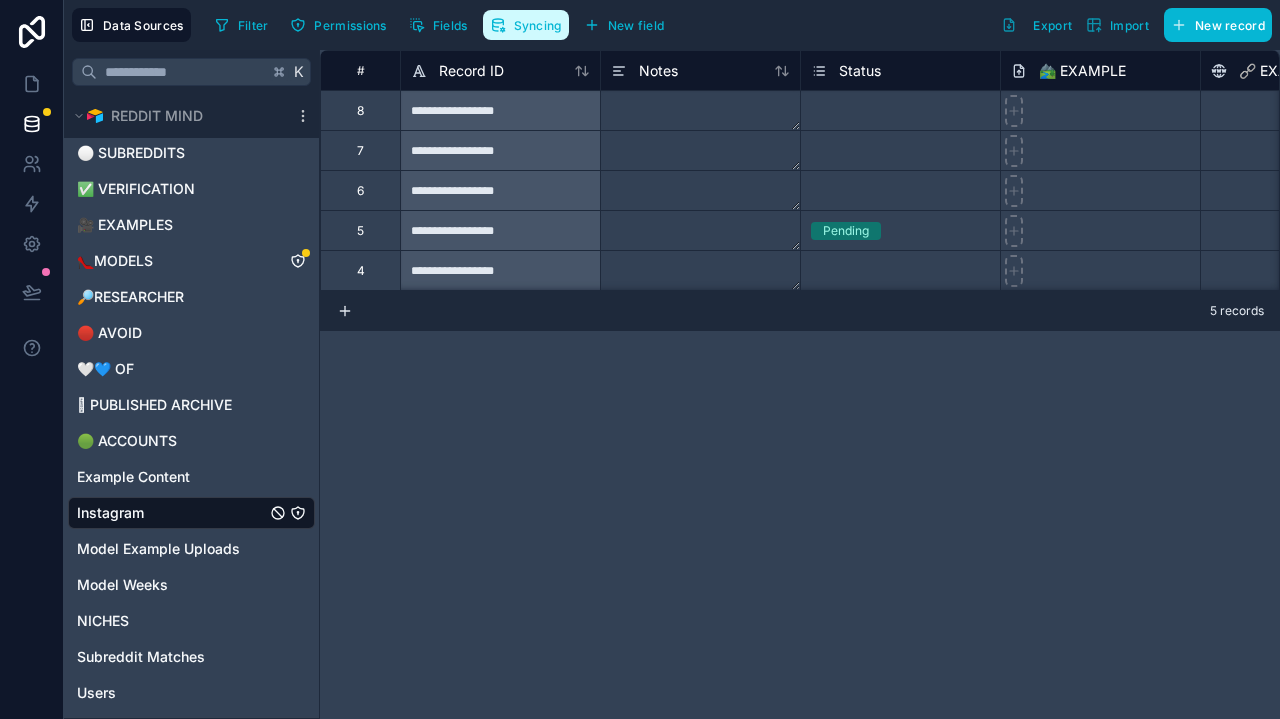 click 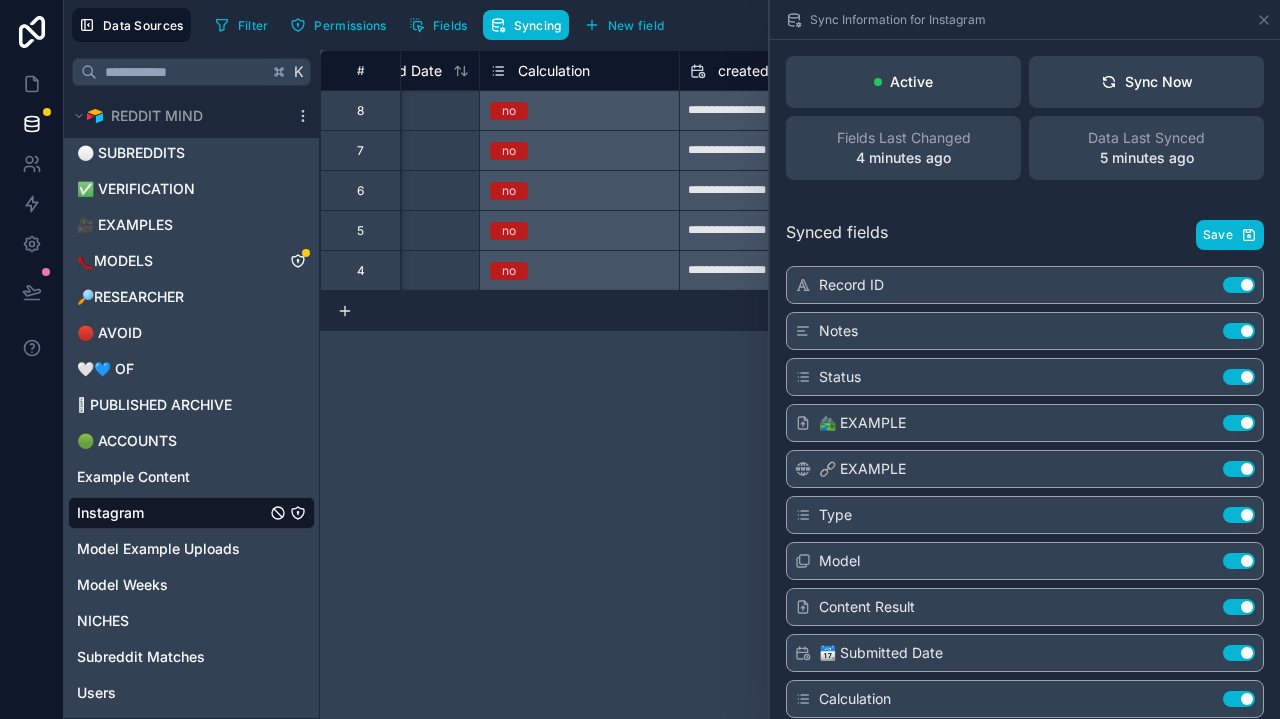 scroll, scrollTop: 0, scrollLeft: 1721, axis: horizontal 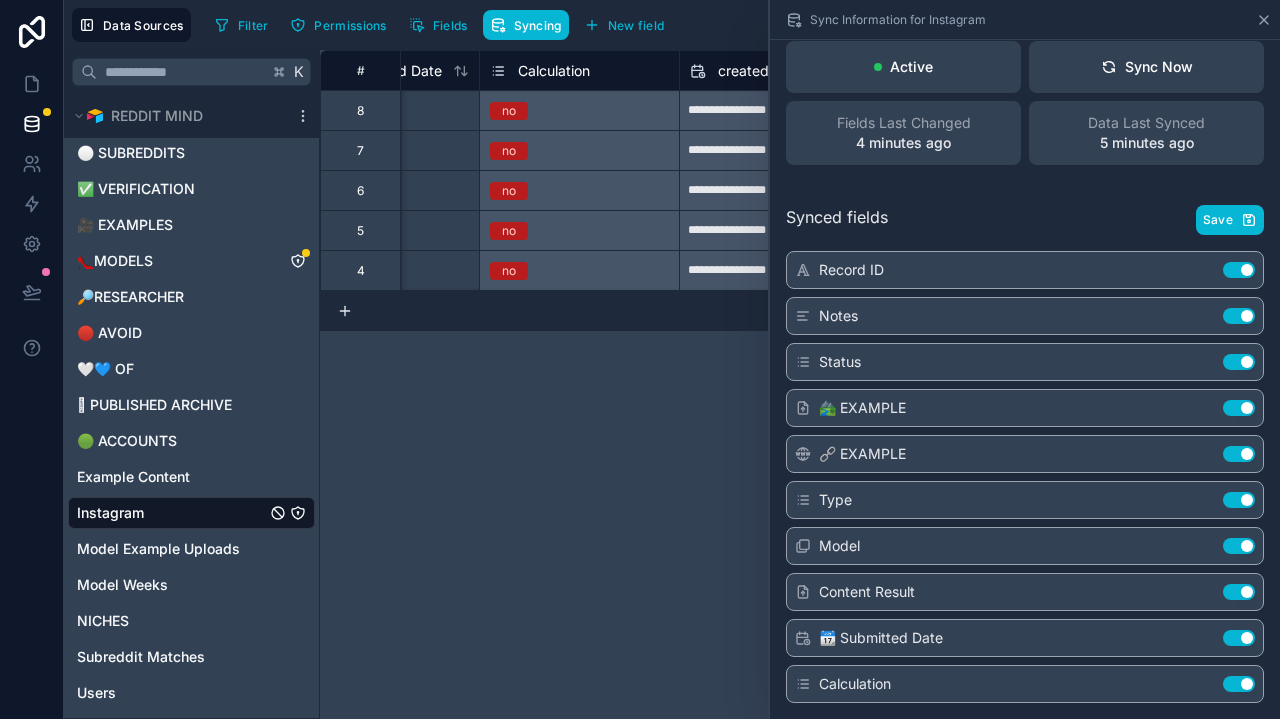 click 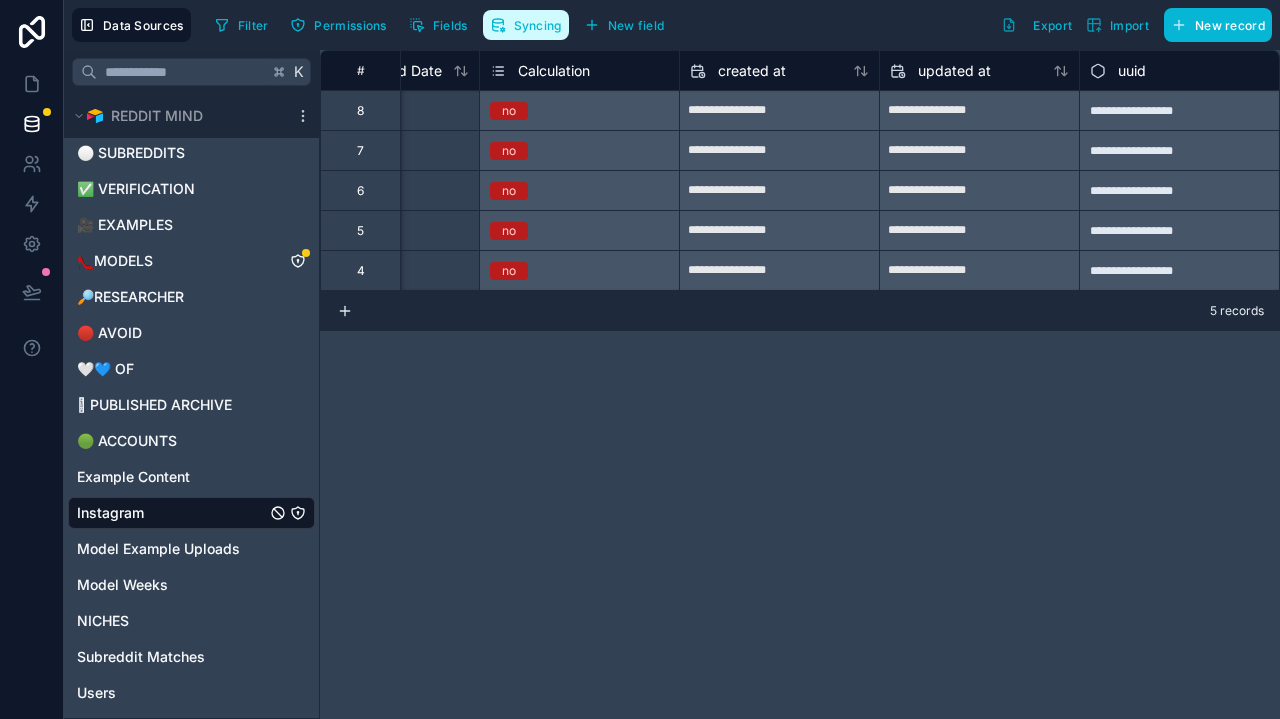 click on "Syncing" at bounding box center (526, 25) 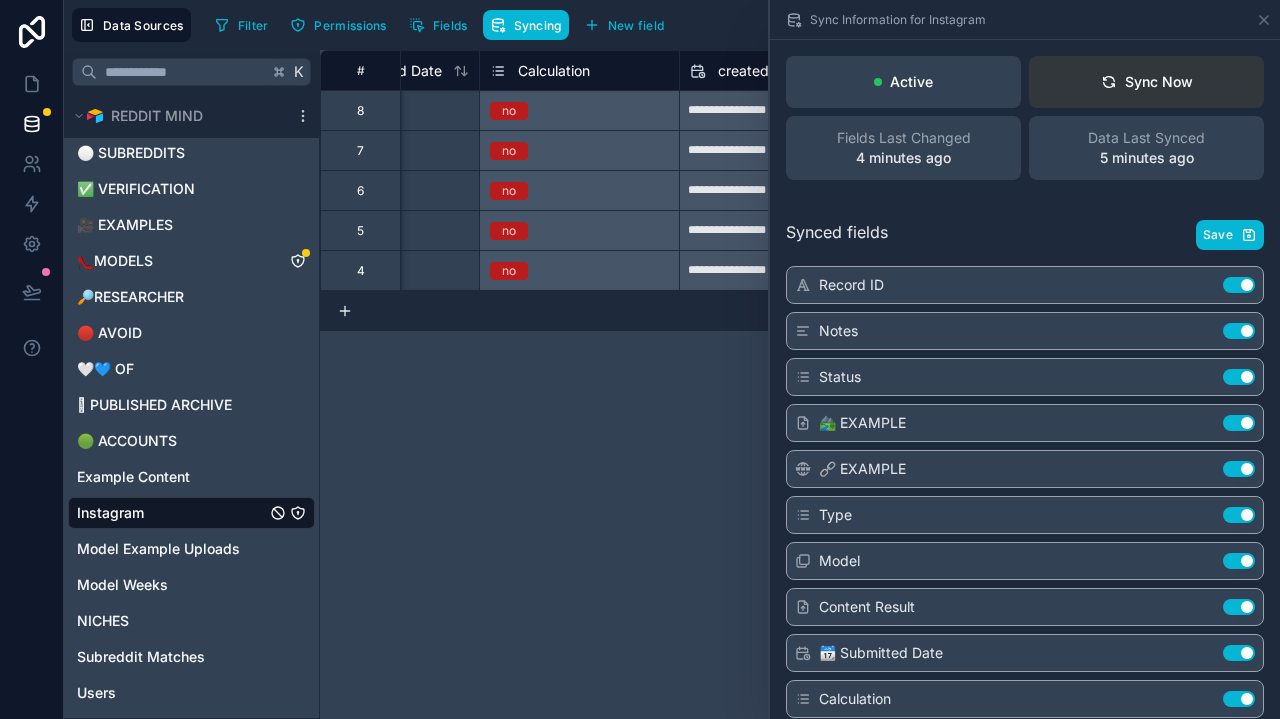 click 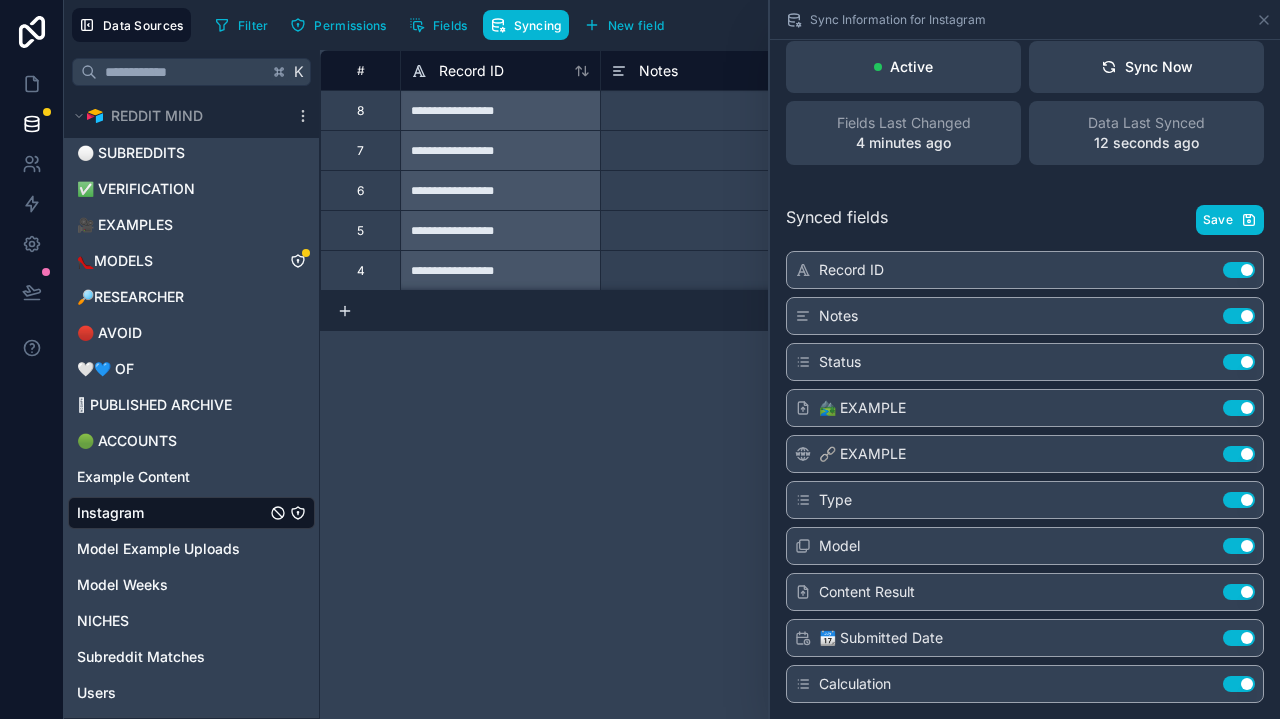 scroll, scrollTop: 15, scrollLeft: 0, axis: vertical 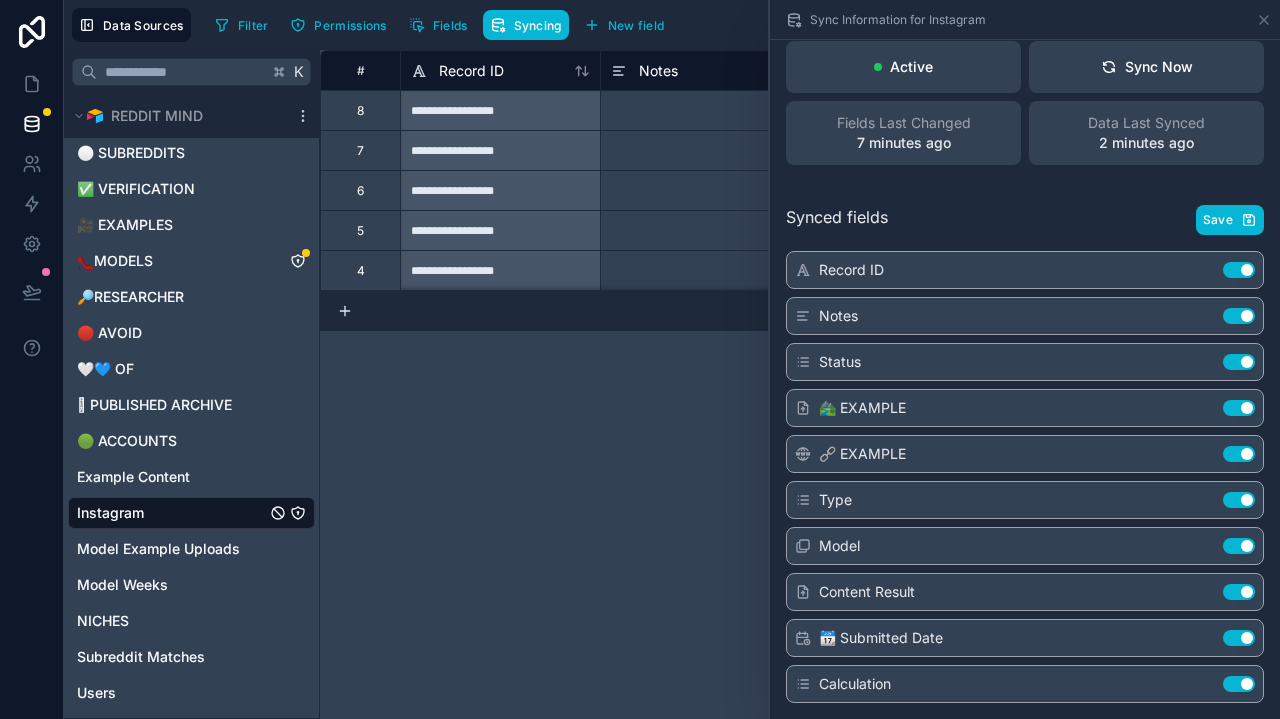 click on "**********" at bounding box center (800, 384) 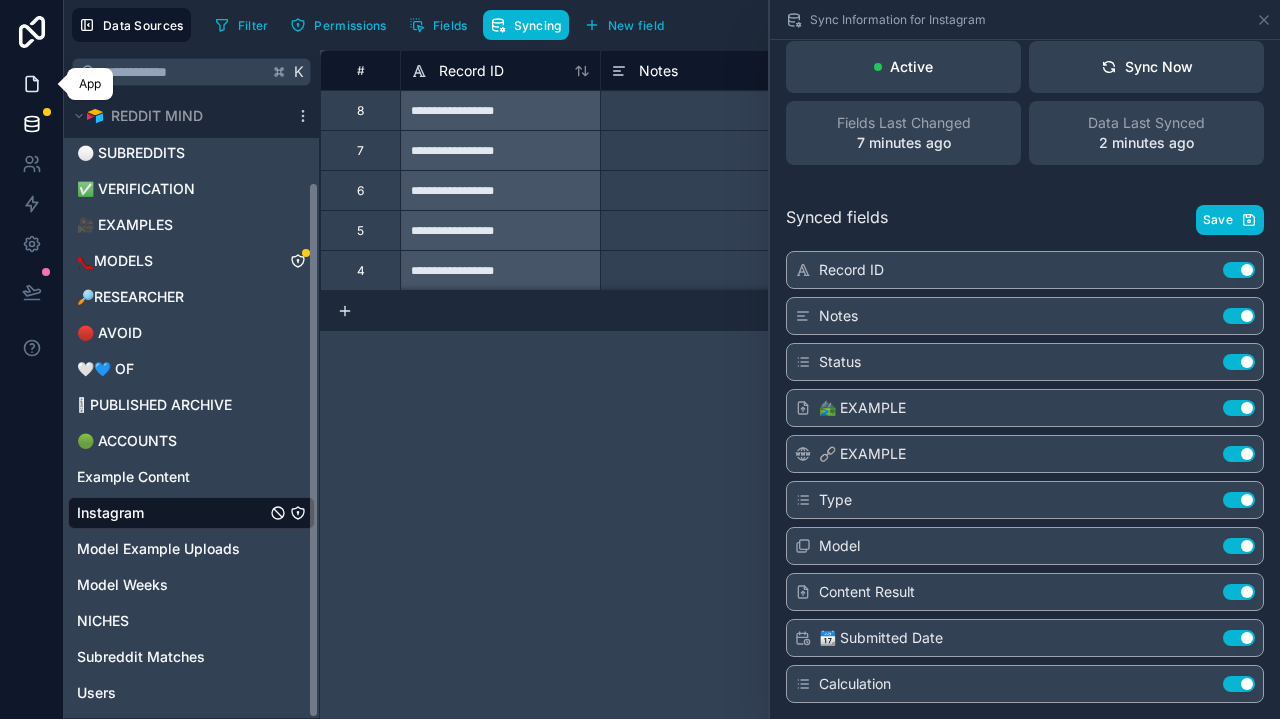 click 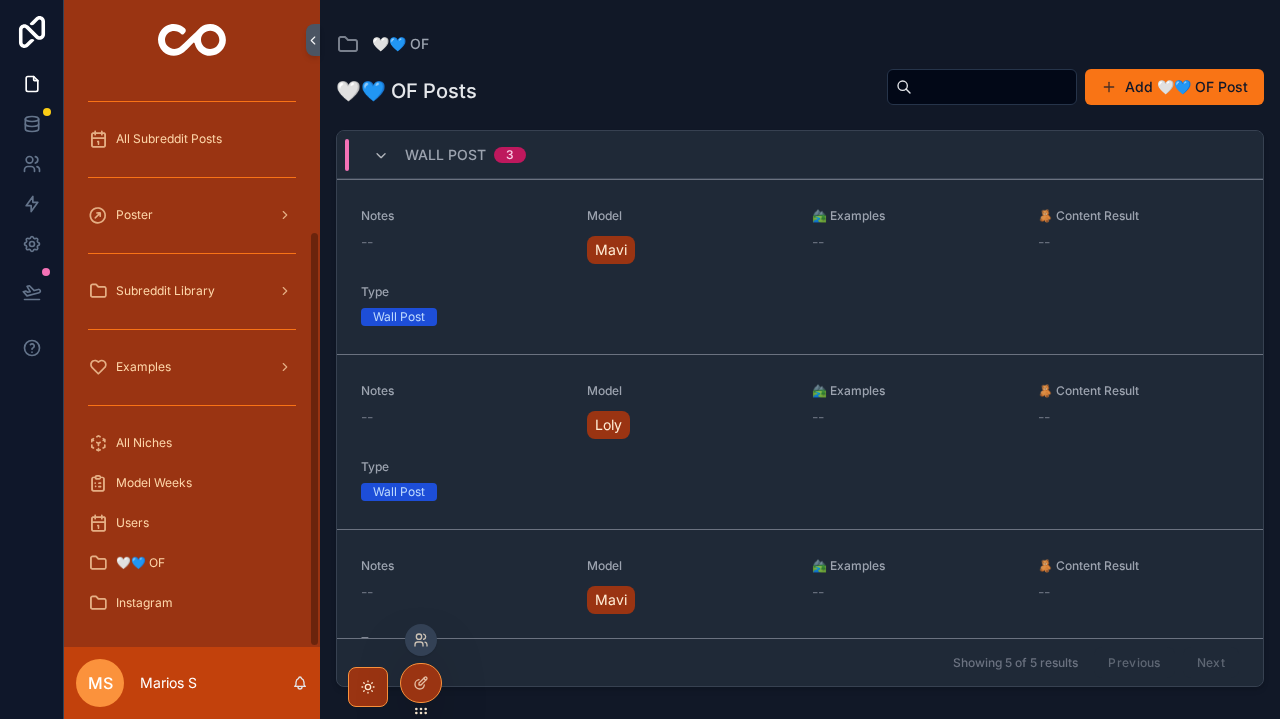 scroll, scrollTop: 205, scrollLeft: 0, axis: vertical 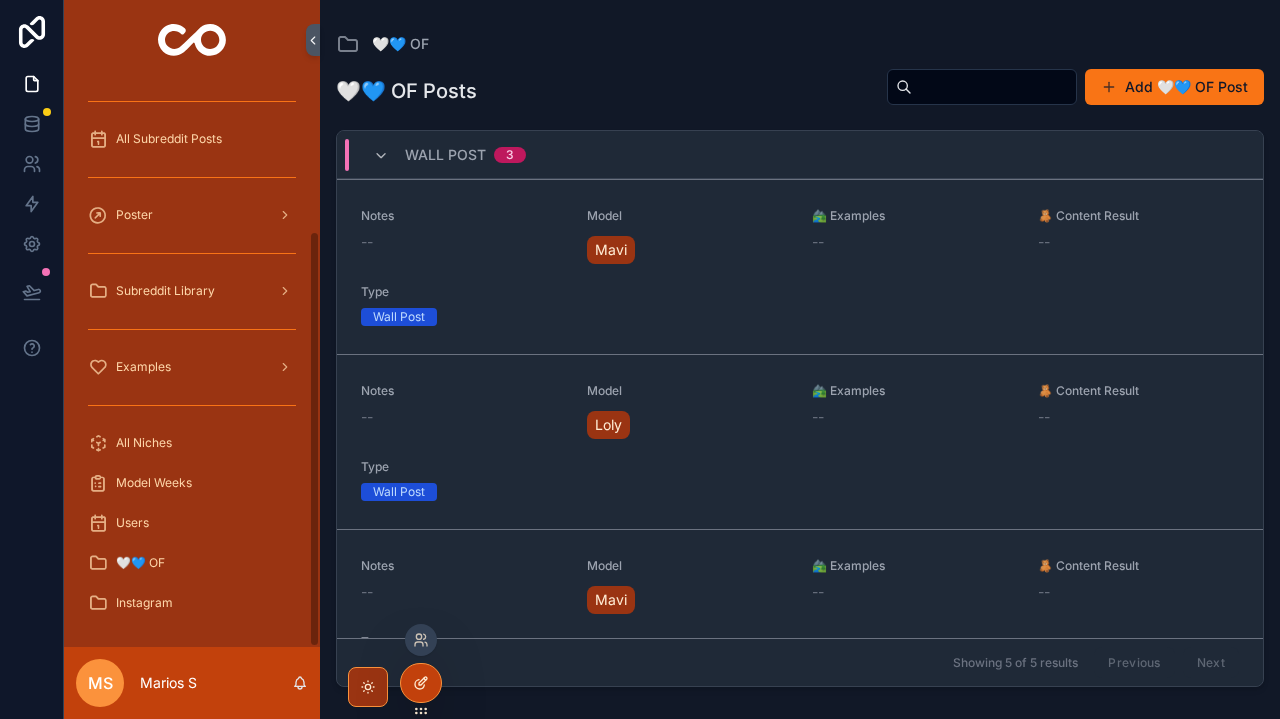click 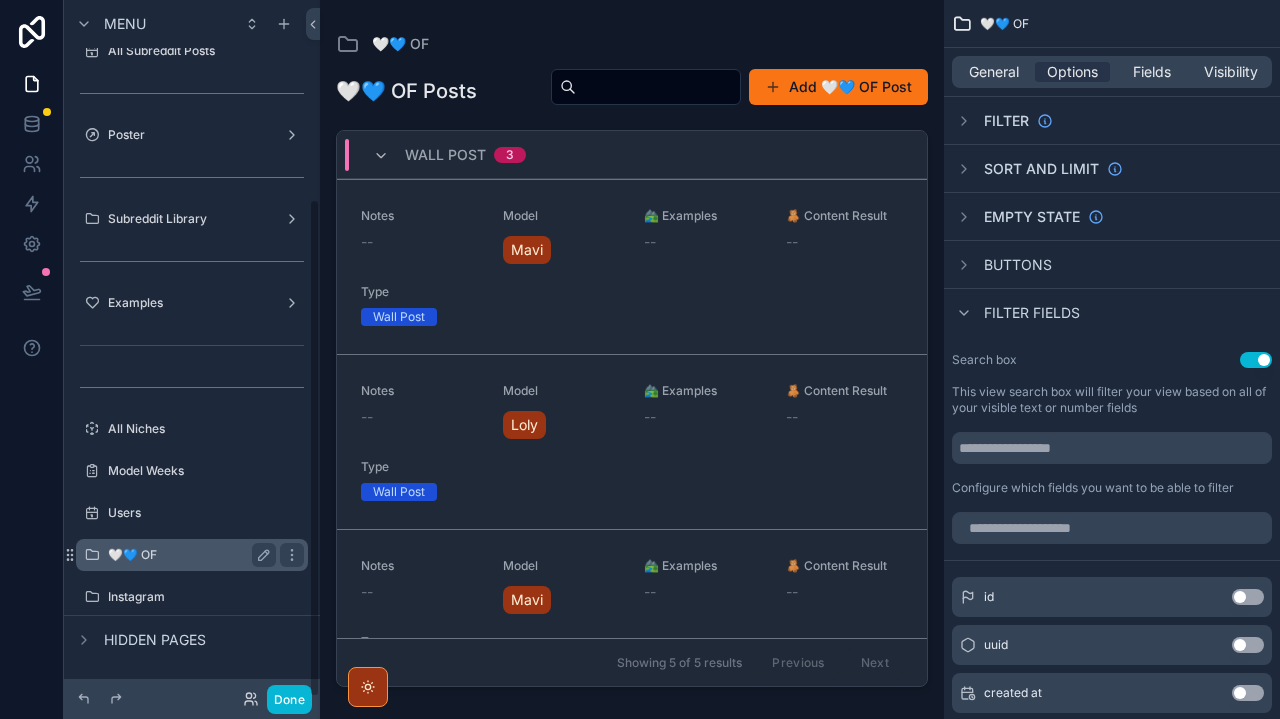 scroll, scrollTop: 273, scrollLeft: 0, axis: vertical 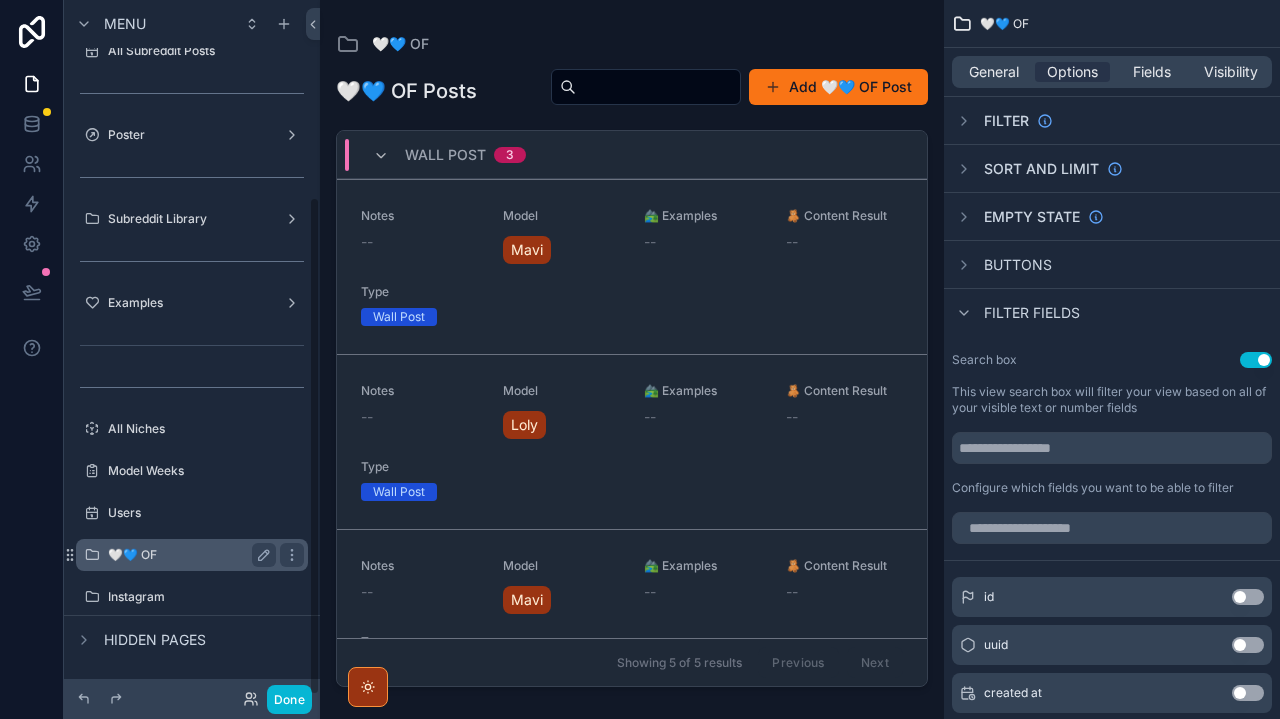 click on "🤍💙 OF" at bounding box center [188, 555] 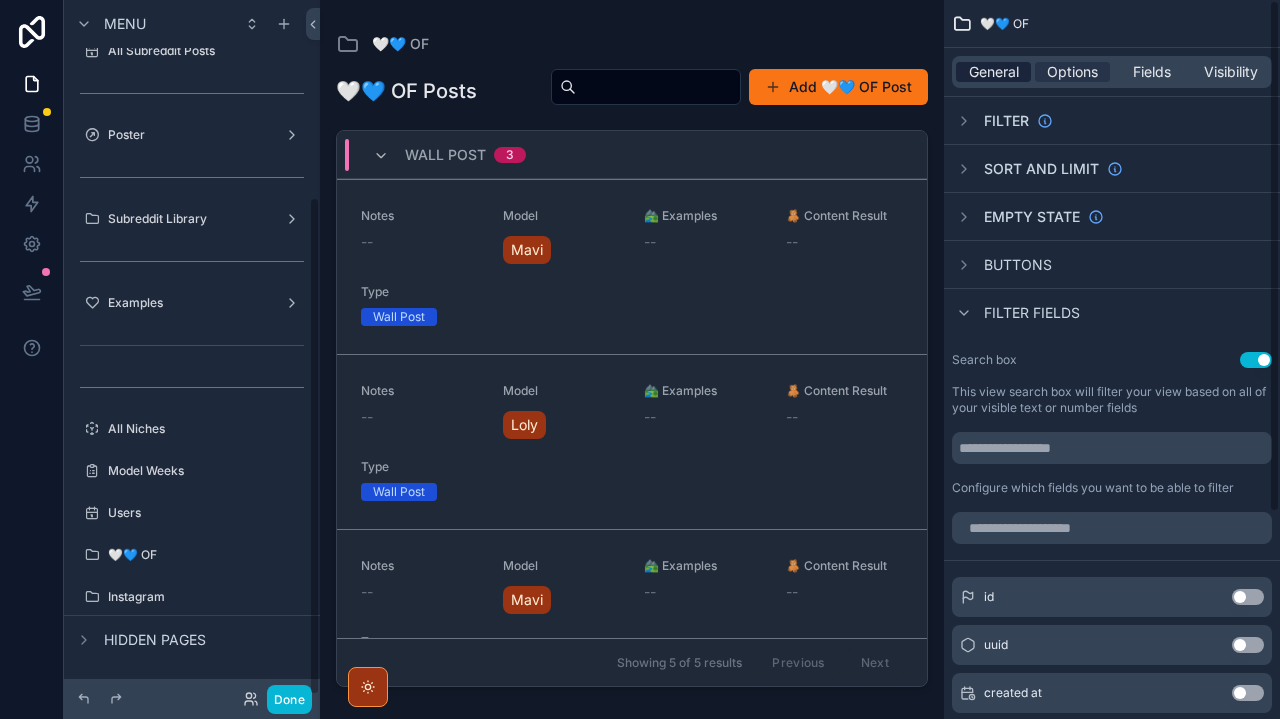 click on "General" at bounding box center (994, 72) 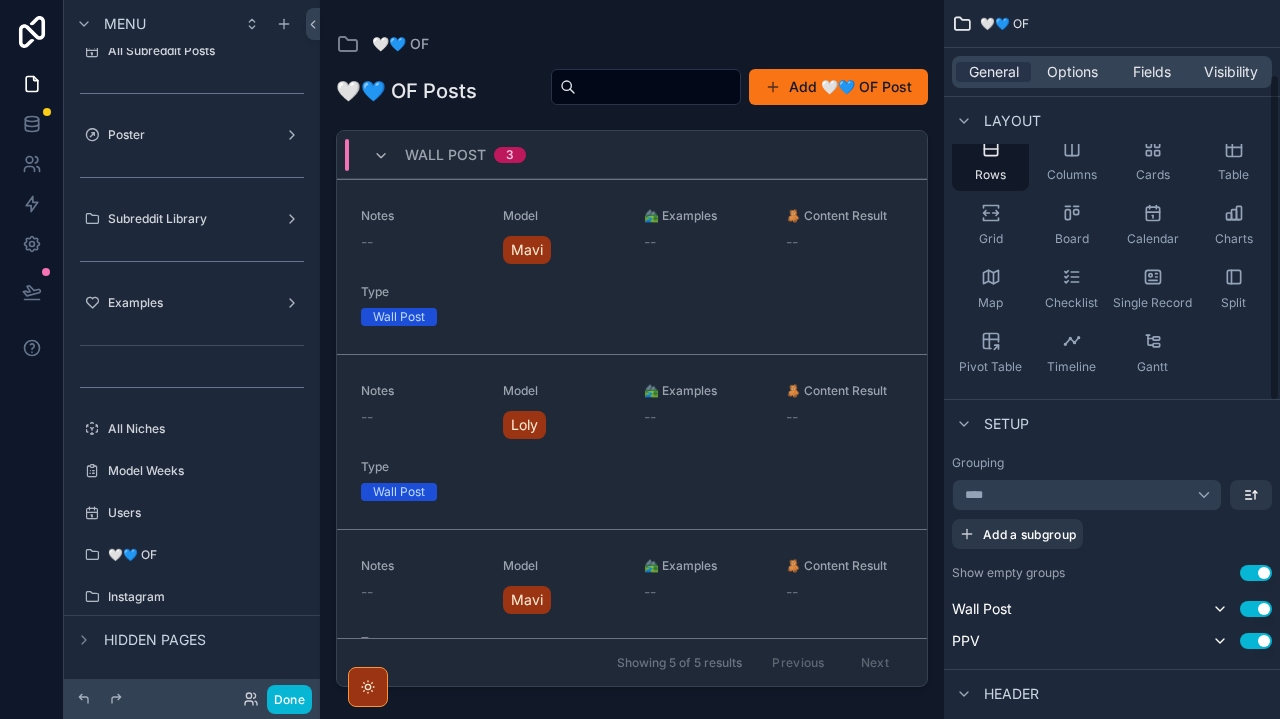 scroll, scrollTop: 176, scrollLeft: 0, axis: vertical 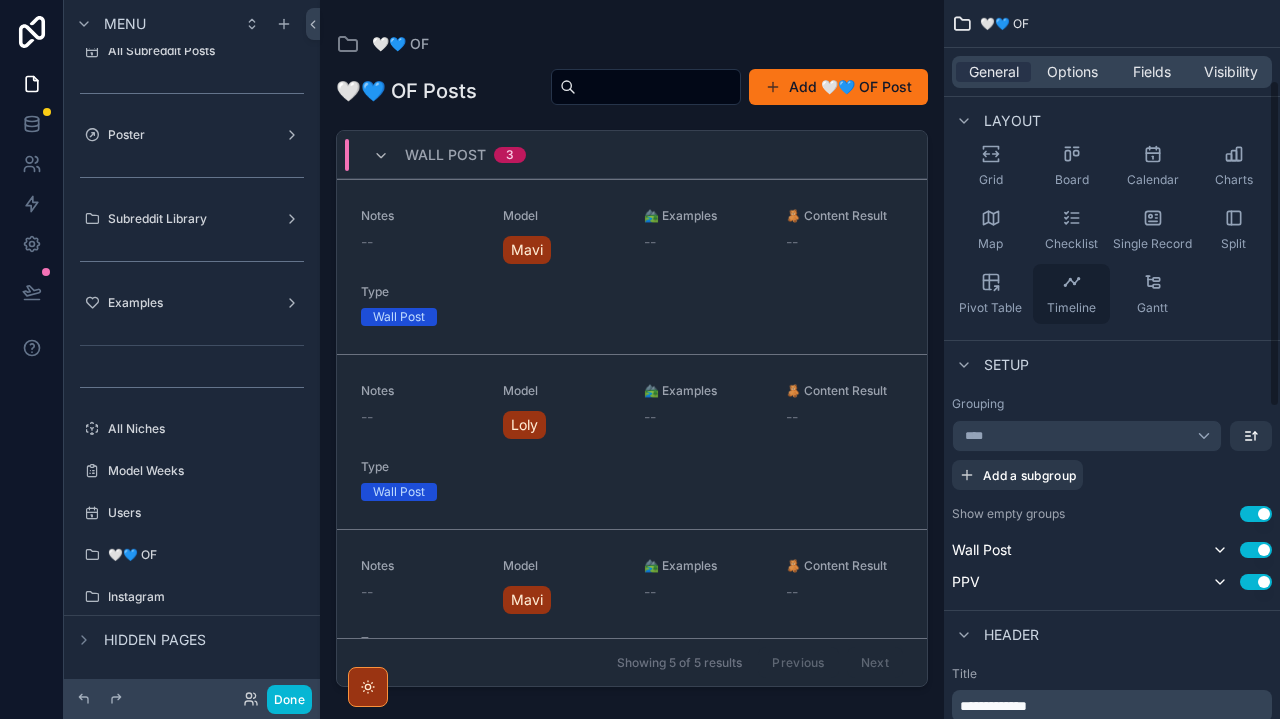 click on "Timeline" at bounding box center [1071, 294] 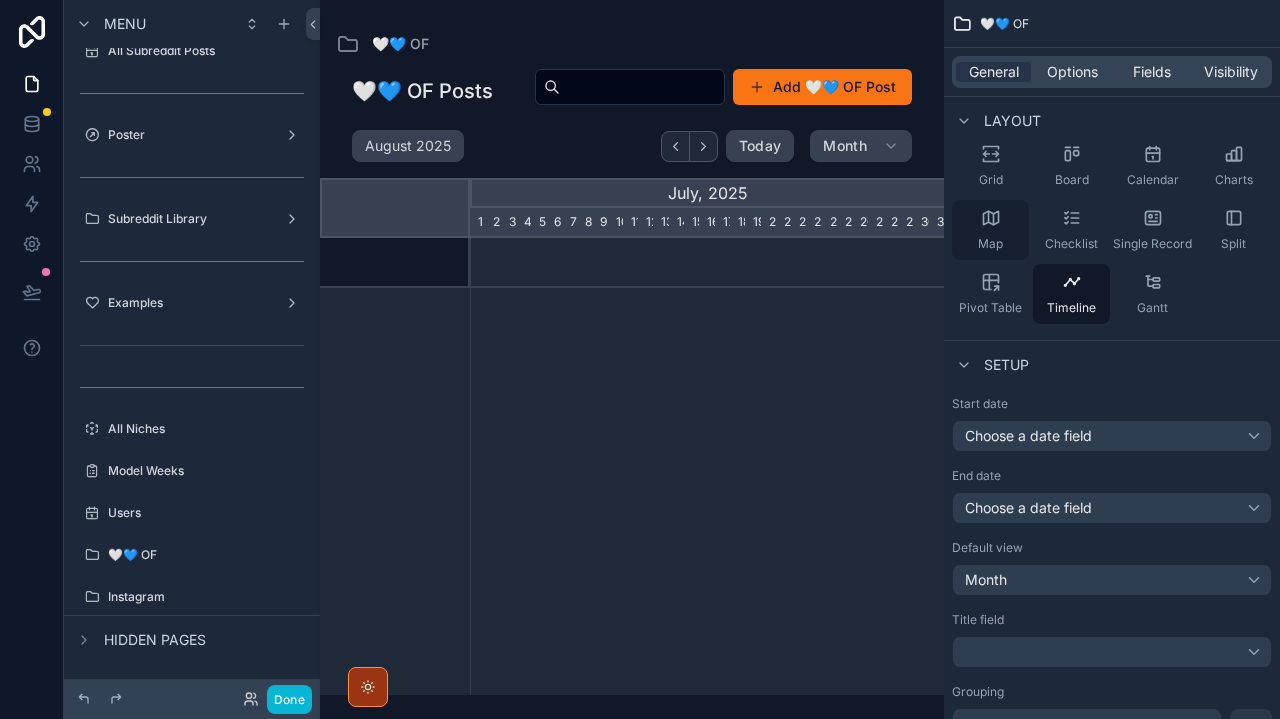 scroll, scrollTop: 0, scrollLeft: 474, axis: horizontal 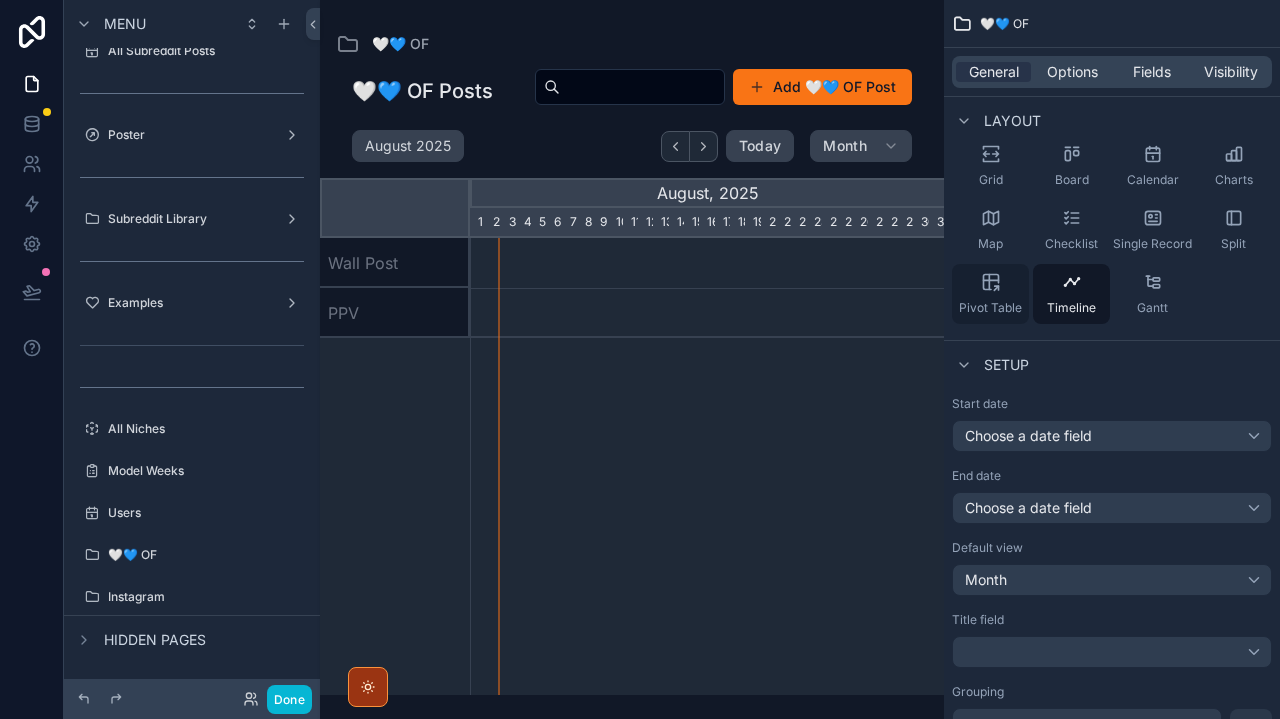 click 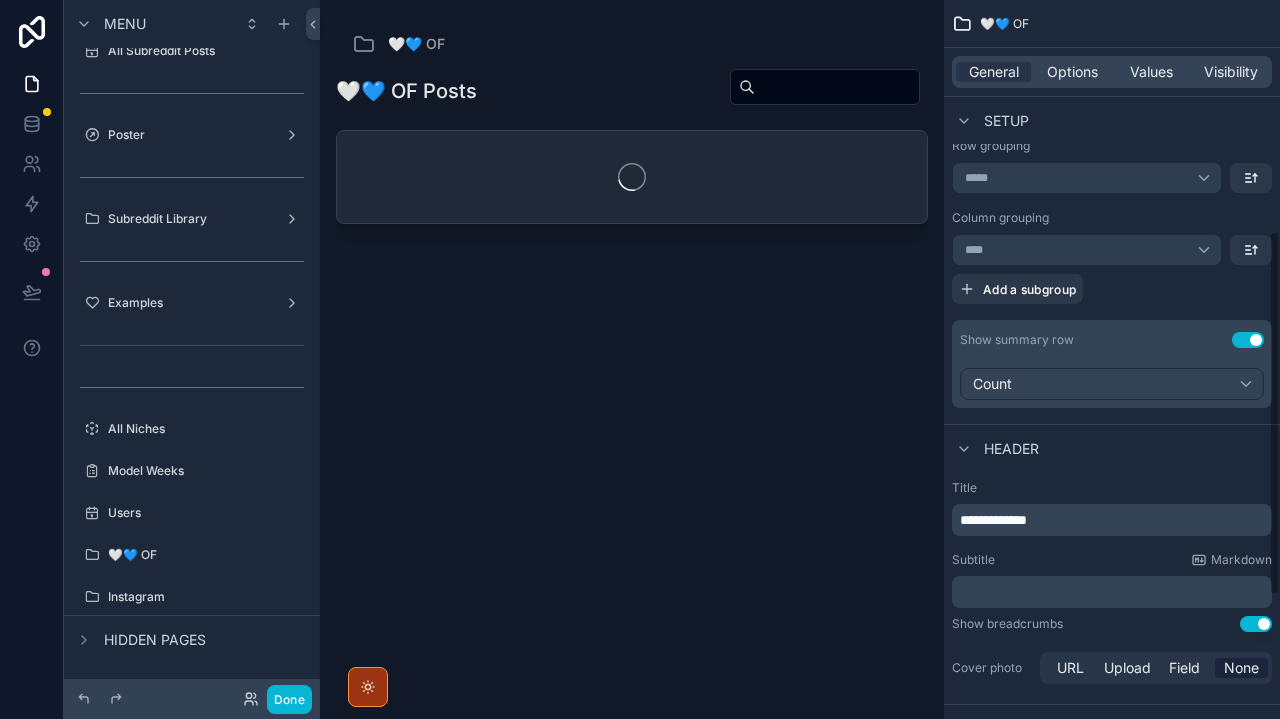 scroll, scrollTop: 456, scrollLeft: 0, axis: vertical 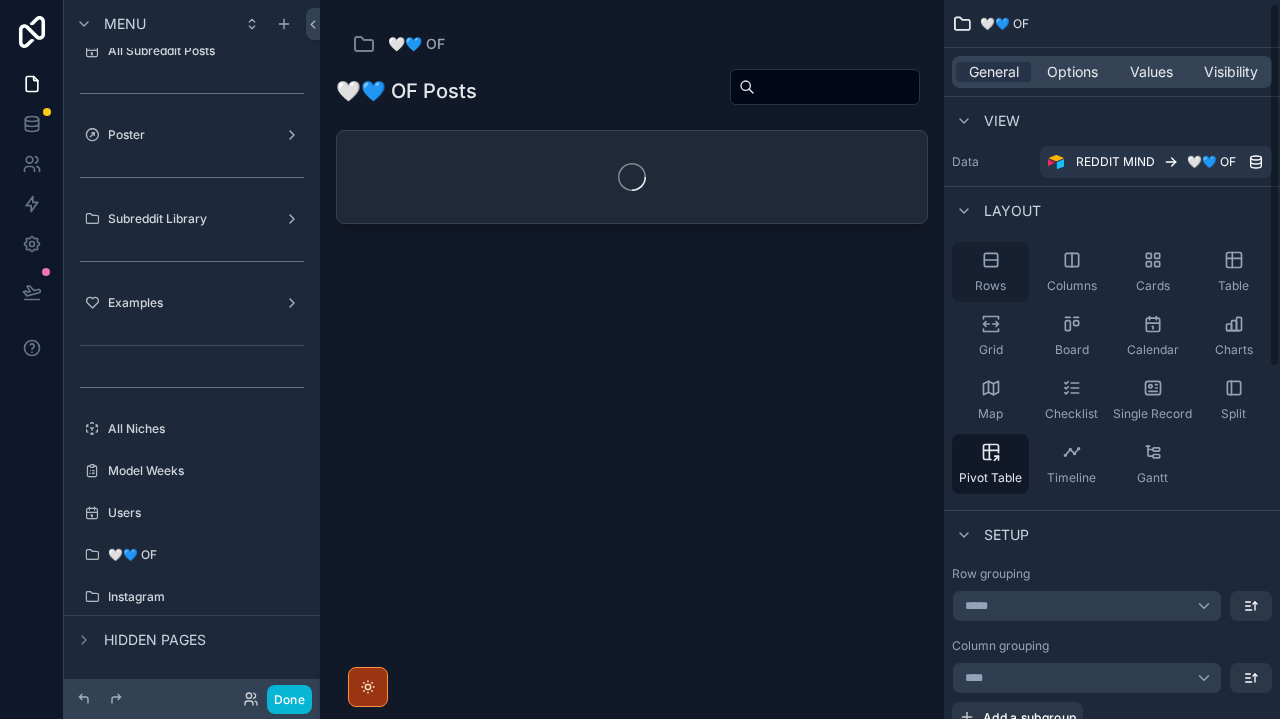 click 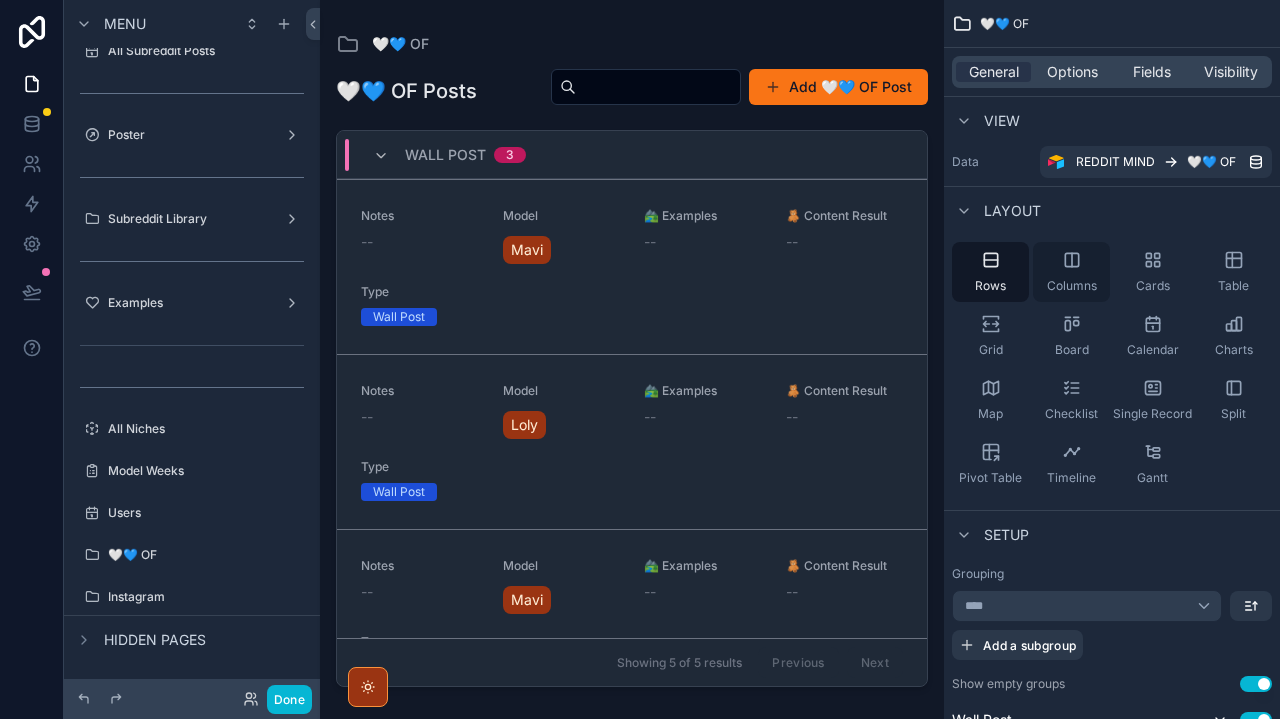 click on "Columns" at bounding box center [1072, 286] 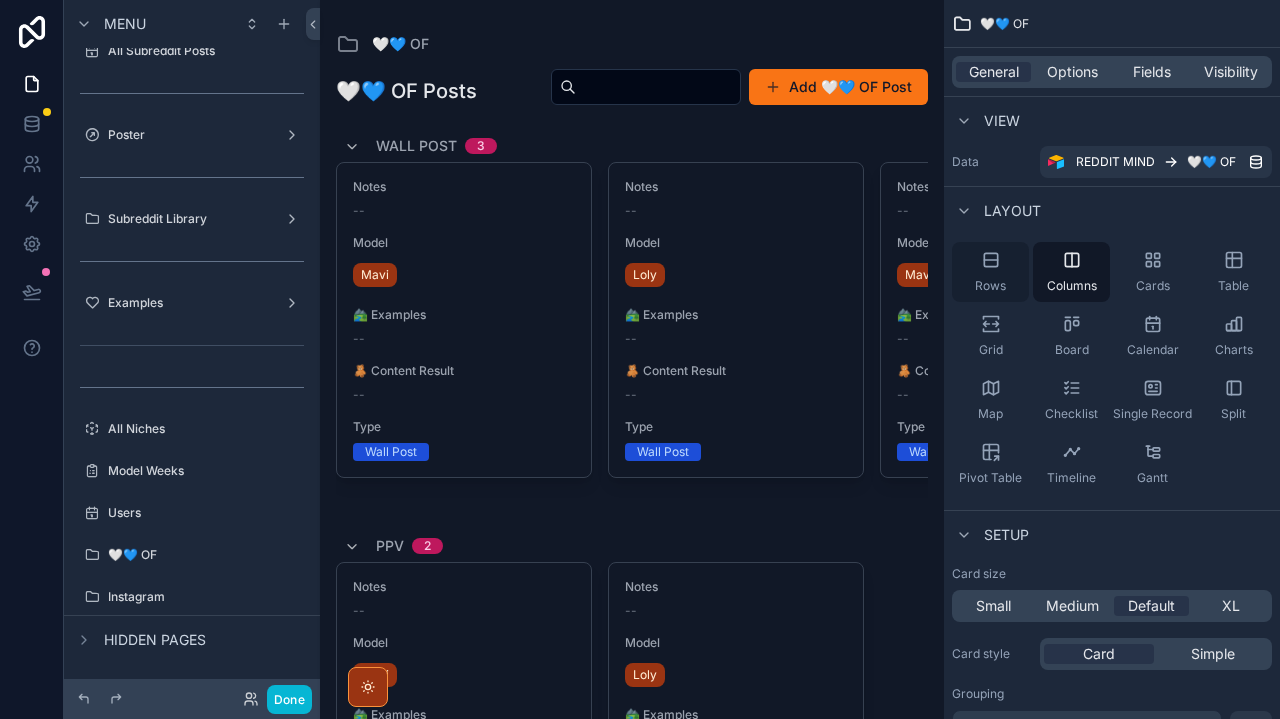 click on "Rows" at bounding box center (990, 272) 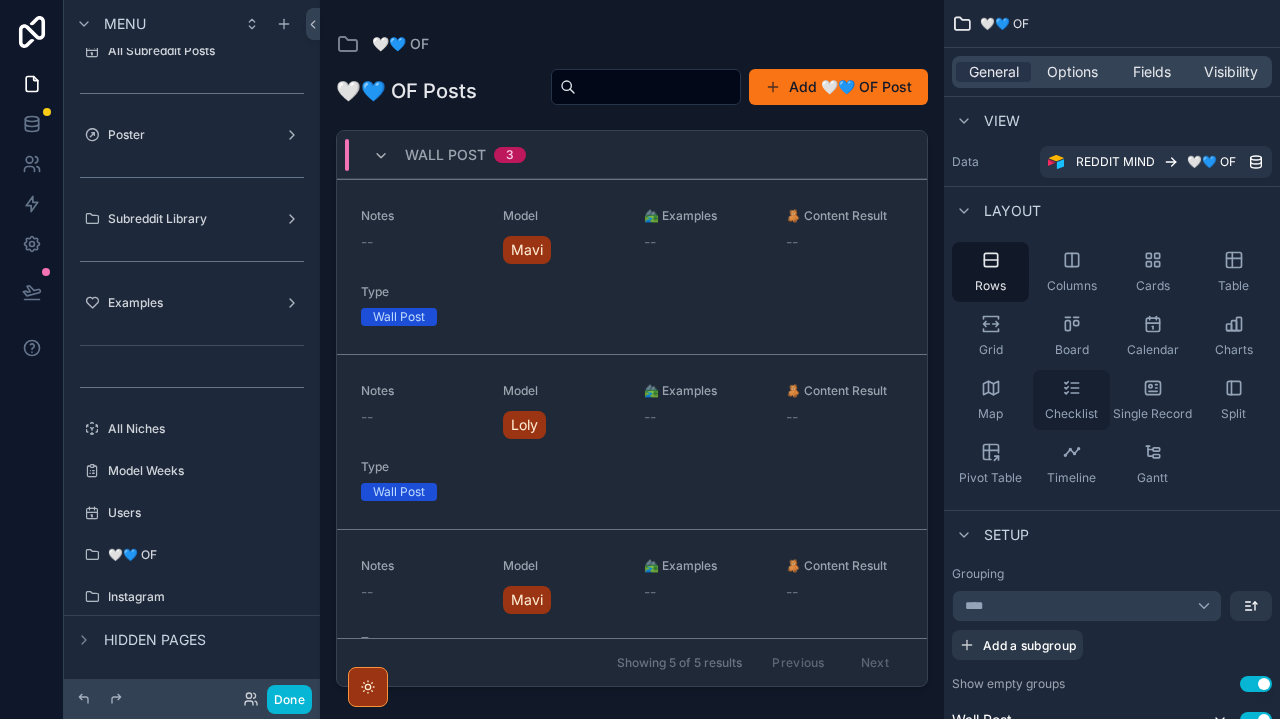 click 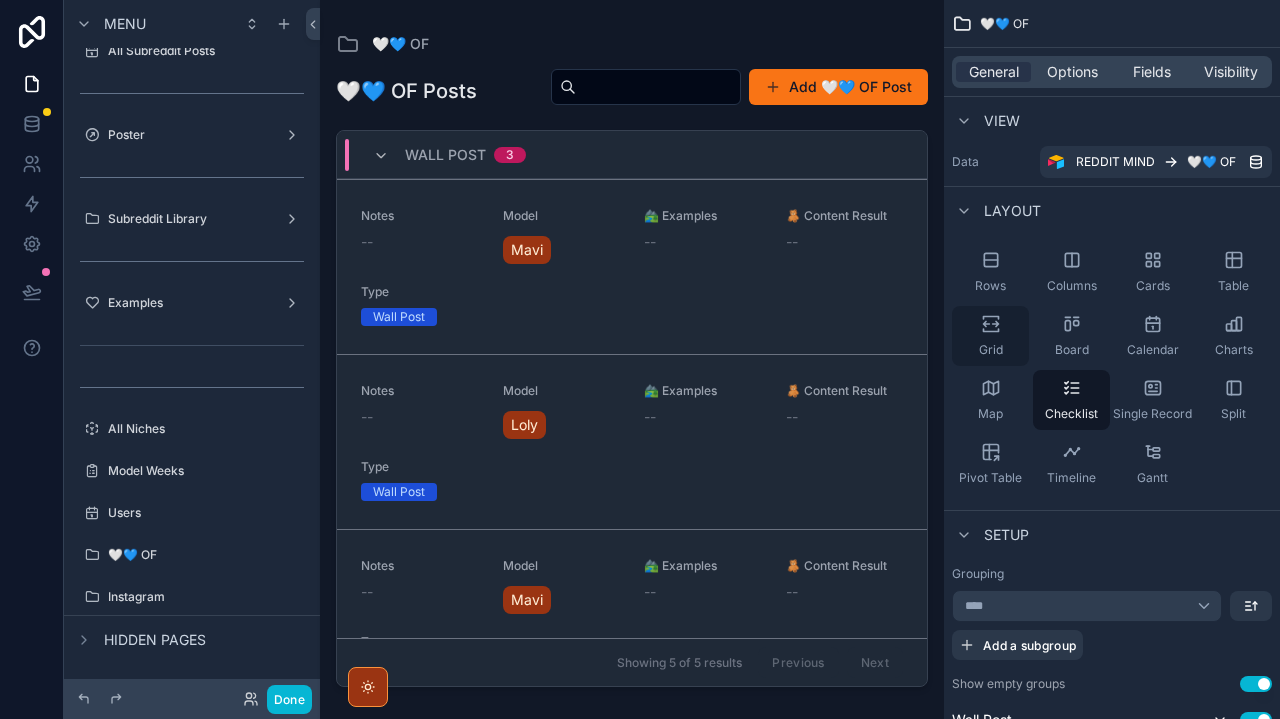 click on "Grid" at bounding box center (990, 336) 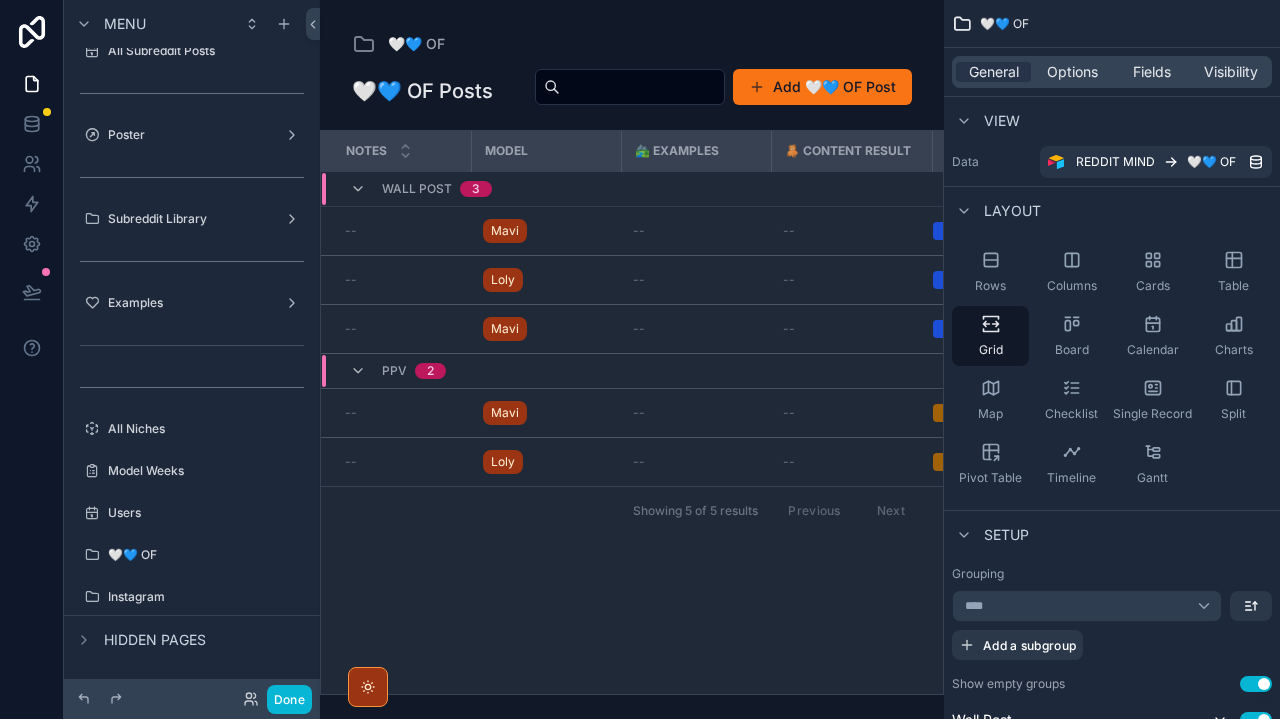 scroll, scrollTop: 0, scrollLeft: 0, axis: both 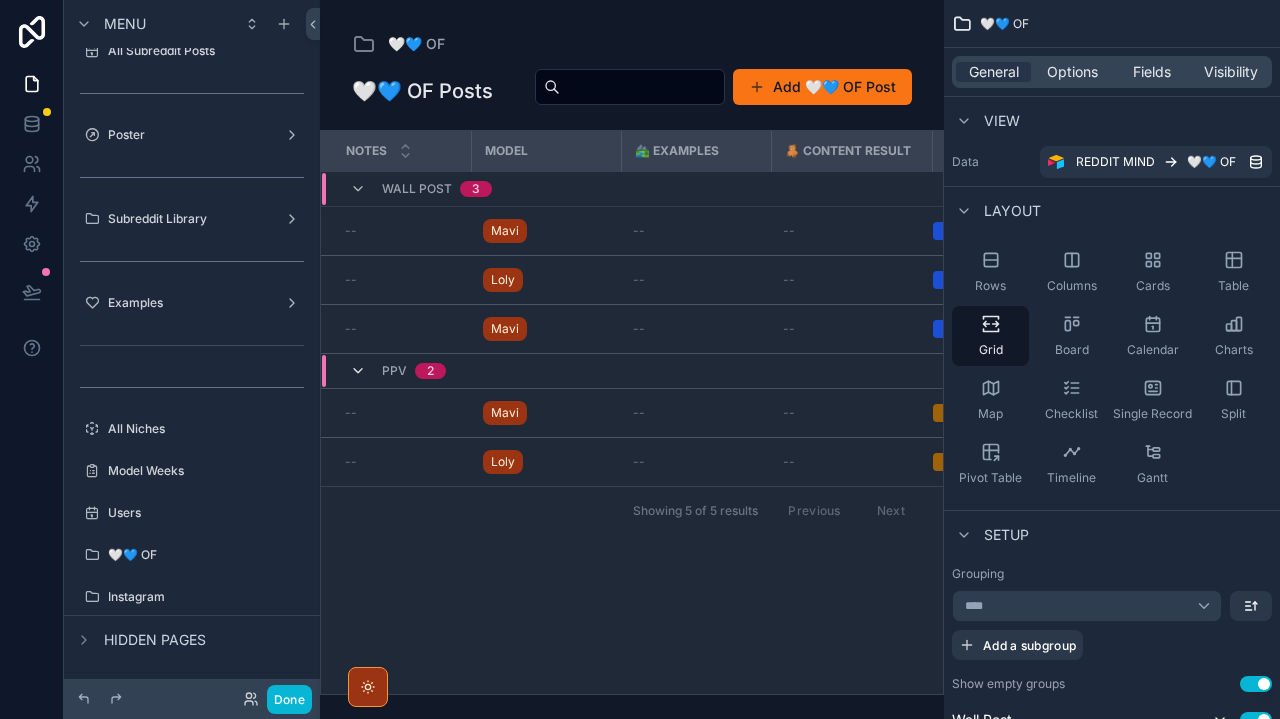 click at bounding box center [358, 371] 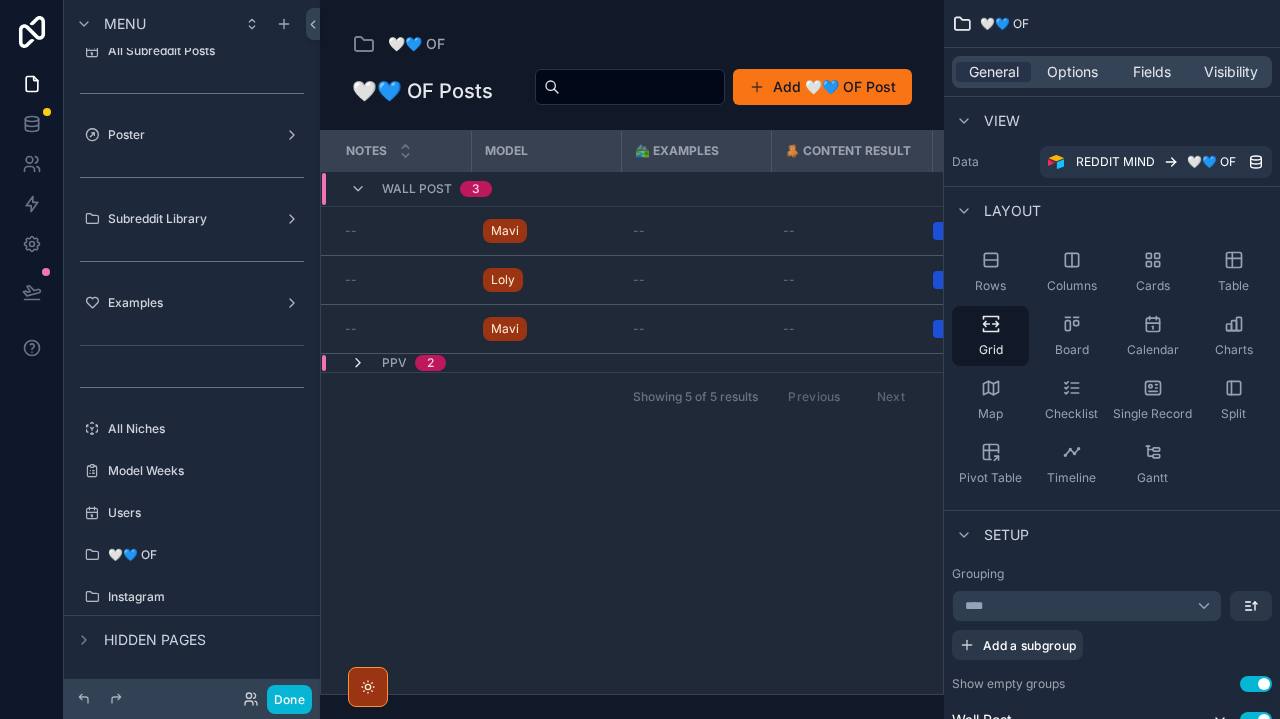 click at bounding box center [358, 363] 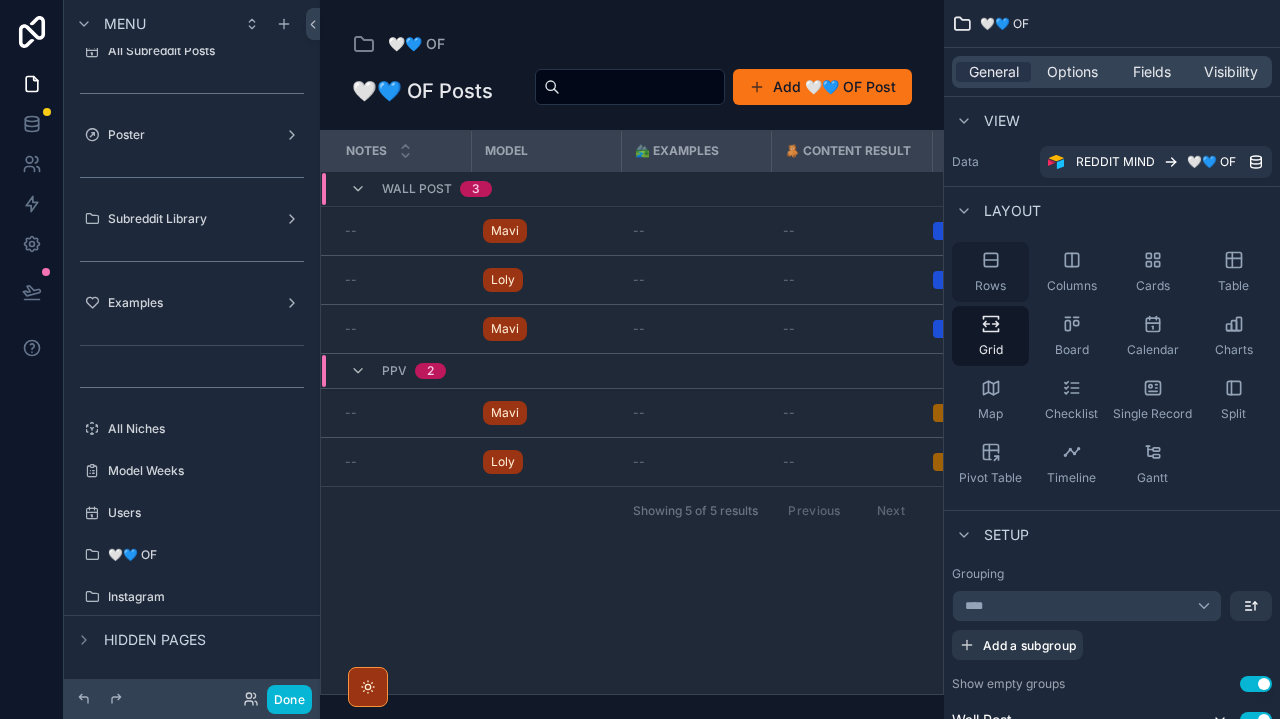 click 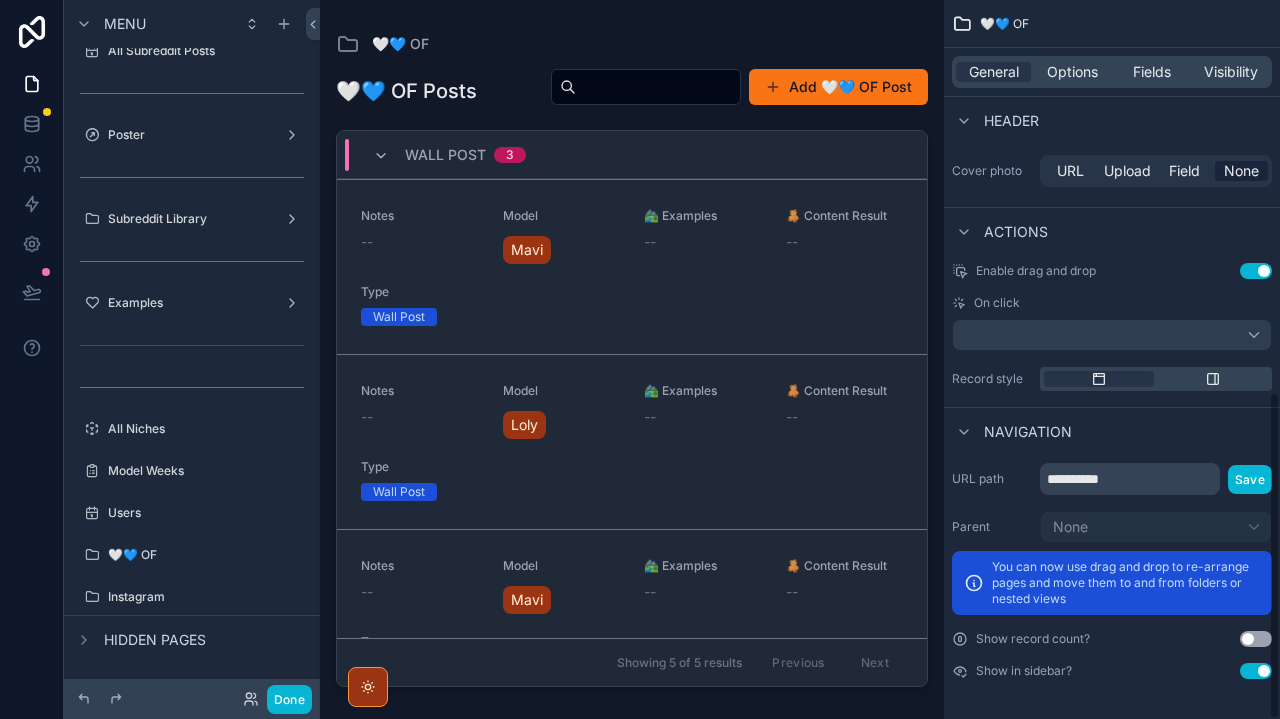 scroll, scrollTop: 859, scrollLeft: 0, axis: vertical 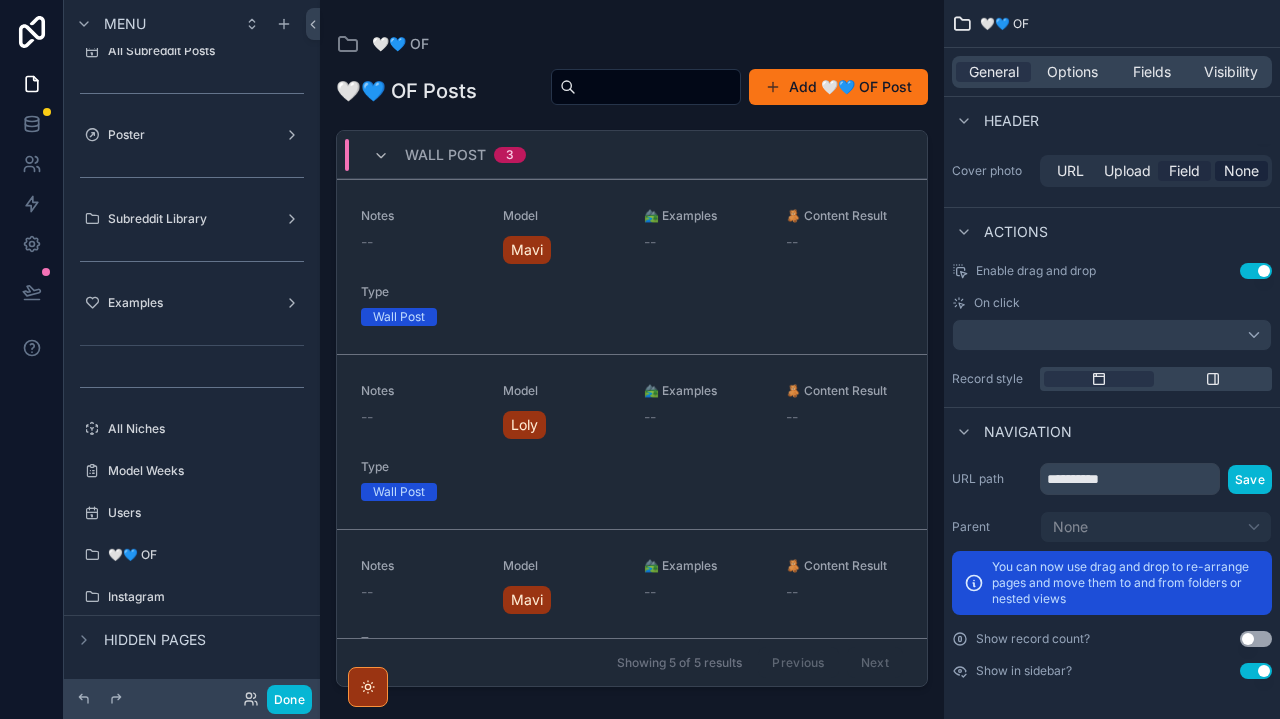 click on "Field" at bounding box center [1184, 171] 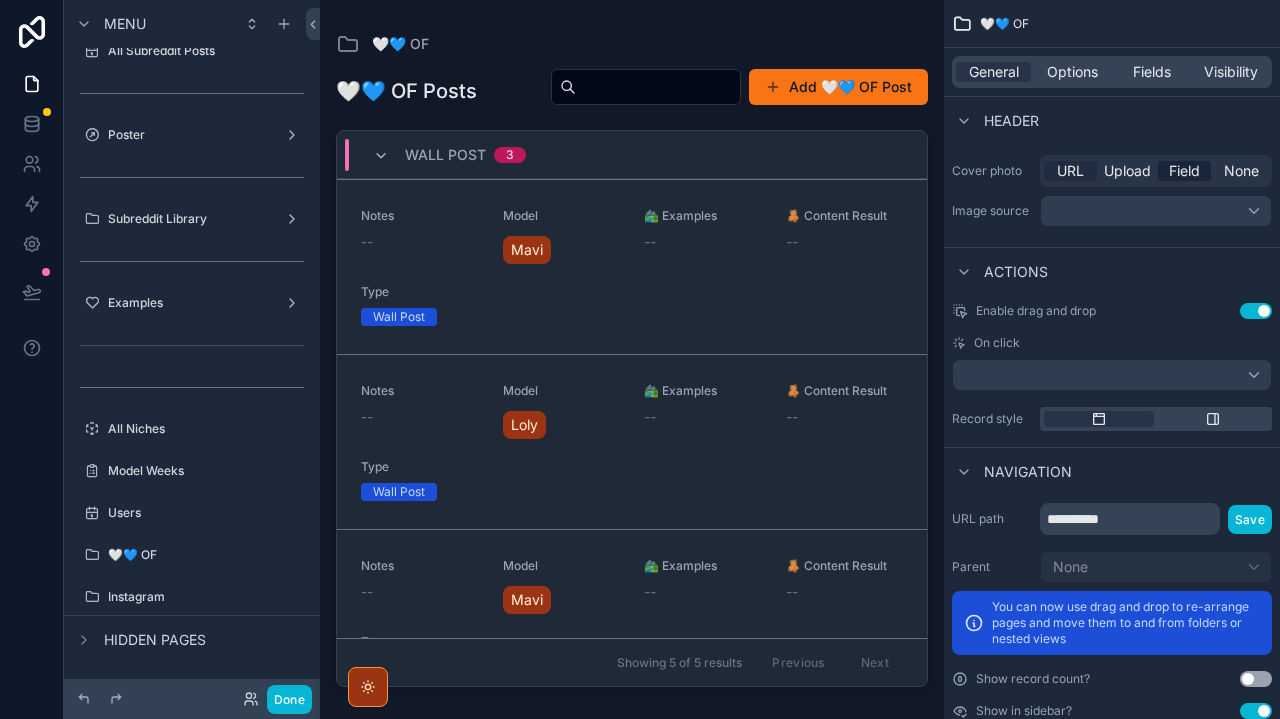 click on "URL" at bounding box center [1070, 171] 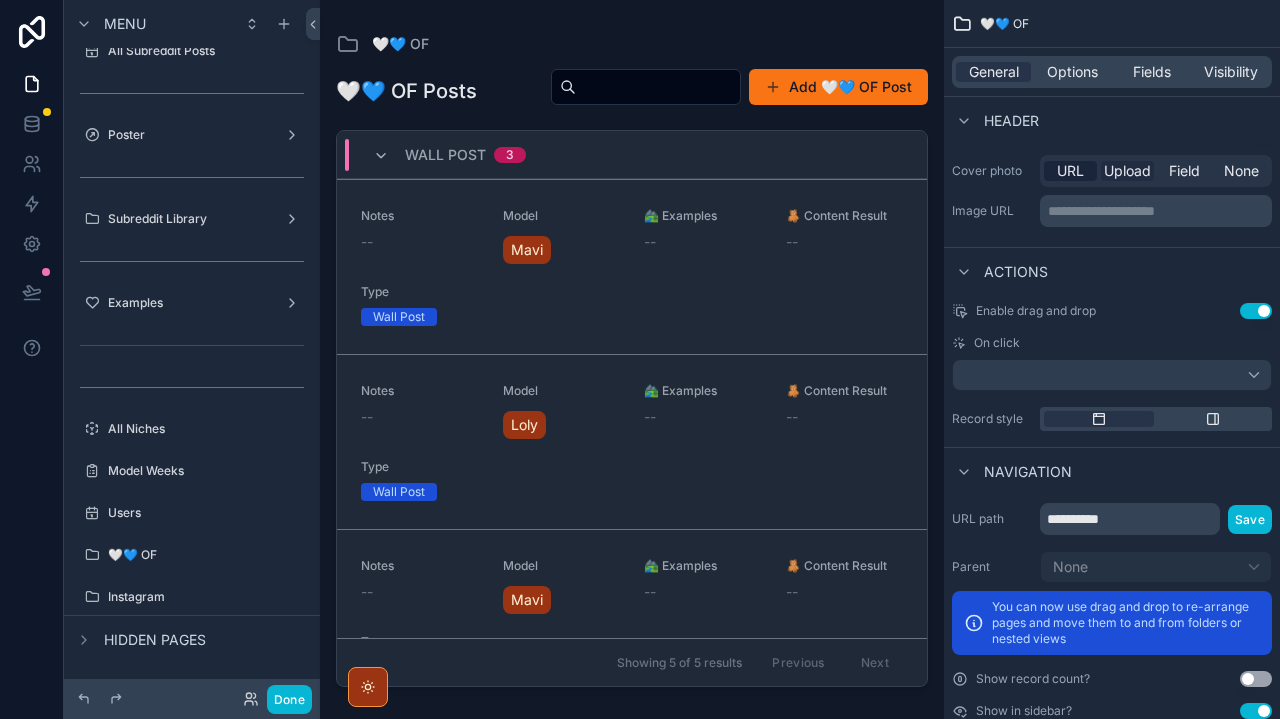 click on "Upload" at bounding box center (1127, 171) 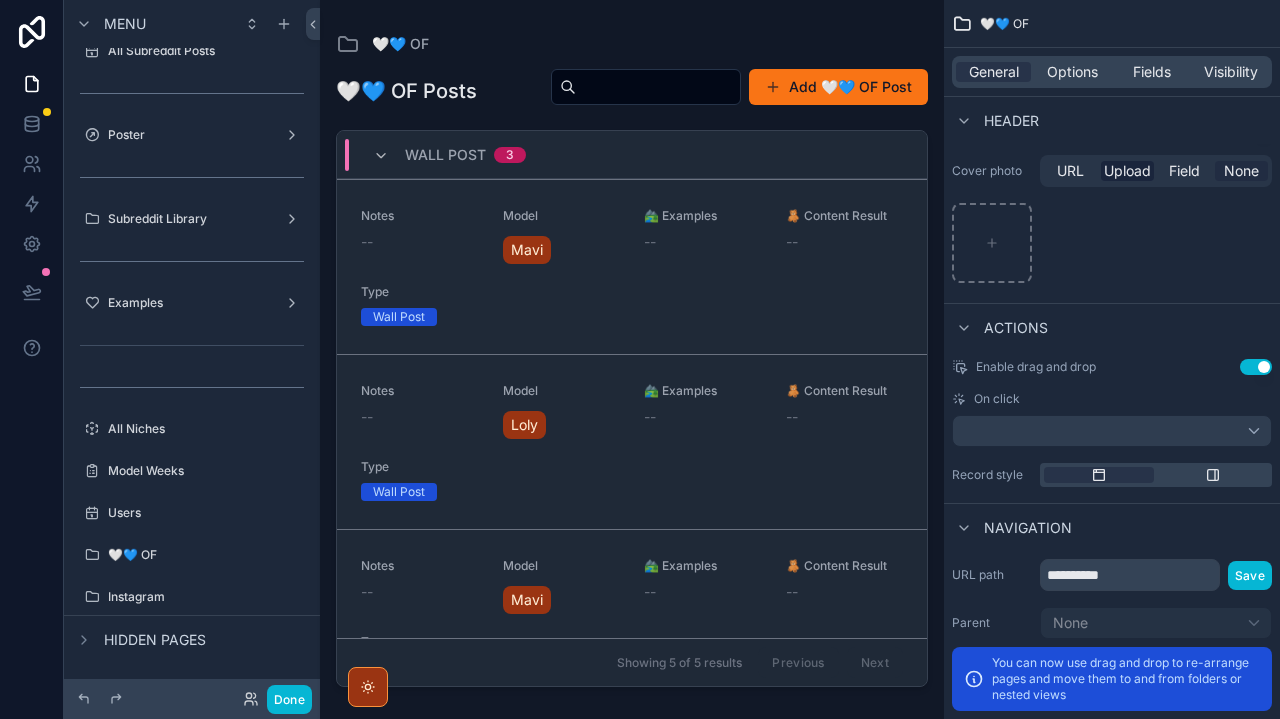 click on "None" at bounding box center [1241, 171] 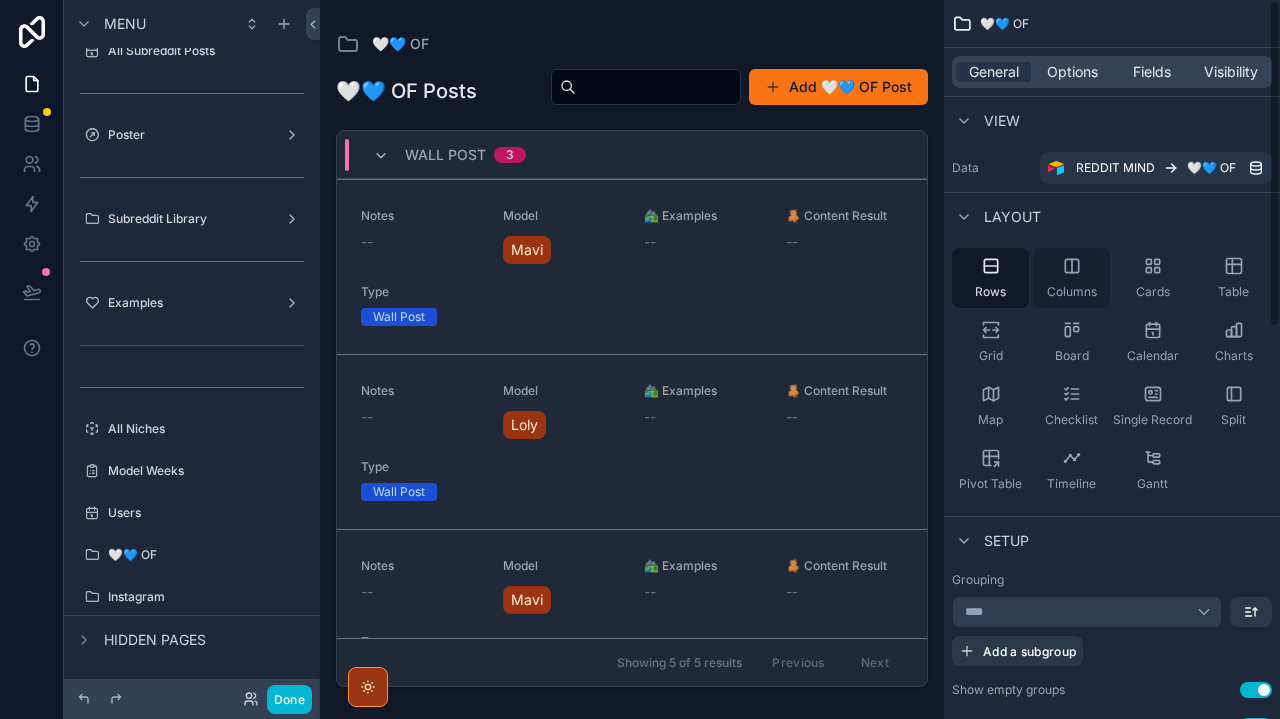 scroll, scrollTop: 0, scrollLeft: 0, axis: both 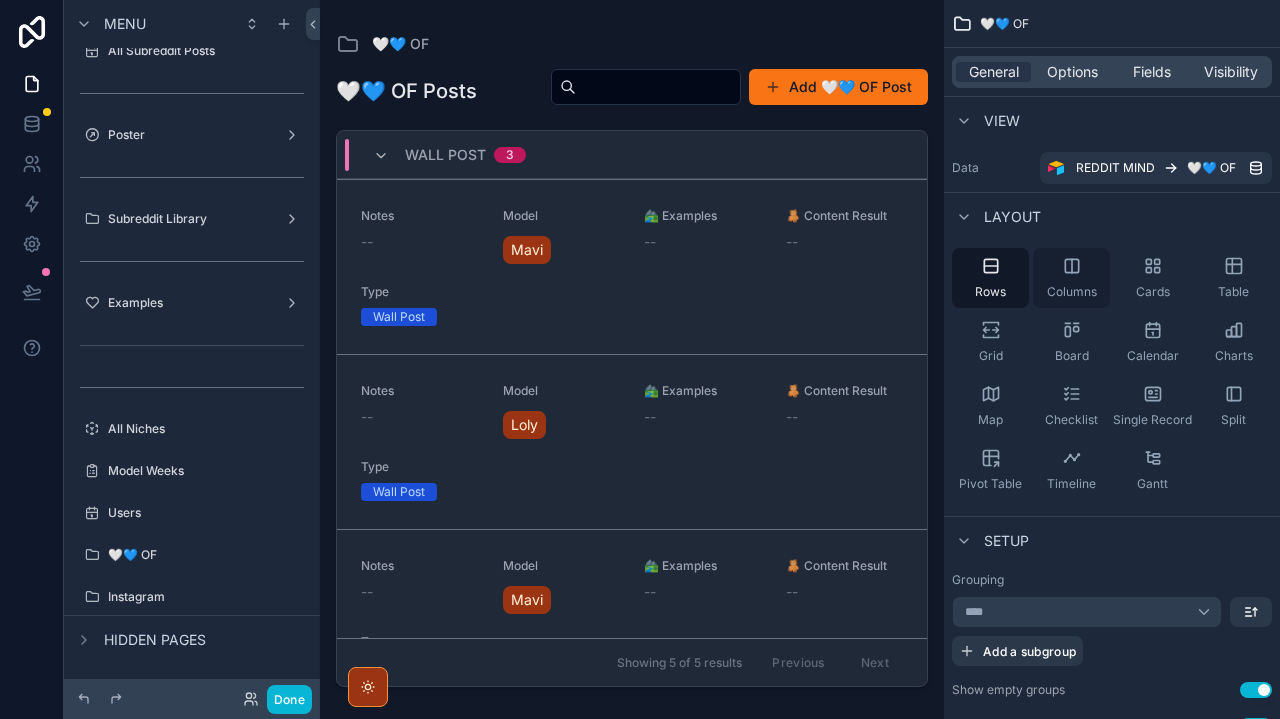 click 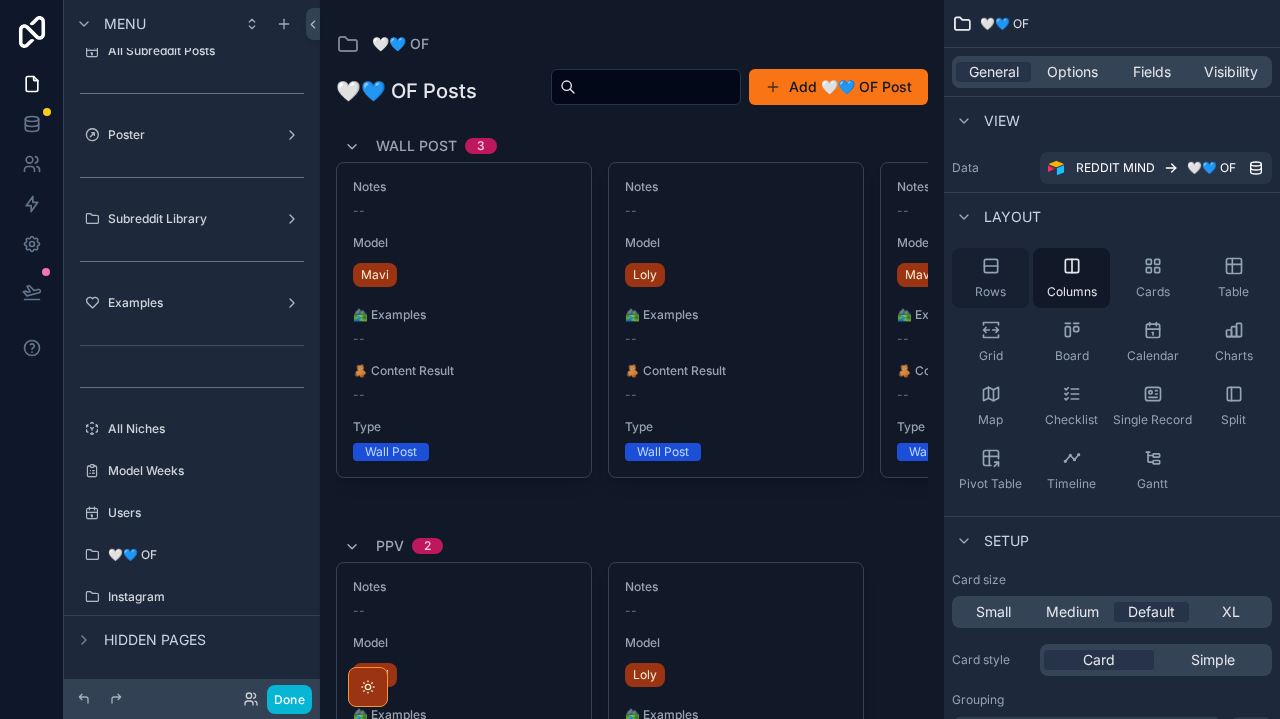 scroll, scrollTop: 0, scrollLeft: 0, axis: both 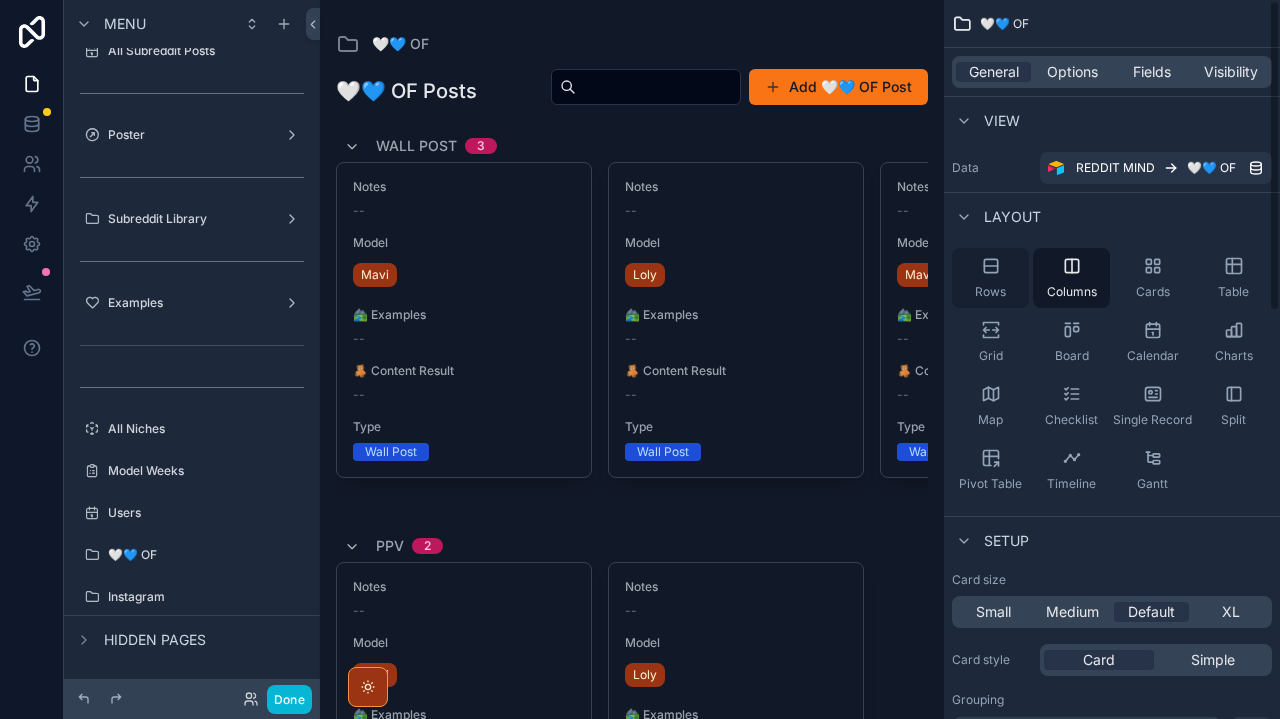 click on "Rows" at bounding box center [990, 278] 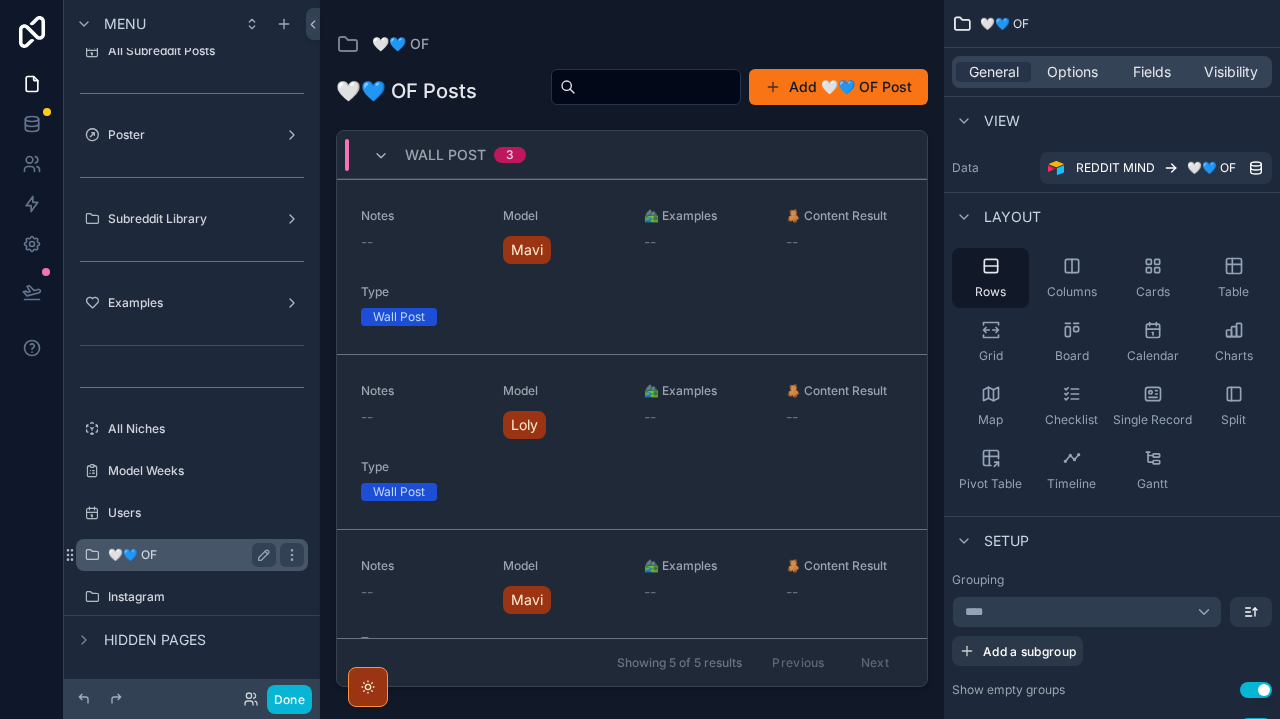click on "🤍💙 OF" at bounding box center (188, 555) 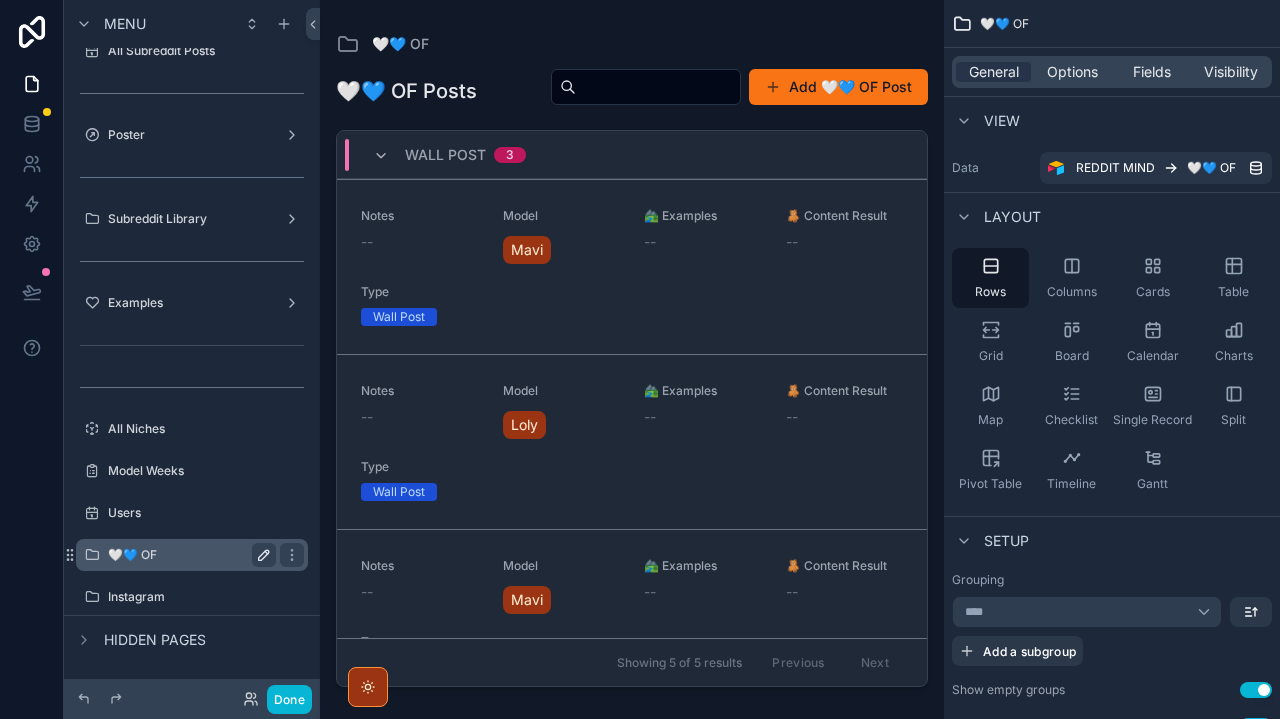 click 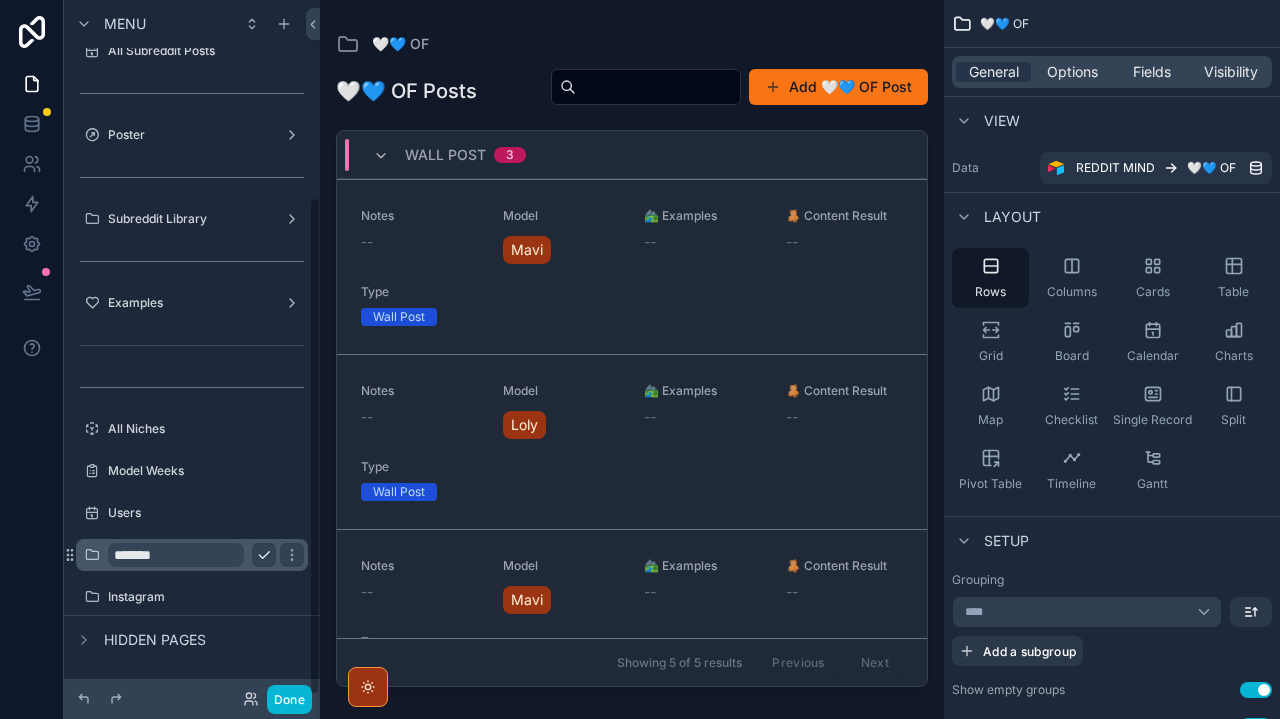 click 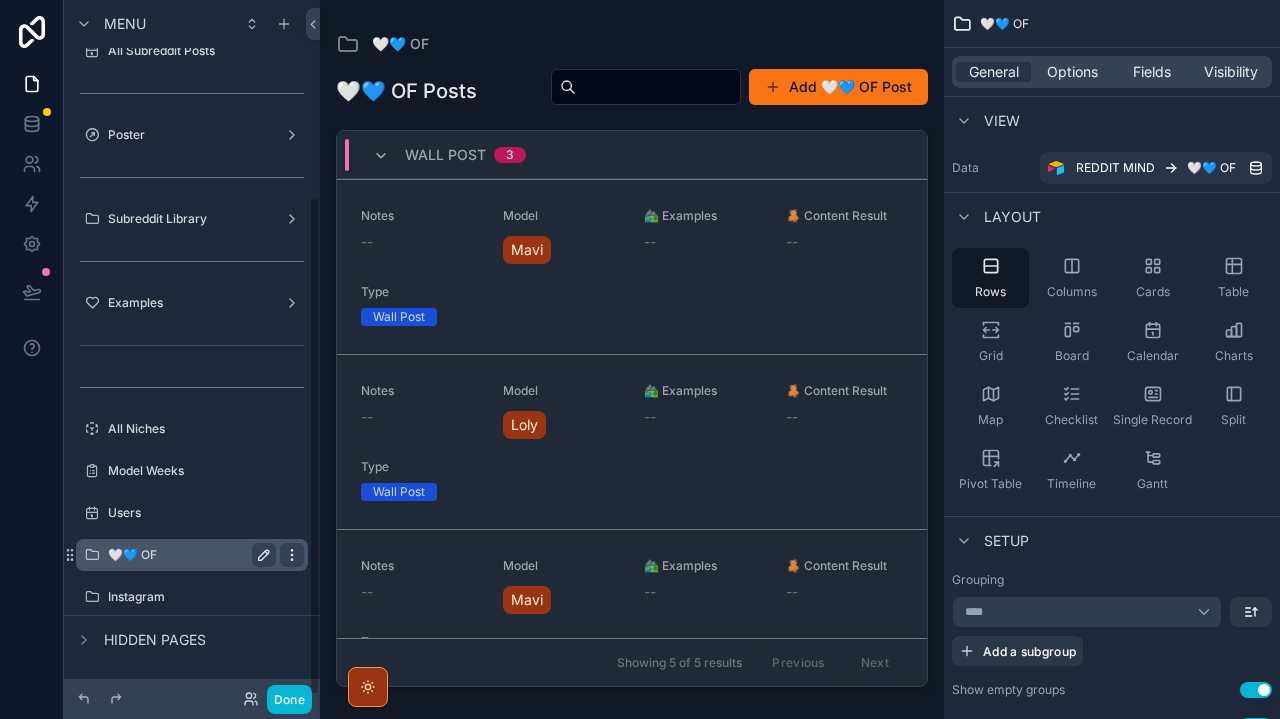 click 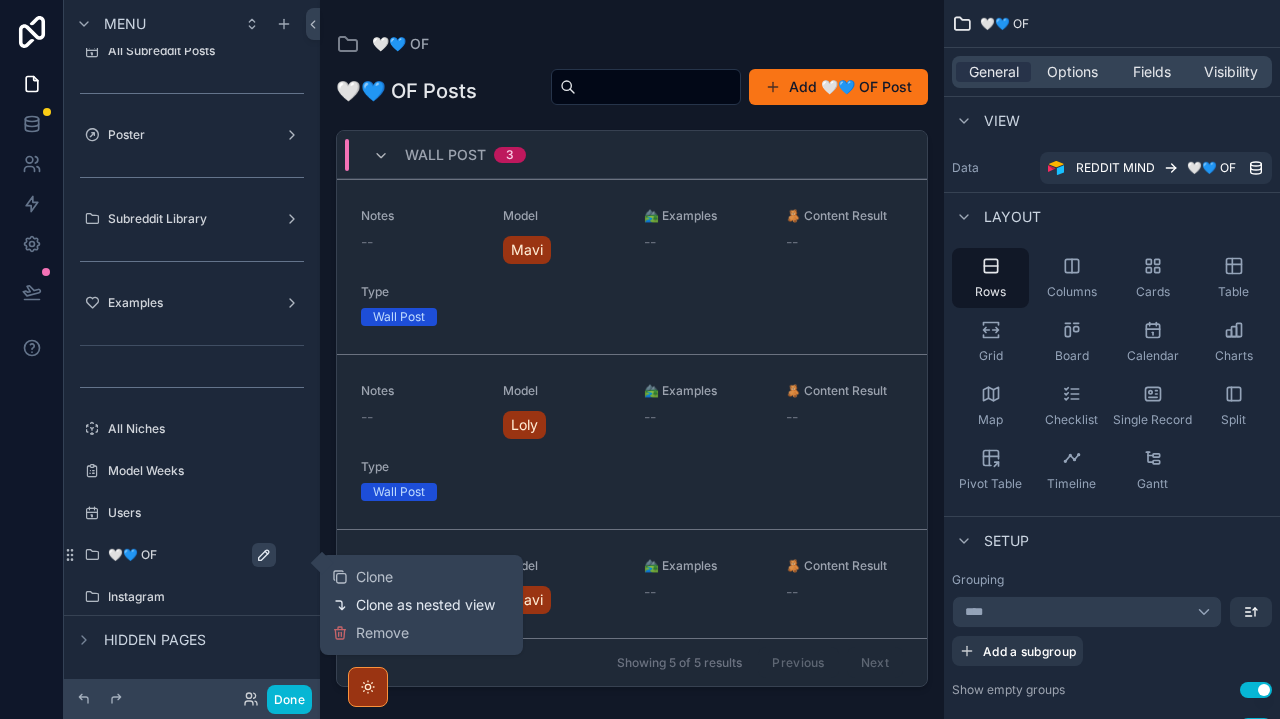 click on "Clone as nested view" at bounding box center (425, 605) 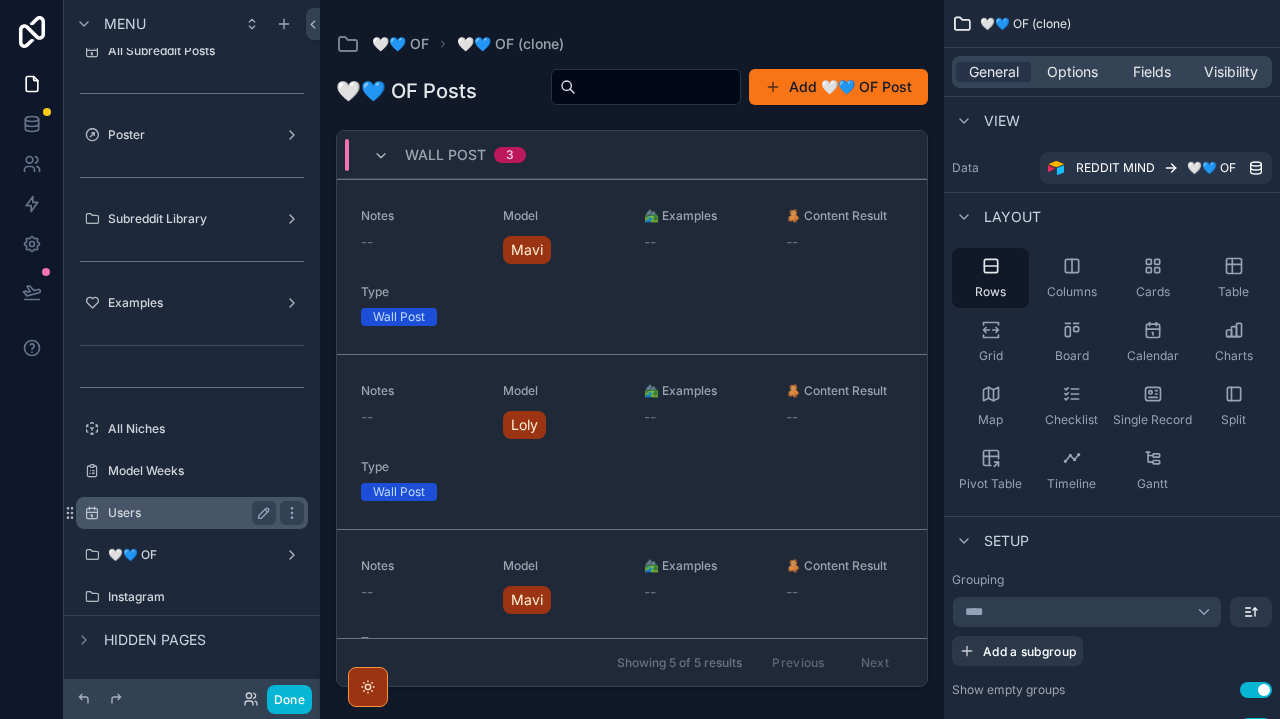 scroll, scrollTop: 0, scrollLeft: 0, axis: both 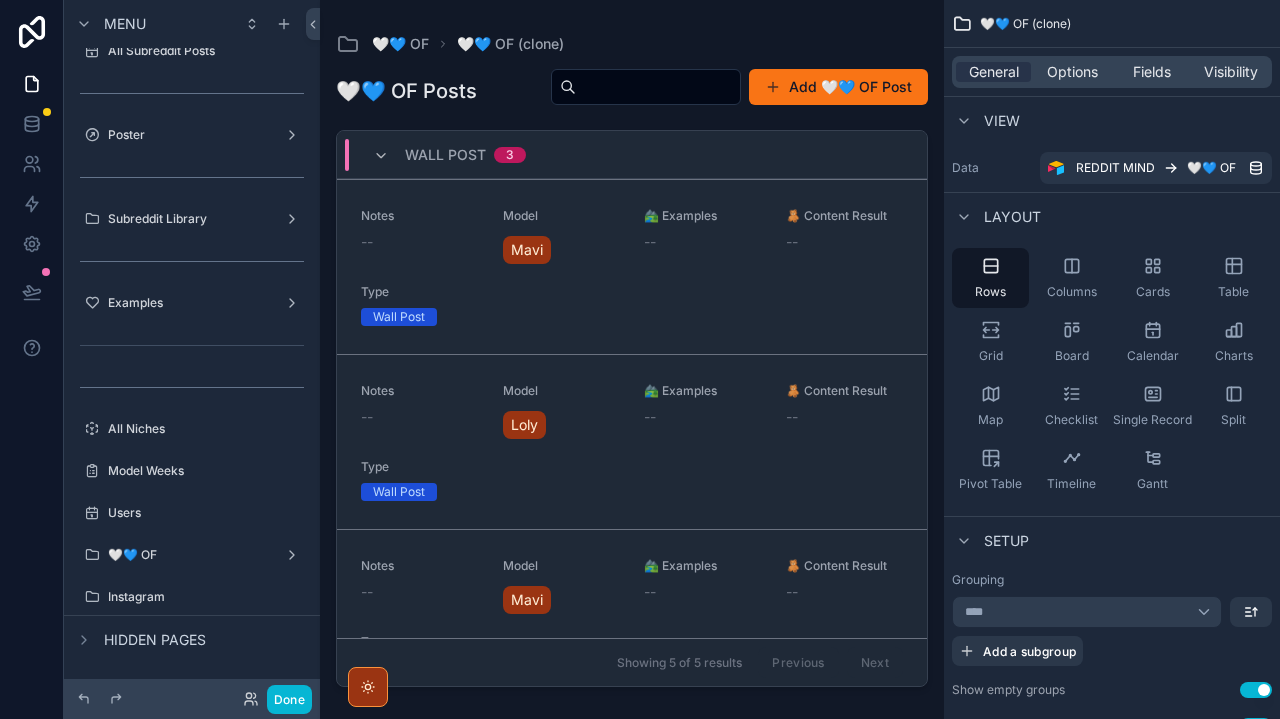 click on "Hidden pages" at bounding box center (155, 640) 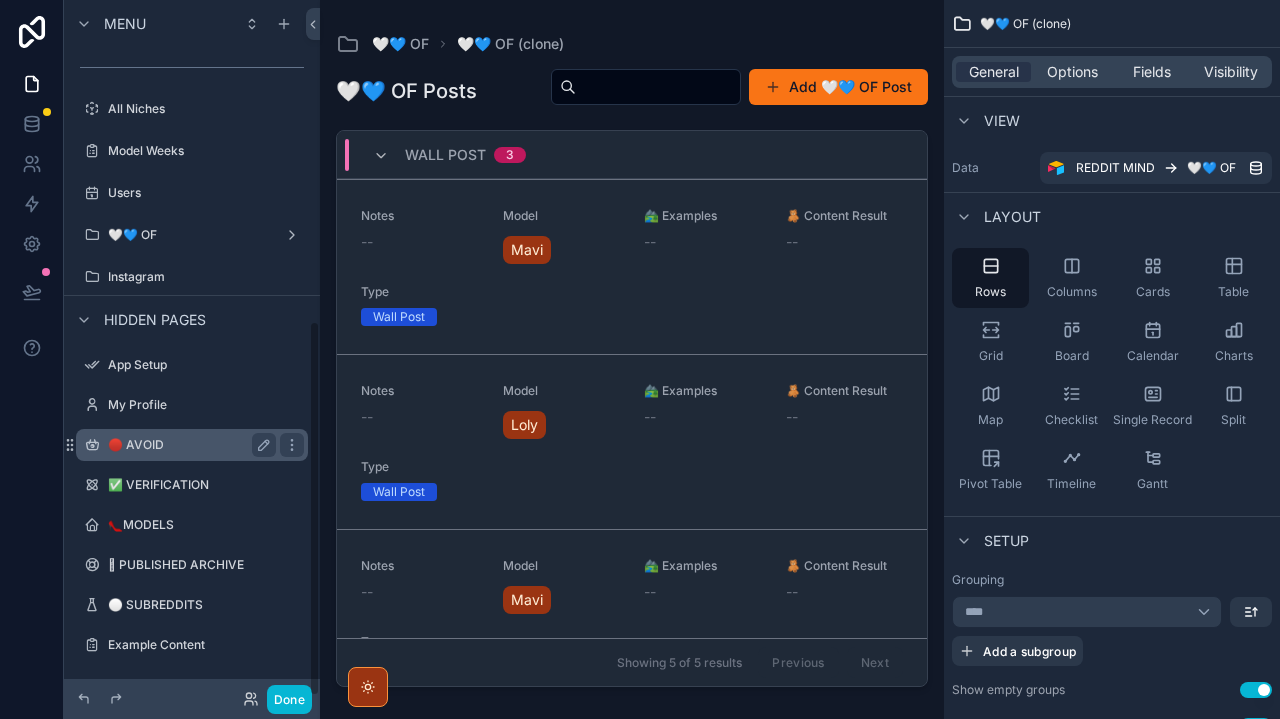 scroll, scrollTop: 593, scrollLeft: 0, axis: vertical 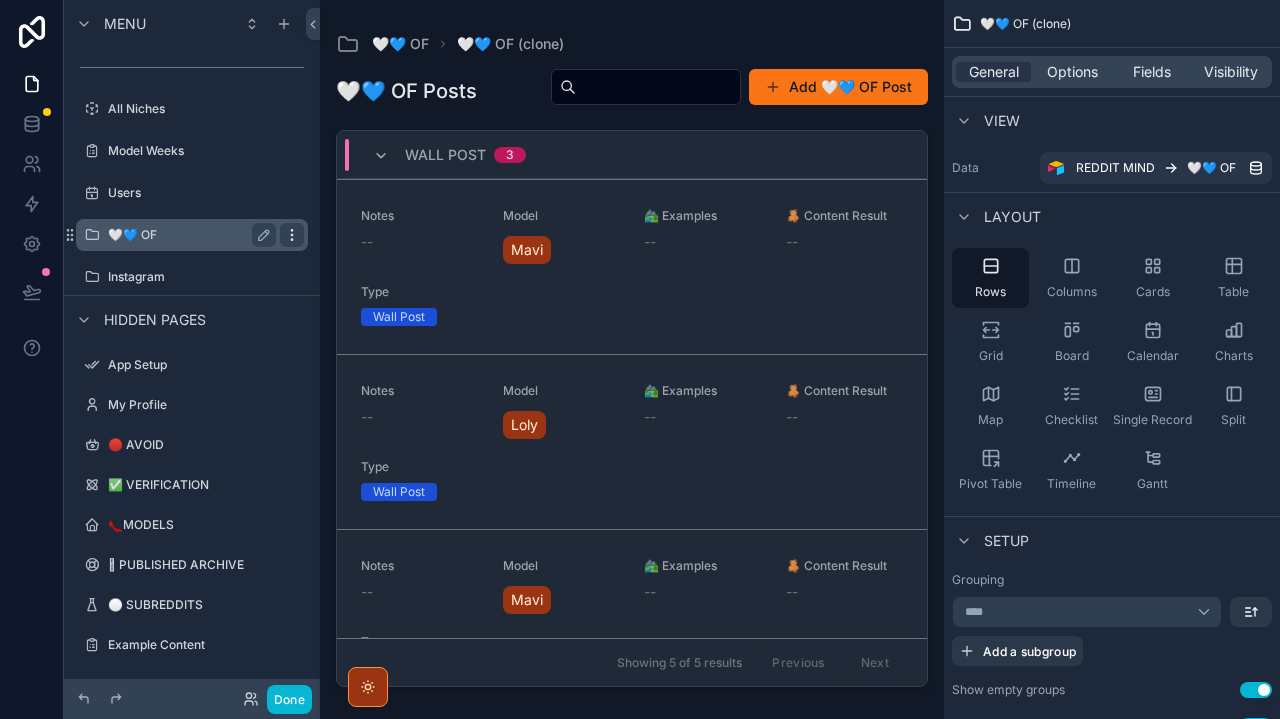 click 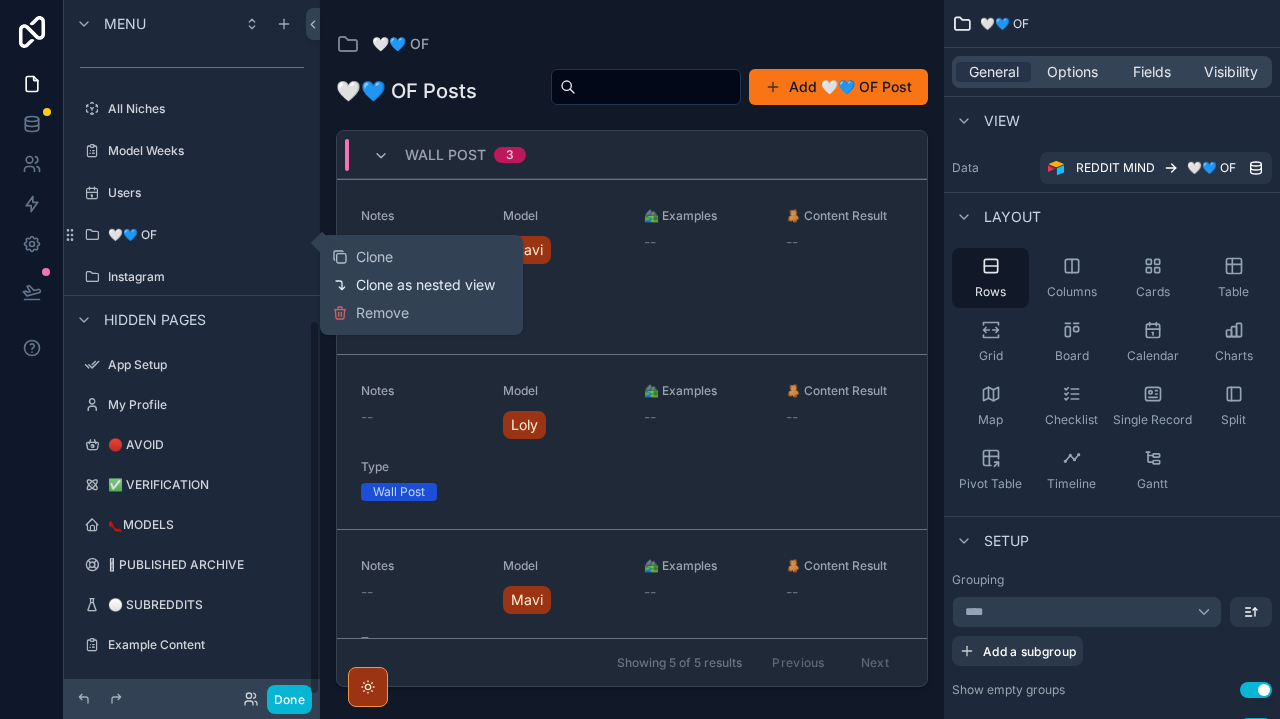 click on "Clone as nested view" at bounding box center [413, 285] 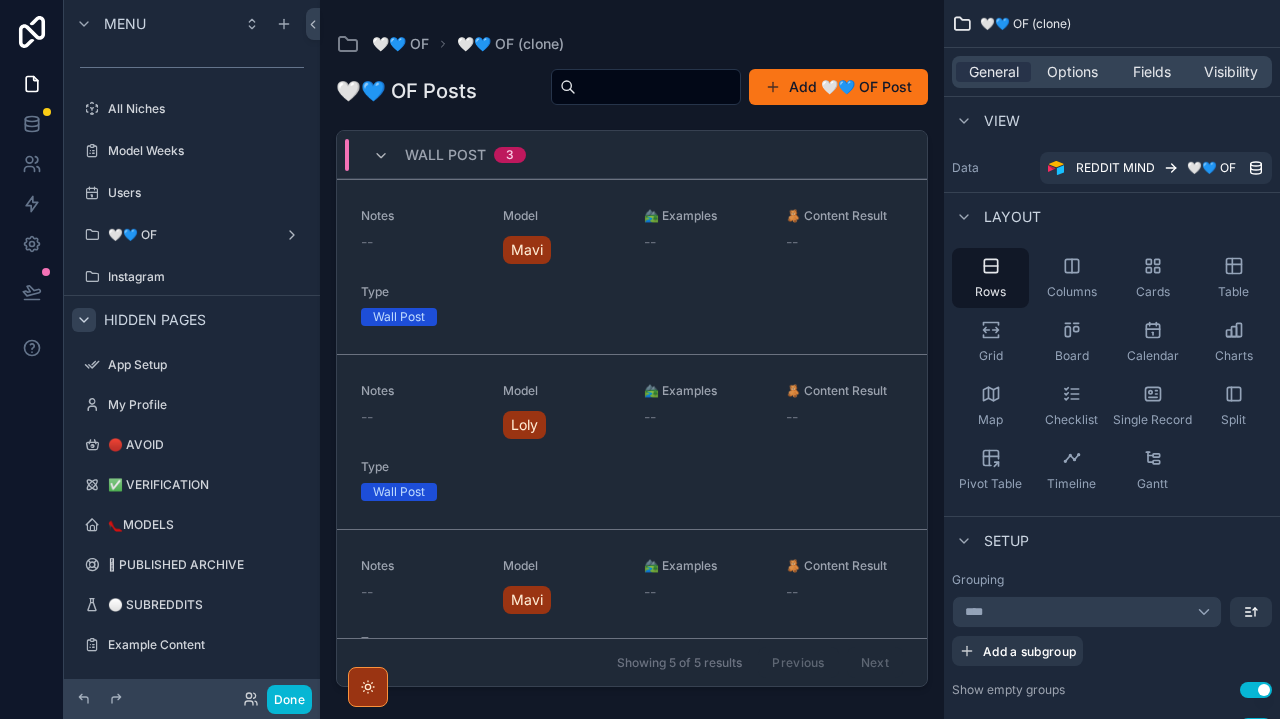 click 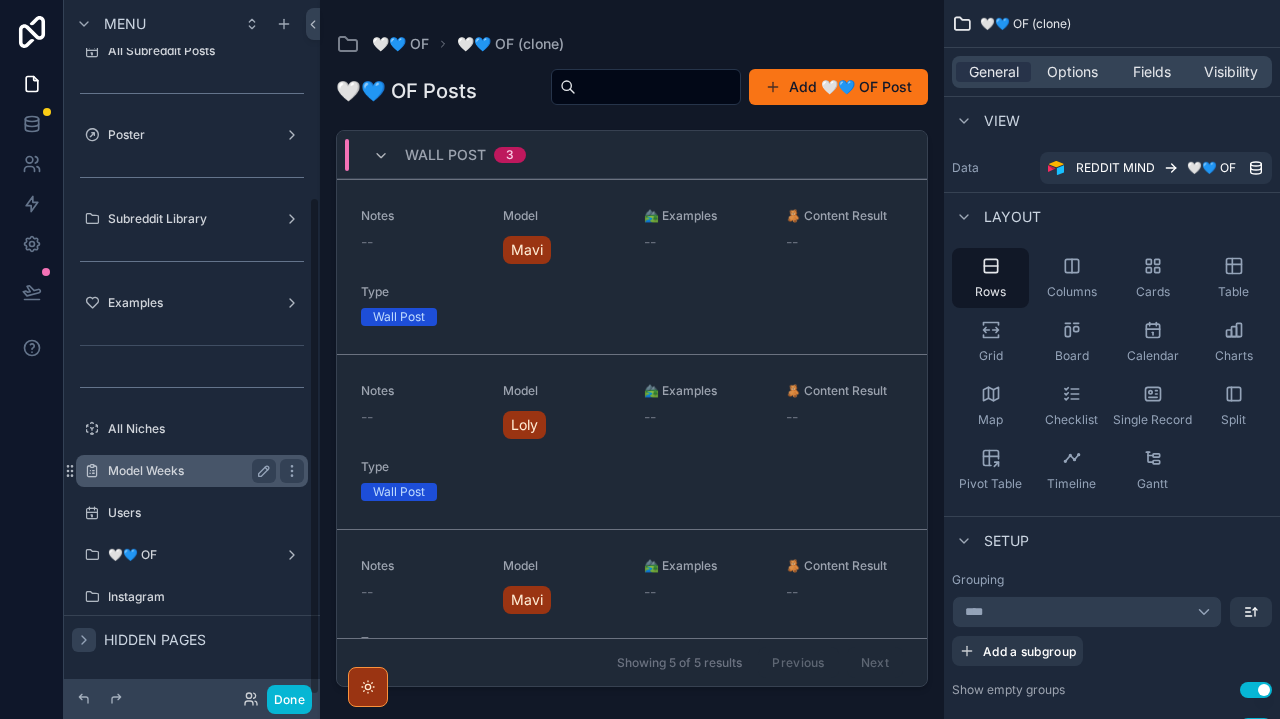 scroll, scrollTop: 0, scrollLeft: 0, axis: both 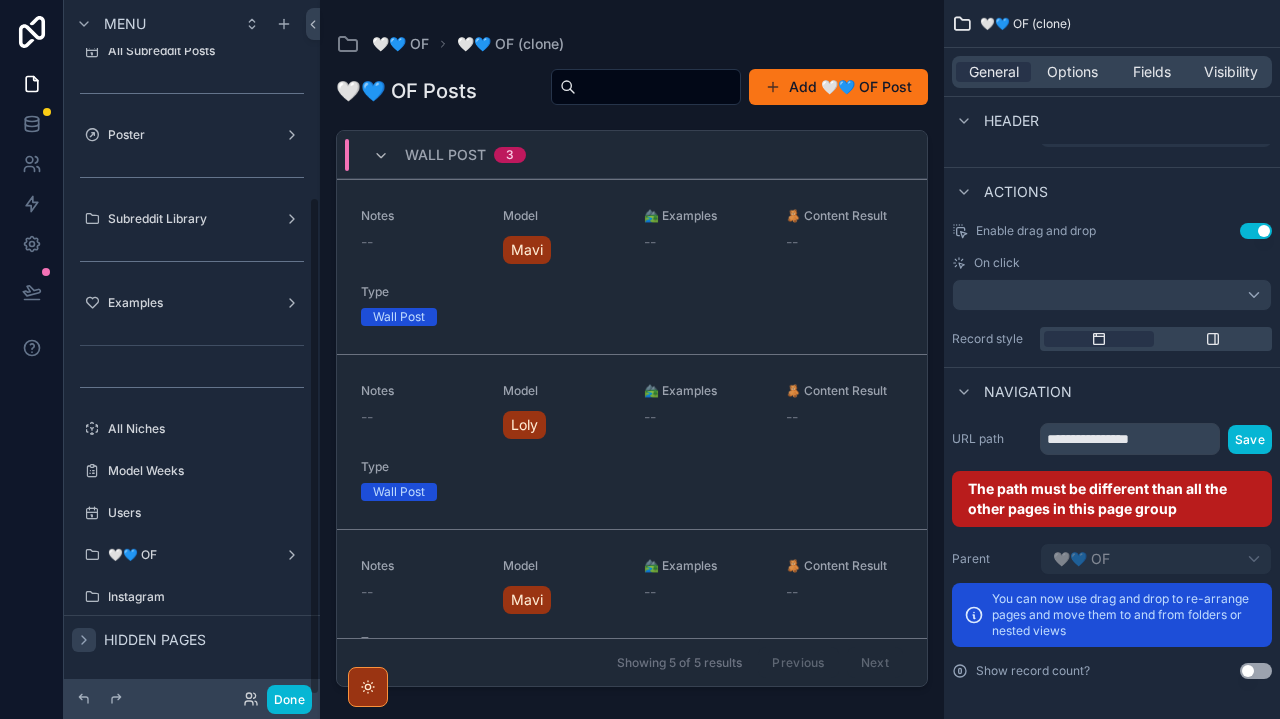 drag, startPoint x: 163, startPoint y: 543, endPoint x: 155, endPoint y: 572, distance: 30.083218 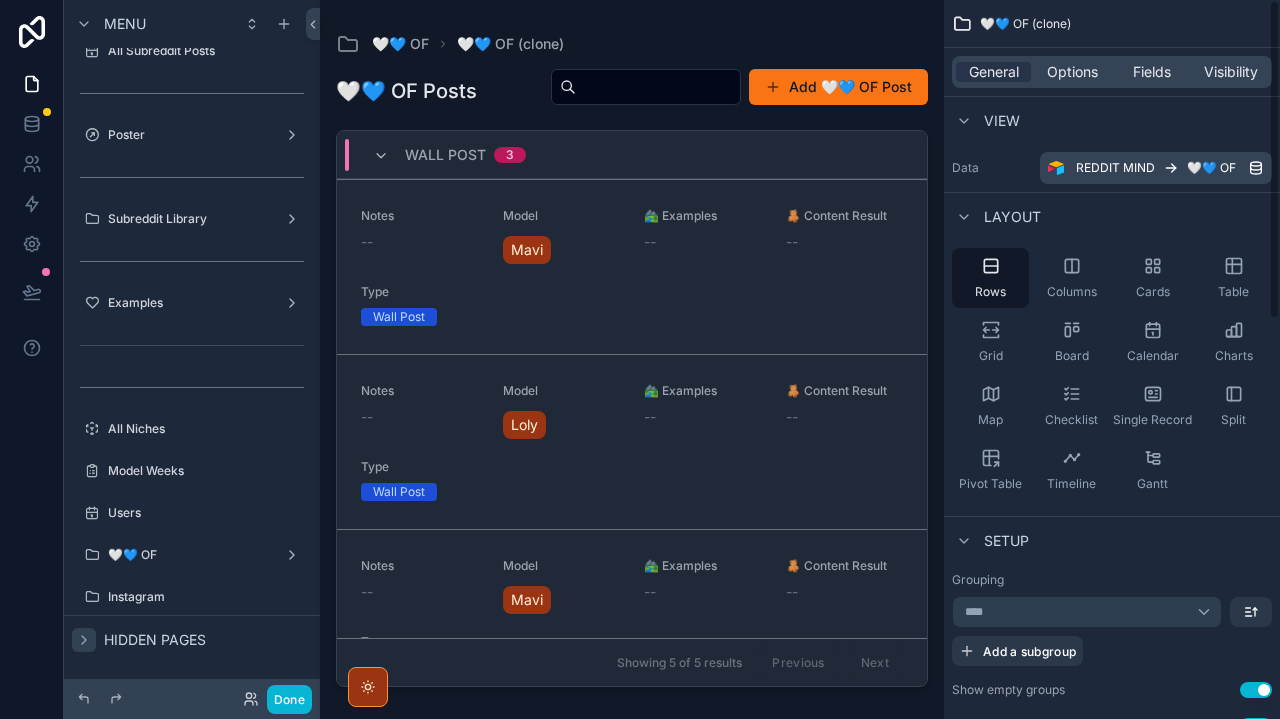 scroll, scrollTop: 0, scrollLeft: 0, axis: both 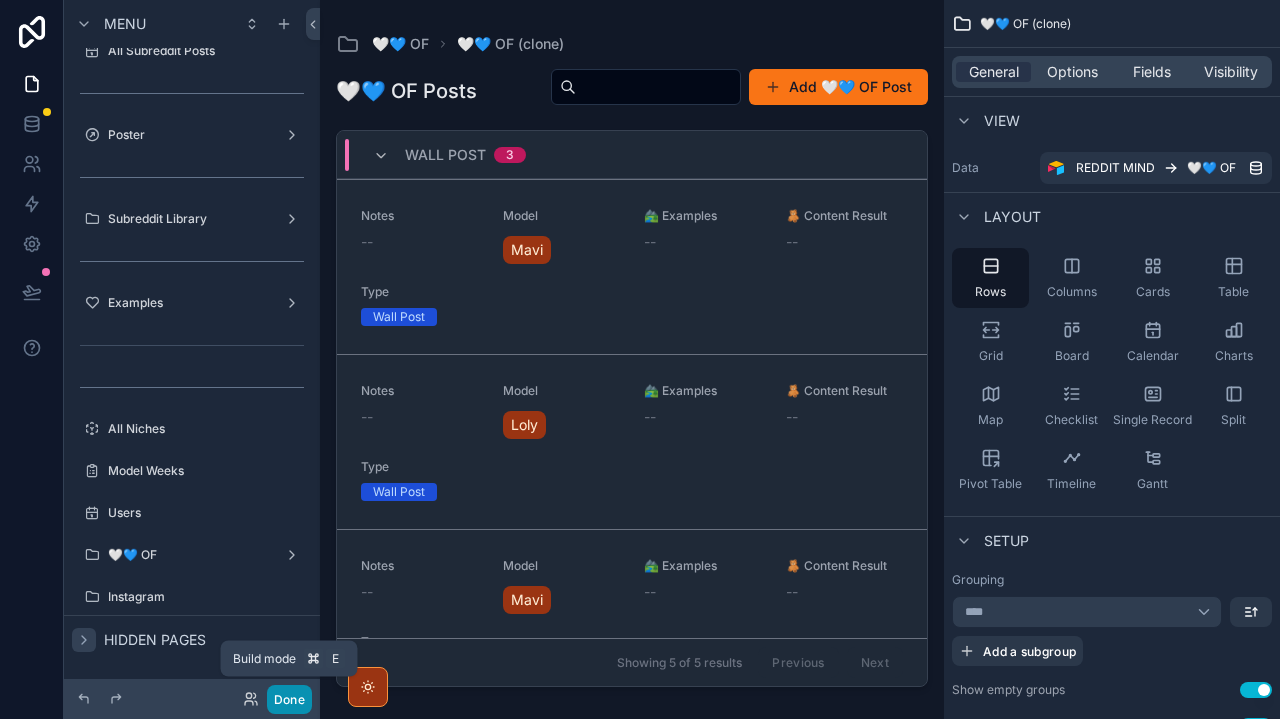 click on "Done" at bounding box center (289, 699) 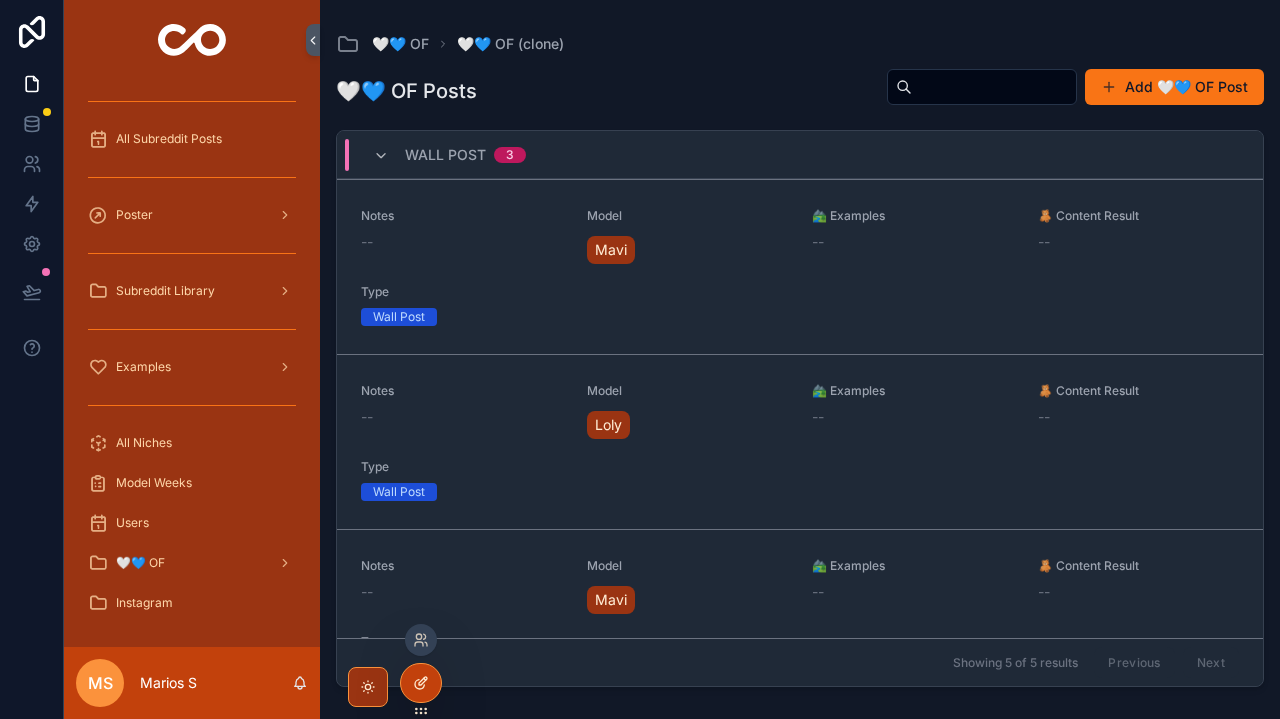 click 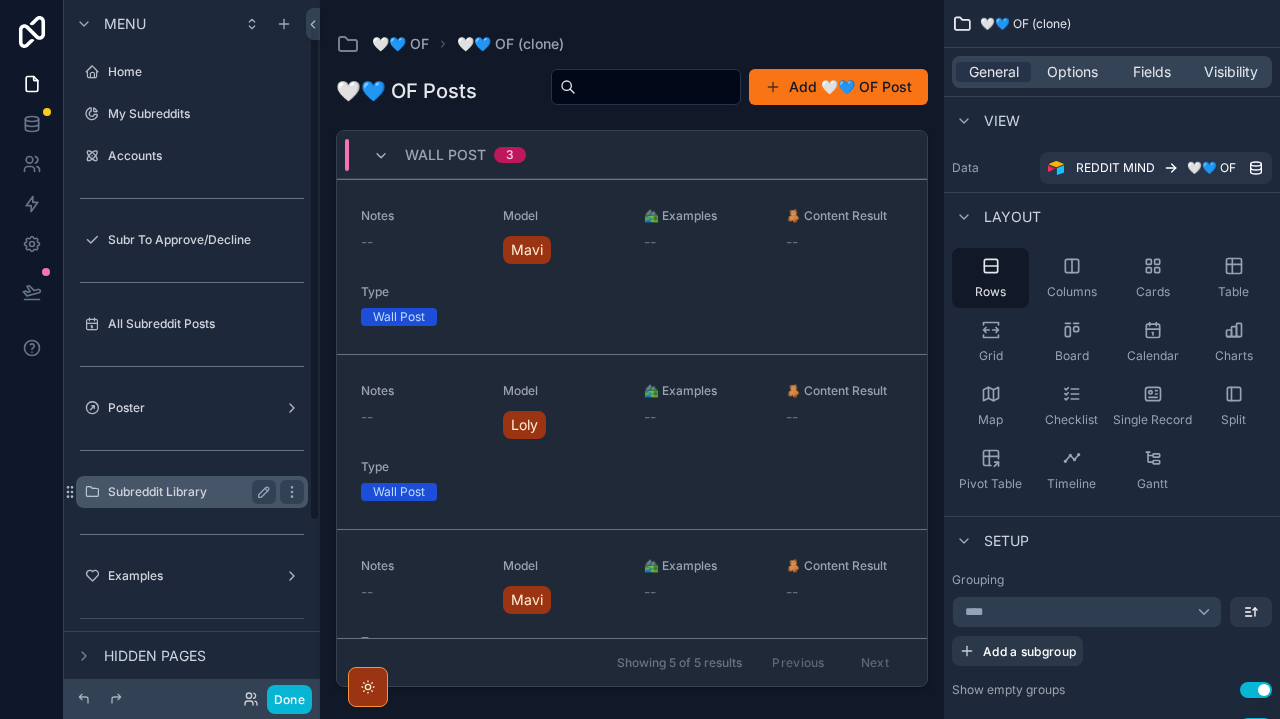scroll, scrollTop: 73, scrollLeft: 0, axis: vertical 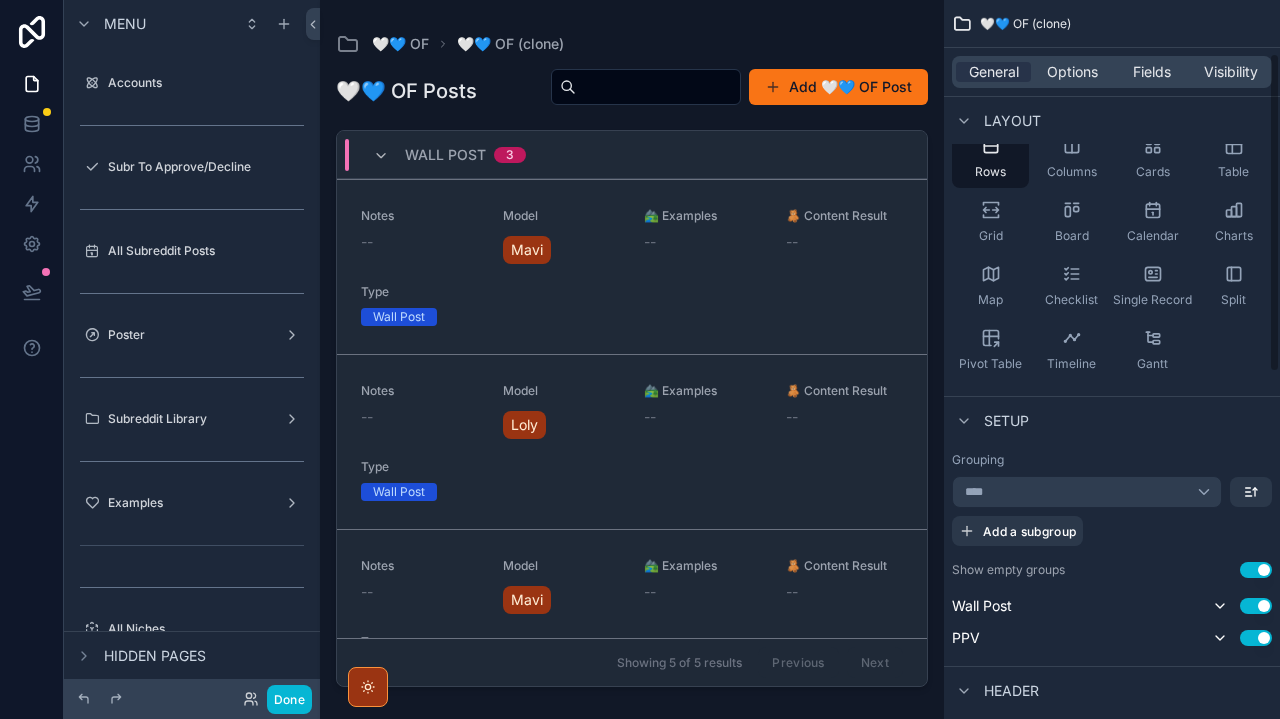click on "****" at bounding box center [1087, 492] 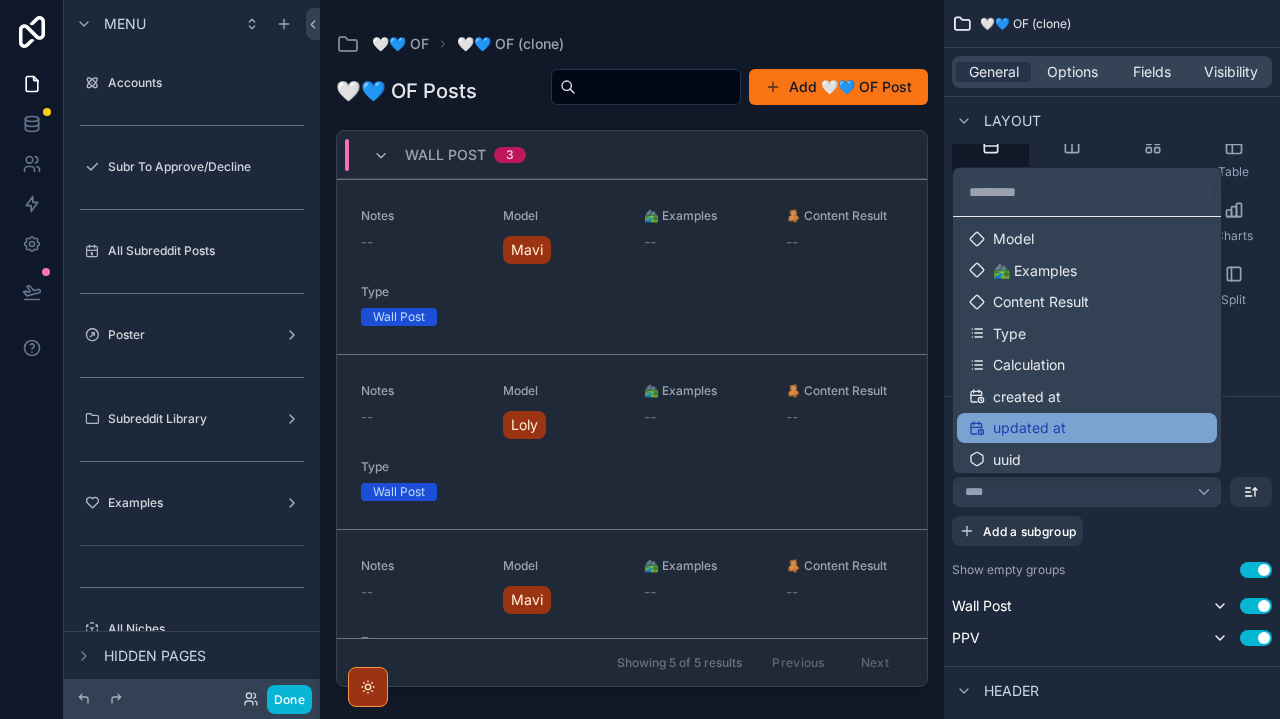 scroll, scrollTop: 134, scrollLeft: 0, axis: vertical 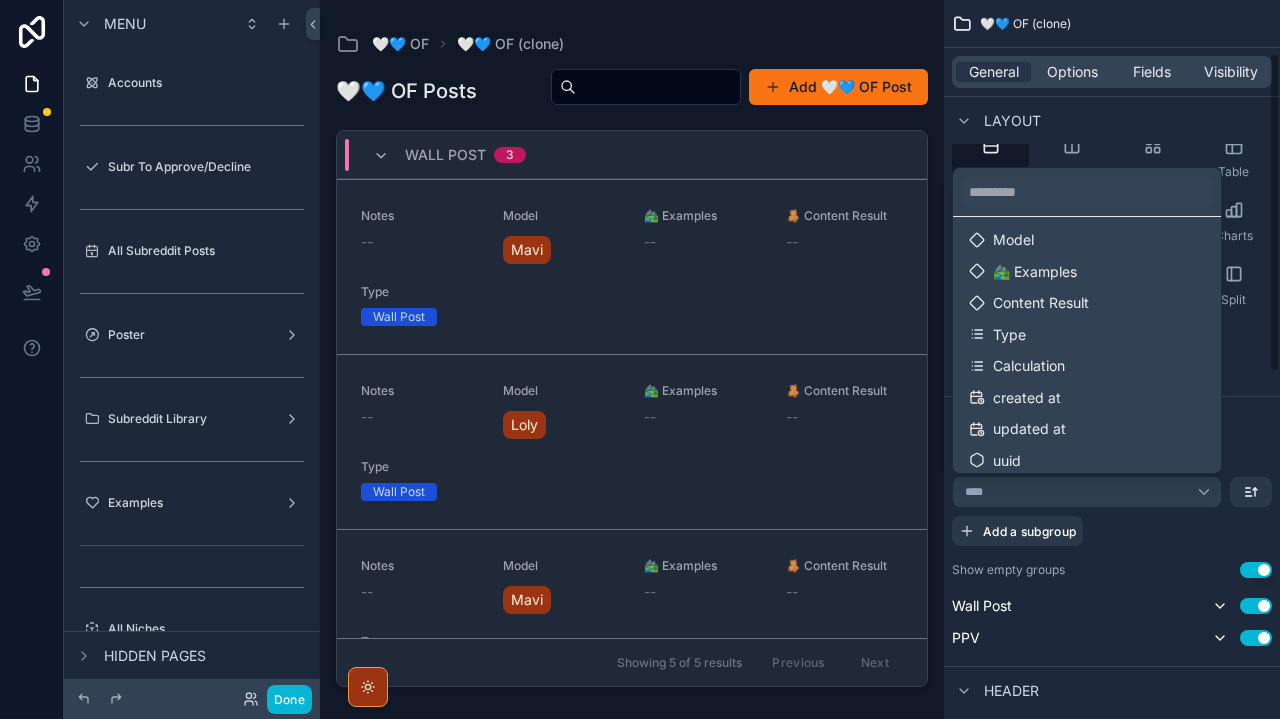 click at bounding box center (640, 359) 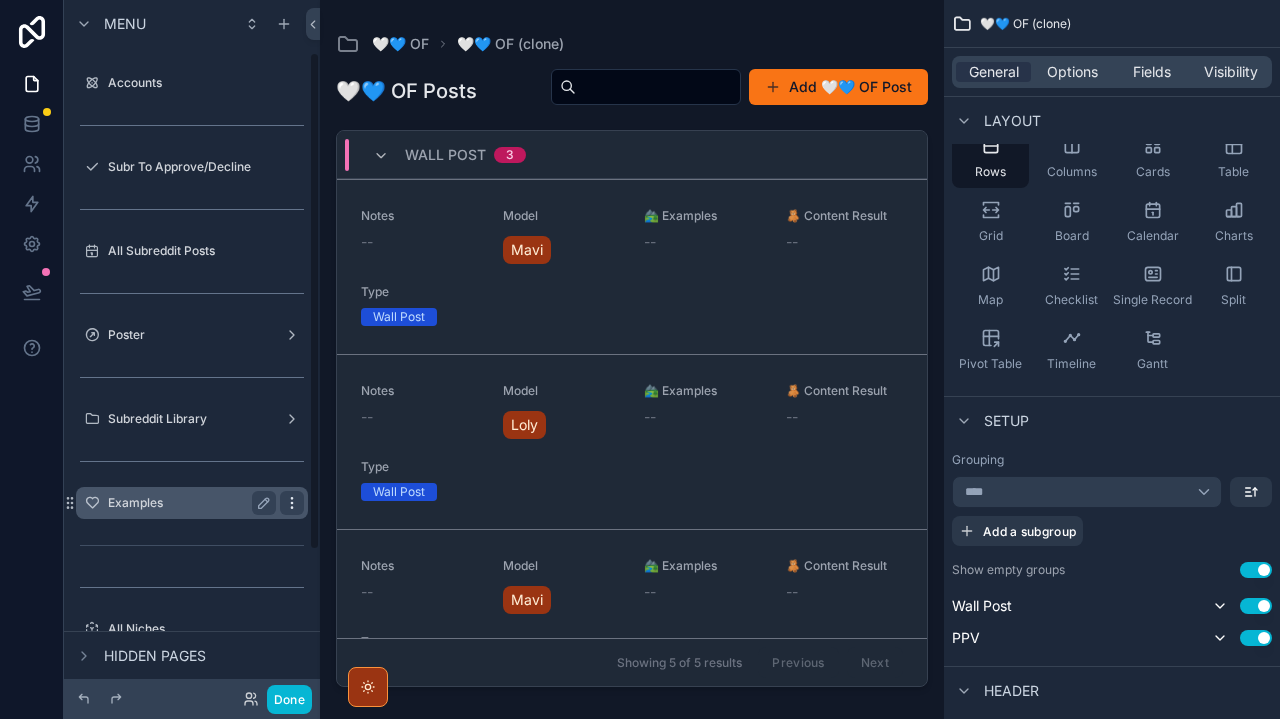 click 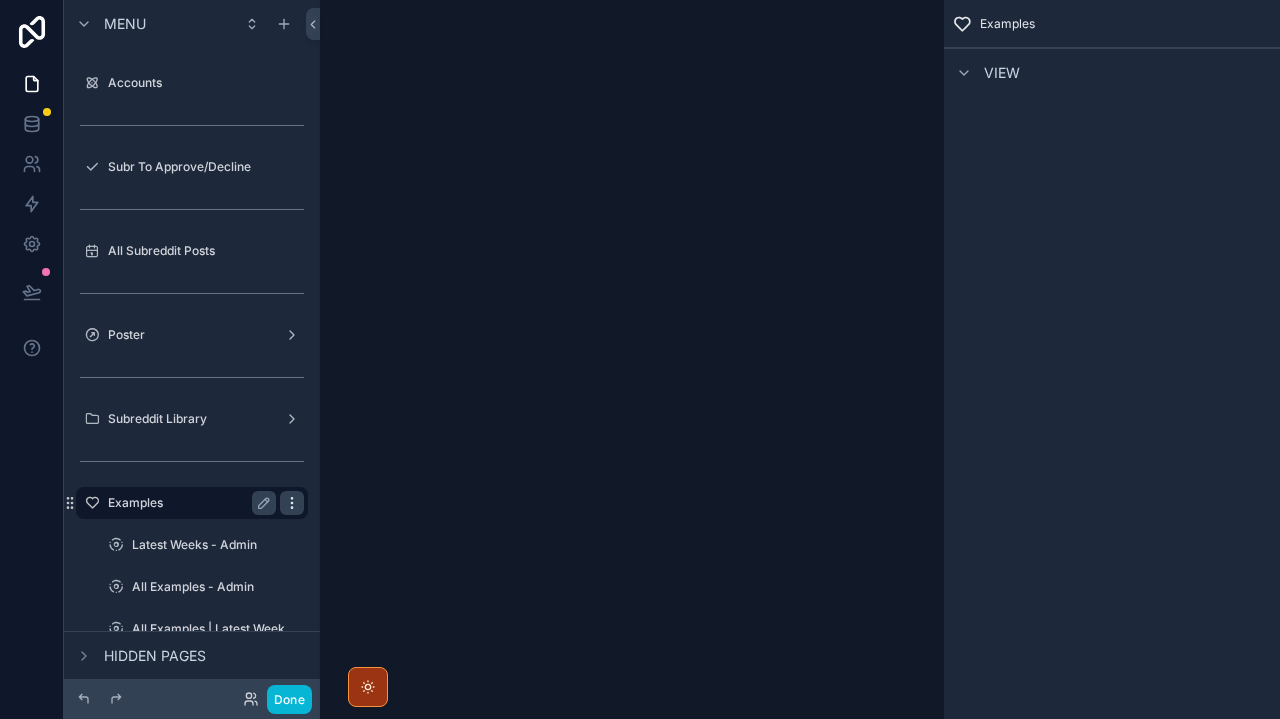 scroll, scrollTop: 0, scrollLeft: 0, axis: both 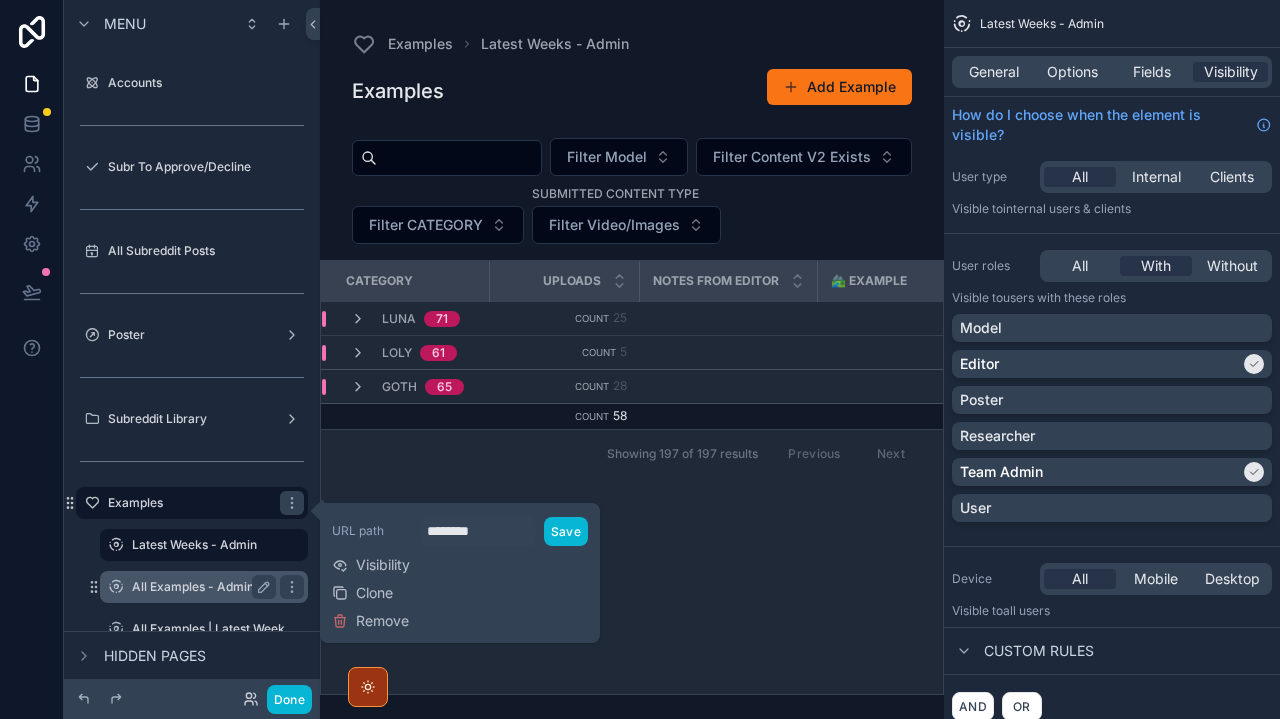 click on "All Examples - Admin" at bounding box center [200, 587] 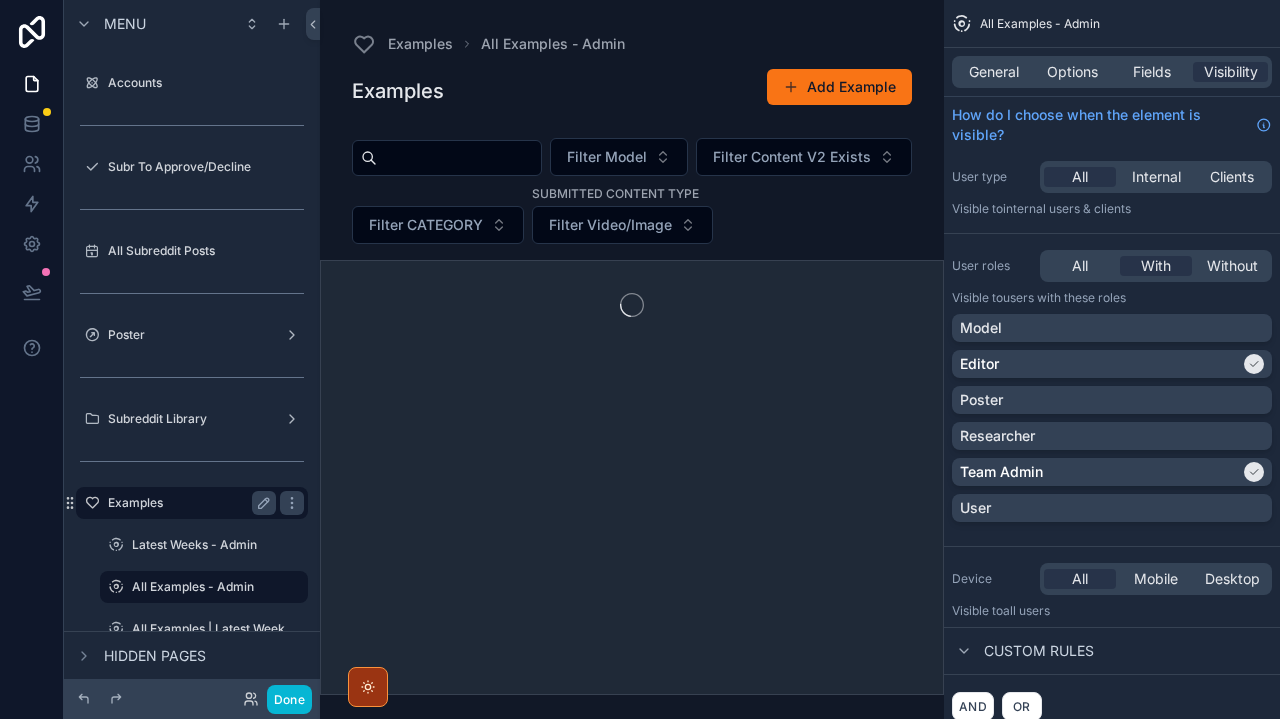 click on "Examples" at bounding box center [188, 503] 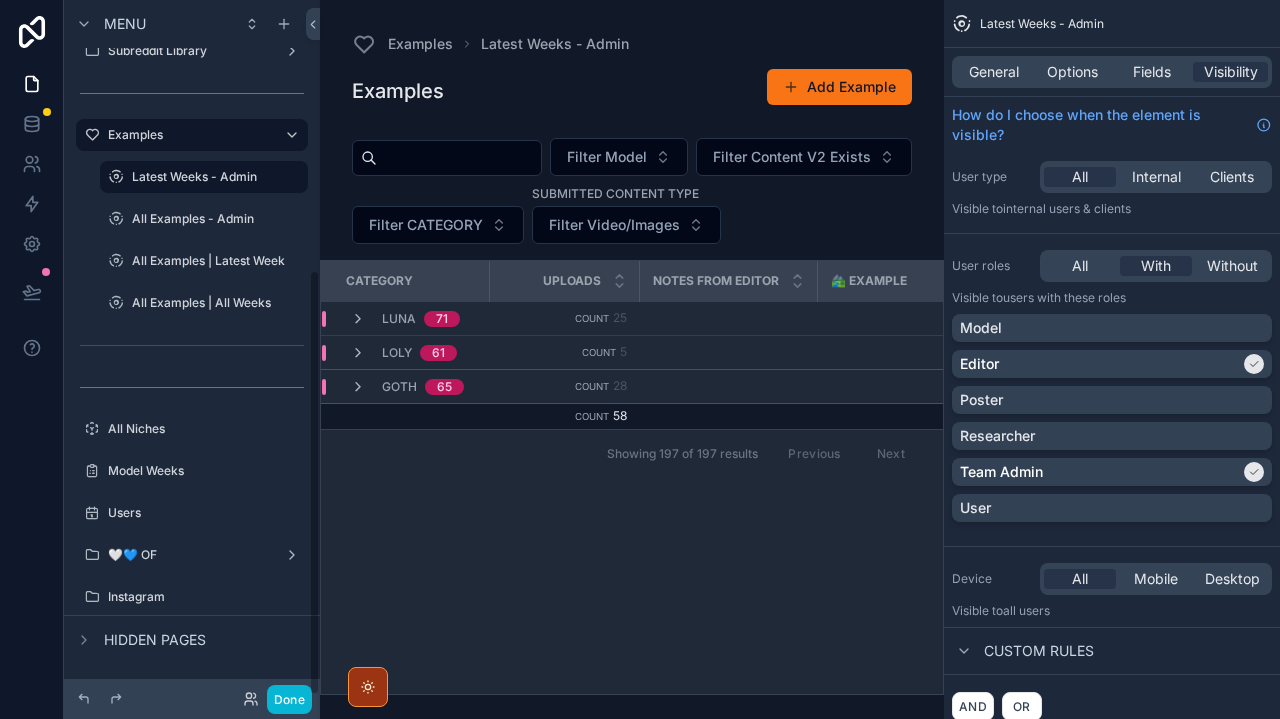scroll, scrollTop: 441, scrollLeft: 0, axis: vertical 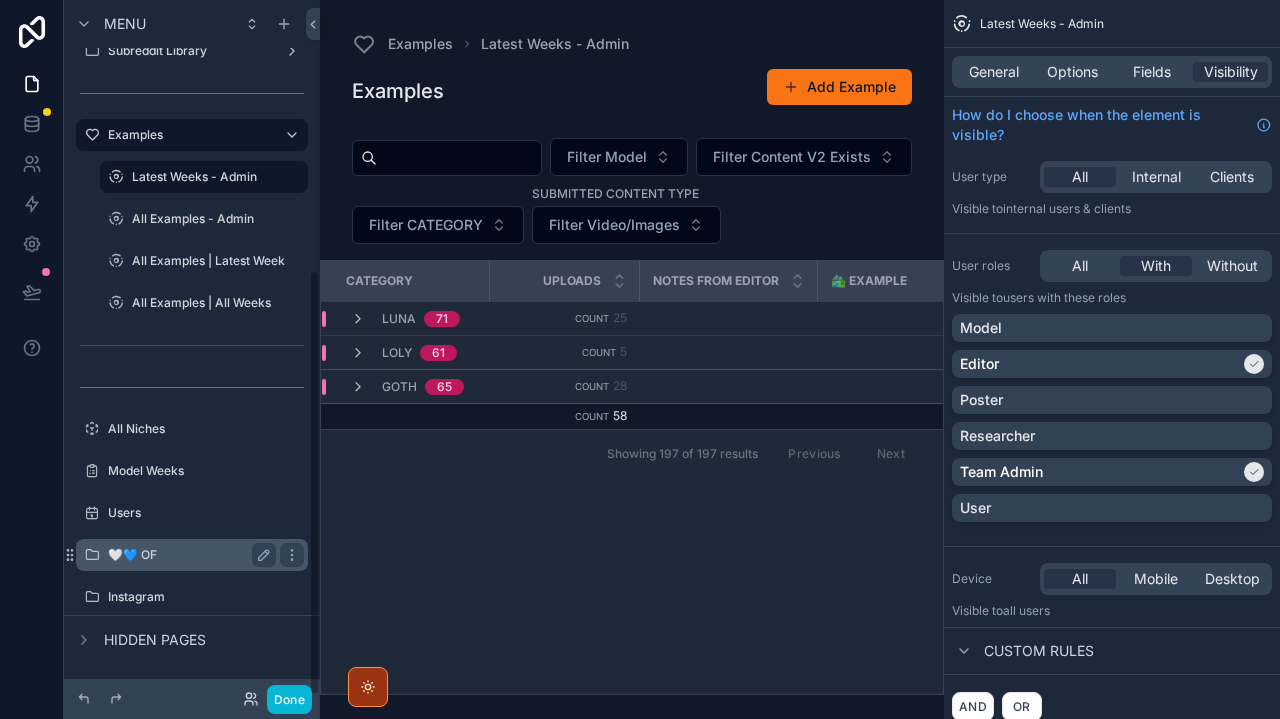 click on "🤍💙 OF" at bounding box center [192, 555] 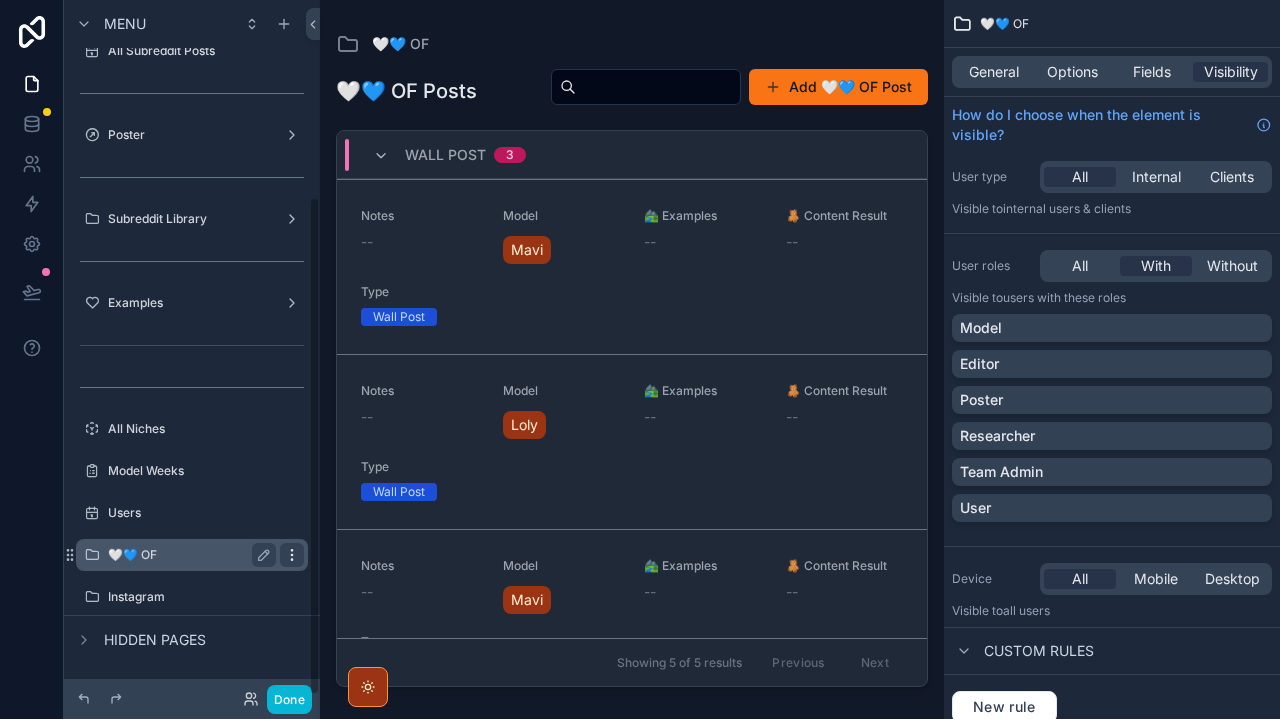 click 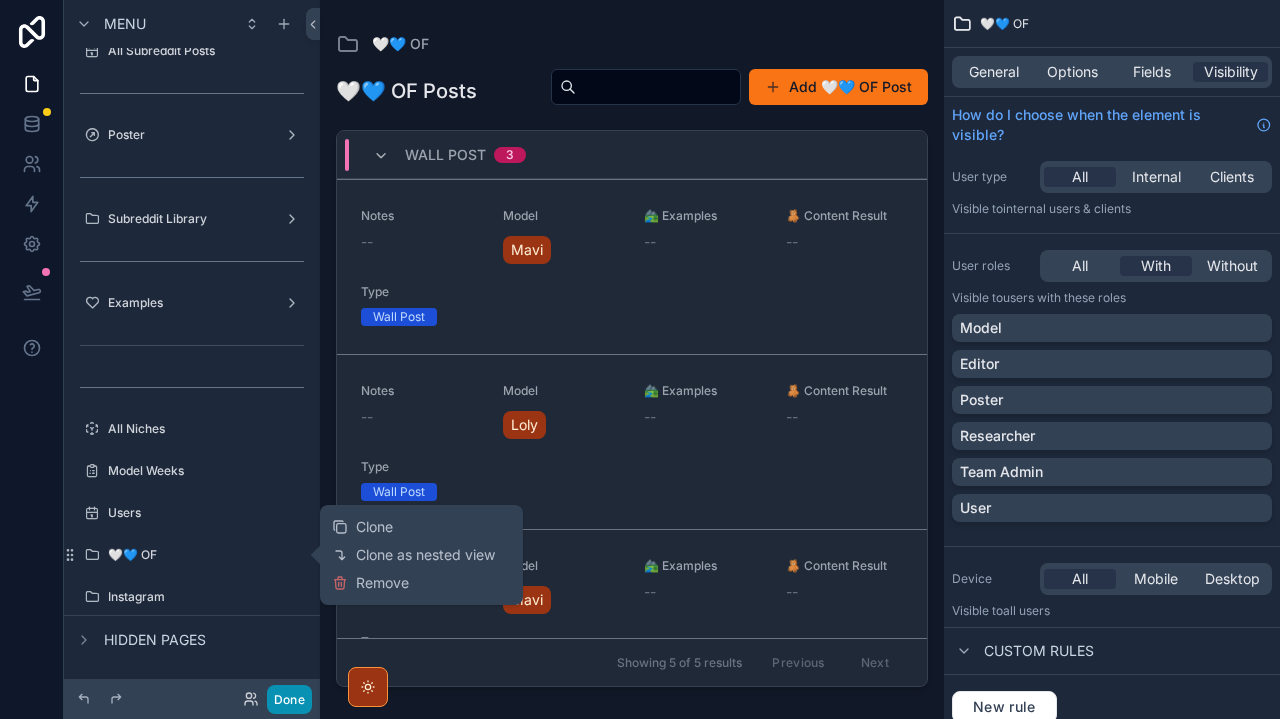 click on "Done" at bounding box center (289, 699) 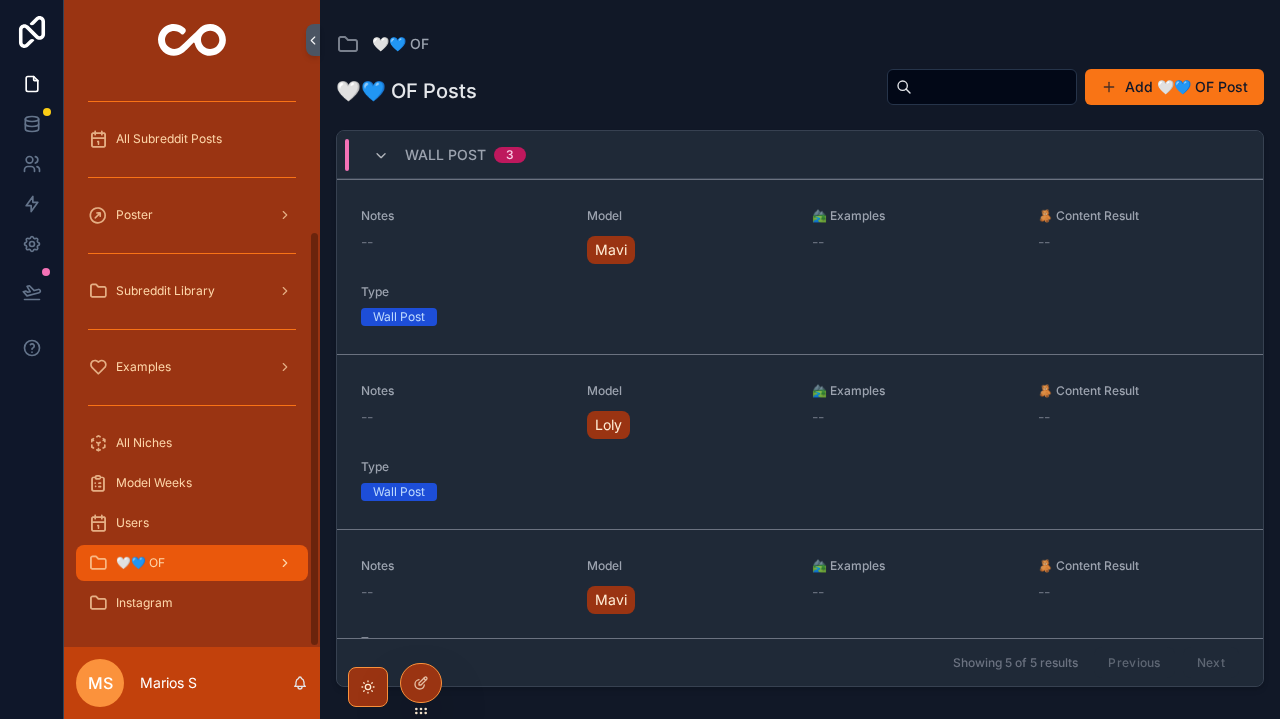 click 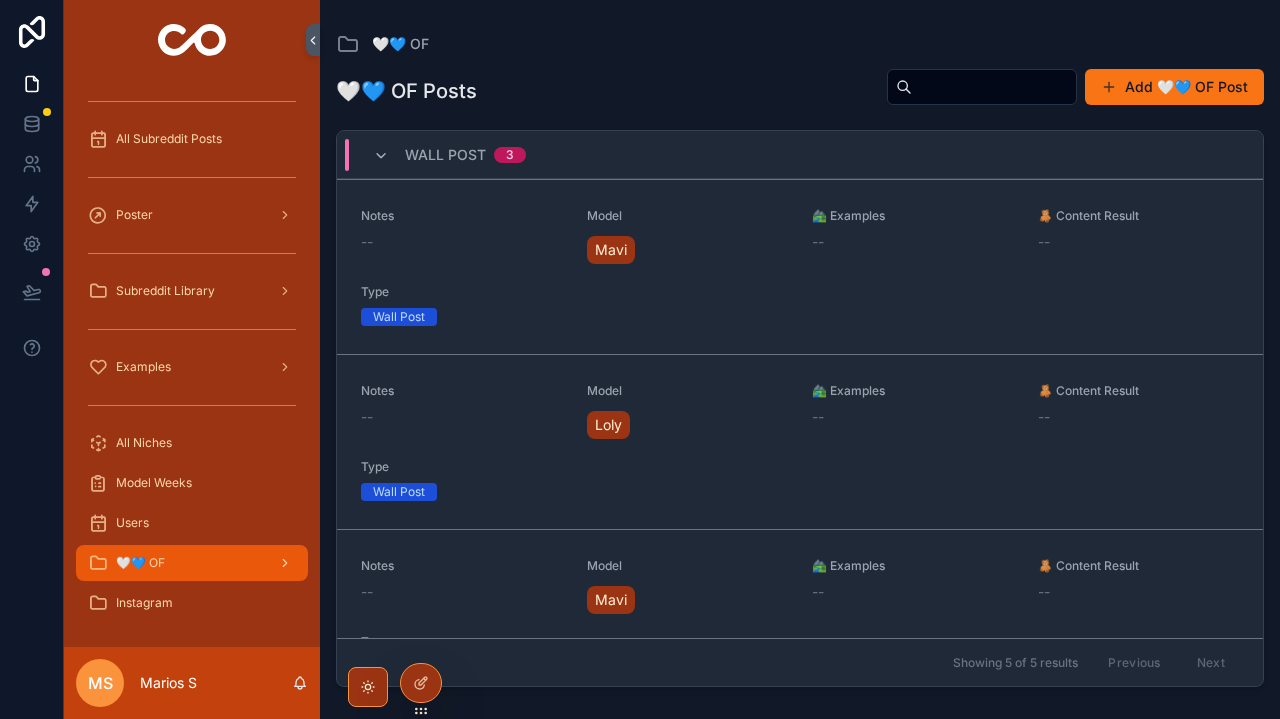 click 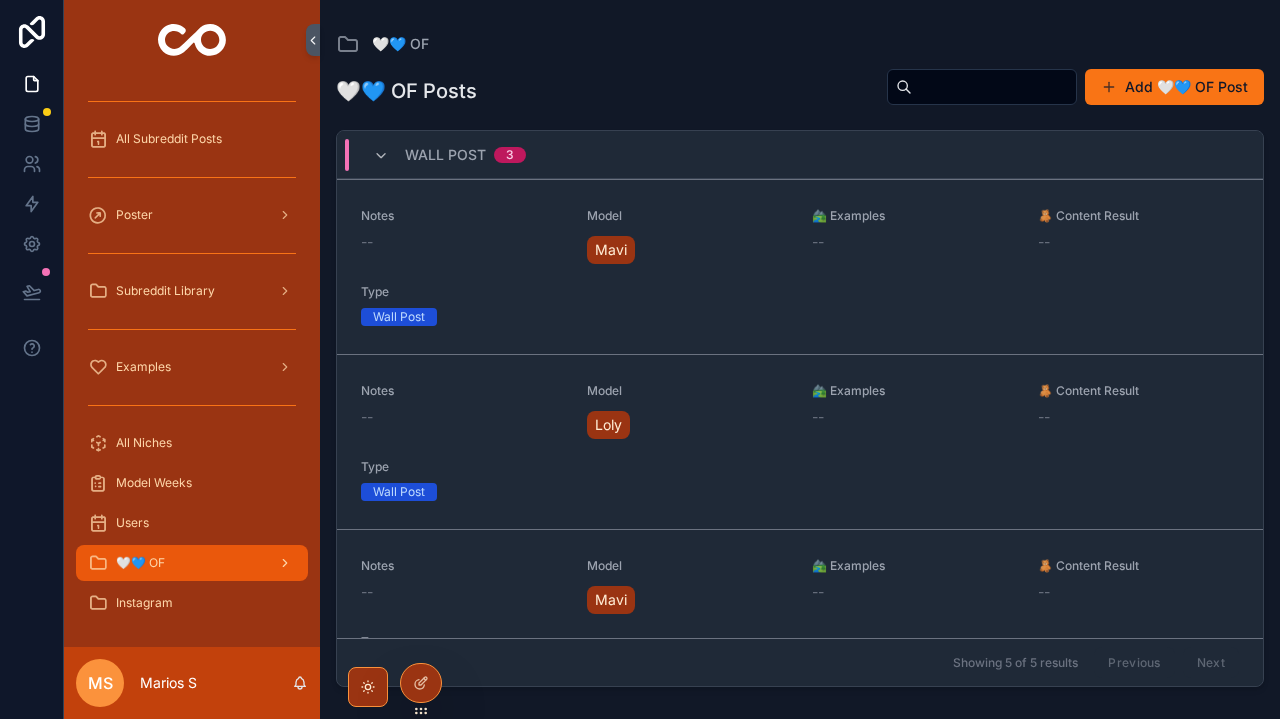 click 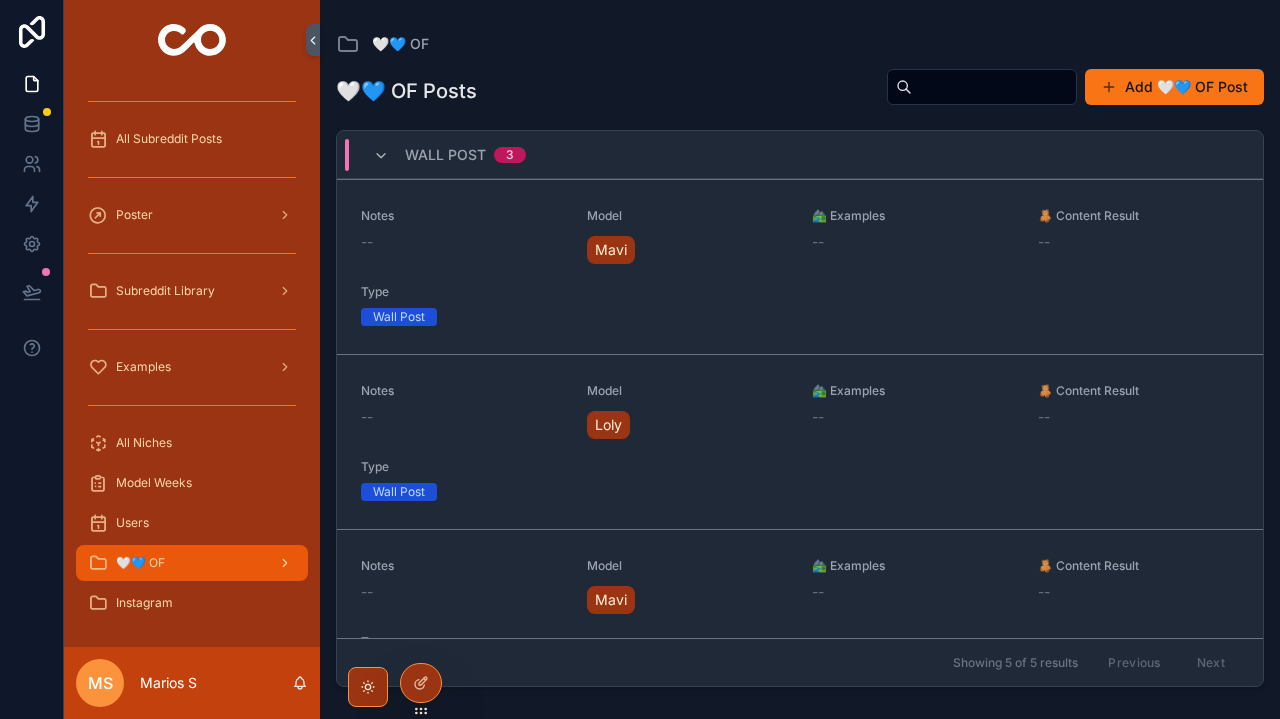 click on "🤍💙 OF" at bounding box center (140, 563) 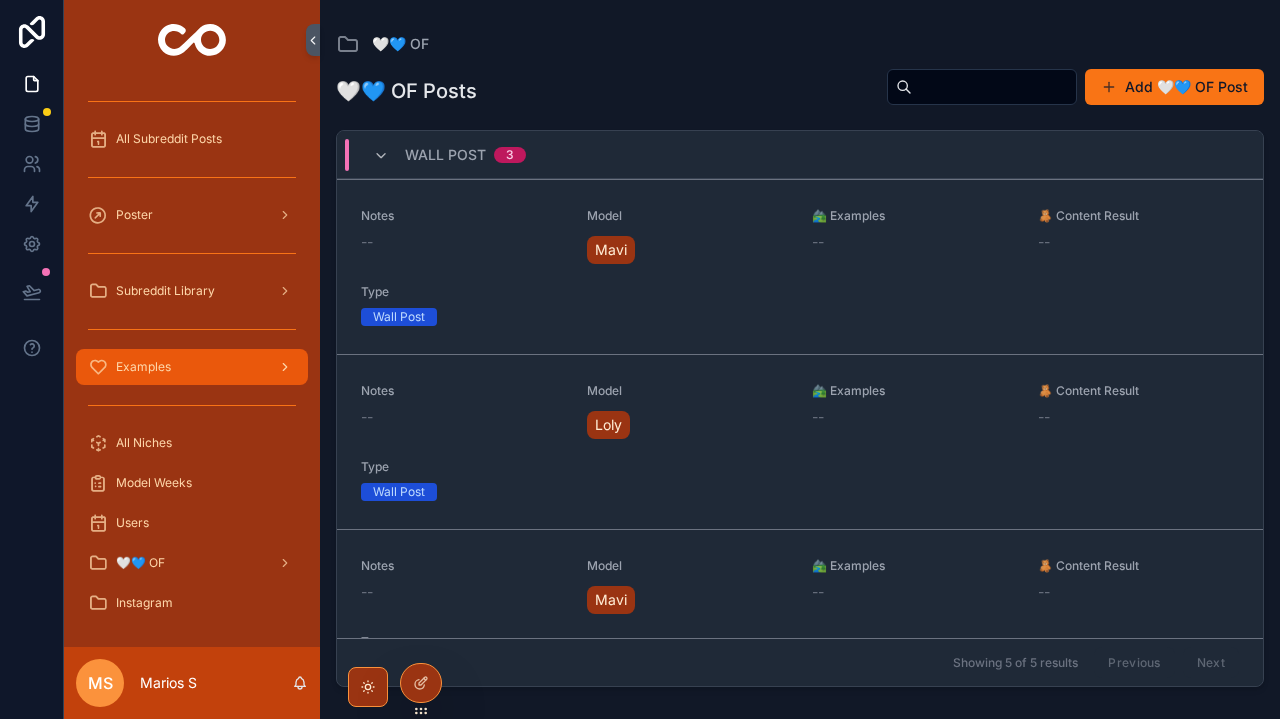 click at bounding box center (283, 367) 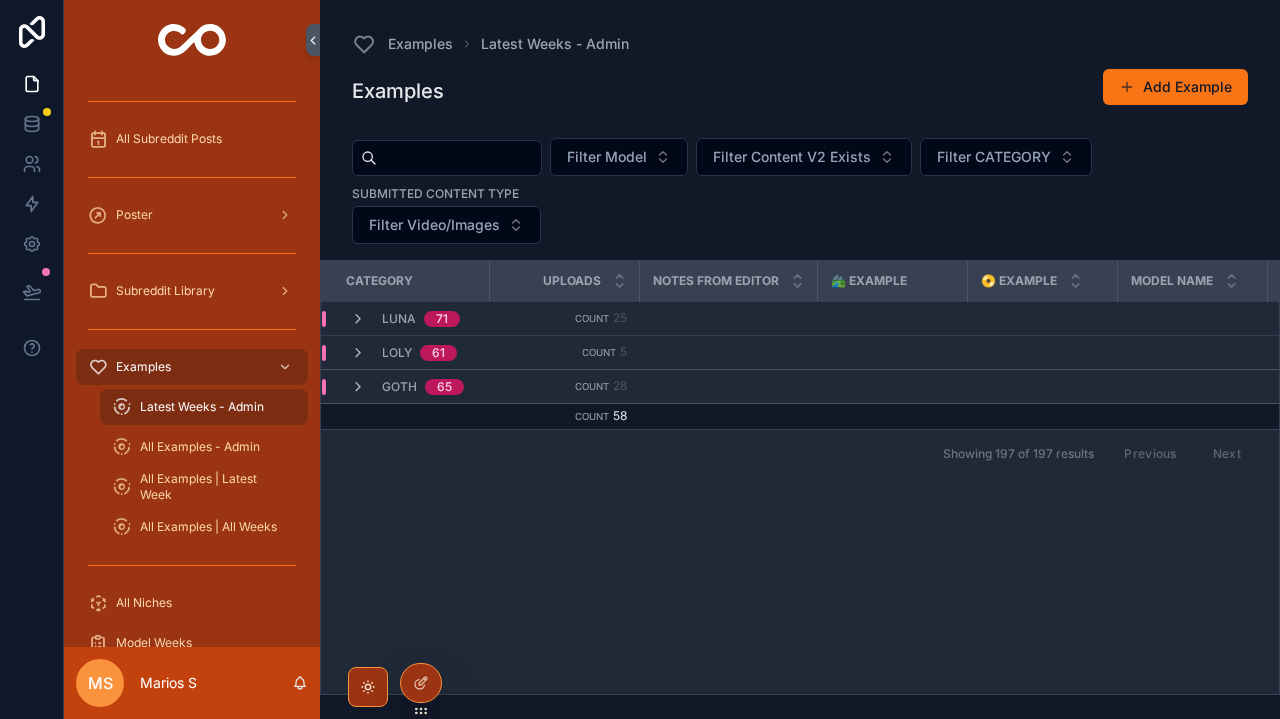 scroll, scrollTop: 0, scrollLeft: 0, axis: both 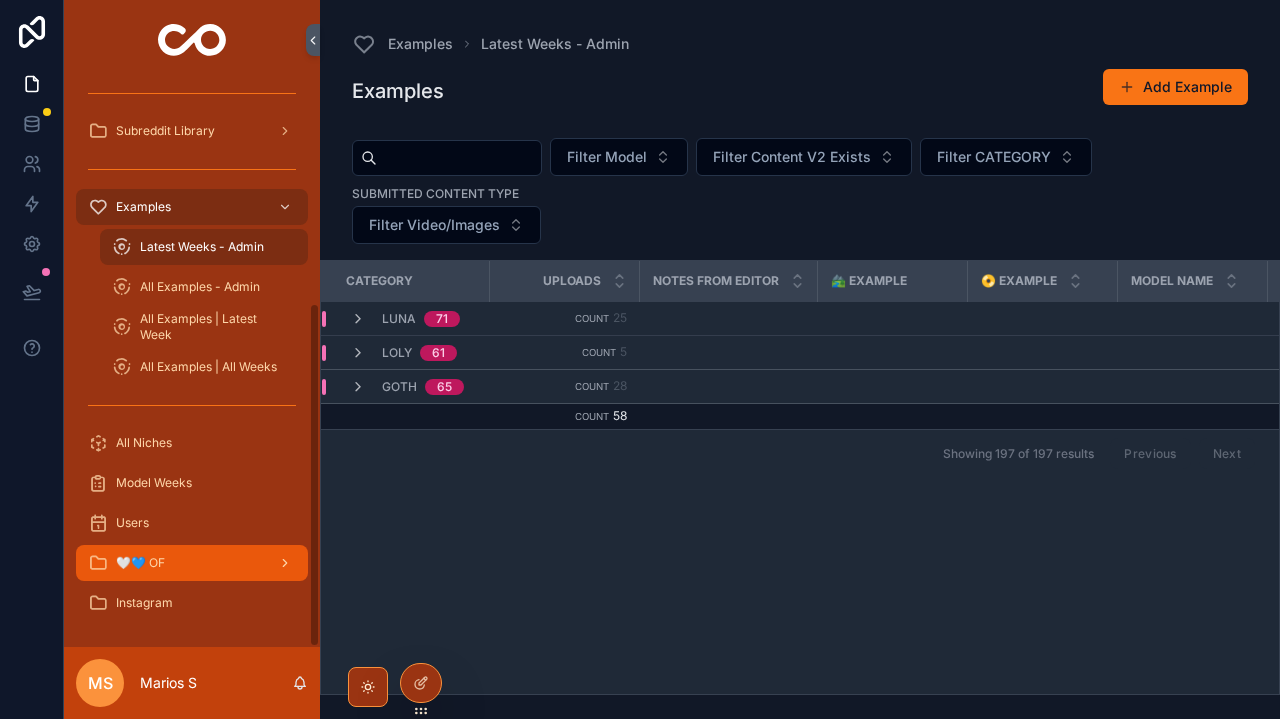 click 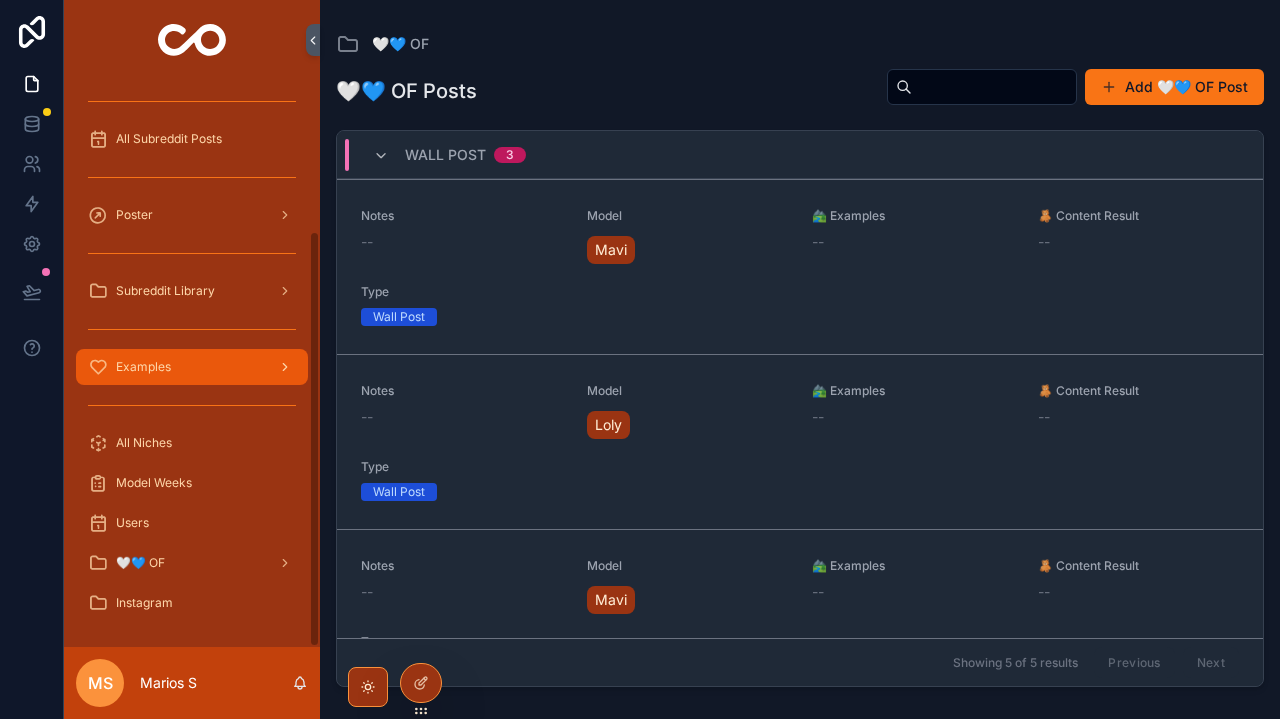 click on "Examples" at bounding box center [192, 367] 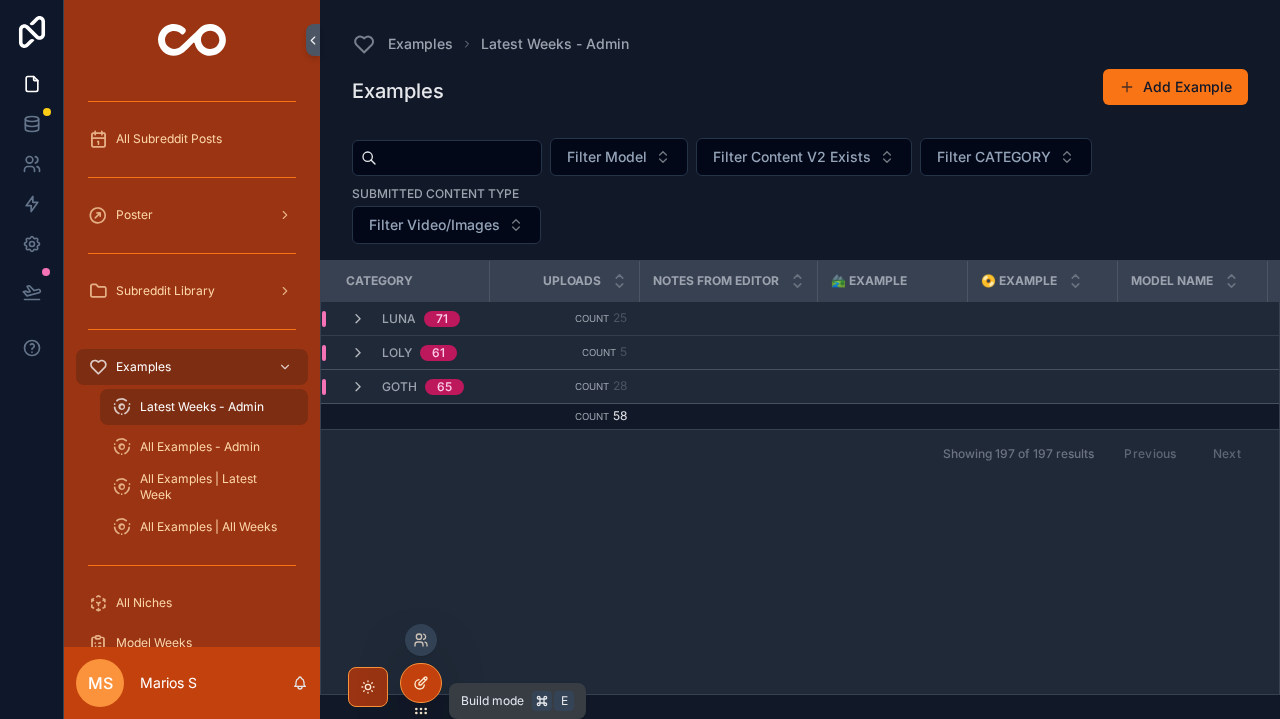 click 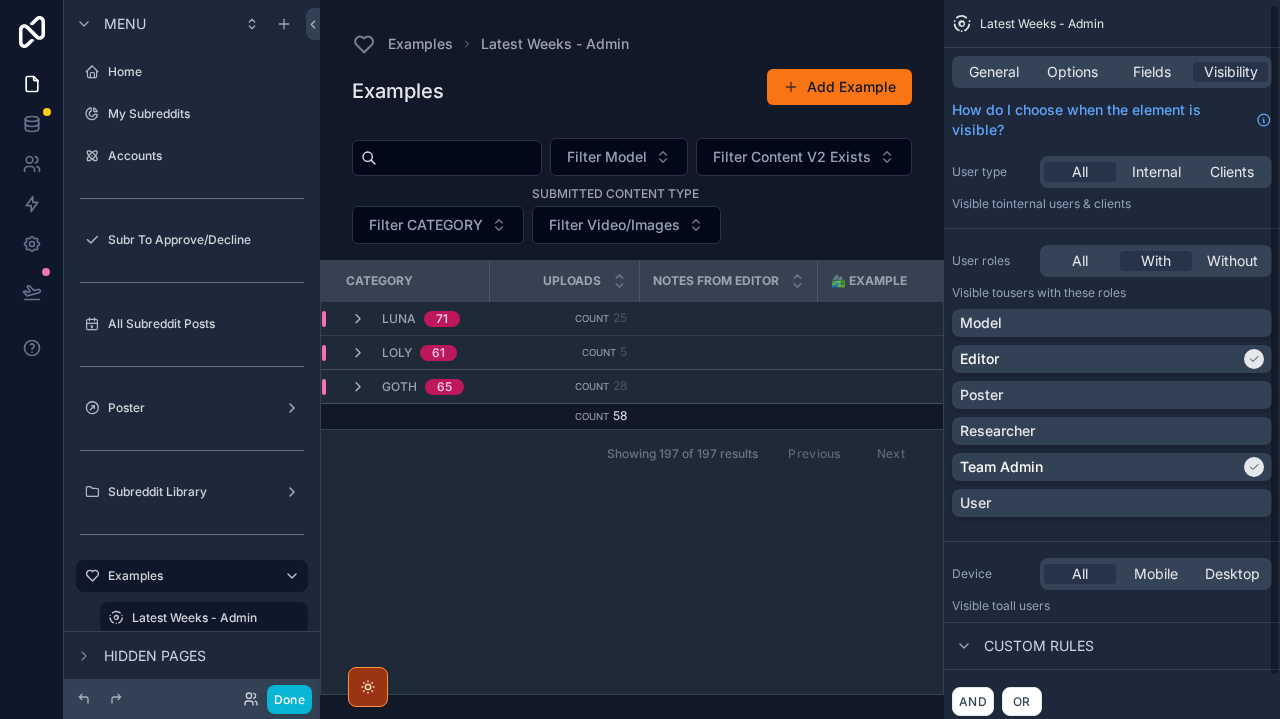 scroll, scrollTop: 9, scrollLeft: 0, axis: vertical 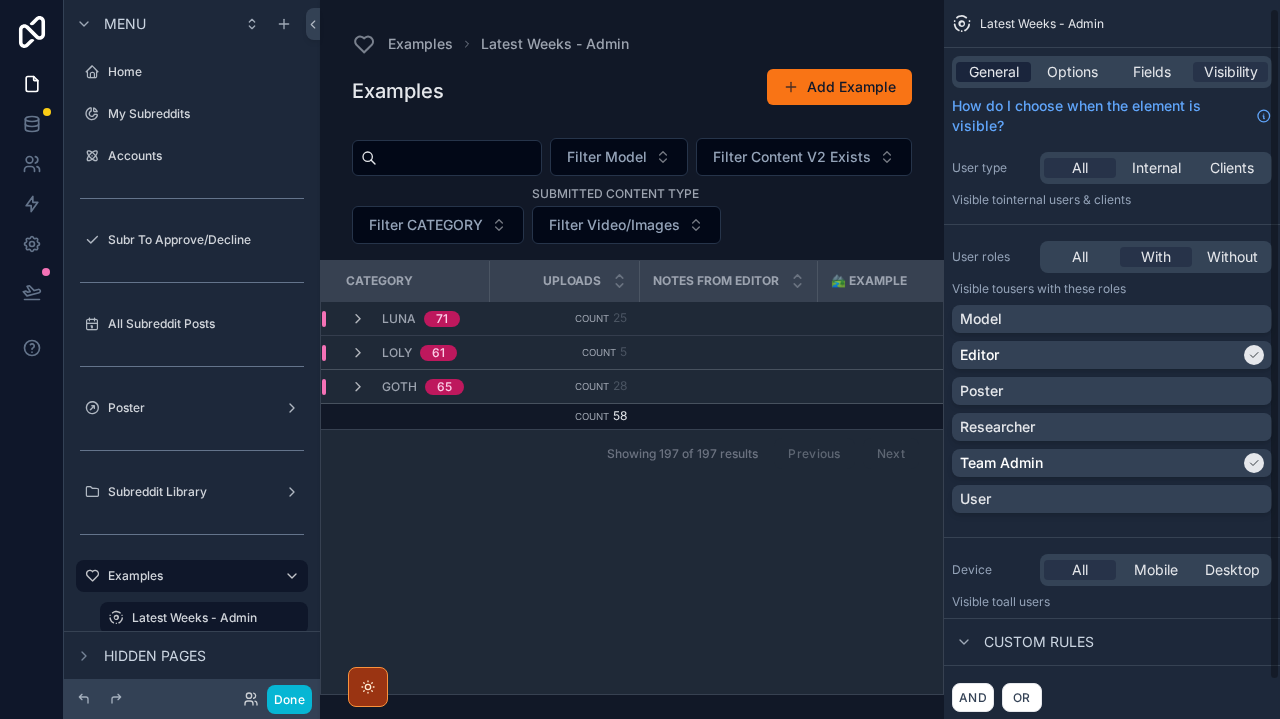 click on "General" at bounding box center [994, 72] 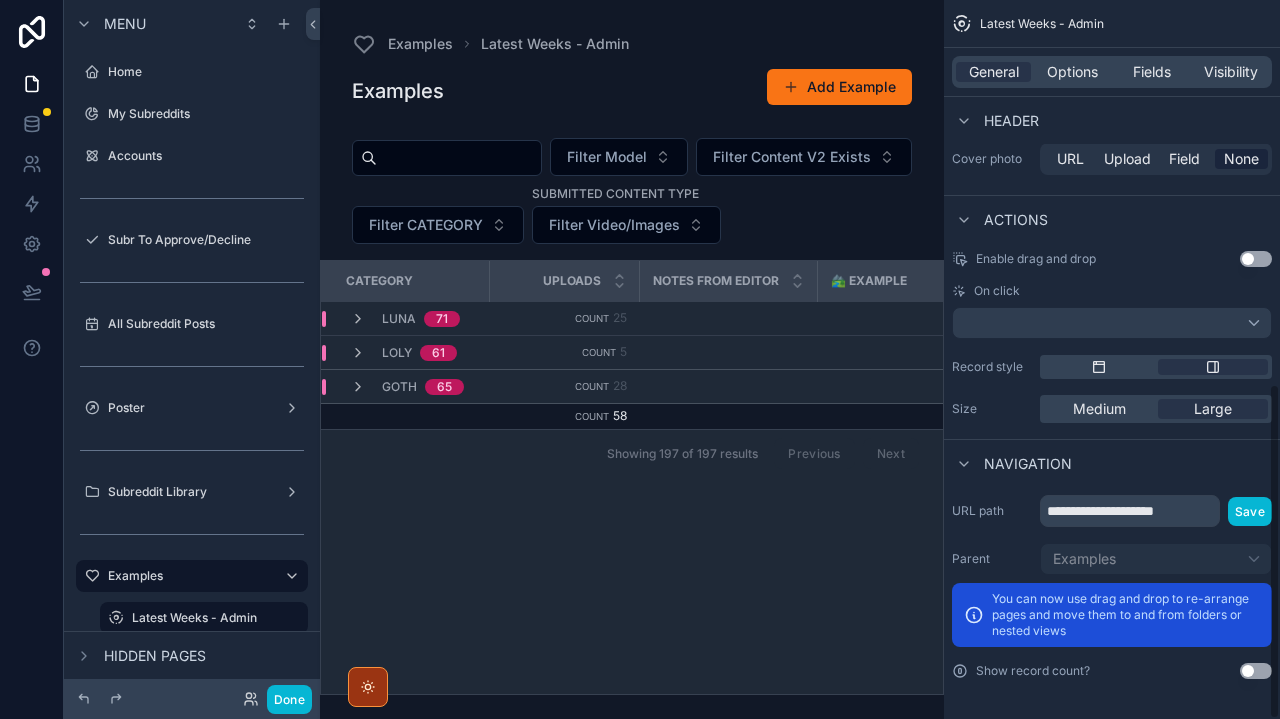 scroll, scrollTop: 823, scrollLeft: 0, axis: vertical 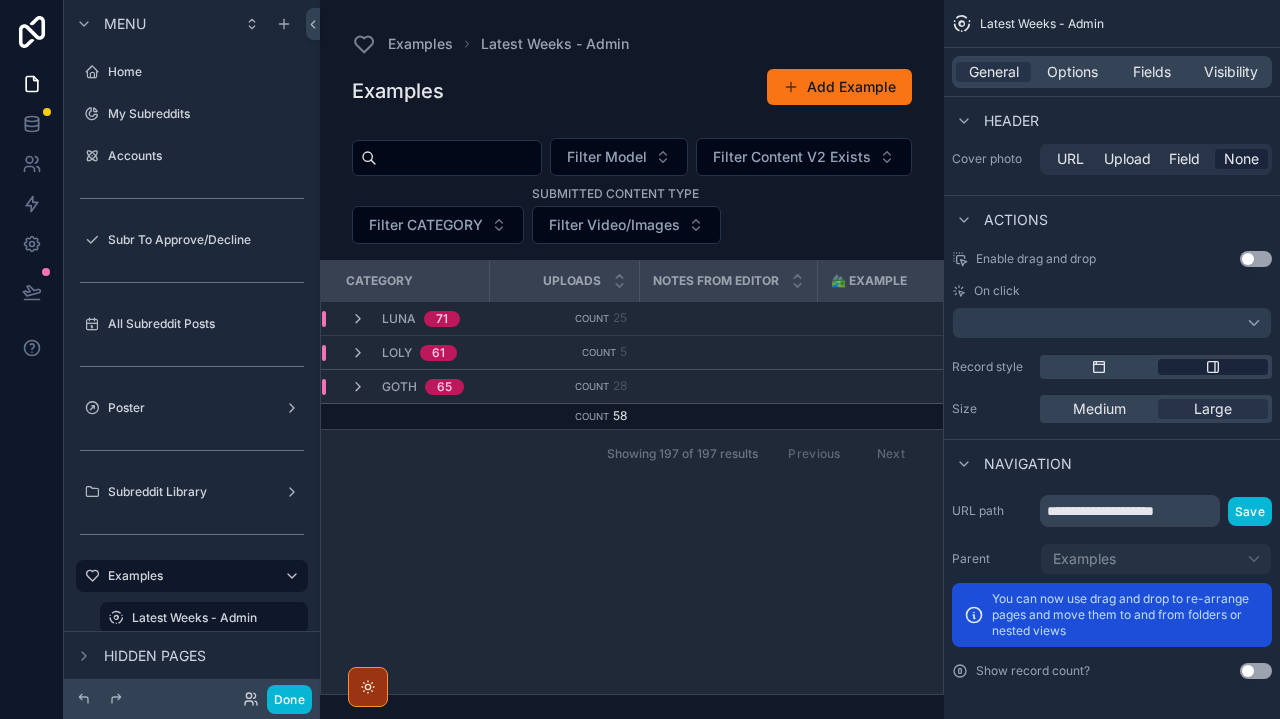 click at bounding box center (1213, 367) 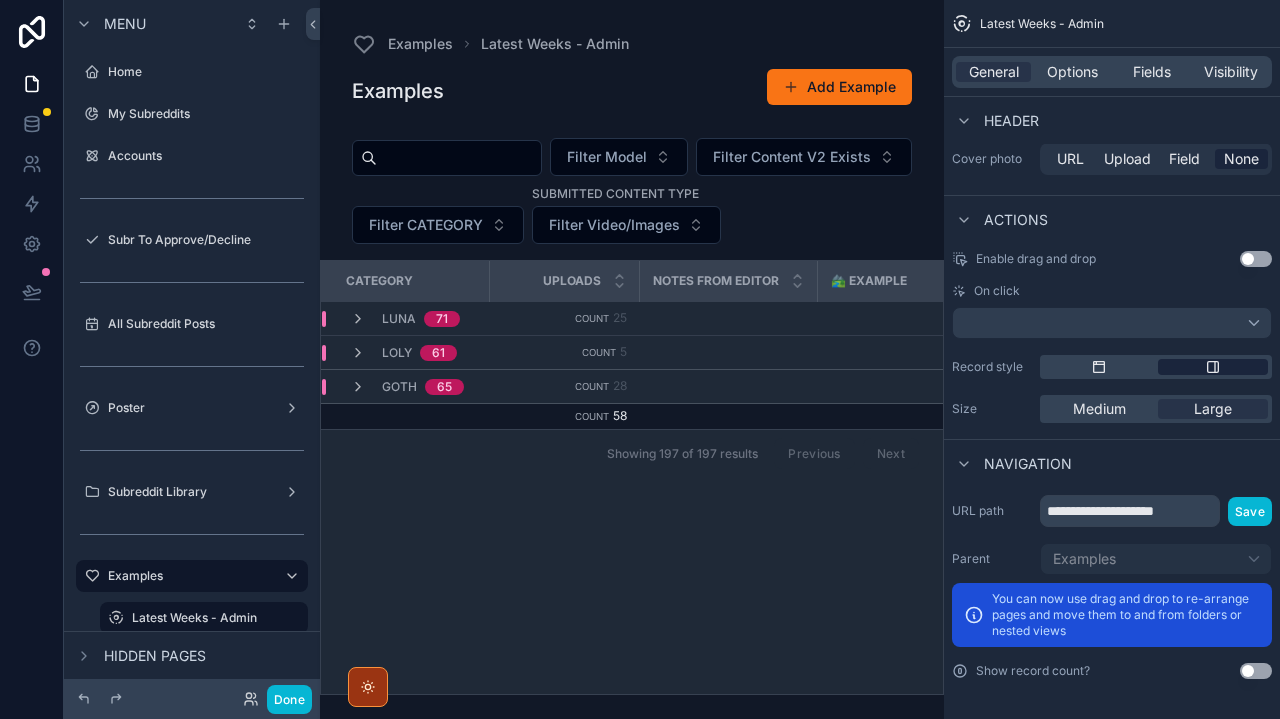 click 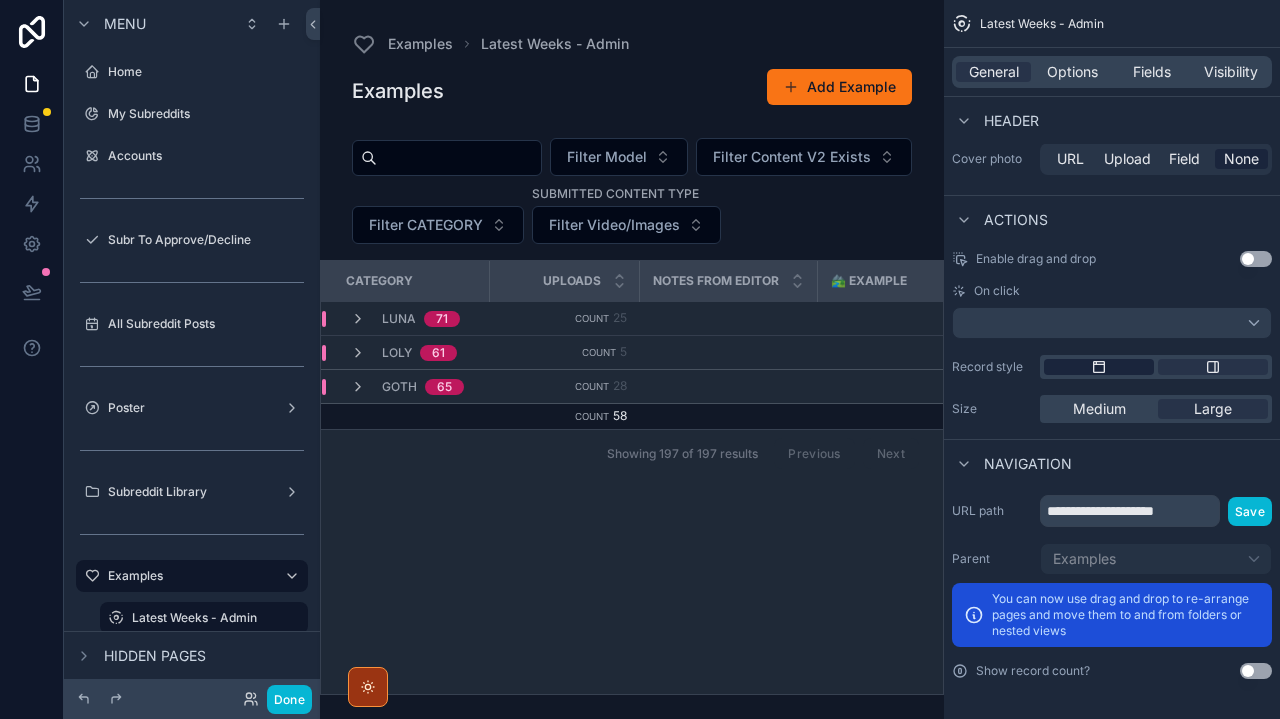 click at bounding box center (1099, 367) 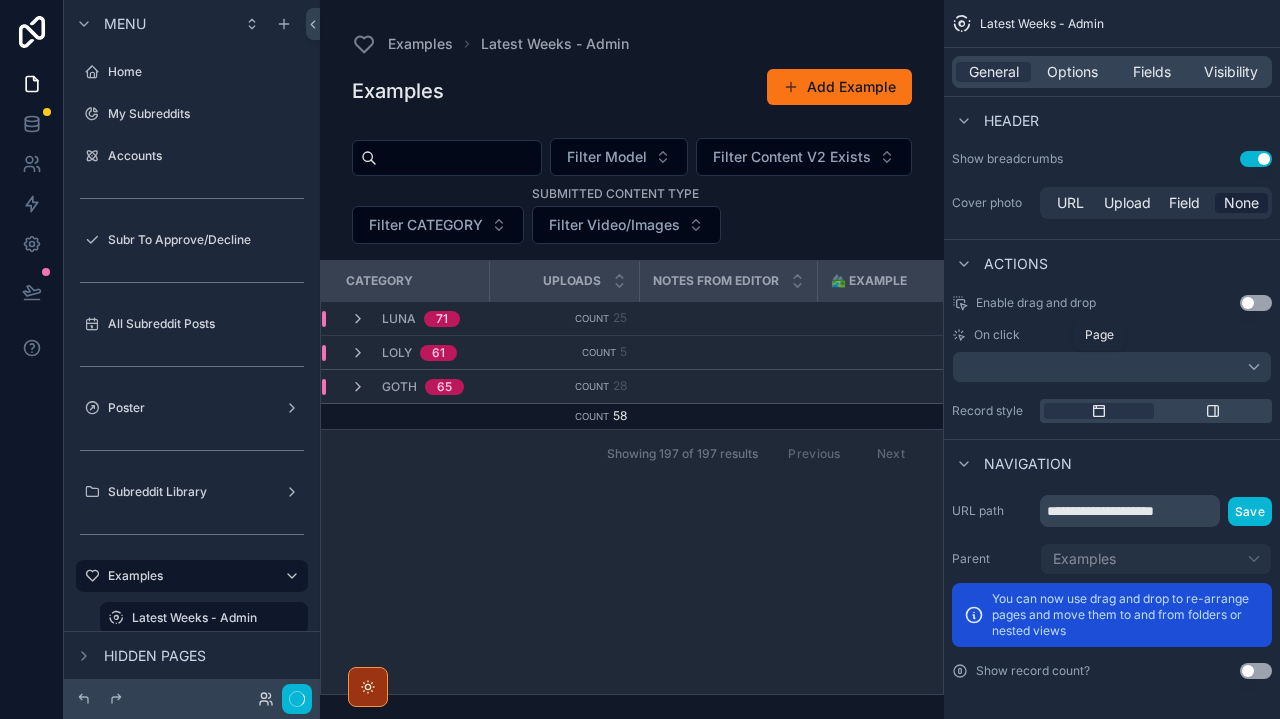 scroll, scrollTop: 779, scrollLeft: 0, axis: vertical 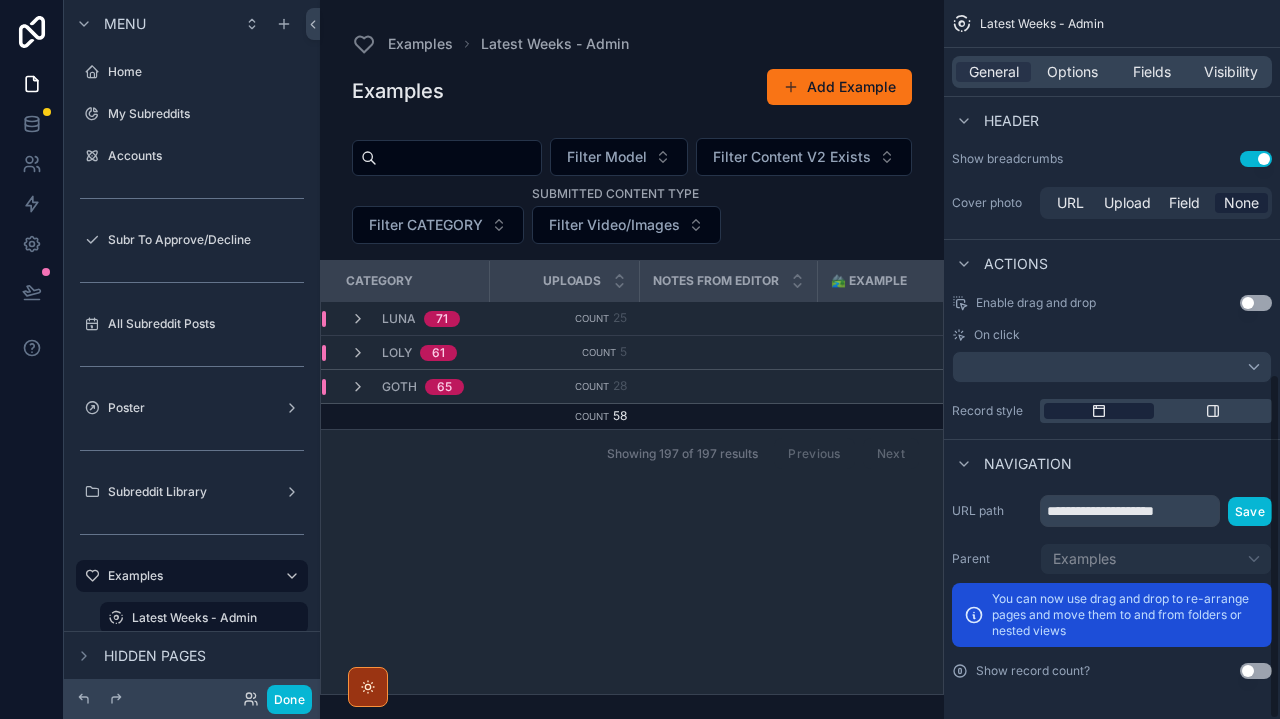 click at bounding box center [1099, 411] 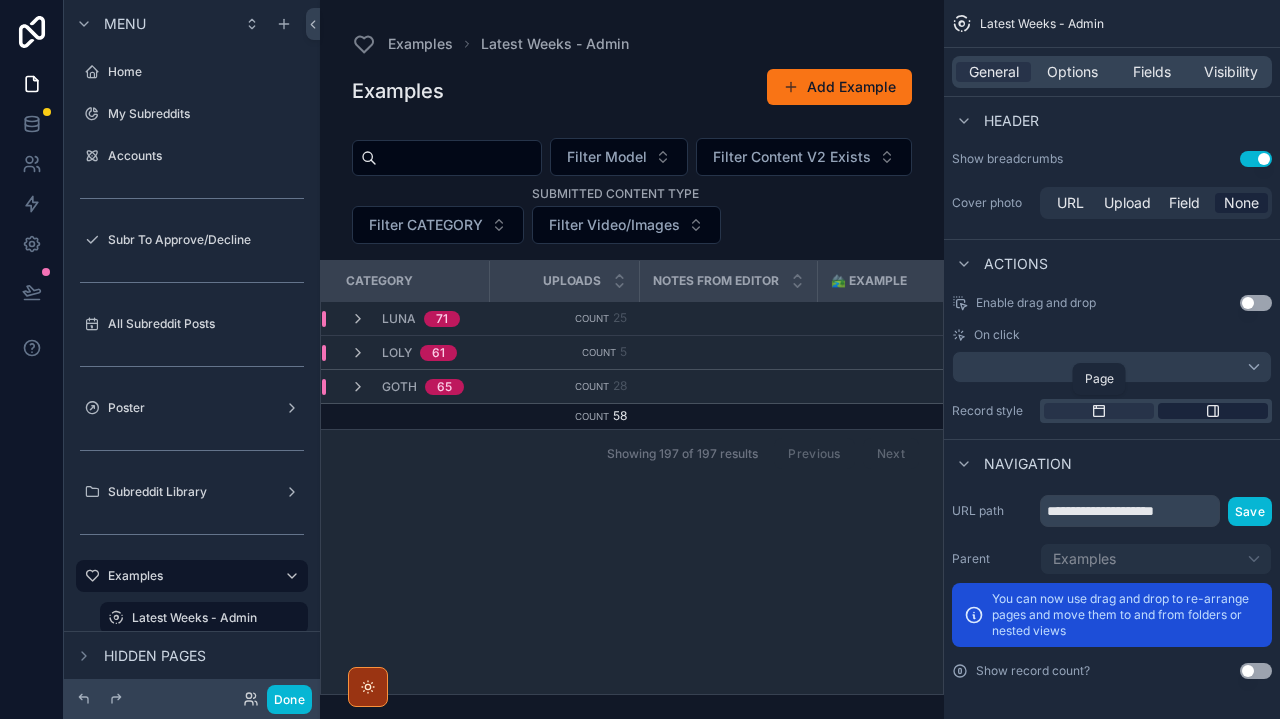 click at bounding box center (1213, 411) 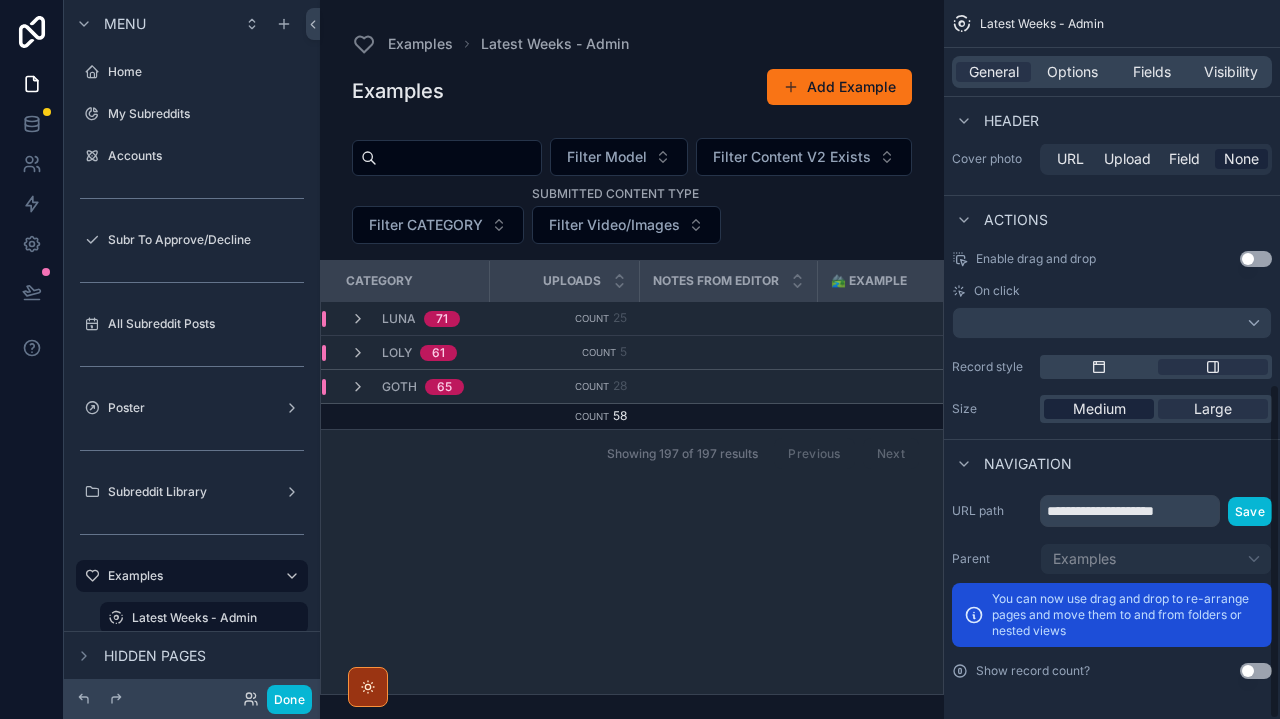 scroll, scrollTop: 823, scrollLeft: 0, axis: vertical 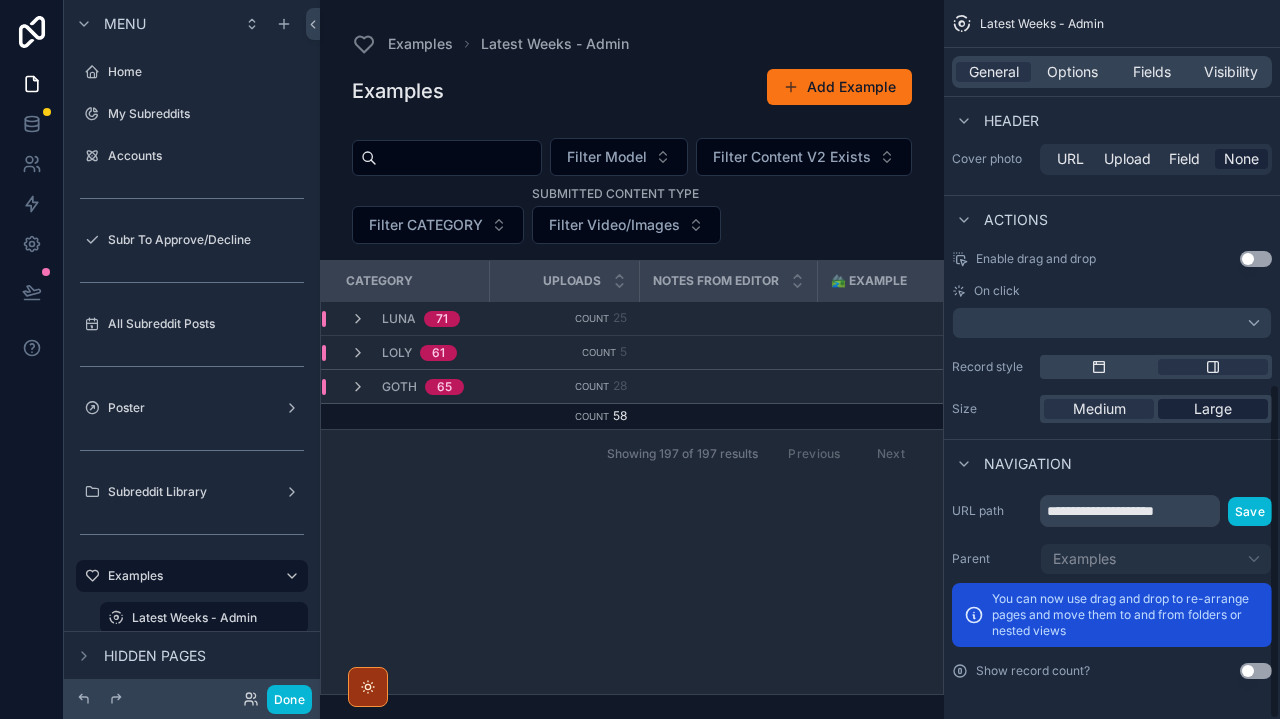 click on "Large" at bounding box center [1213, 409] 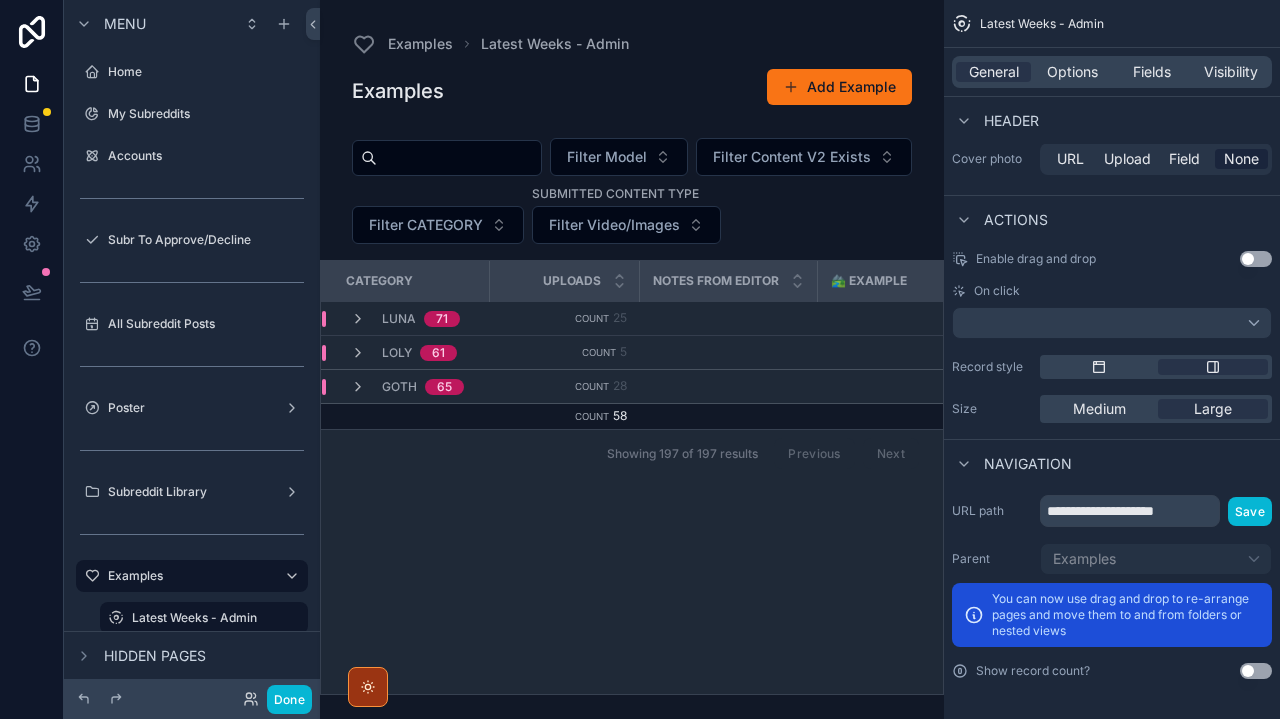 scroll, scrollTop: 0, scrollLeft: 0, axis: both 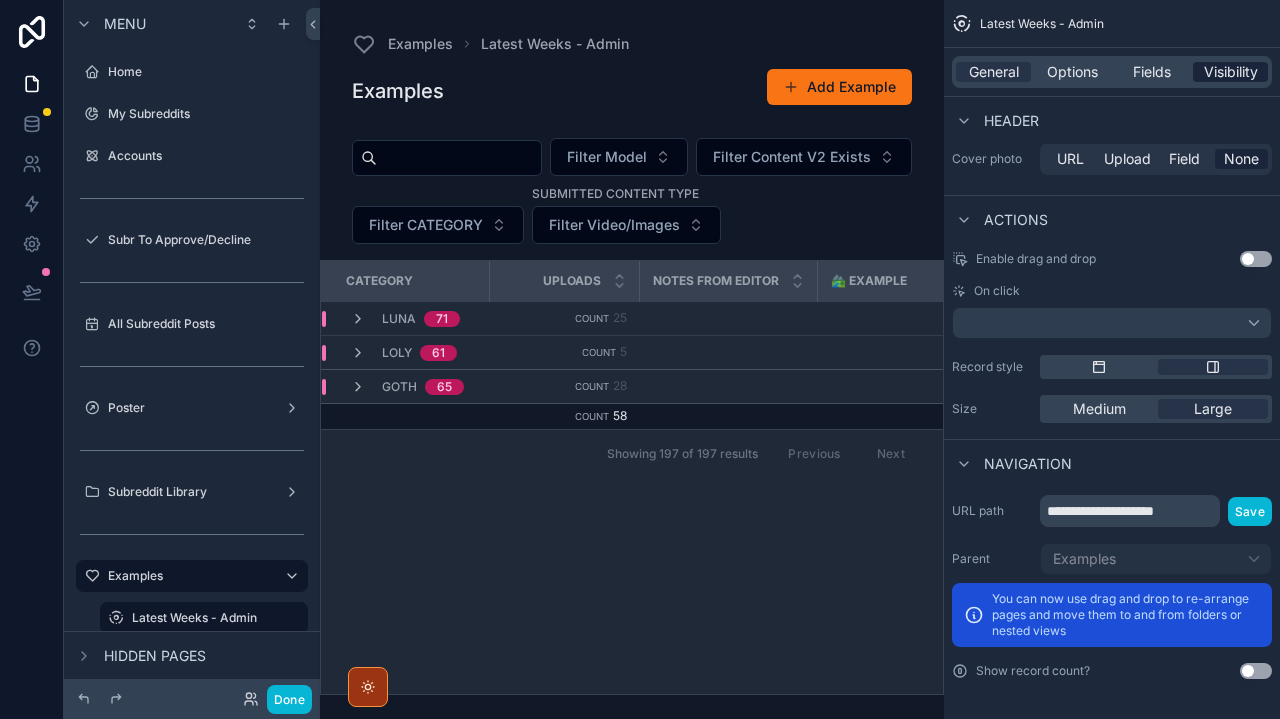 click on "Visibility" at bounding box center [1230, 72] 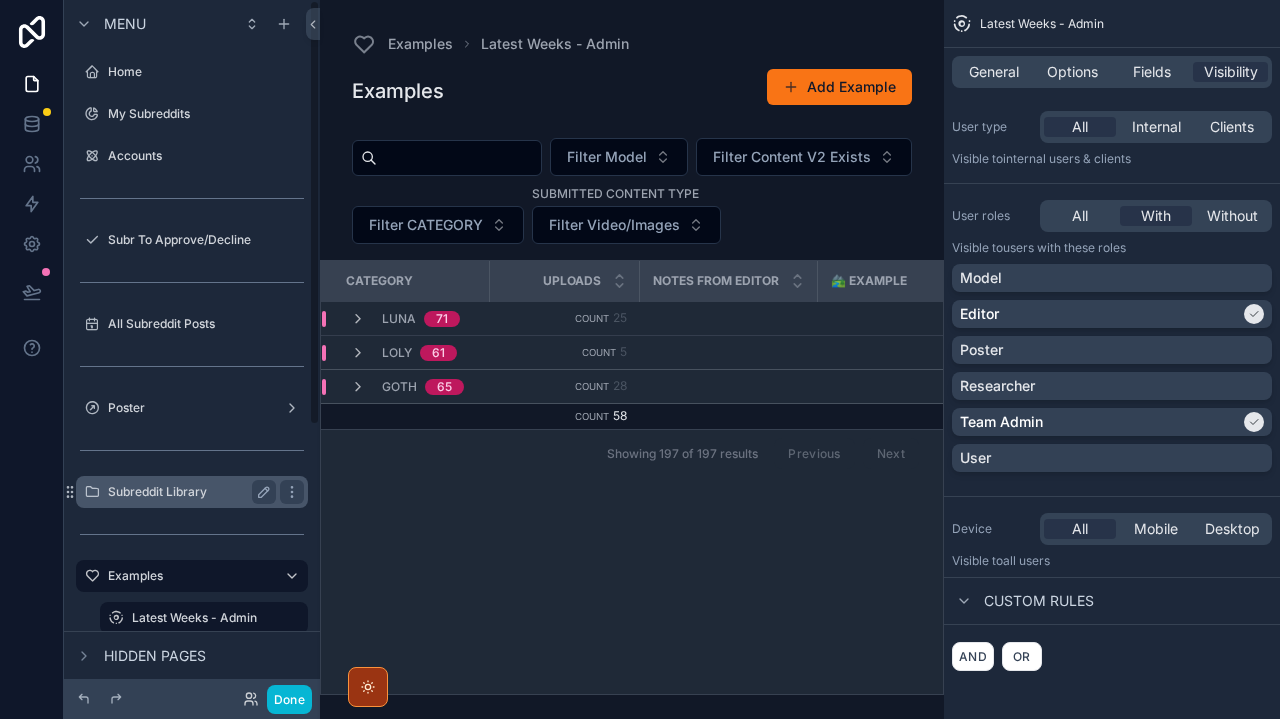 click on "Subreddit Library" at bounding box center [188, 492] 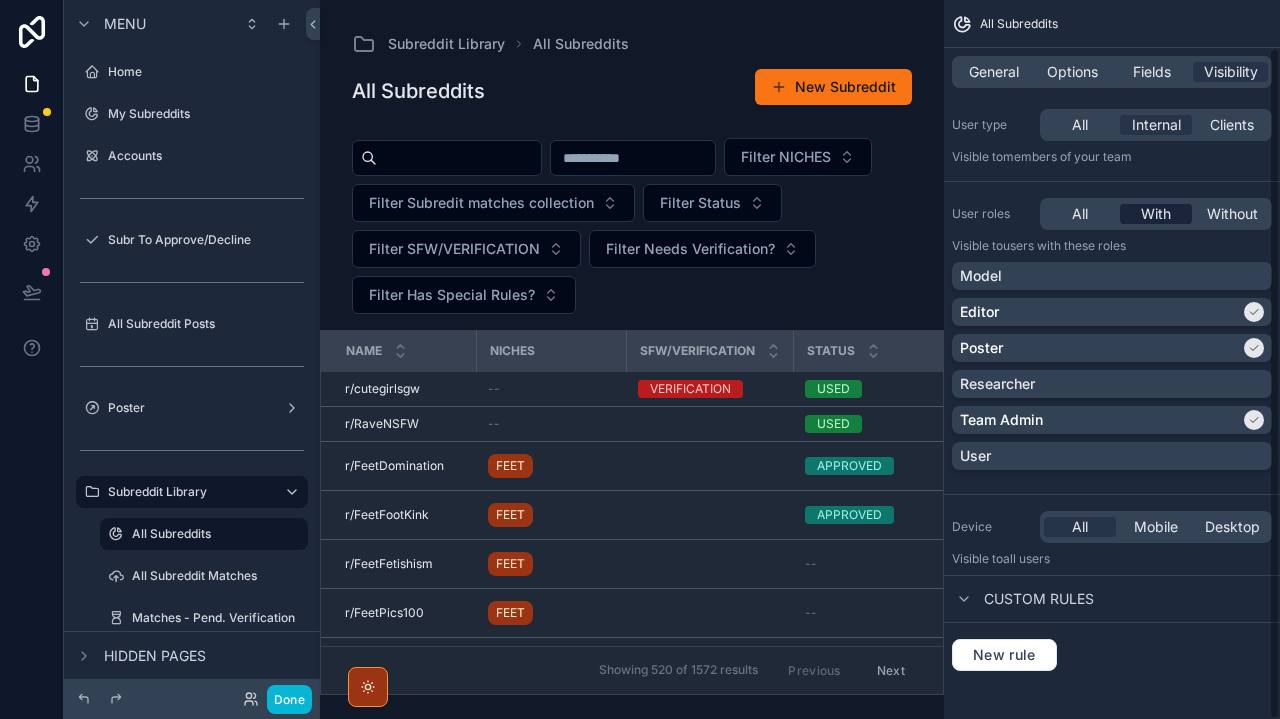 scroll, scrollTop: 0, scrollLeft: 0, axis: both 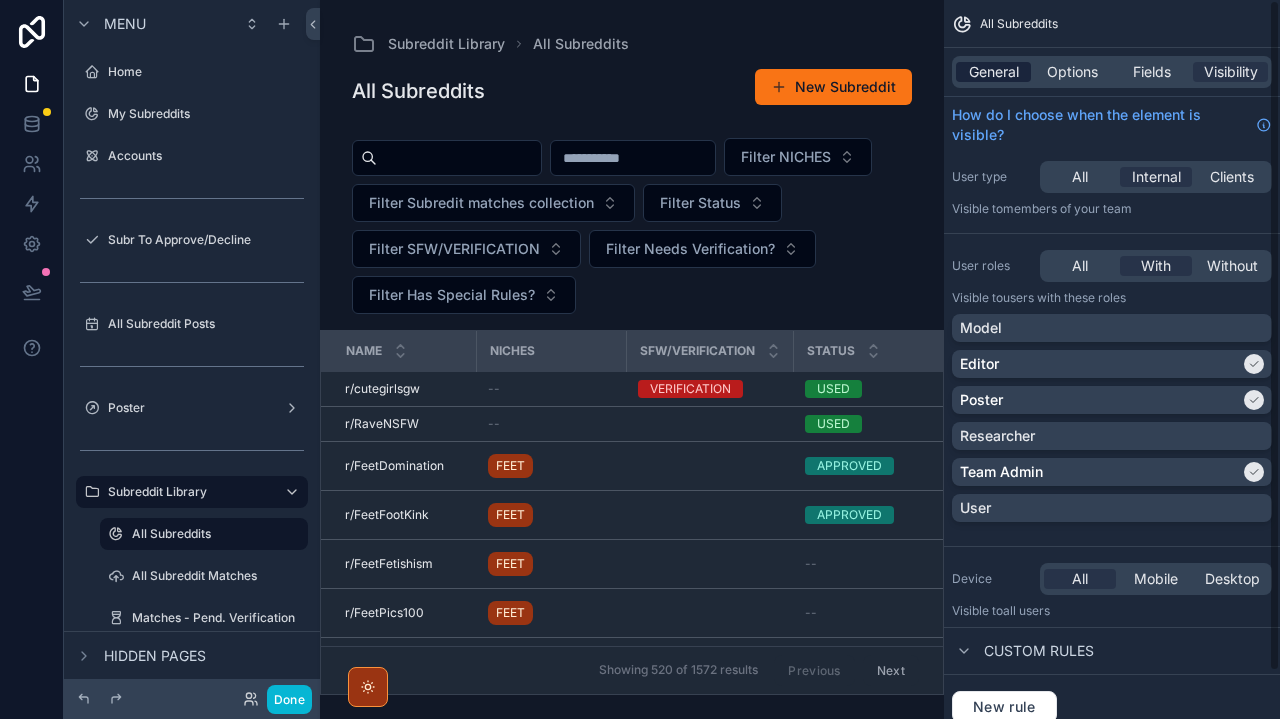 click on "General" at bounding box center (994, 72) 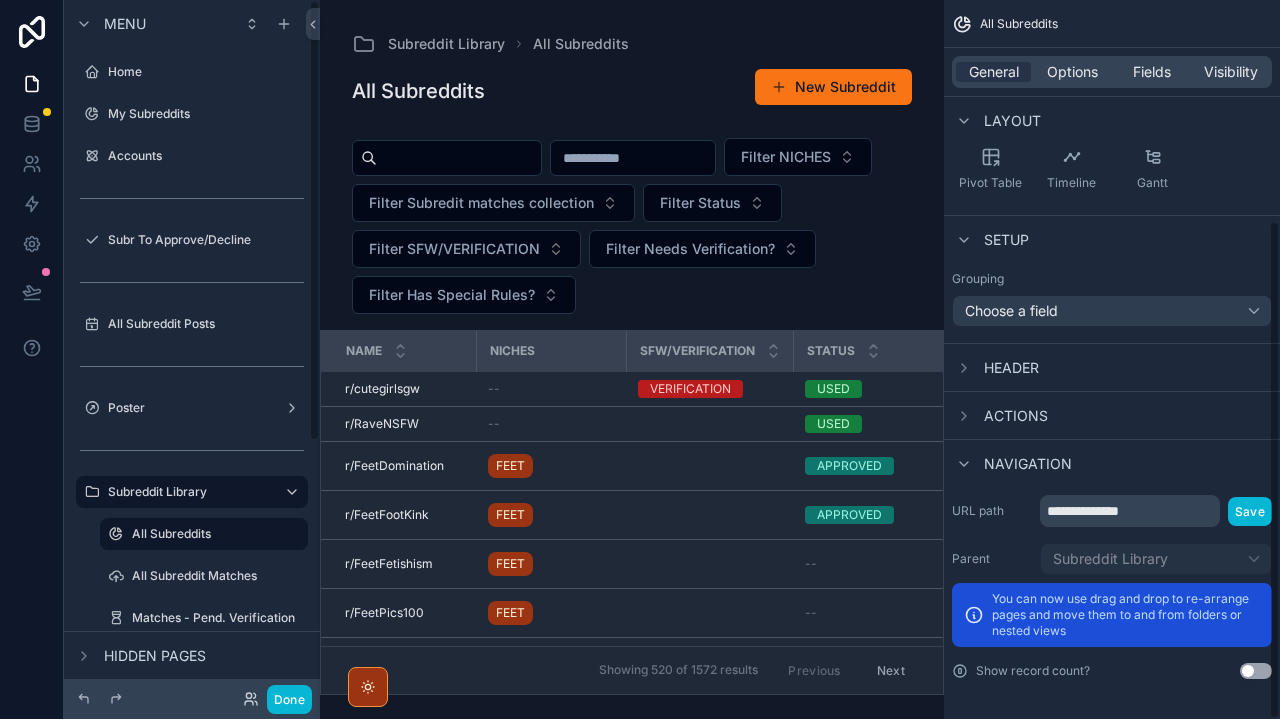 scroll, scrollTop: 317, scrollLeft: 0, axis: vertical 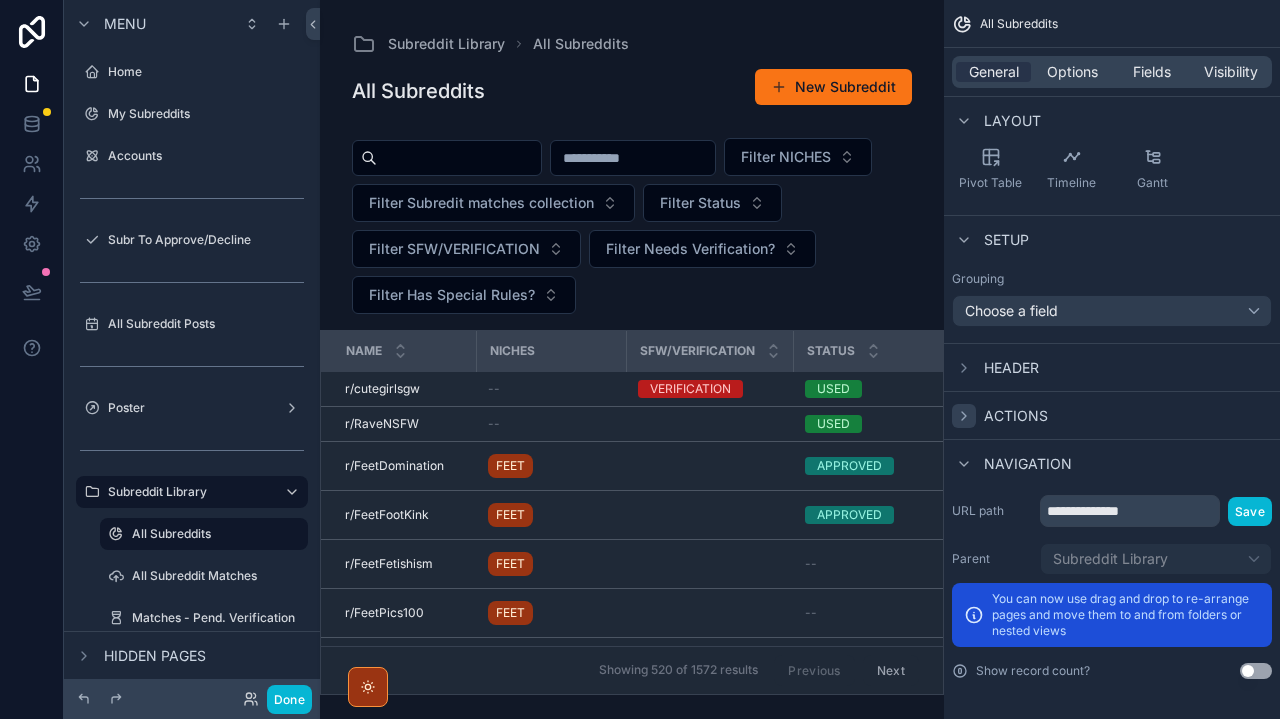 click 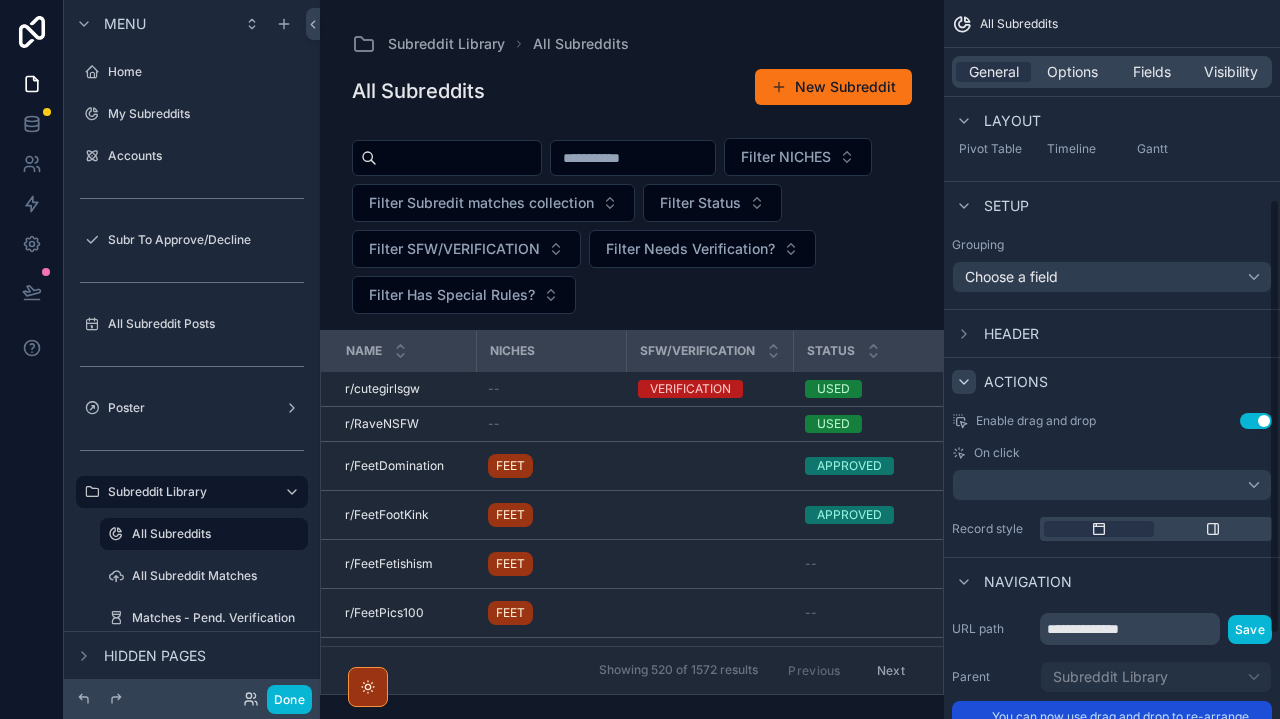 scroll, scrollTop: 424, scrollLeft: 0, axis: vertical 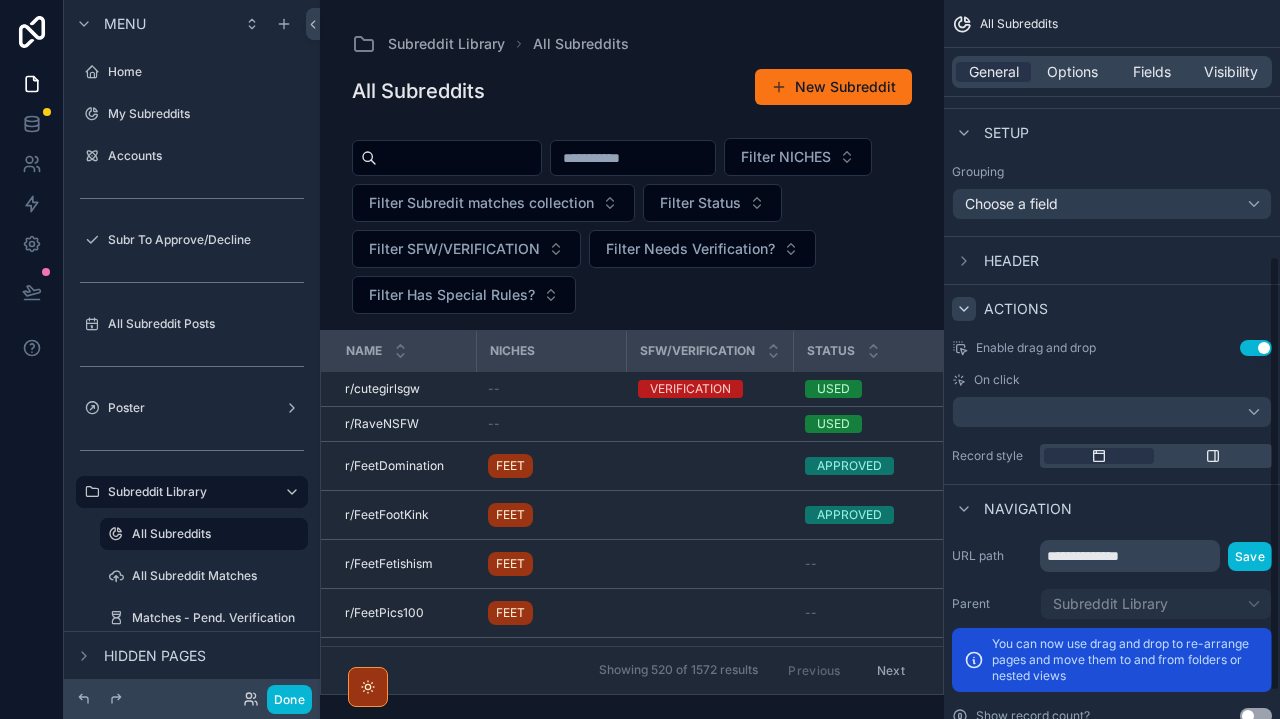 click 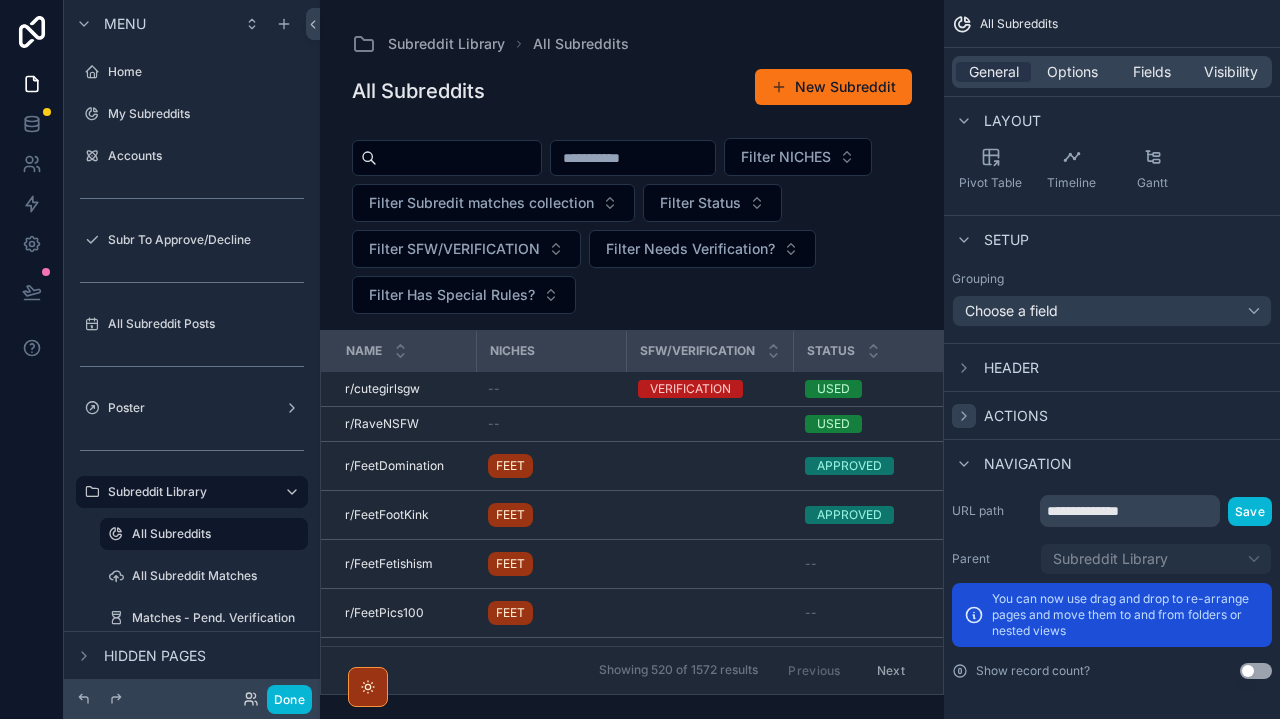 scroll, scrollTop: 317, scrollLeft: 0, axis: vertical 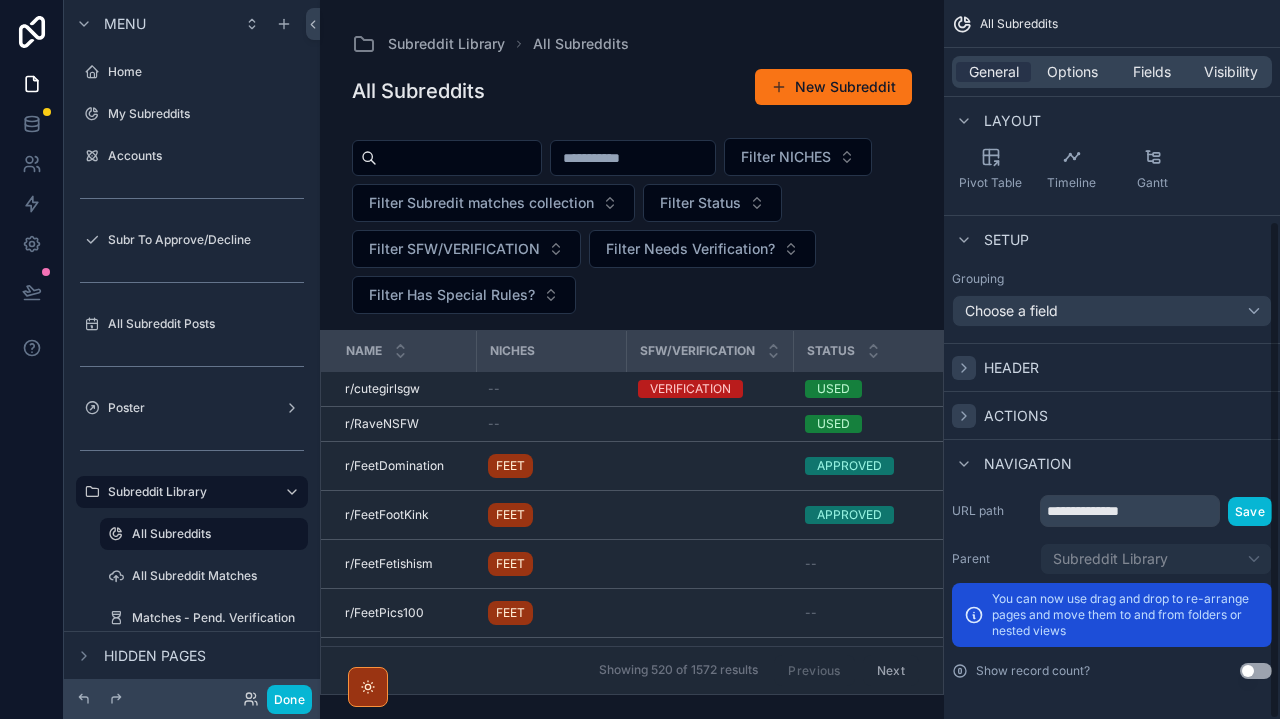 click on "Header" at bounding box center (1112, 367) 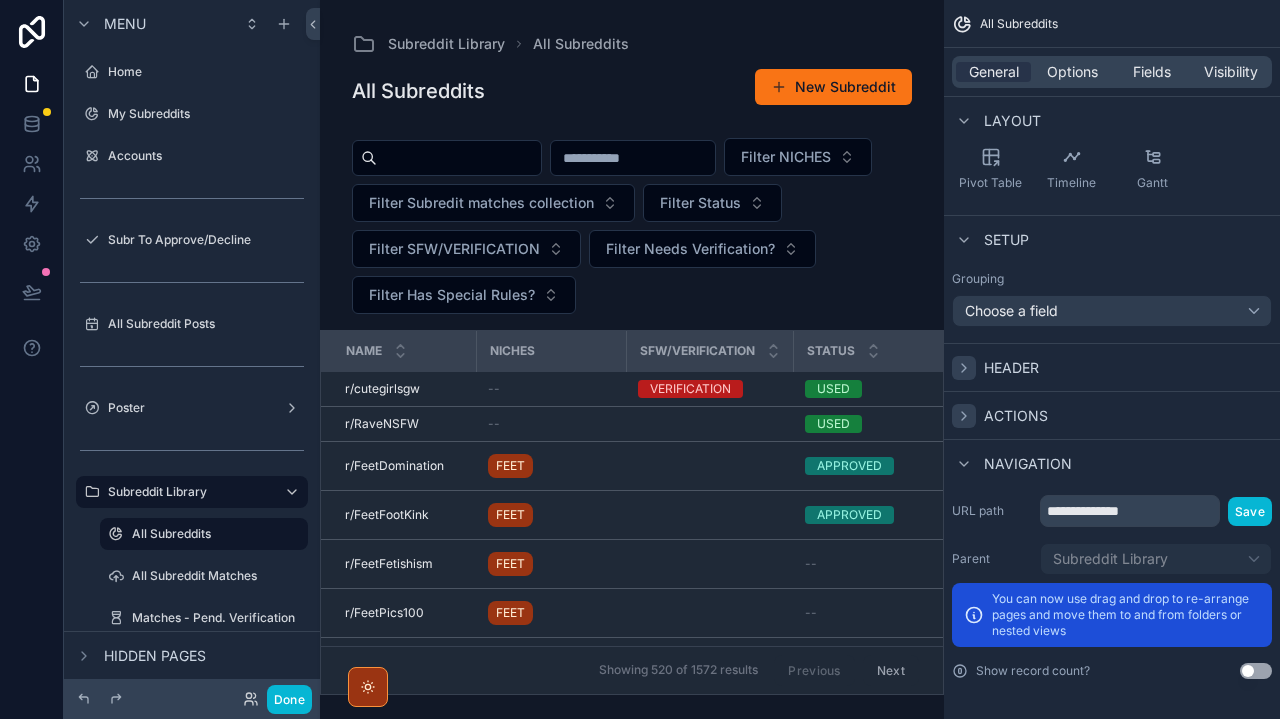 click 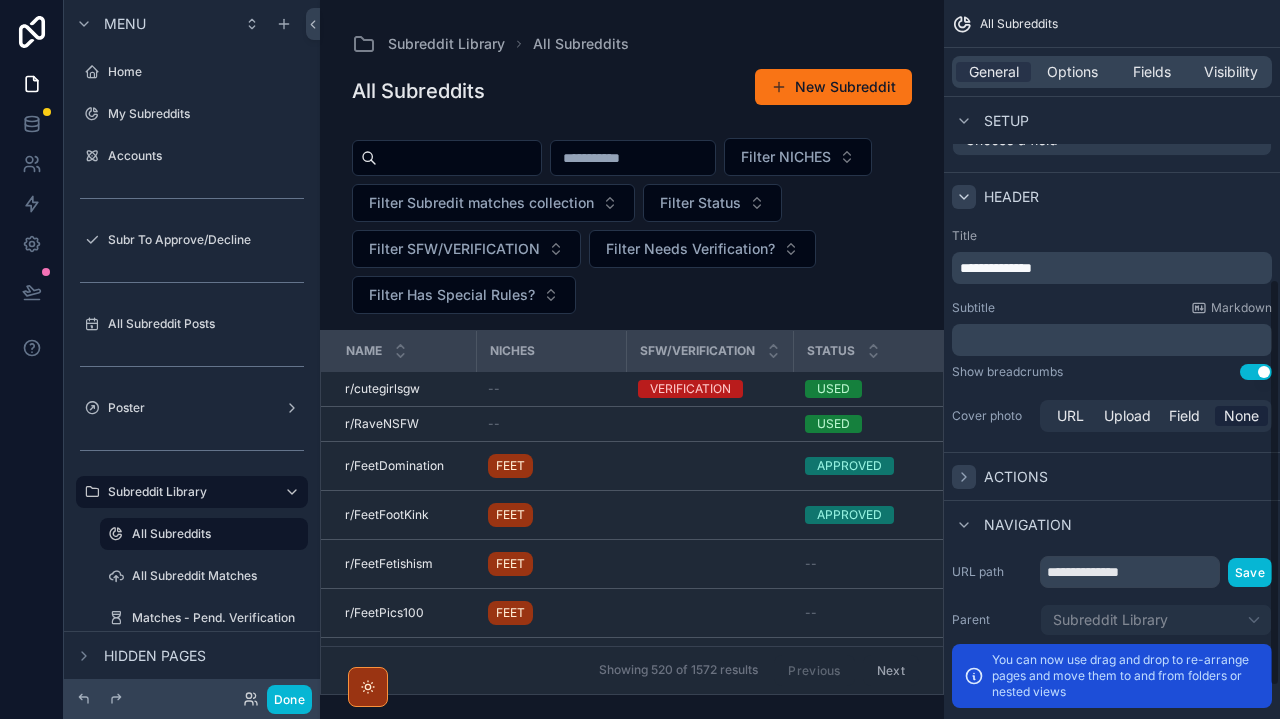scroll, scrollTop: 501, scrollLeft: 0, axis: vertical 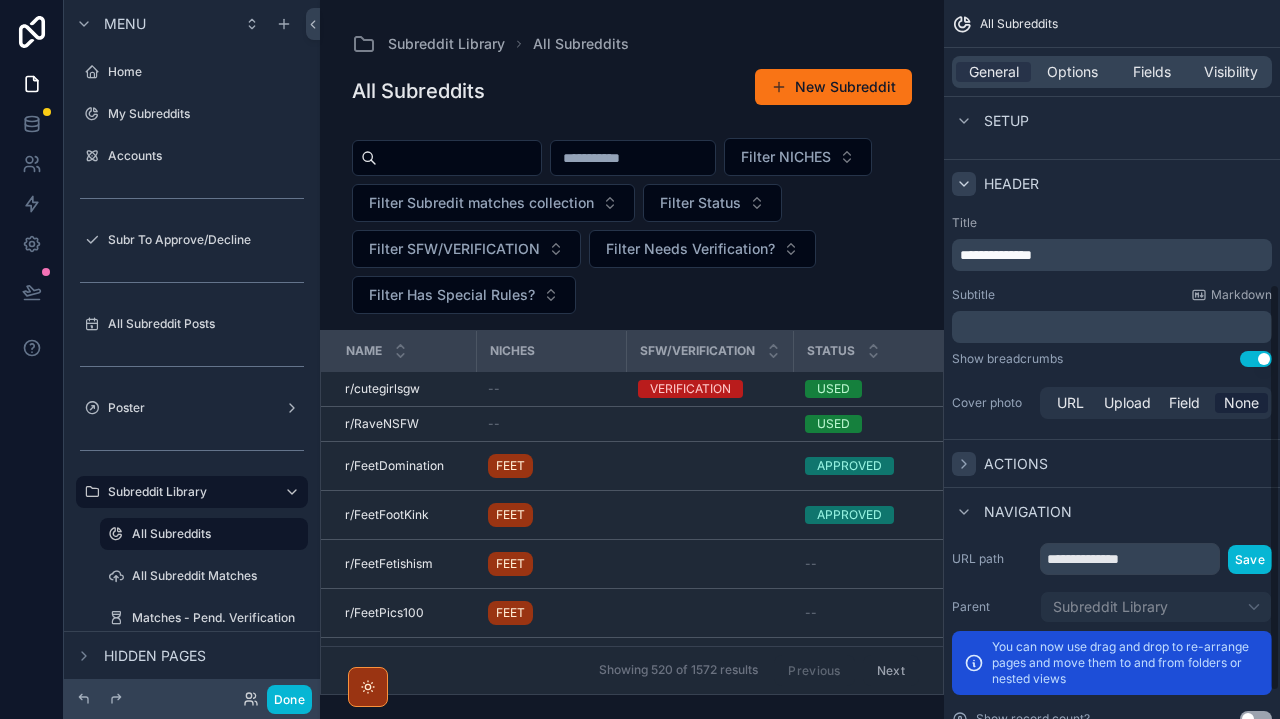 click on "**********" at bounding box center [1114, 255] 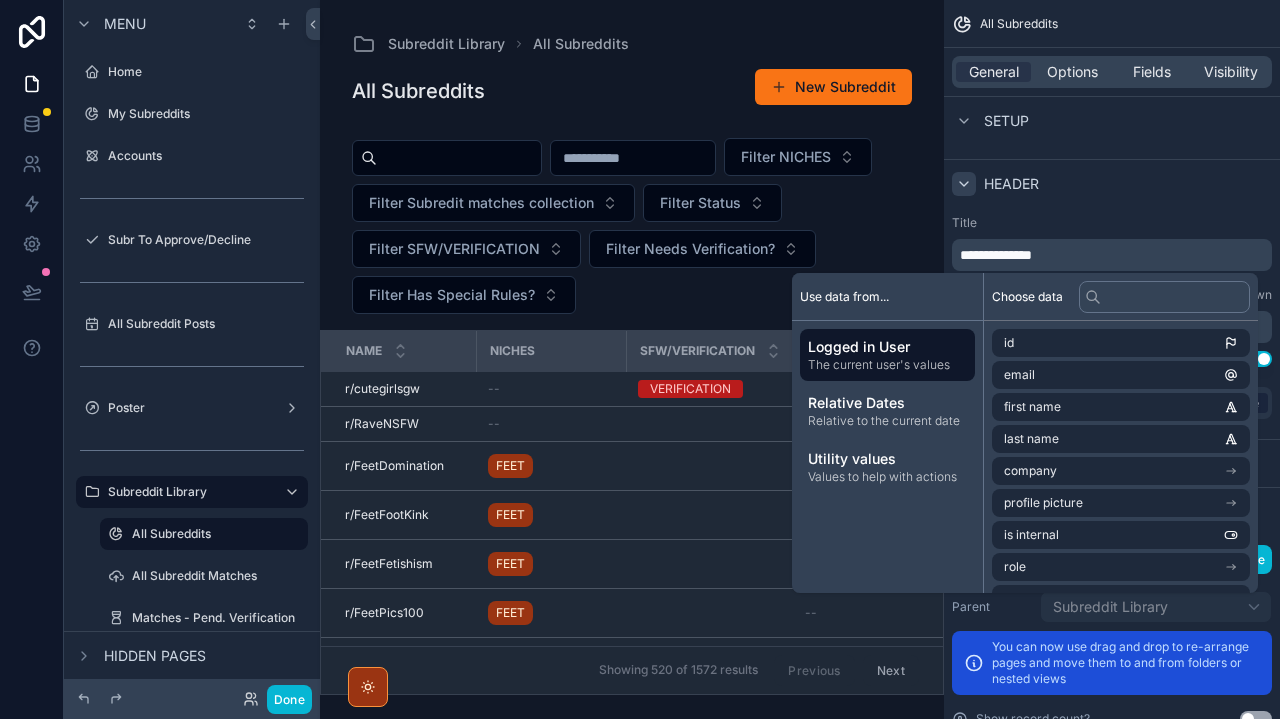 click on "**********" at bounding box center (1112, 319) 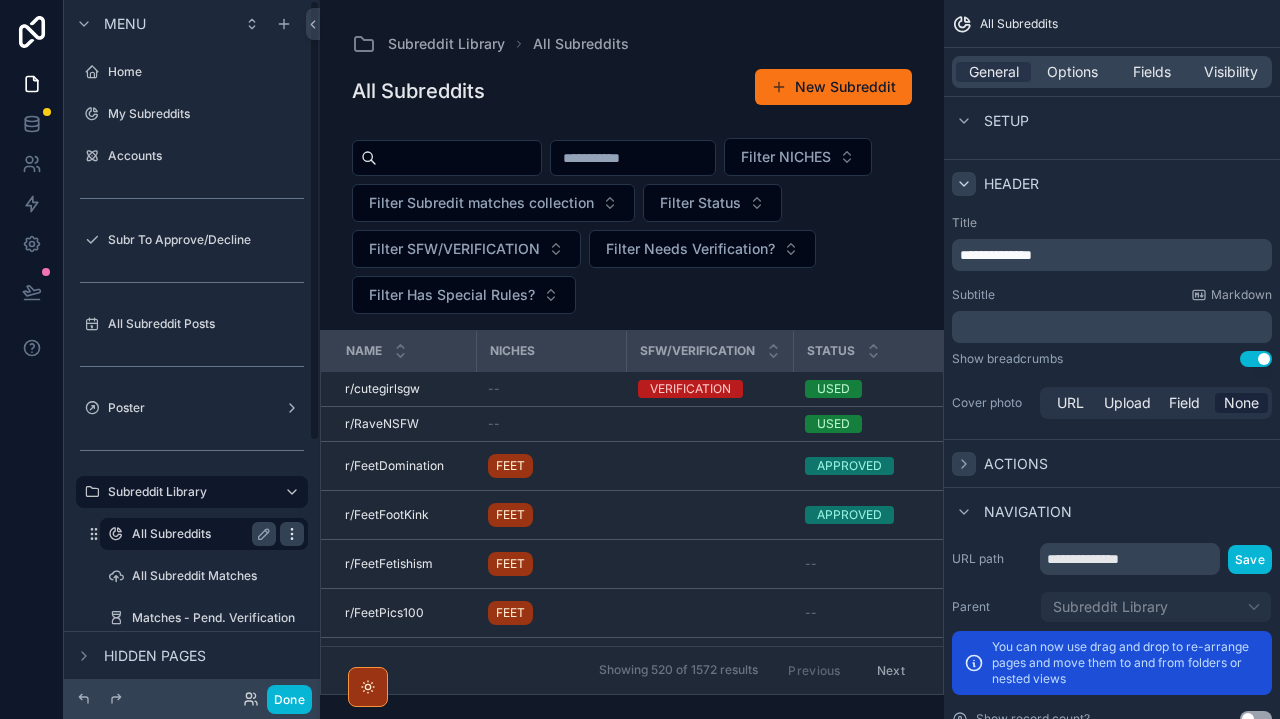 click 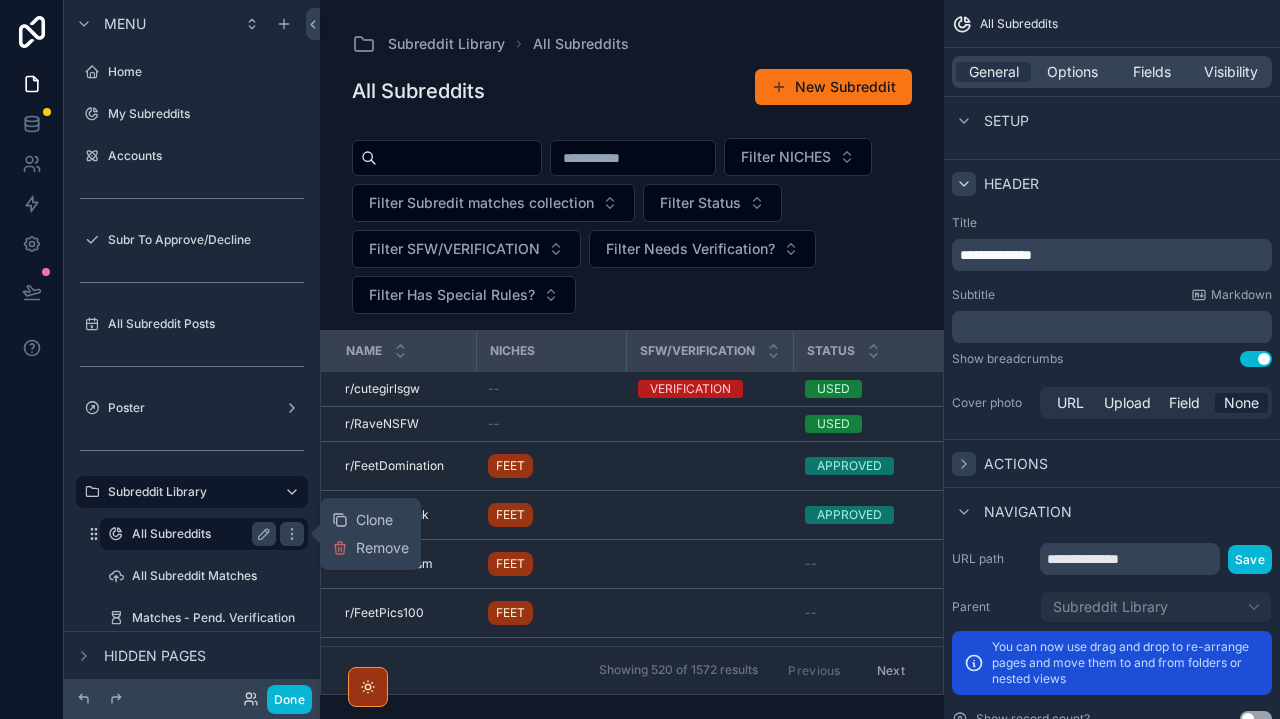 click on "All Subreddits" at bounding box center [200, 534] 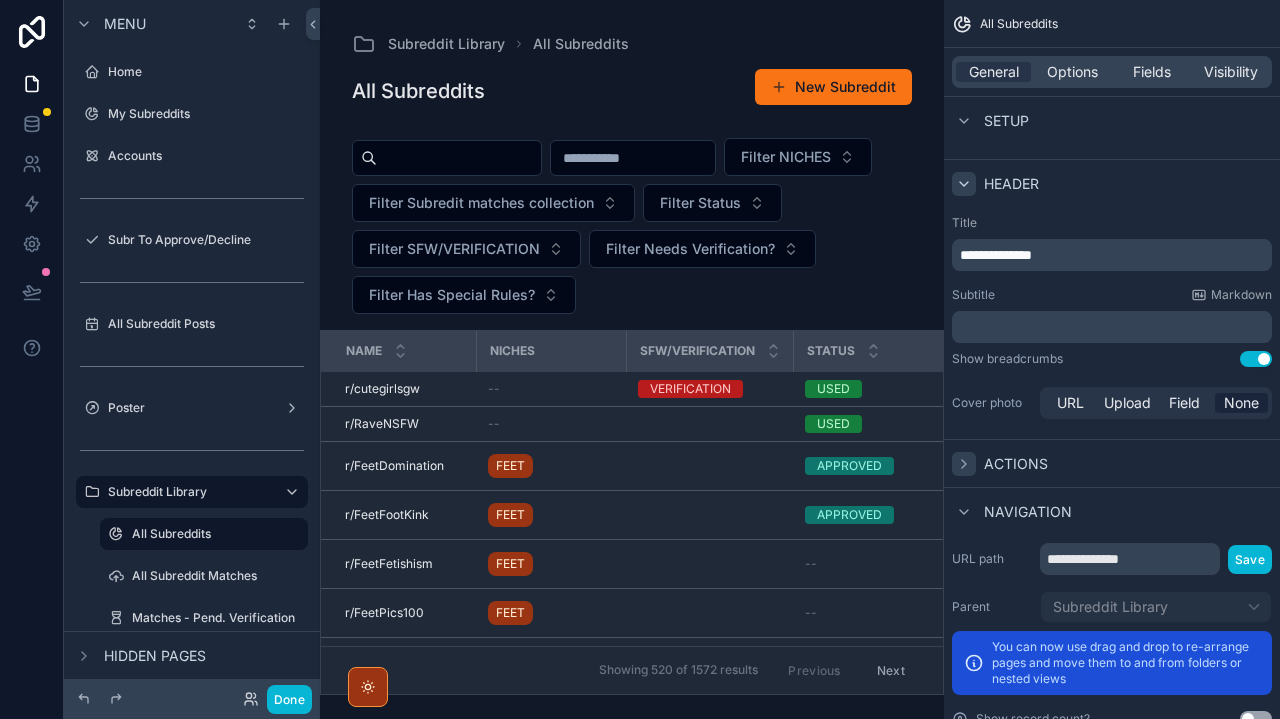drag, startPoint x: 92, startPoint y: 534, endPoint x: 101, endPoint y: 513, distance: 22.847319 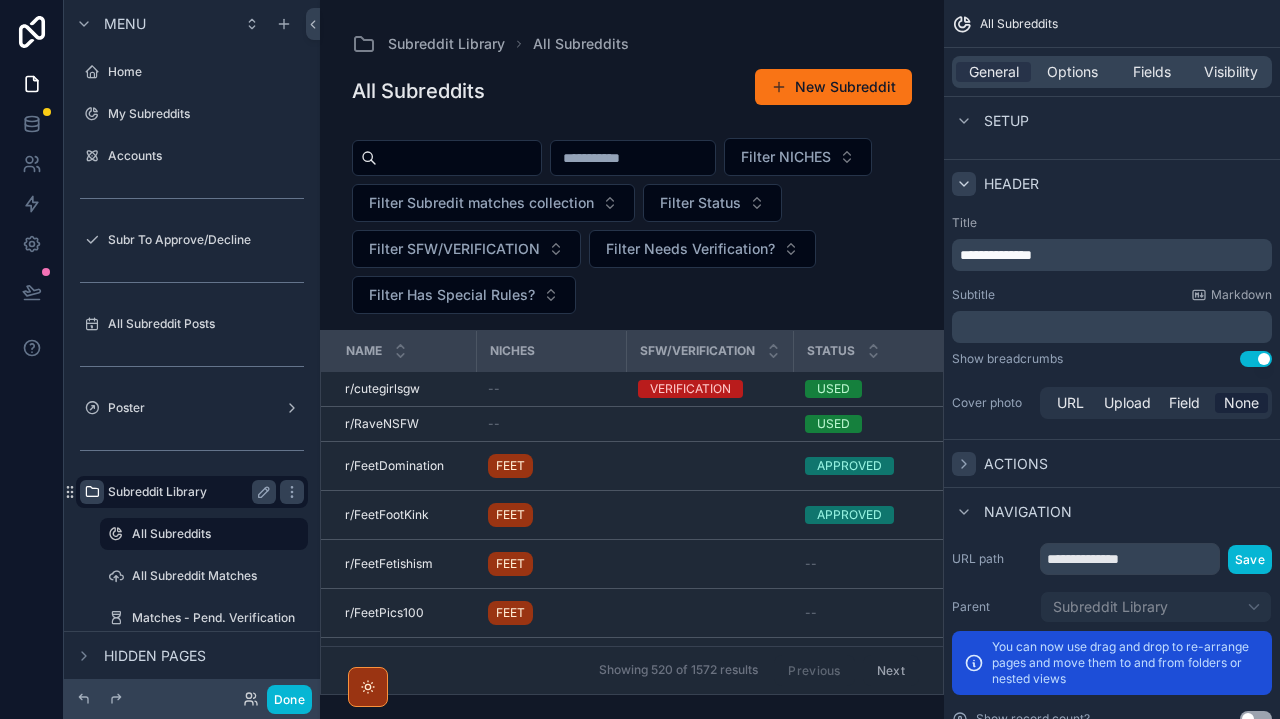 drag, startPoint x: 90, startPoint y: 535, endPoint x: 102, endPoint y: 484, distance: 52.392746 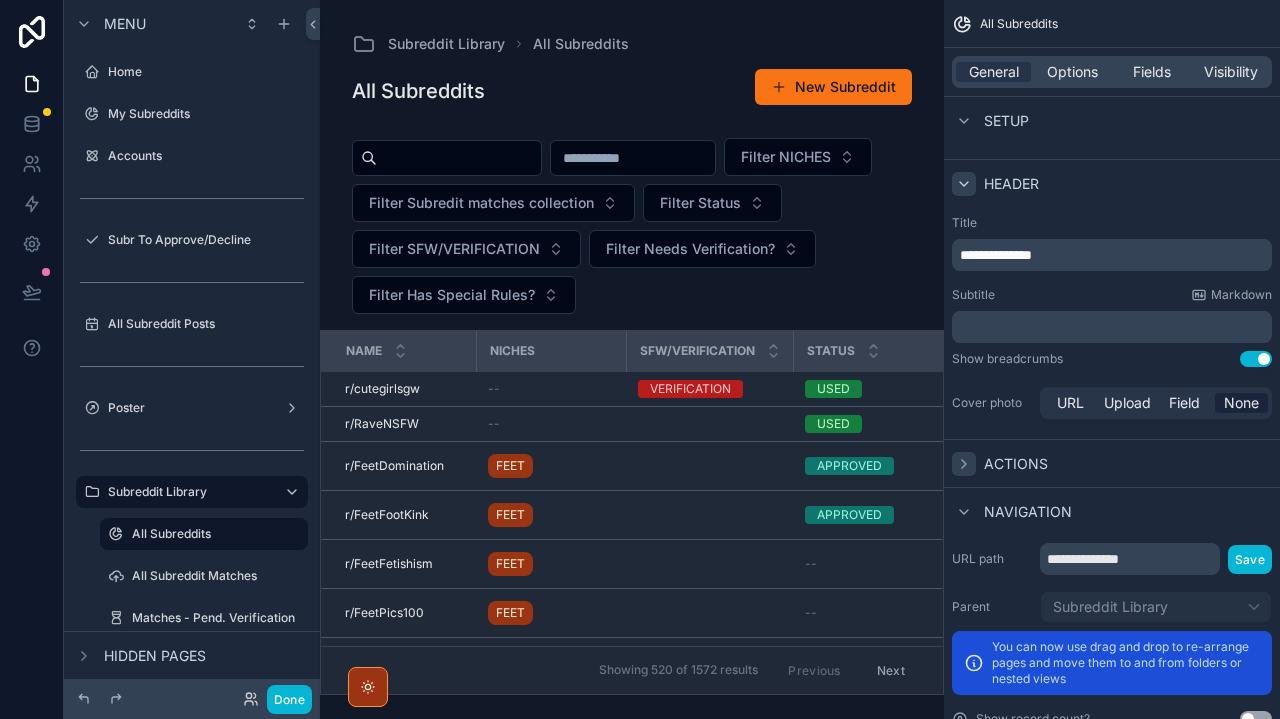 drag, startPoint x: 97, startPoint y: 530, endPoint x: 98, endPoint y: 566, distance: 36.013885 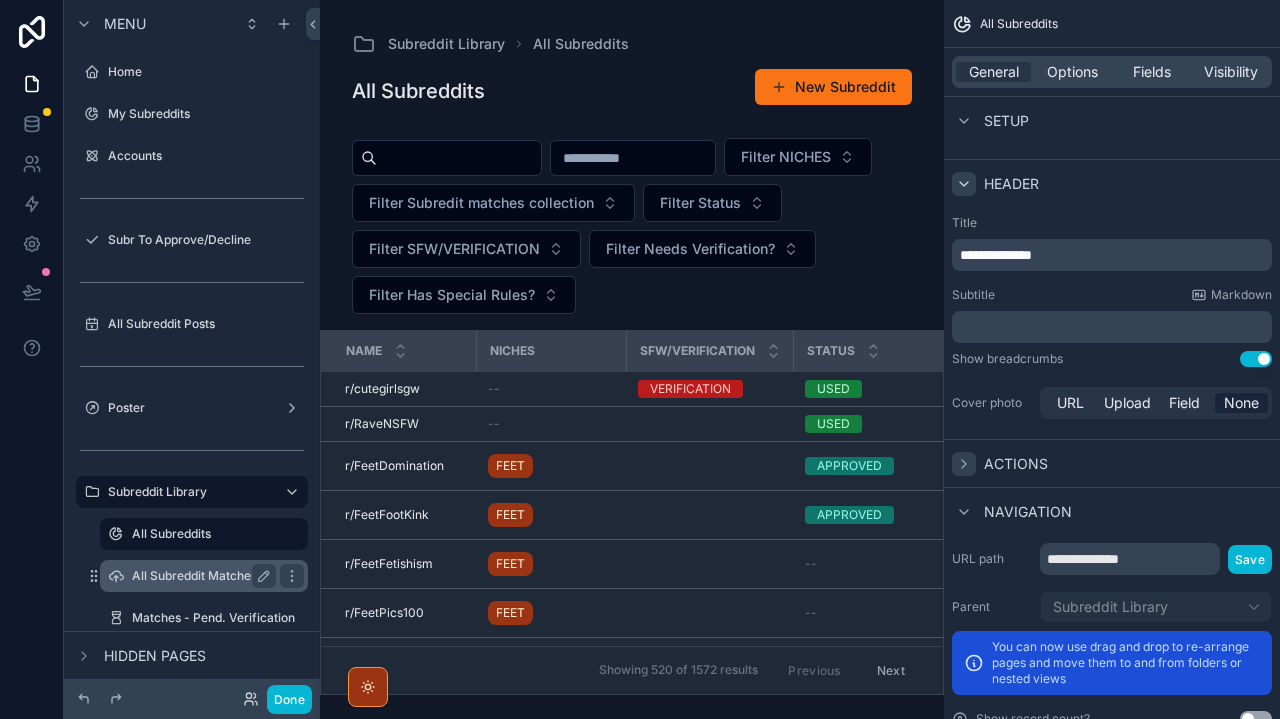 drag, startPoint x: 227, startPoint y: 528, endPoint x: 227, endPoint y: 562, distance: 34 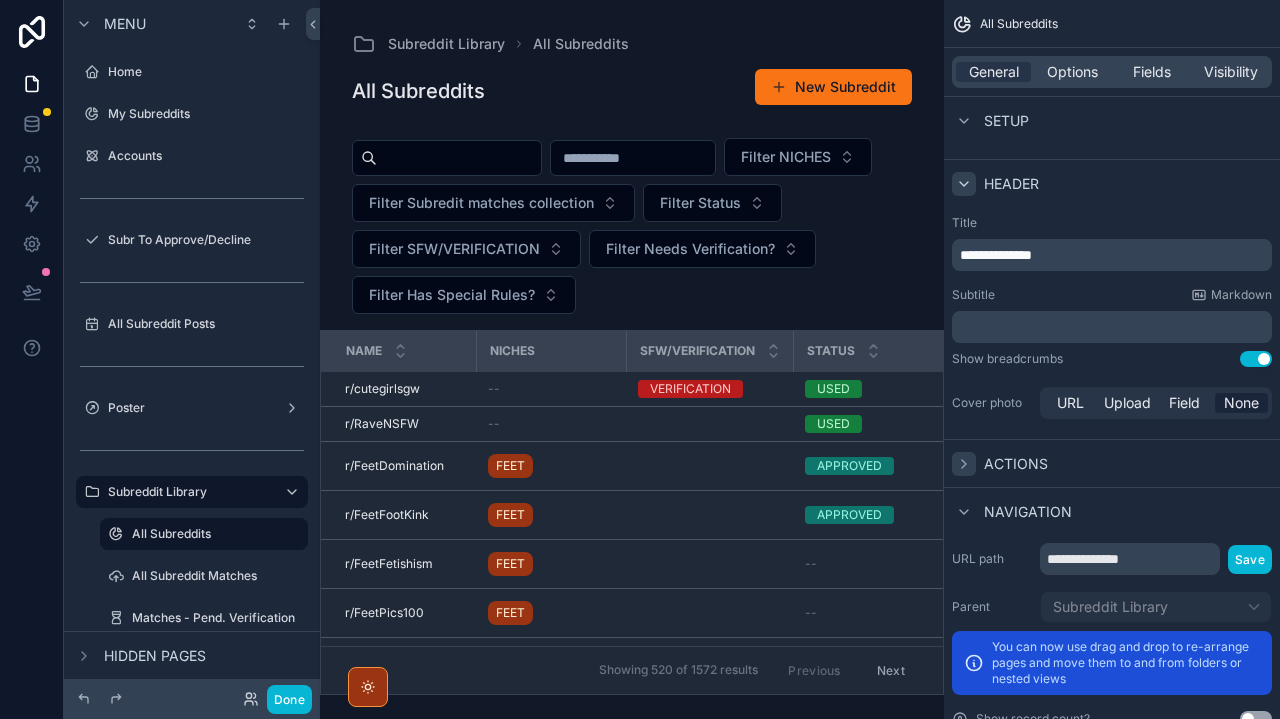 drag, startPoint x: 95, startPoint y: 532, endPoint x: 97, endPoint y: 567, distance: 35.057095 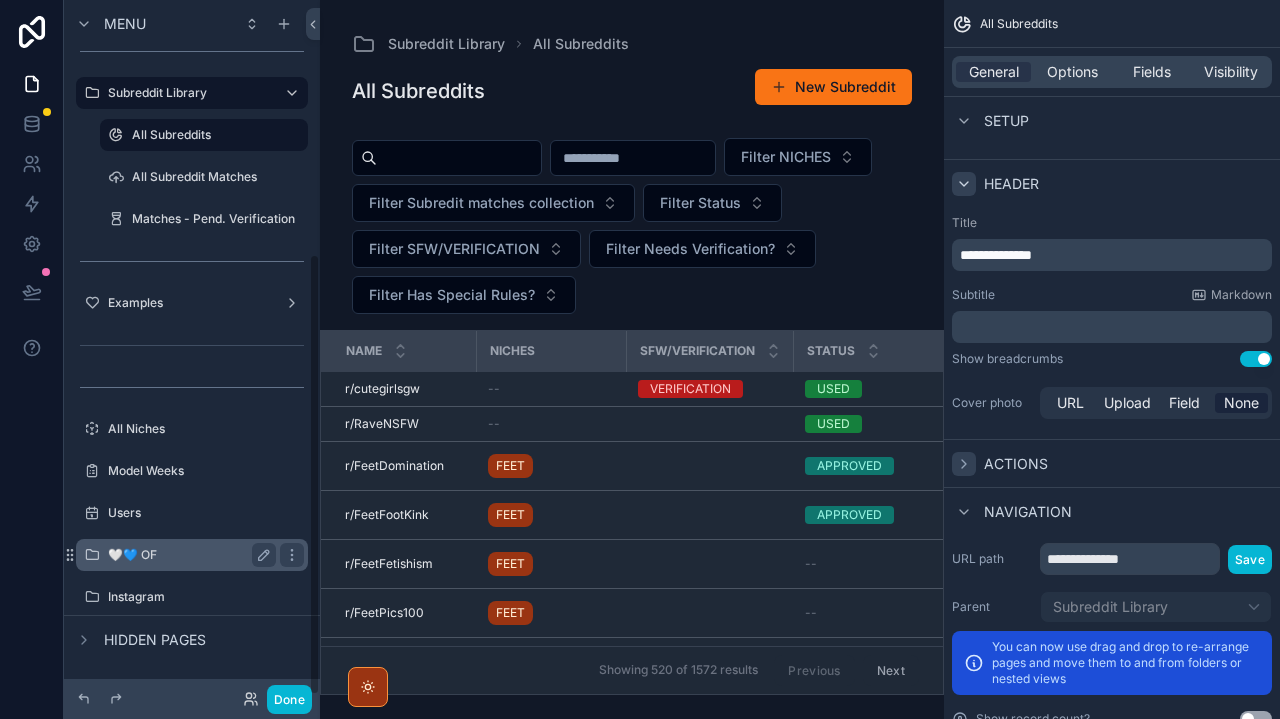 click on "🤍💙 OF" at bounding box center [192, 555] 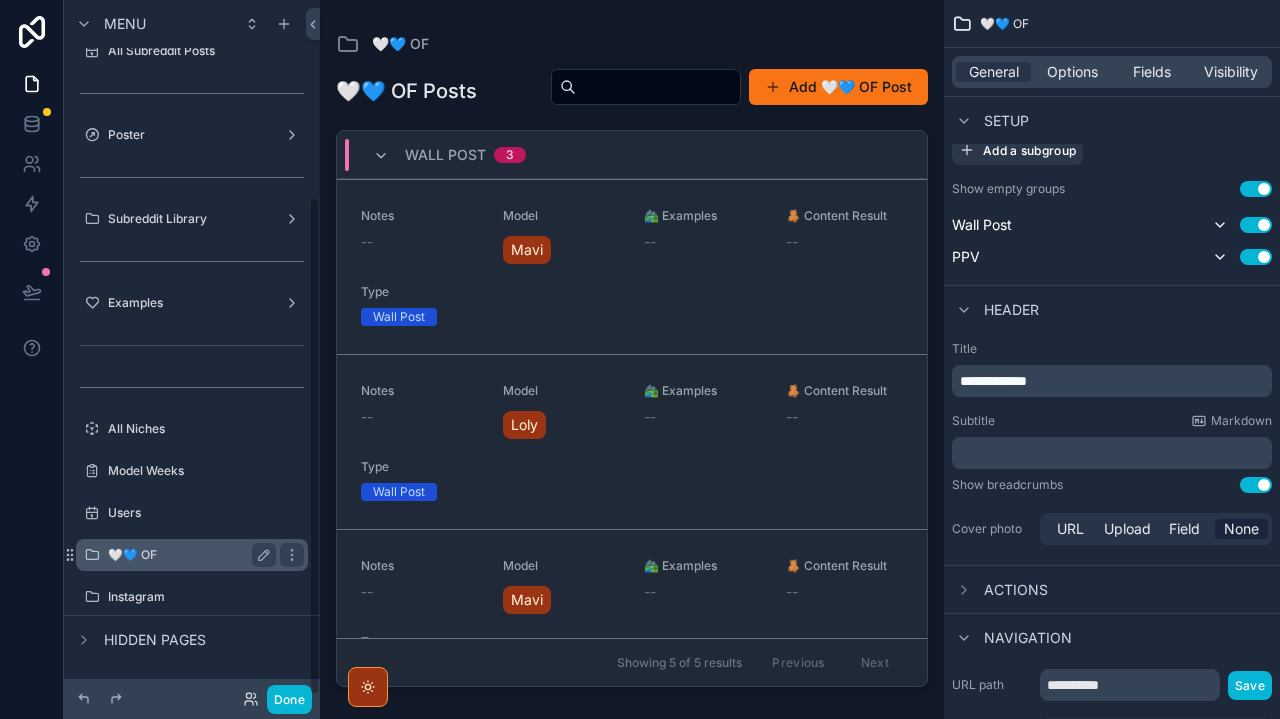 scroll, scrollTop: 273, scrollLeft: 0, axis: vertical 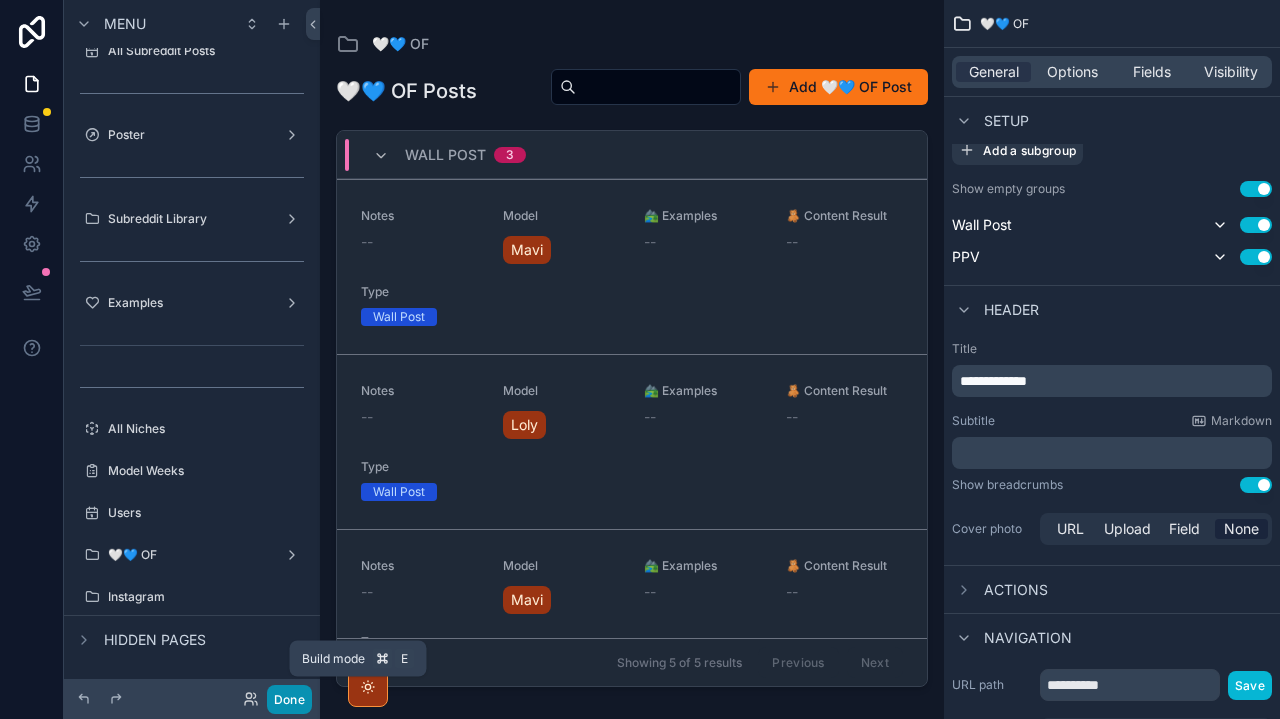 click on "Done" at bounding box center (289, 699) 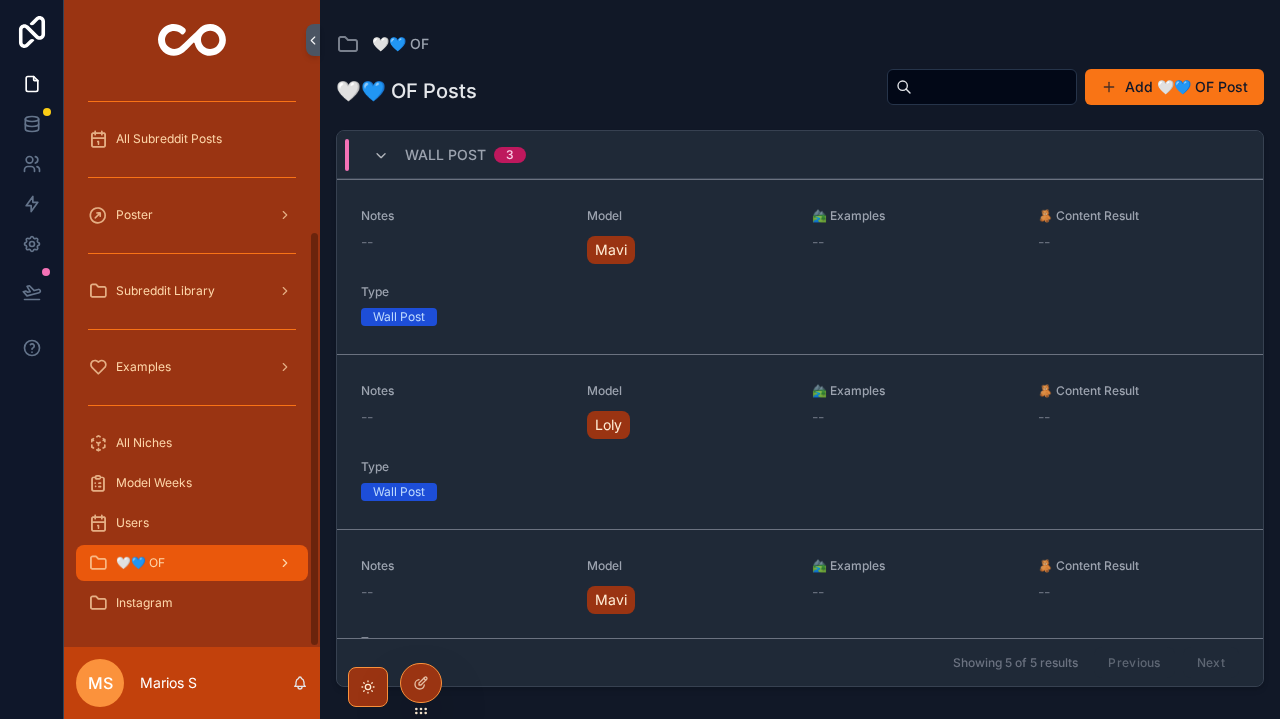 click on "🤍💙 OF" at bounding box center (192, 563) 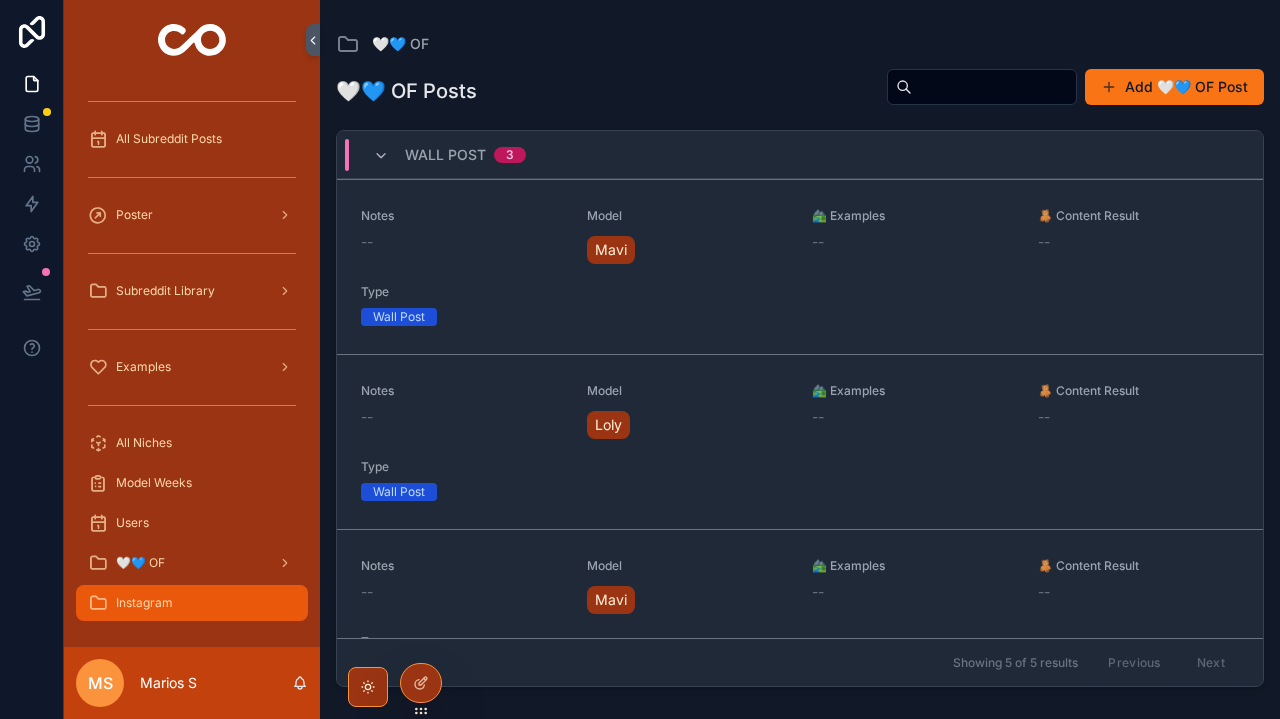 click on "Instagram" at bounding box center (192, 603) 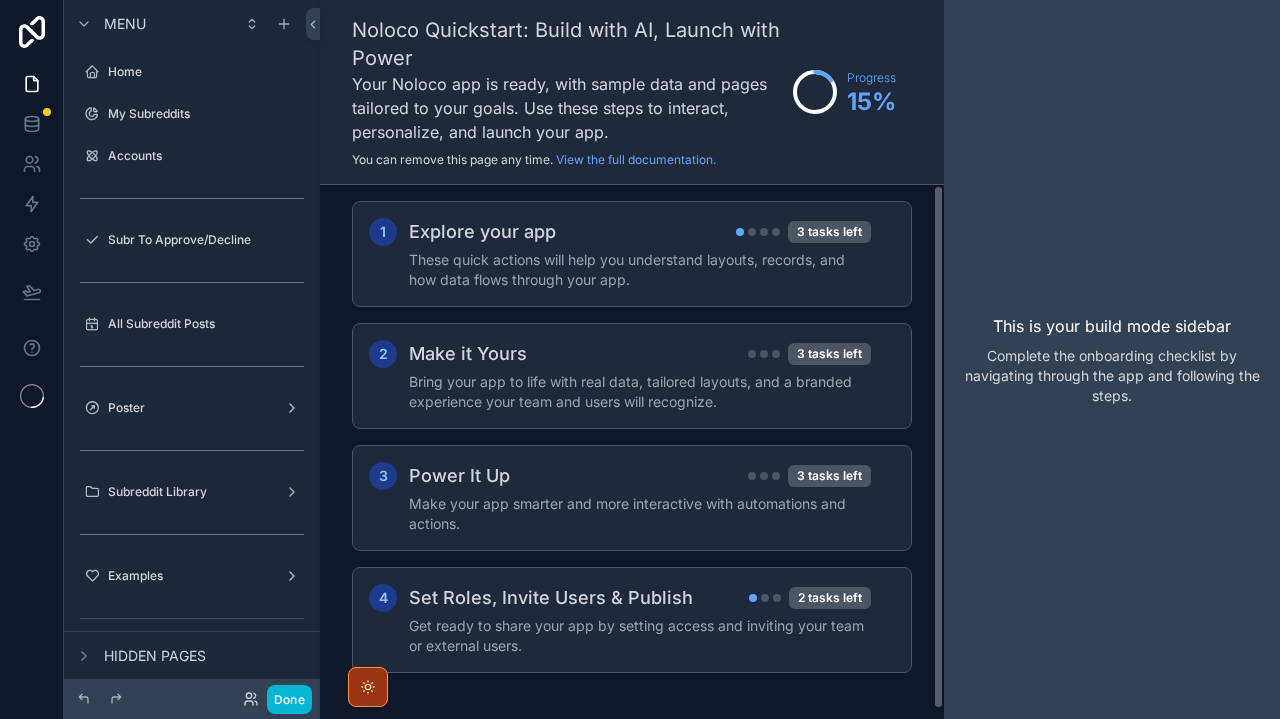 scroll, scrollTop: 0, scrollLeft: 0, axis: both 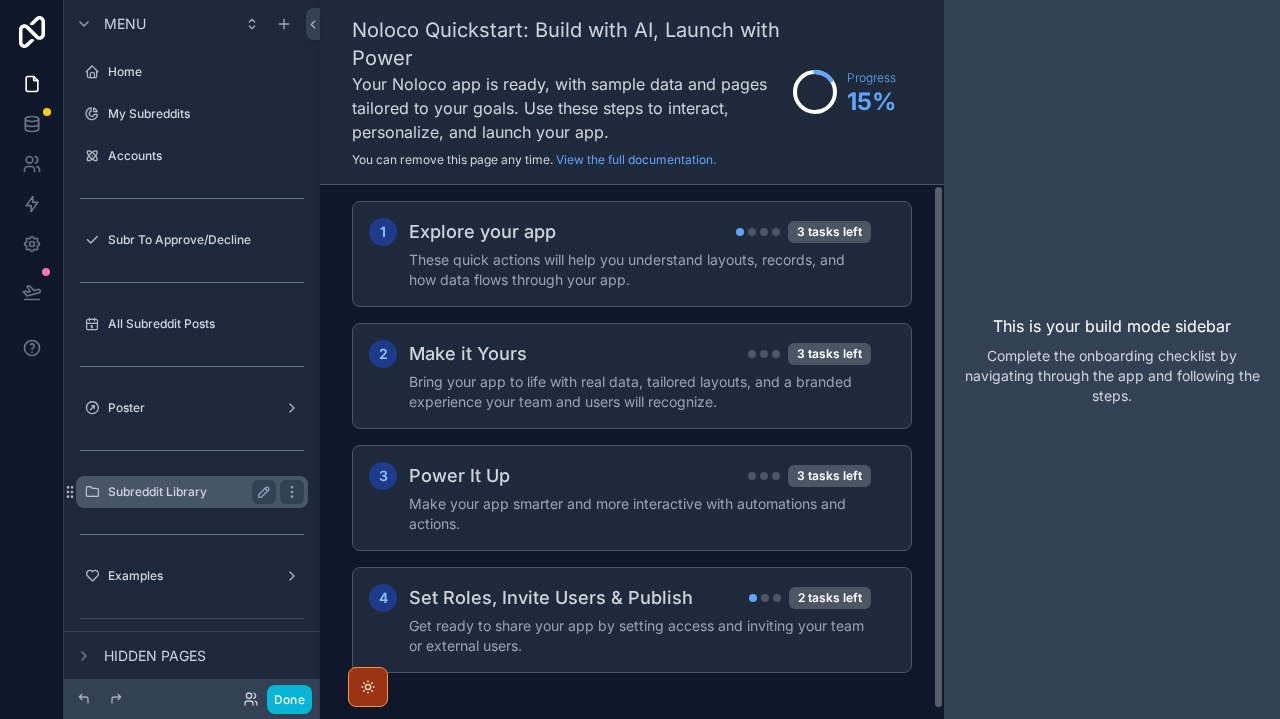 click on "Subreddit Library" at bounding box center (192, 492) 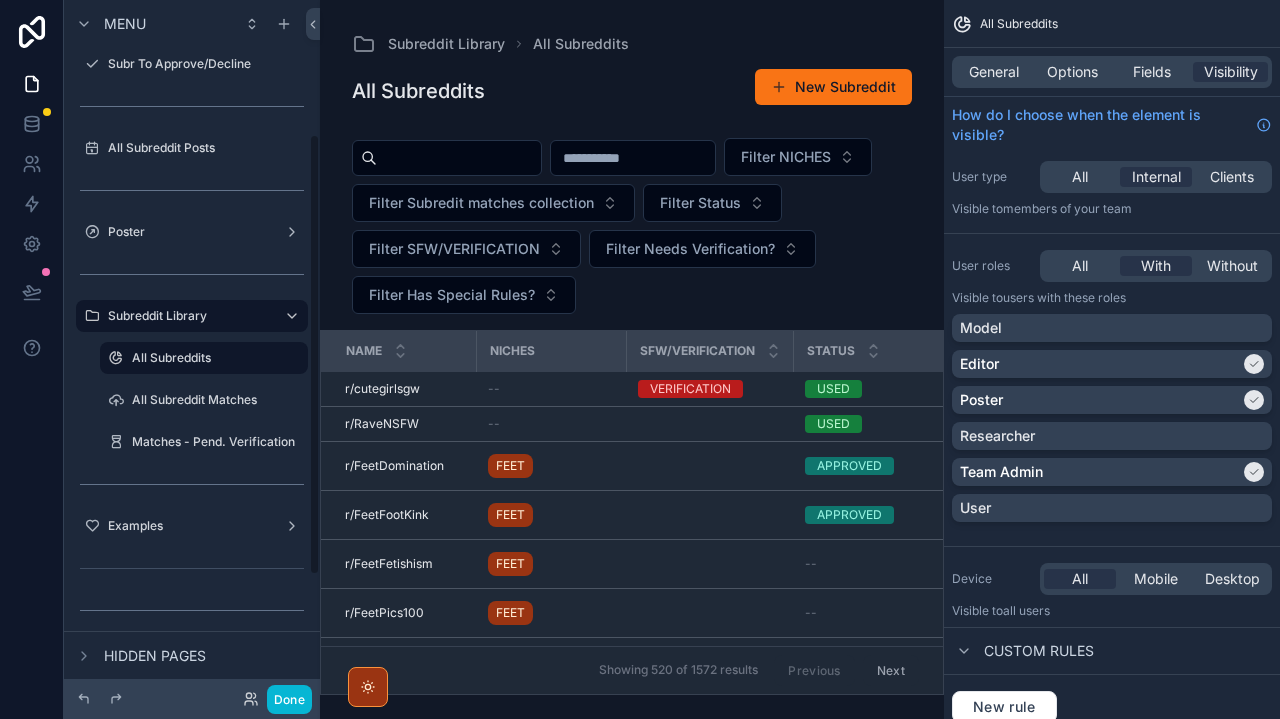 scroll, scrollTop: 233, scrollLeft: 0, axis: vertical 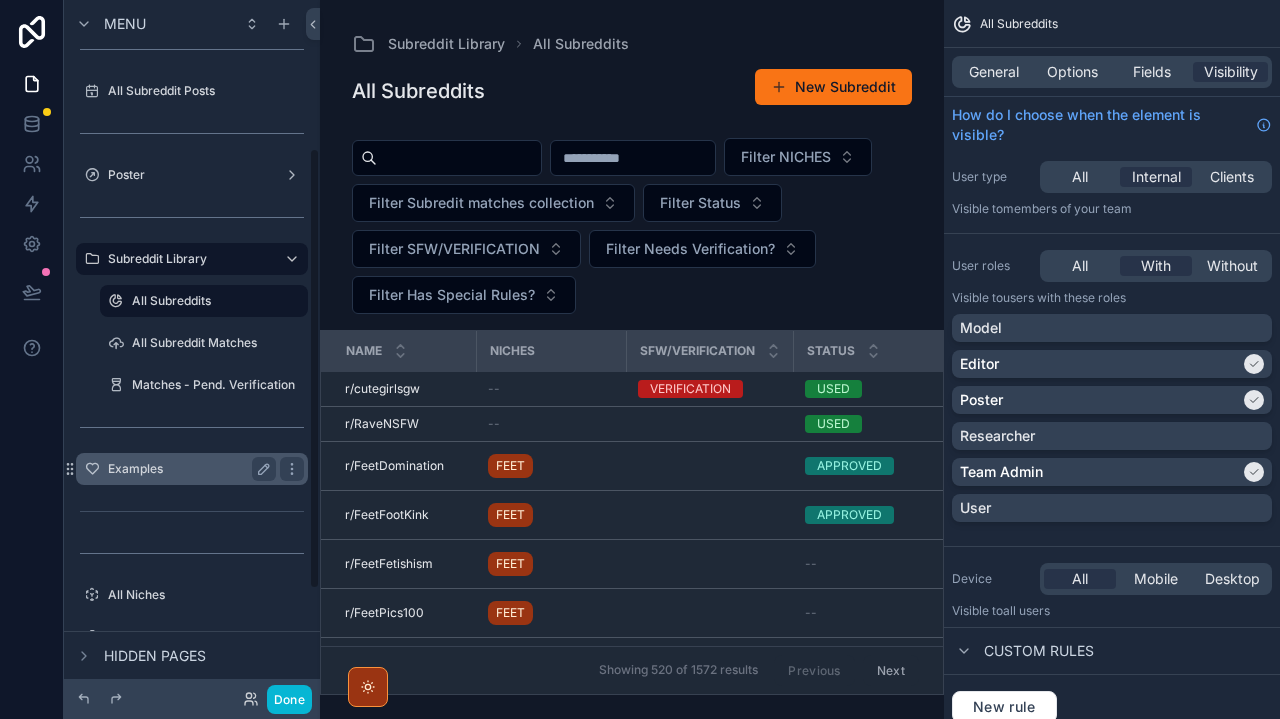 click on "Examples" at bounding box center (188, 469) 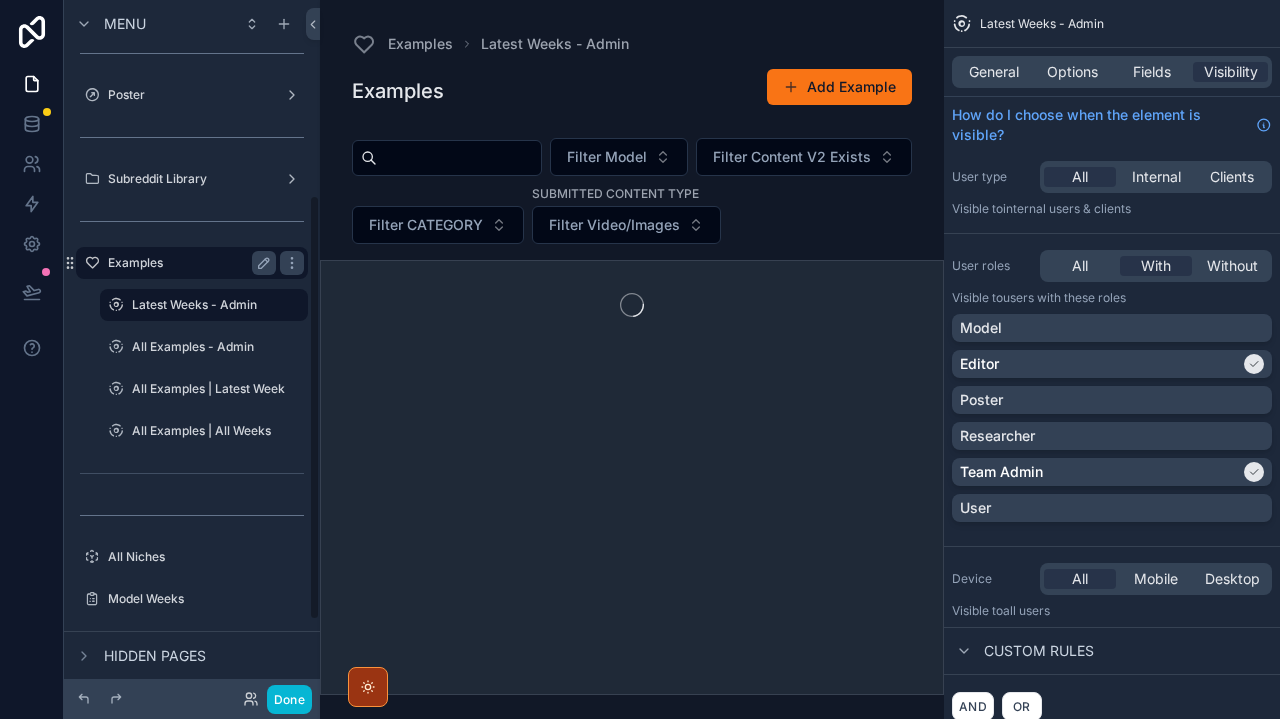 scroll, scrollTop: 320, scrollLeft: 0, axis: vertical 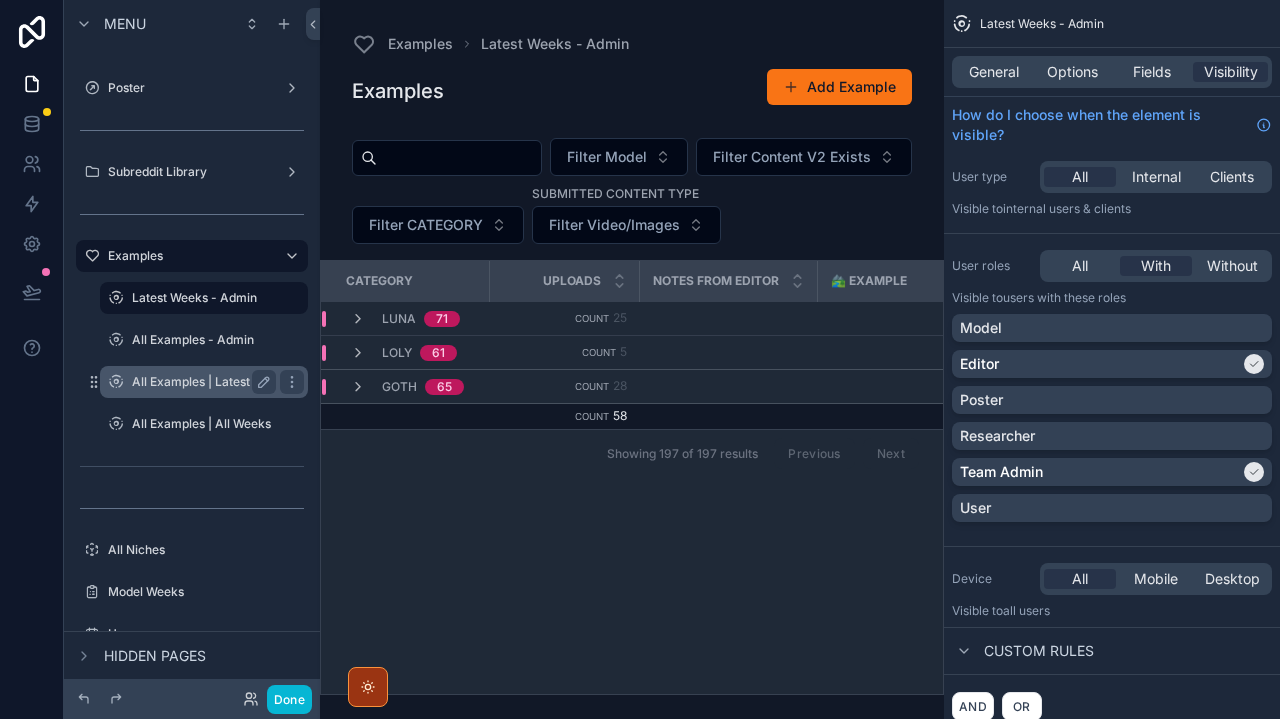 click on "All Examples | Latest Week" at bounding box center (208, 382) 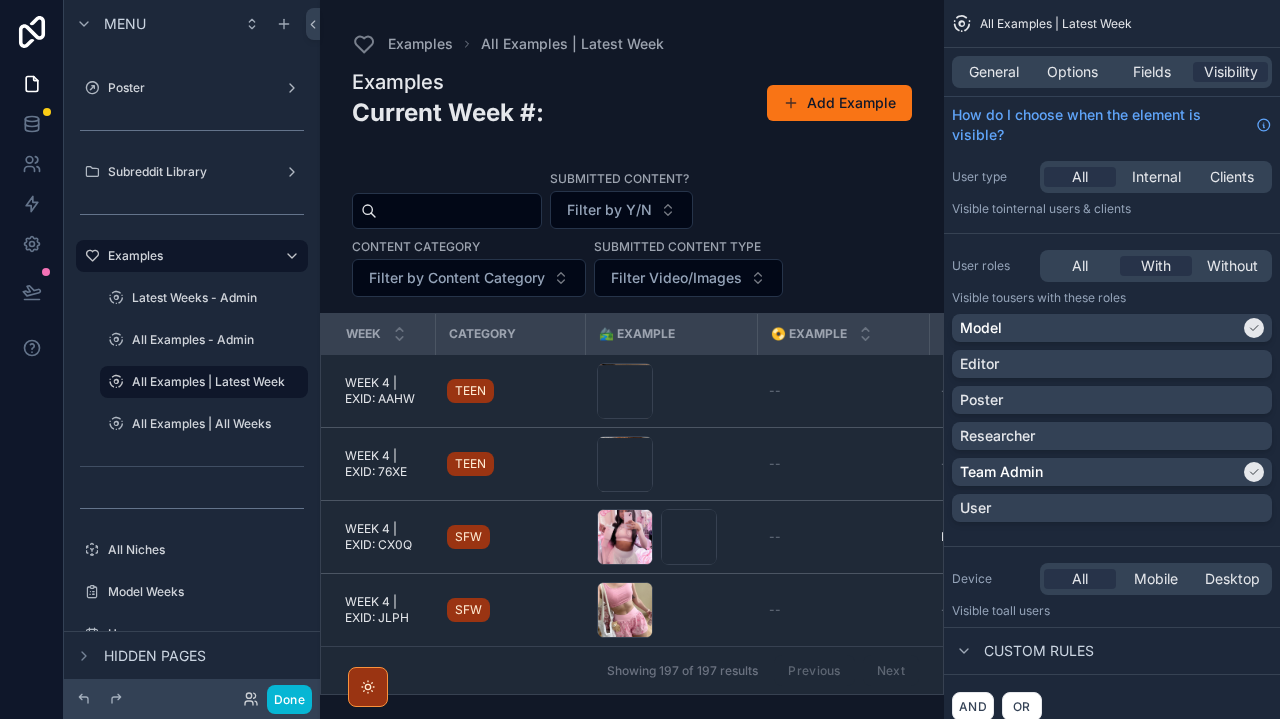 scroll, scrollTop: 0, scrollLeft: 0, axis: both 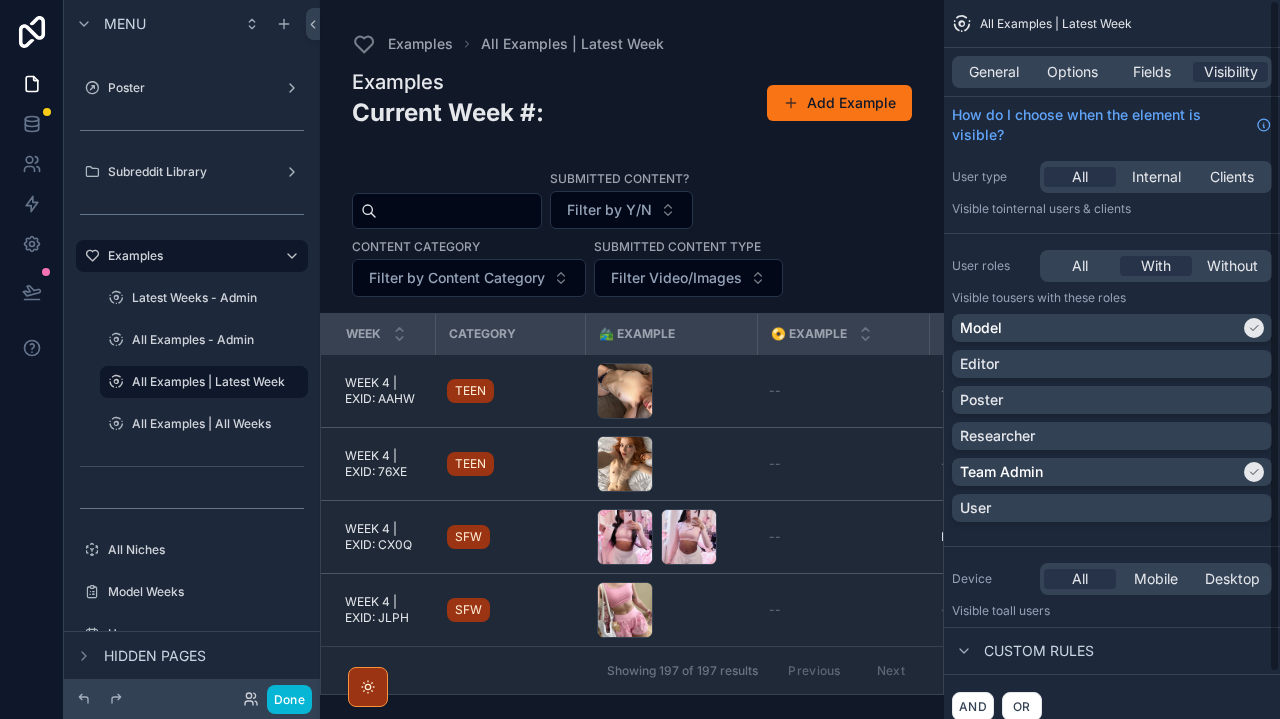 click on "All Examples | Latest Week" at bounding box center [1112, 24] 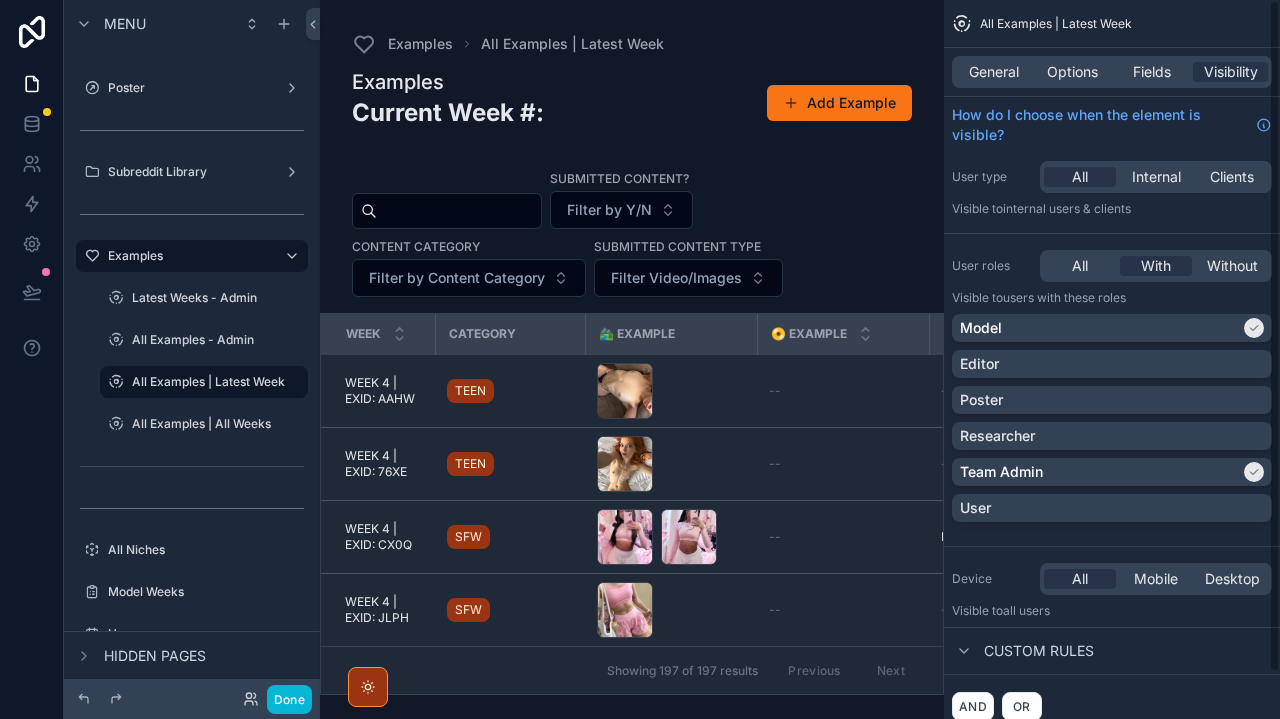scroll, scrollTop: 0, scrollLeft: 0, axis: both 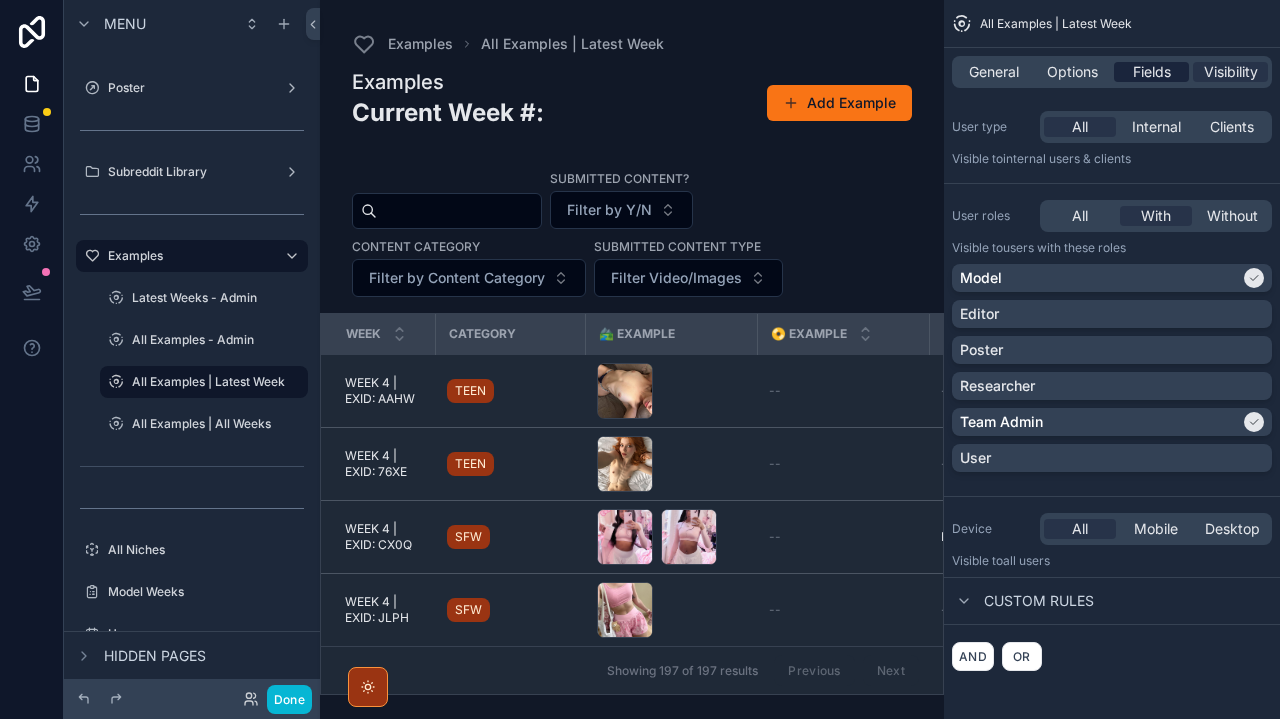 click on "Fields" at bounding box center (1152, 72) 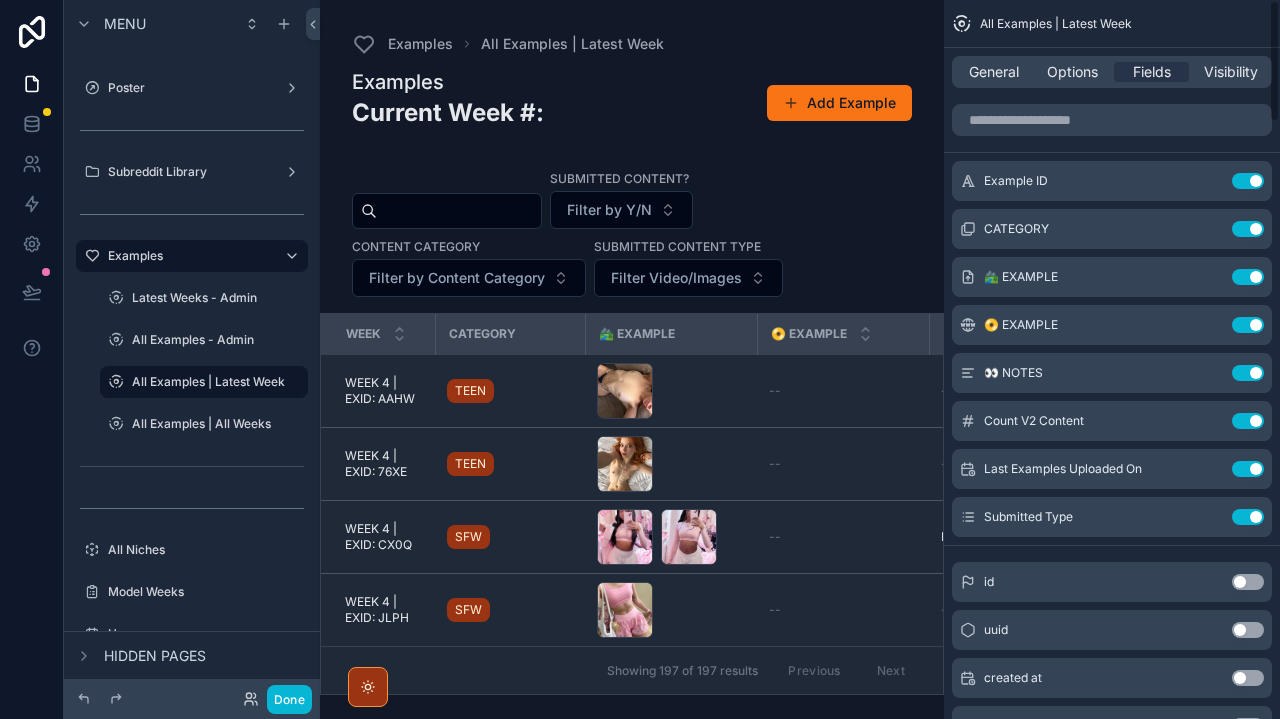 scroll, scrollTop: 0, scrollLeft: 0, axis: both 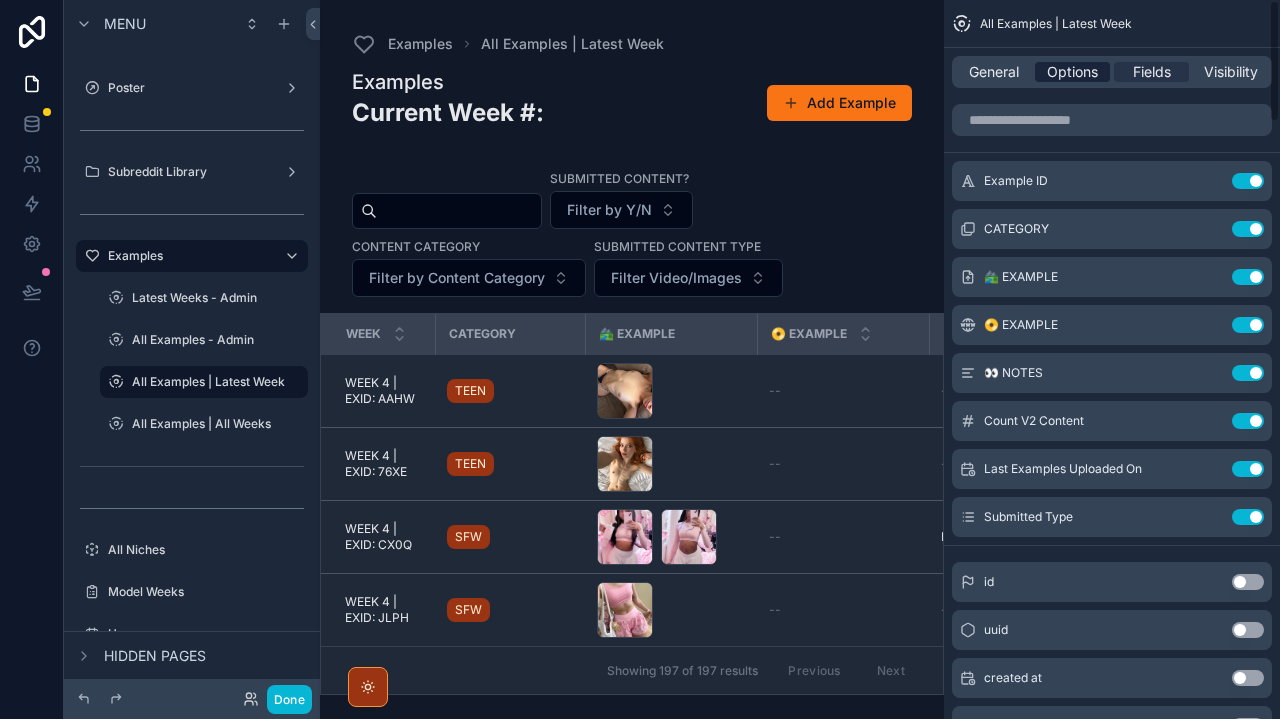 click on "Options" at bounding box center (1072, 72) 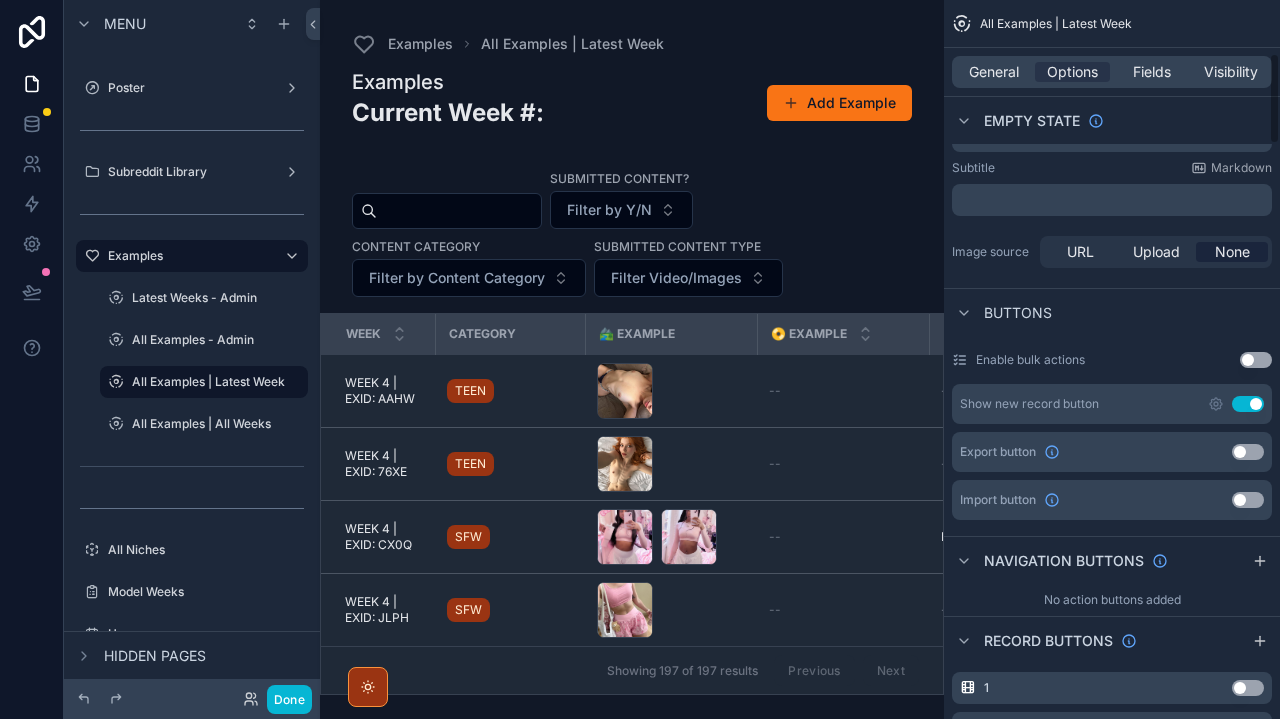 scroll, scrollTop: 500, scrollLeft: 0, axis: vertical 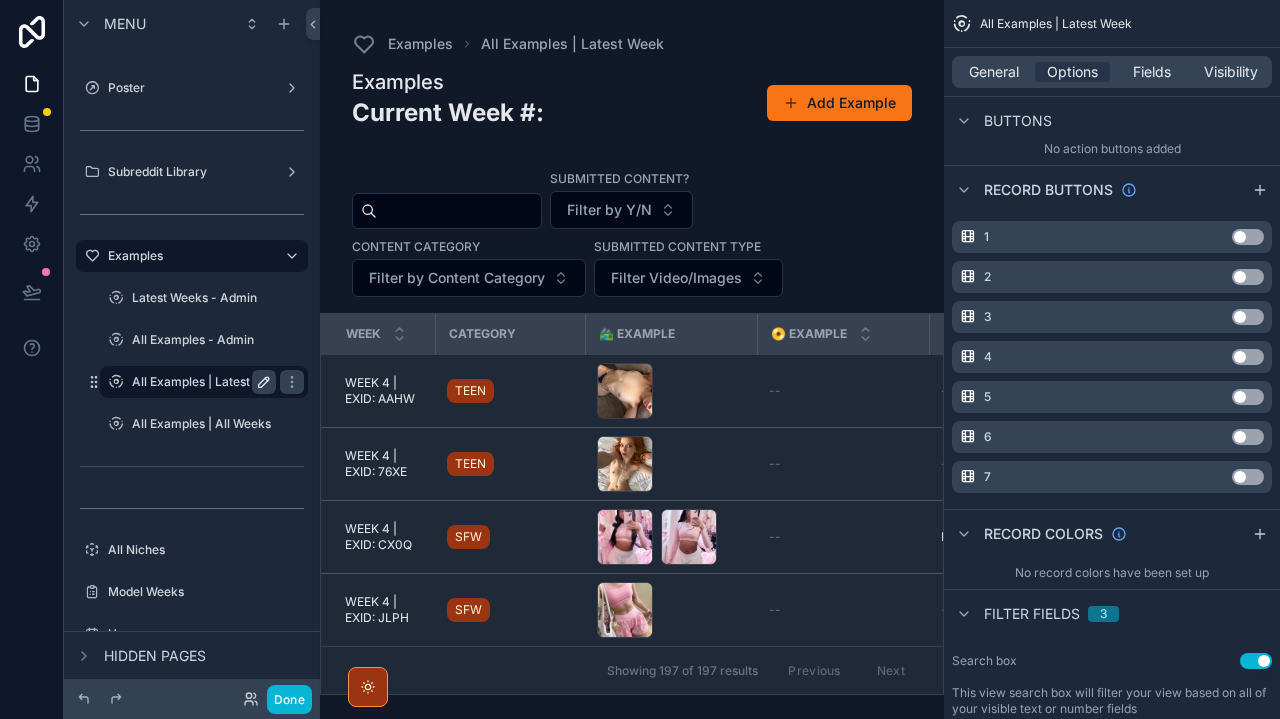 click 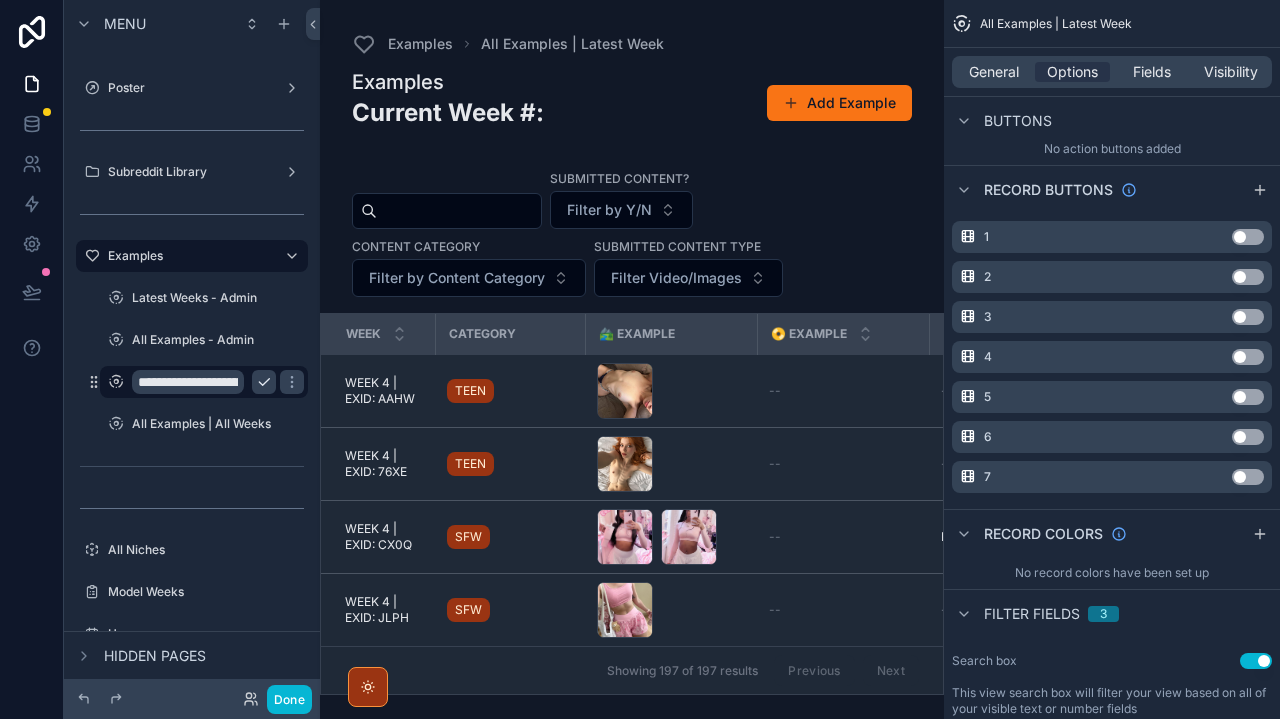 click 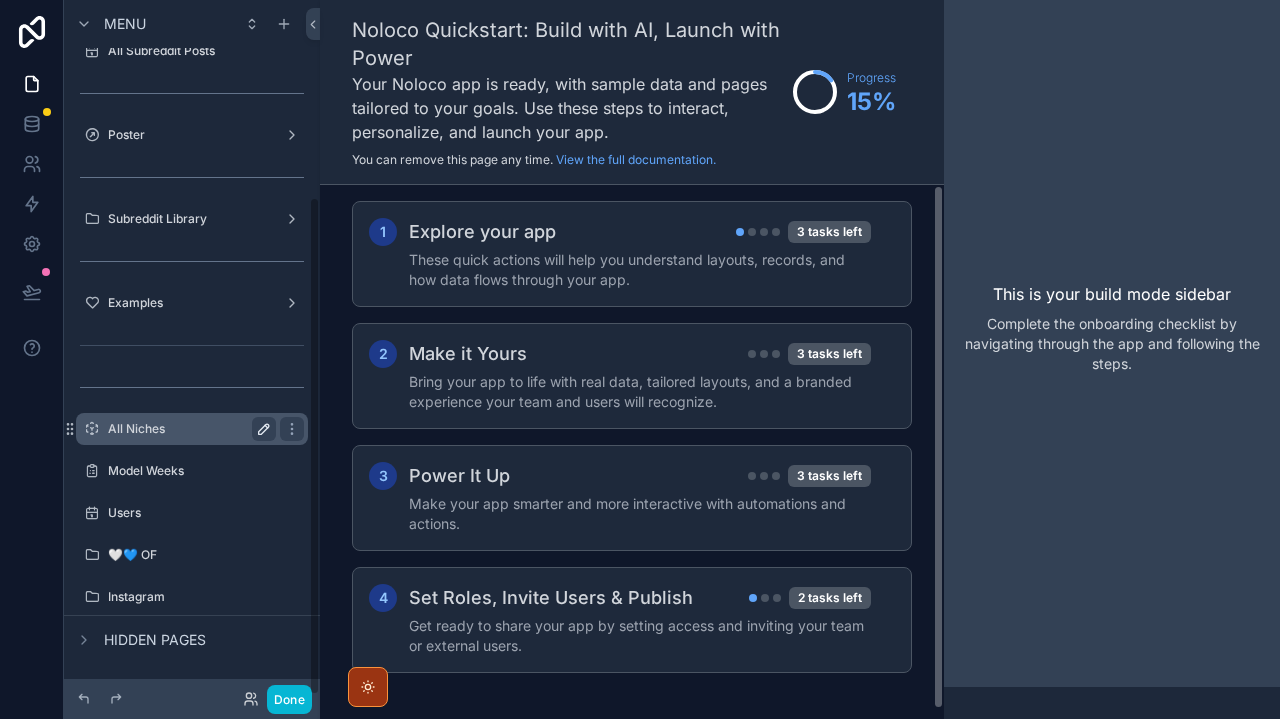 scroll, scrollTop: 273, scrollLeft: 0, axis: vertical 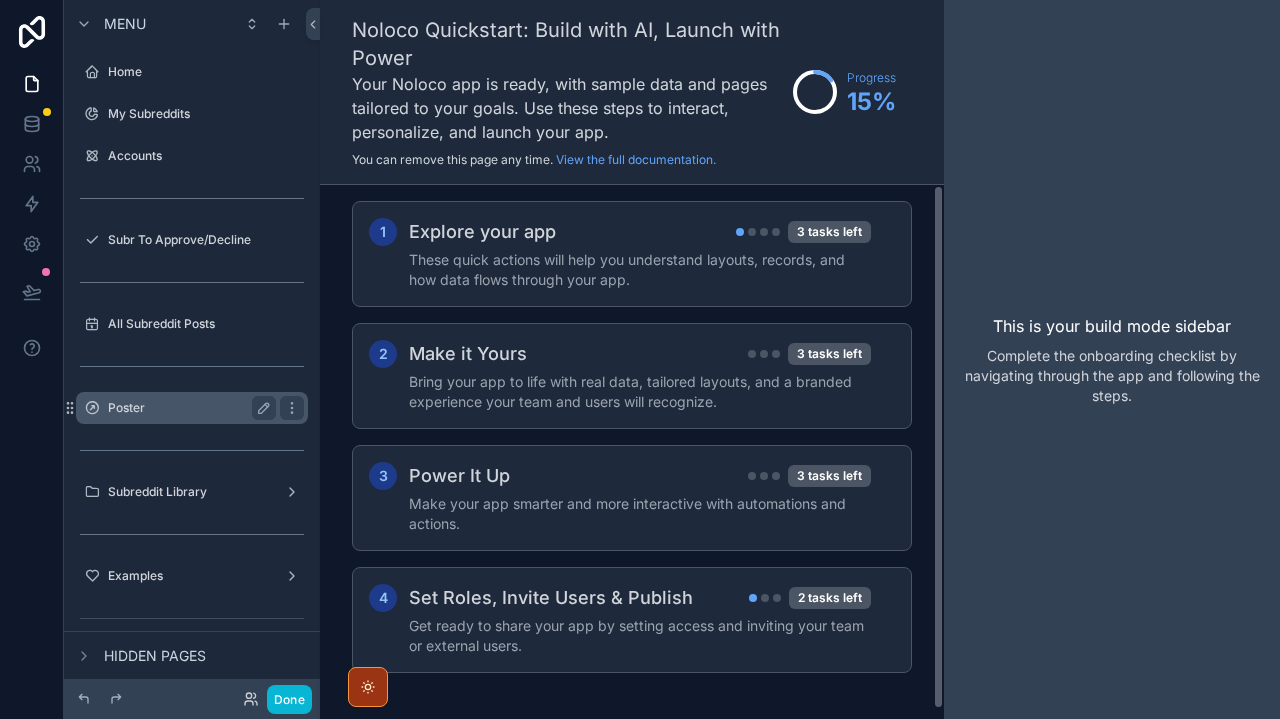 click on "Poster" at bounding box center [188, 408] 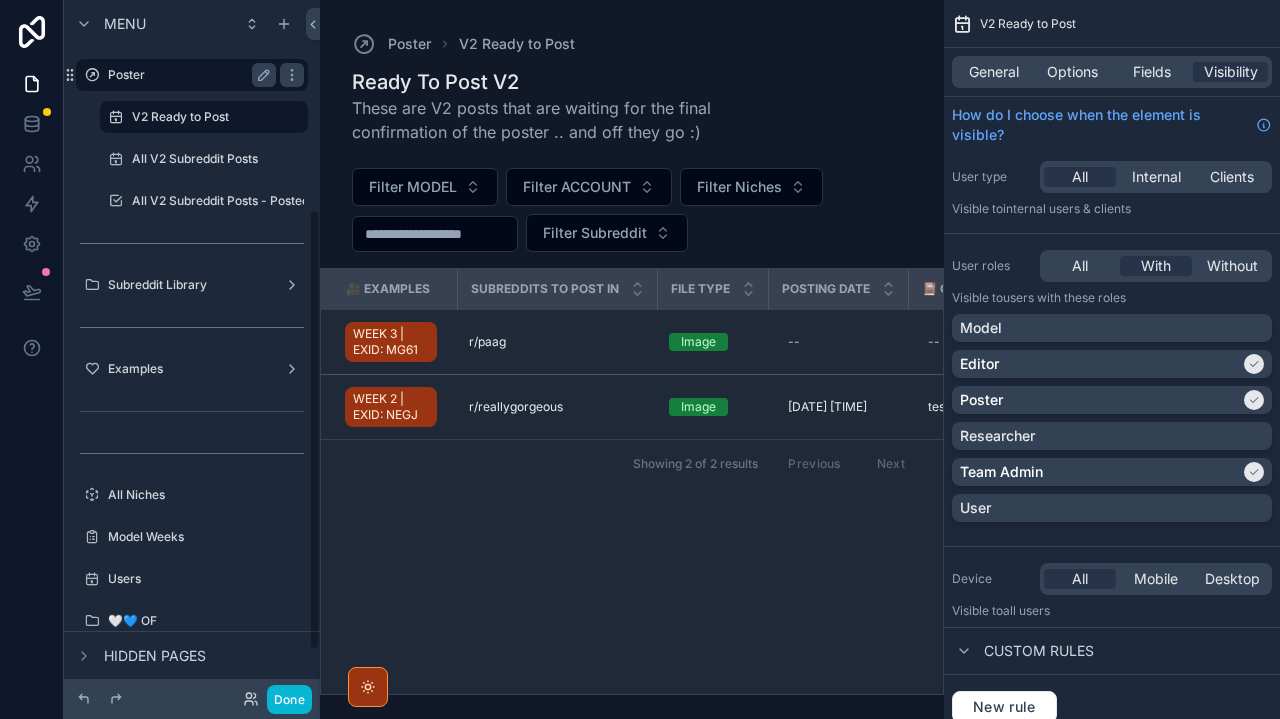 scroll, scrollTop: 335, scrollLeft: 0, axis: vertical 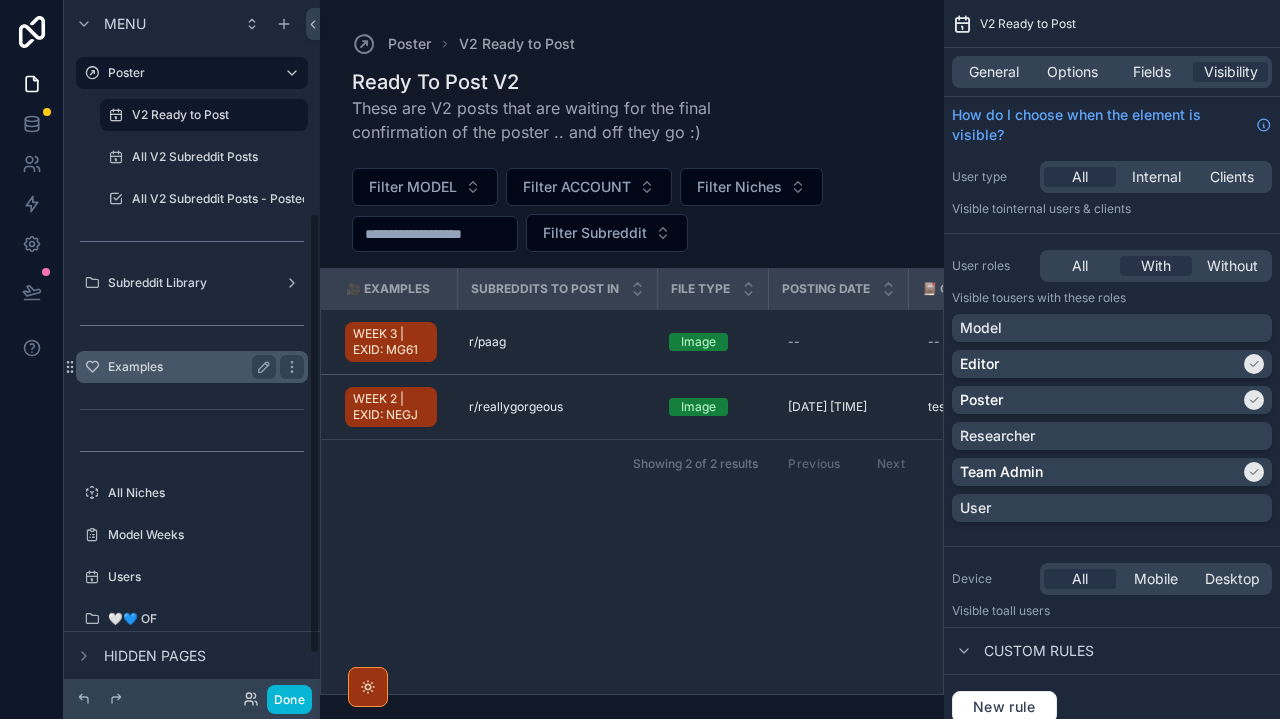click on "Examples" at bounding box center [192, 367] 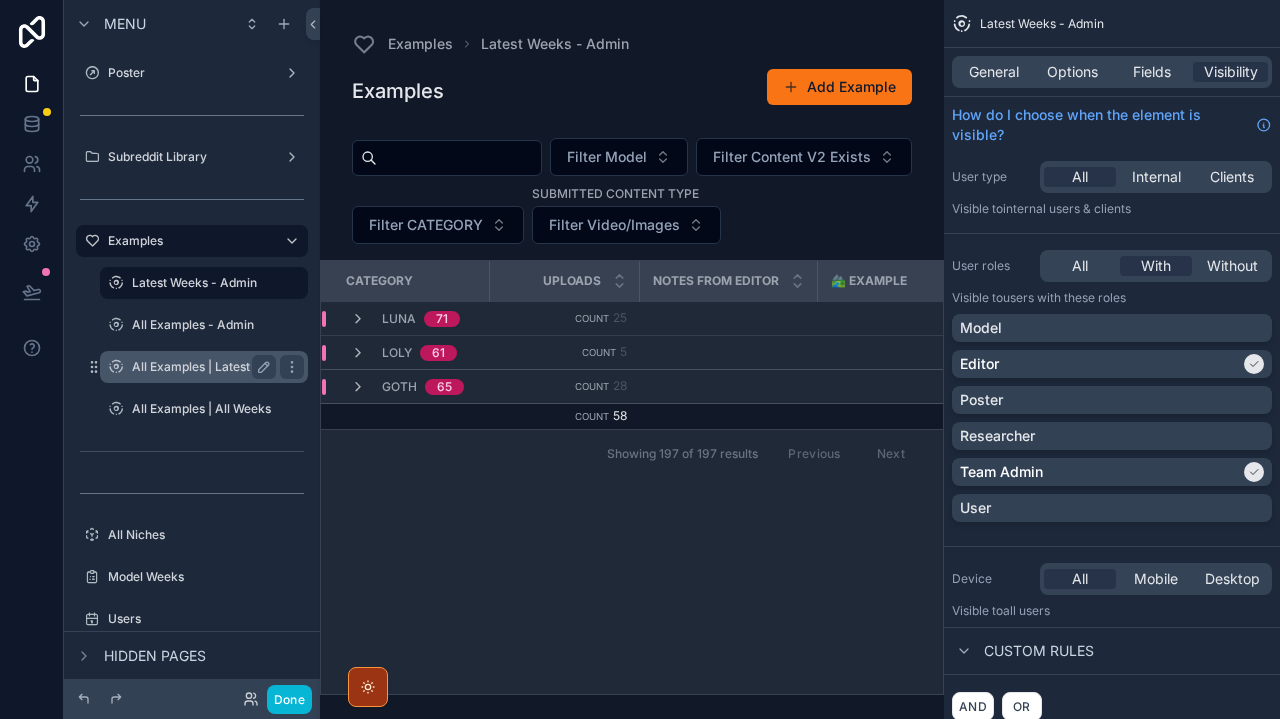 click on "All Examples | Latest Week" at bounding box center (208, 367) 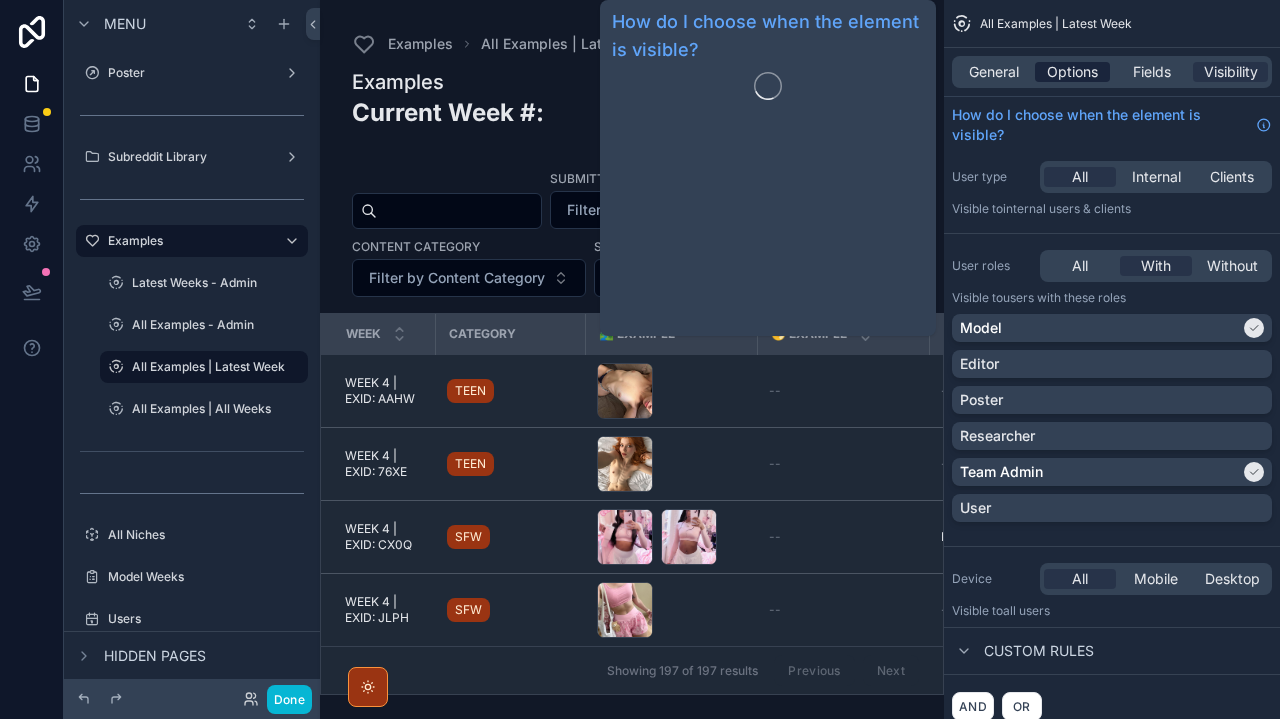 click on "Options" at bounding box center [1072, 72] 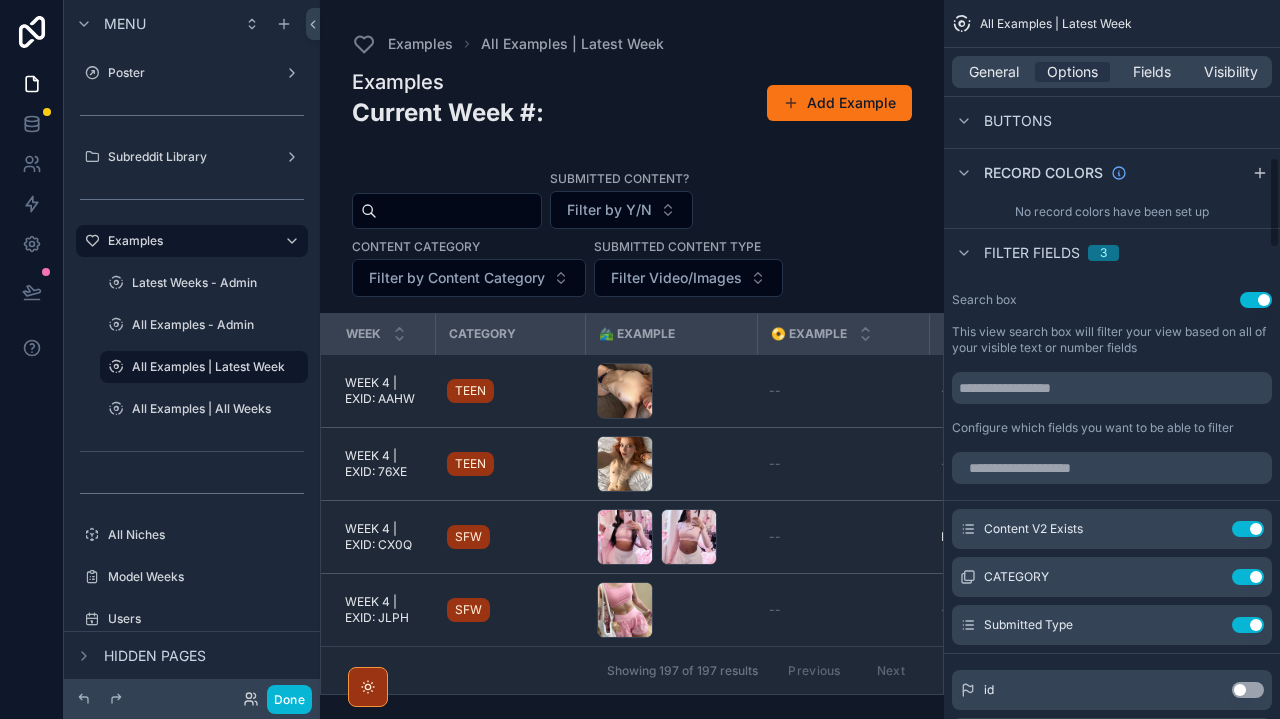 scroll, scrollTop: 1233, scrollLeft: 0, axis: vertical 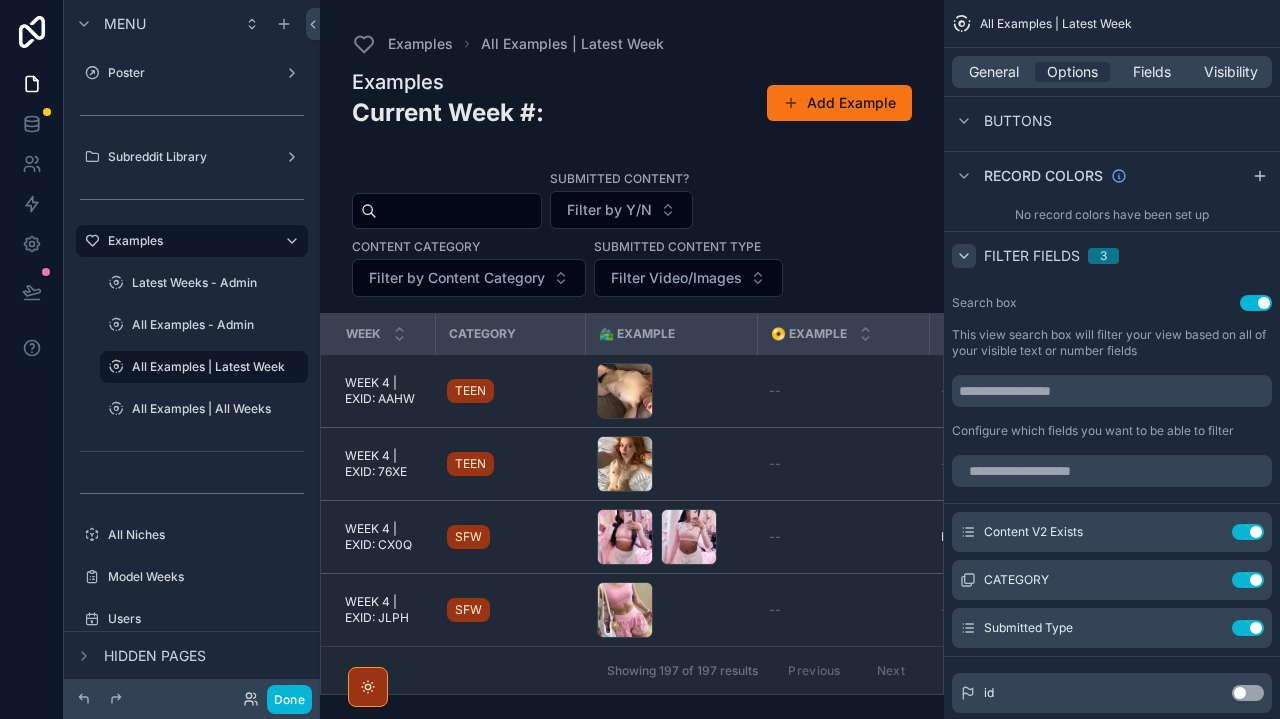 click at bounding box center (964, 256) 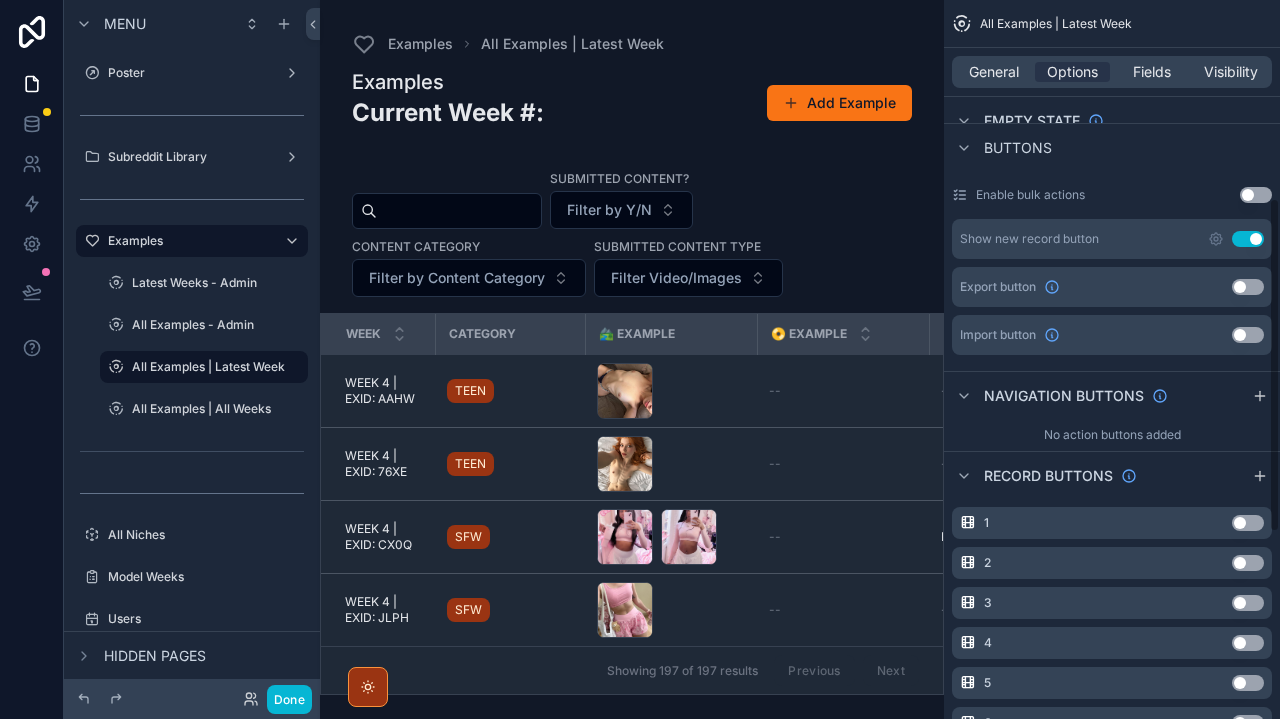 scroll, scrollTop: 160, scrollLeft: 0, axis: vertical 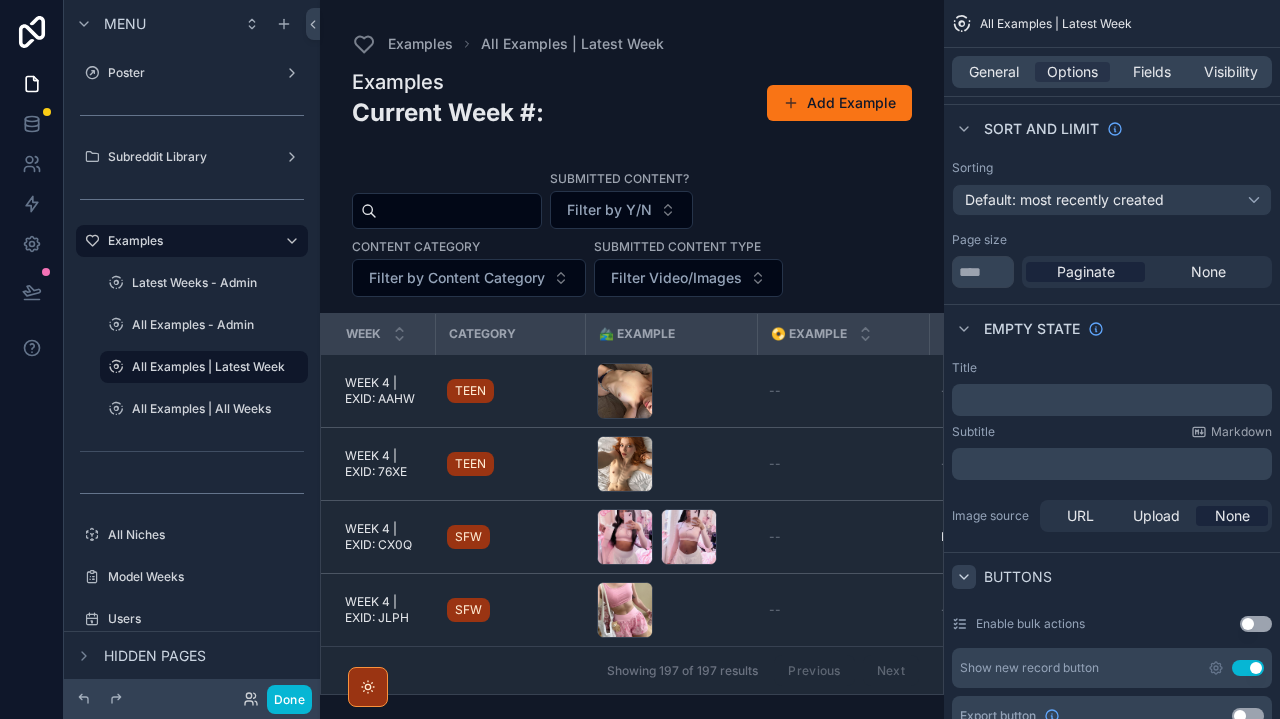 click 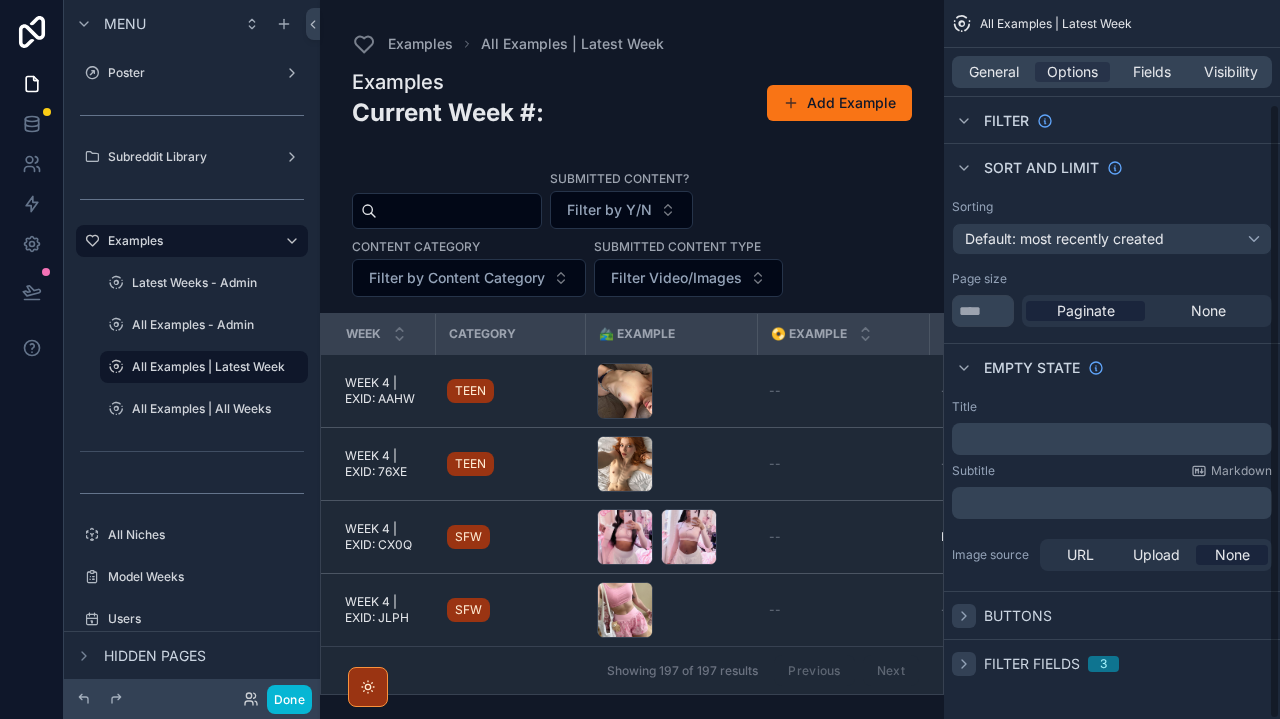 scroll, scrollTop: 121, scrollLeft: 0, axis: vertical 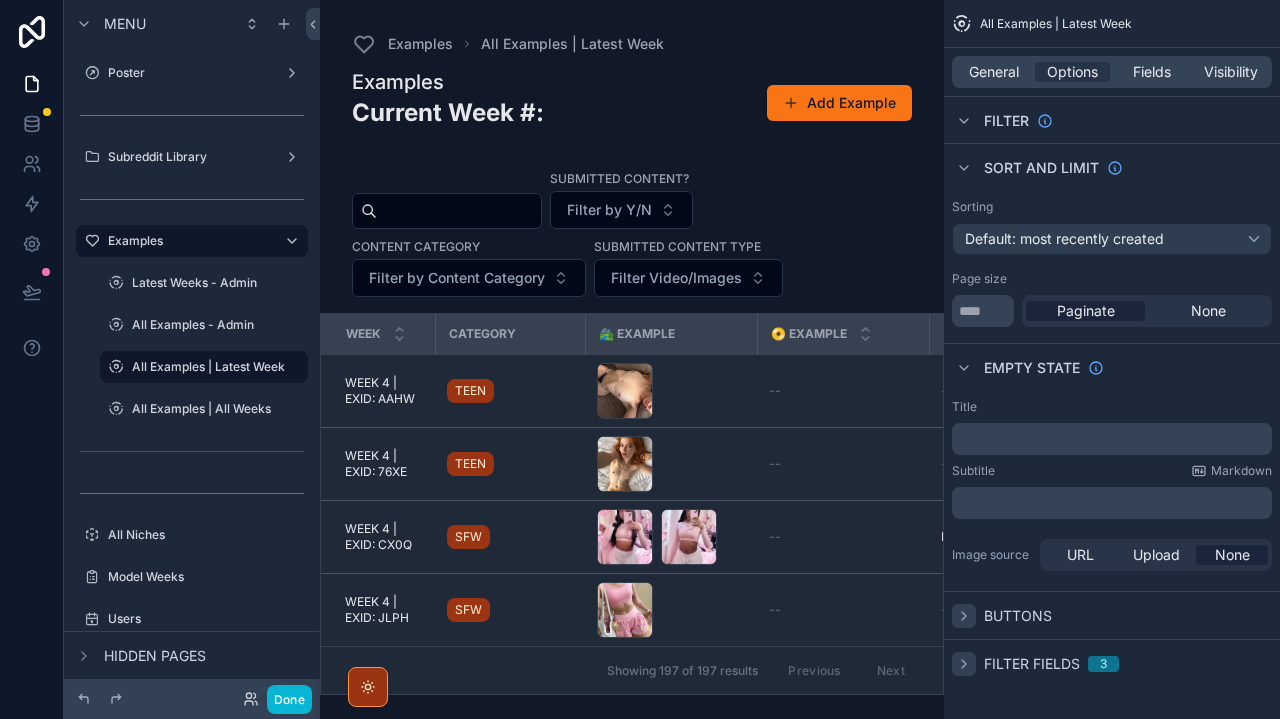 click 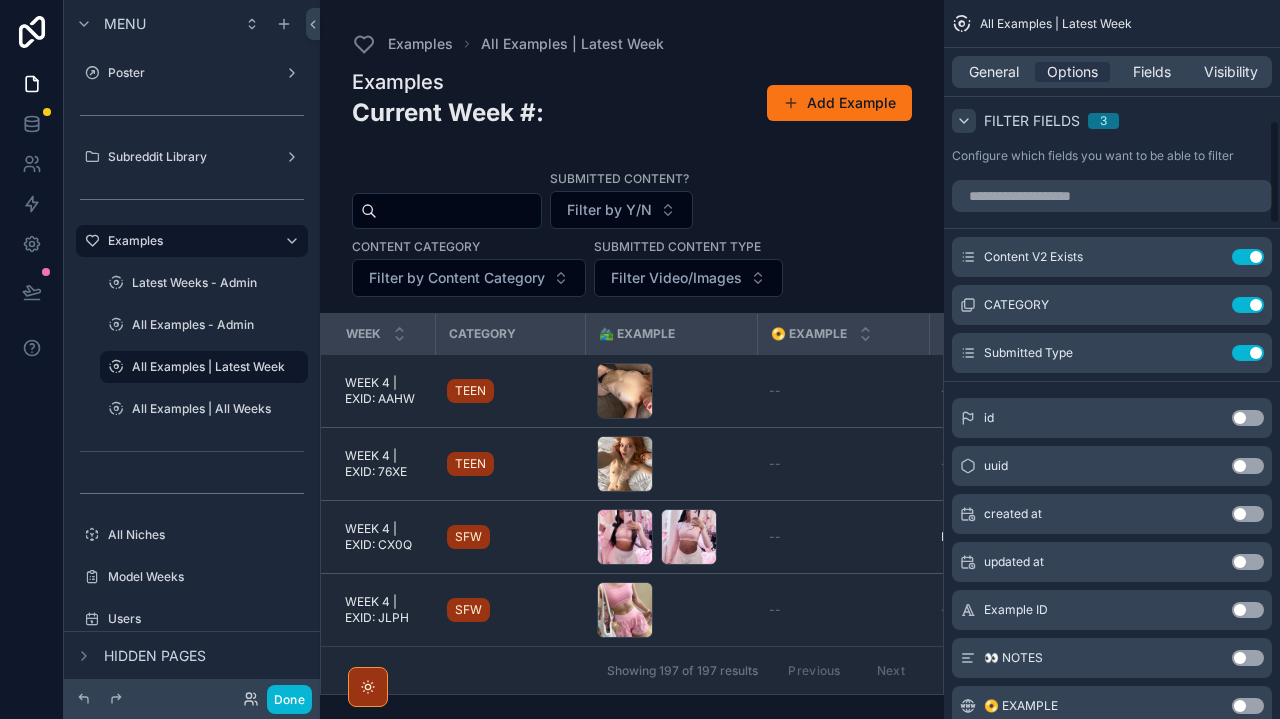scroll, scrollTop: 740, scrollLeft: 0, axis: vertical 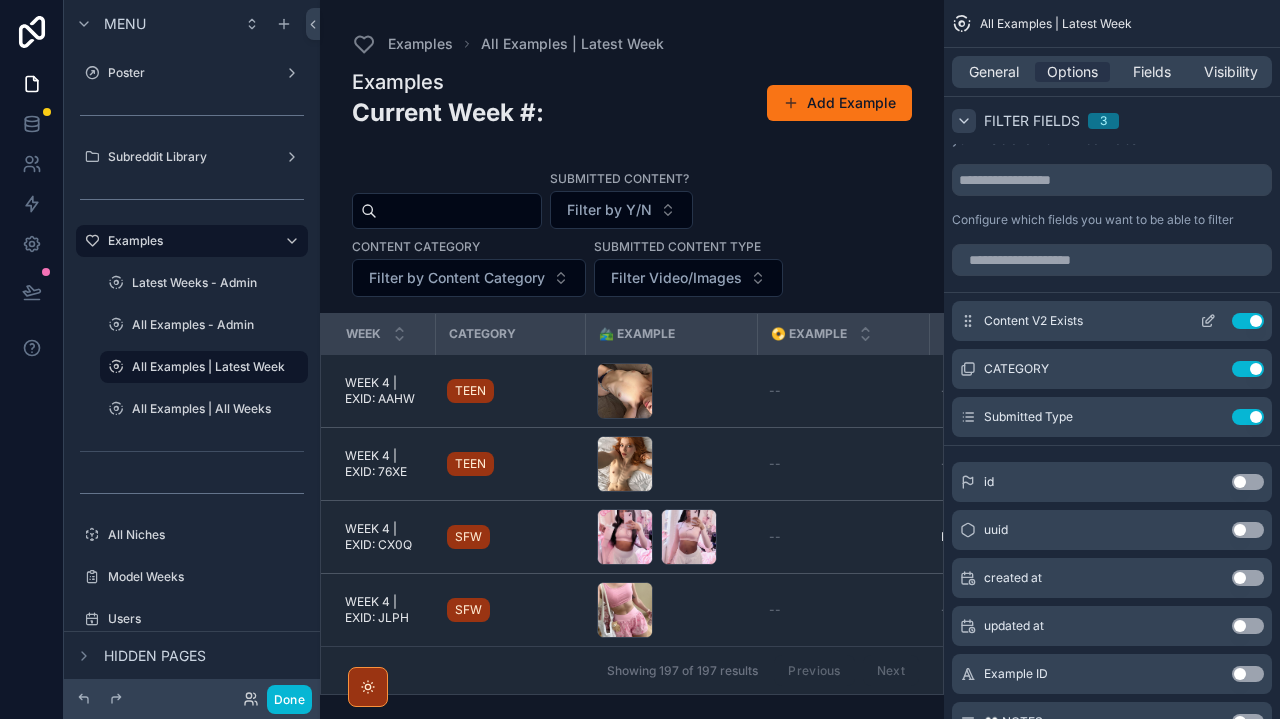 click 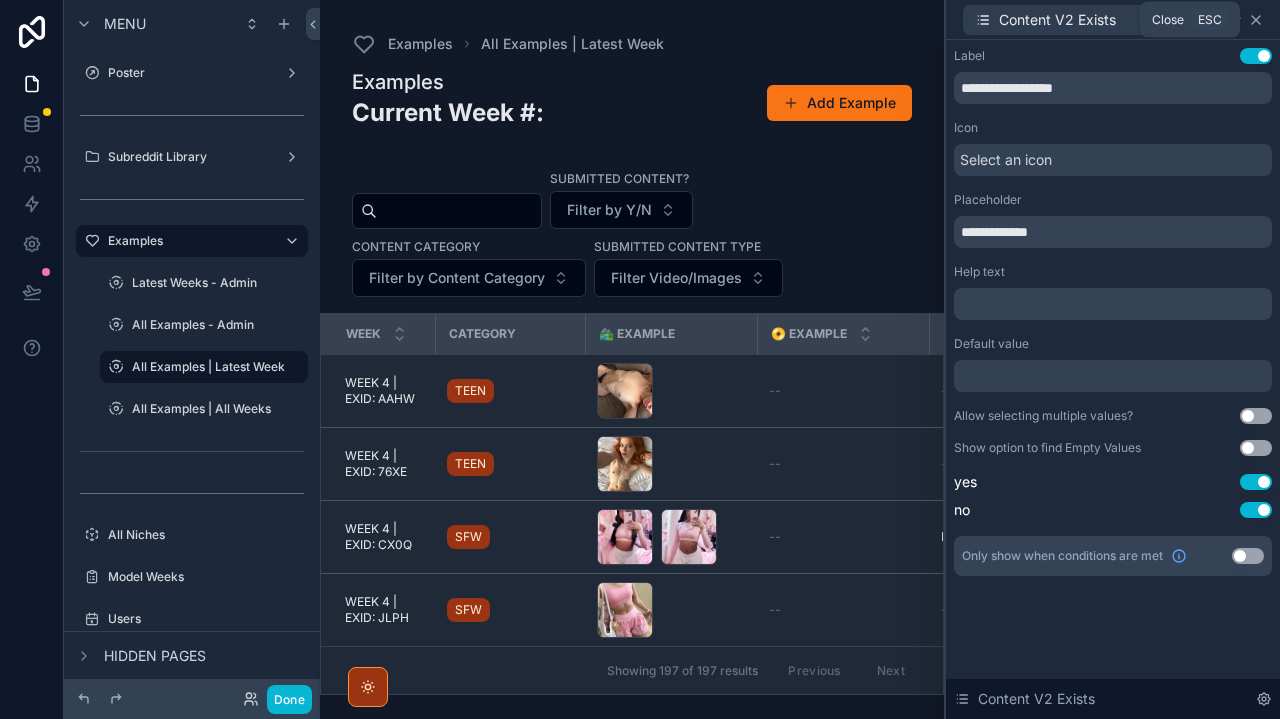 click 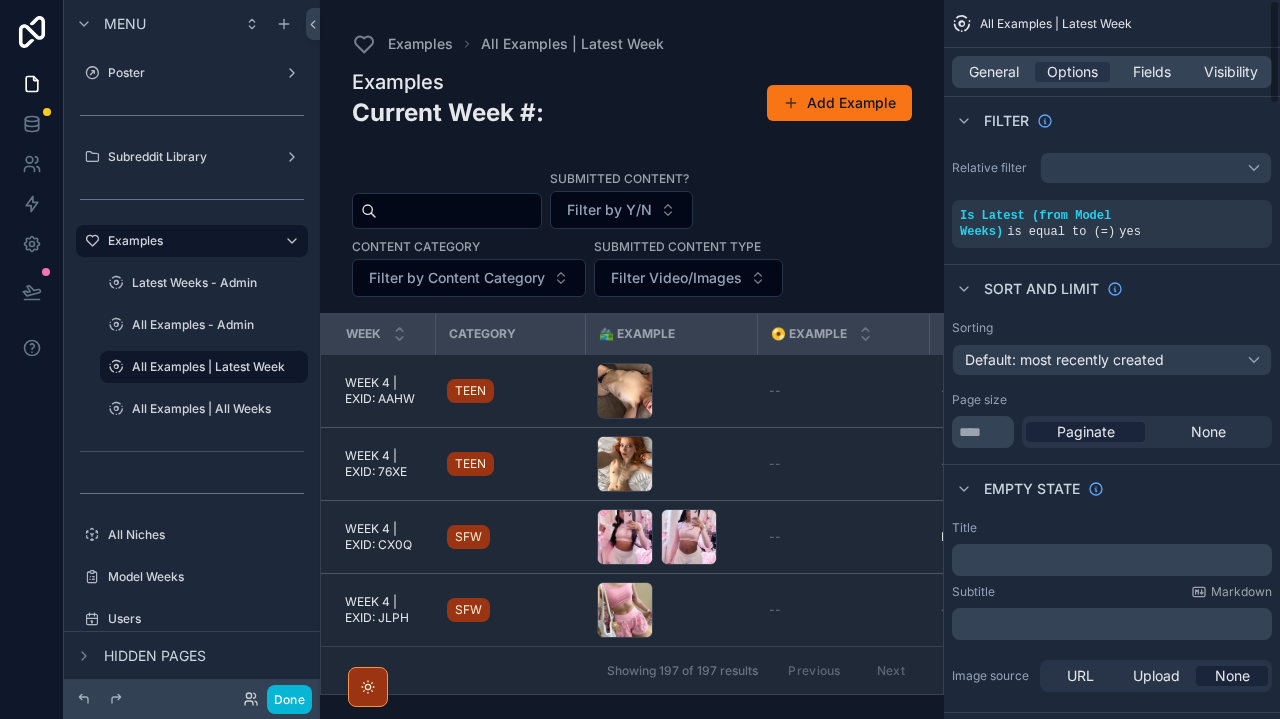 scroll, scrollTop: 0, scrollLeft: 0, axis: both 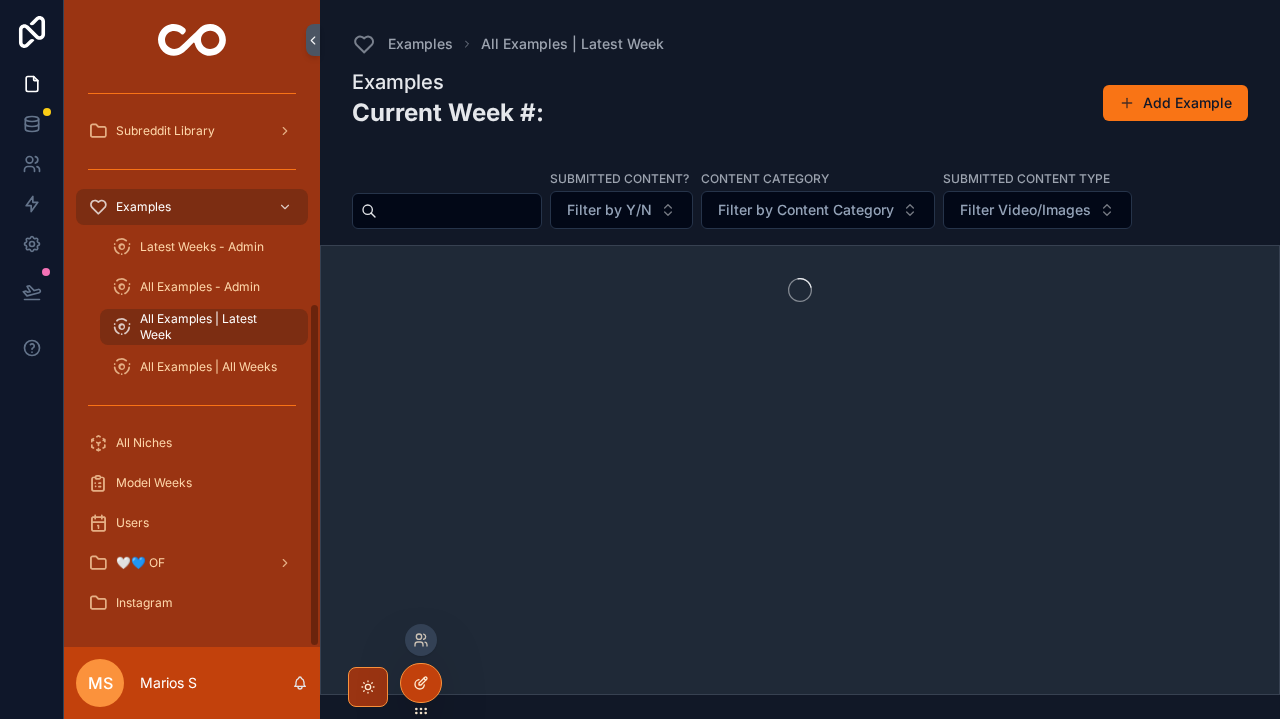 click at bounding box center [421, 683] 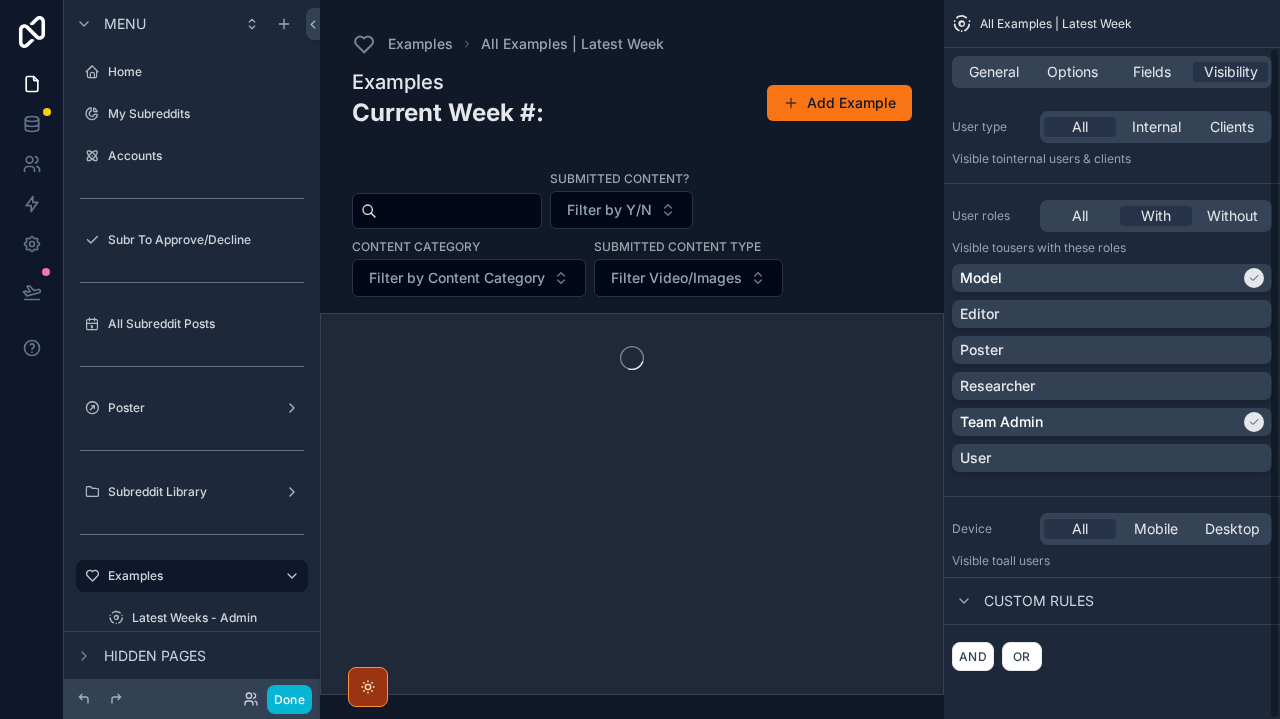 scroll, scrollTop: 50, scrollLeft: 0, axis: vertical 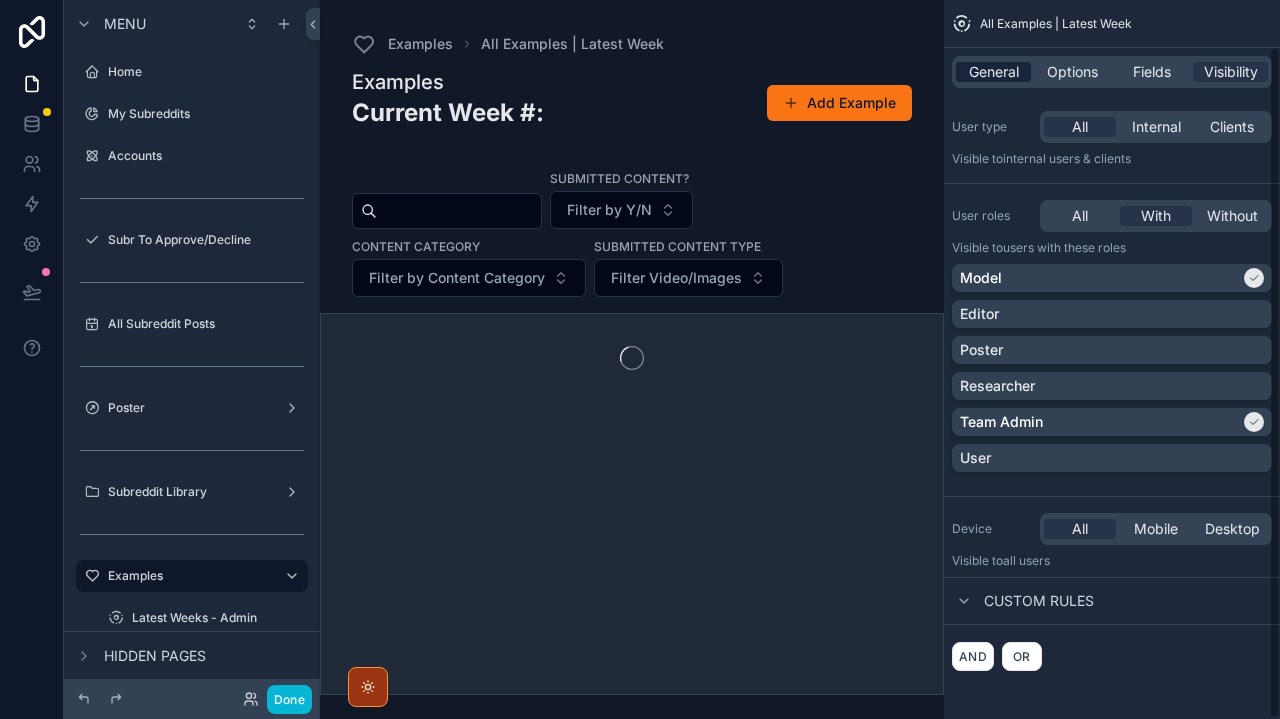 click on "General" at bounding box center (994, 72) 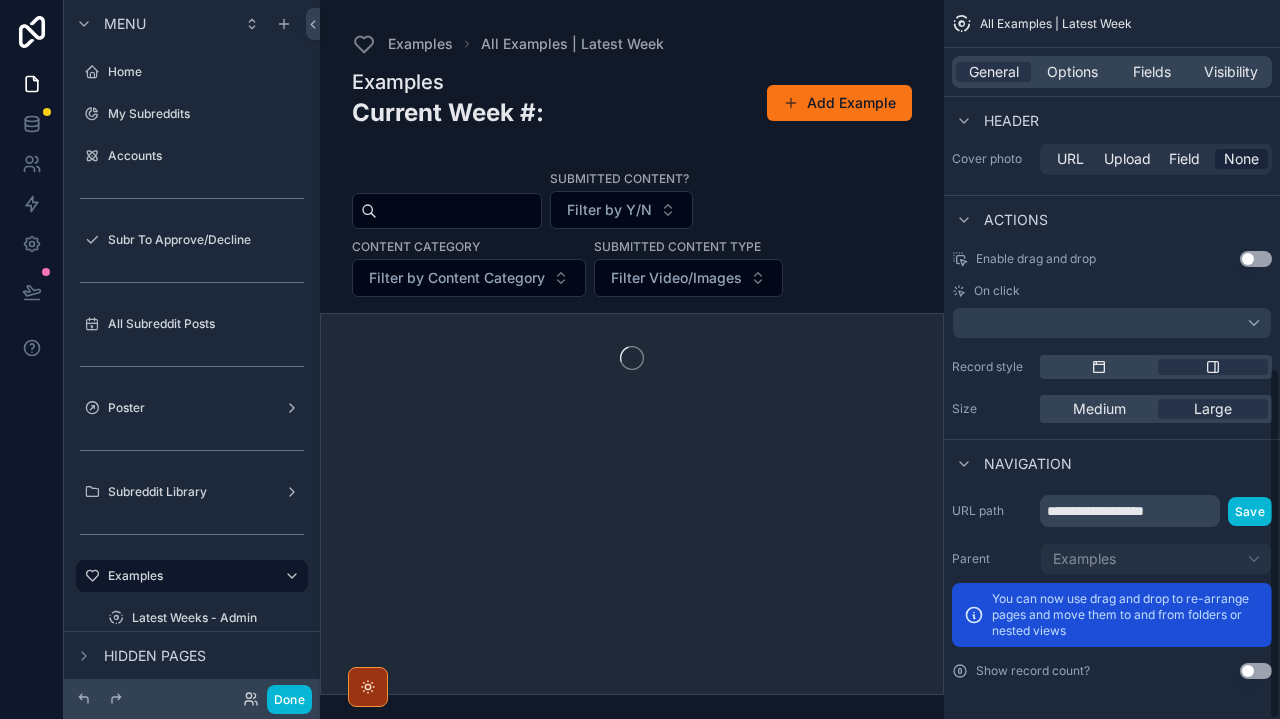 scroll, scrollTop: 753, scrollLeft: 0, axis: vertical 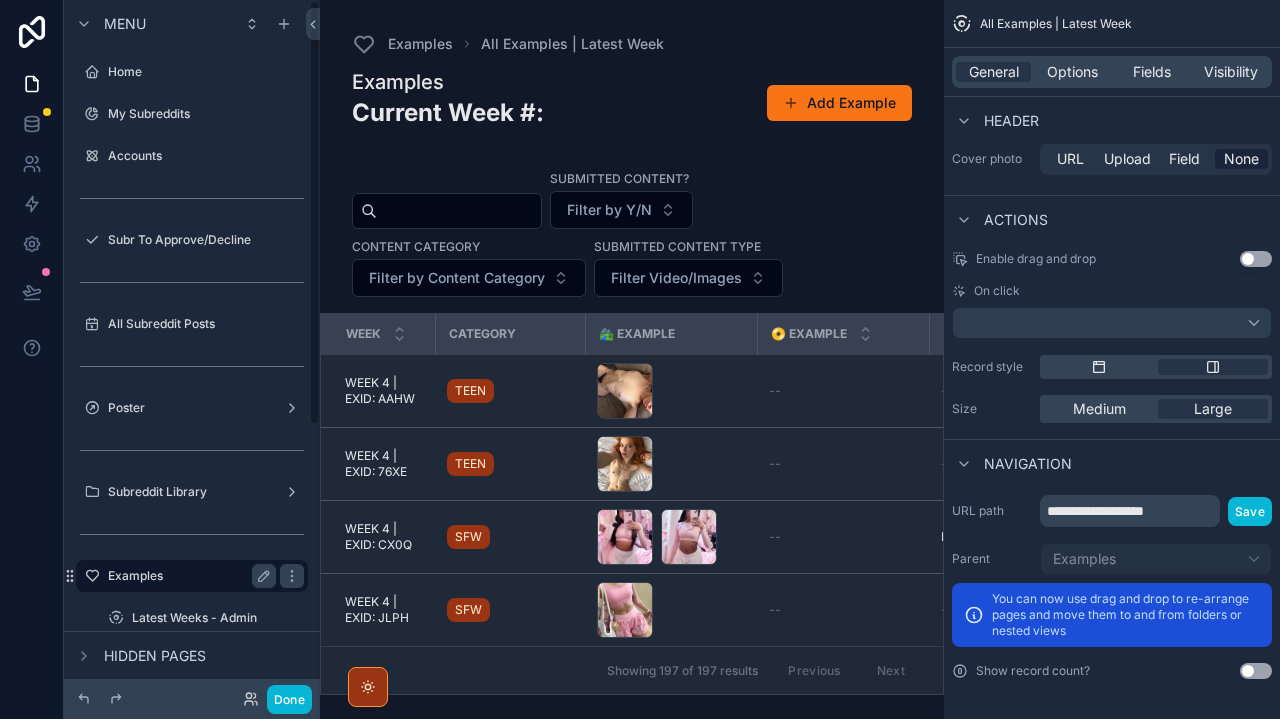 click on "Examples" at bounding box center (188, 576) 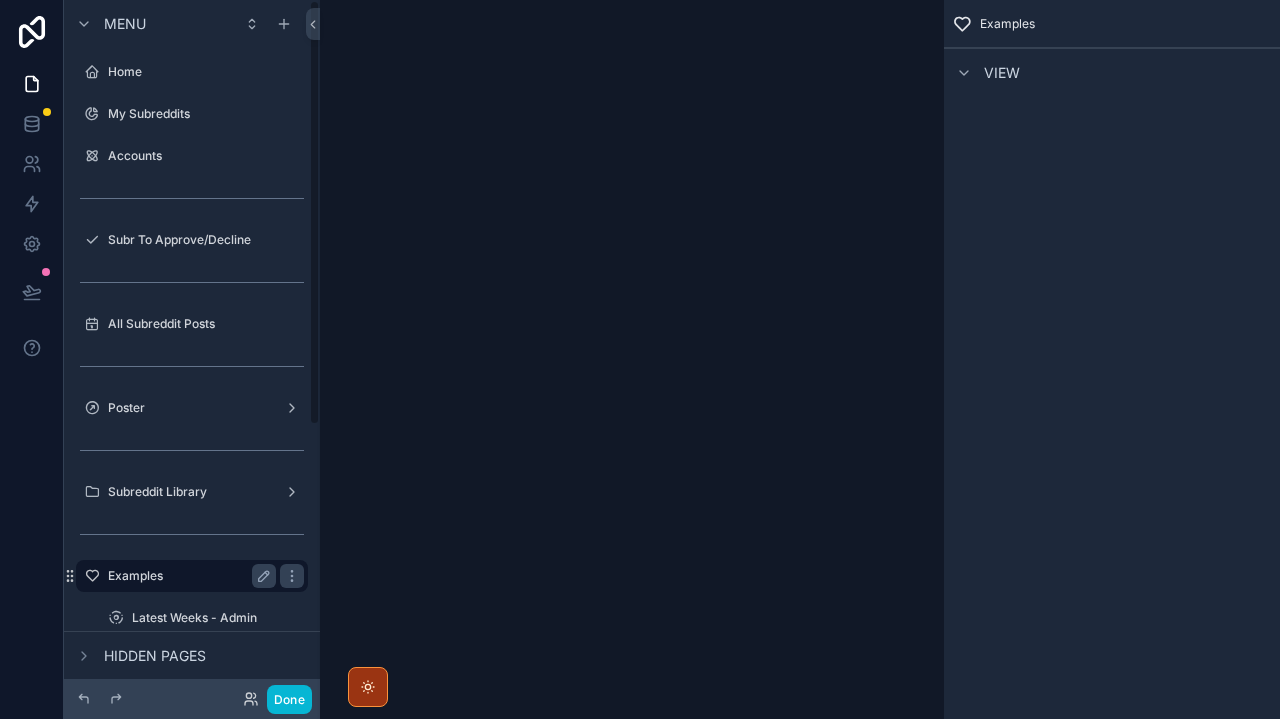 scroll, scrollTop: 0, scrollLeft: 0, axis: both 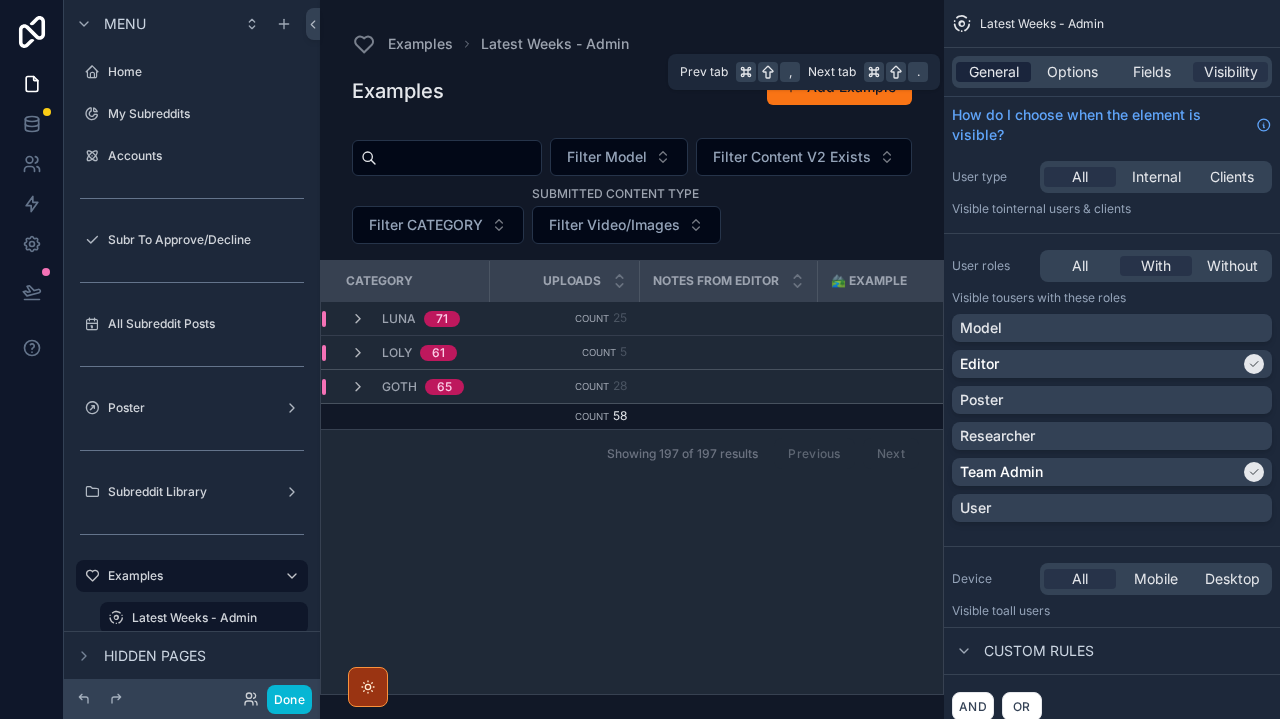 click on "General" at bounding box center (994, 72) 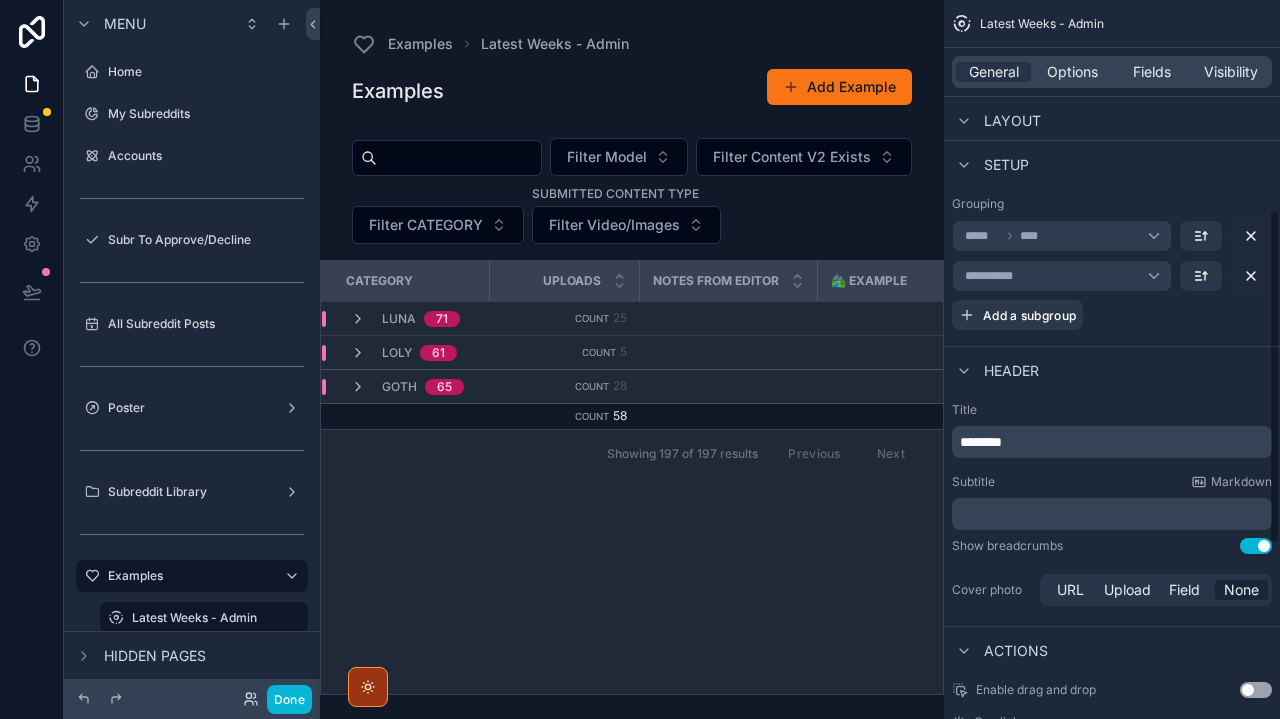 scroll, scrollTop: 390, scrollLeft: 0, axis: vertical 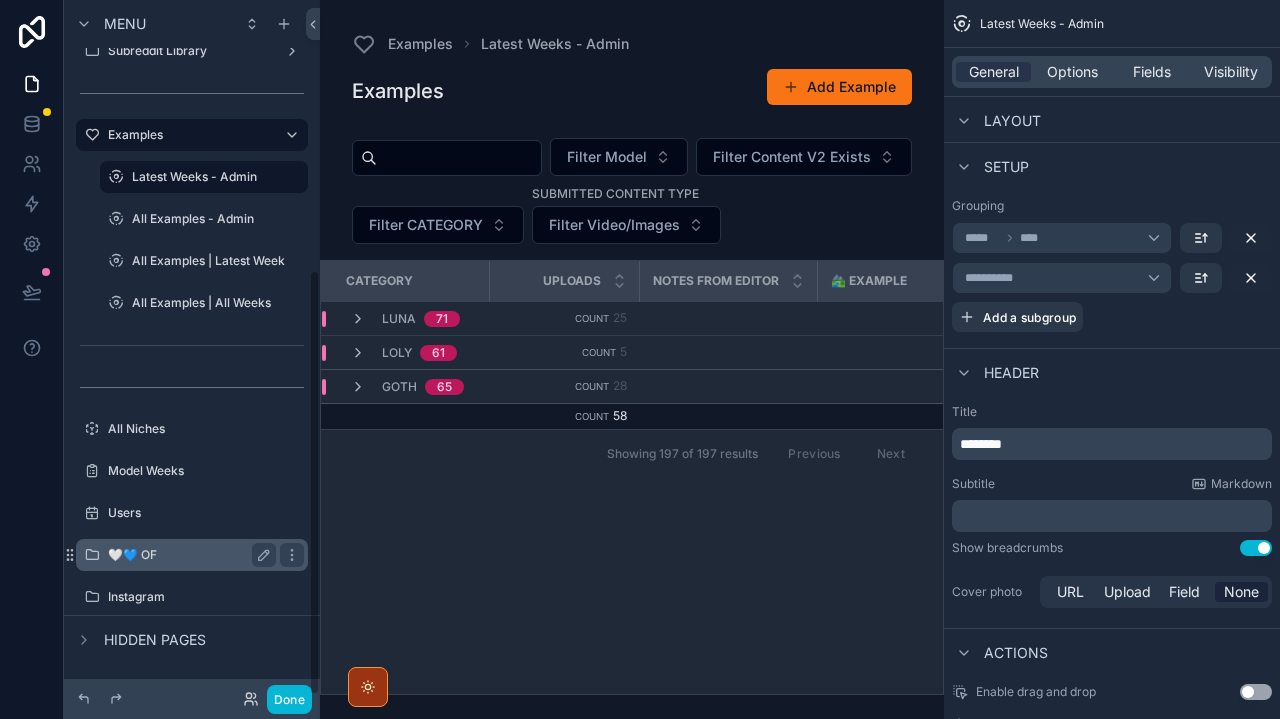 click on "🤍💙 OF" at bounding box center (192, 555) 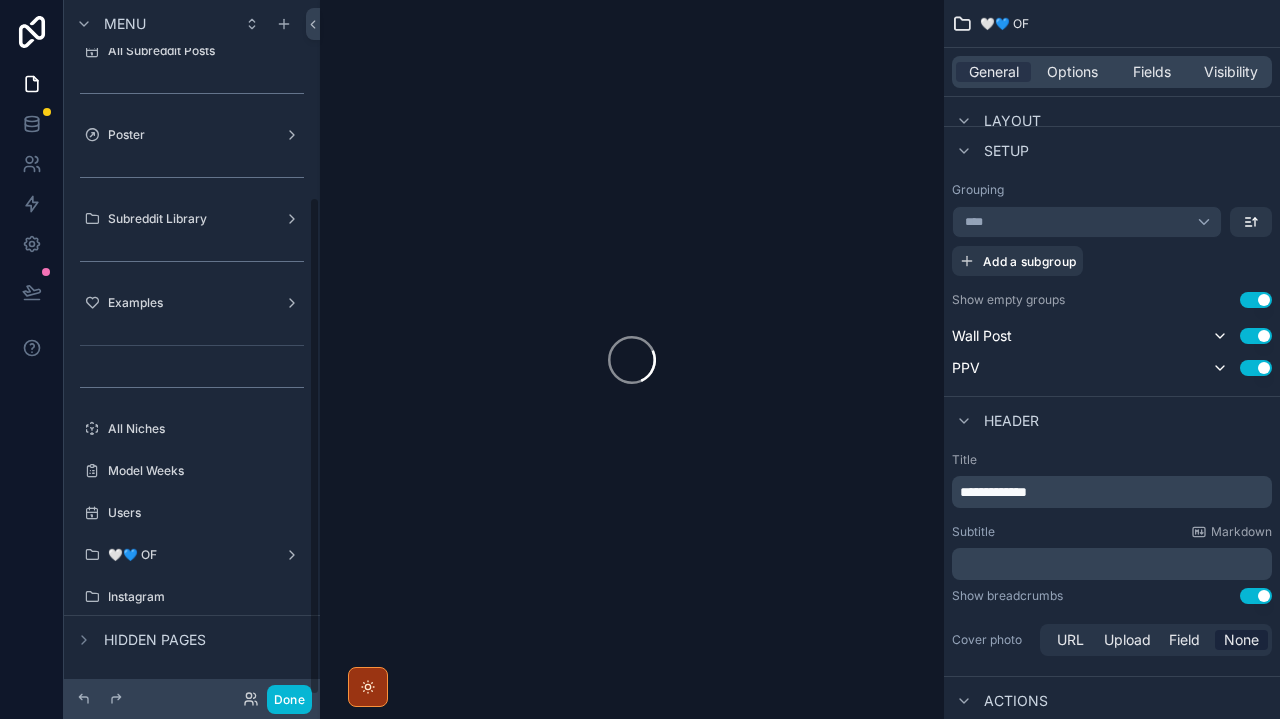scroll, scrollTop: 273, scrollLeft: 0, axis: vertical 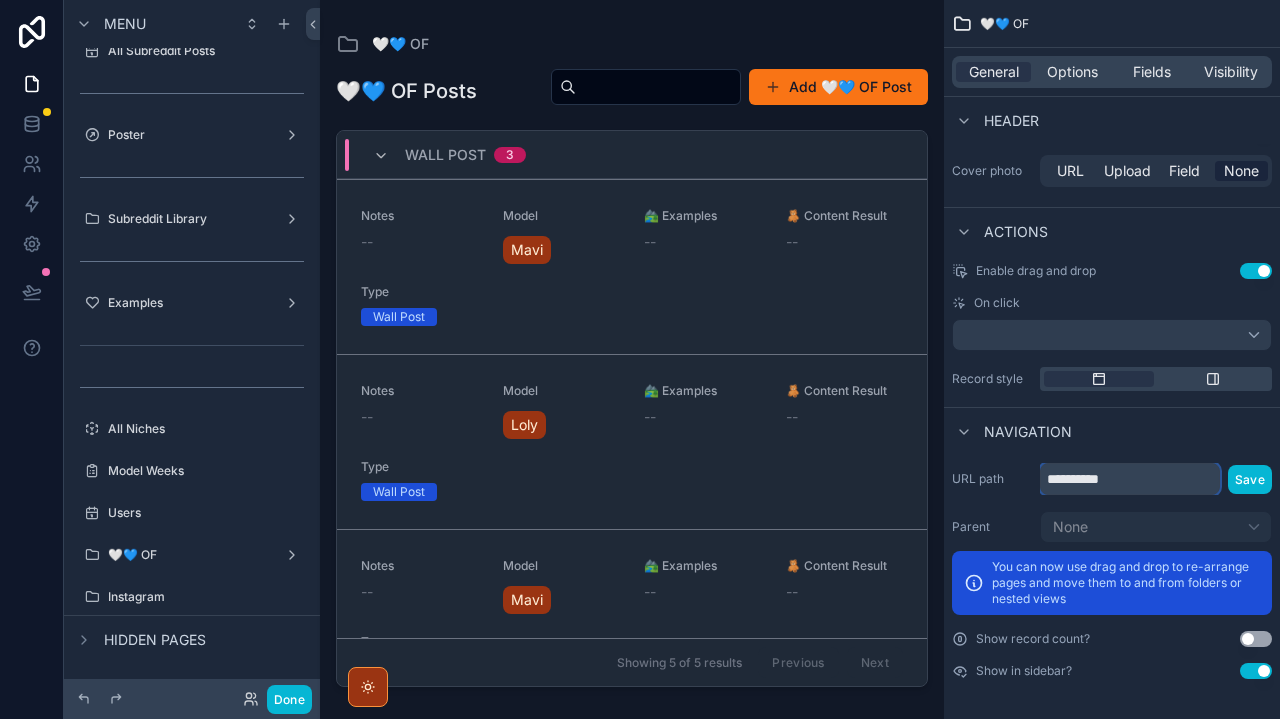 click on "**********" at bounding box center [1130, 479] 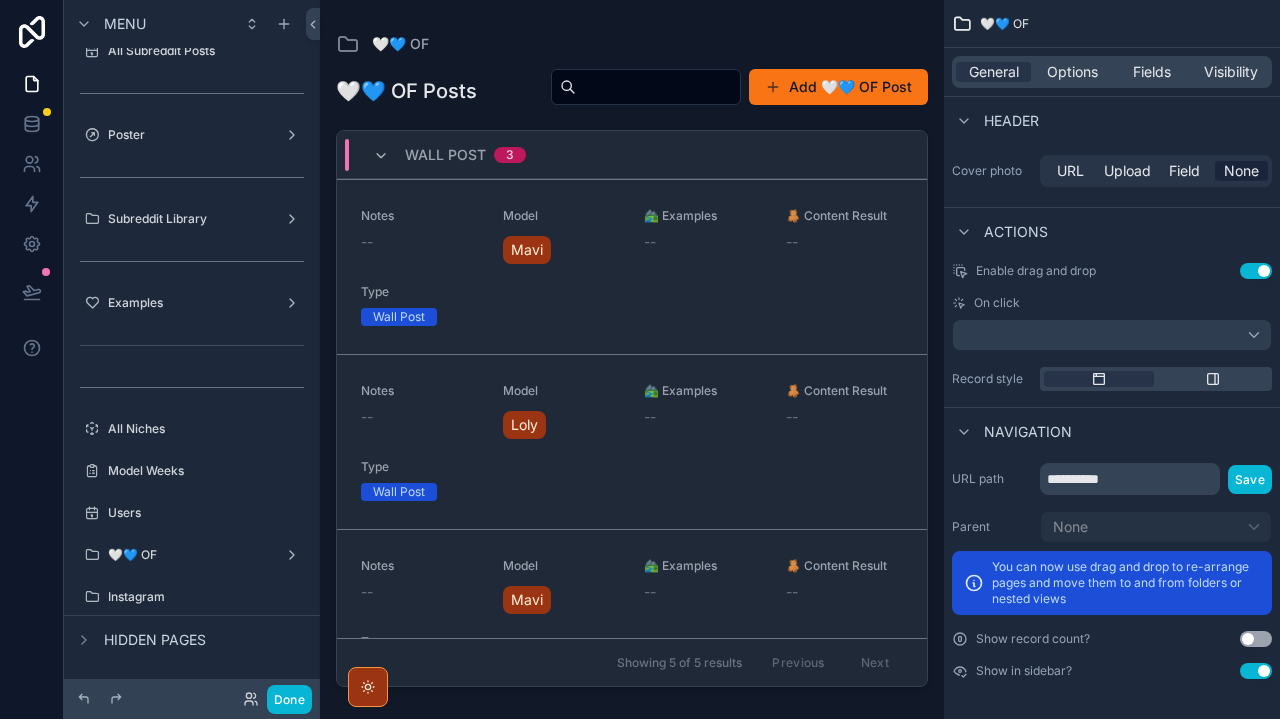 click on "Use setting" at bounding box center (1256, 639) 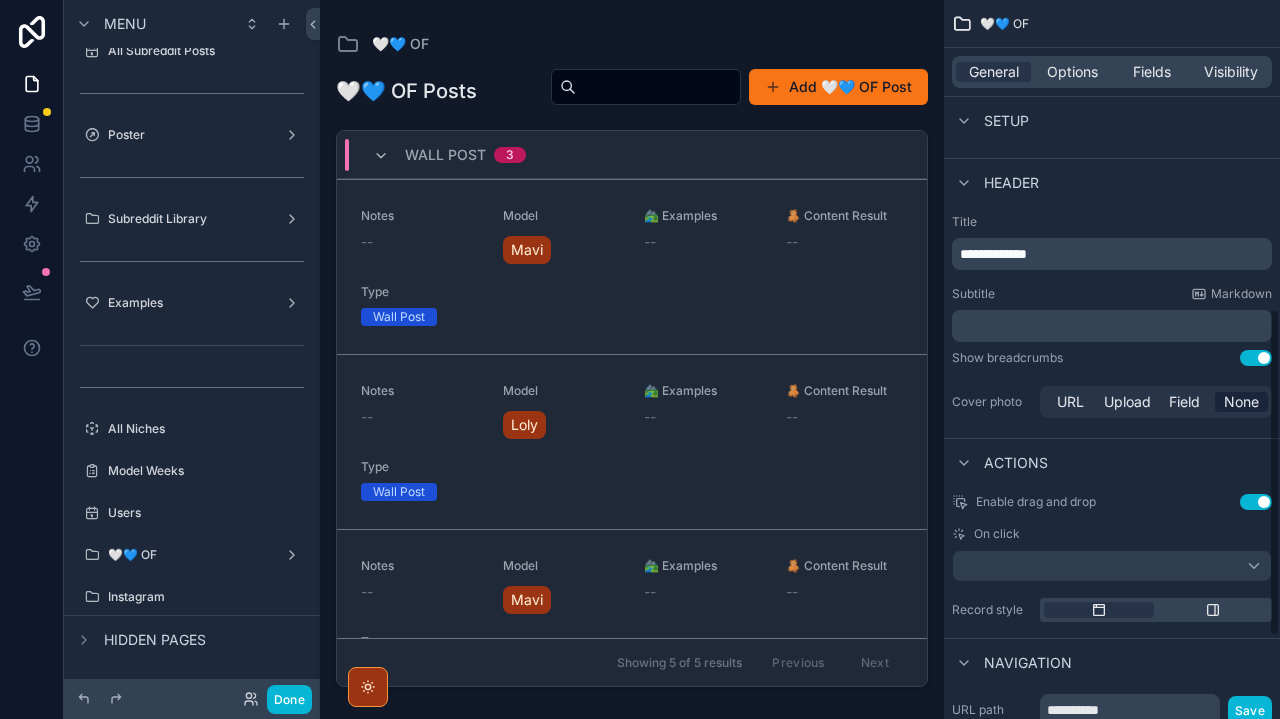 scroll, scrollTop: 626, scrollLeft: 0, axis: vertical 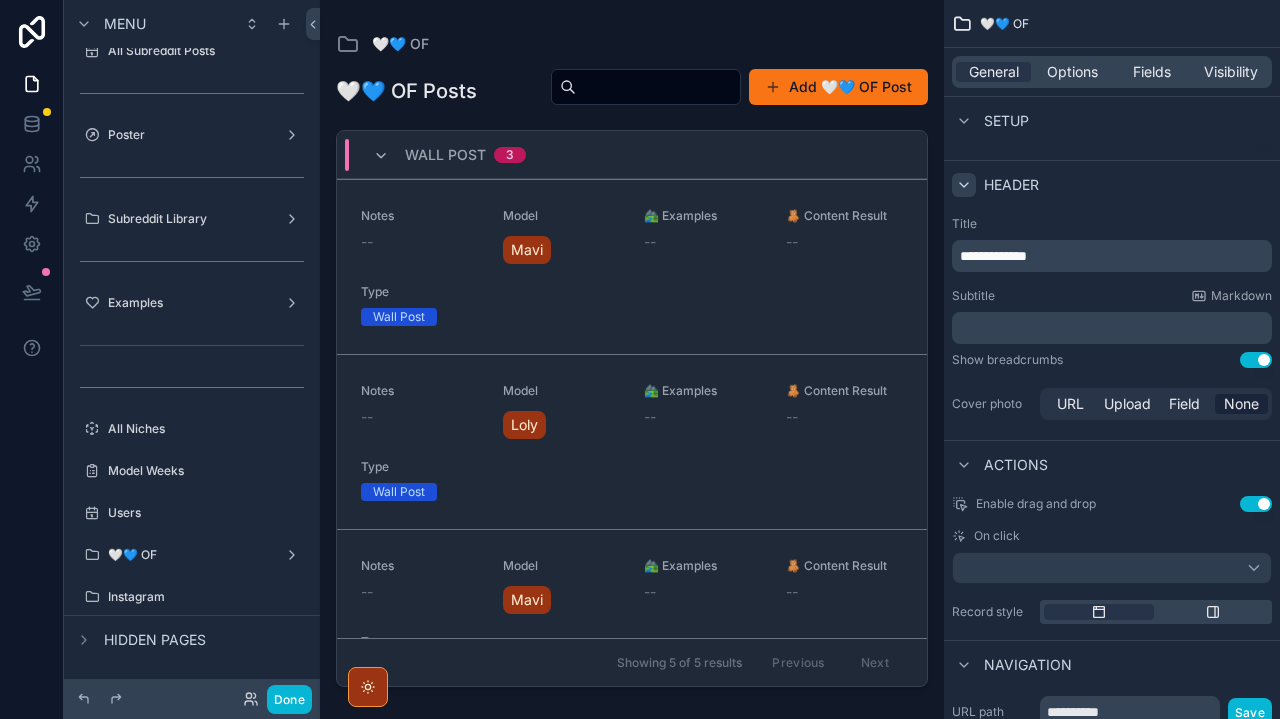 click 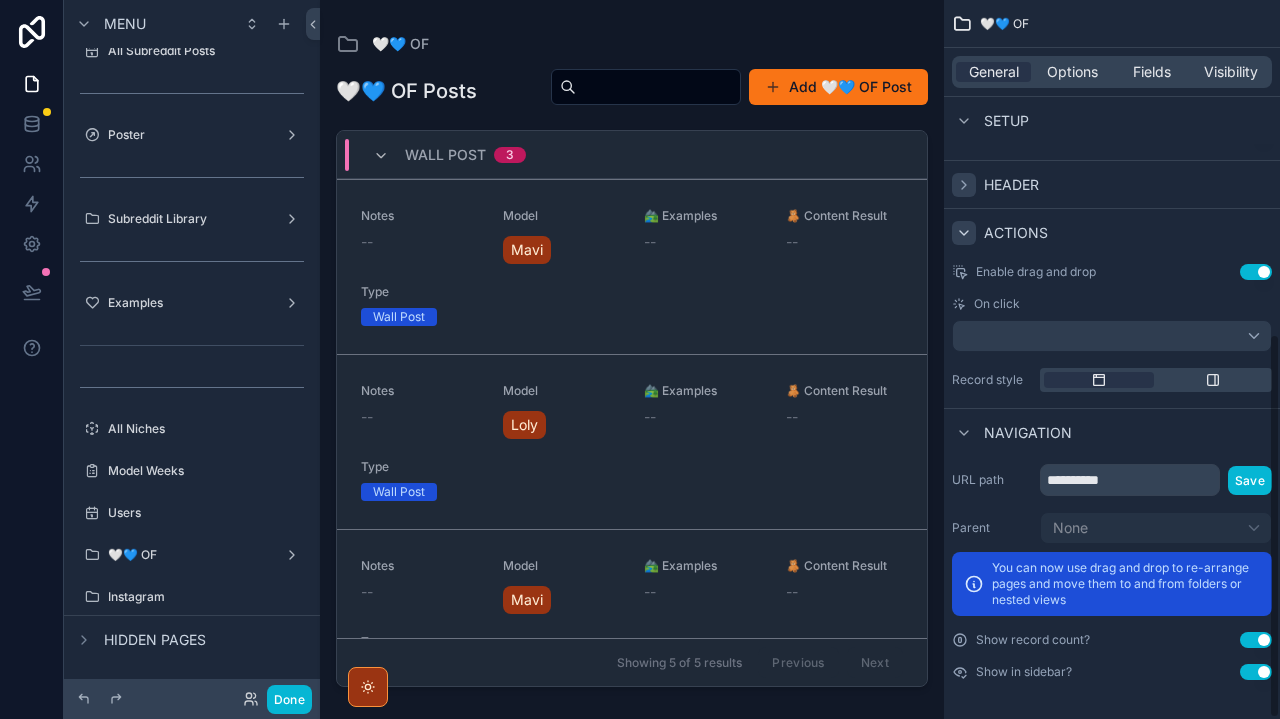 click 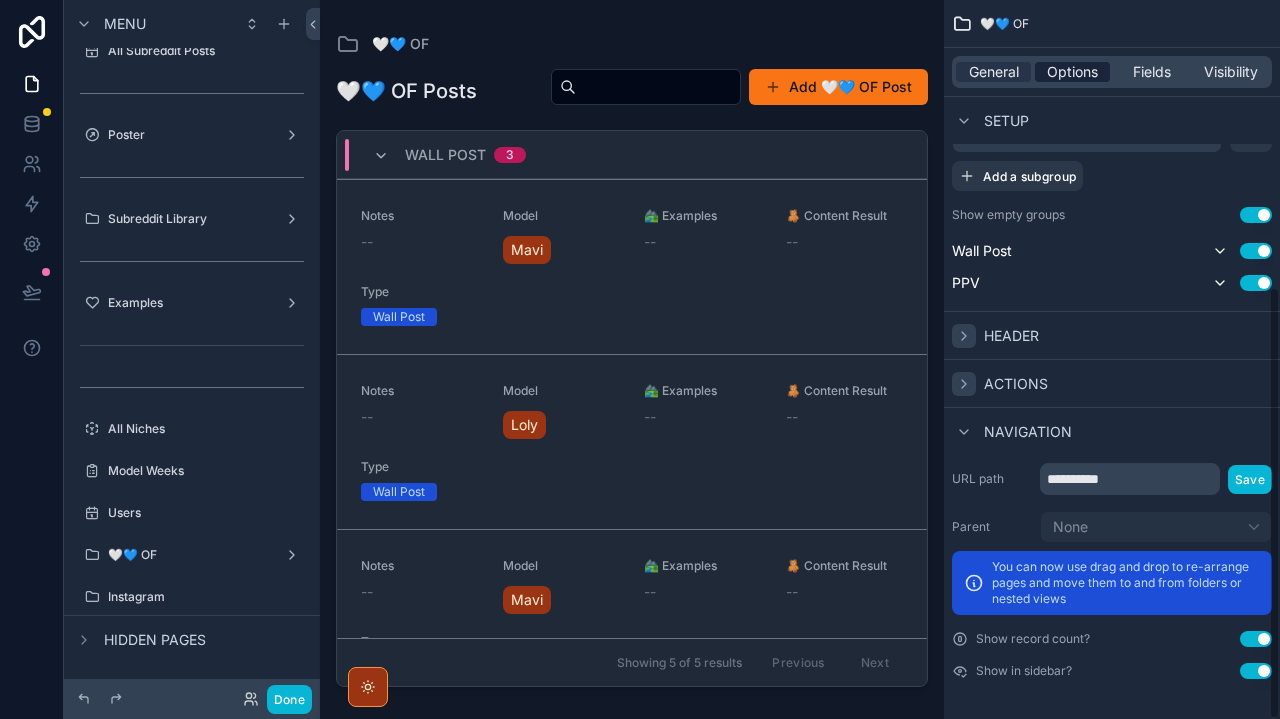 click on "Options" at bounding box center (1072, 72) 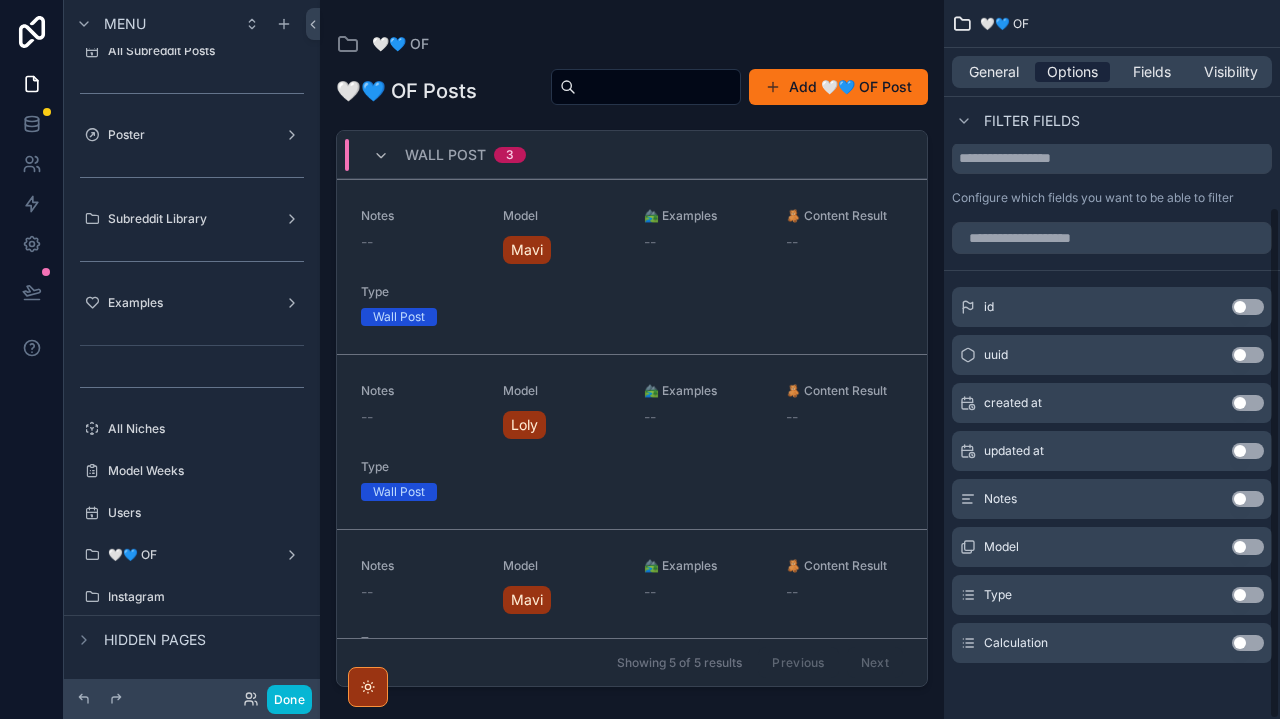 scroll, scrollTop: 290, scrollLeft: 0, axis: vertical 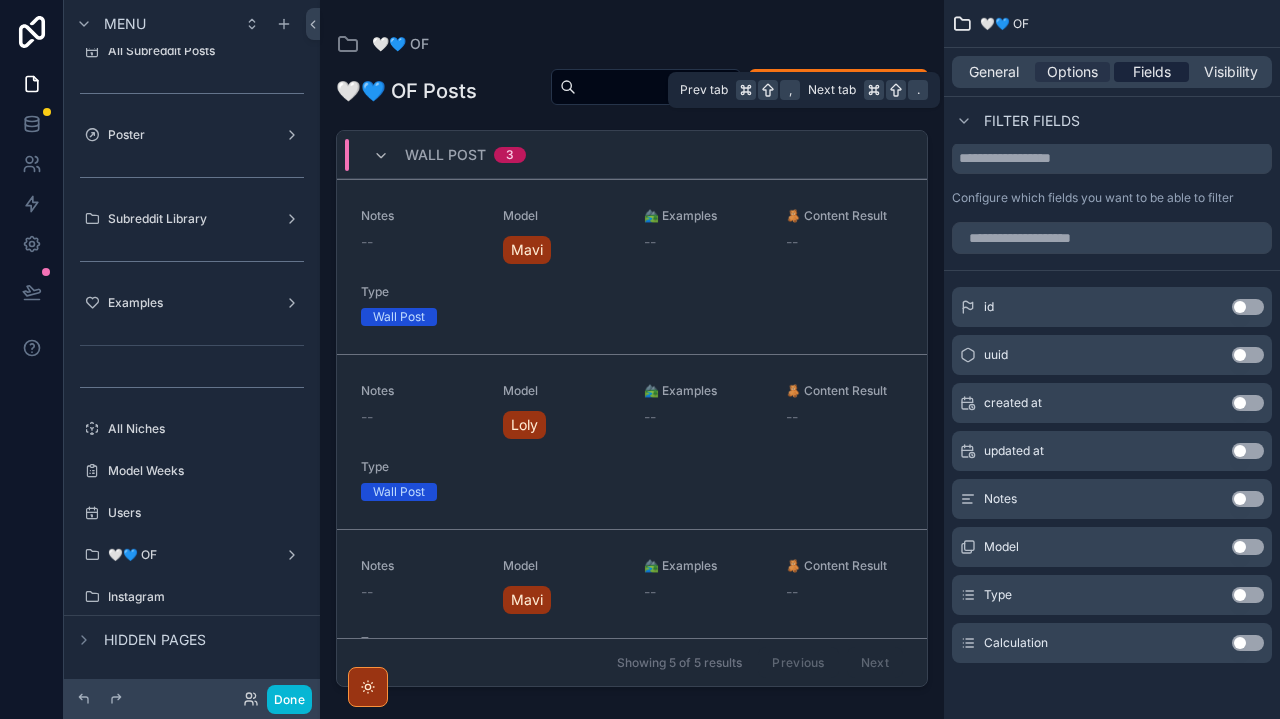 click on "Fields" at bounding box center (1152, 72) 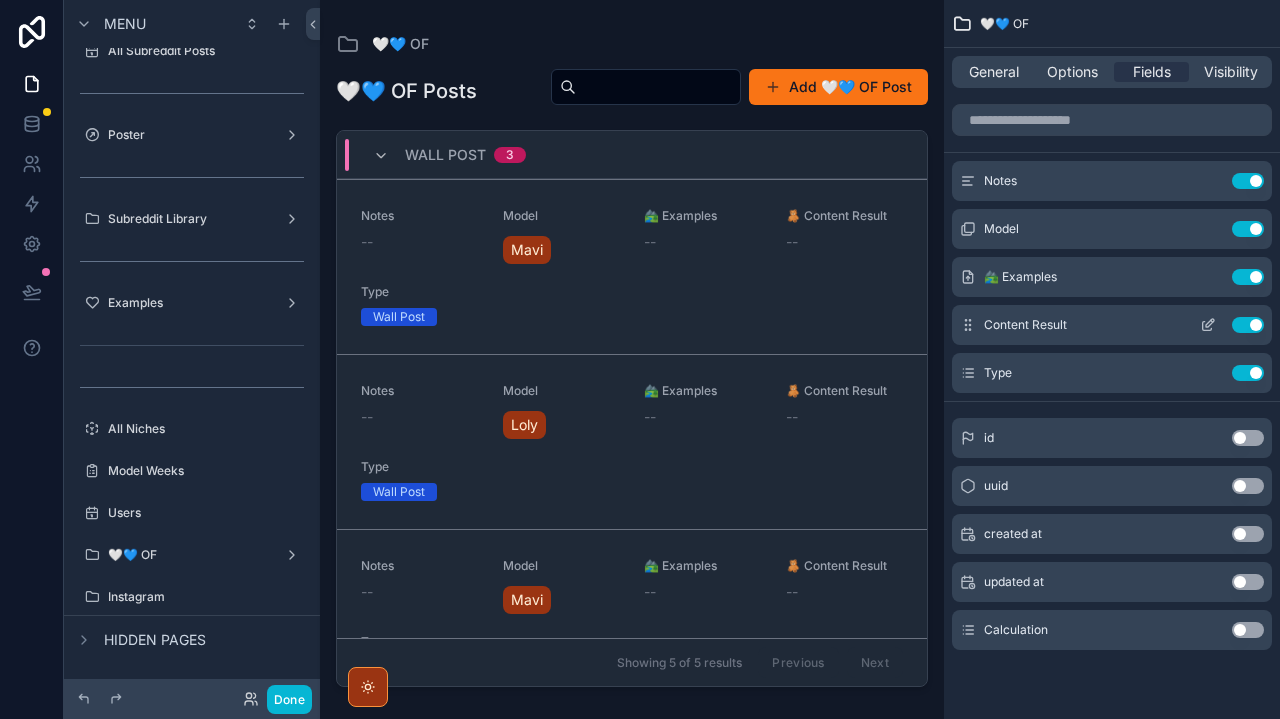 scroll, scrollTop: 0, scrollLeft: 0, axis: both 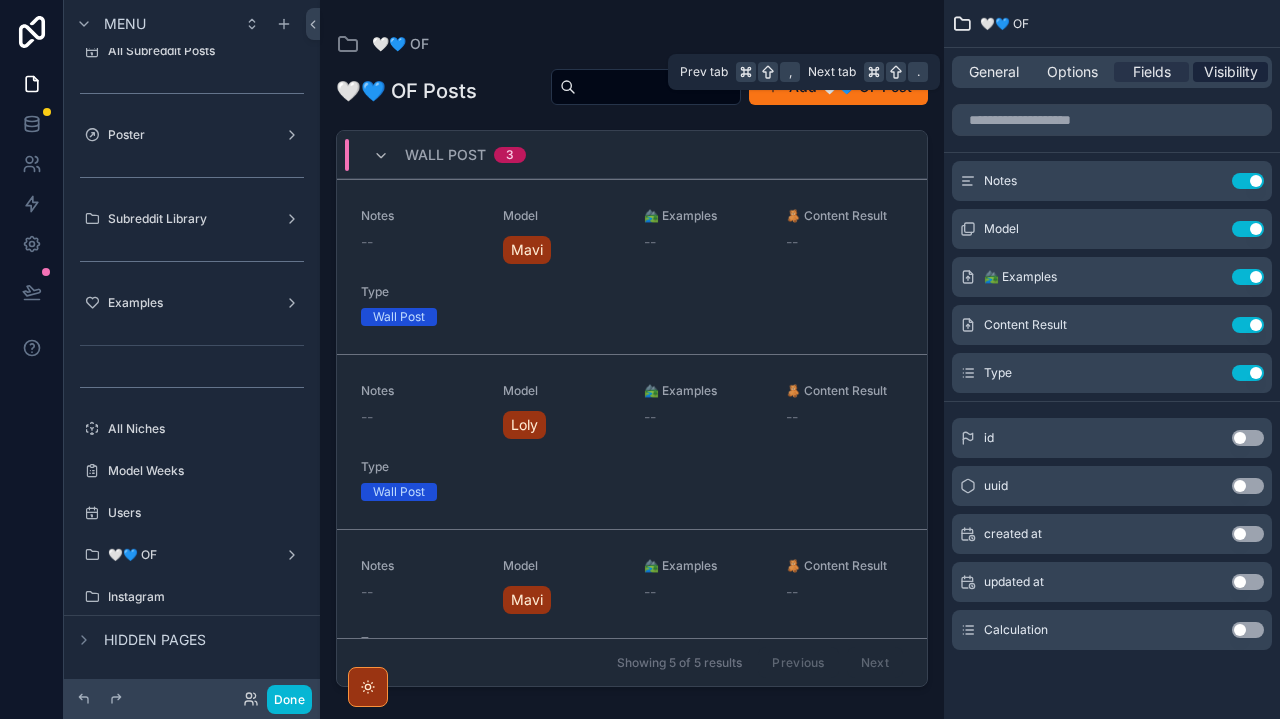 click on "Visibility" at bounding box center (1231, 72) 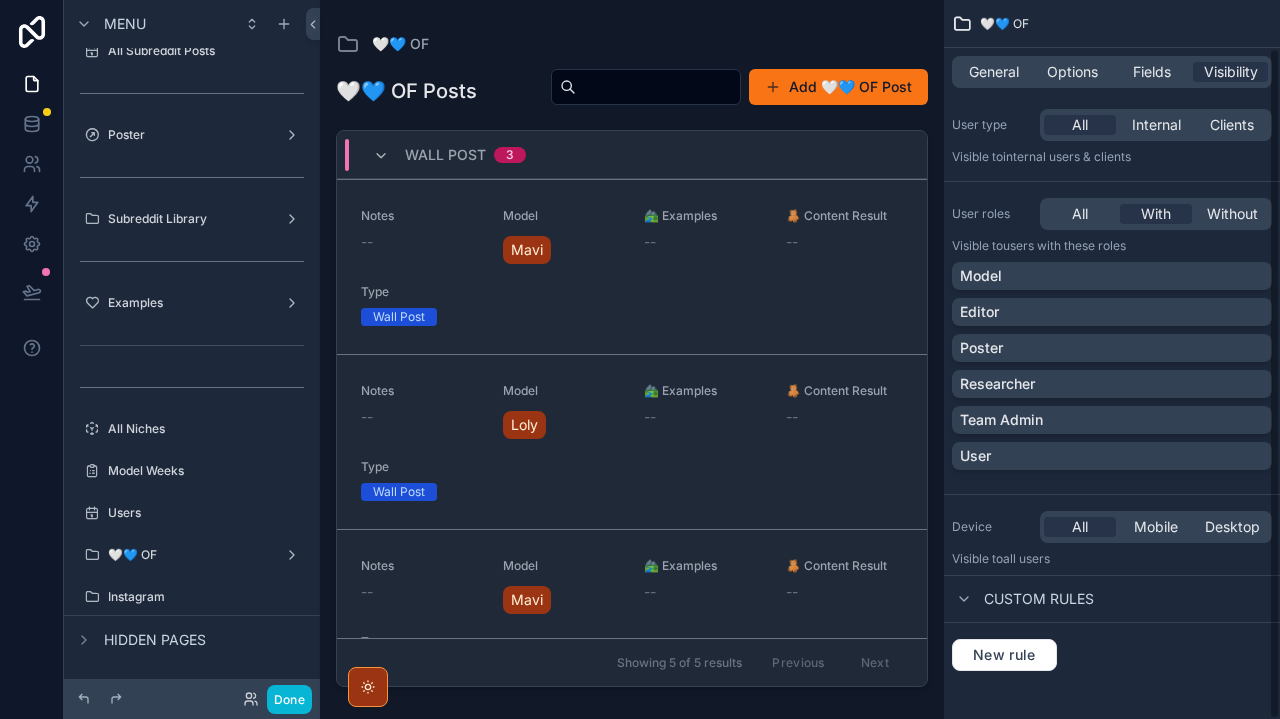 scroll, scrollTop: 51, scrollLeft: 0, axis: vertical 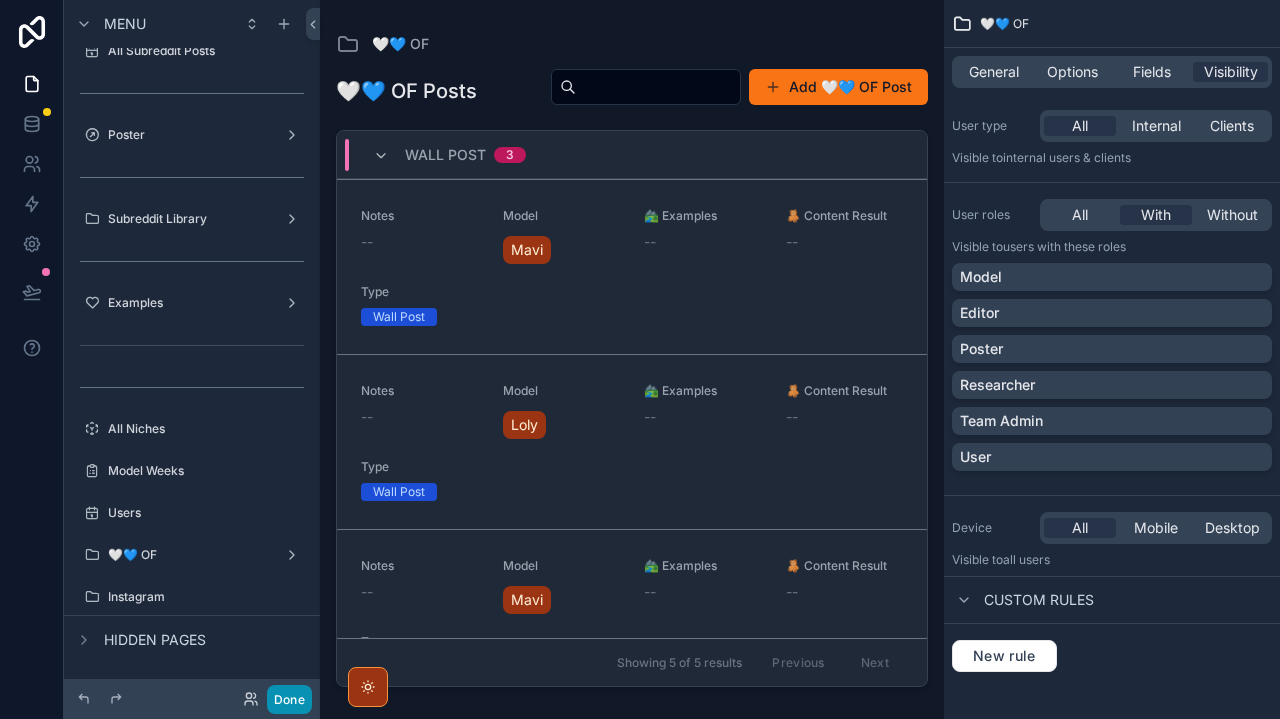 click on "Done" at bounding box center (289, 699) 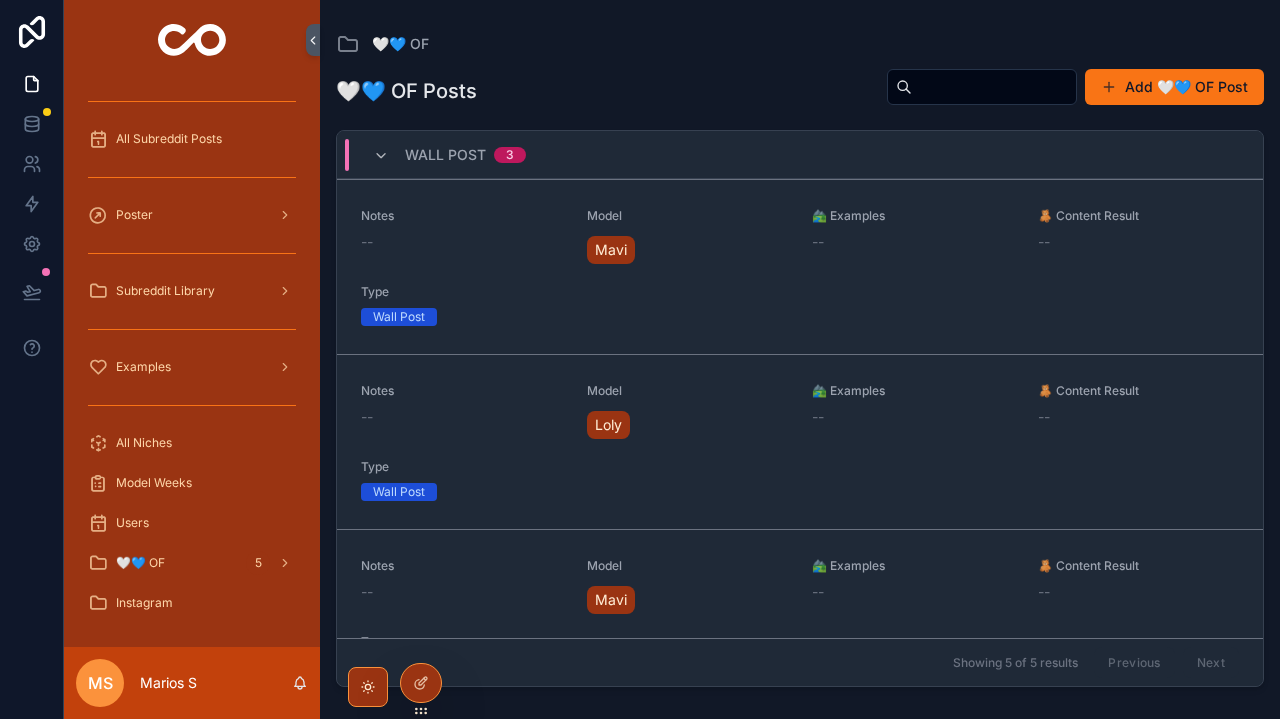 scroll, scrollTop: 205, scrollLeft: 0, axis: vertical 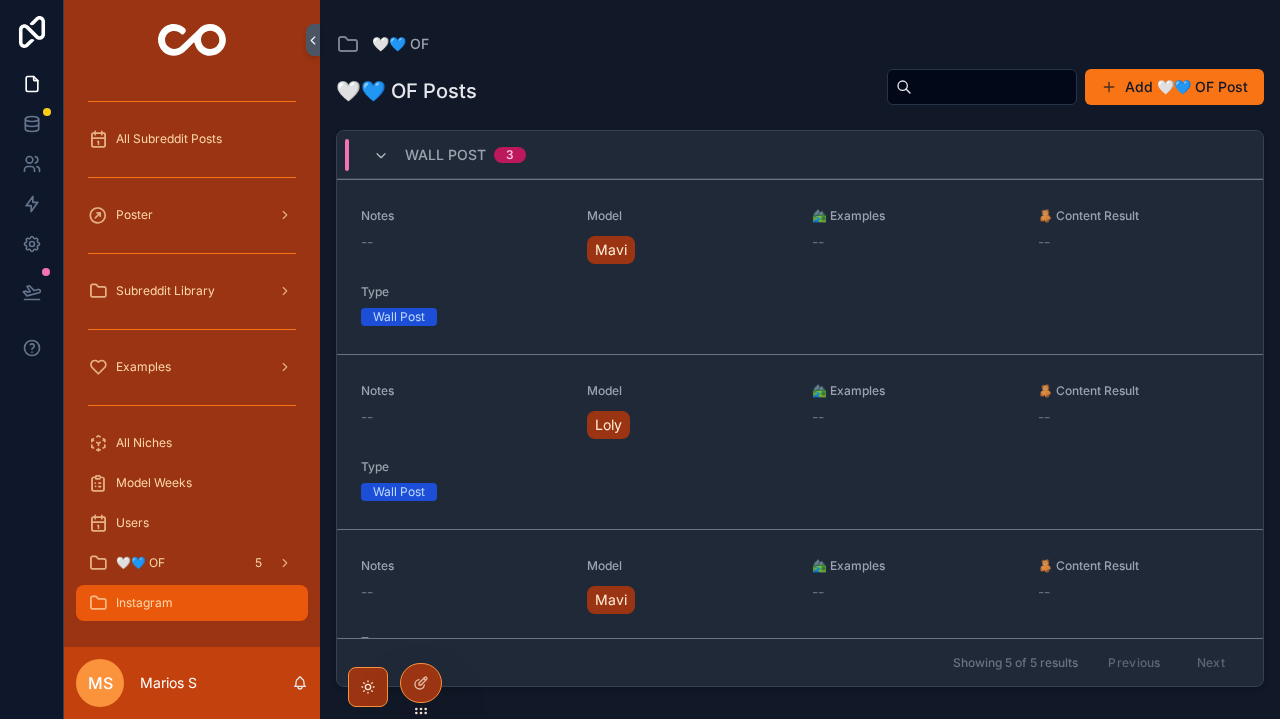 drag, startPoint x: 164, startPoint y: 613, endPoint x: 191, endPoint y: 620, distance: 27.89265 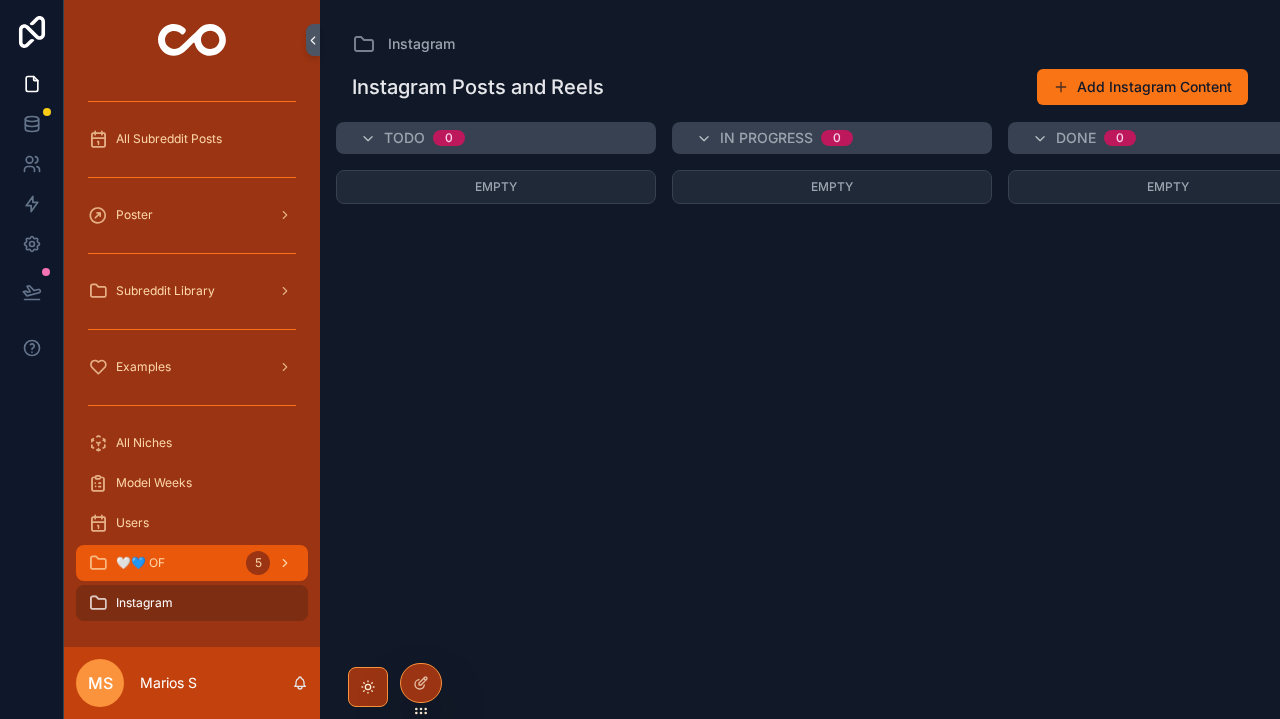 click 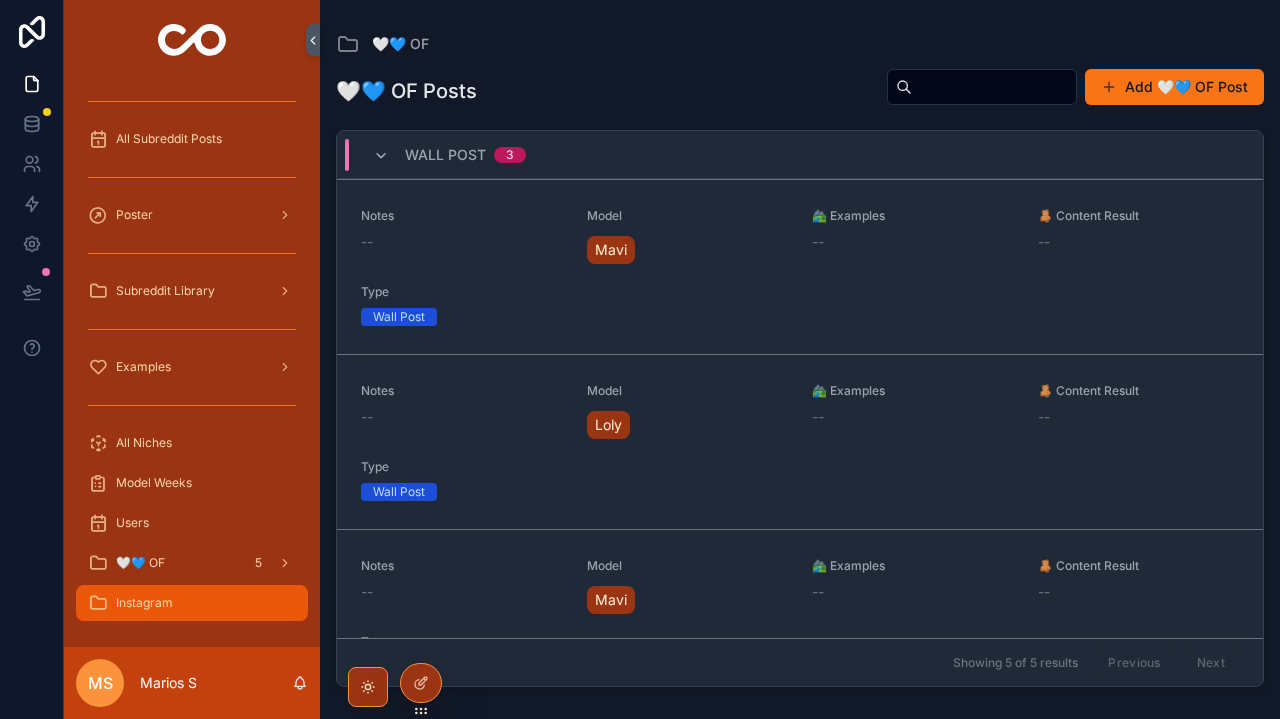 click on "Instagram" at bounding box center [192, 603] 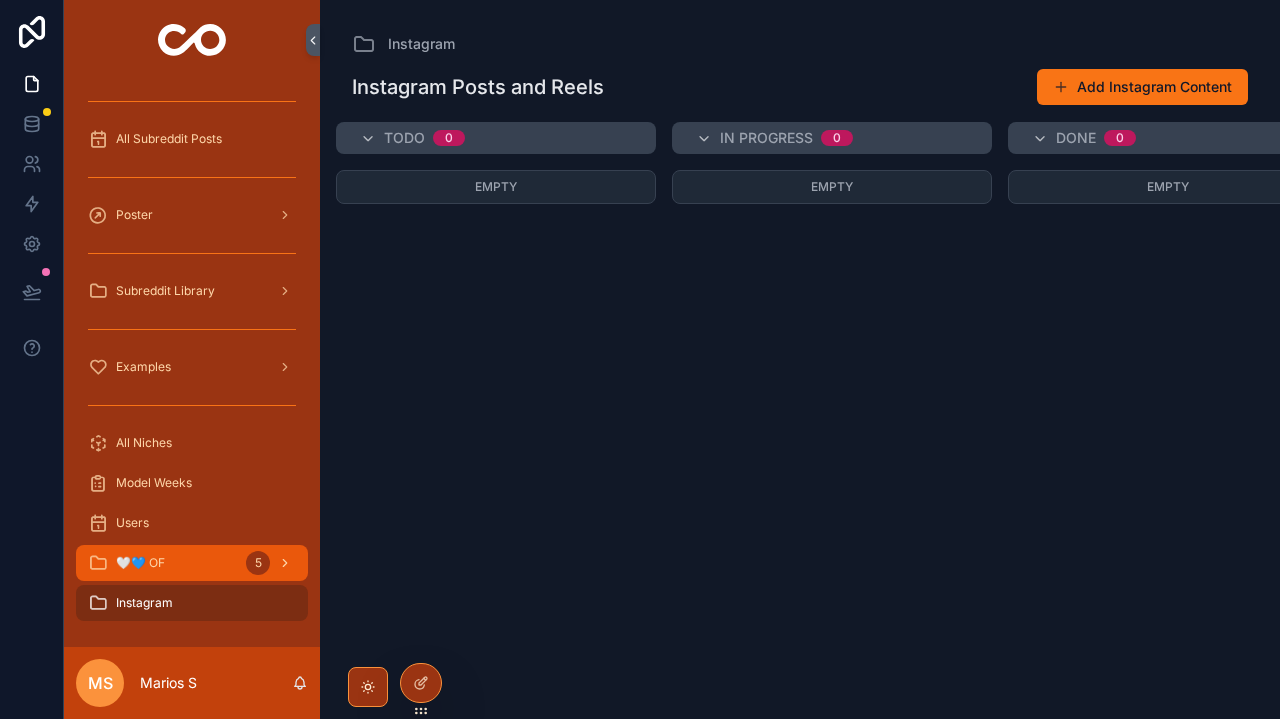 drag, startPoint x: 182, startPoint y: 605, endPoint x: 217, endPoint y: 573, distance: 47.423622 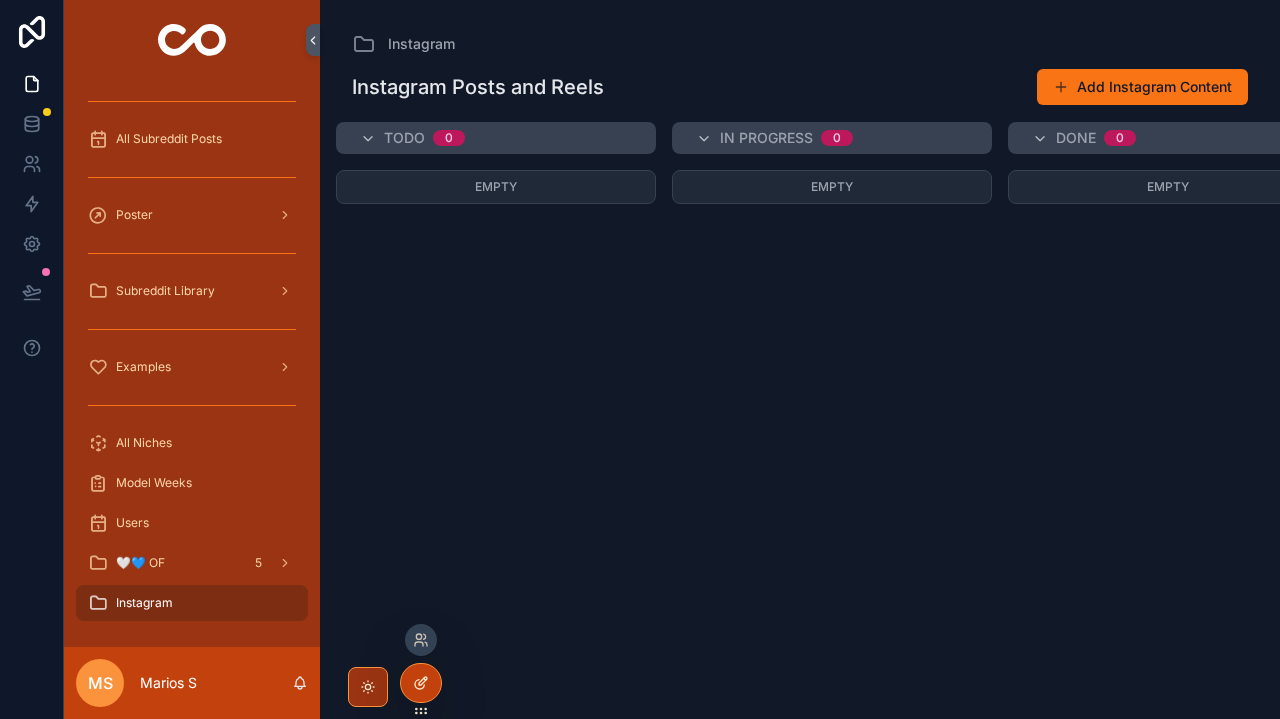 click 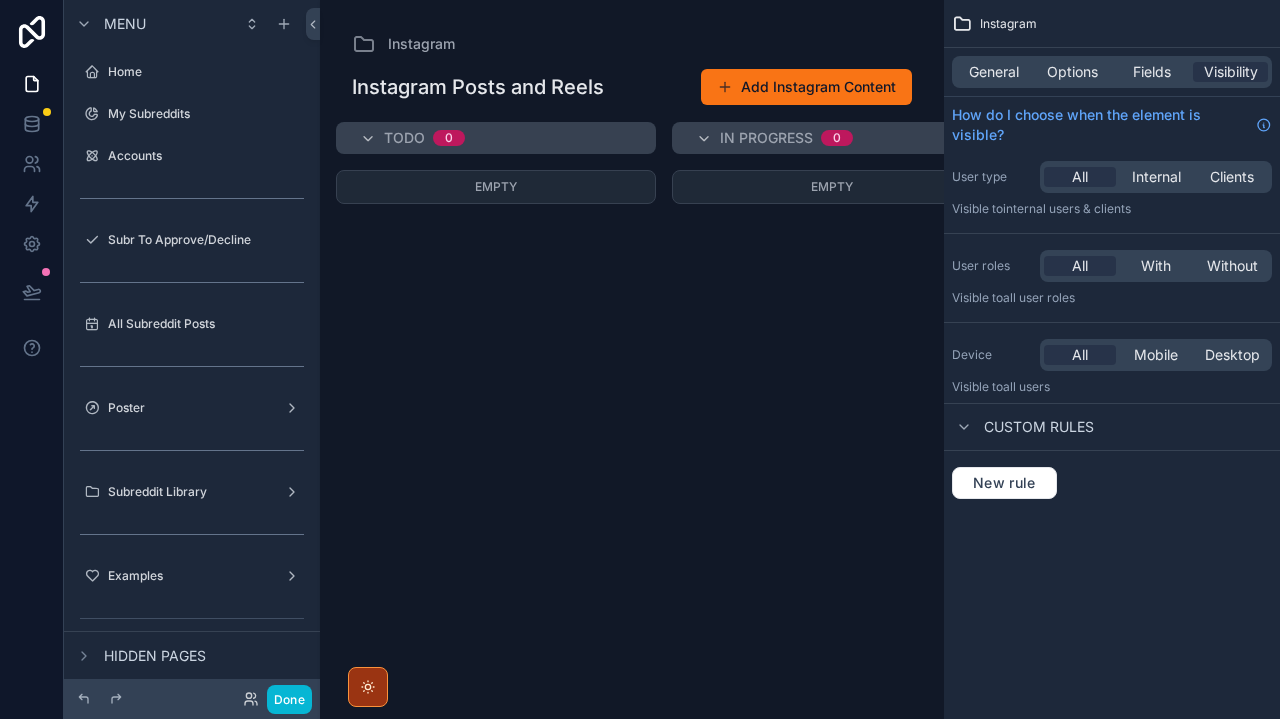 scroll, scrollTop: 309, scrollLeft: 0, axis: vertical 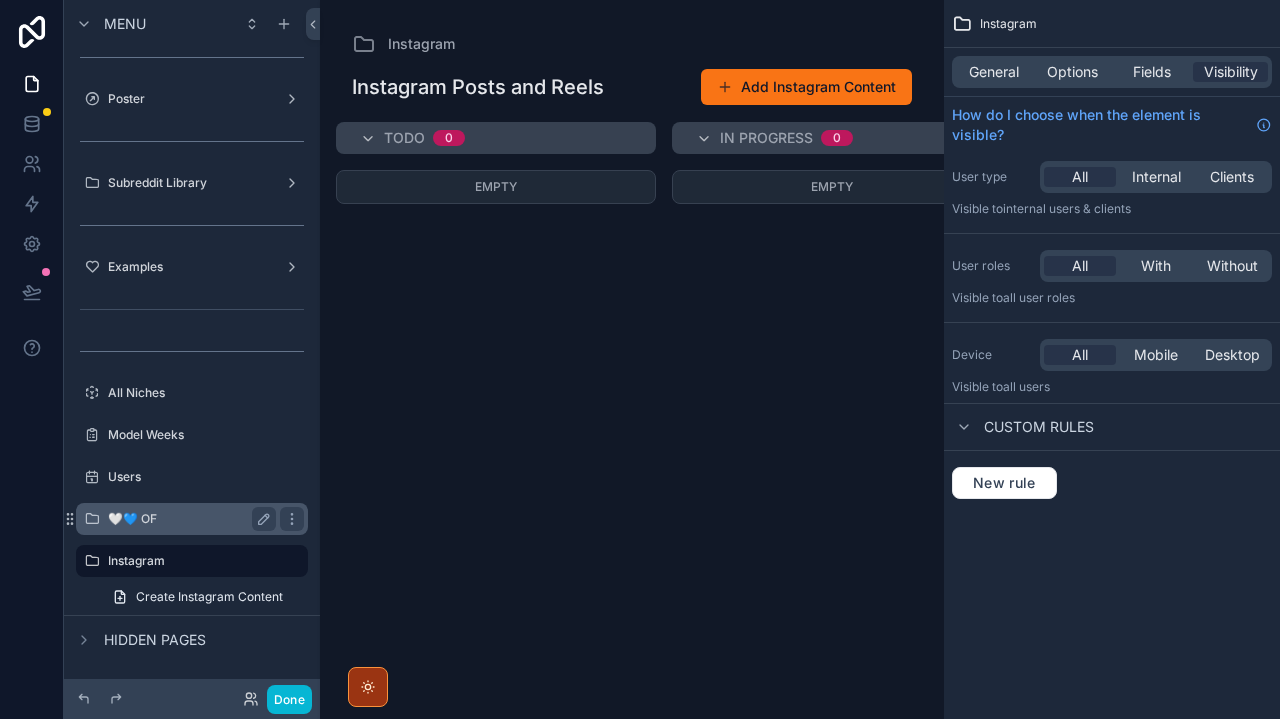 click on "🤍💙 OF" at bounding box center (188, 519) 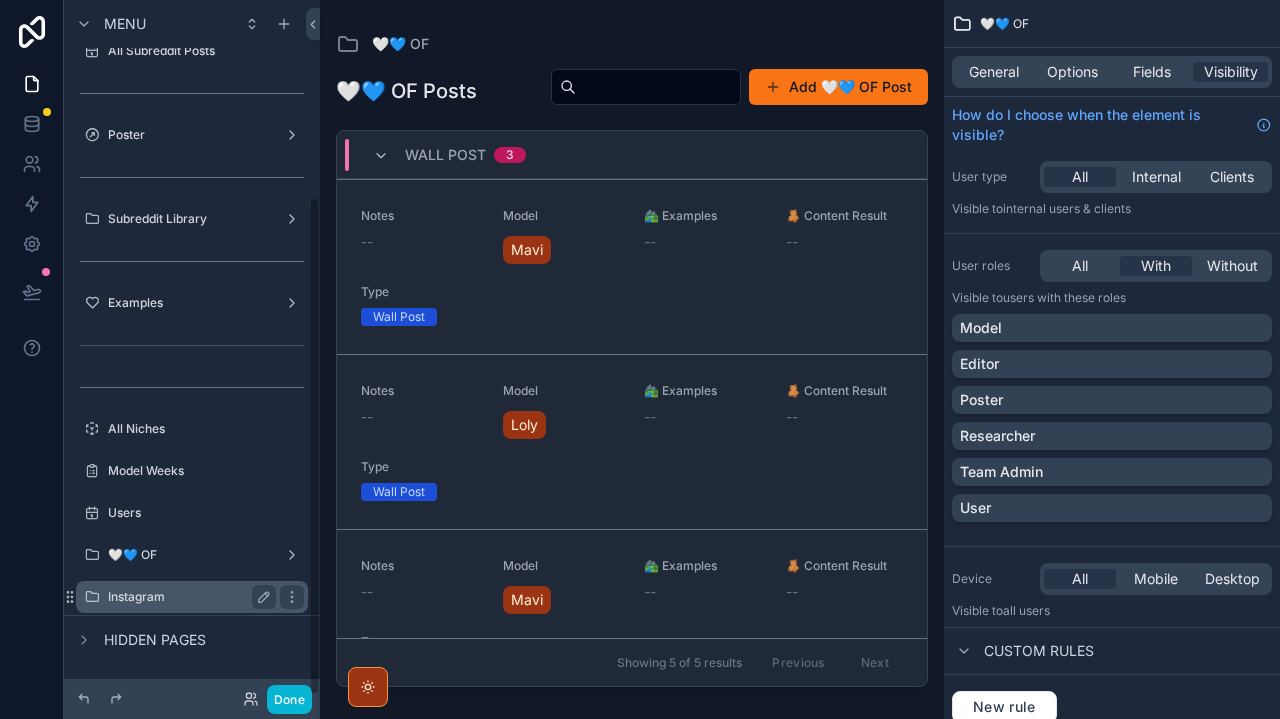 click on "Instagram" at bounding box center (192, 597) 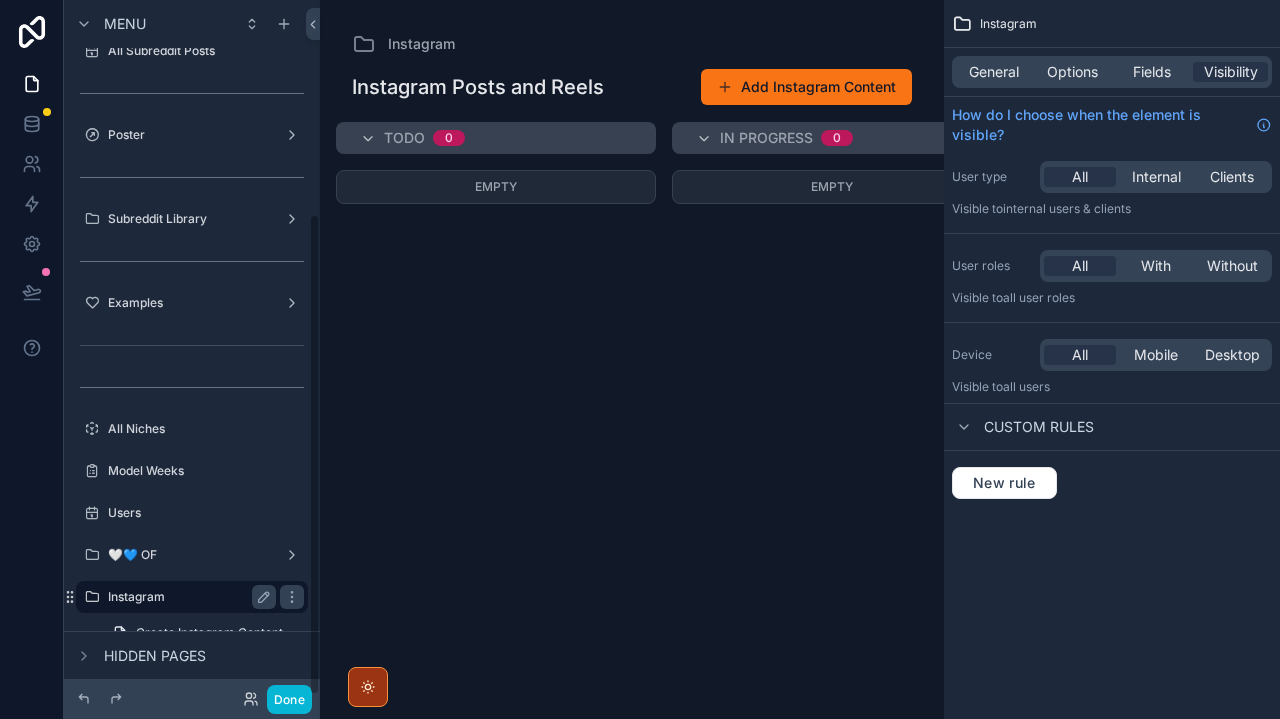 scroll, scrollTop: 309, scrollLeft: 0, axis: vertical 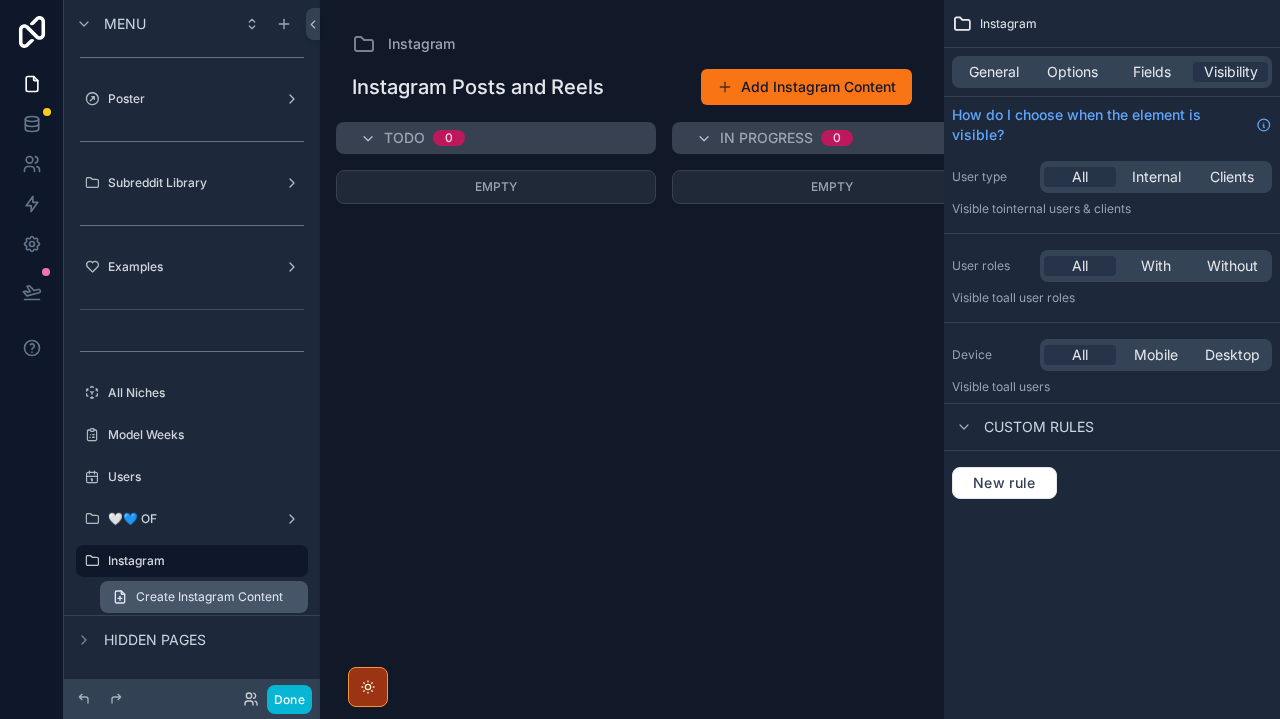 click on "Create Instagram Content" at bounding box center (204, 597) 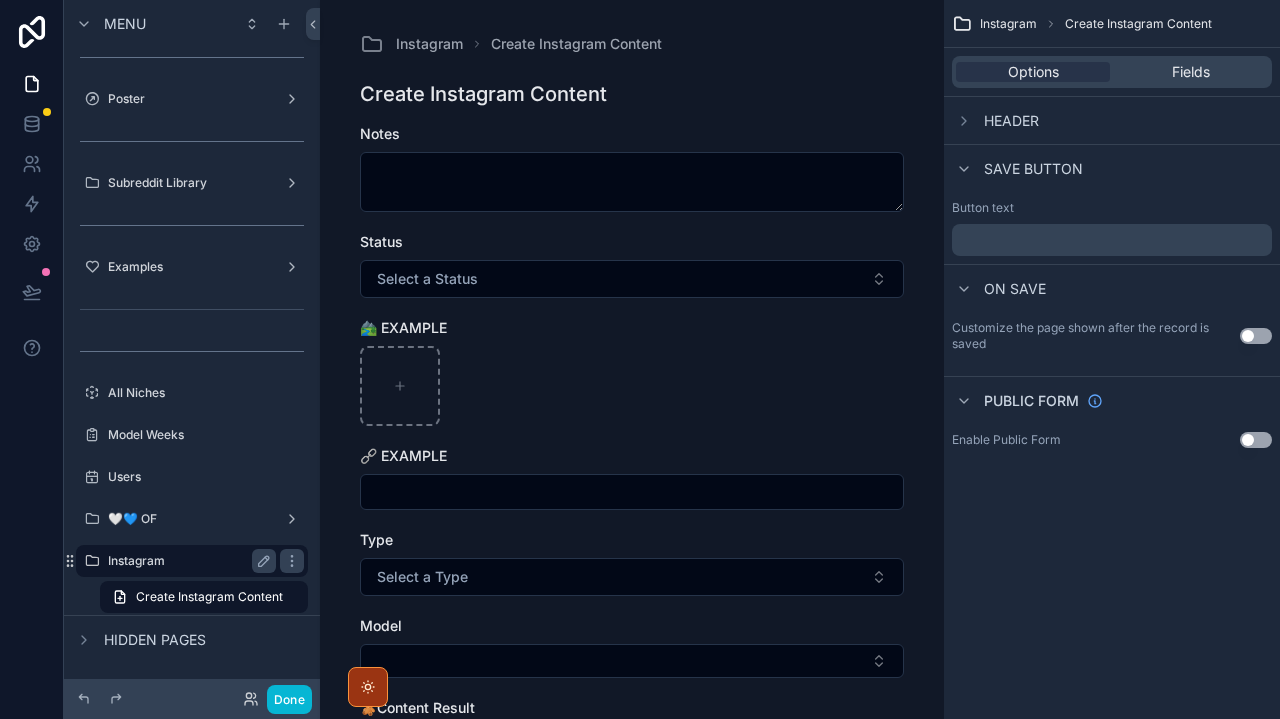 click on "Instagram" at bounding box center (188, 561) 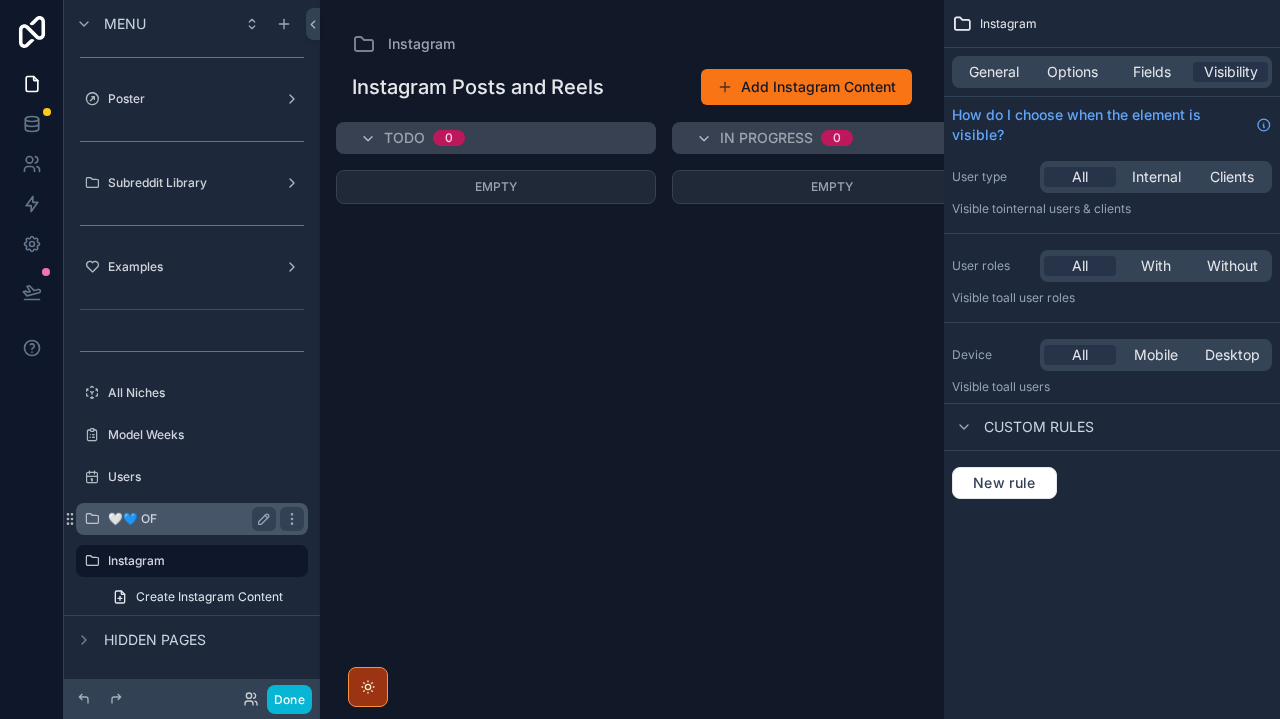 click on "🤍💙 OF" at bounding box center (188, 519) 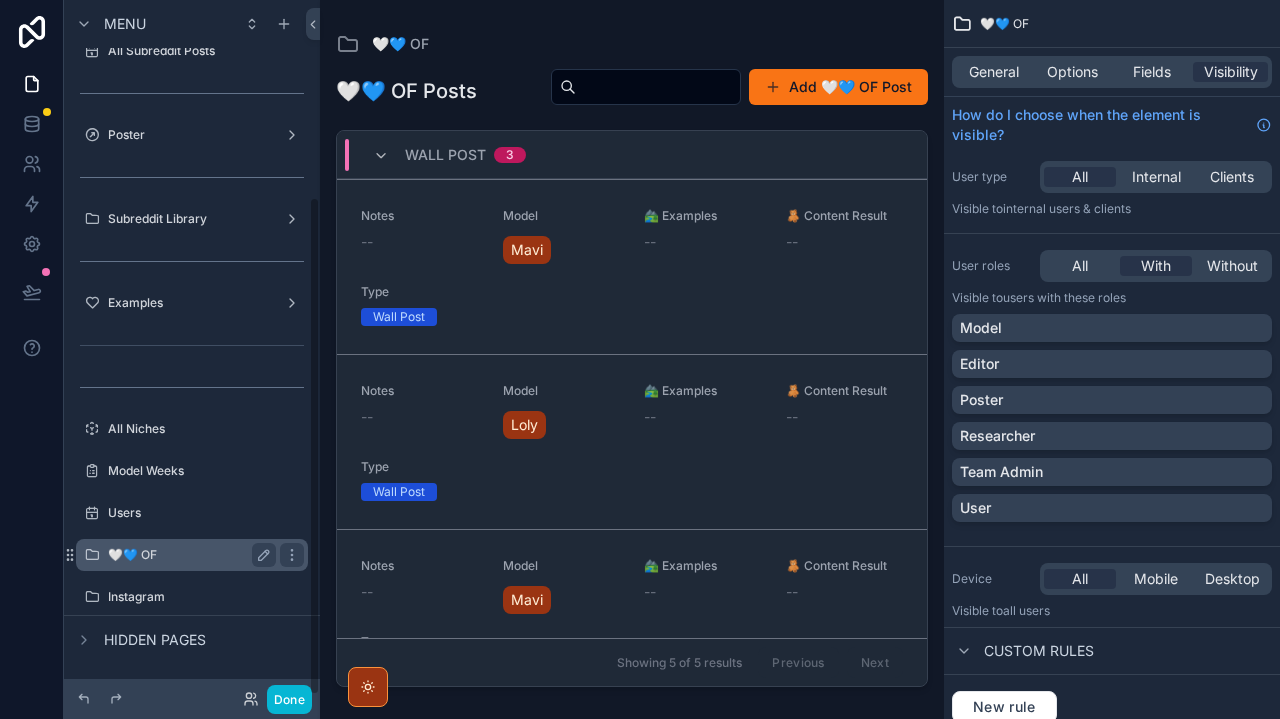 scroll, scrollTop: 273, scrollLeft: 0, axis: vertical 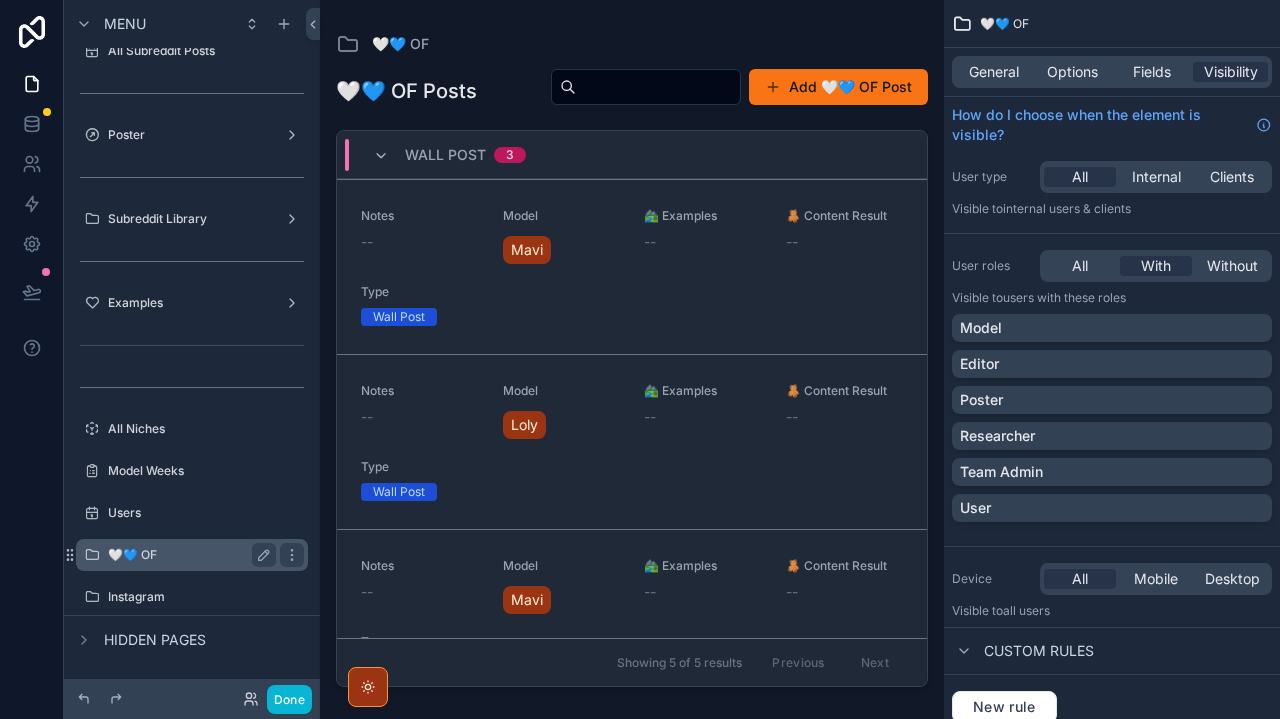 click on "🤍💙 OF" at bounding box center (188, 555) 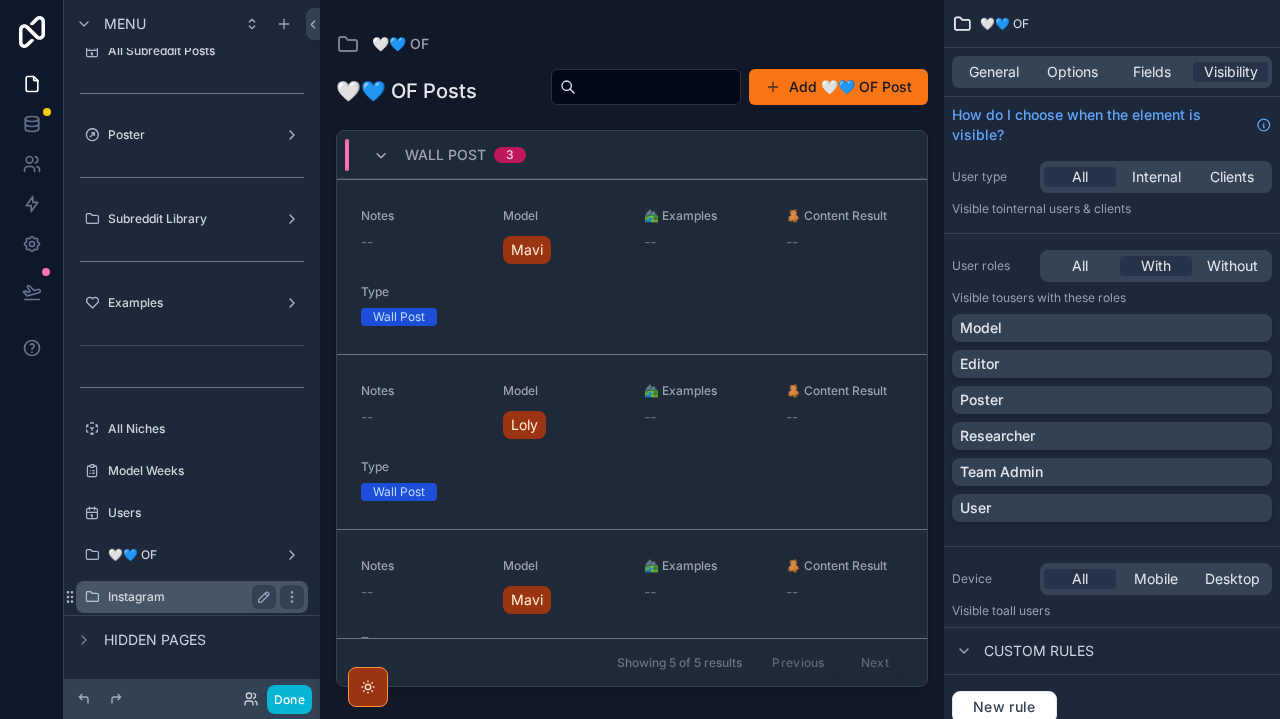 click on "Instagram" at bounding box center (188, 597) 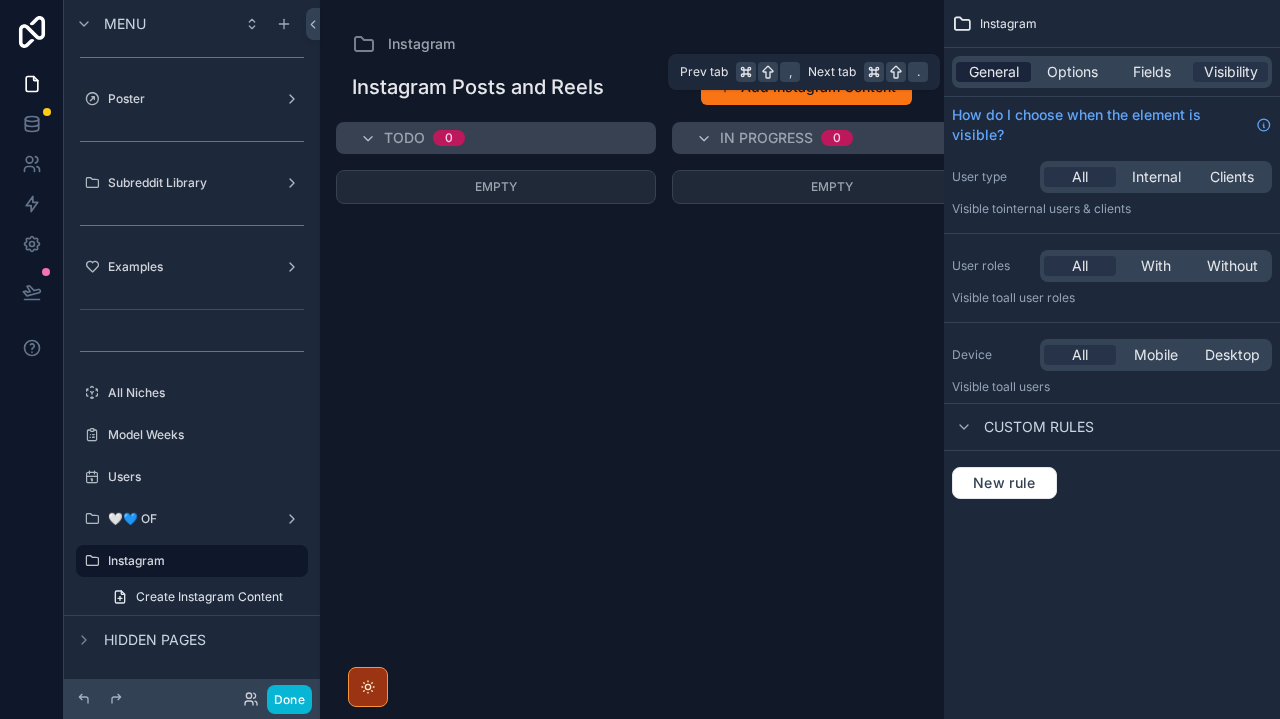 click on "General" at bounding box center (994, 72) 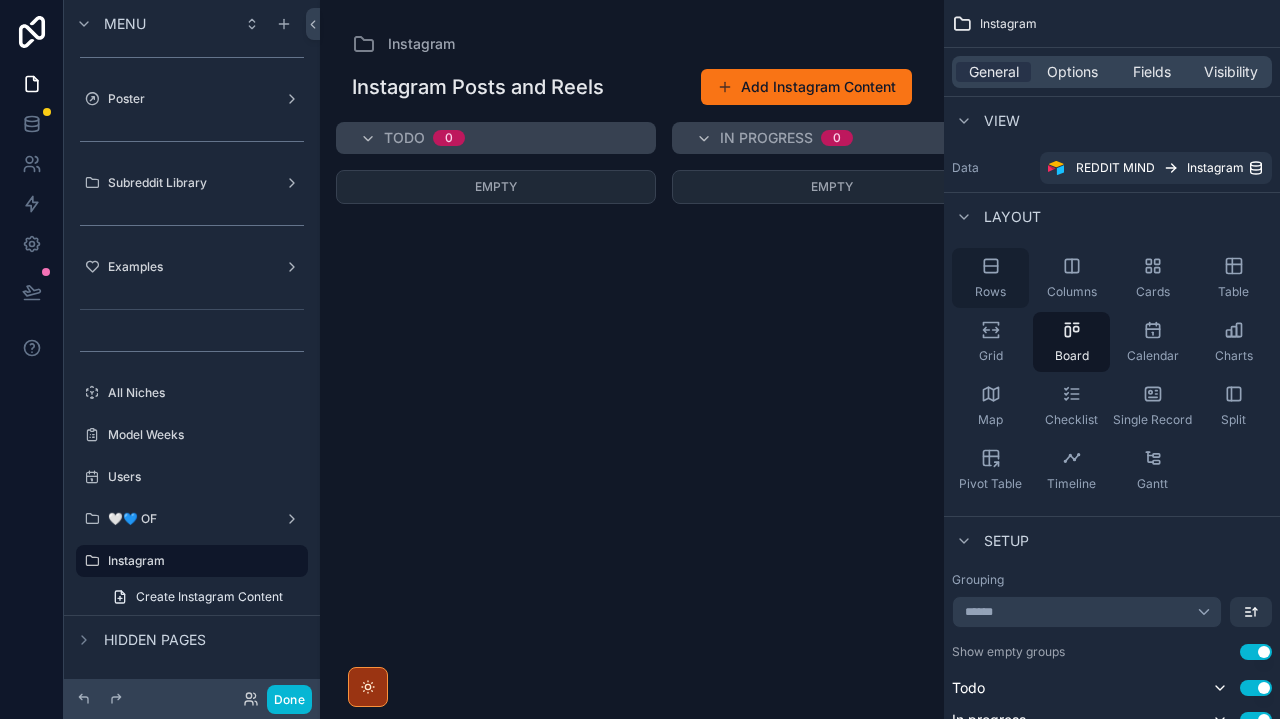 click 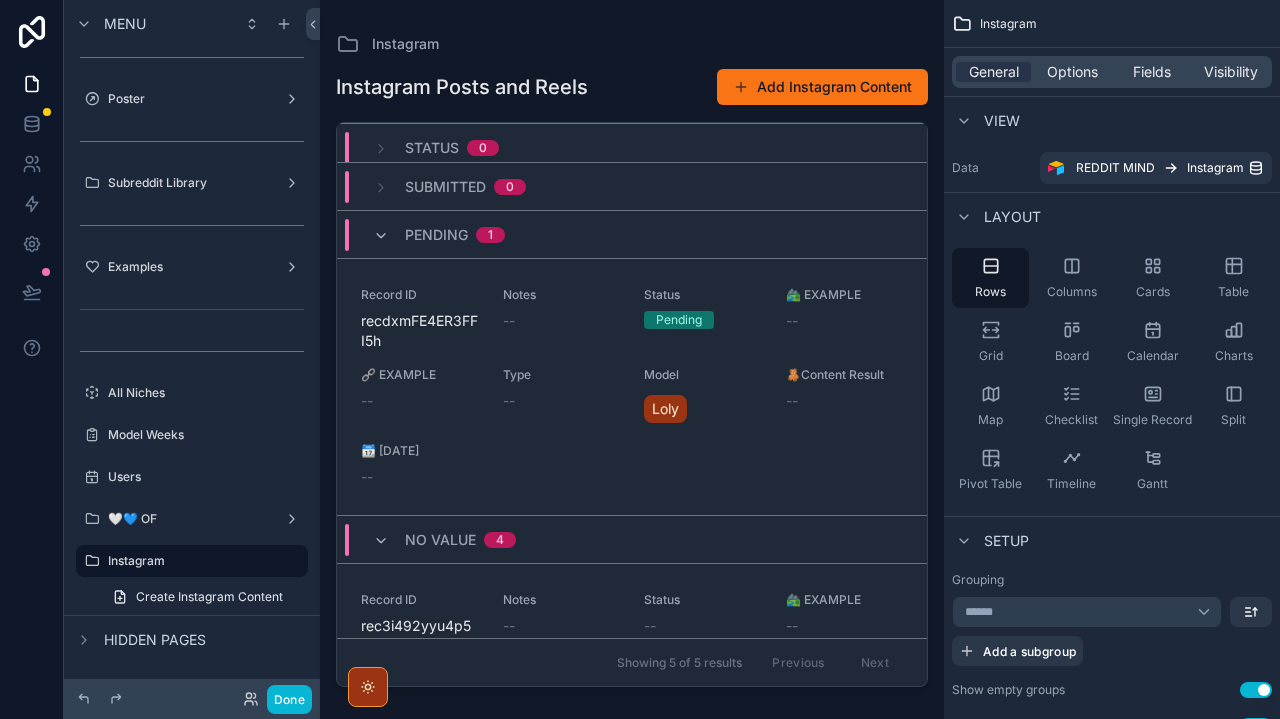 scroll, scrollTop: 162, scrollLeft: 0, axis: vertical 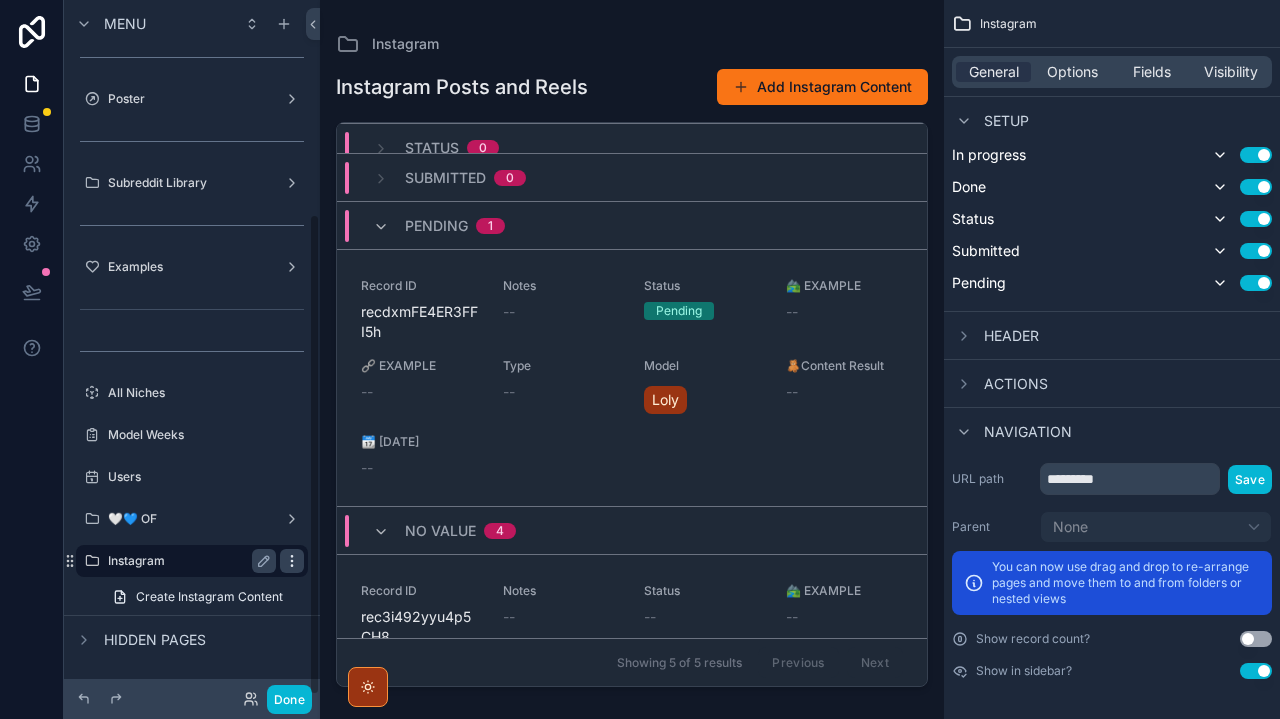 click 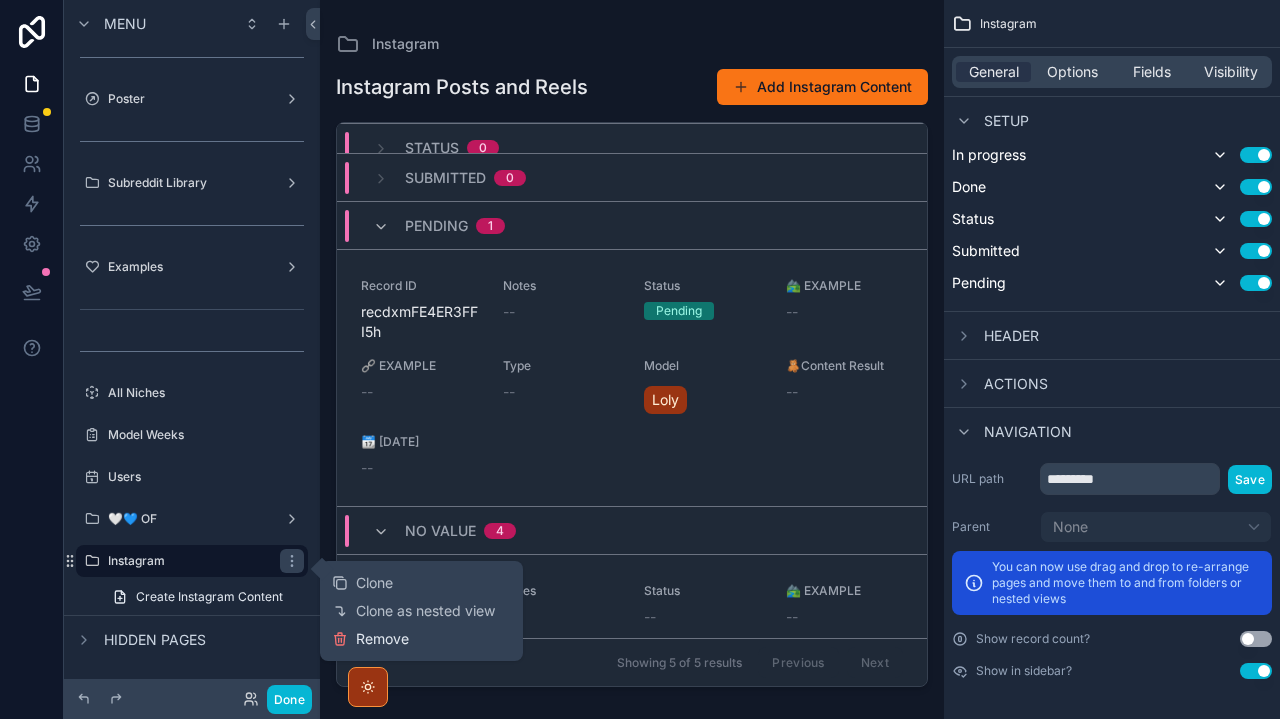 click on "Remove" at bounding box center [382, 639] 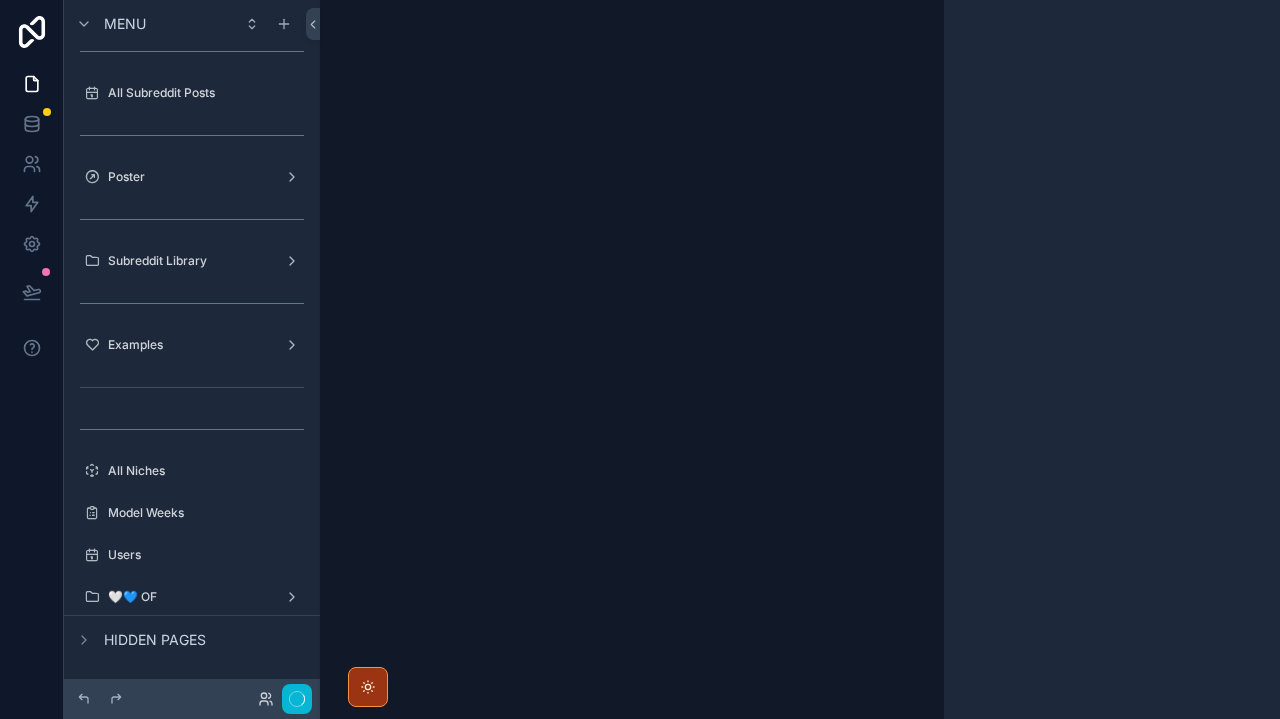scroll, scrollTop: 231, scrollLeft: 0, axis: vertical 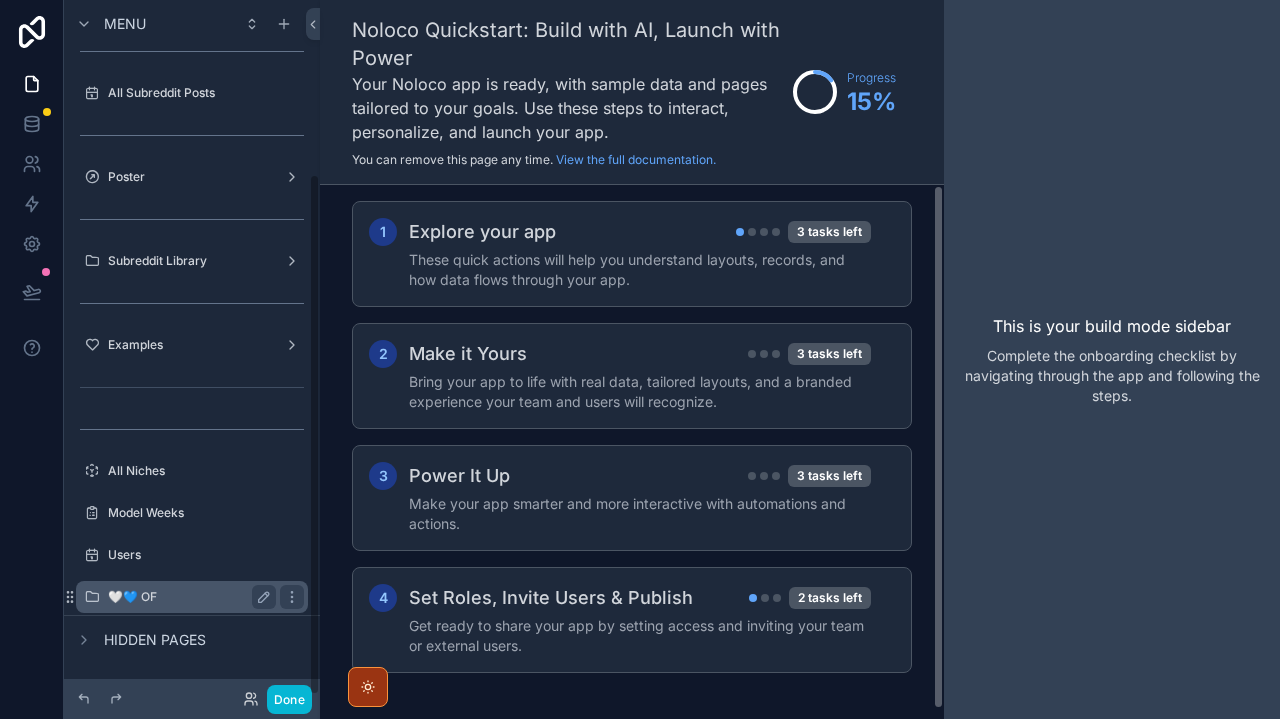 click on "🤍💙 OF" at bounding box center (188, 597) 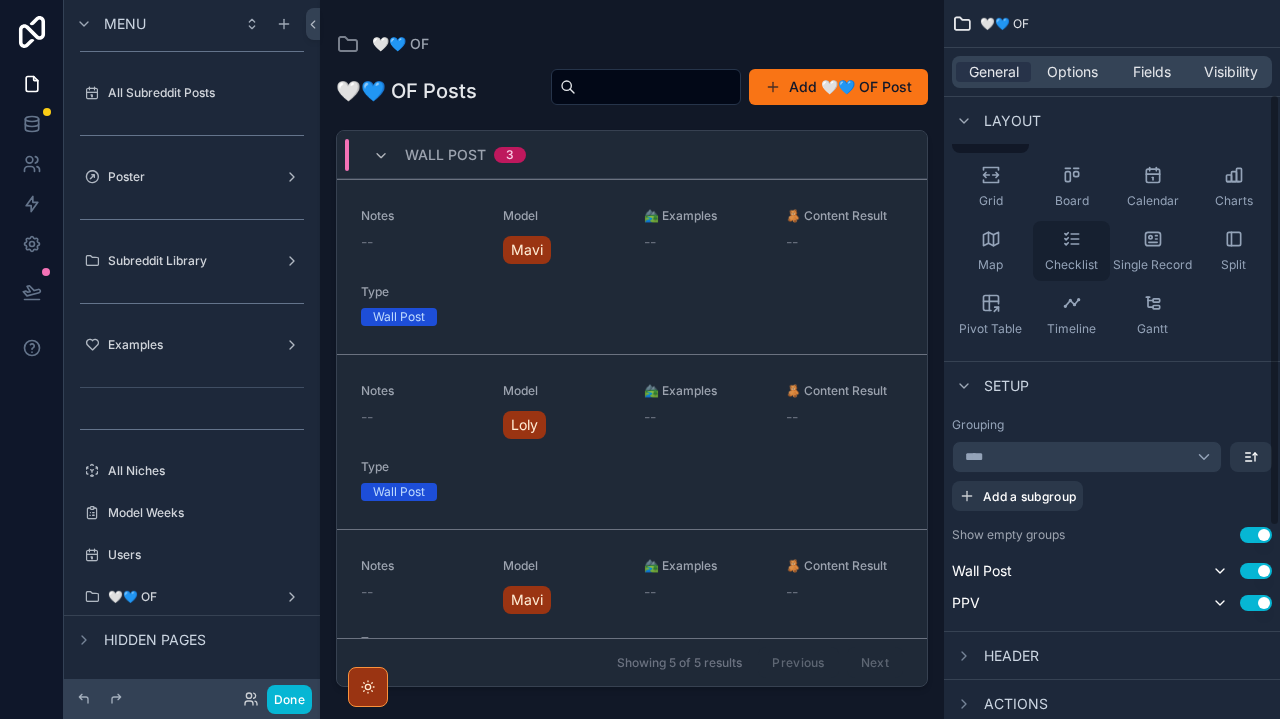 scroll, scrollTop: 156, scrollLeft: 0, axis: vertical 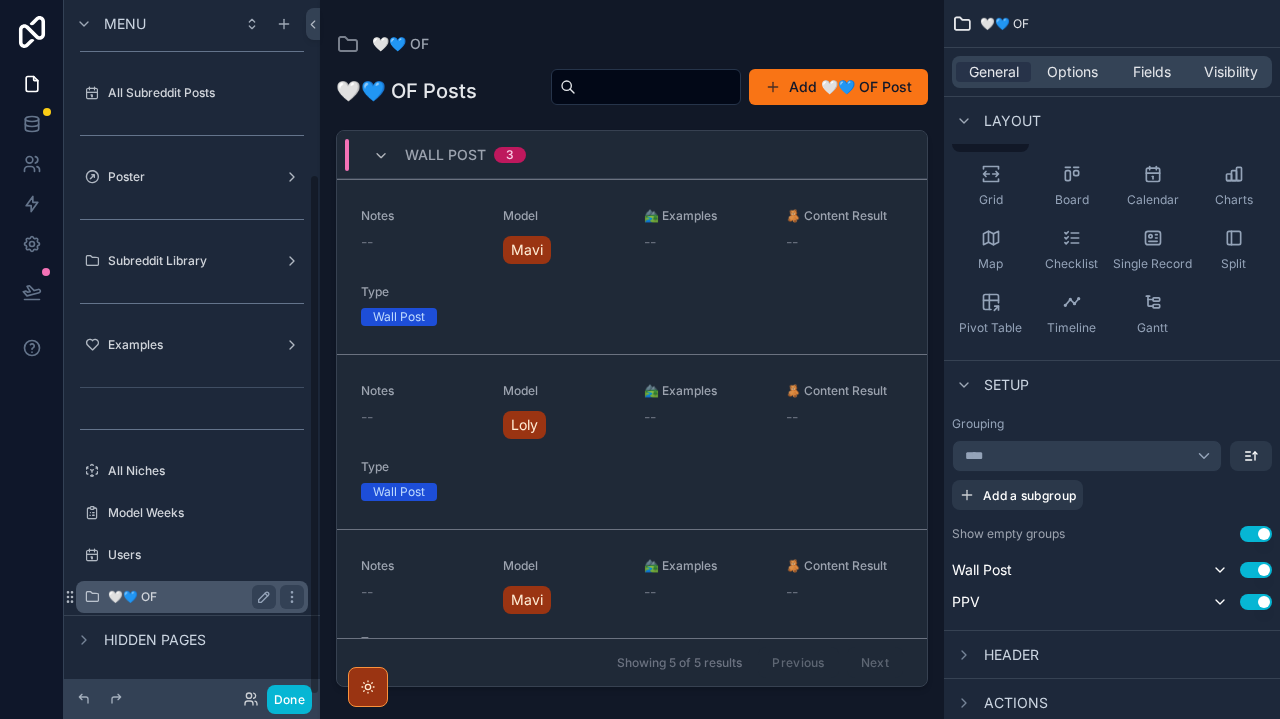 click on "🤍💙 OF" at bounding box center (188, 597) 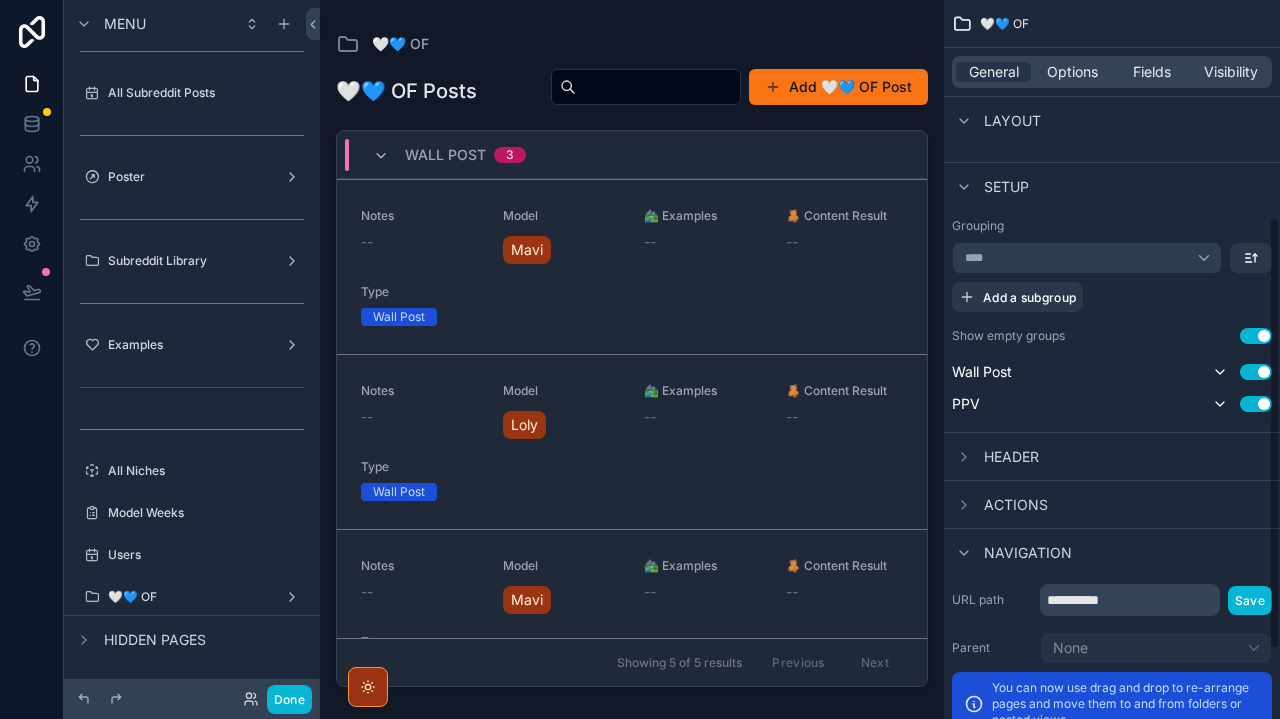 scroll, scrollTop: 360, scrollLeft: 0, axis: vertical 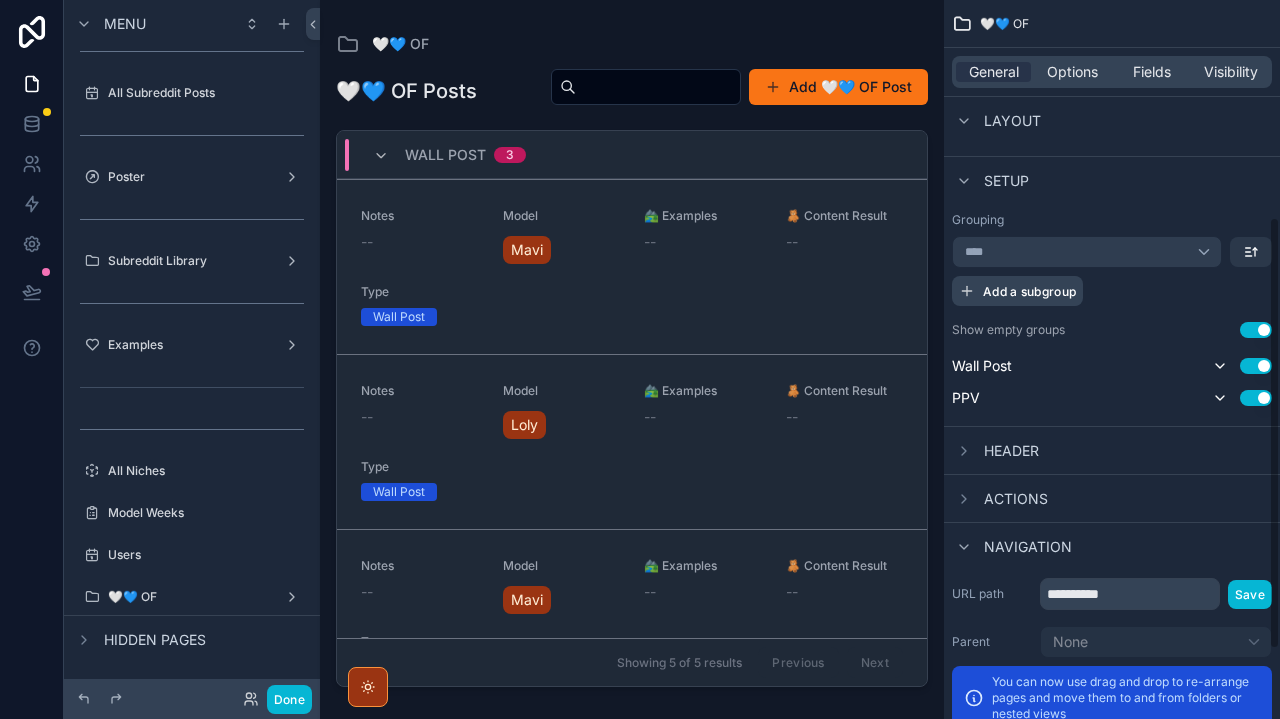 click on "Add a subgroup" at bounding box center (1029, 291) 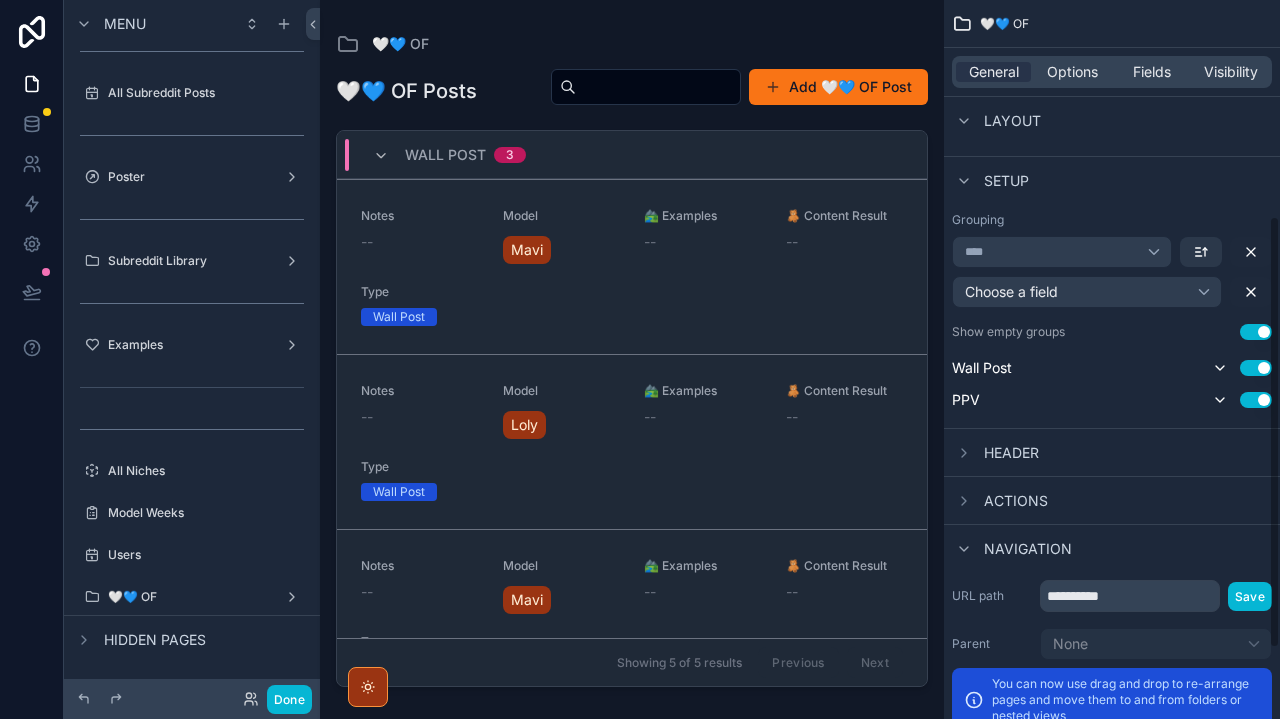 click on "Choose a field" at bounding box center (1011, 291) 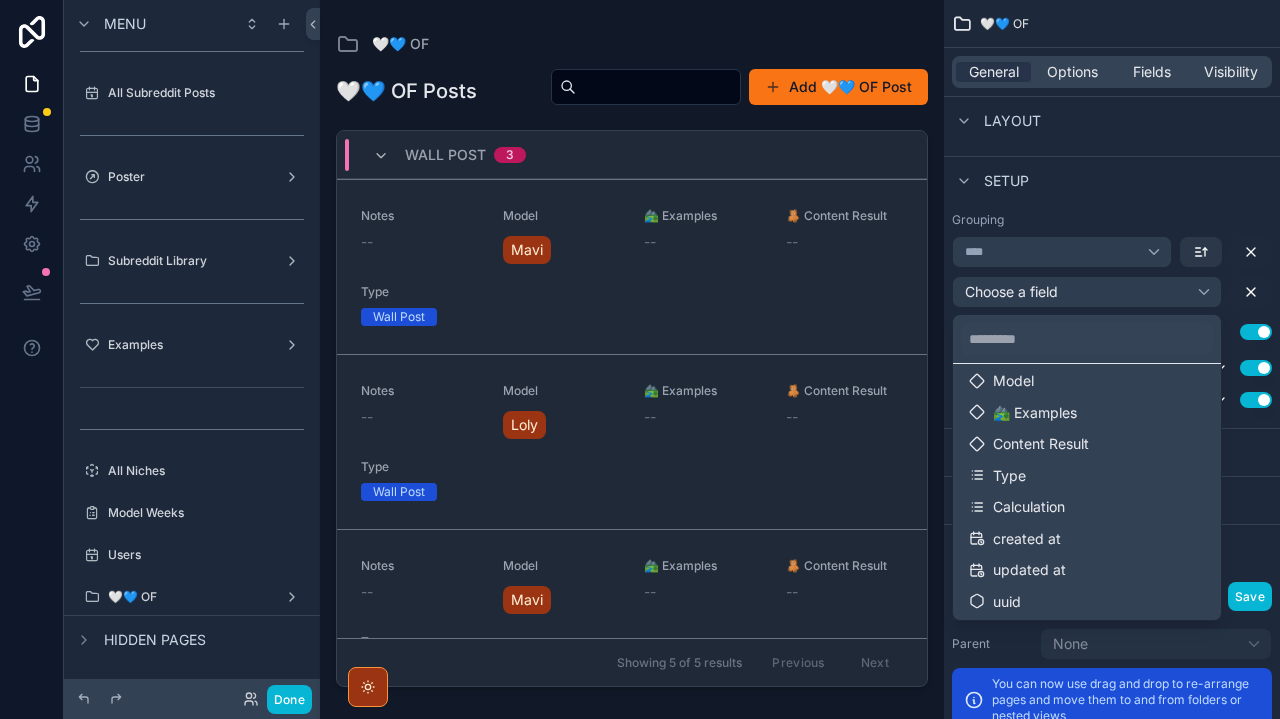 scroll, scrollTop: 134, scrollLeft: 0, axis: vertical 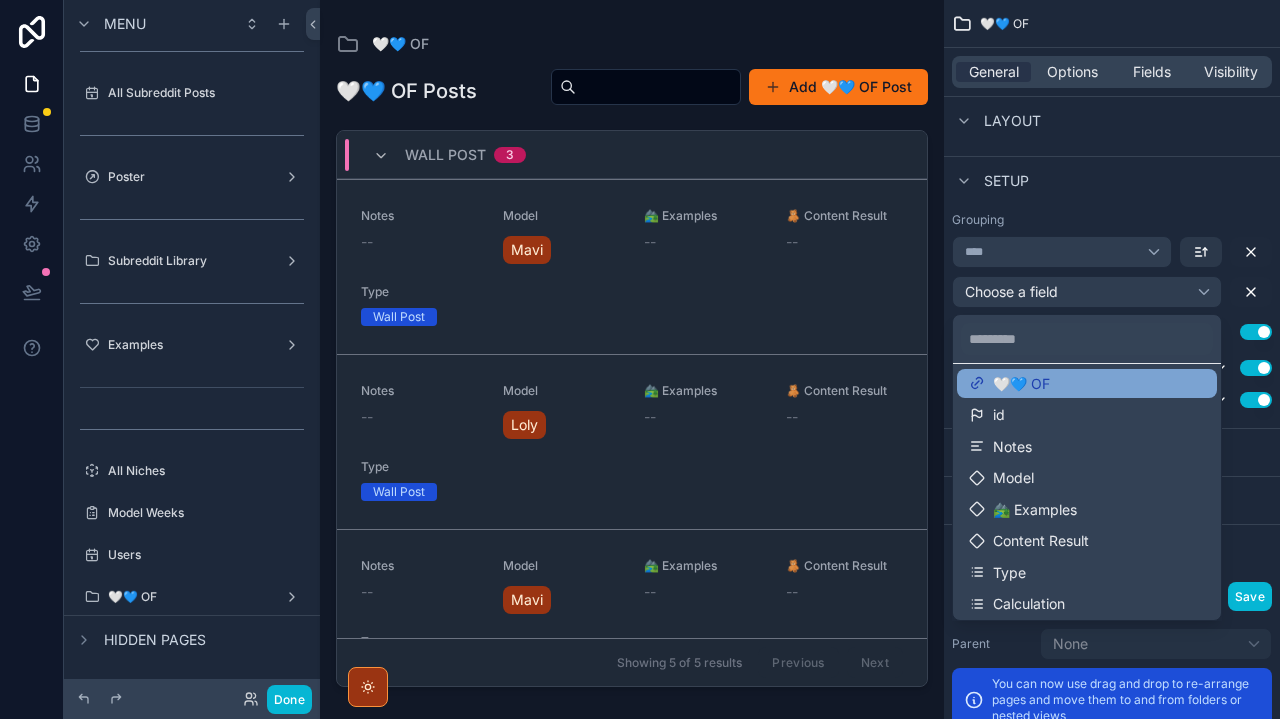 click on "🤍💙 OF" at bounding box center (1021, 384) 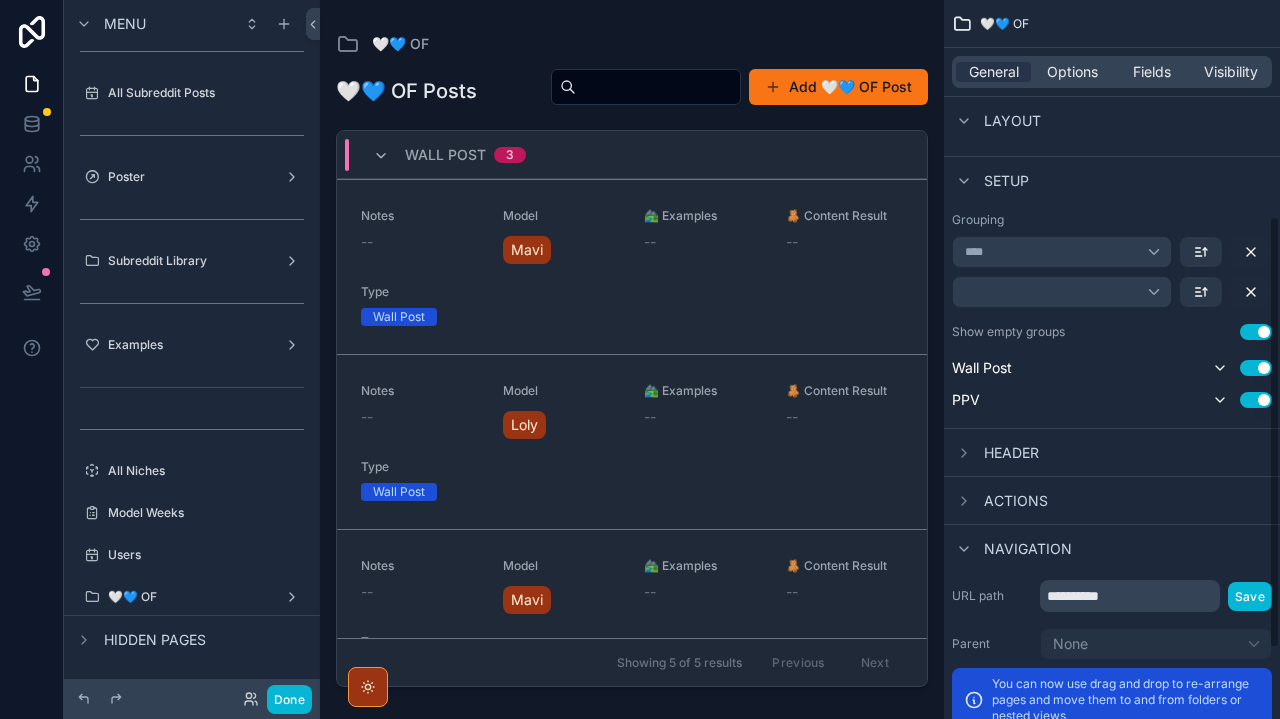 click on "****" at bounding box center (1112, 272) 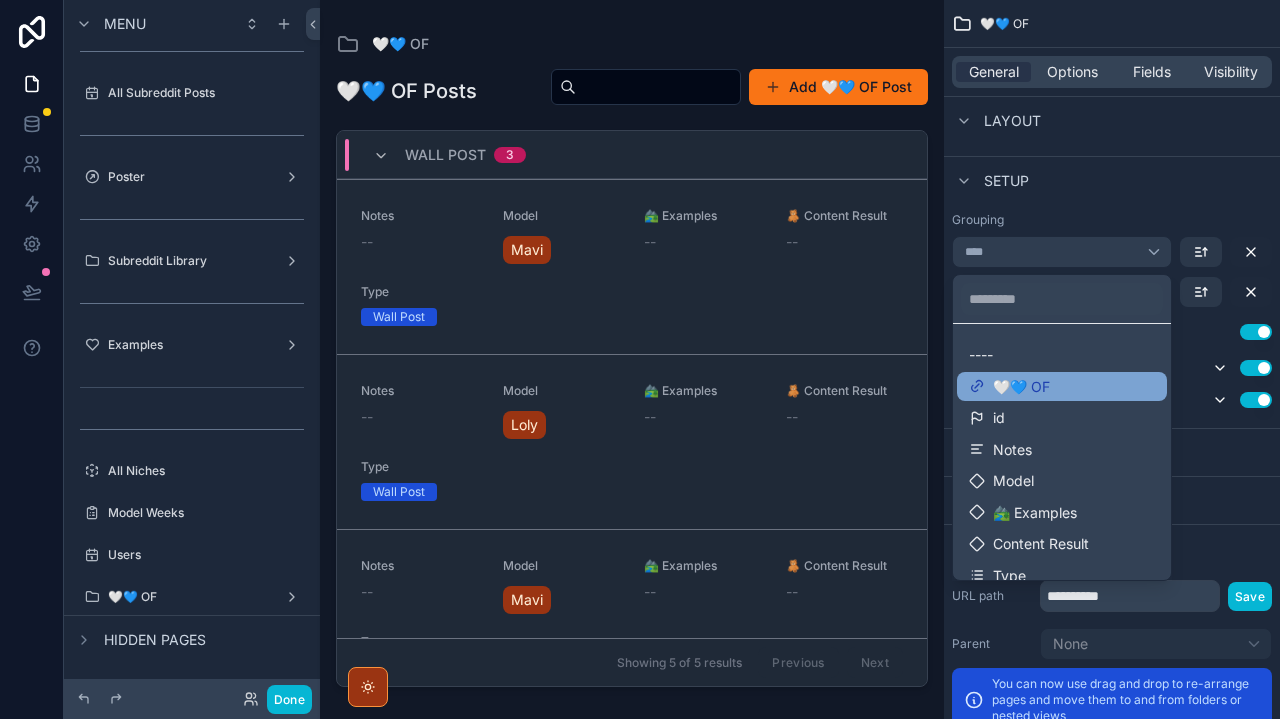 click on "🤍💙 OF" at bounding box center [1021, 387] 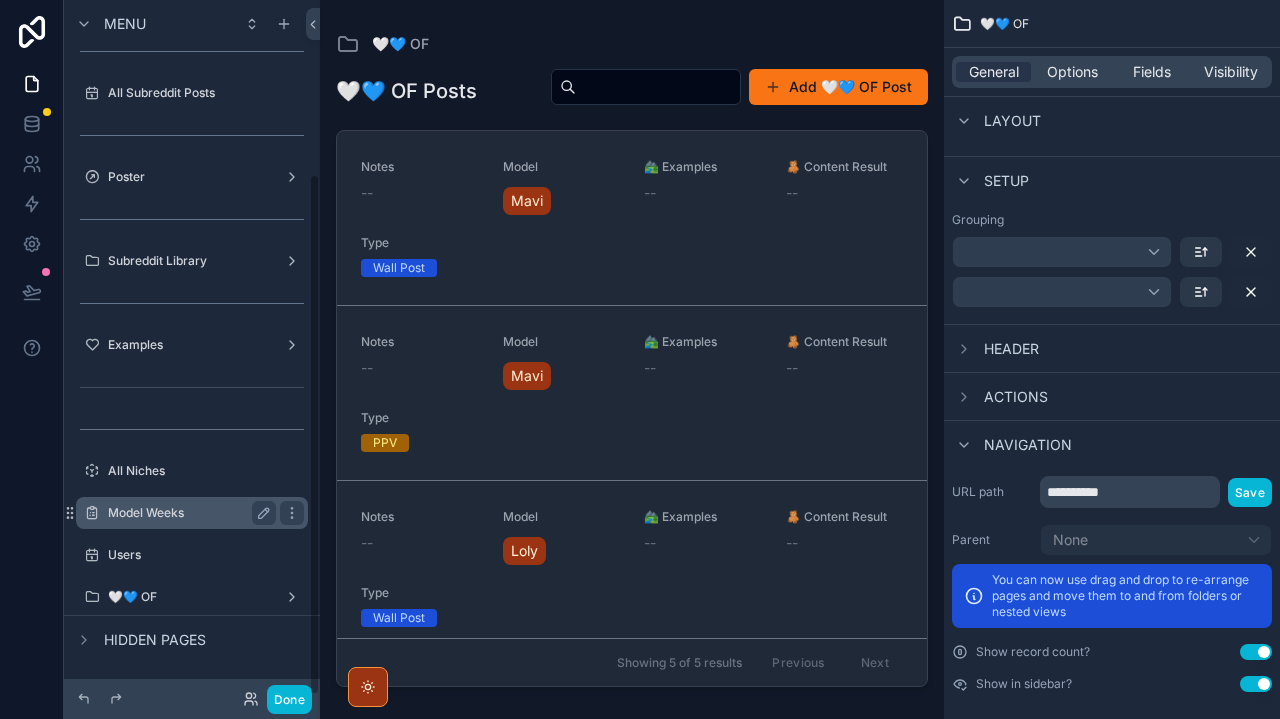 scroll, scrollTop: 0, scrollLeft: 0, axis: both 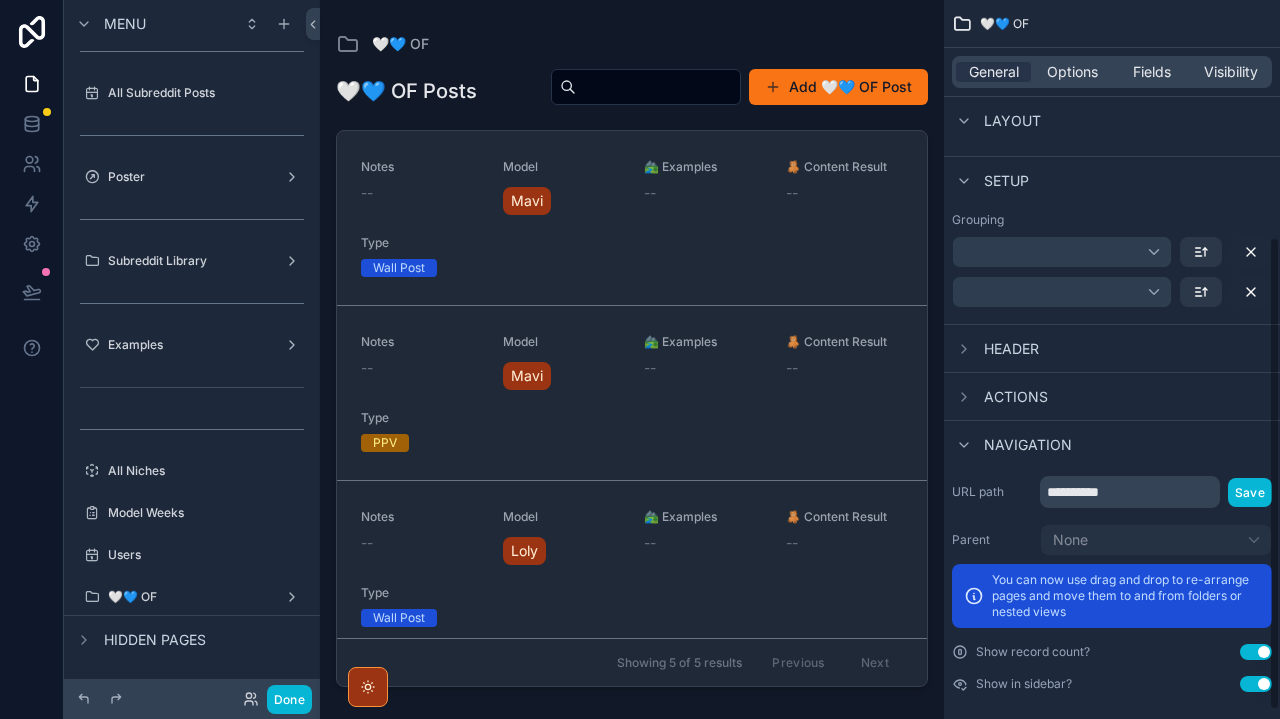 click at bounding box center [1062, 292] 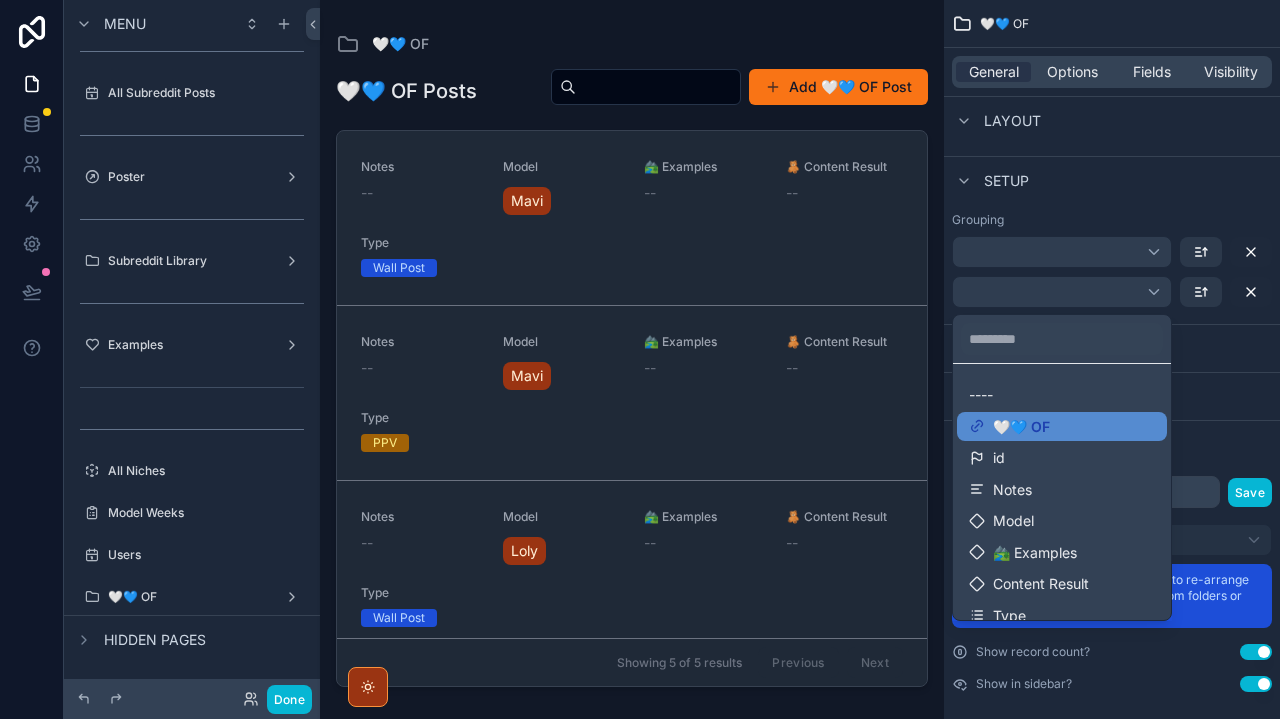 click at bounding box center [640, 359] 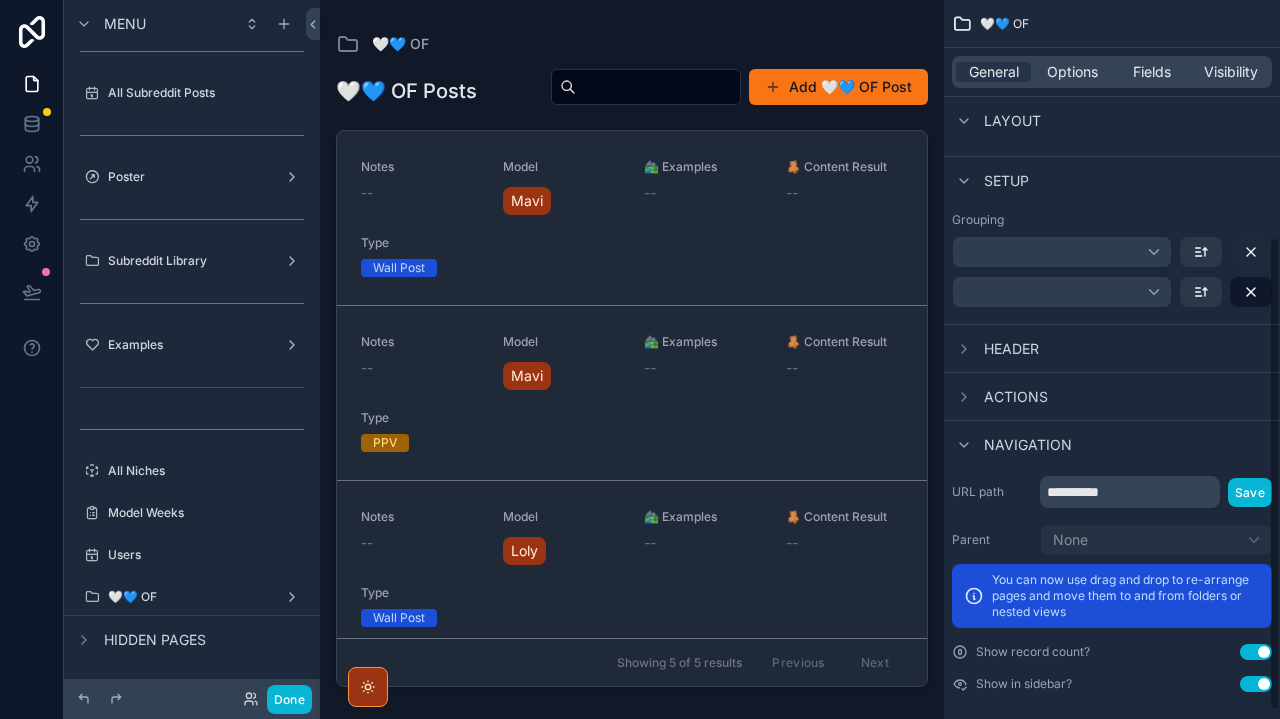 click 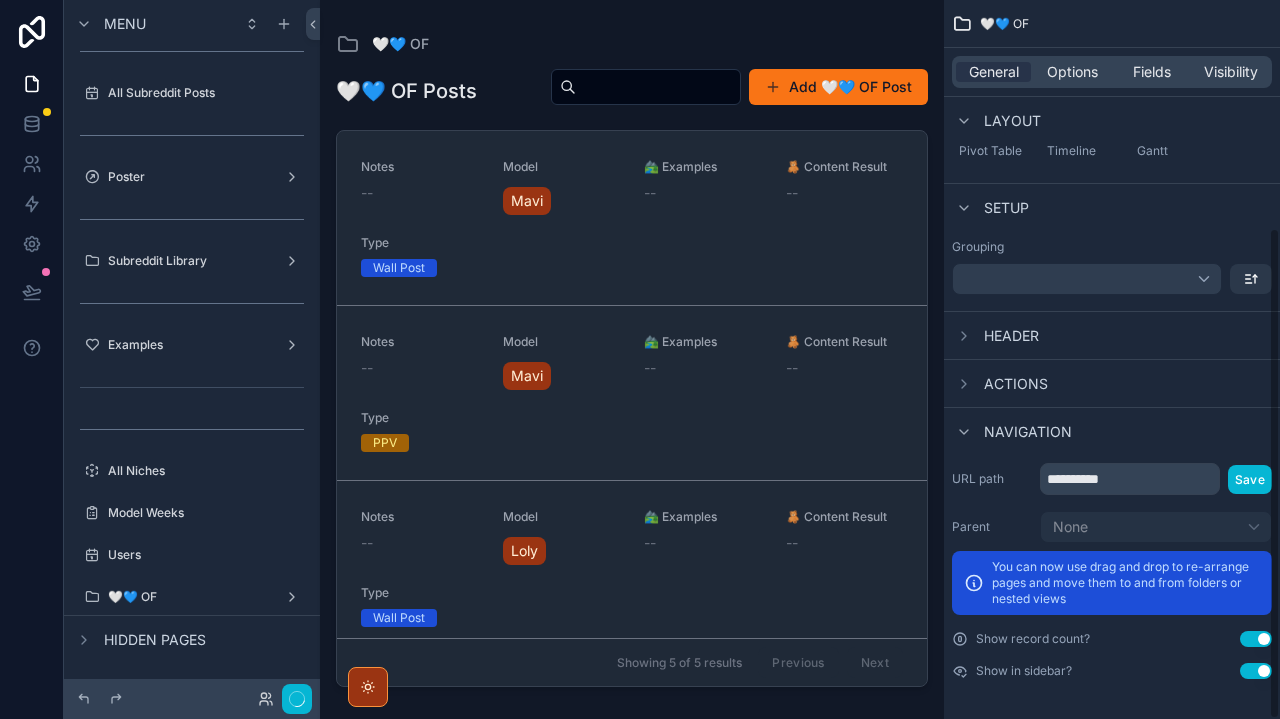 scroll, scrollTop: 333, scrollLeft: 0, axis: vertical 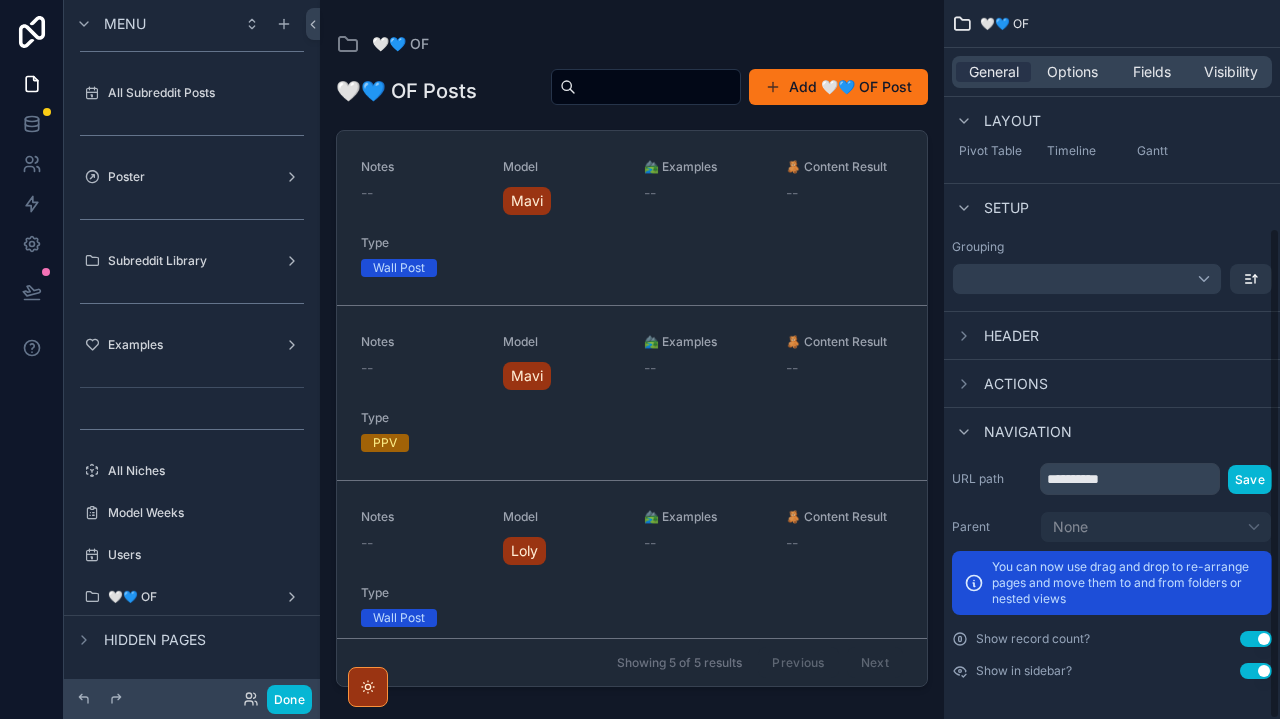 click at bounding box center [1087, 279] 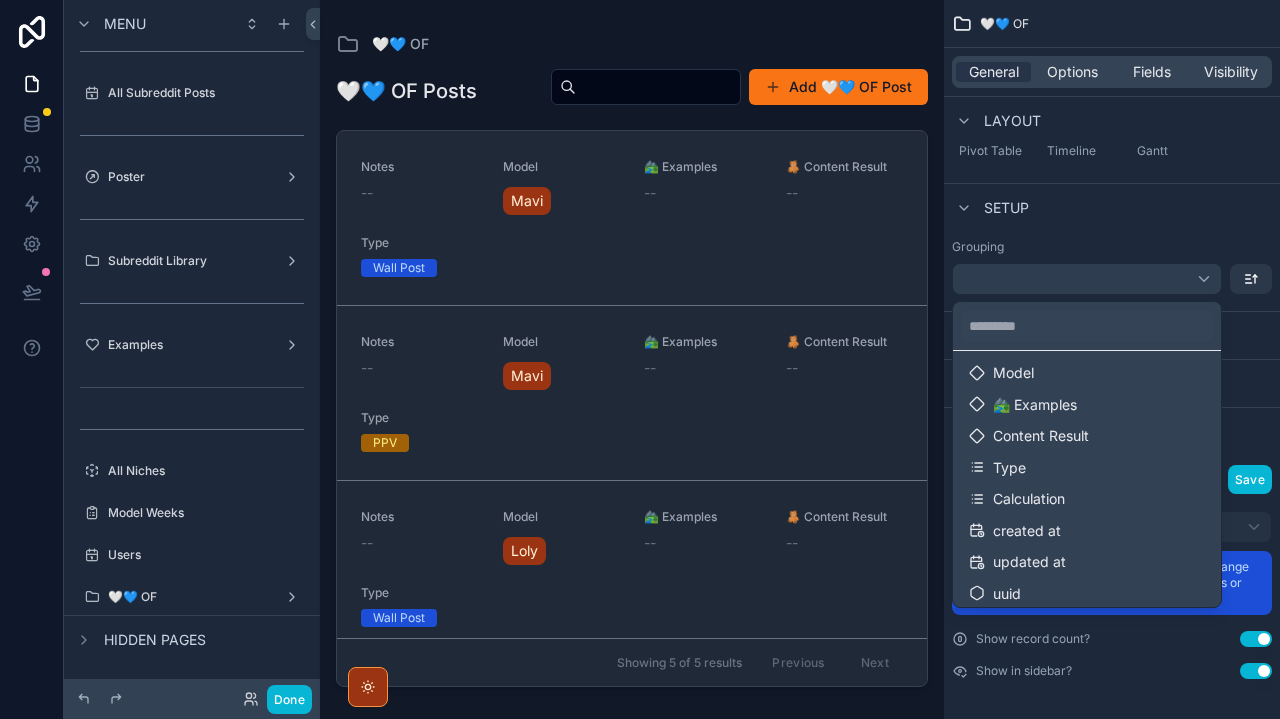 scroll, scrollTop: 134, scrollLeft: 0, axis: vertical 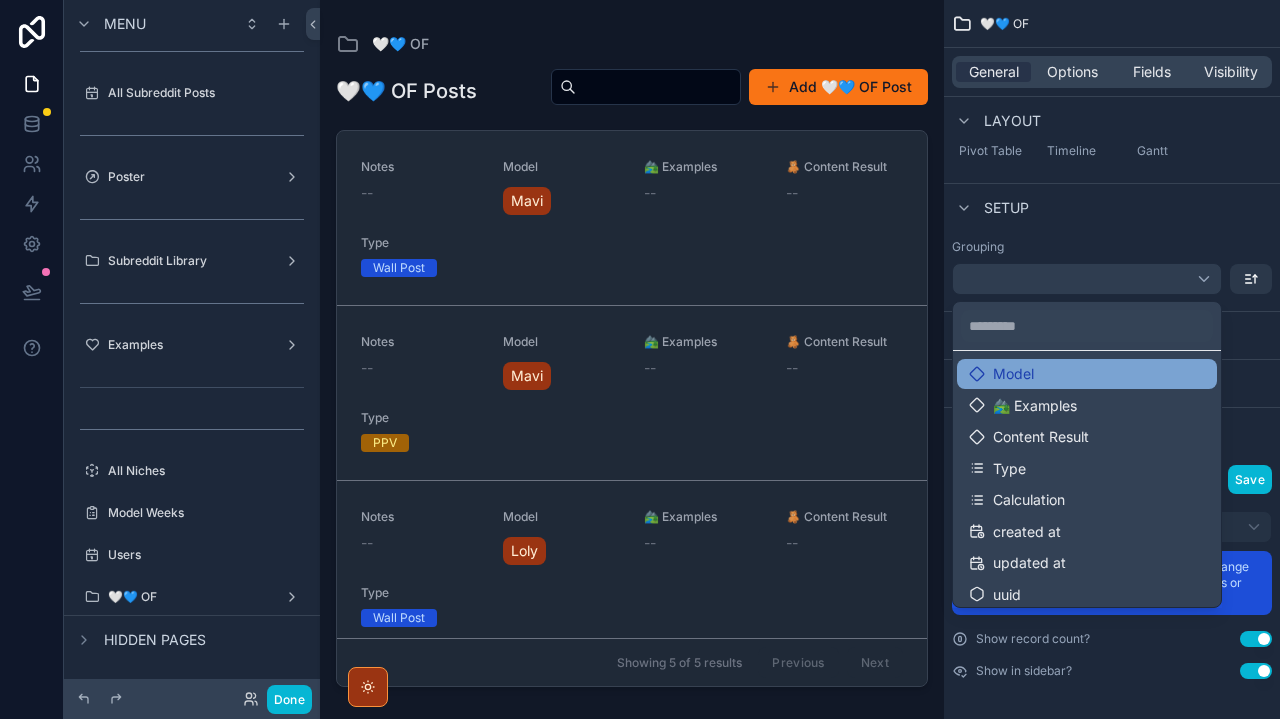 click on "Model" at bounding box center [1013, 374] 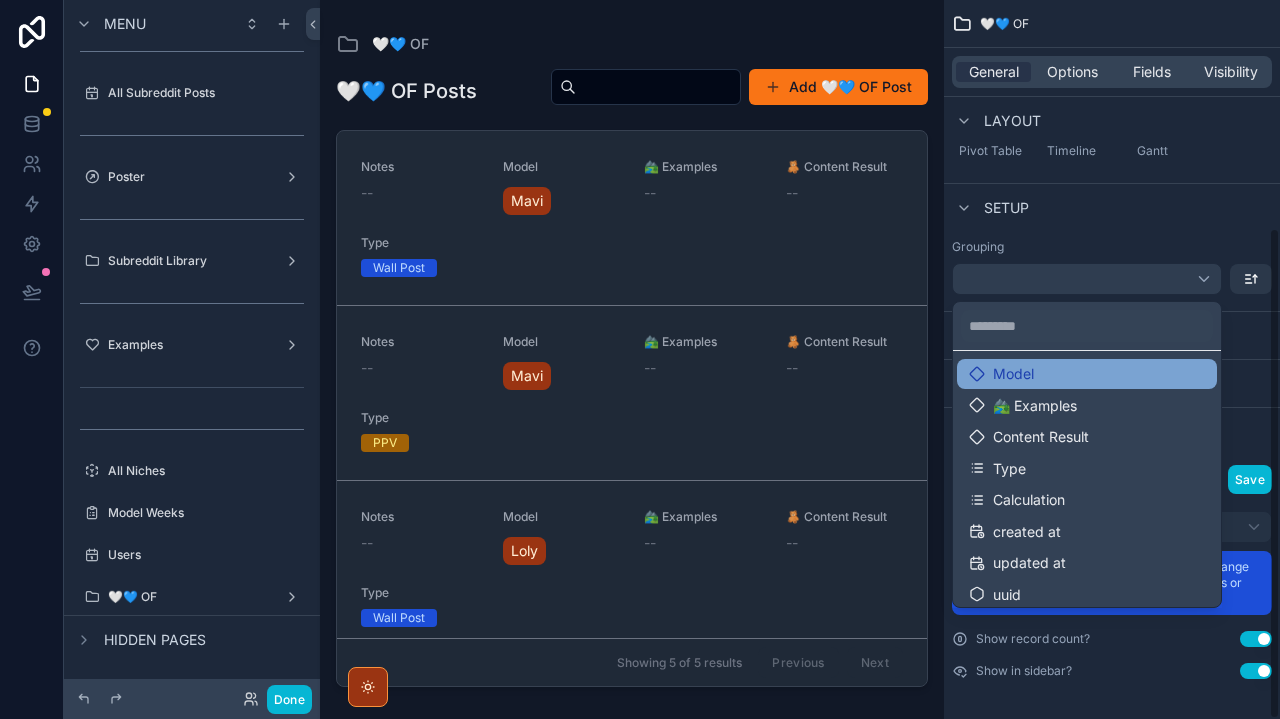 click on "Model" at bounding box center (1087, 374) 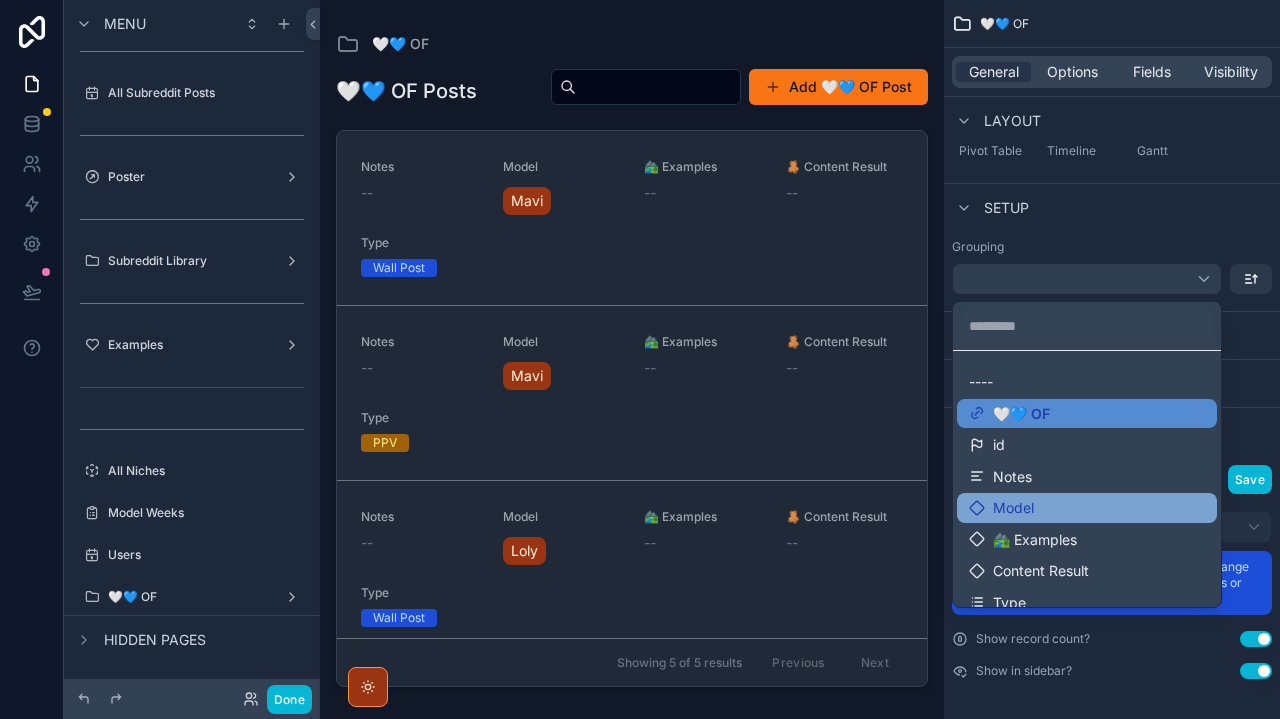 scroll, scrollTop: 0, scrollLeft: 0, axis: both 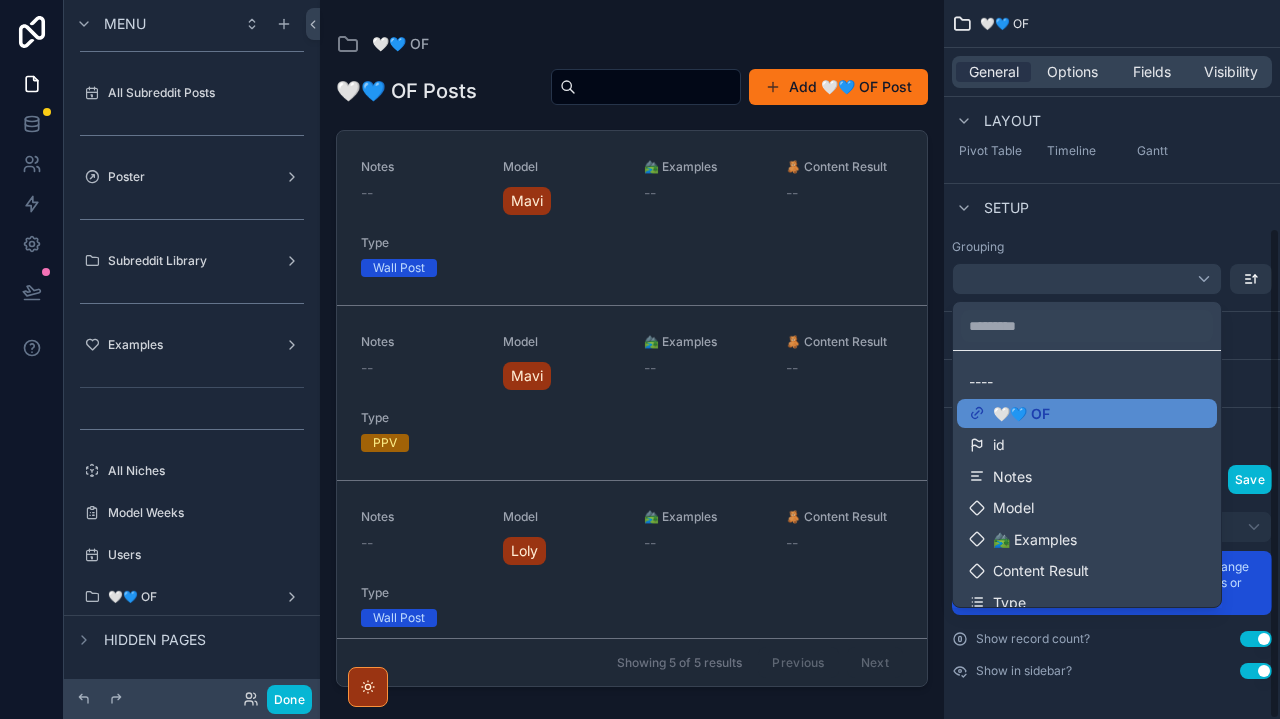 click at bounding box center [640, 359] 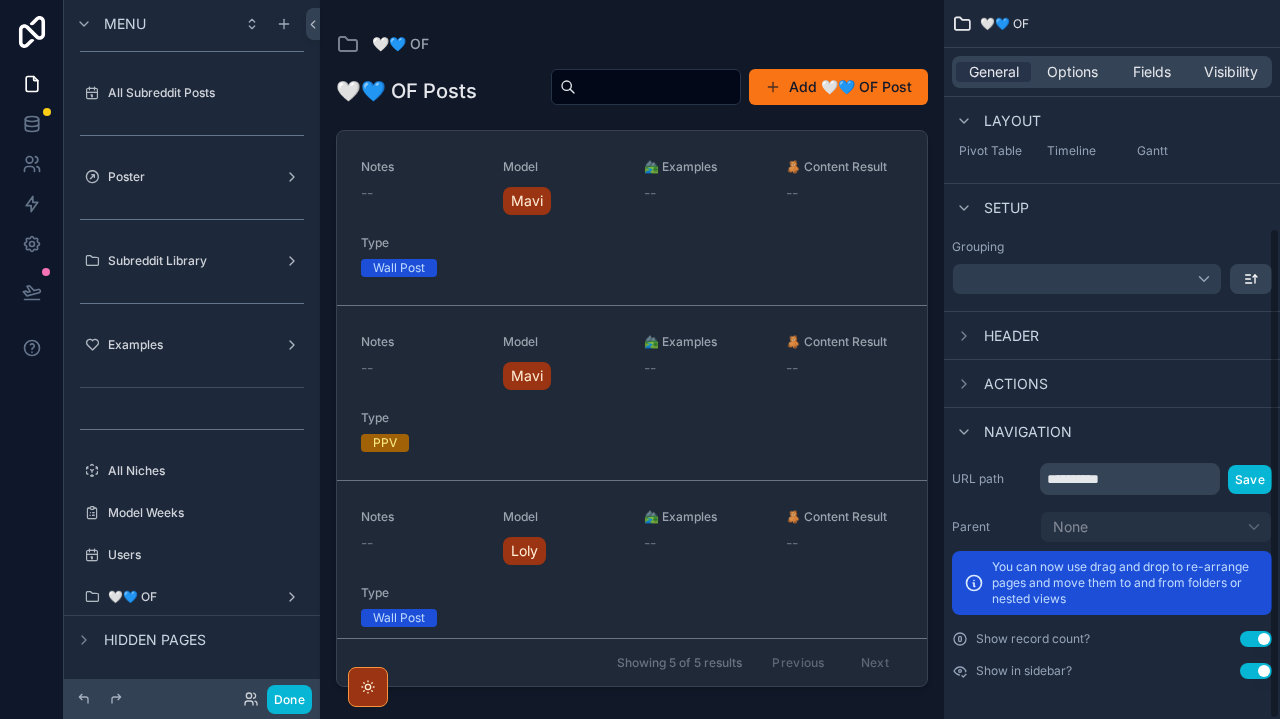 click 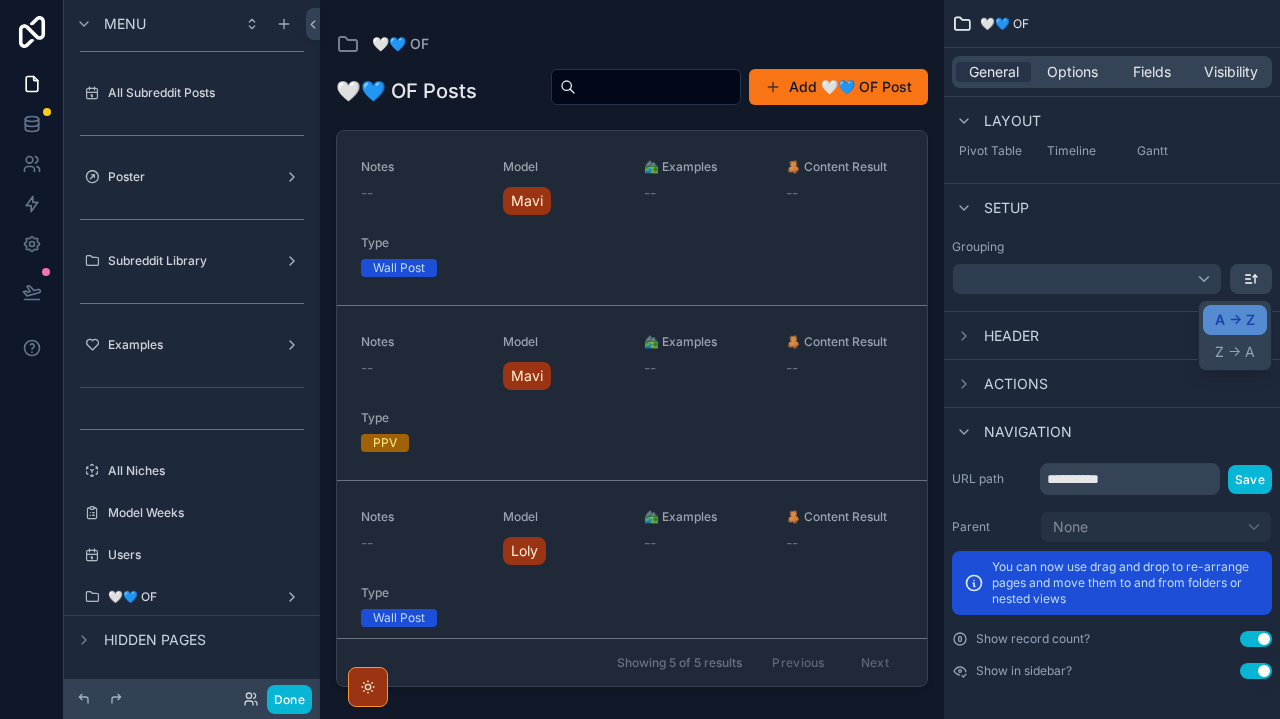 click at bounding box center (640, 359) 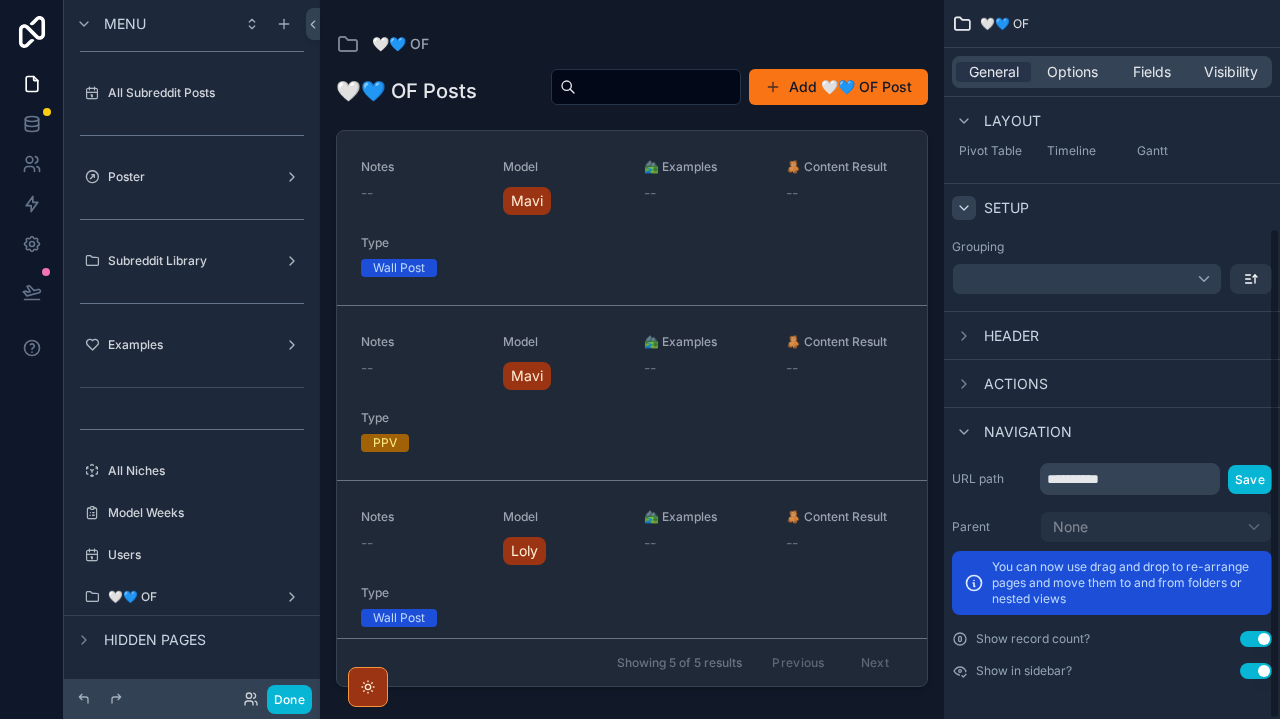 click 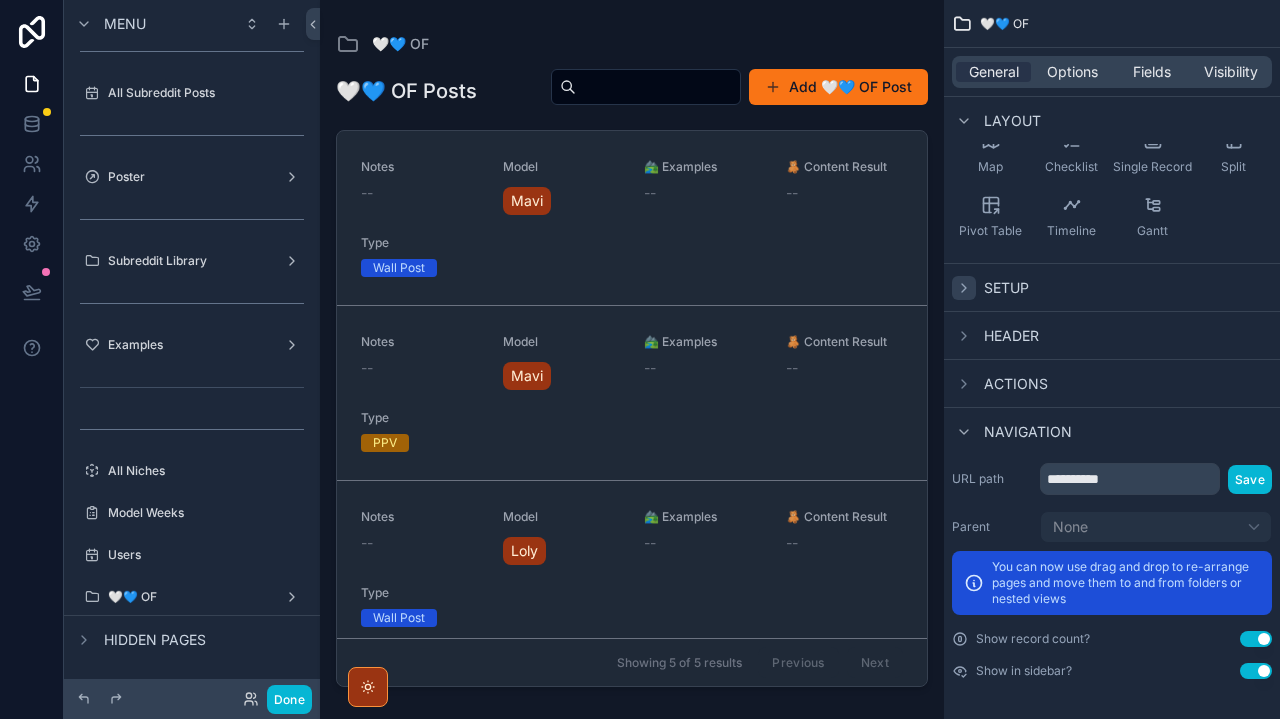 scroll, scrollTop: 0, scrollLeft: 0, axis: both 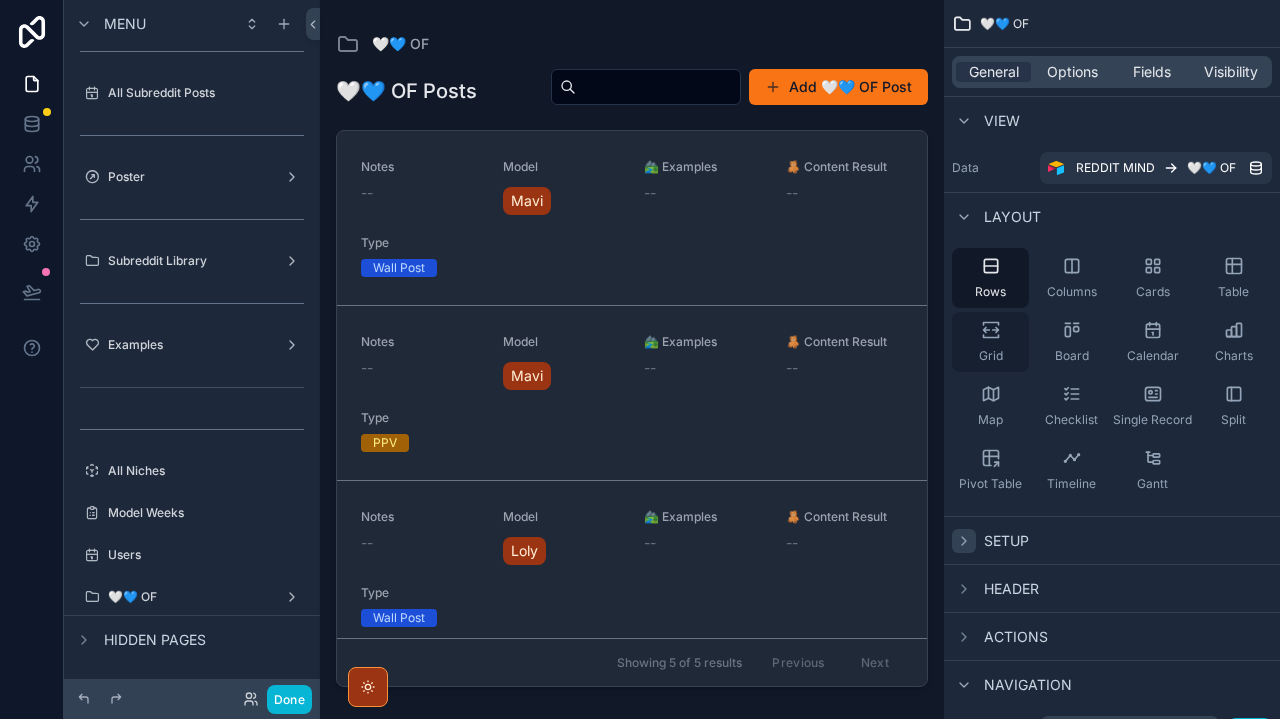 click on "Grid" at bounding box center [991, 356] 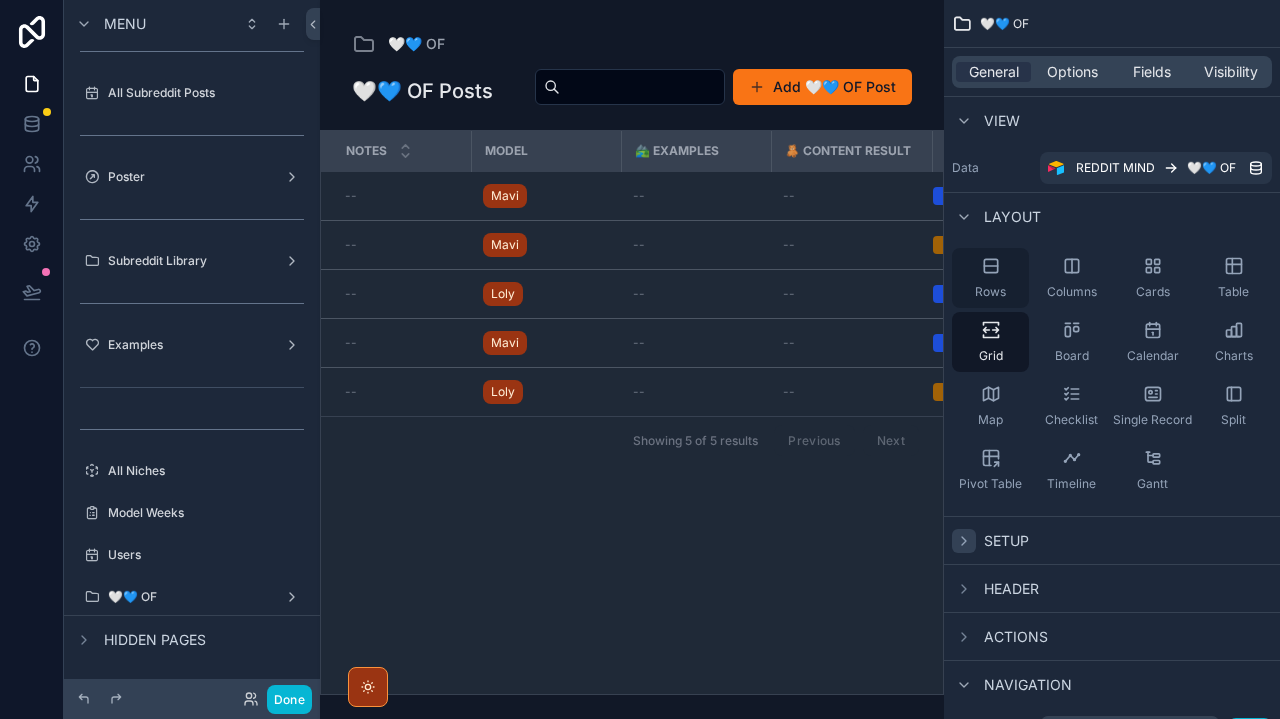 click on "Rows" at bounding box center (990, 292) 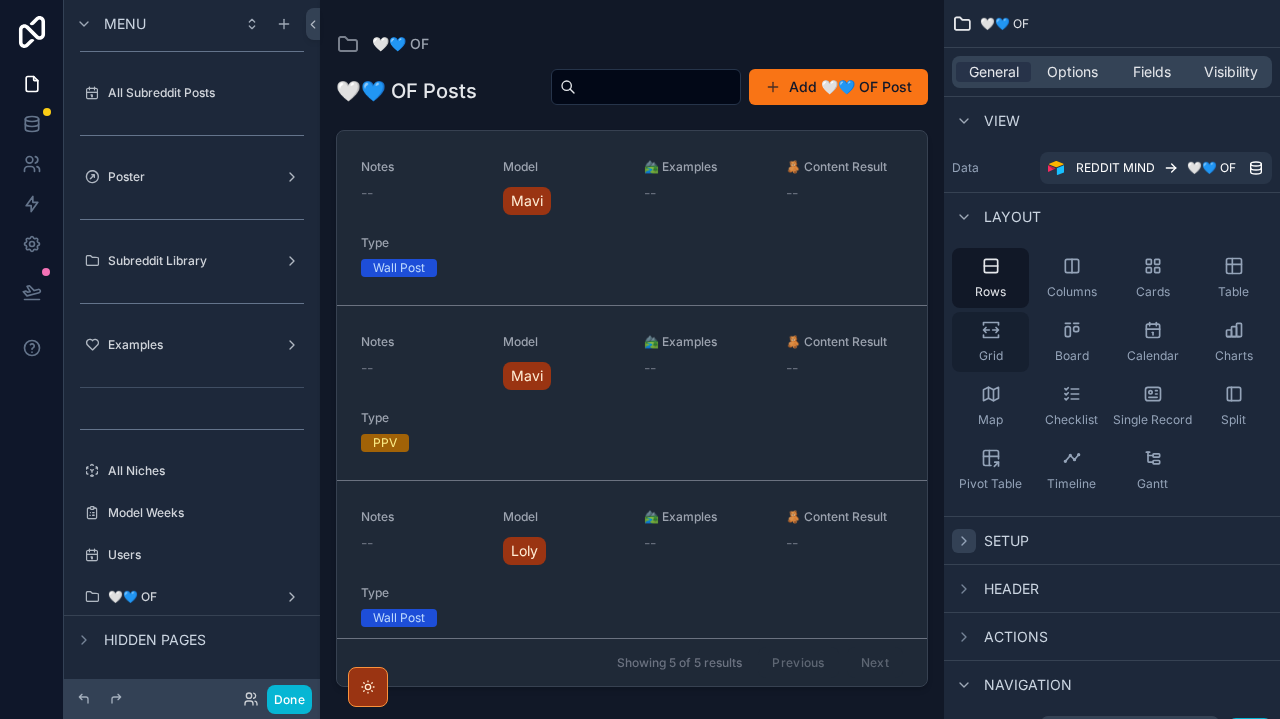 click 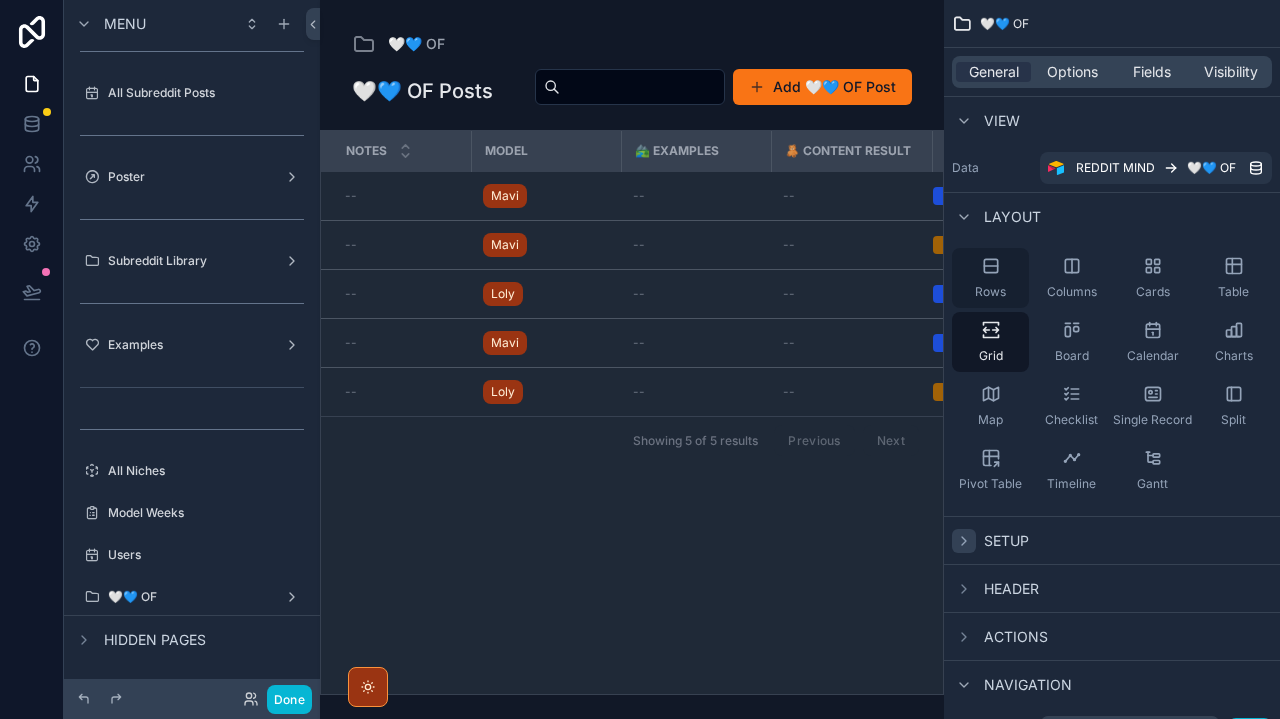 click on "Rows" at bounding box center (990, 278) 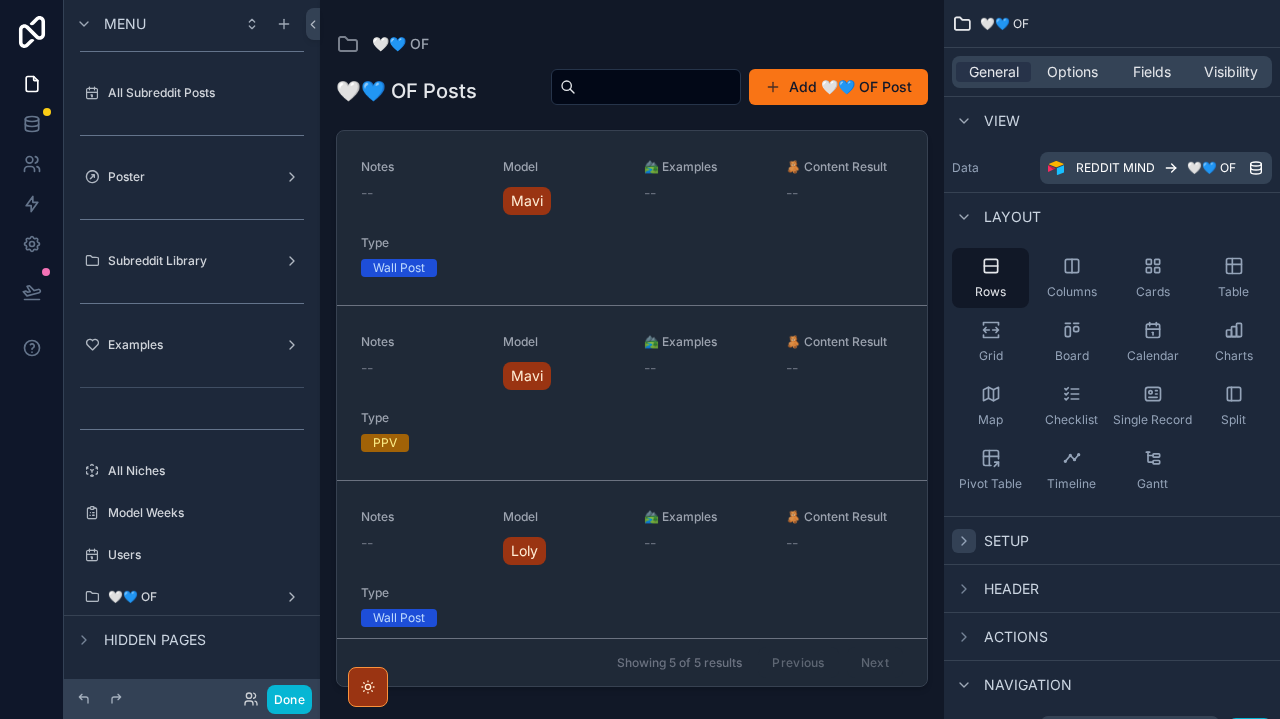click on "REDDIT MIND" at bounding box center [1115, 168] 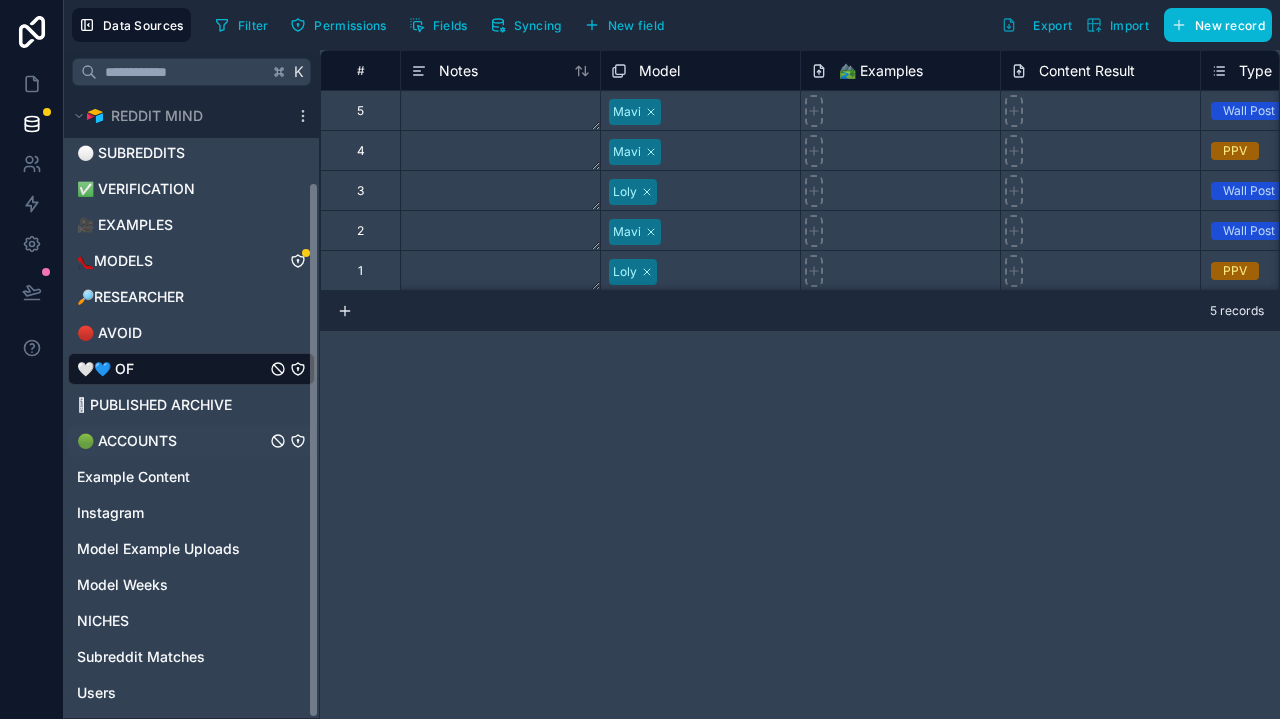 scroll, scrollTop: 102, scrollLeft: 0, axis: vertical 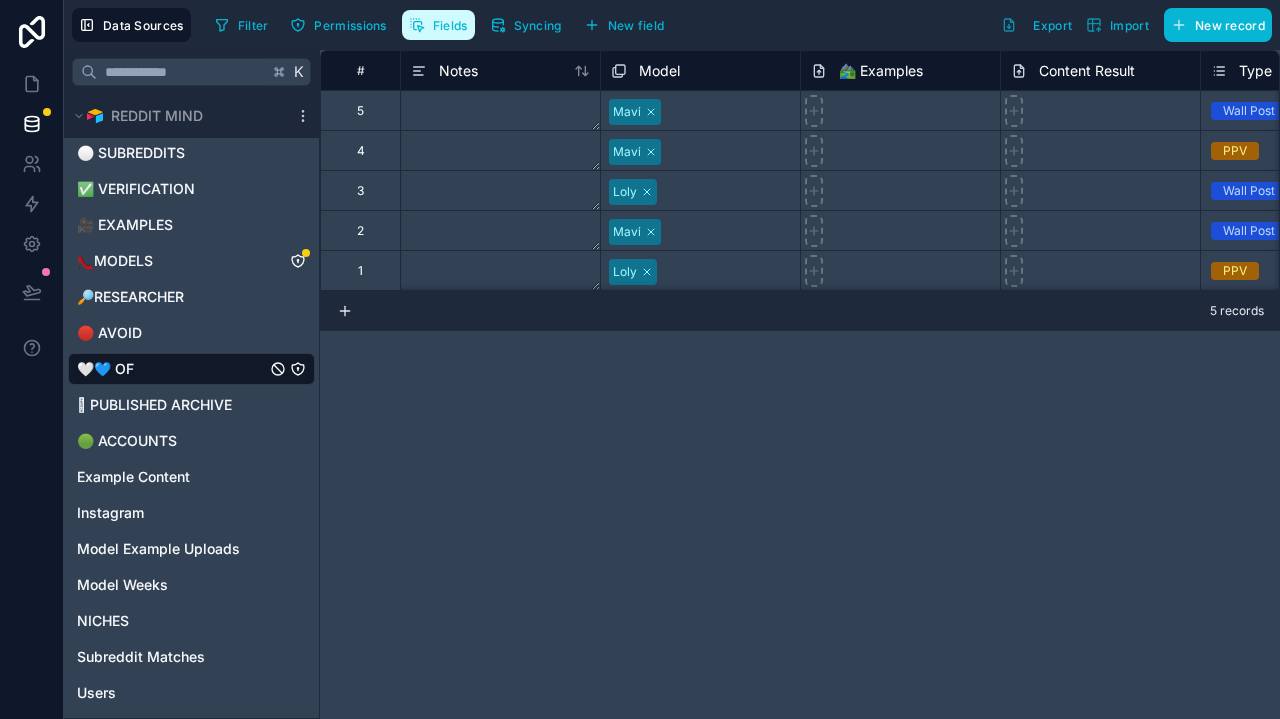 click on "Fields" at bounding box center [450, 25] 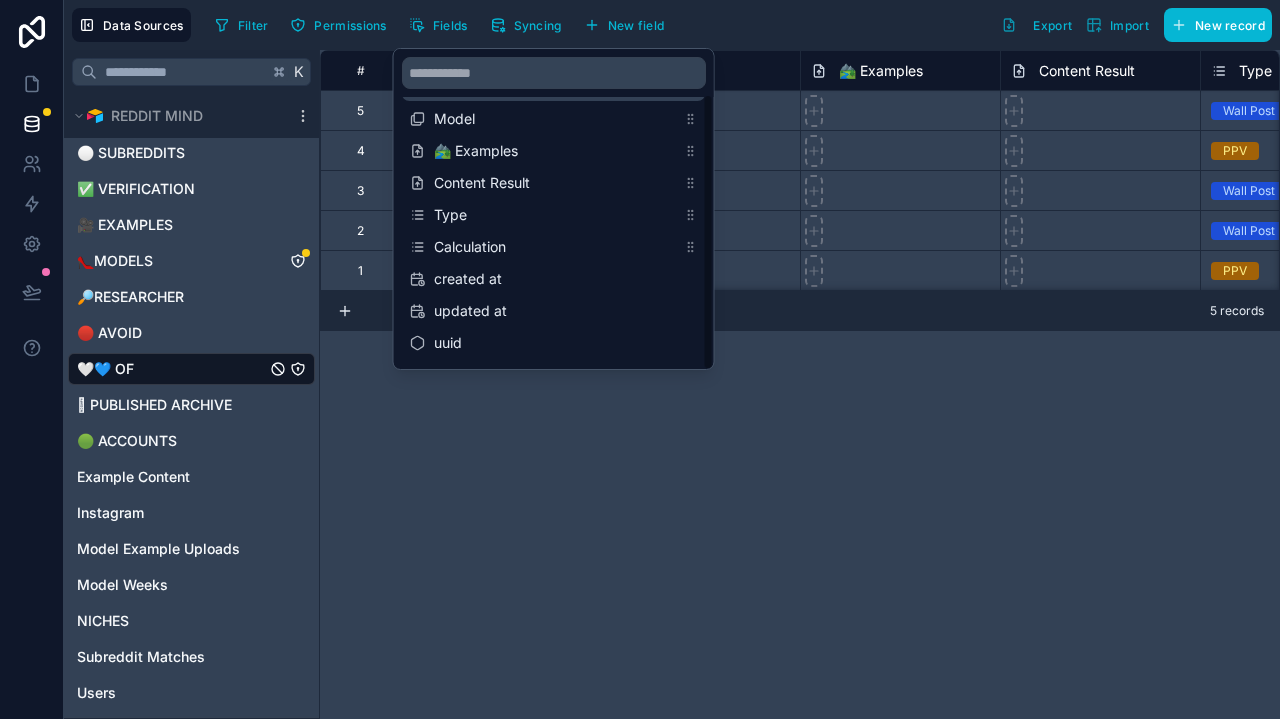scroll, scrollTop: 32, scrollLeft: 0, axis: vertical 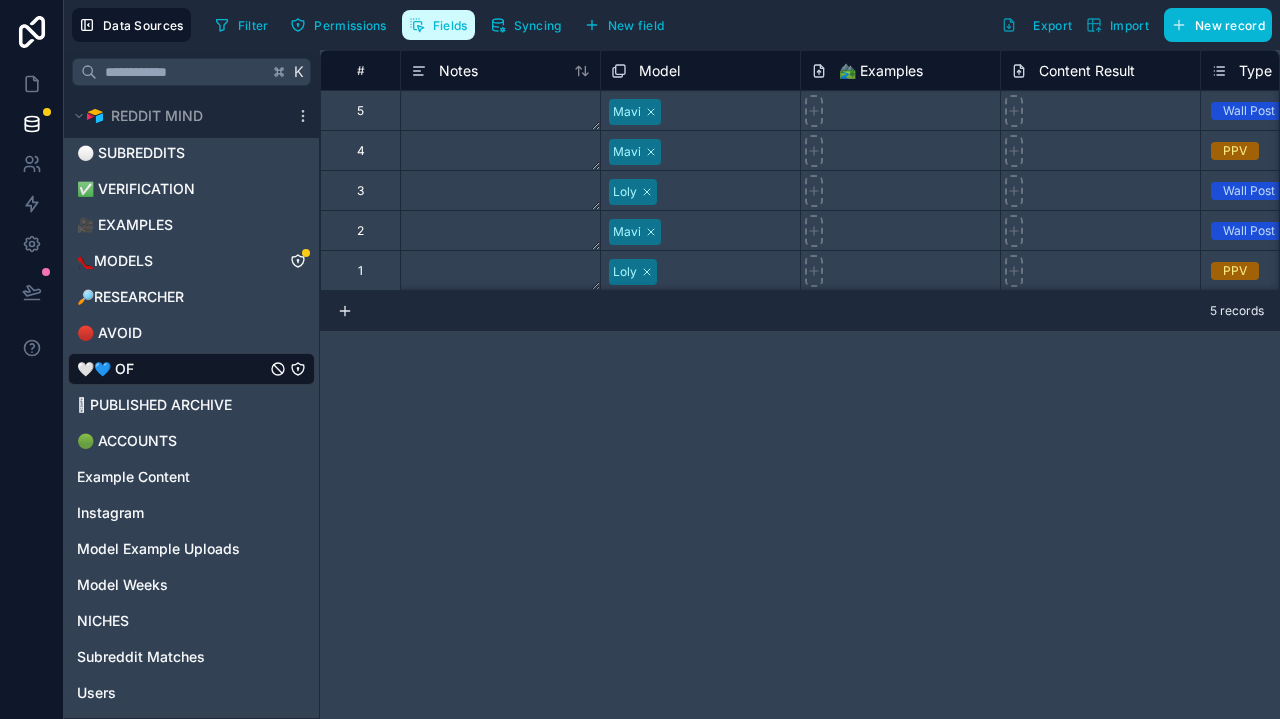 click on "Fields" at bounding box center [438, 25] 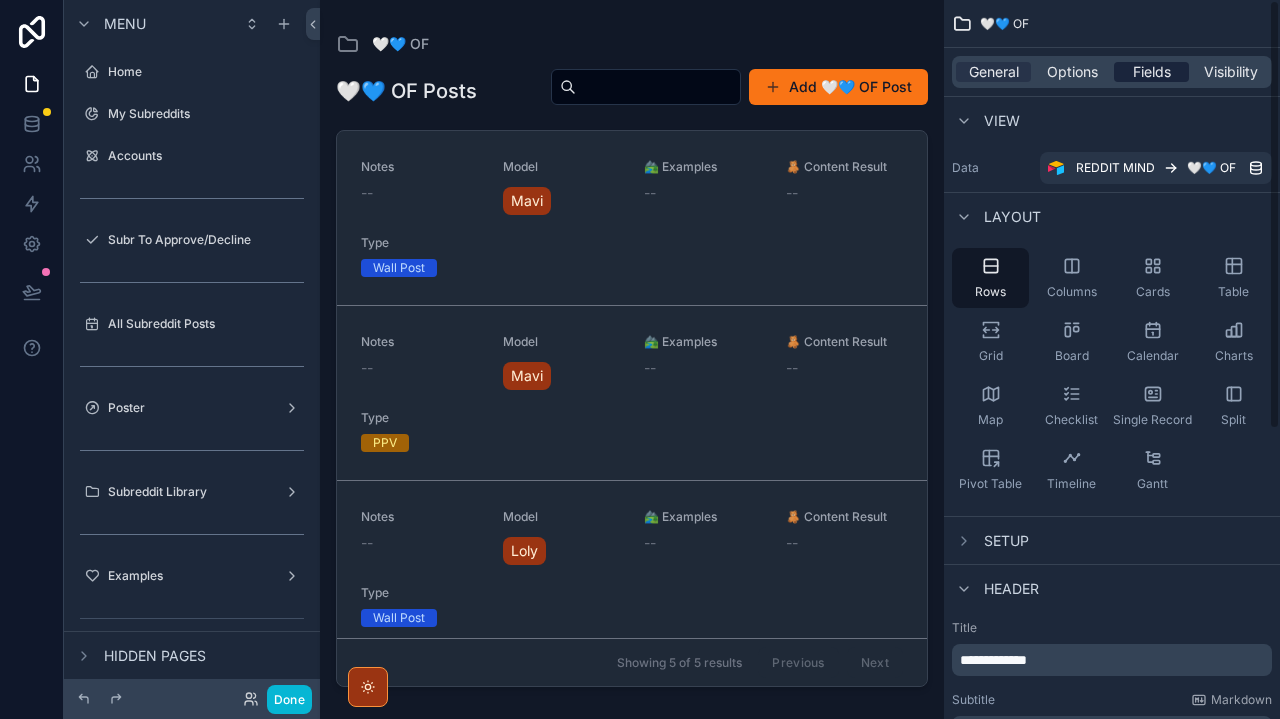 click on "Fields" at bounding box center [1151, 72] 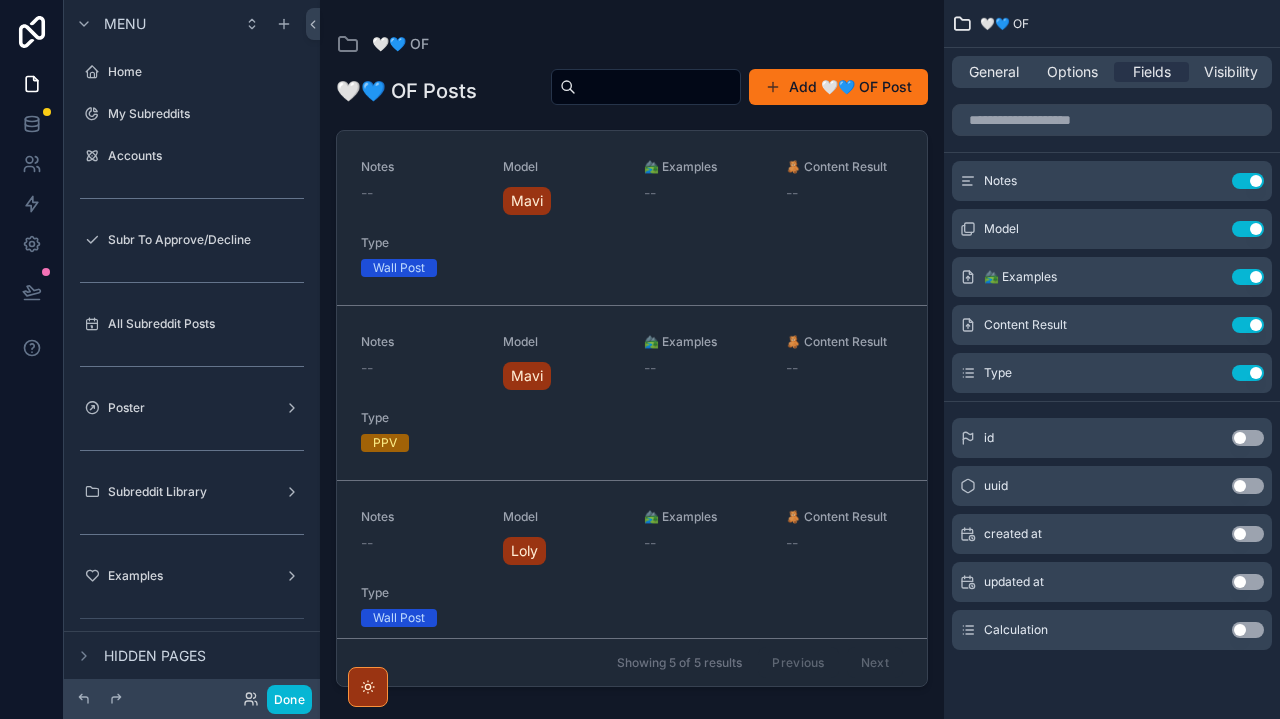 click on "General Options Fields Visibility" at bounding box center [1112, 72] 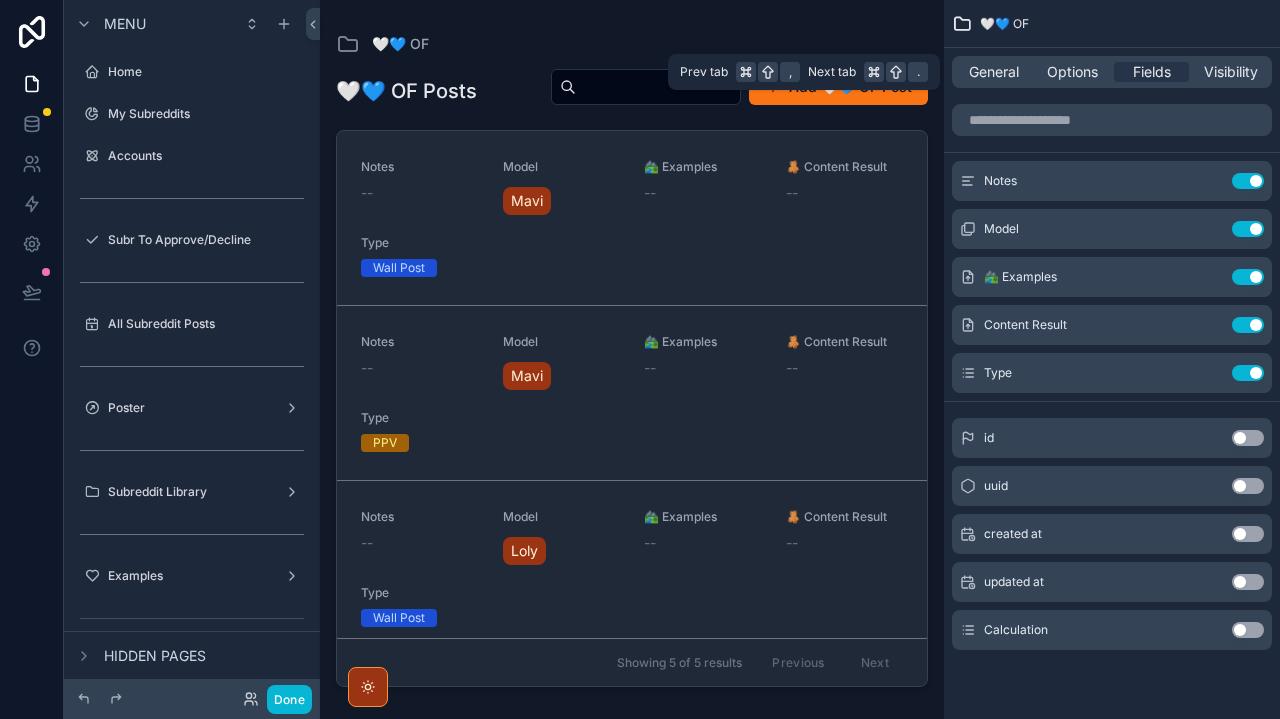 click on "General Options Fields Visibility" at bounding box center (1112, 72) 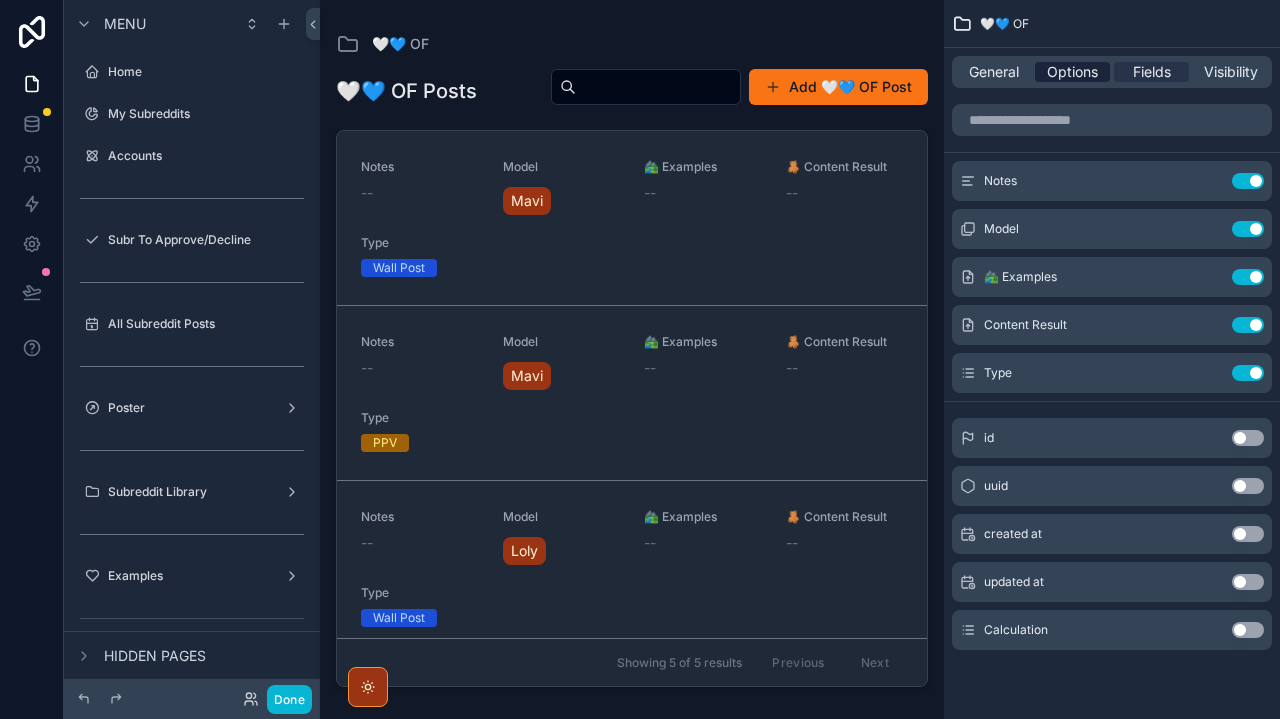 click on "Options" at bounding box center (1072, 72) 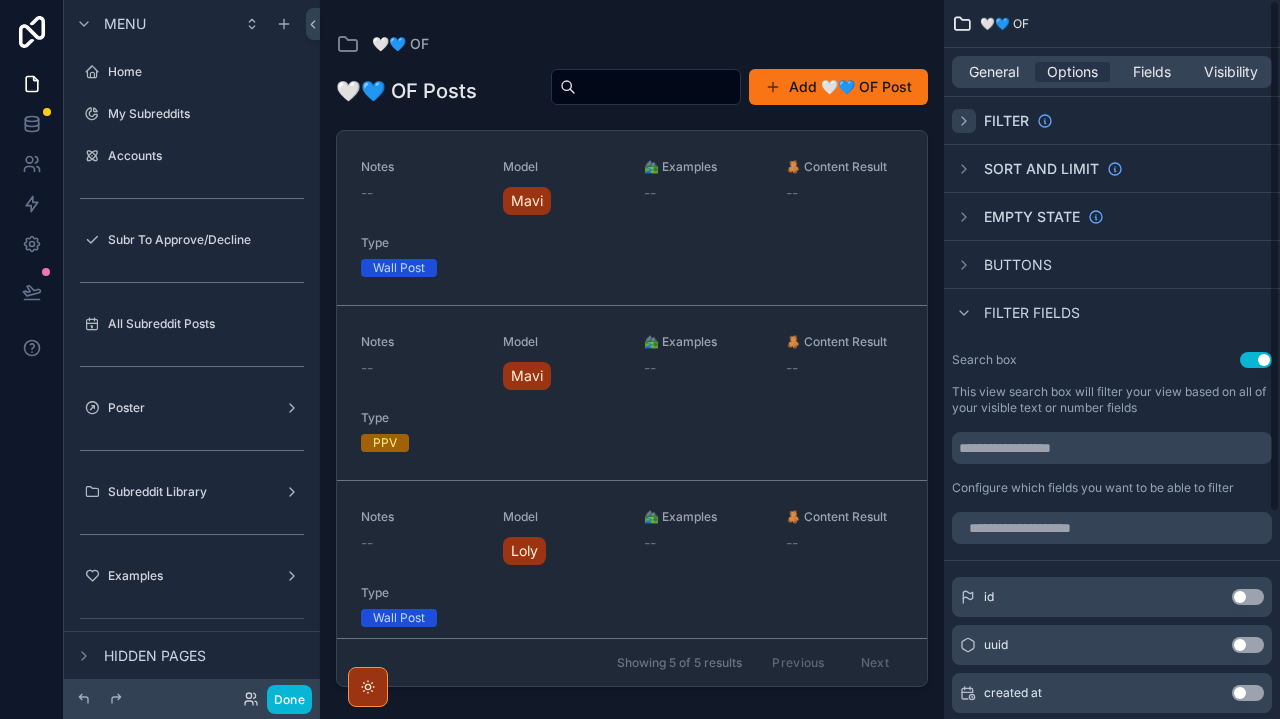 scroll, scrollTop: 0, scrollLeft: 0, axis: both 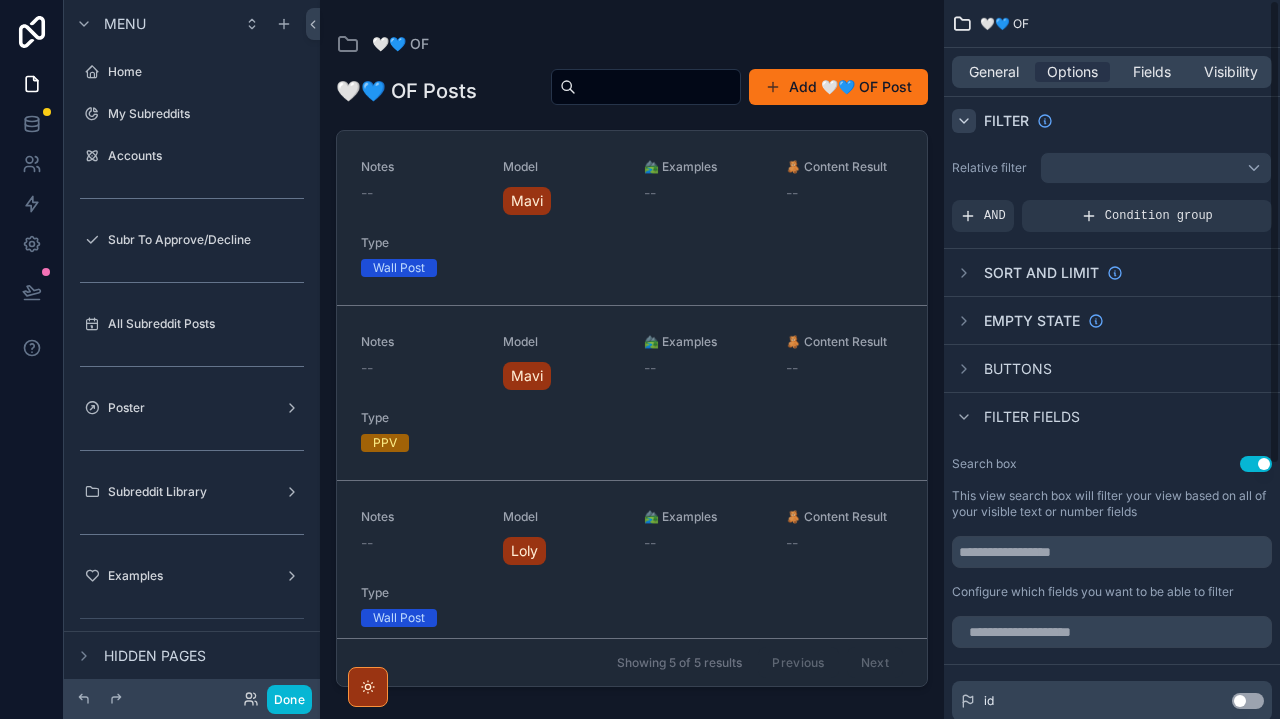 click at bounding box center [1156, 168] 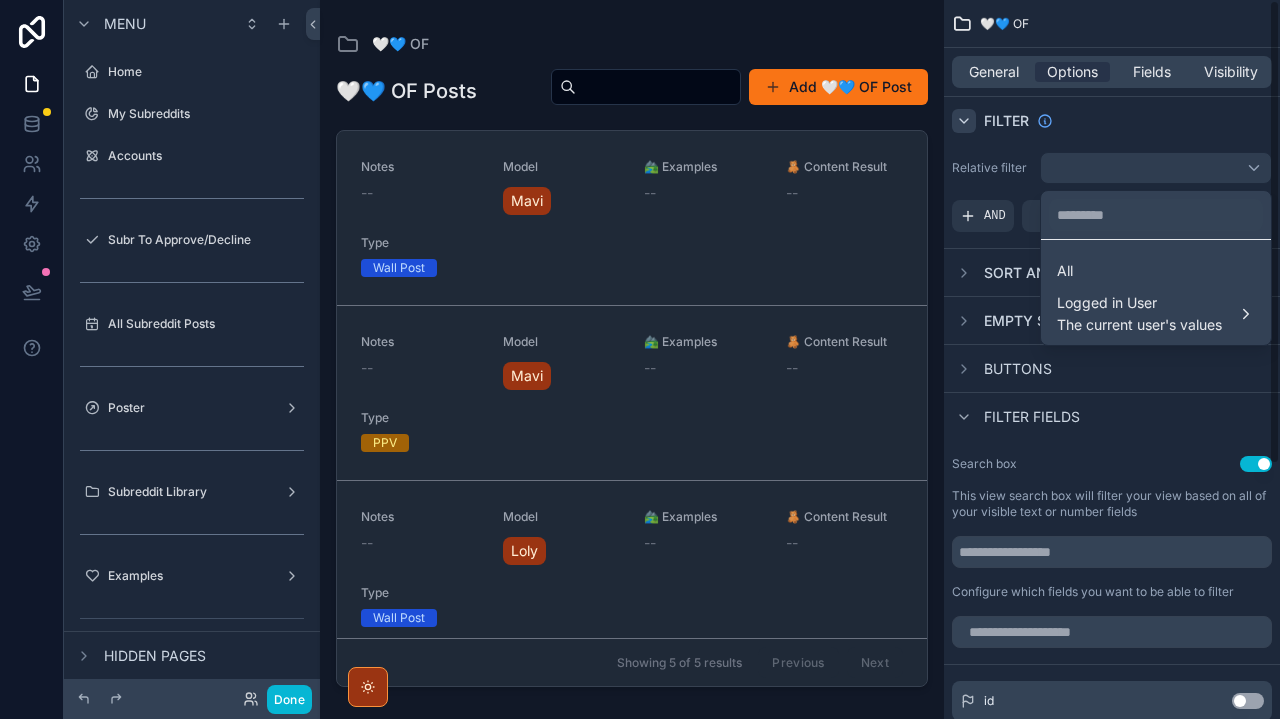 click at bounding box center [640, 359] 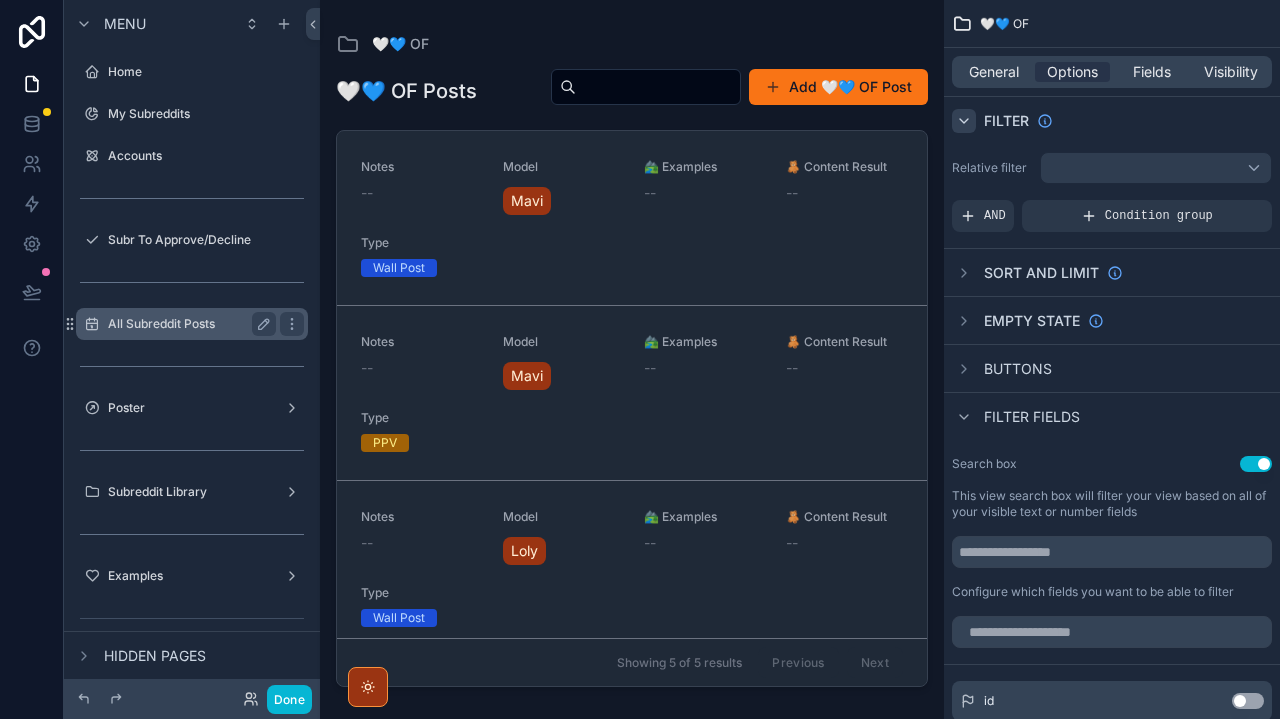 click on "All Subreddit Posts" at bounding box center (188, 324) 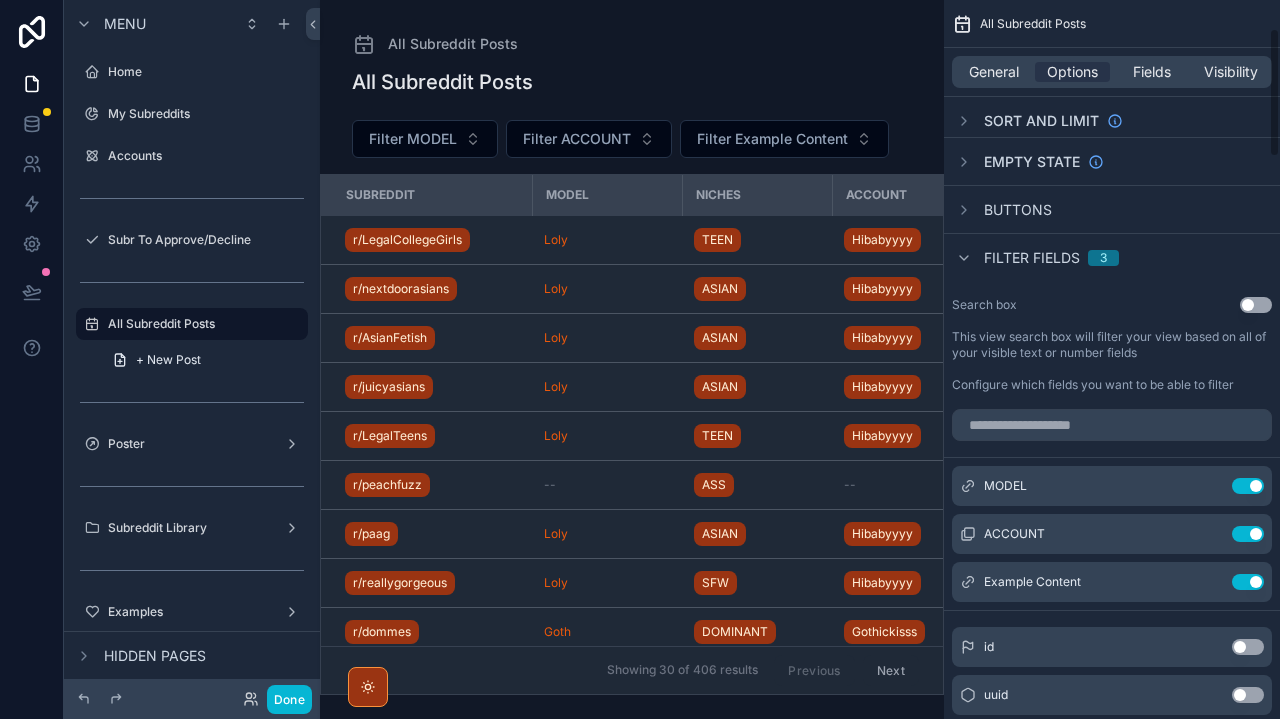 scroll, scrollTop: 160, scrollLeft: 0, axis: vertical 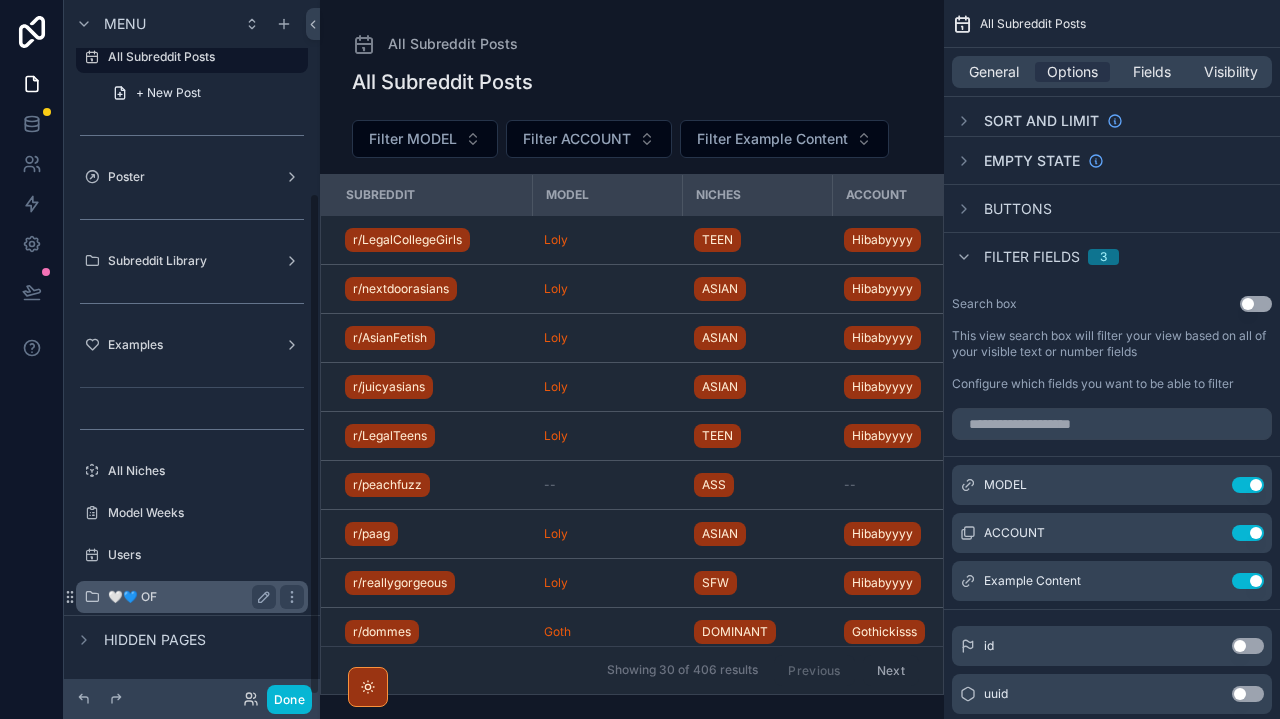 click on "🤍💙 OF" at bounding box center [188, 597] 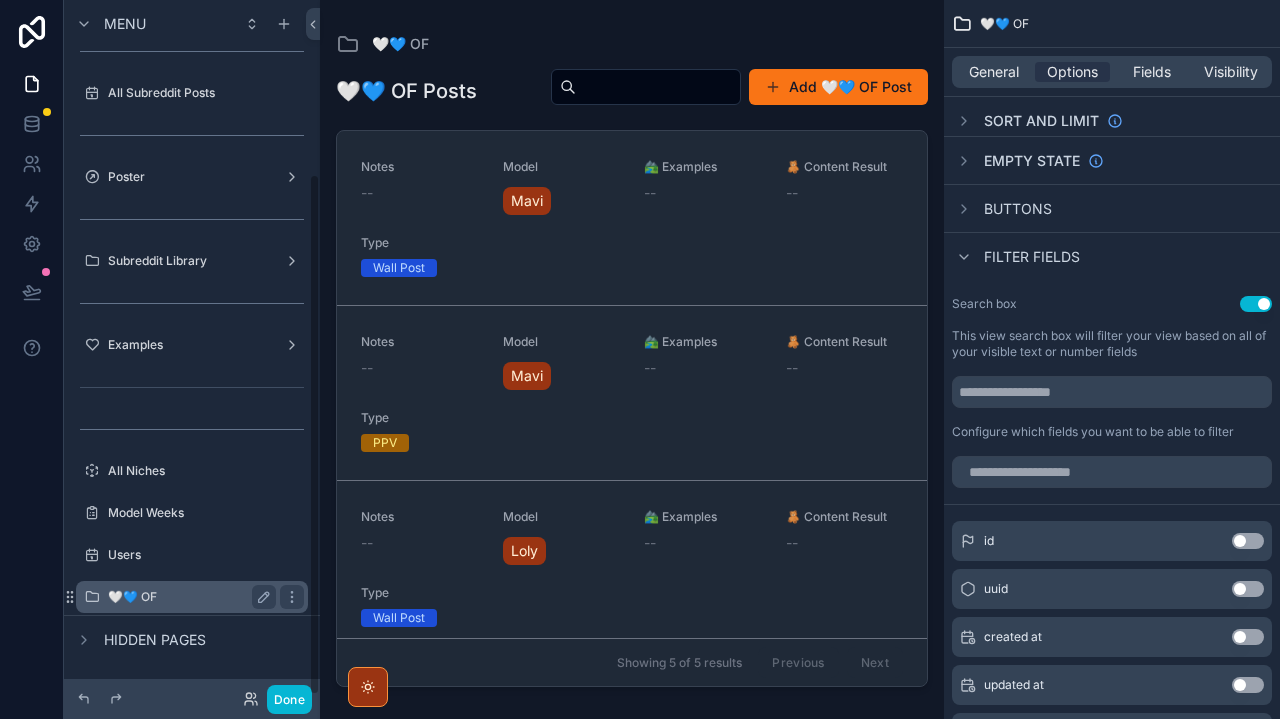 scroll, scrollTop: 231, scrollLeft: 0, axis: vertical 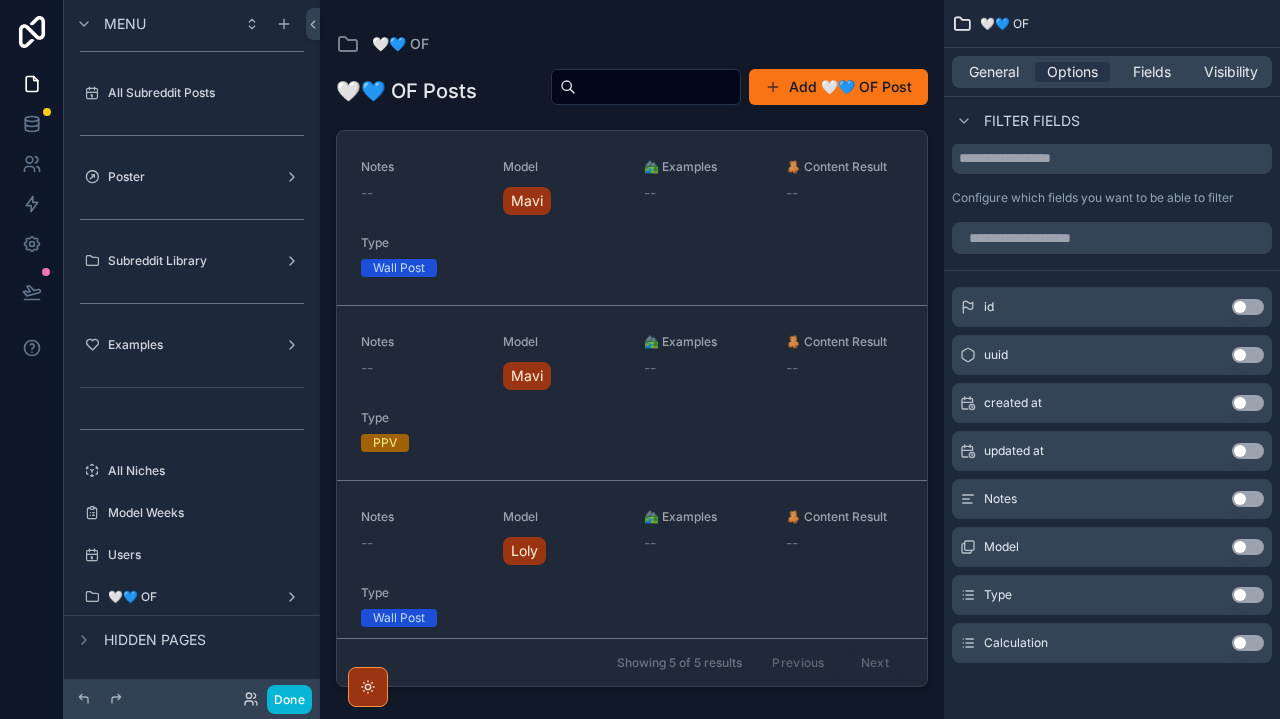 click on "Use setting" at bounding box center [1248, 547] 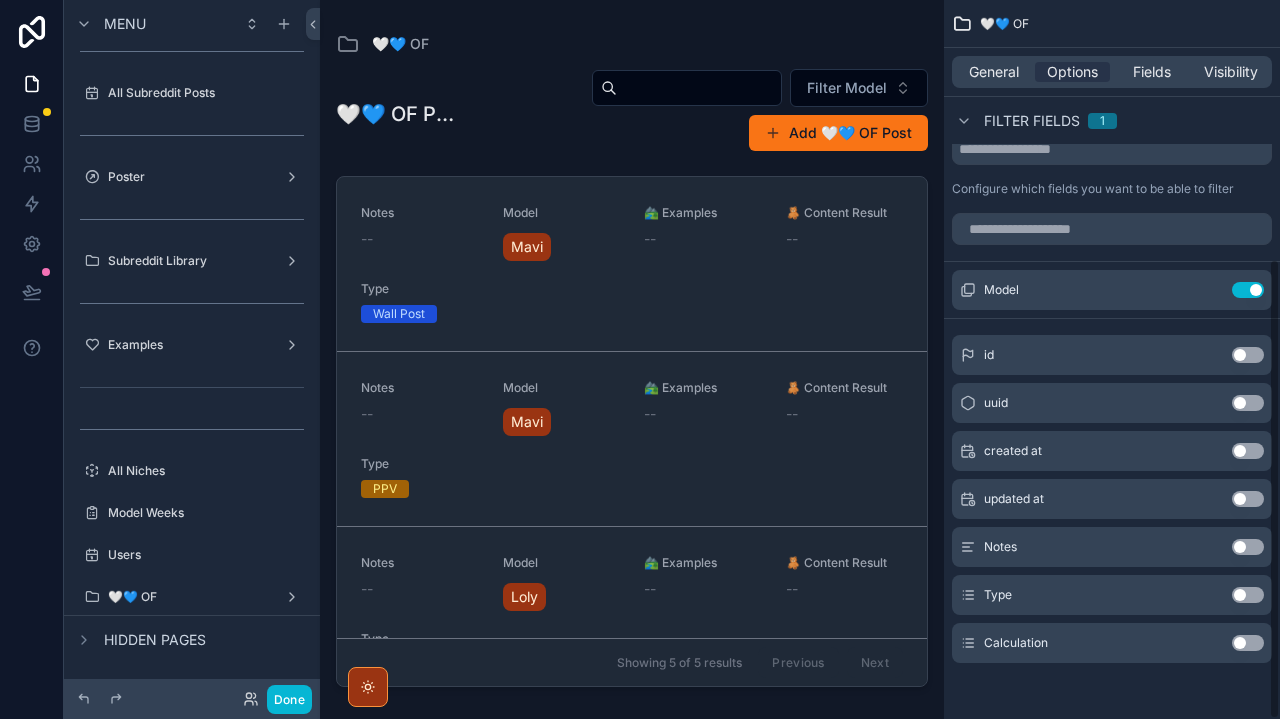 scroll, scrollTop: 403, scrollLeft: 0, axis: vertical 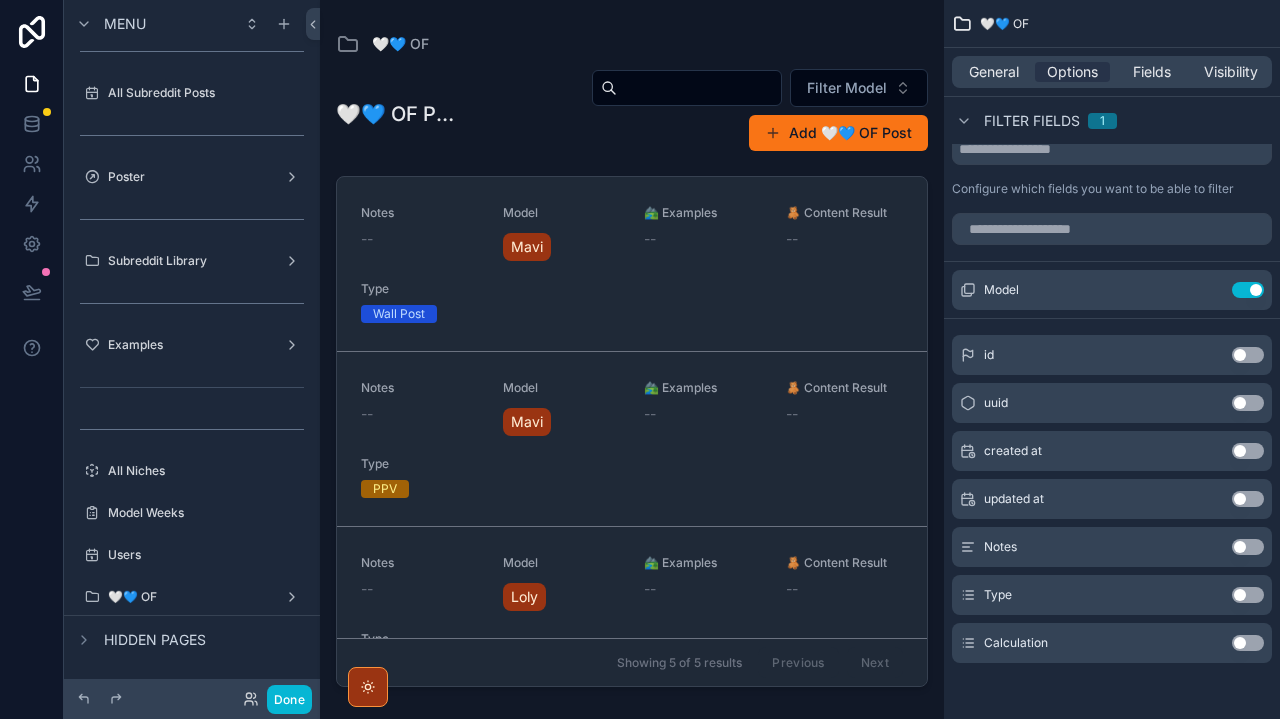 click on "Type Use setting" at bounding box center (1112, 595) 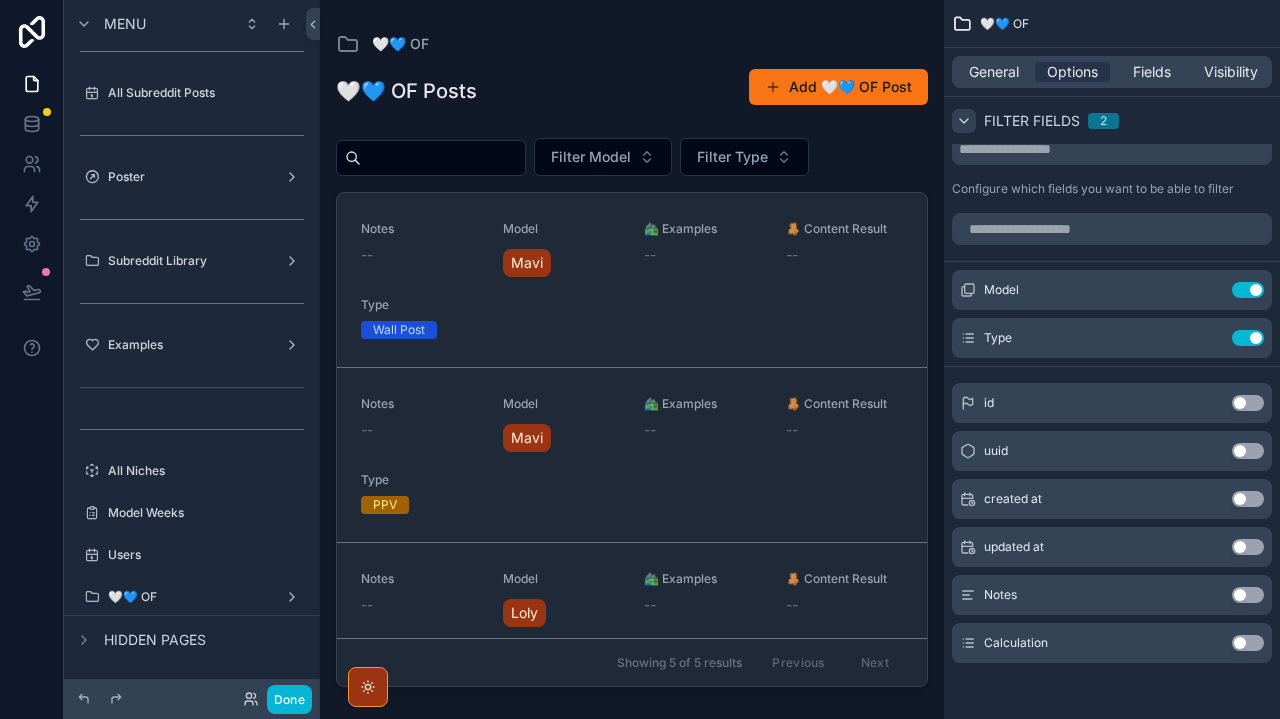 click 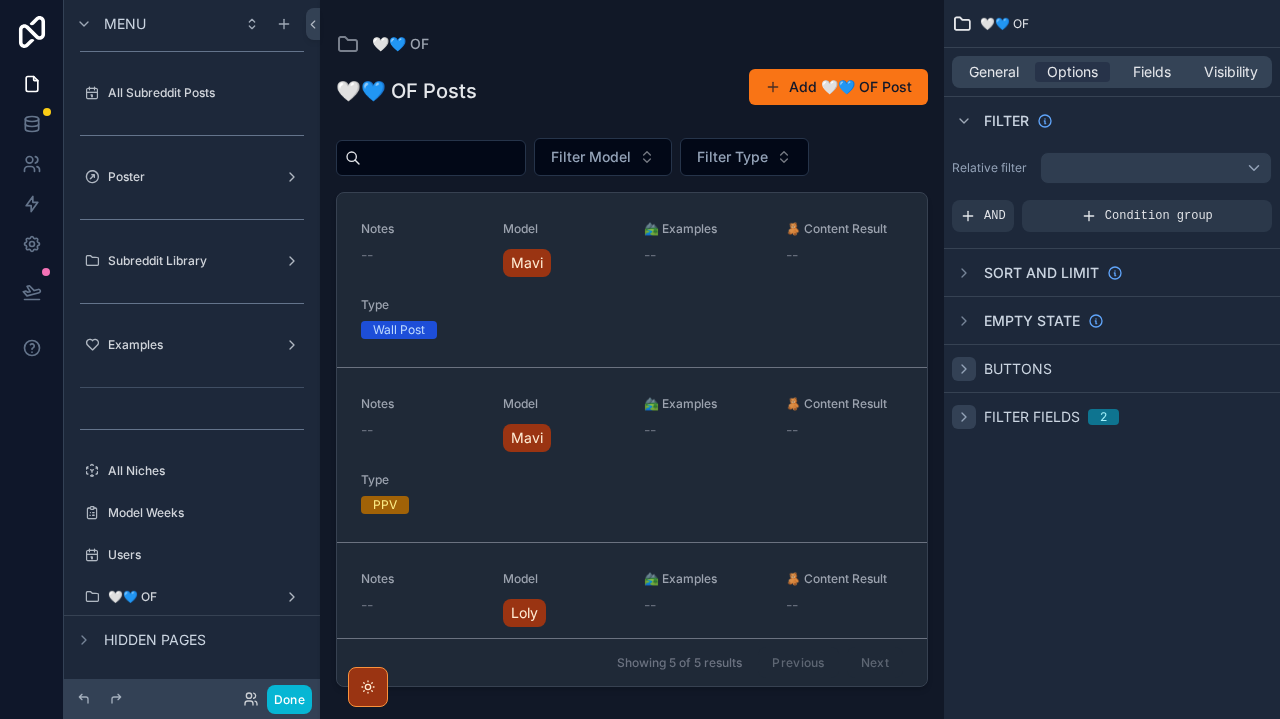 click 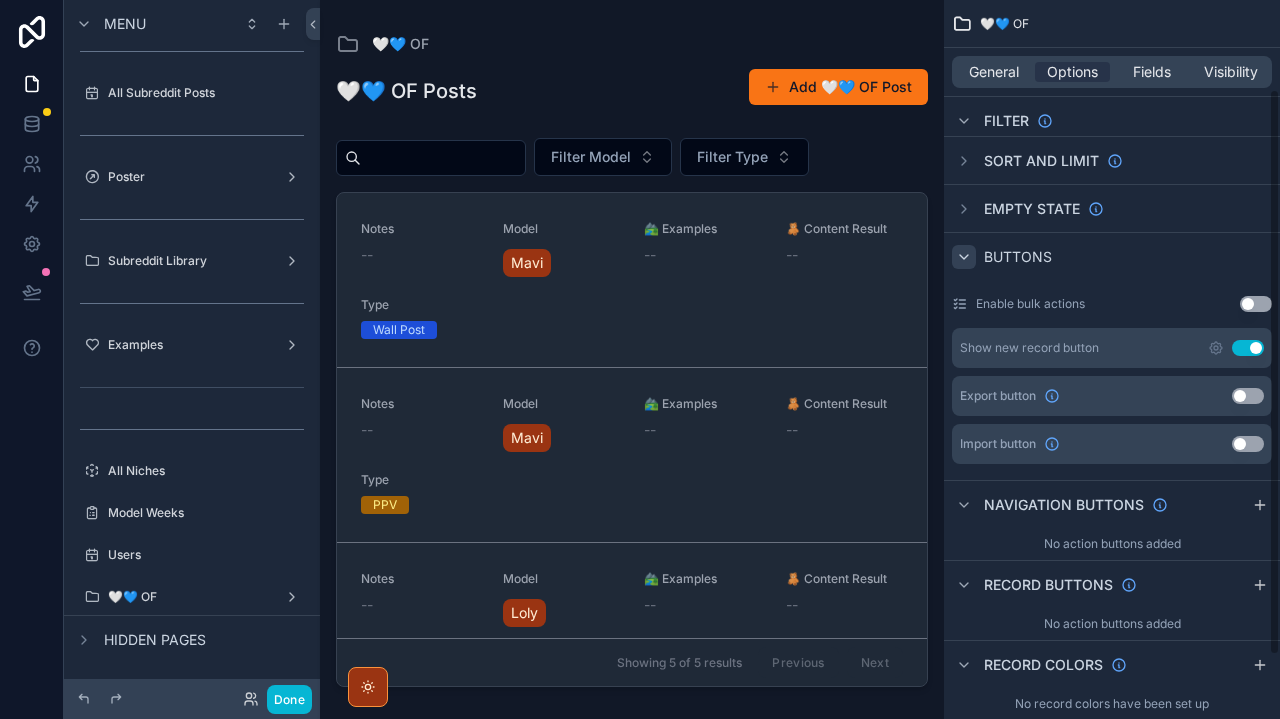 scroll, scrollTop: 113, scrollLeft: 0, axis: vertical 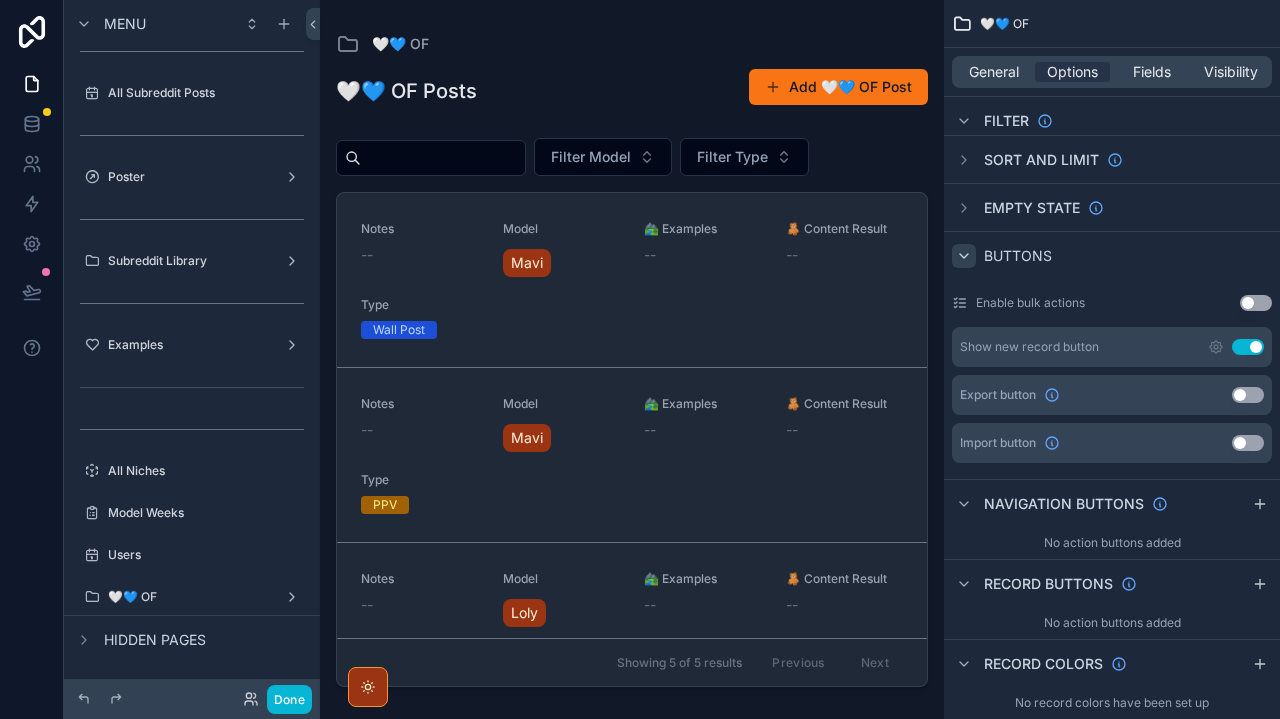 click at bounding box center [964, 256] 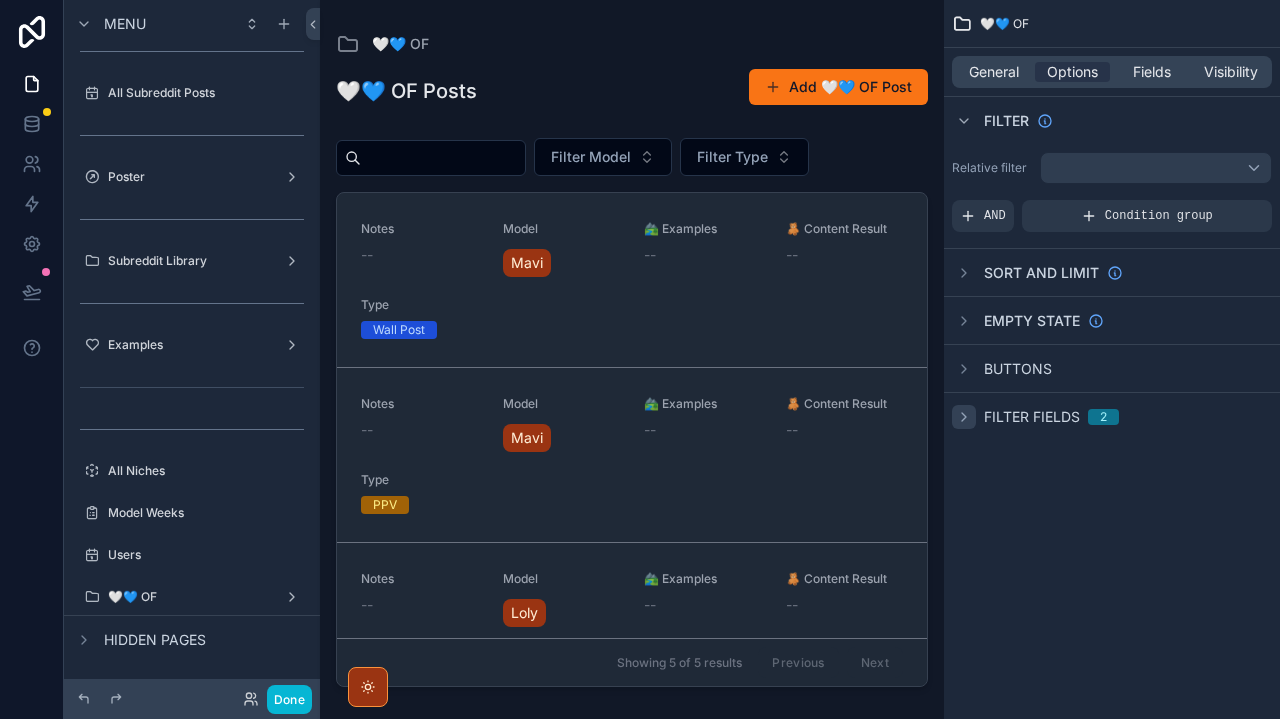 click at bounding box center [1156, 168] 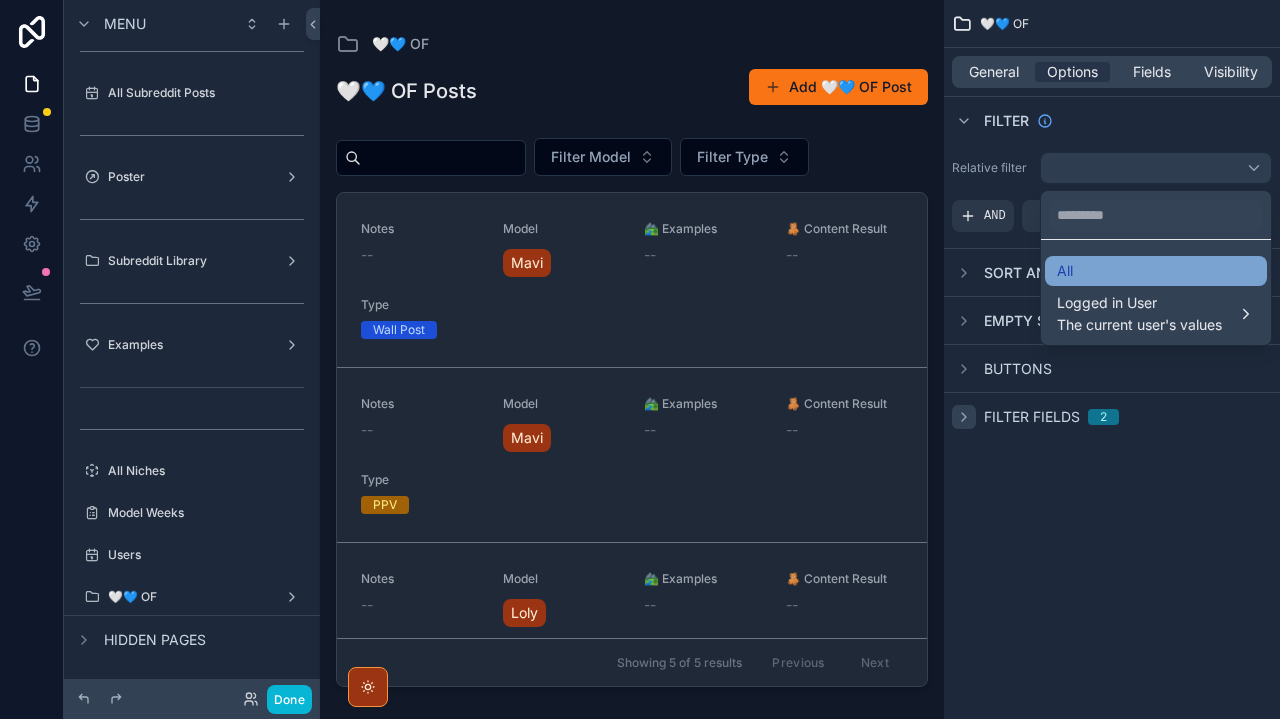 click on "All" at bounding box center (1156, 271) 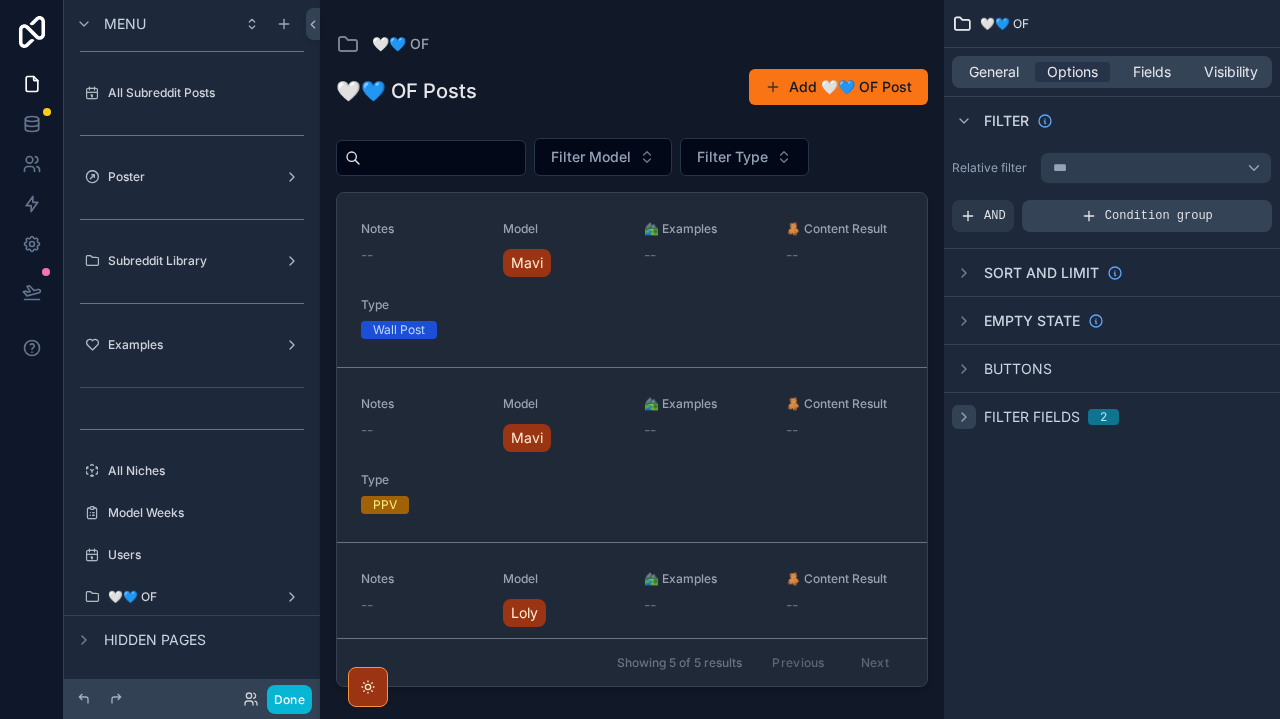 click on "Condition group" at bounding box center [1147, 216] 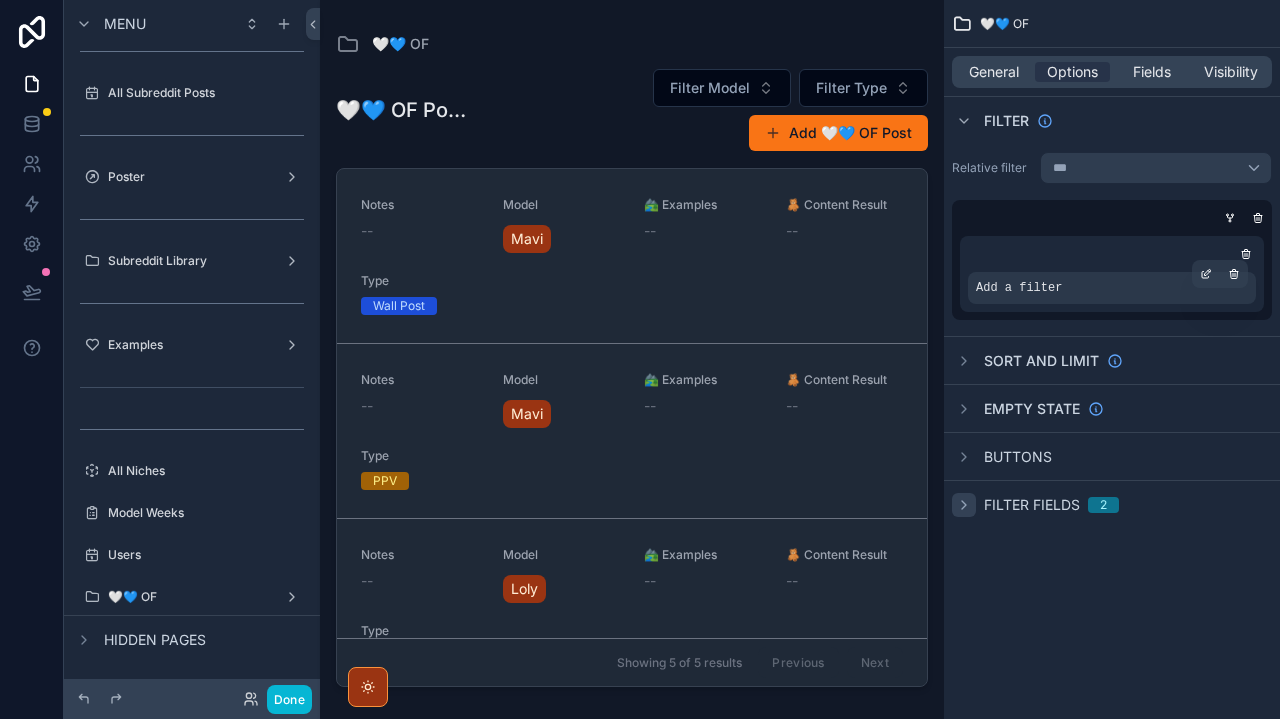 click on "Add a filter" at bounding box center [1112, 288] 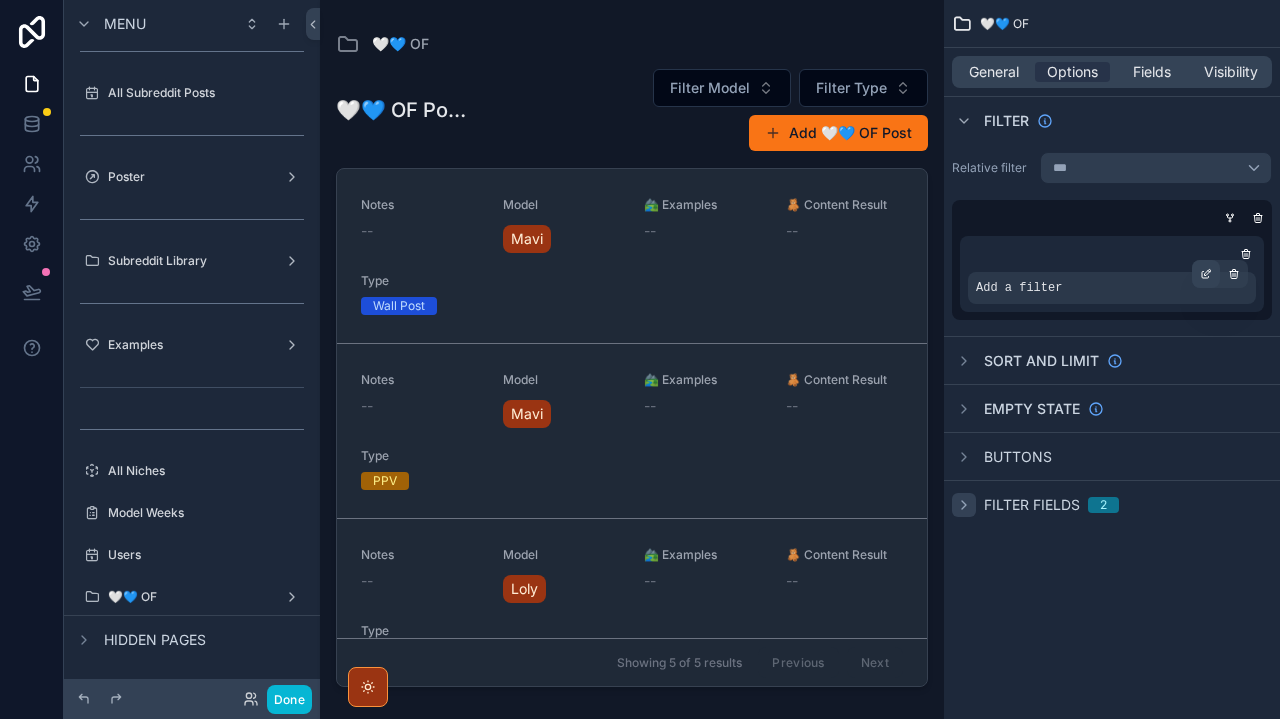 click 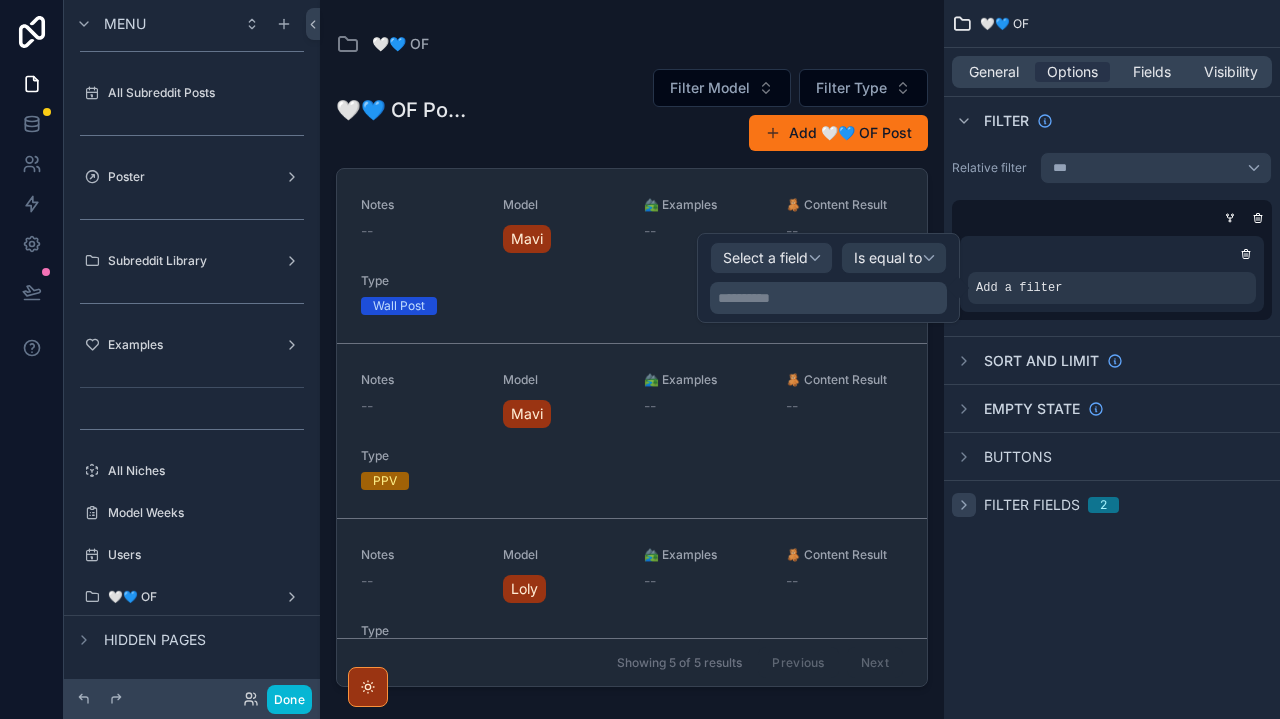 click on "Select a field" at bounding box center [765, 257] 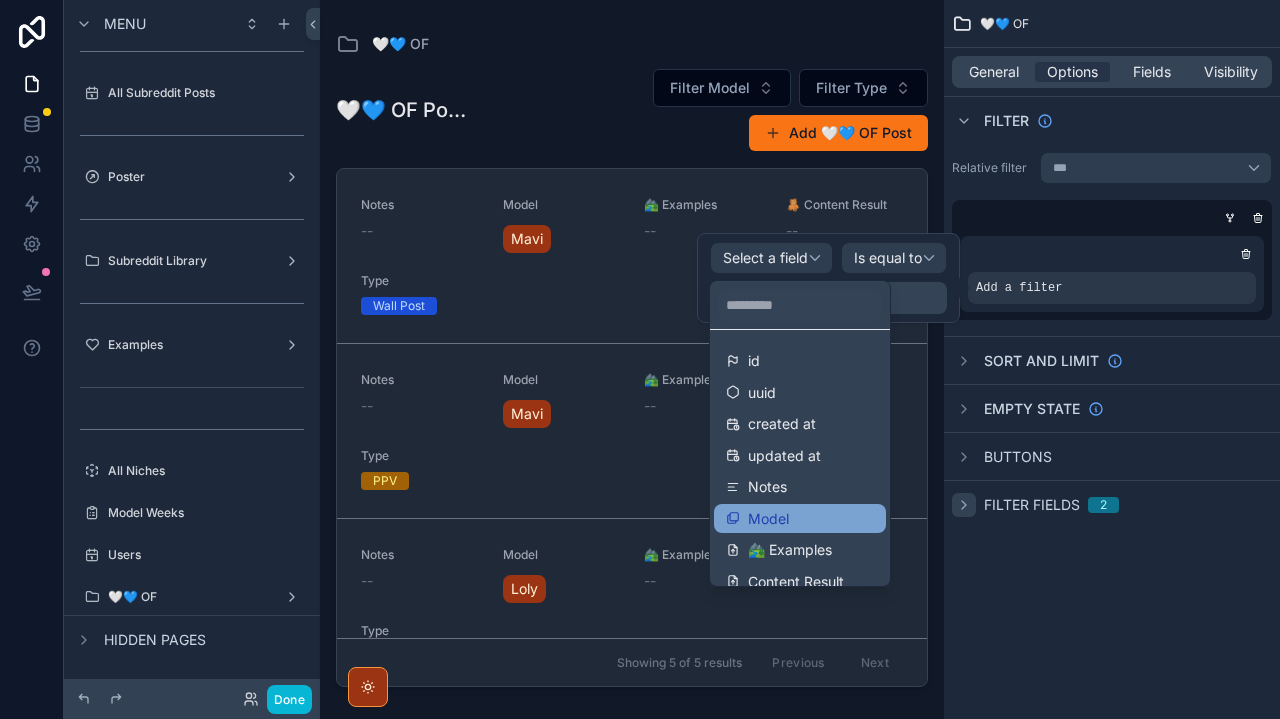 click on "Model" at bounding box center [800, 519] 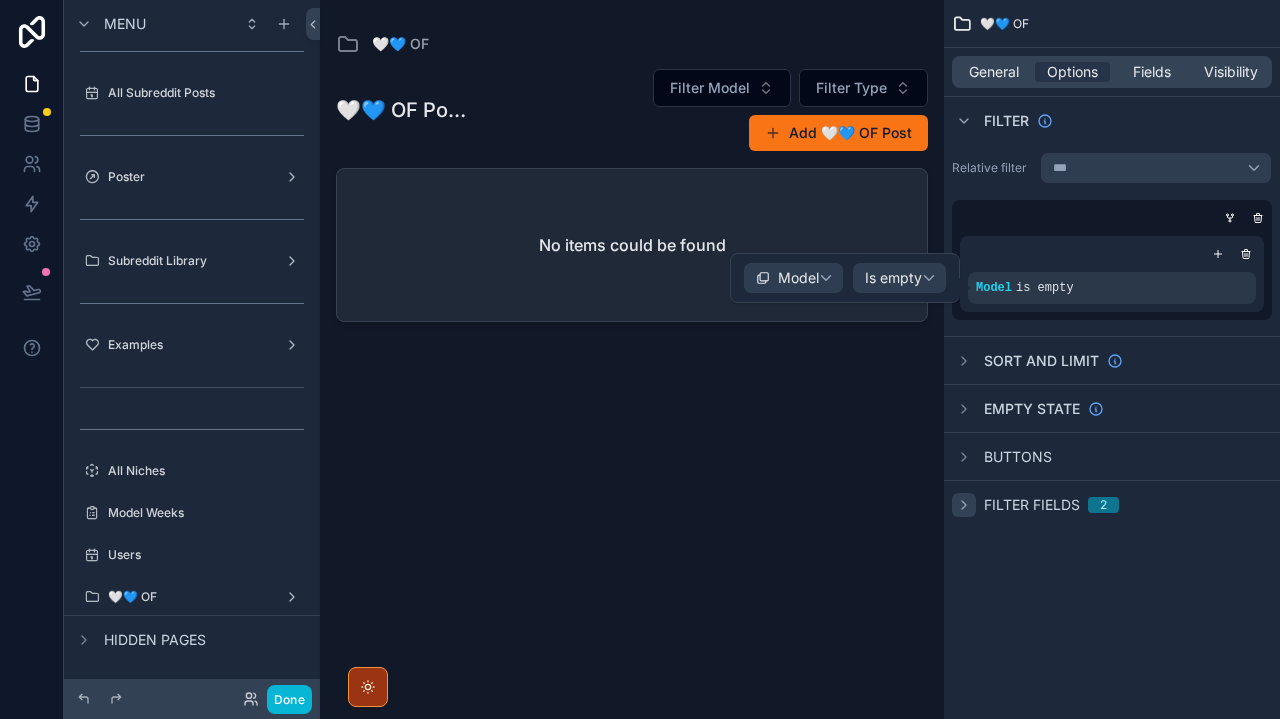 click on "Is empty" at bounding box center (899, 278) 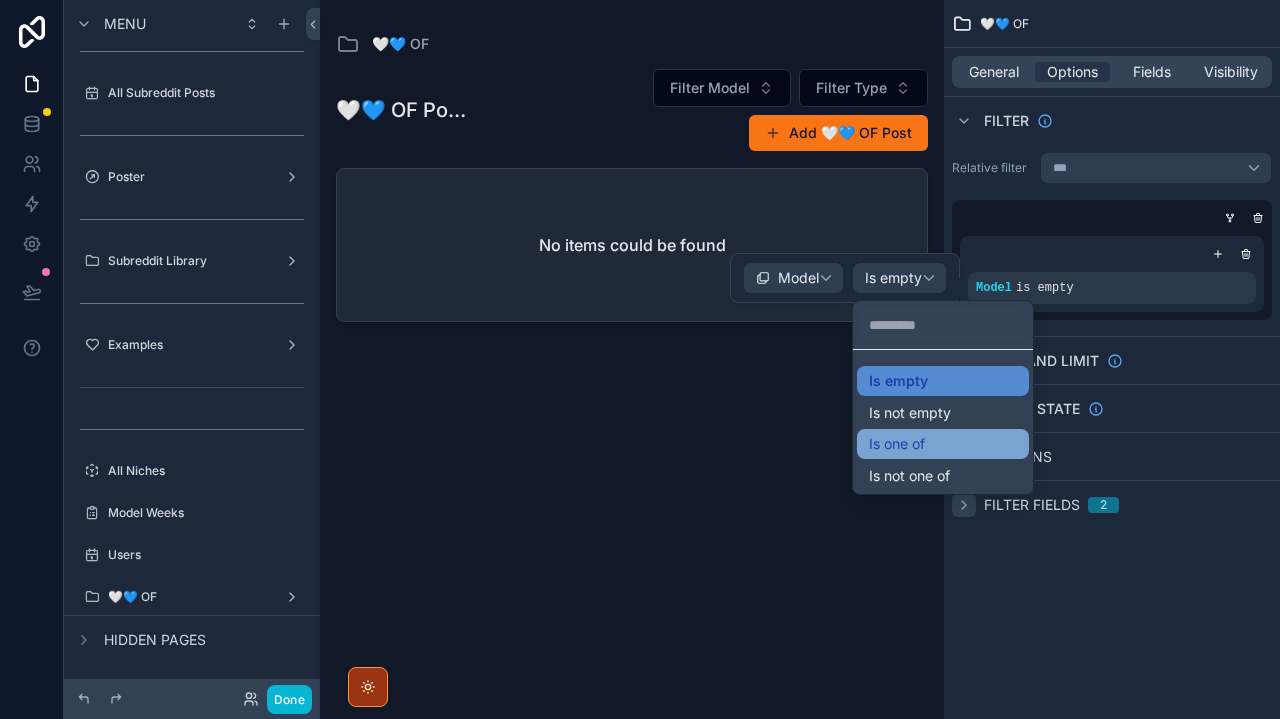 scroll, scrollTop: 0, scrollLeft: 0, axis: both 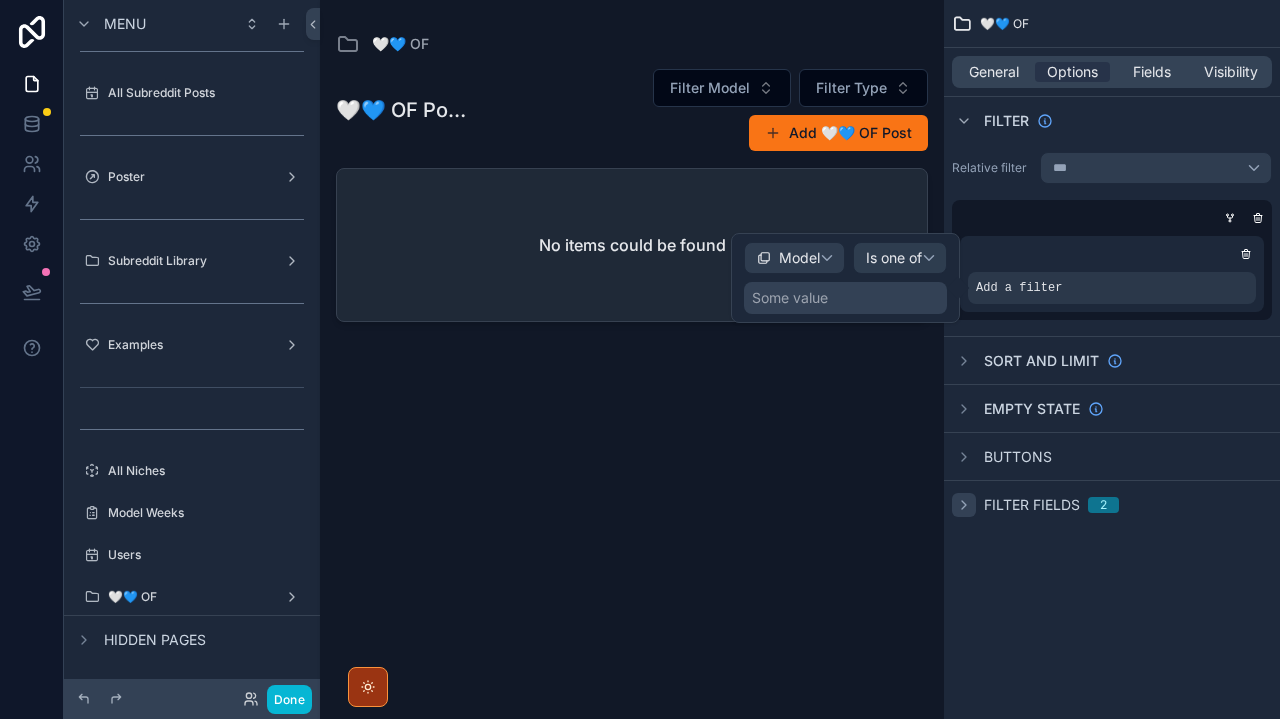 click on "Is one of" at bounding box center [900, 258] 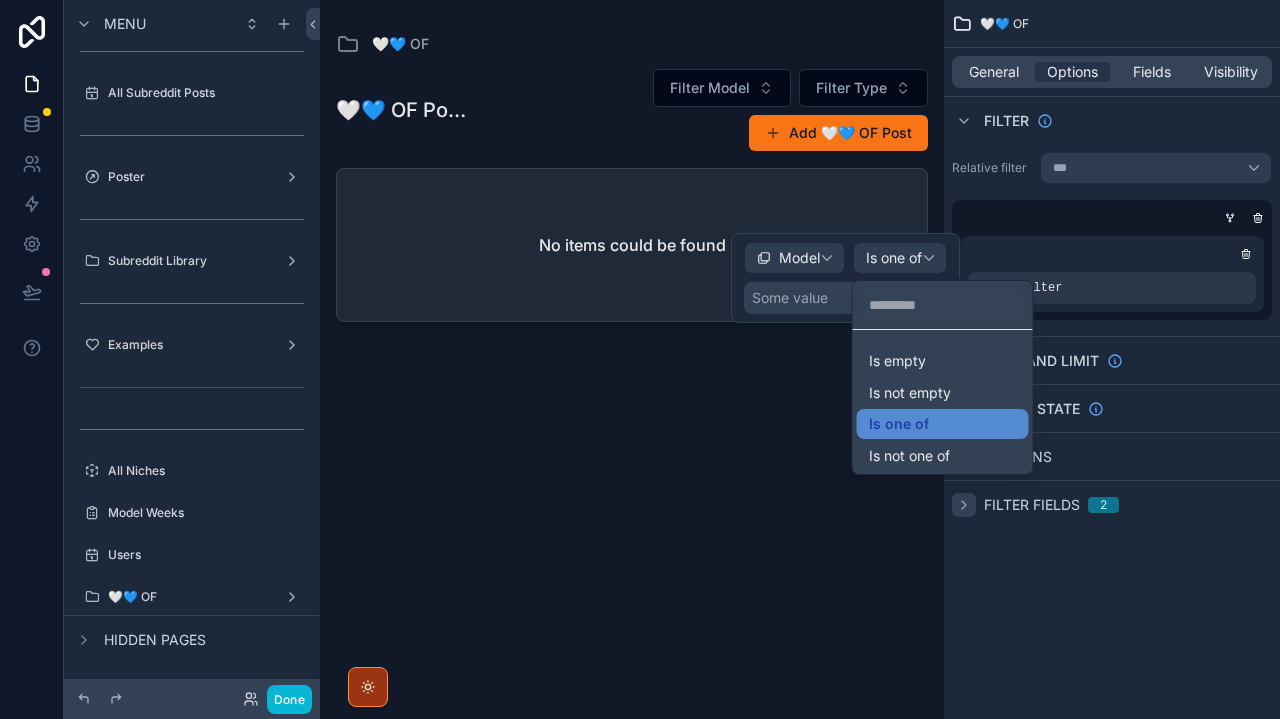 click at bounding box center (845, 278) 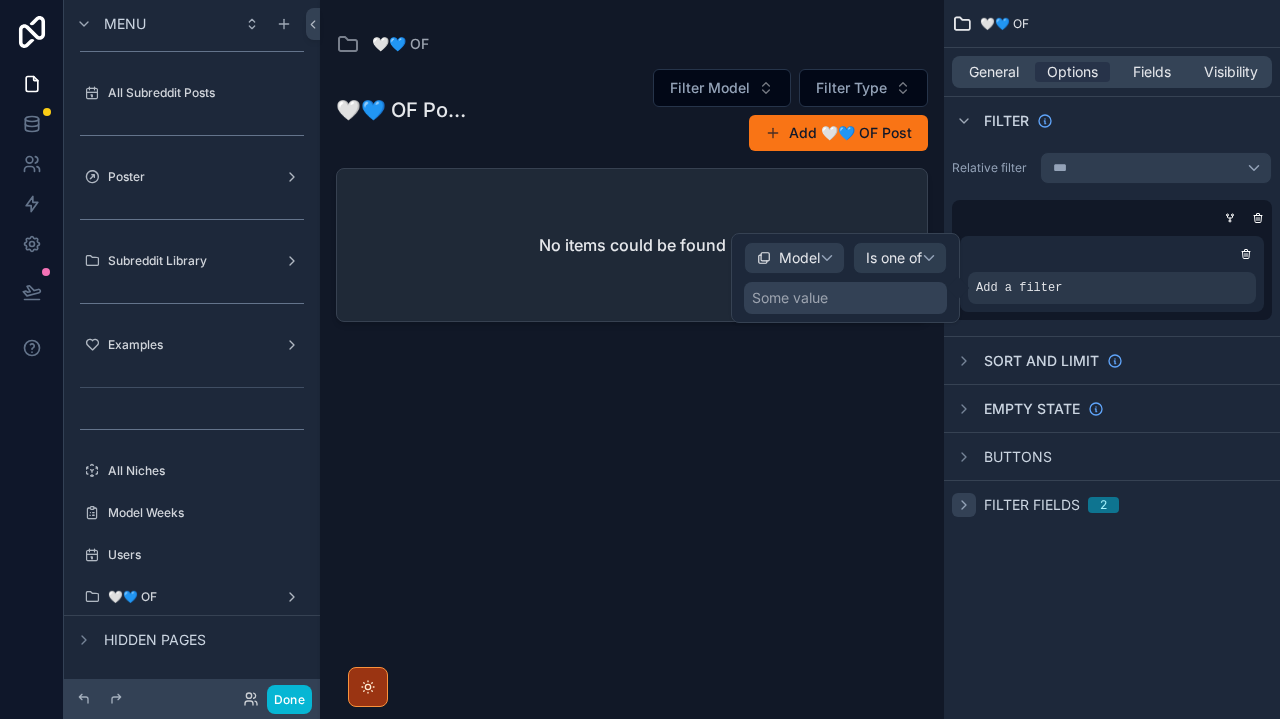 click on "Some value" at bounding box center [790, 298] 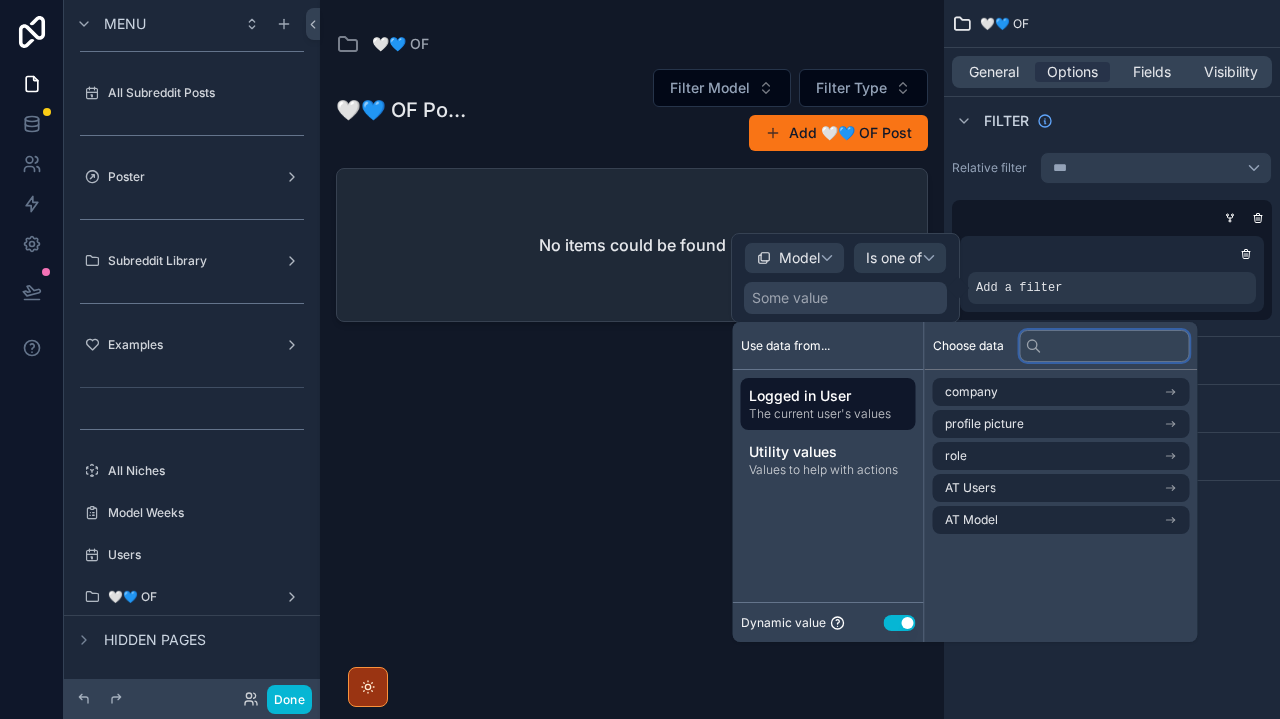 click at bounding box center [1105, 346] 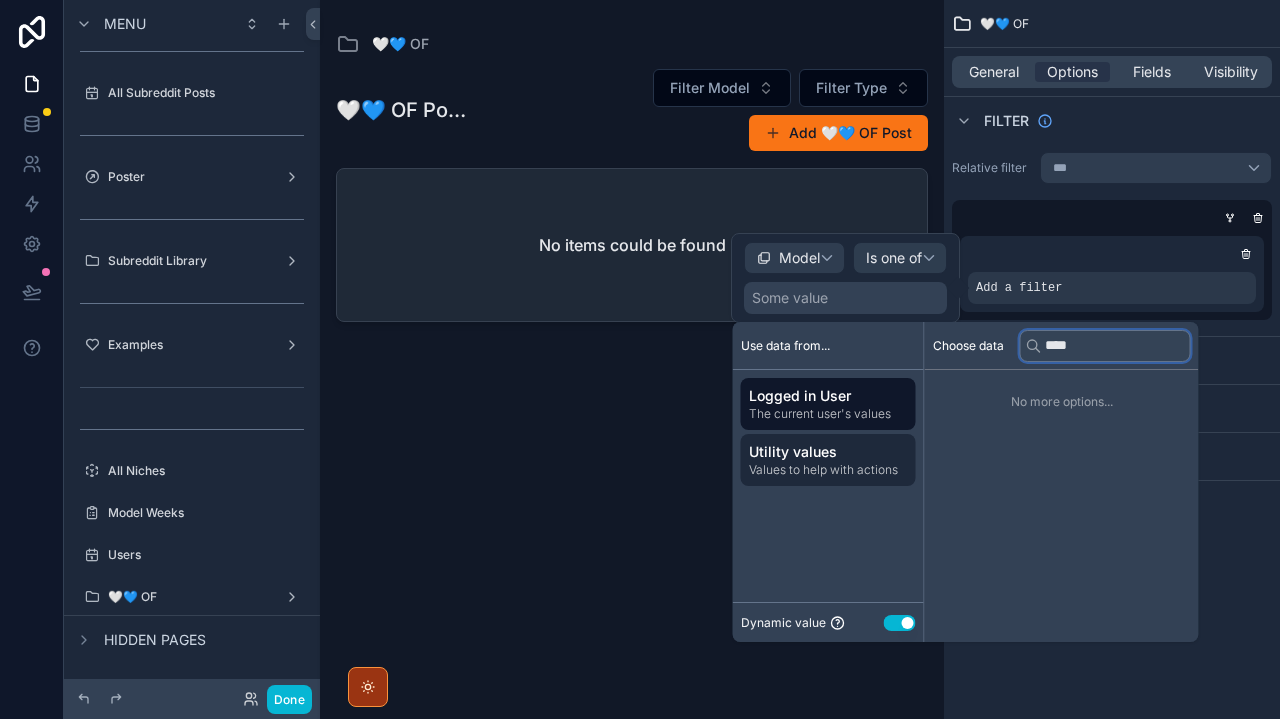 type on "****" 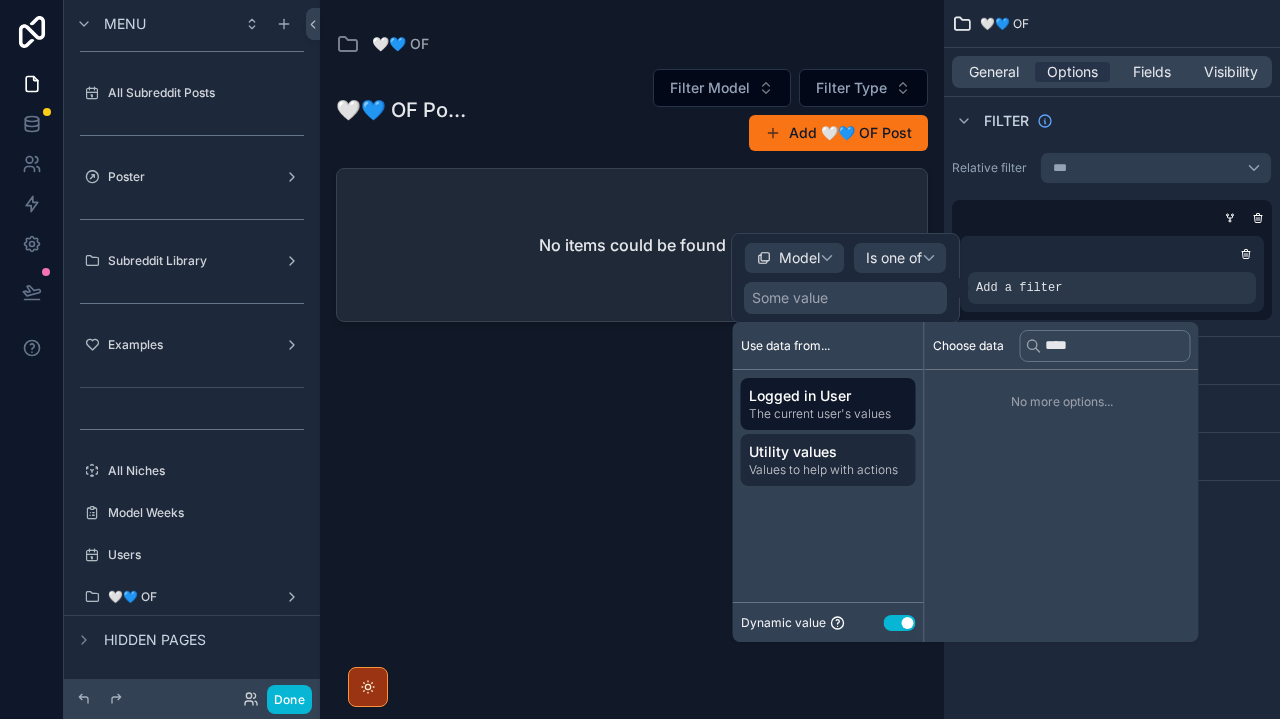 click on "Values to help with actions" at bounding box center (828, 470) 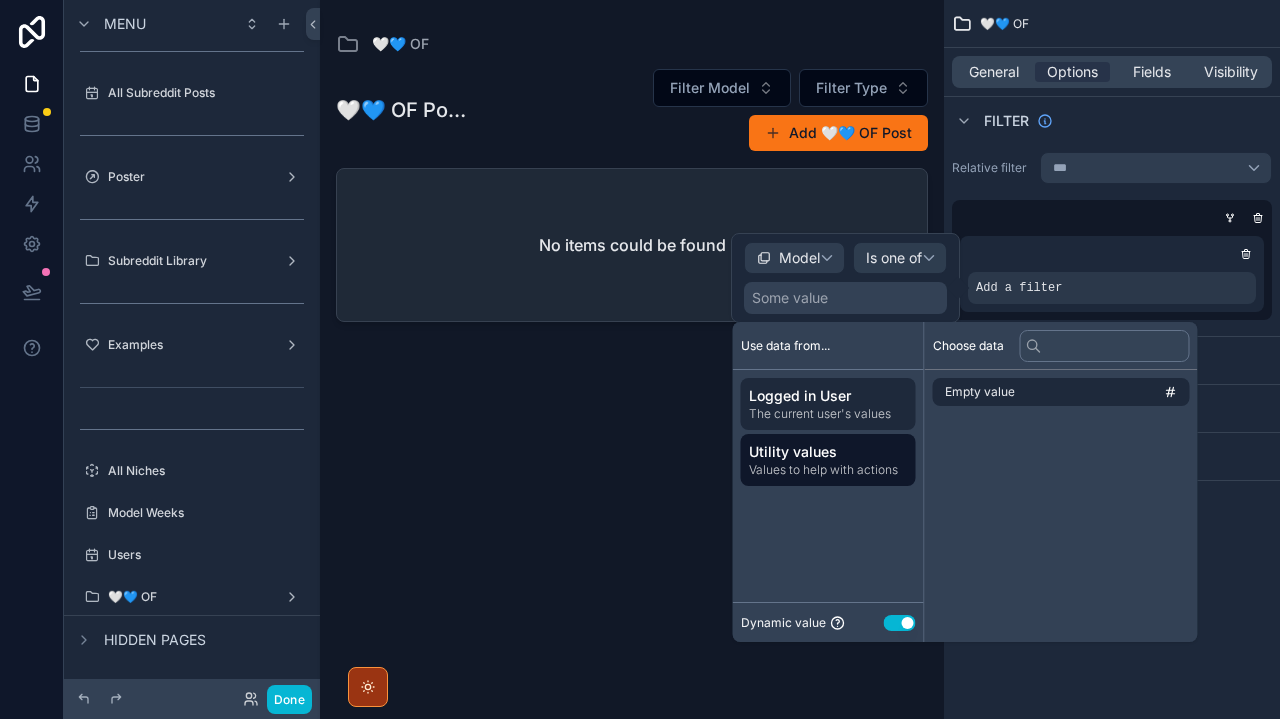 click on "Logged in User The current user's values" at bounding box center (828, 404) 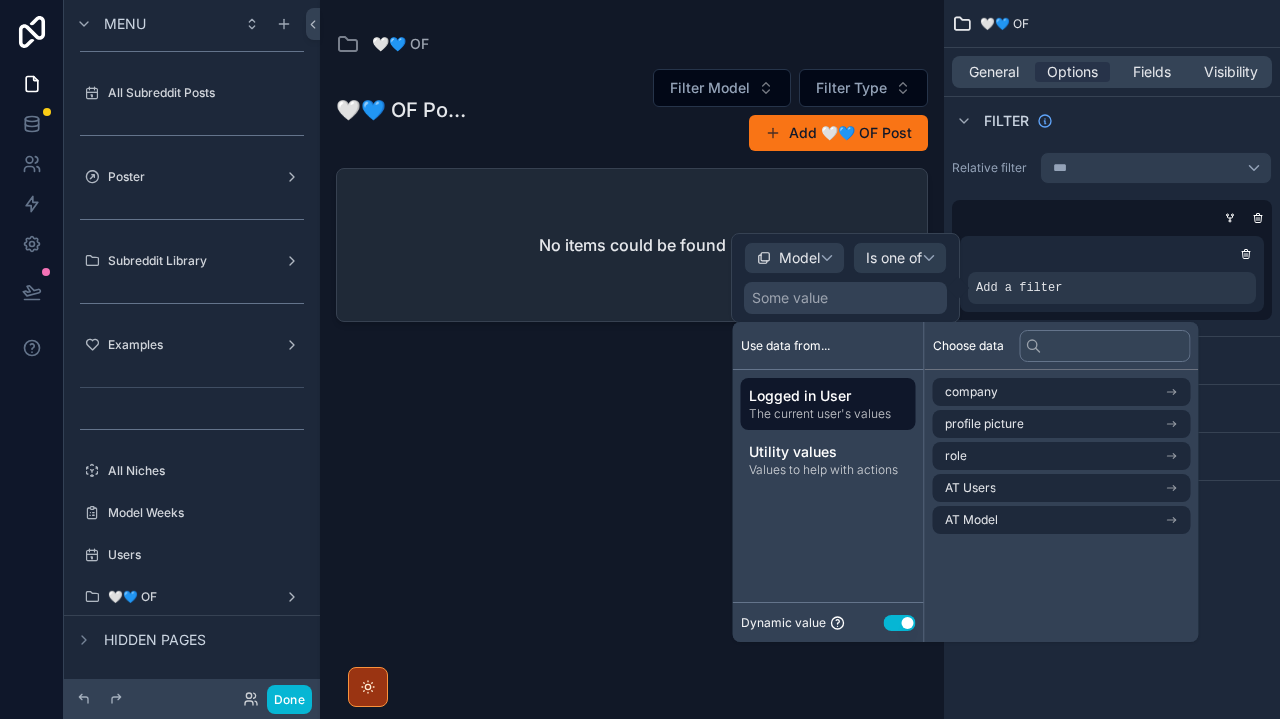 click on "Use setting" at bounding box center (900, 623) 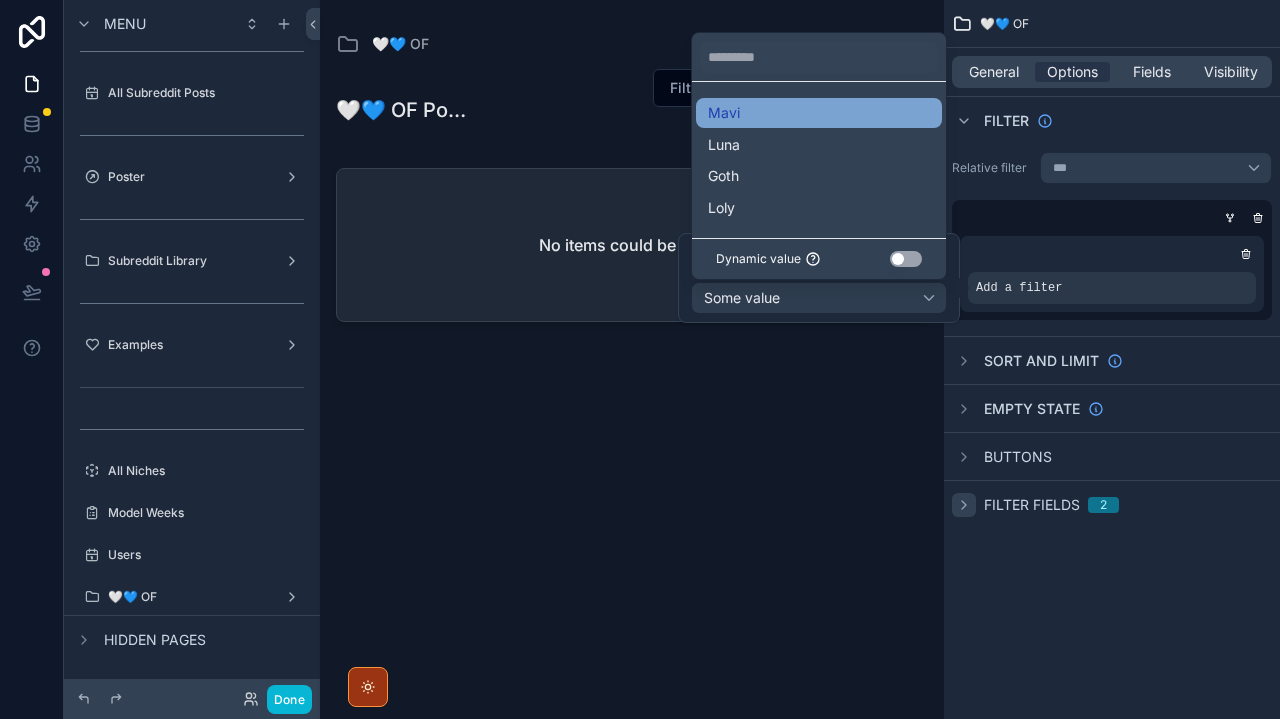scroll, scrollTop: 0, scrollLeft: 0, axis: both 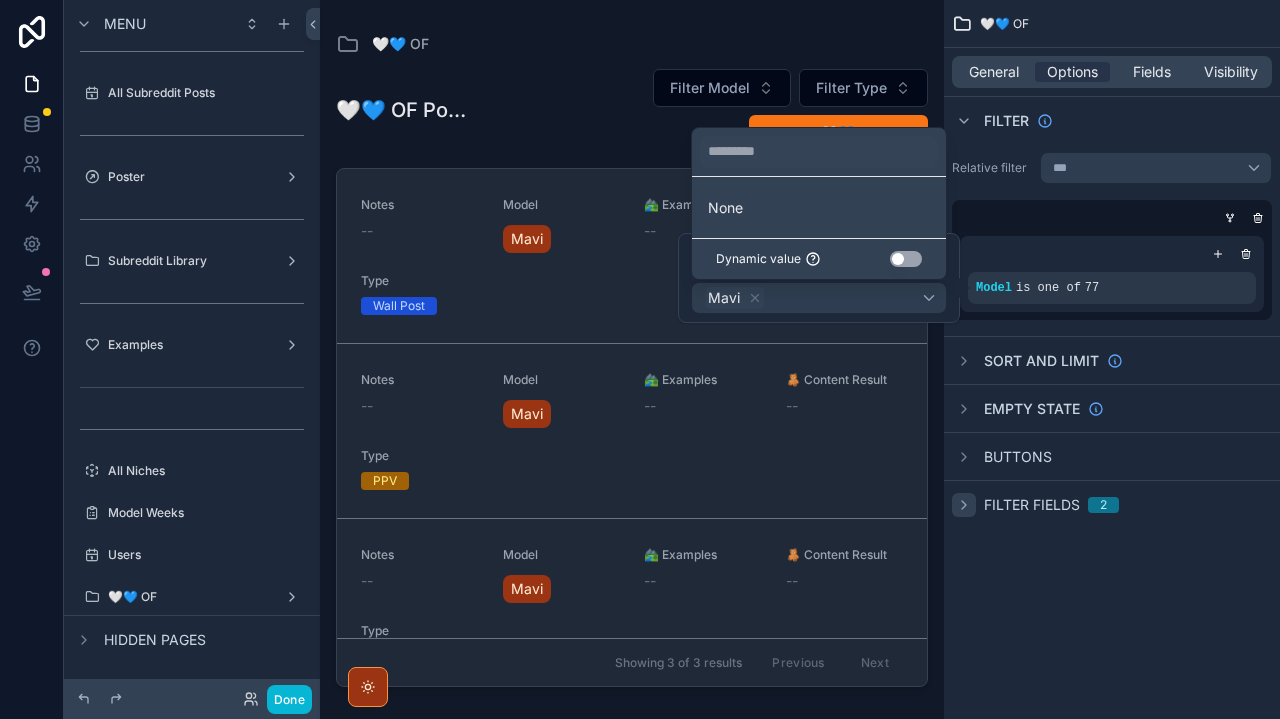 click at bounding box center (632, 347) 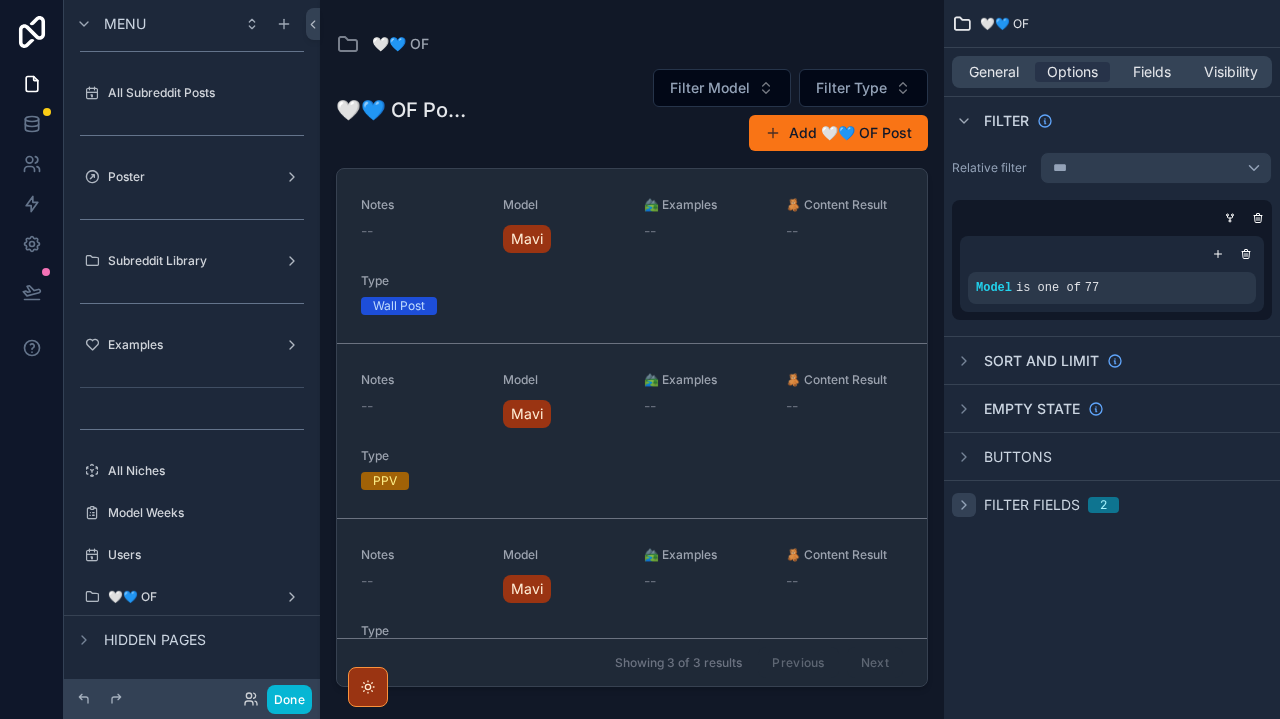 scroll, scrollTop: 0, scrollLeft: 0, axis: both 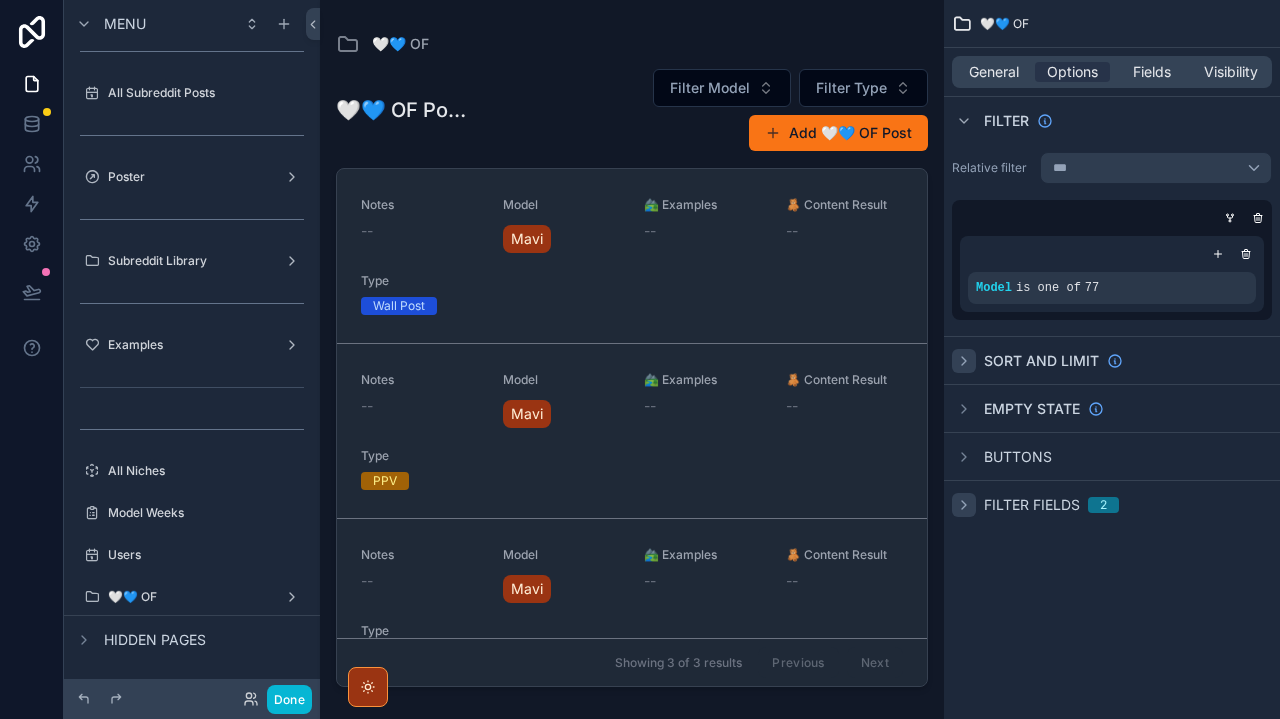 click 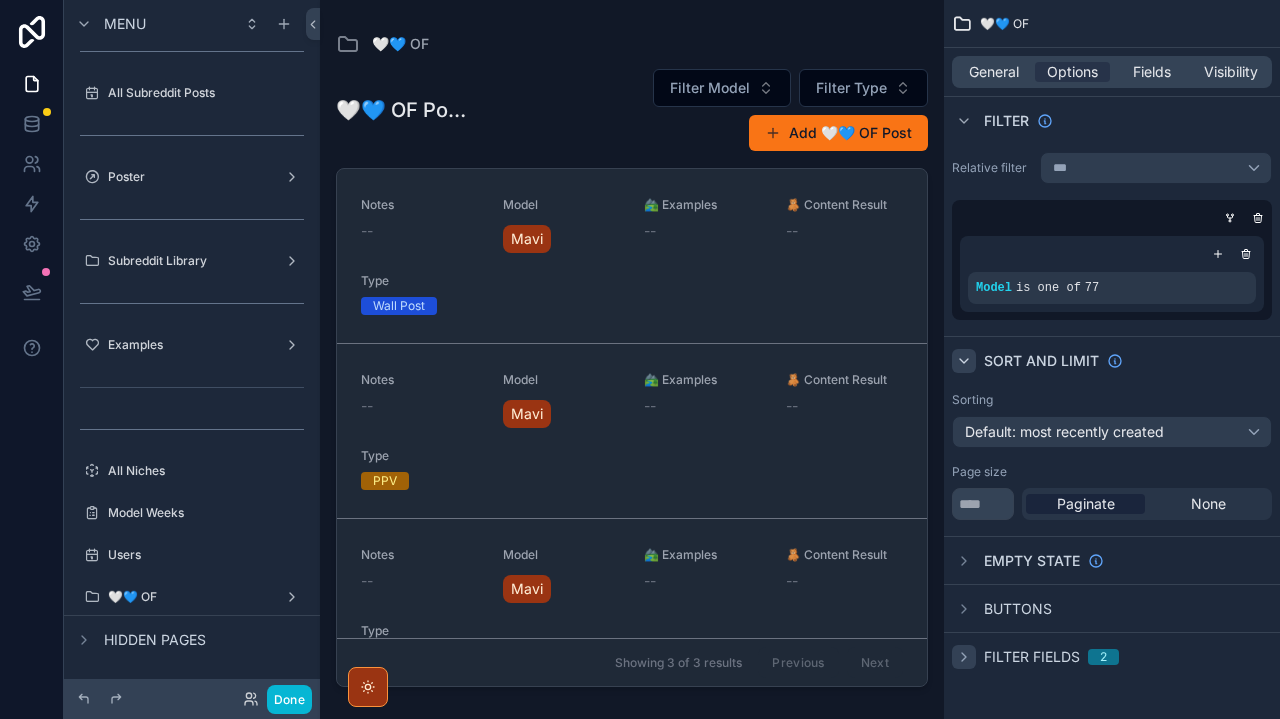 click 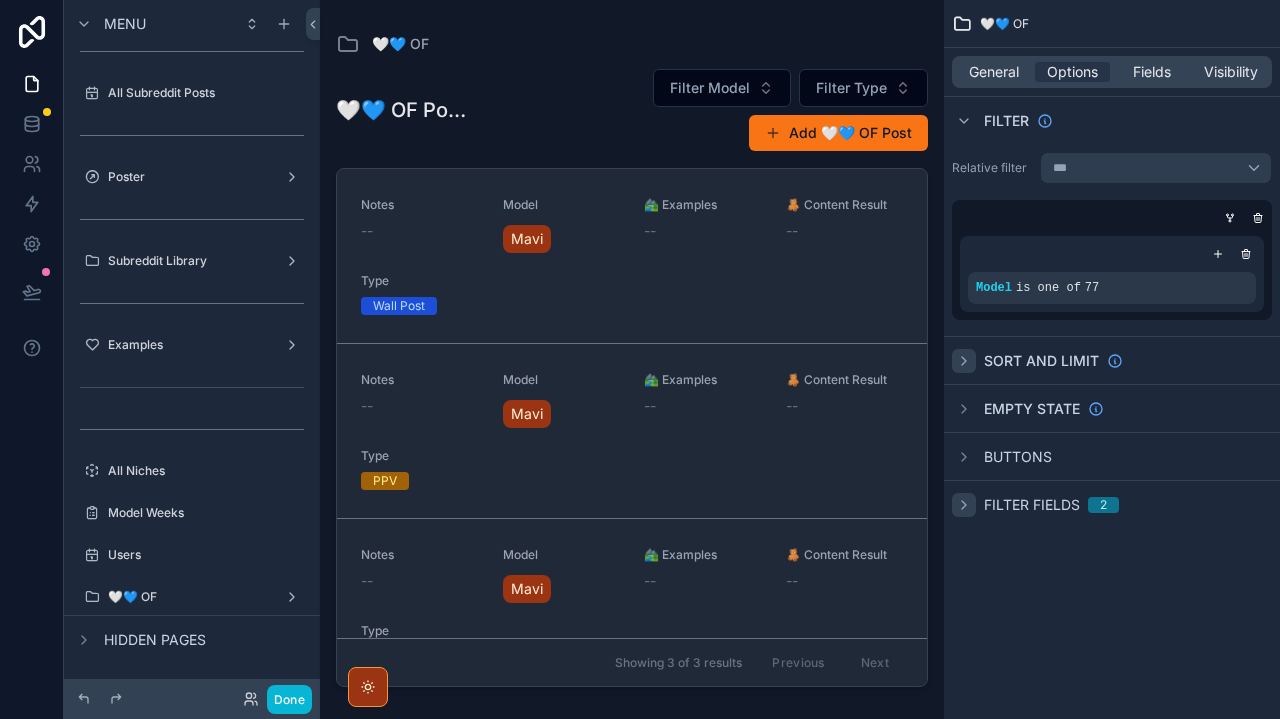 click at bounding box center (964, 505) 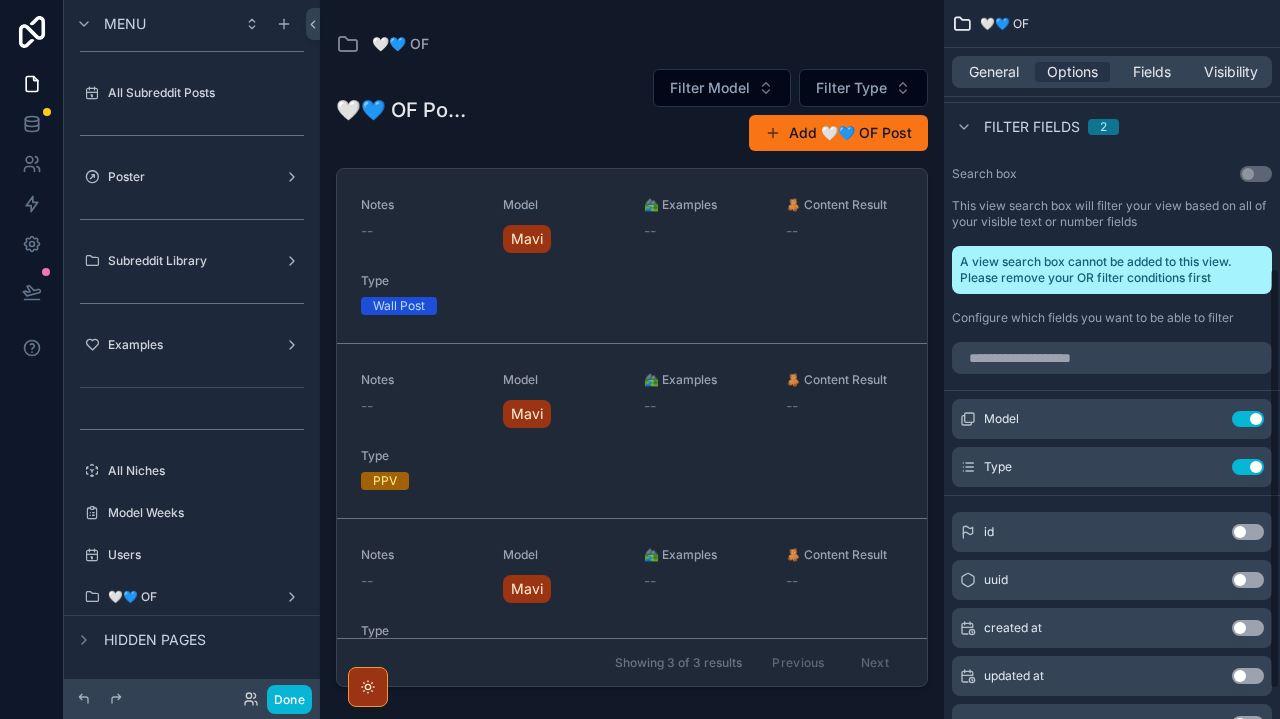 scroll, scrollTop: 475, scrollLeft: 0, axis: vertical 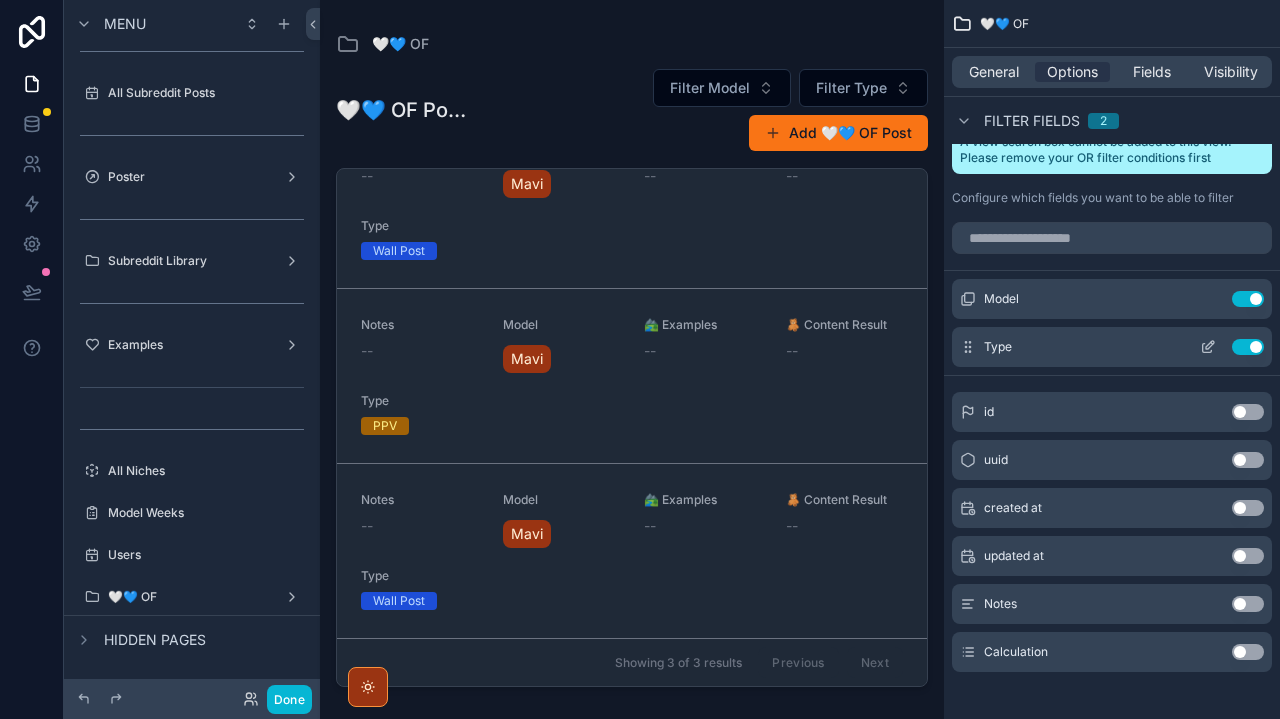 click on "Use setting" at bounding box center [1248, 347] 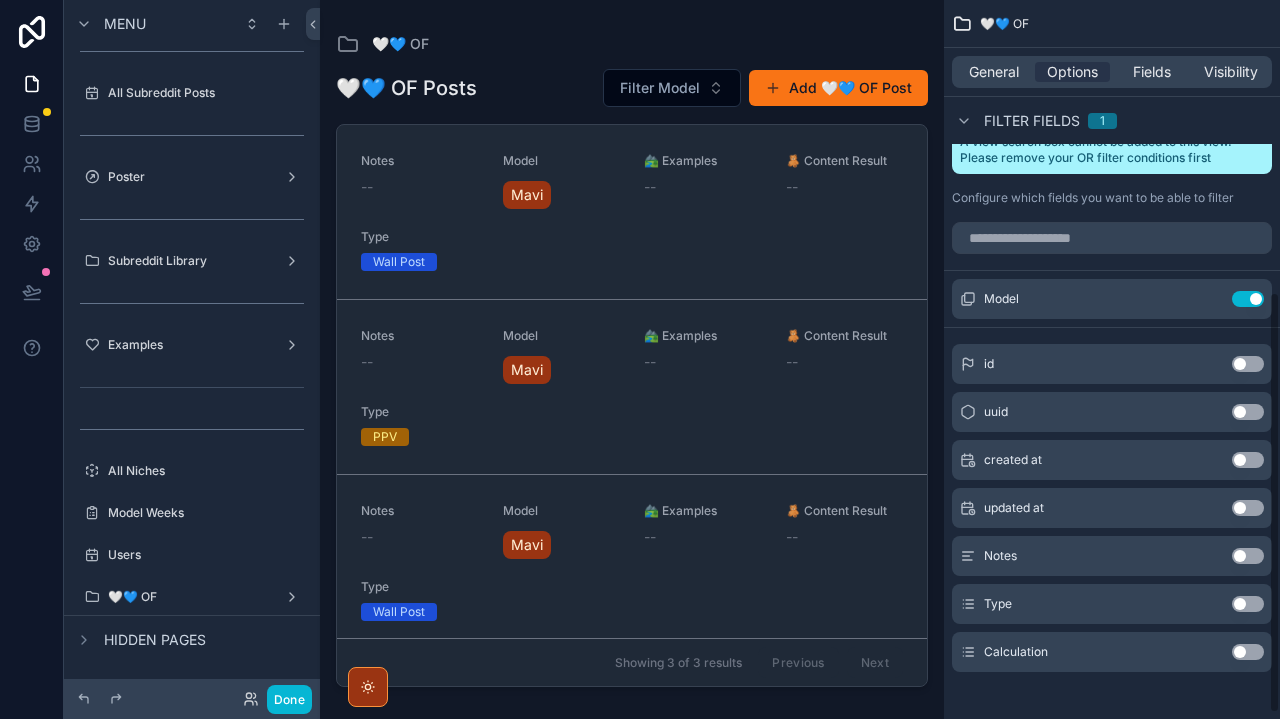 click on "Use setting" at bounding box center [1248, 364] 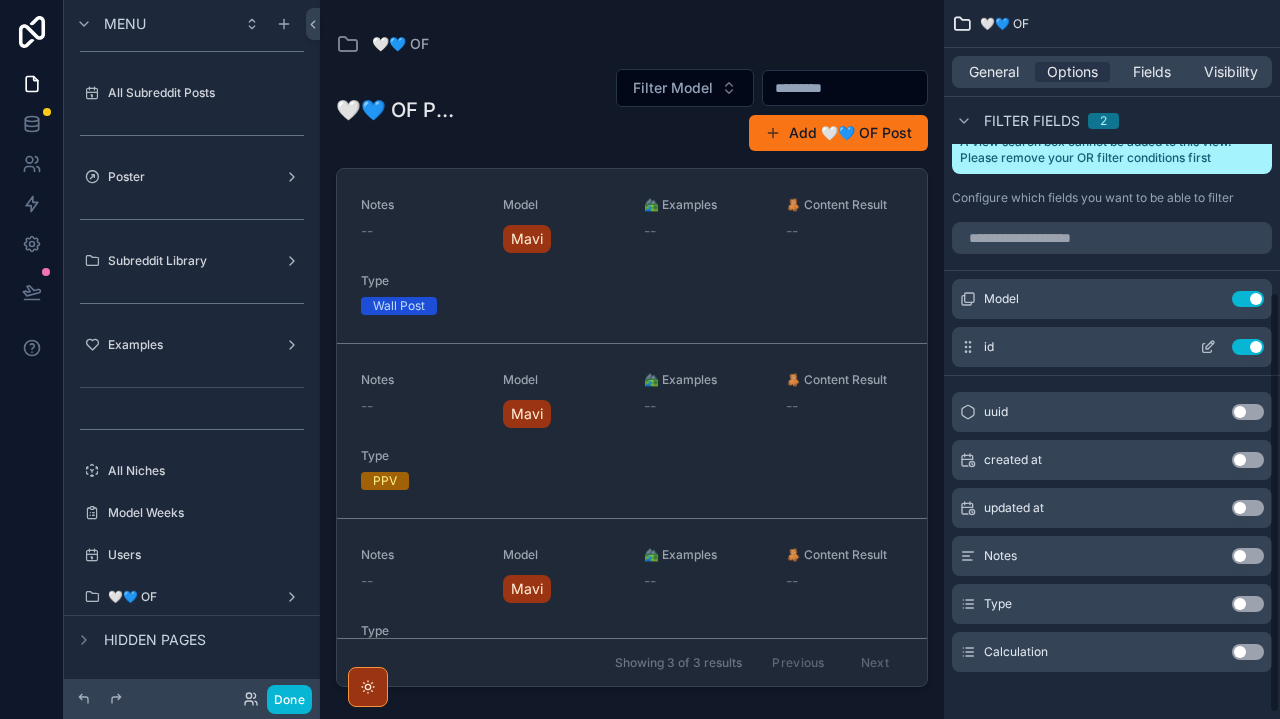 click on "id Use setting" at bounding box center [1112, 347] 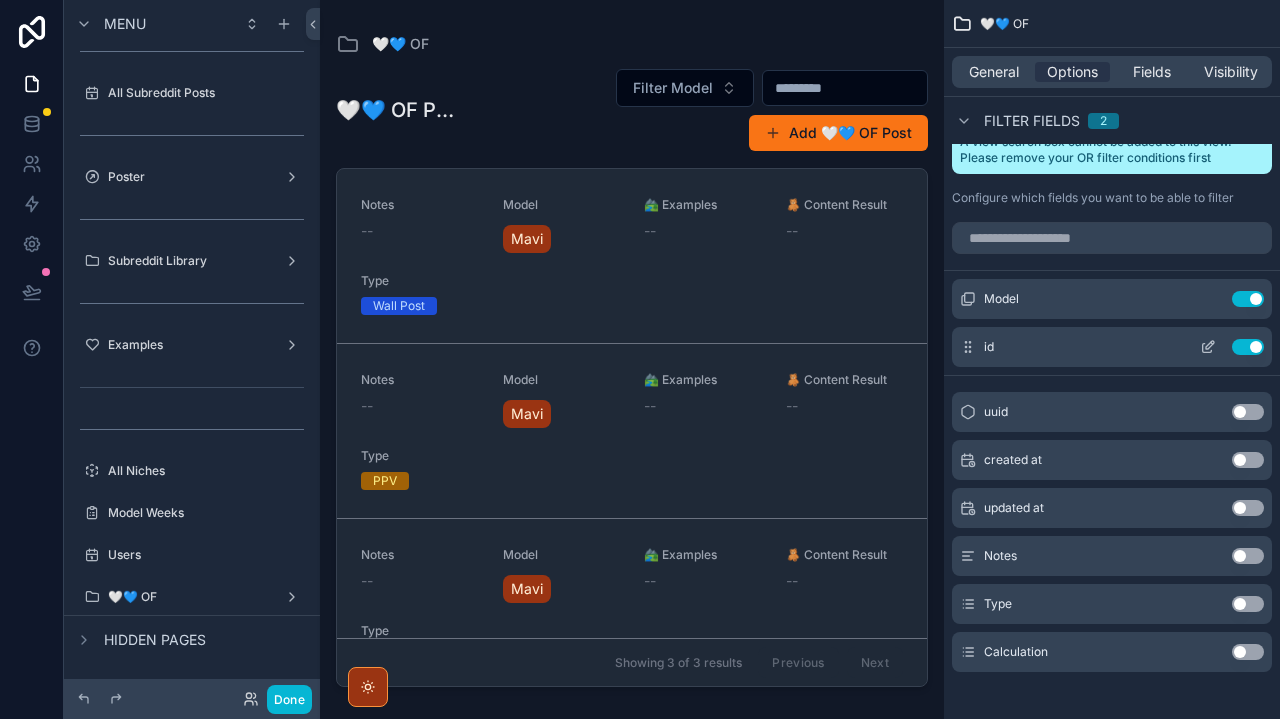 click on "Use setting" at bounding box center [1248, 347] 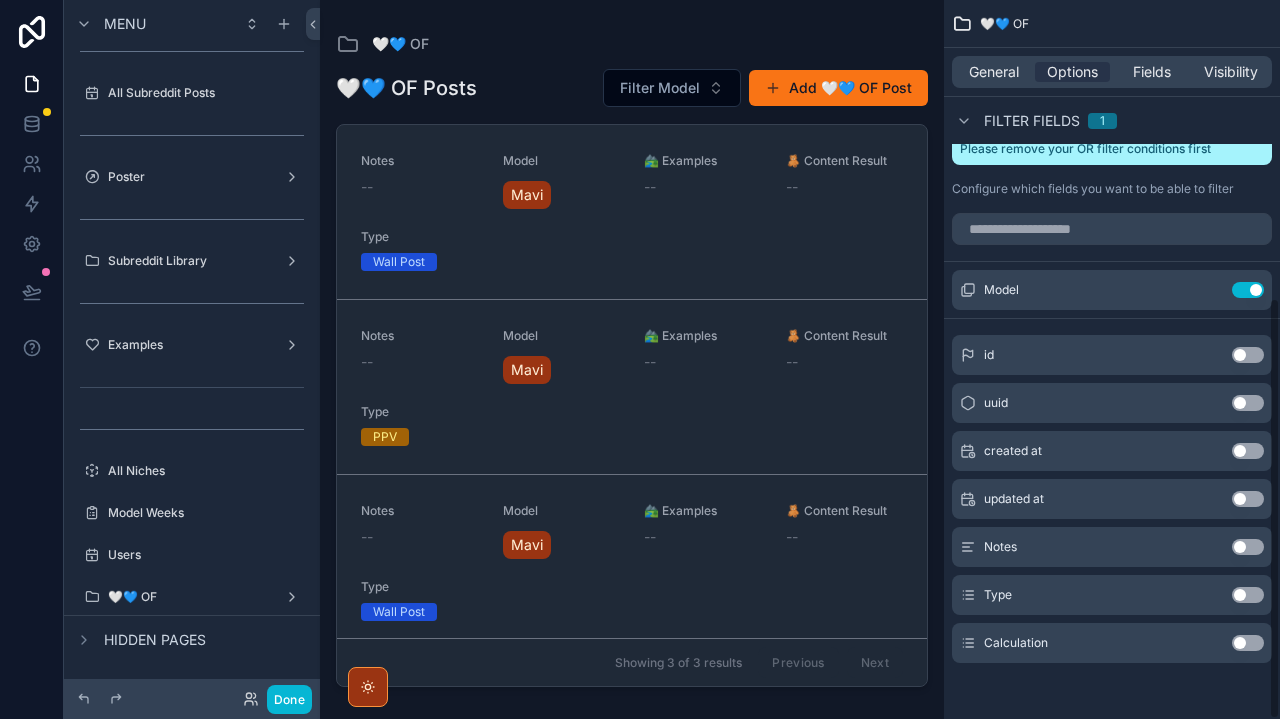 scroll, scrollTop: 507, scrollLeft: 0, axis: vertical 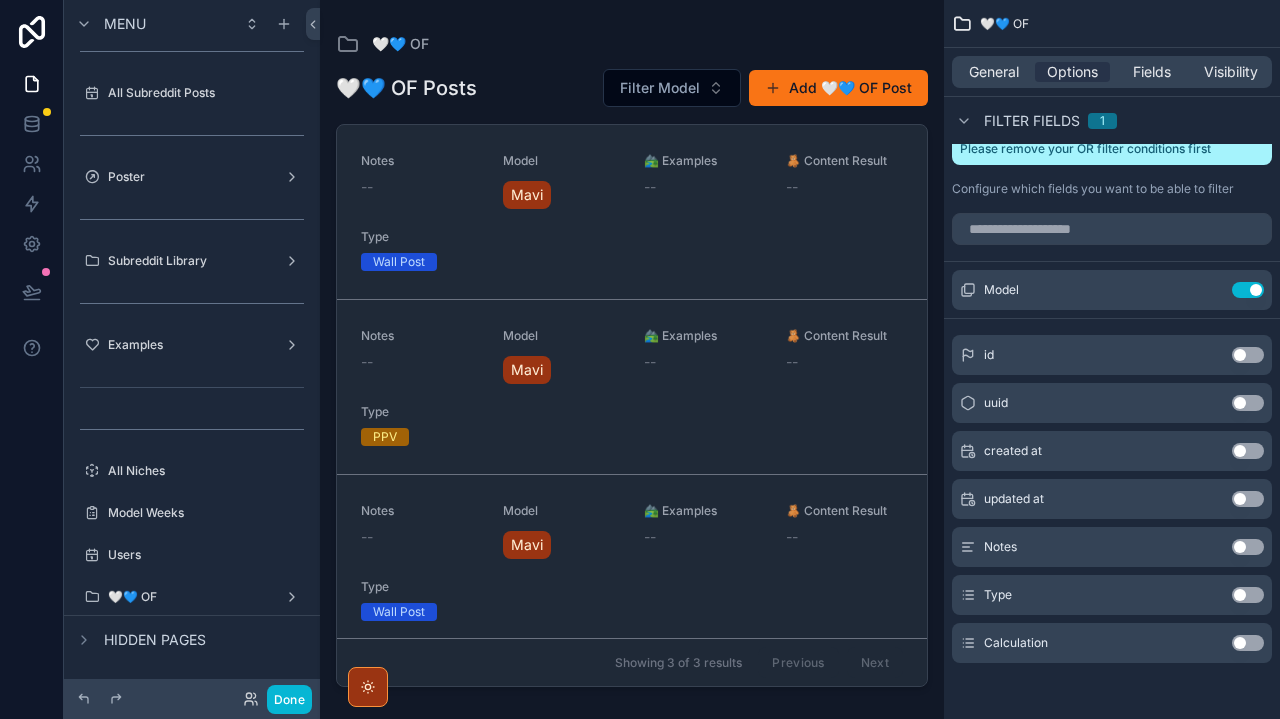 click on "Type Use setting" at bounding box center [1112, 595] 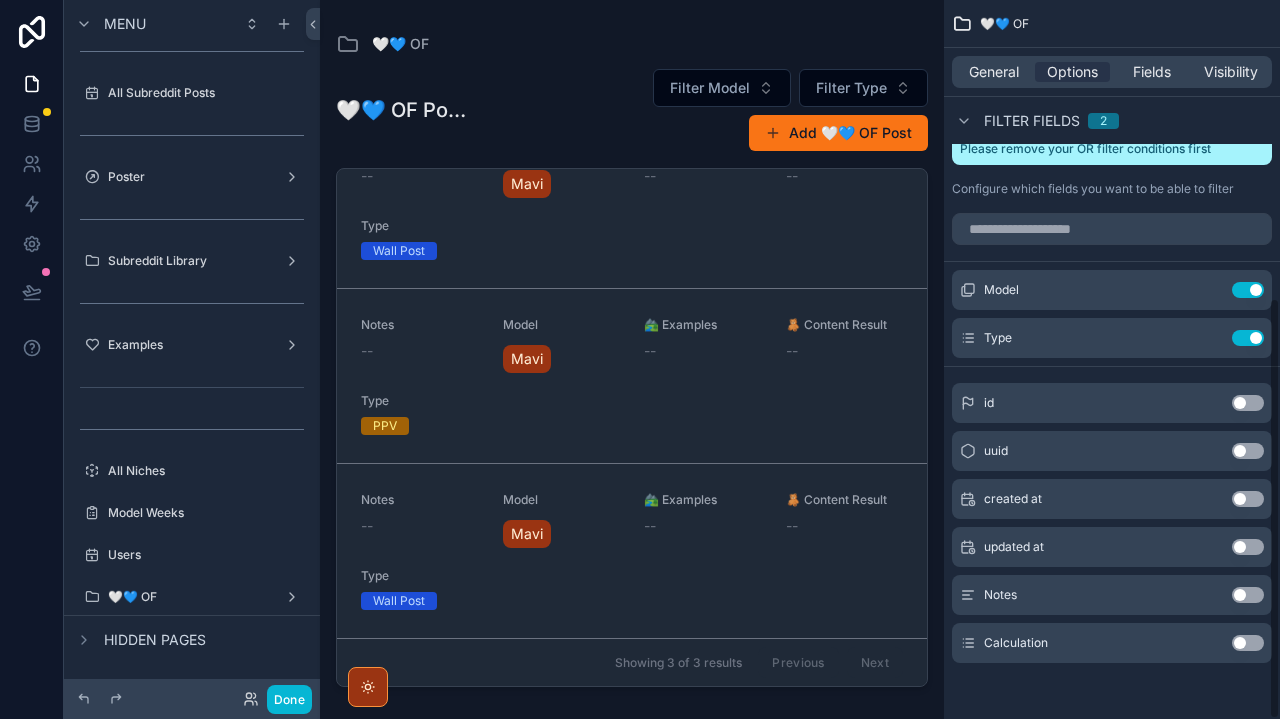 scroll, scrollTop: 55, scrollLeft: 0, axis: vertical 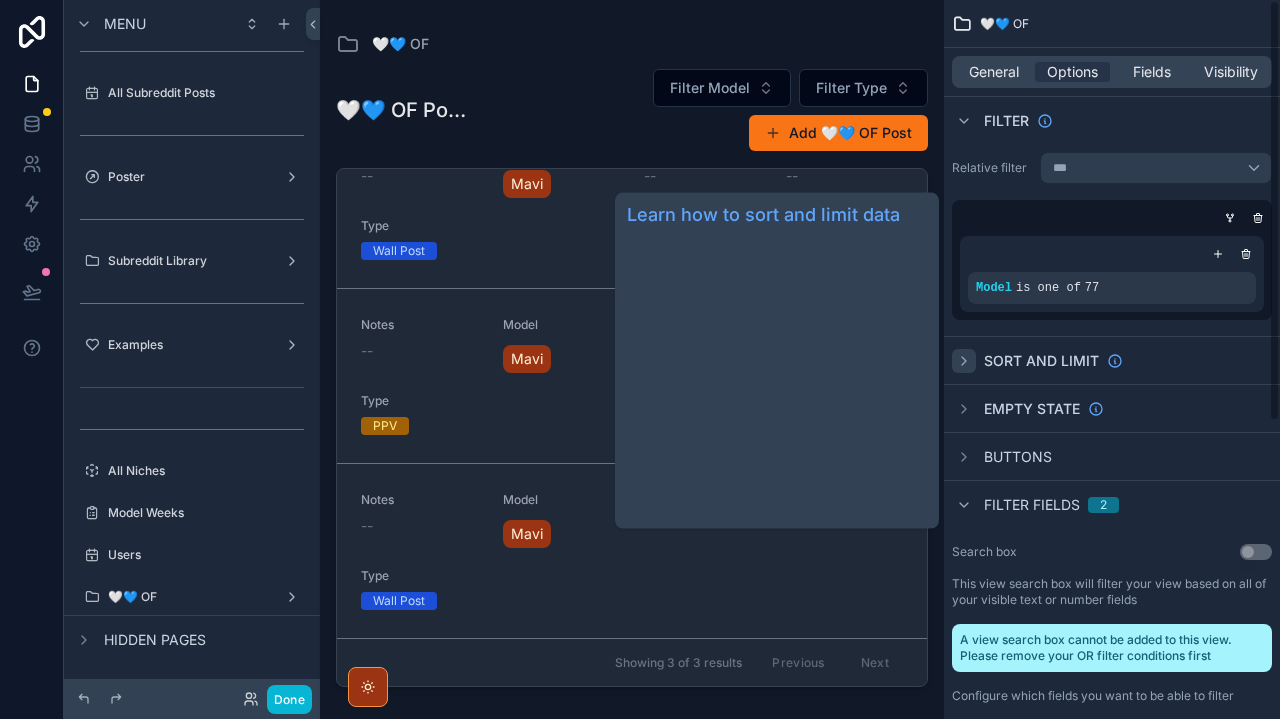 click 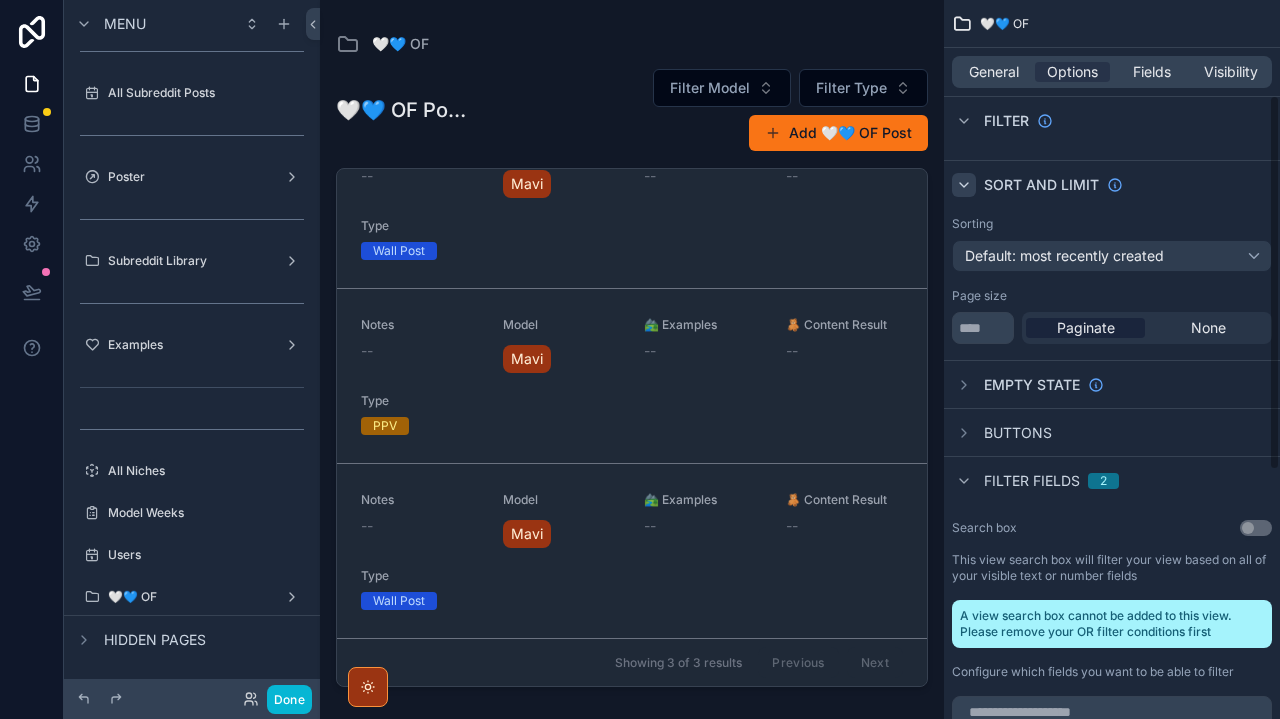 scroll, scrollTop: 182, scrollLeft: 0, axis: vertical 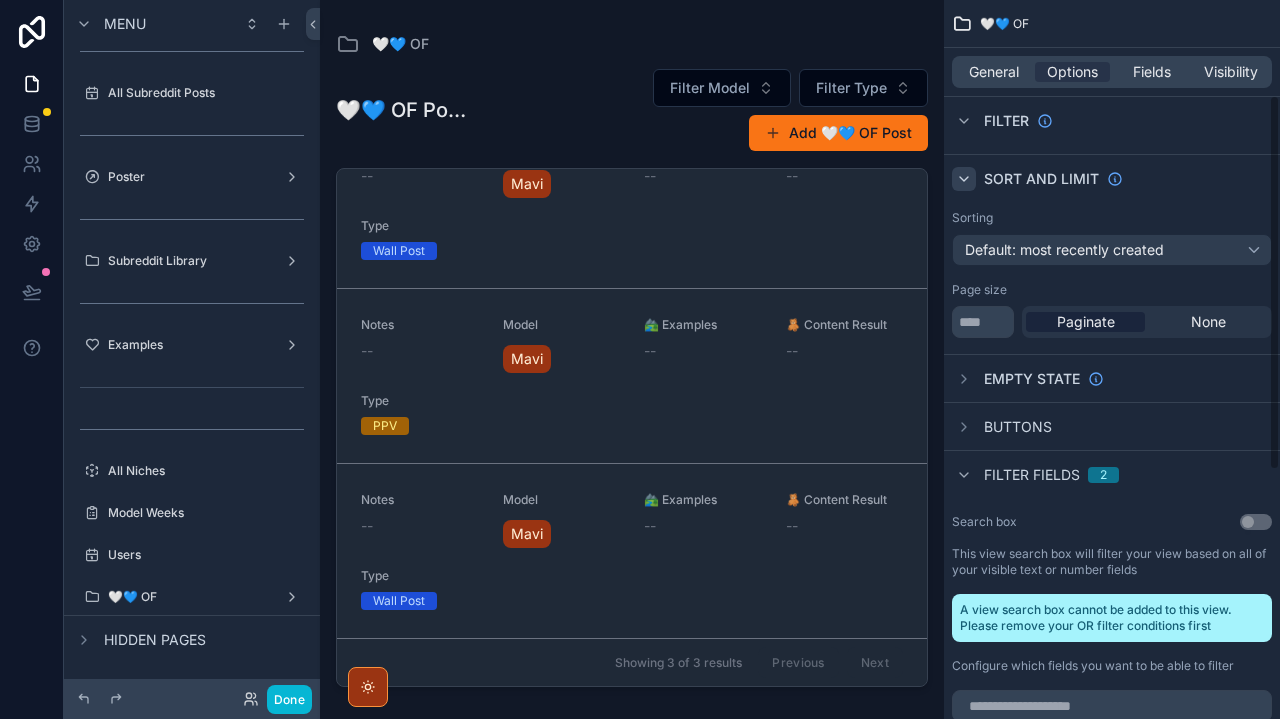 click on "Sorting Default: most recently created Page size ** Paginate None" at bounding box center [1112, 274] 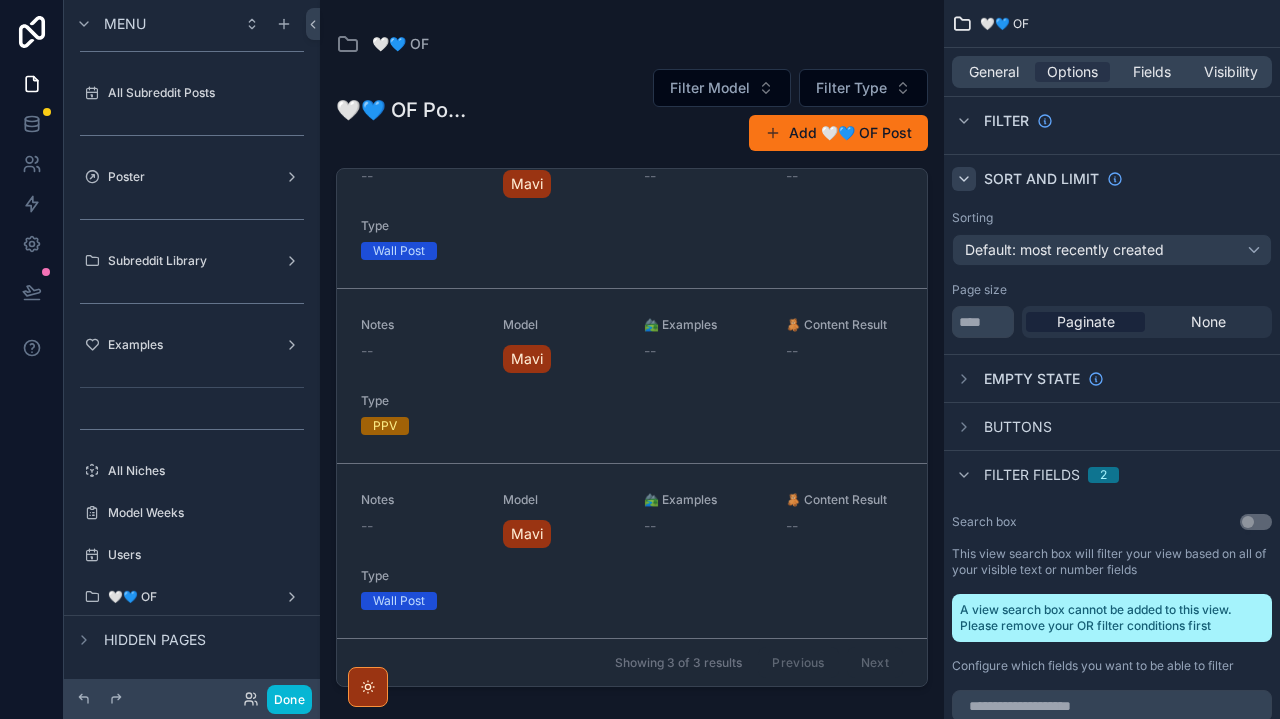 click on "Default: most recently created" at bounding box center [1112, 250] 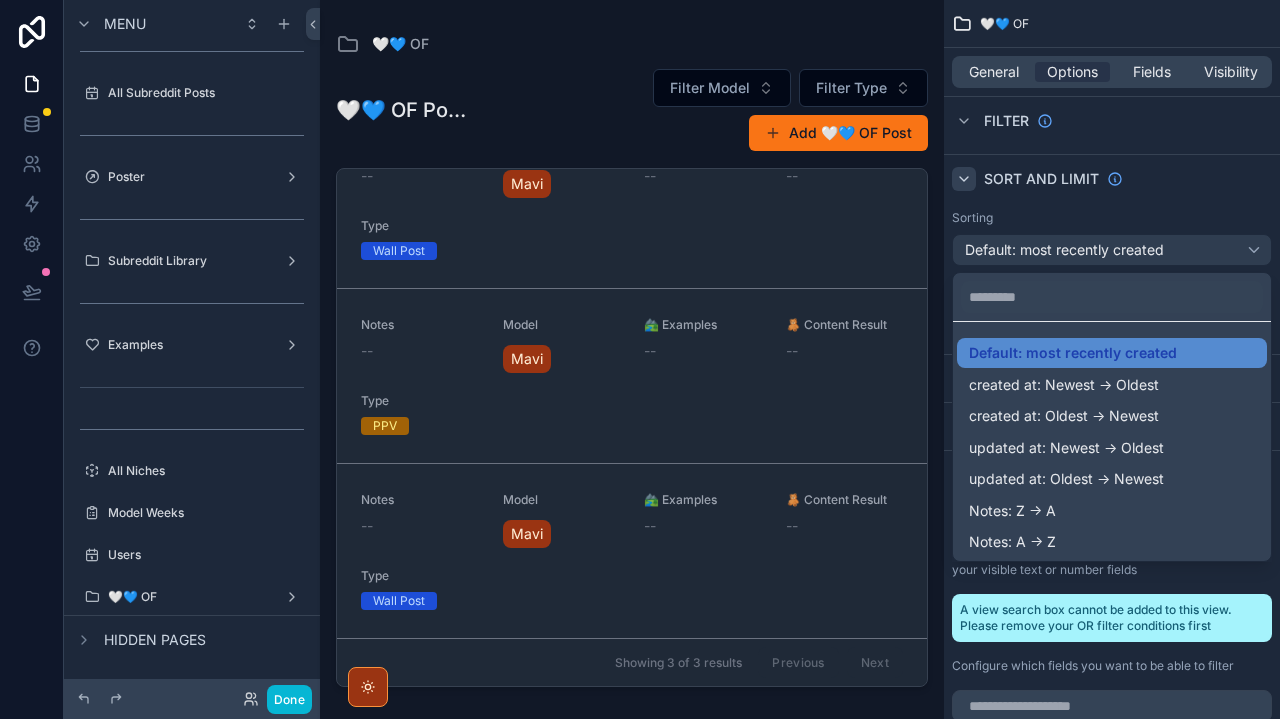scroll, scrollTop: 0, scrollLeft: 0, axis: both 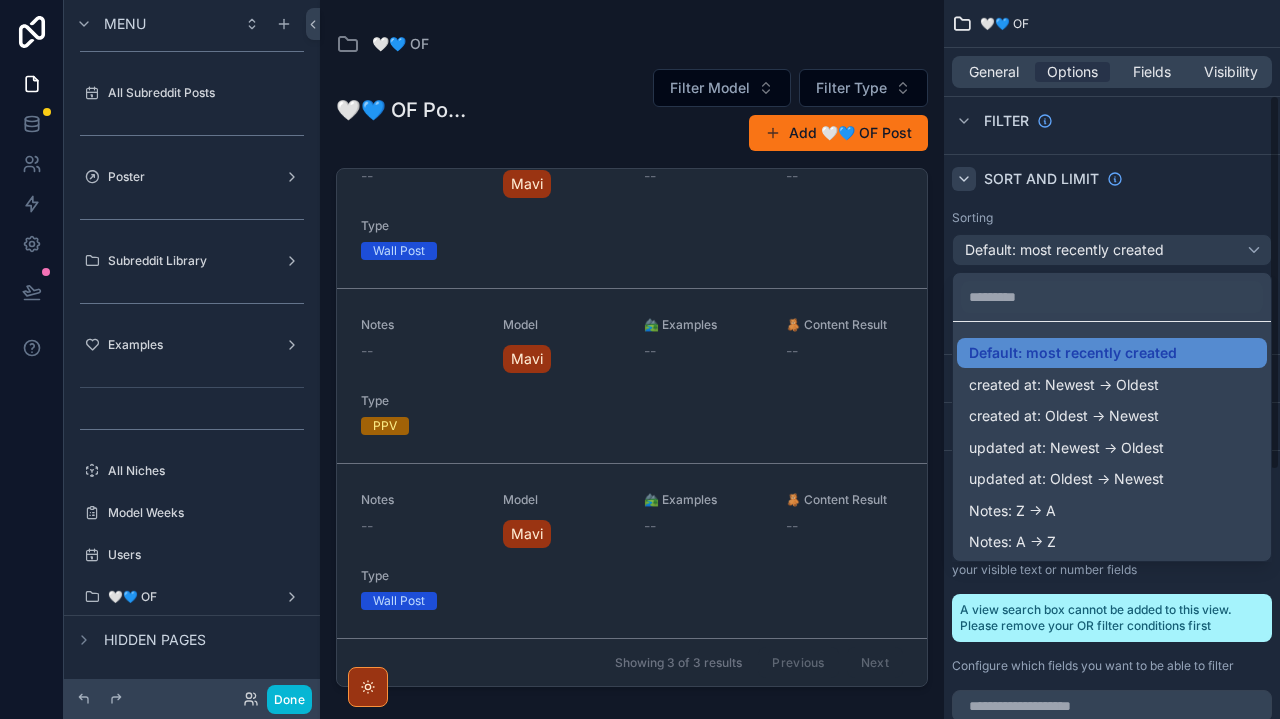 click at bounding box center (640, 359) 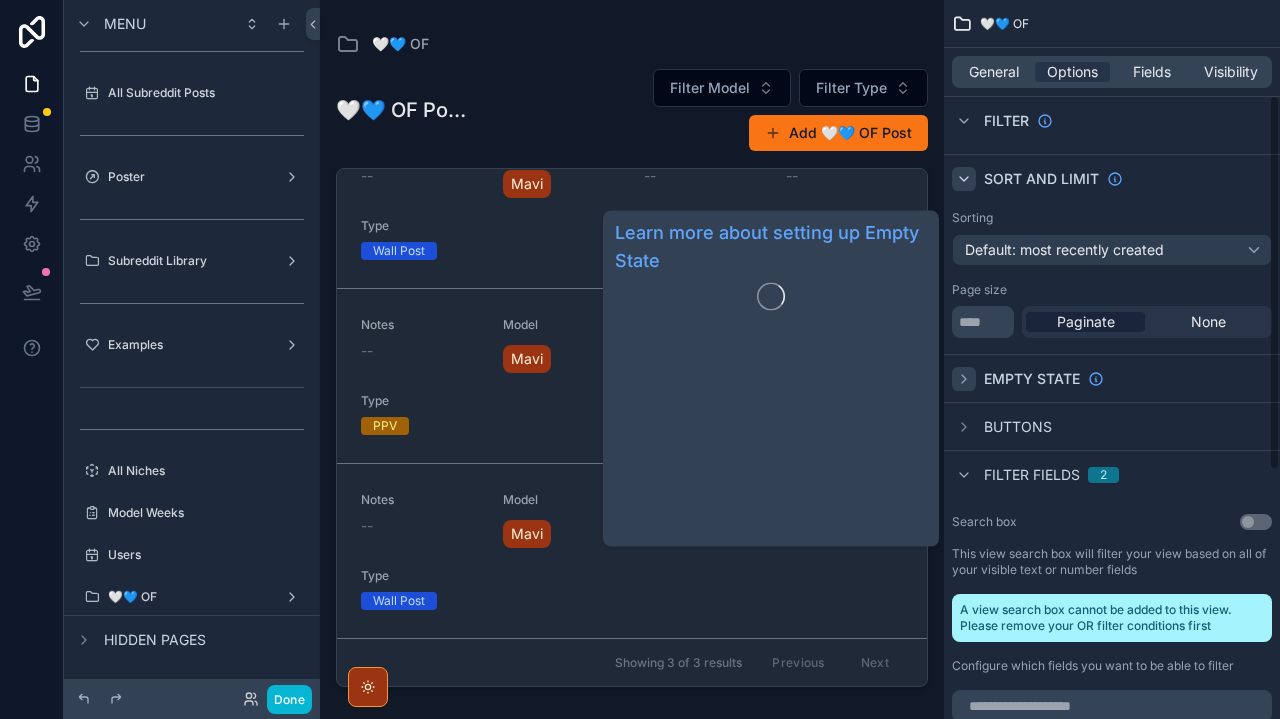 click 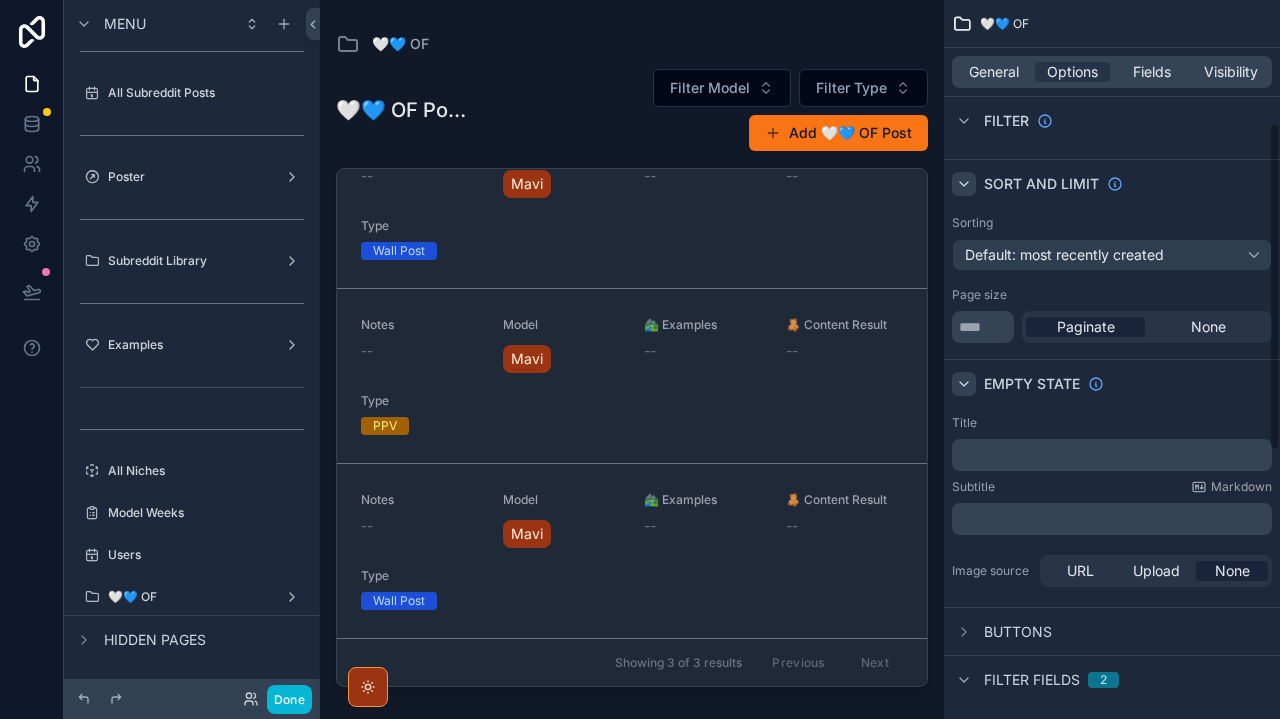 scroll, scrollTop: 330, scrollLeft: 0, axis: vertical 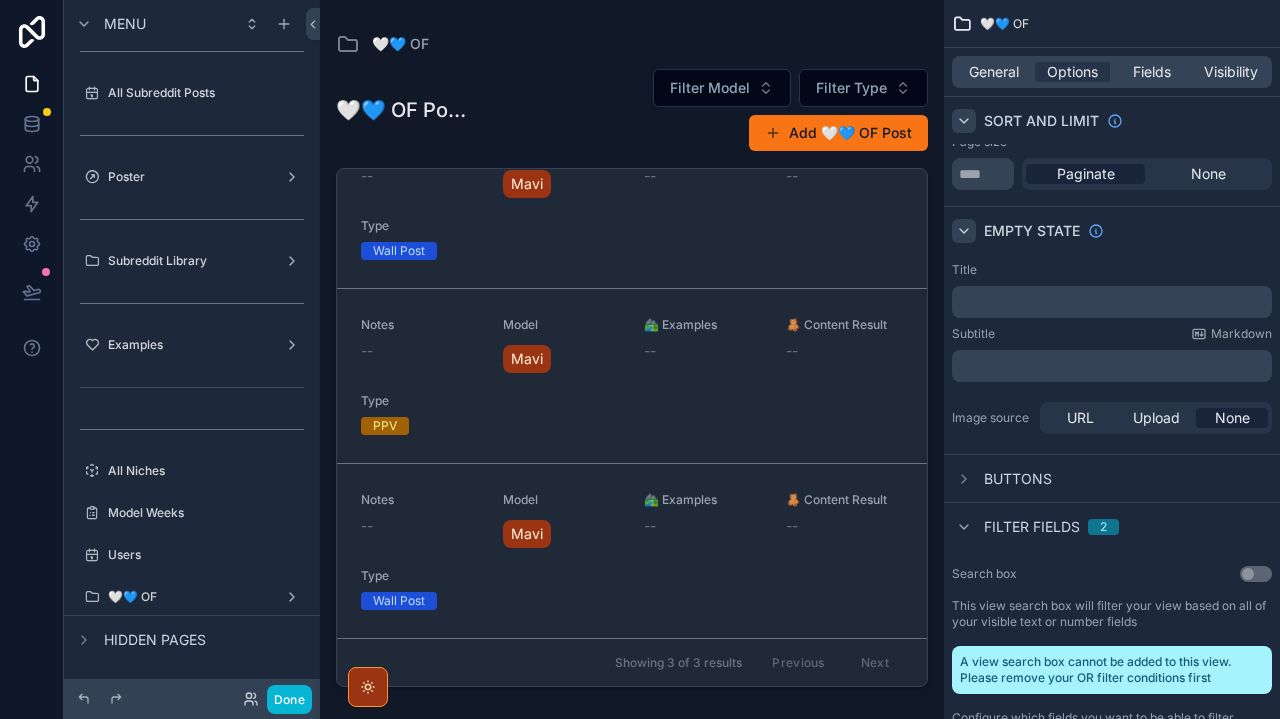 click at bounding box center [964, 231] 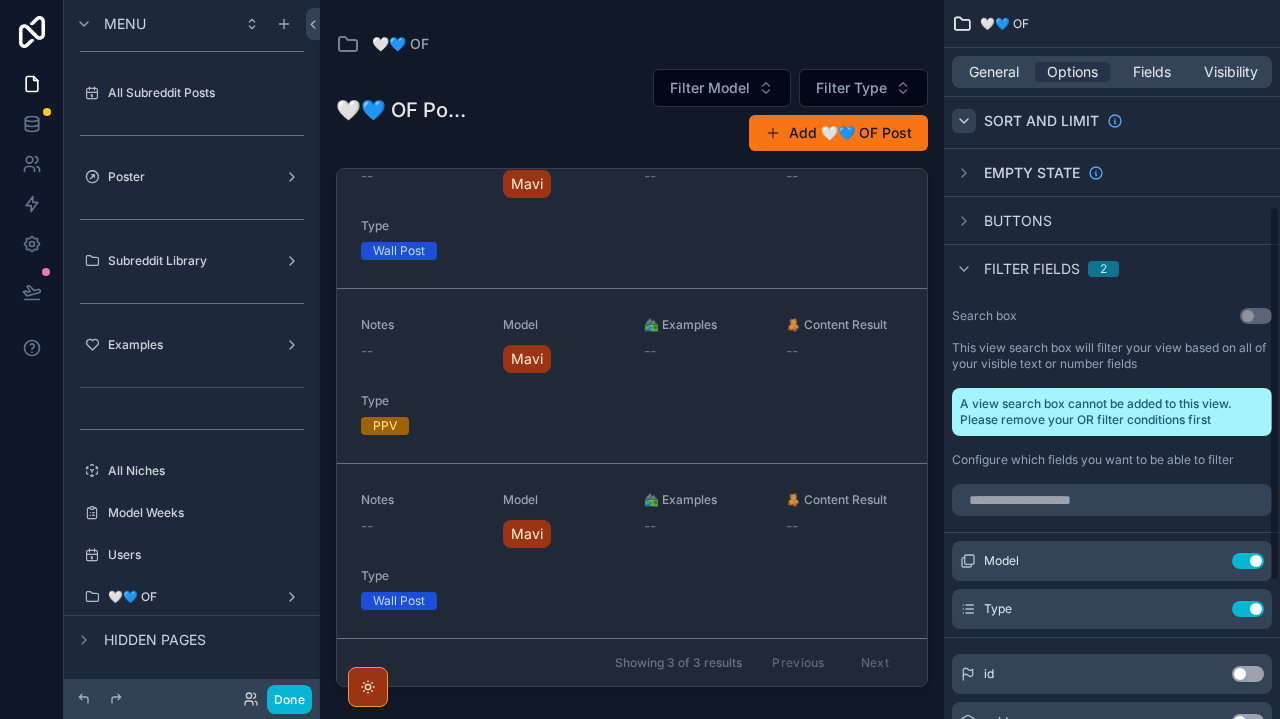 scroll, scrollTop: 396, scrollLeft: 0, axis: vertical 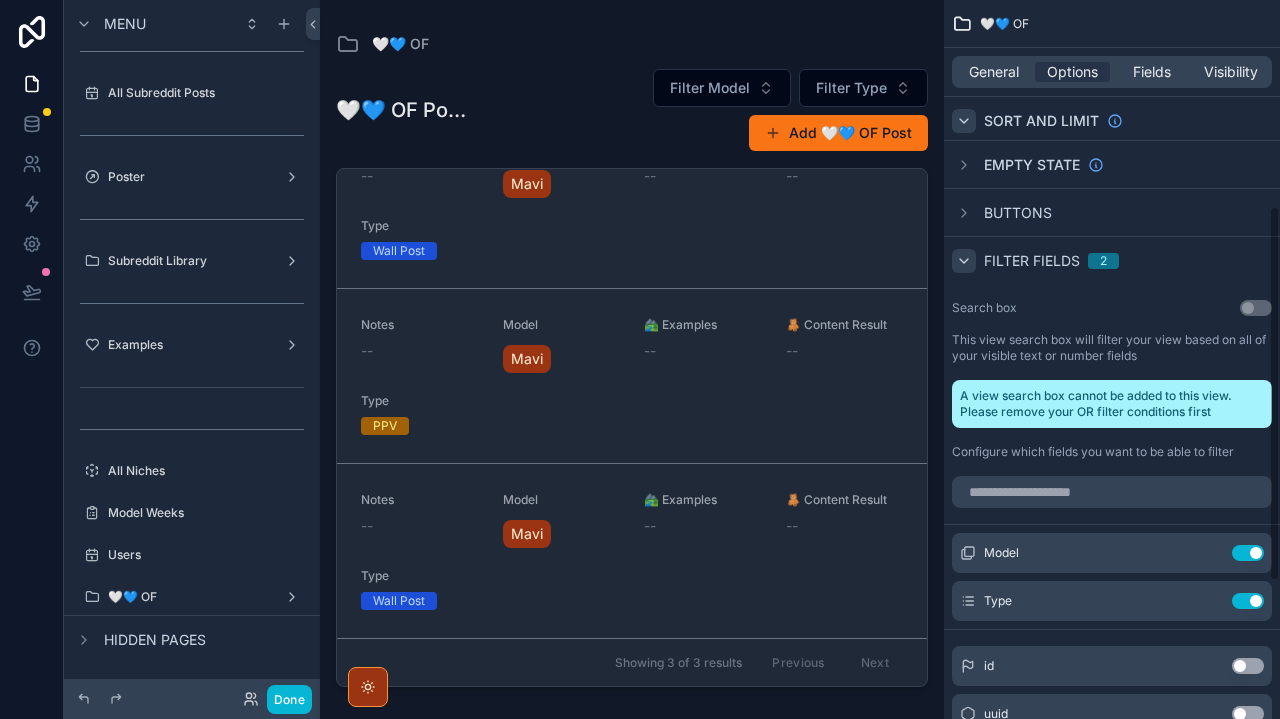 click at bounding box center (964, 261) 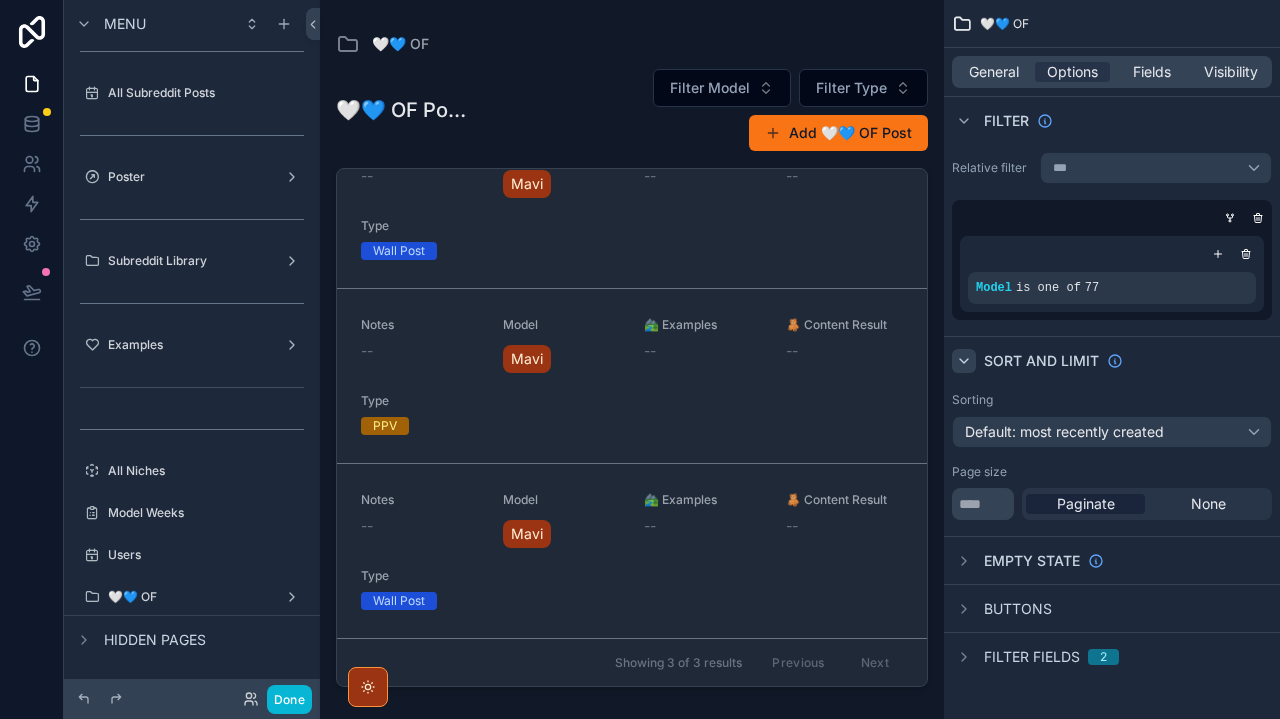 click 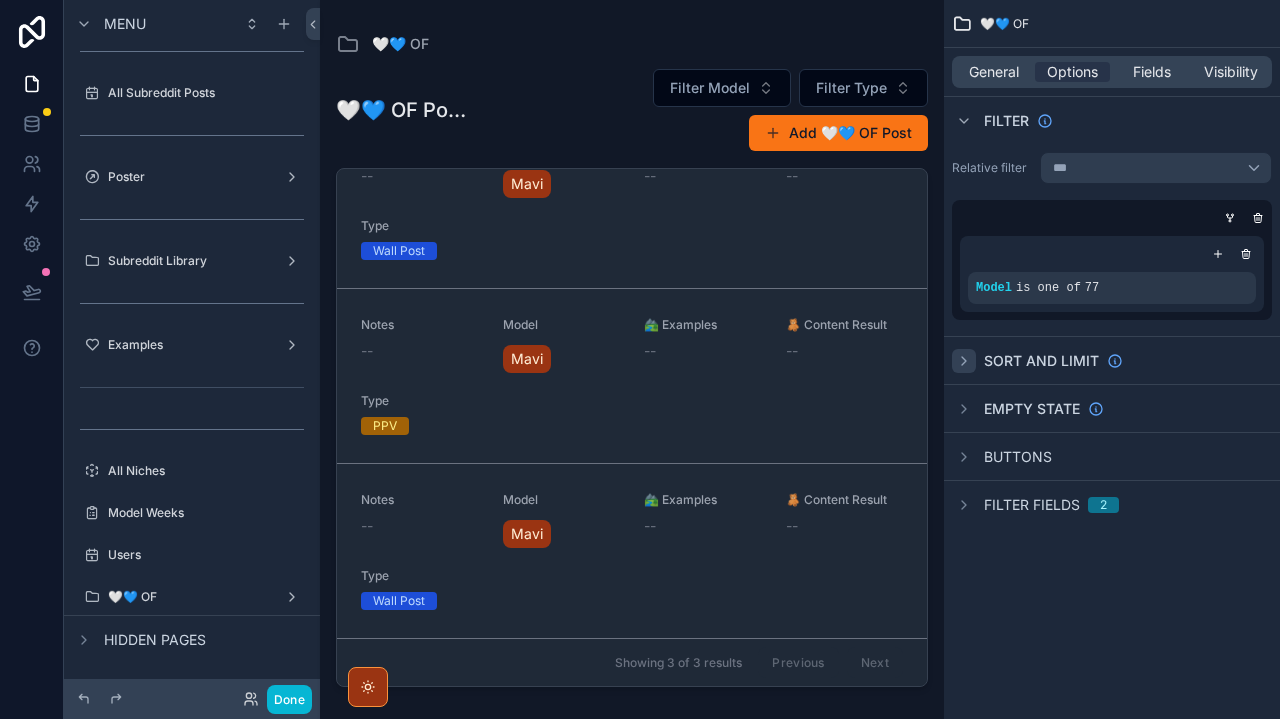 click 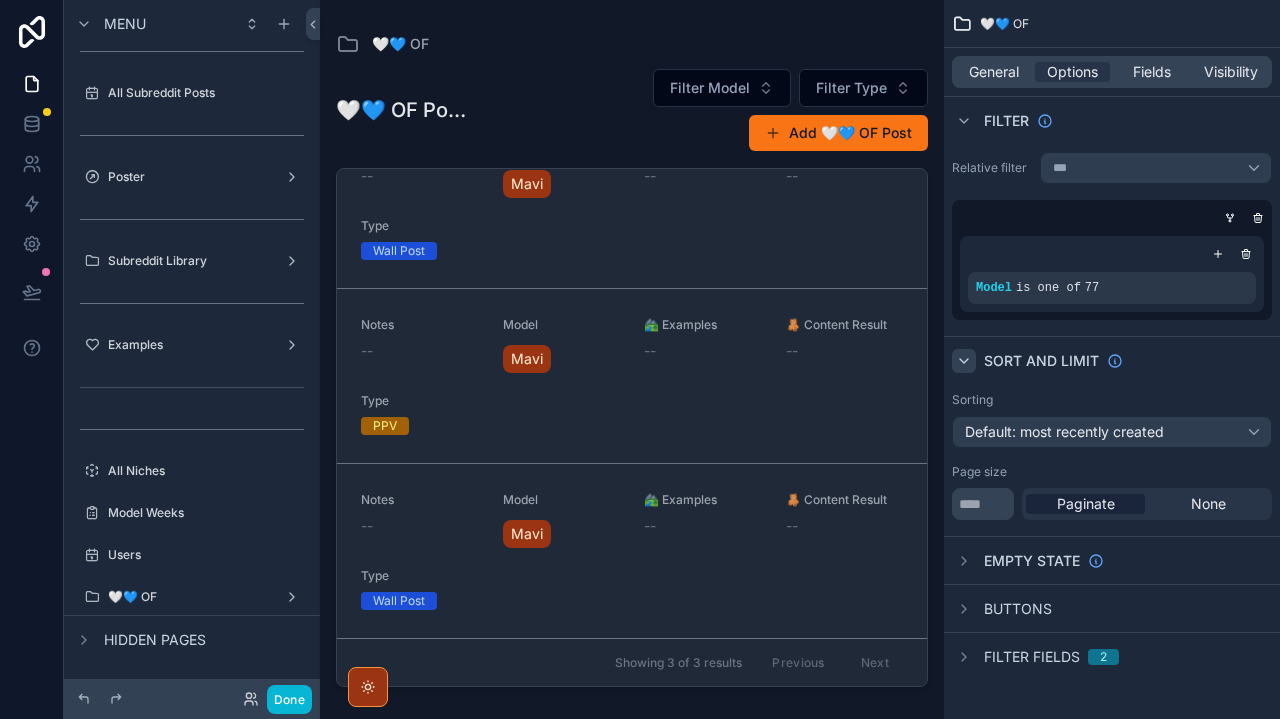 scroll, scrollTop: 0, scrollLeft: 0, axis: both 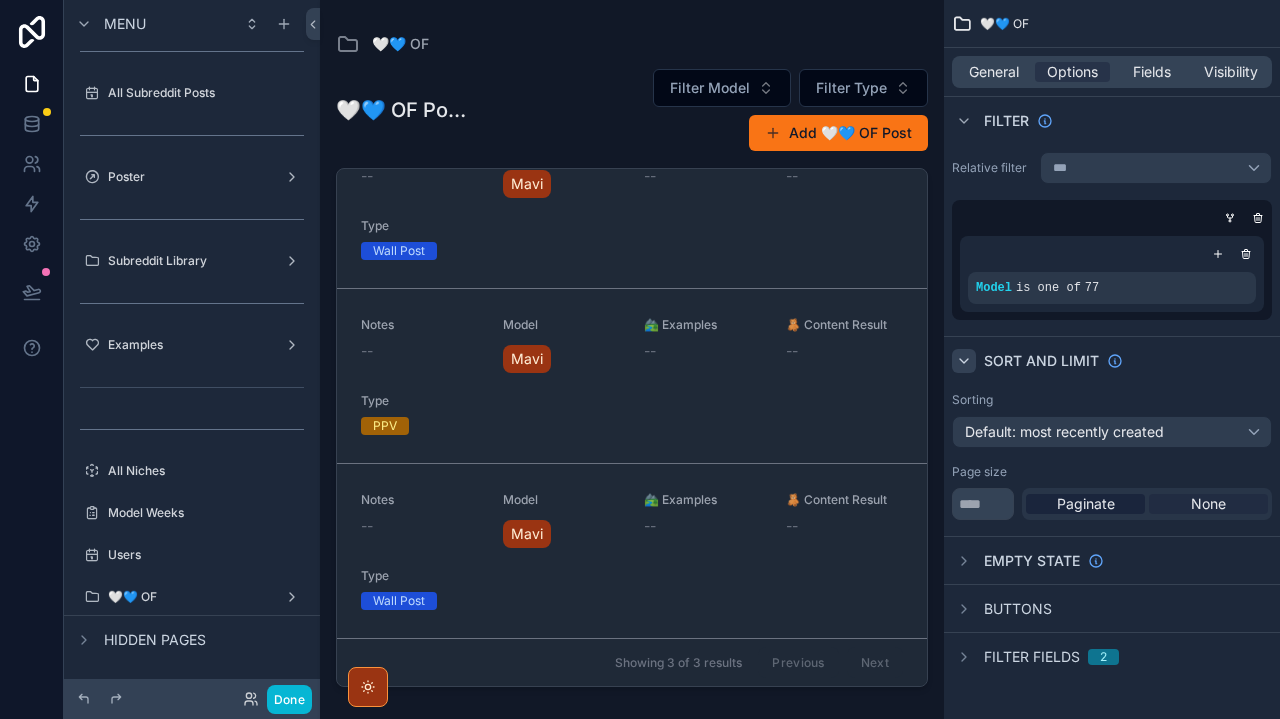 click on "None" at bounding box center [1208, 504] 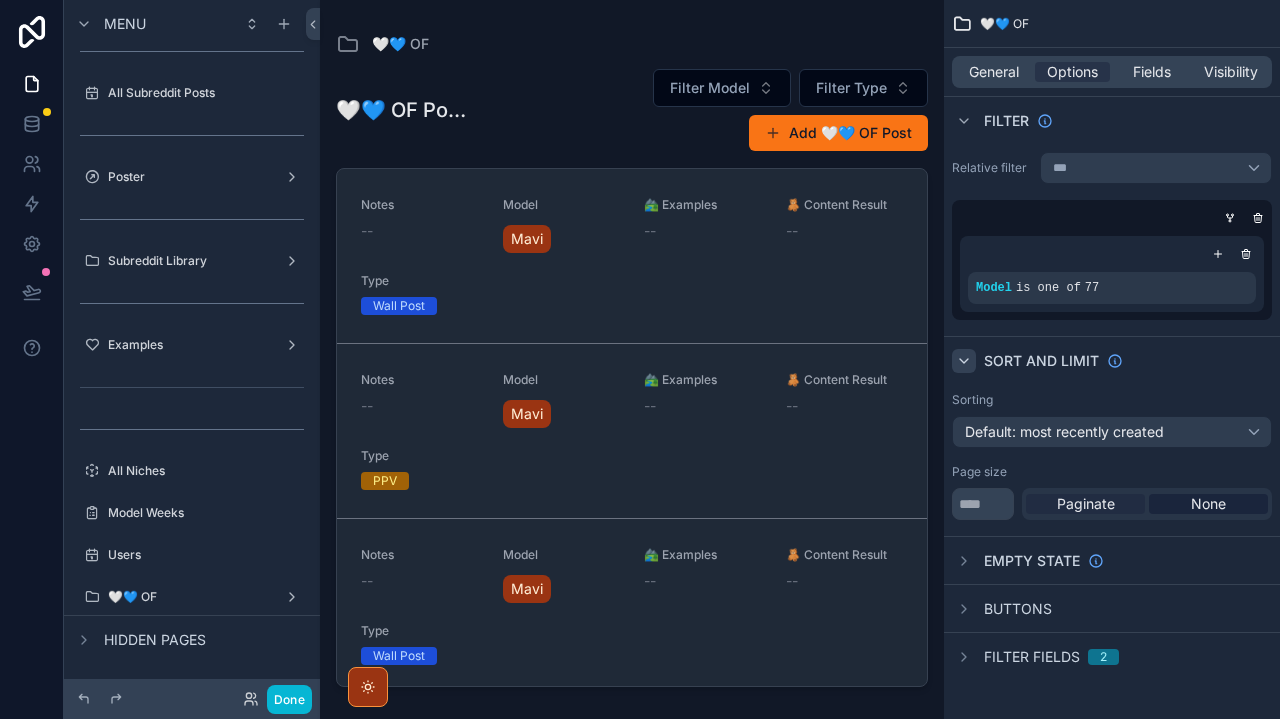 click on "Paginate" at bounding box center (1086, 504) 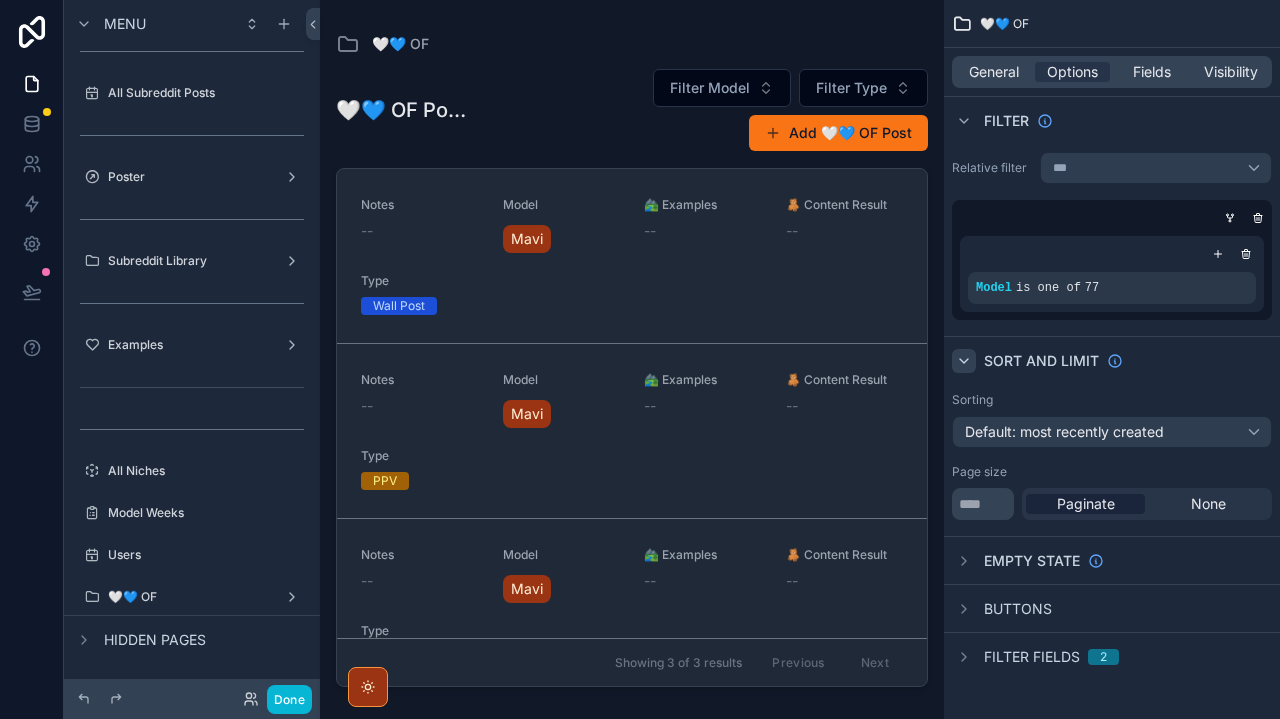 click on "Sorting Default: most recently created Page size ** Paginate None" at bounding box center (1112, 456) 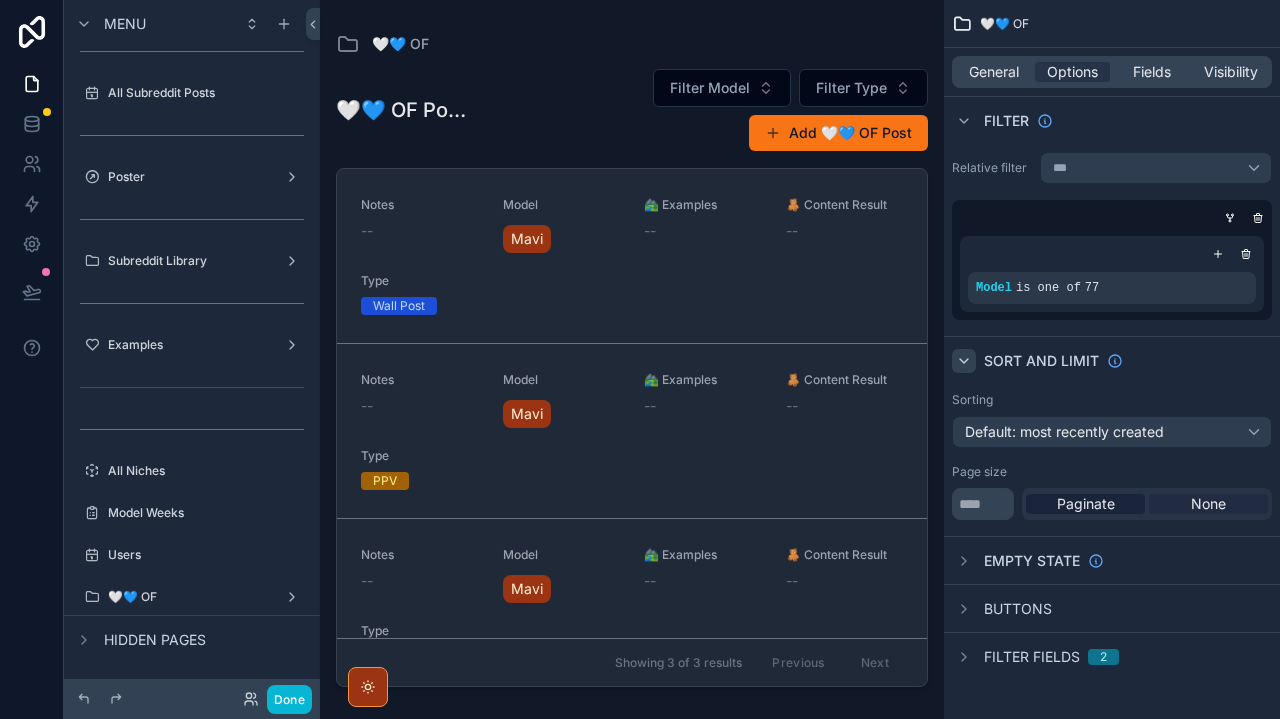 click on "None" at bounding box center (1208, 504) 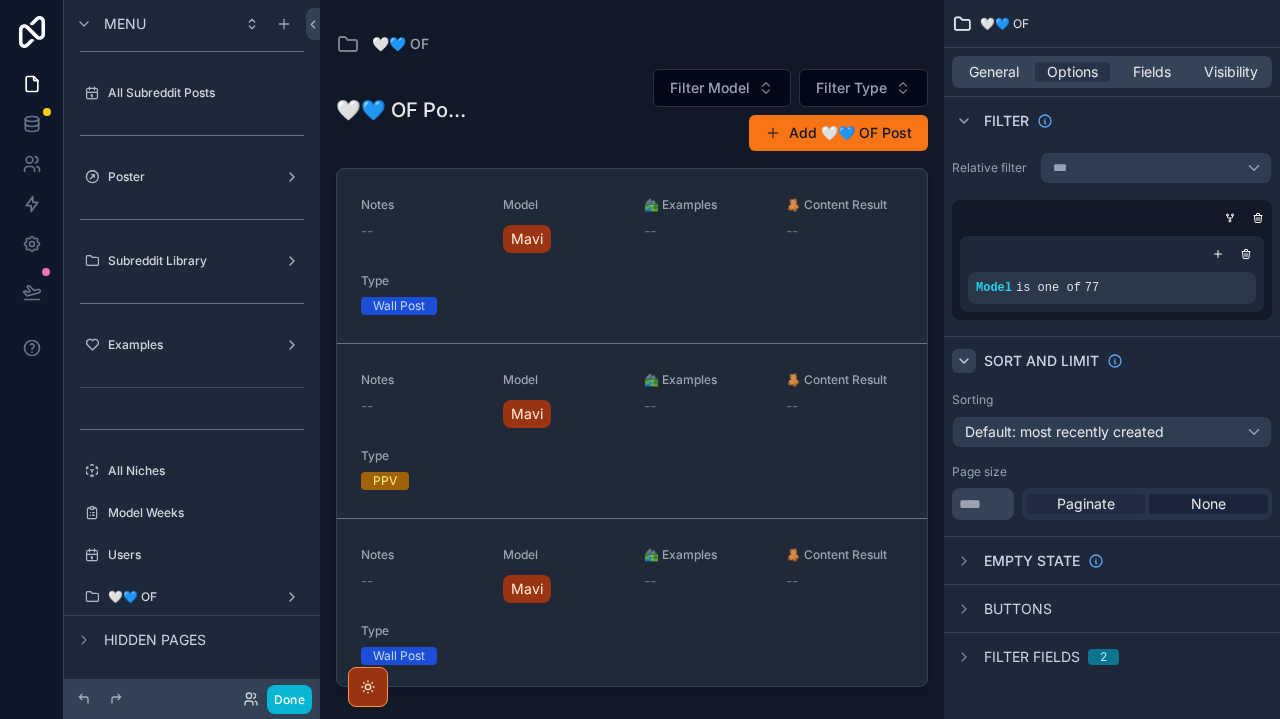 click on "Paginate" at bounding box center (1086, 504) 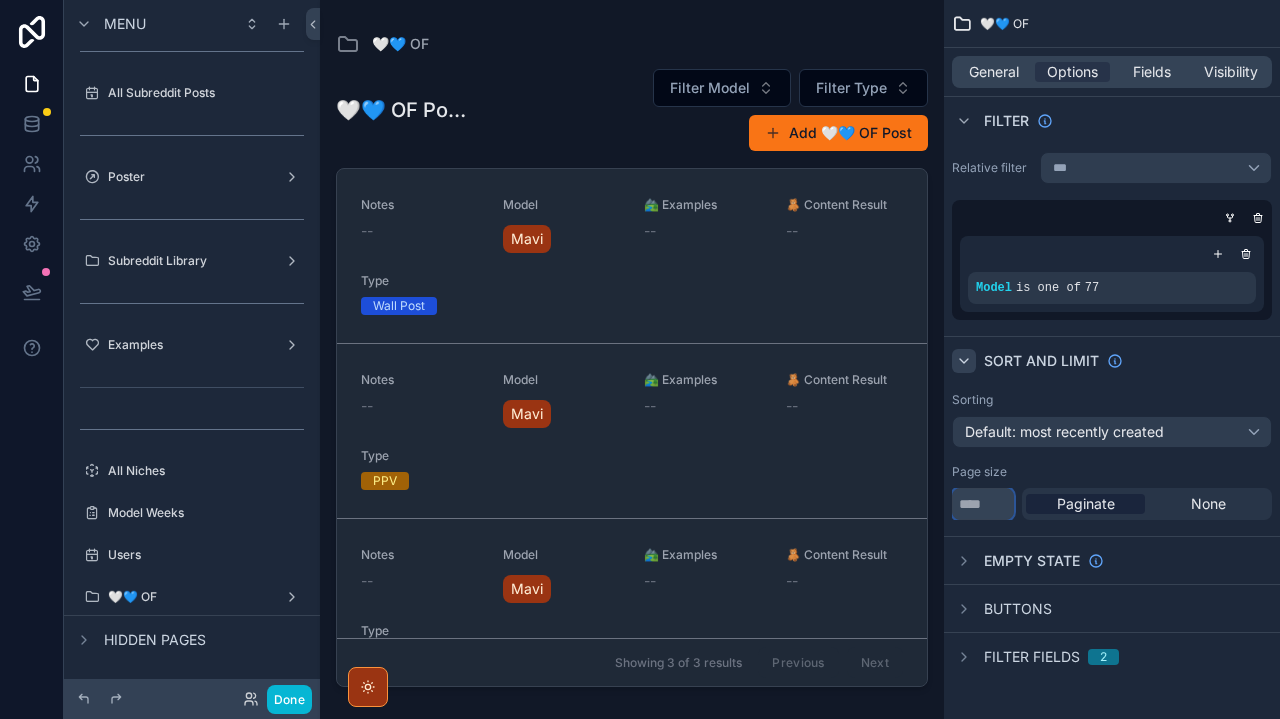 click on "**" at bounding box center [983, 504] 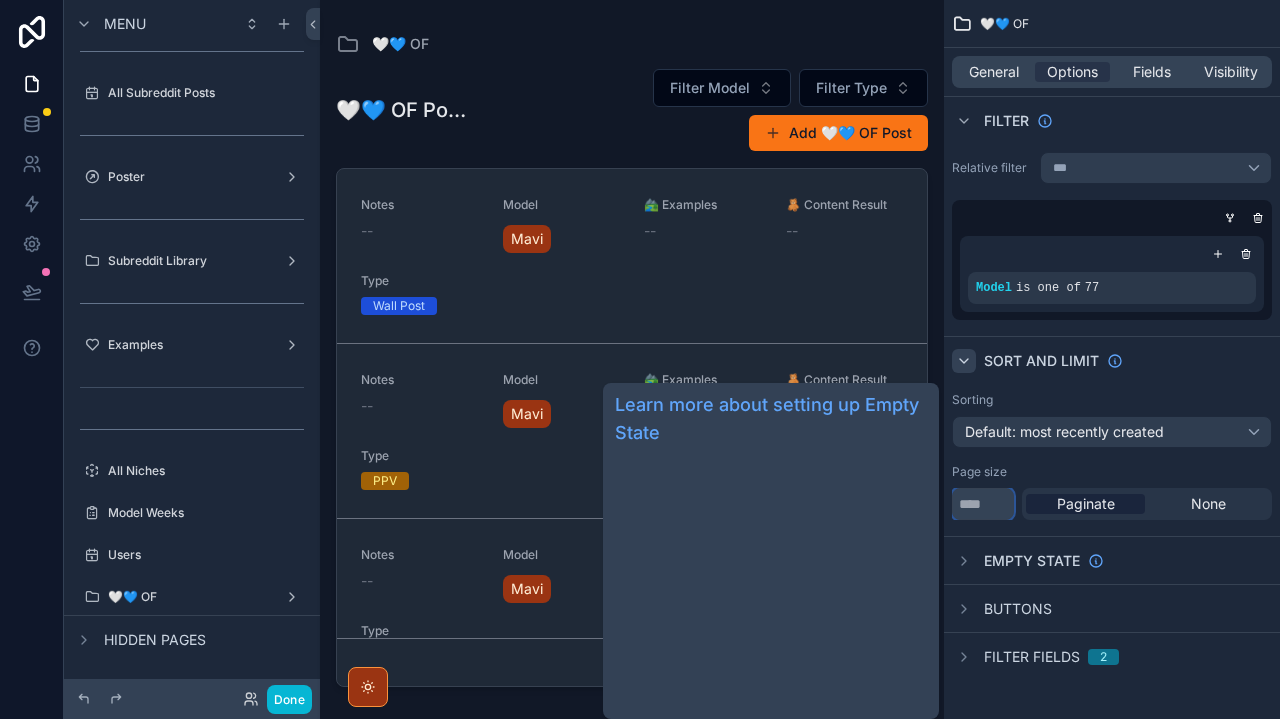 scroll, scrollTop: 0, scrollLeft: 0, axis: both 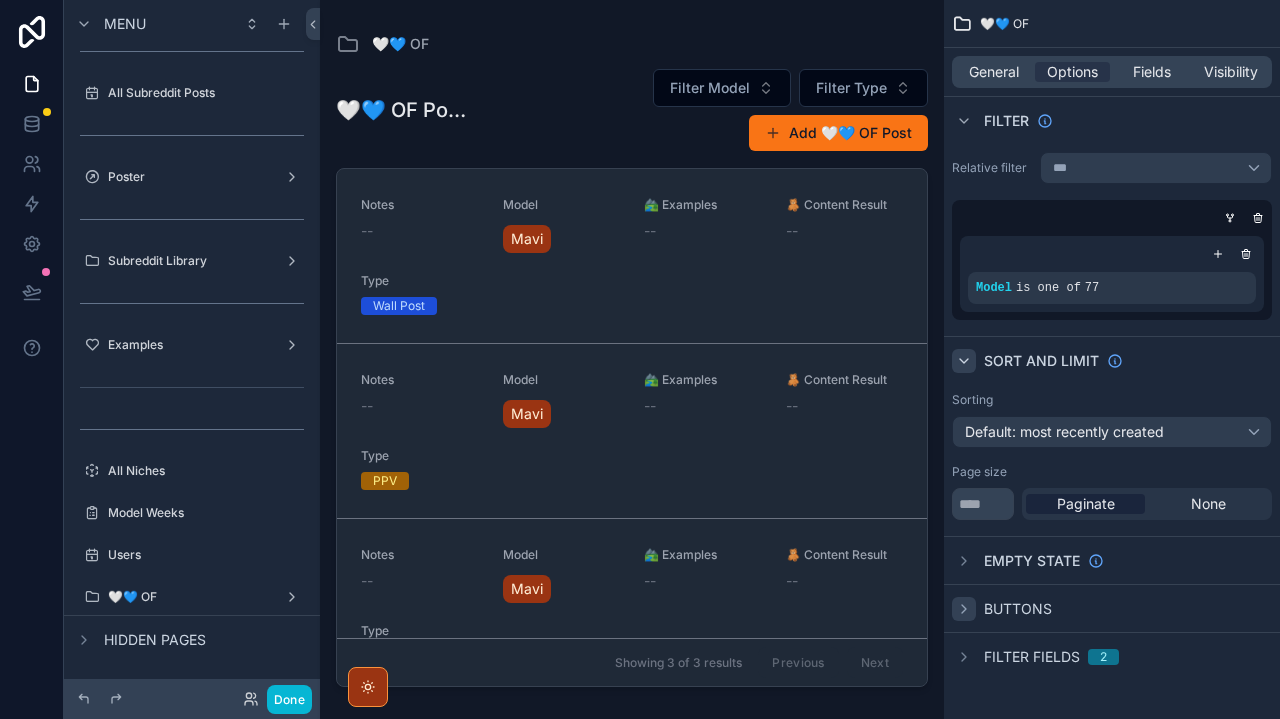 click at bounding box center (964, 609) 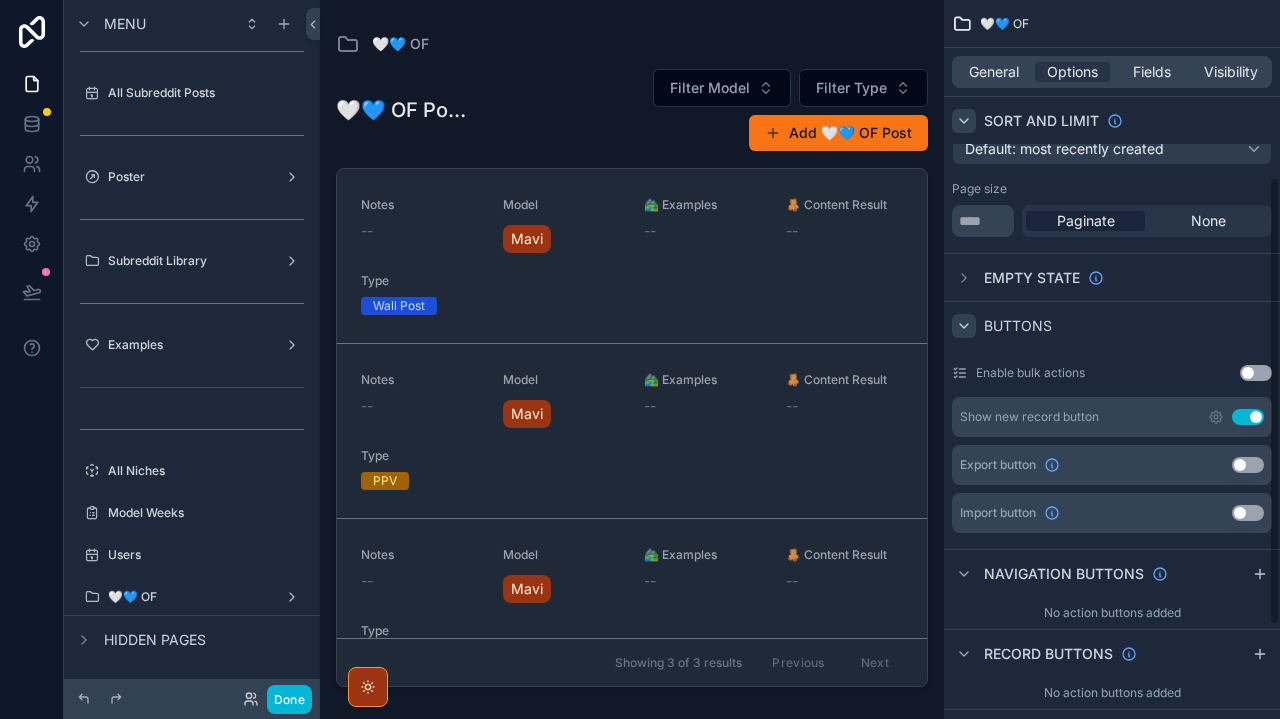 scroll, scrollTop: 353, scrollLeft: 0, axis: vertical 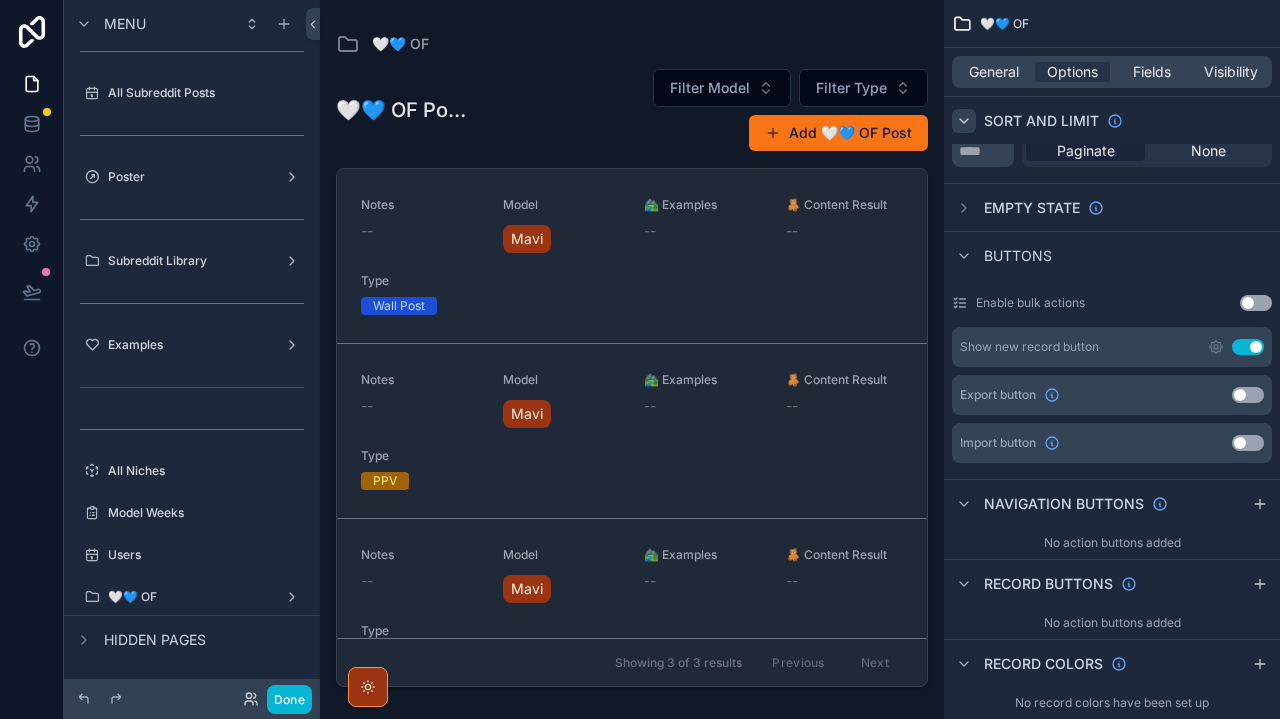 click on "Buttons" at bounding box center [1002, 256] 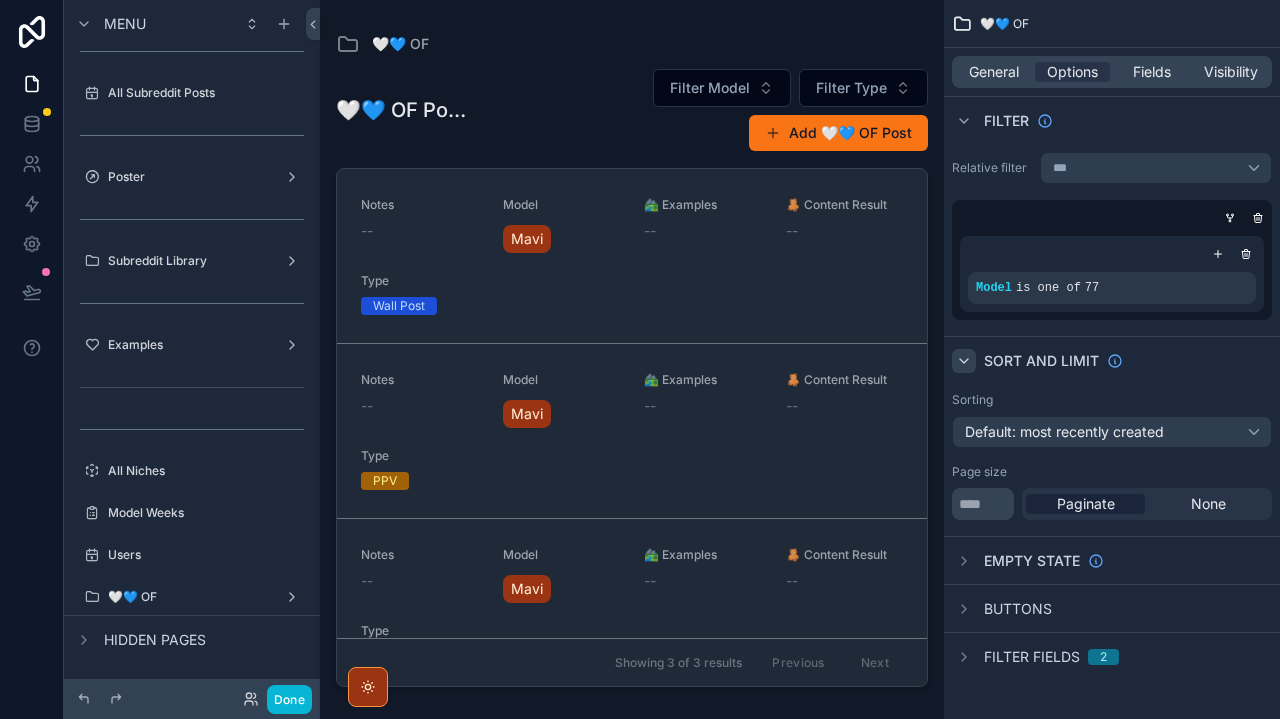 scroll, scrollTop: 0, scrollLeft: 0, axis: both 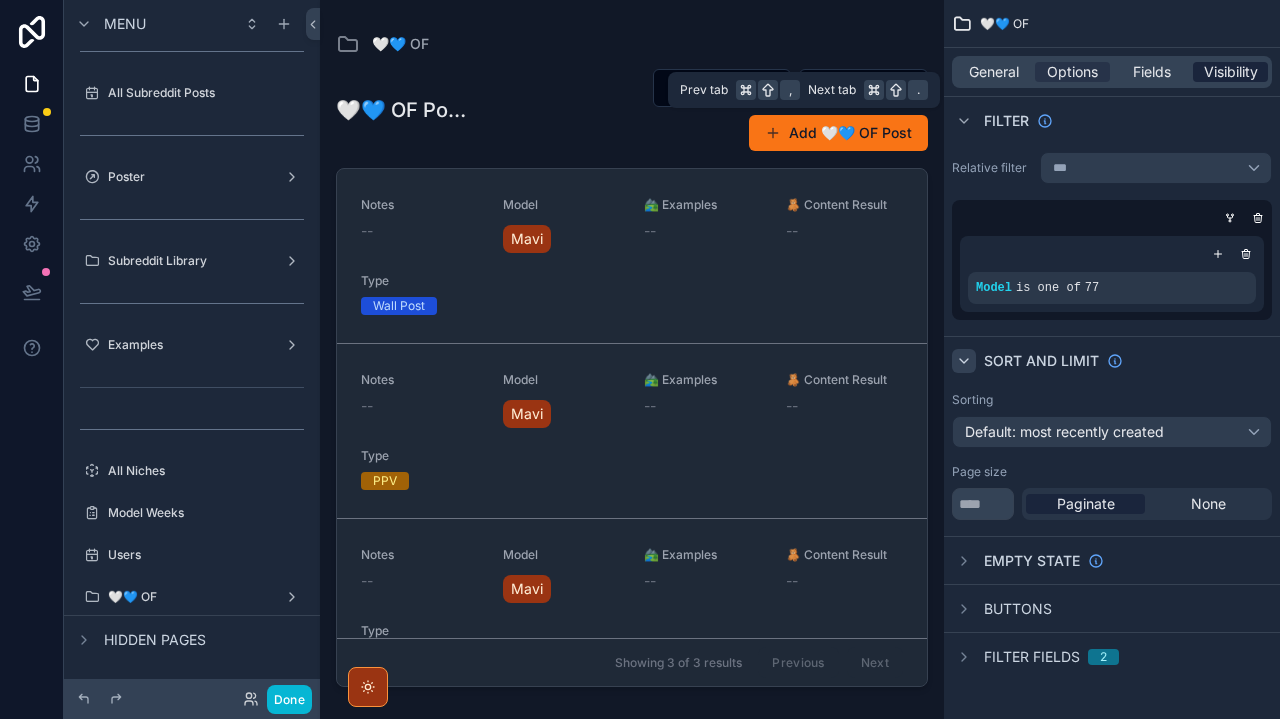 click on "Visibility" at bounding box center (1231, 72) 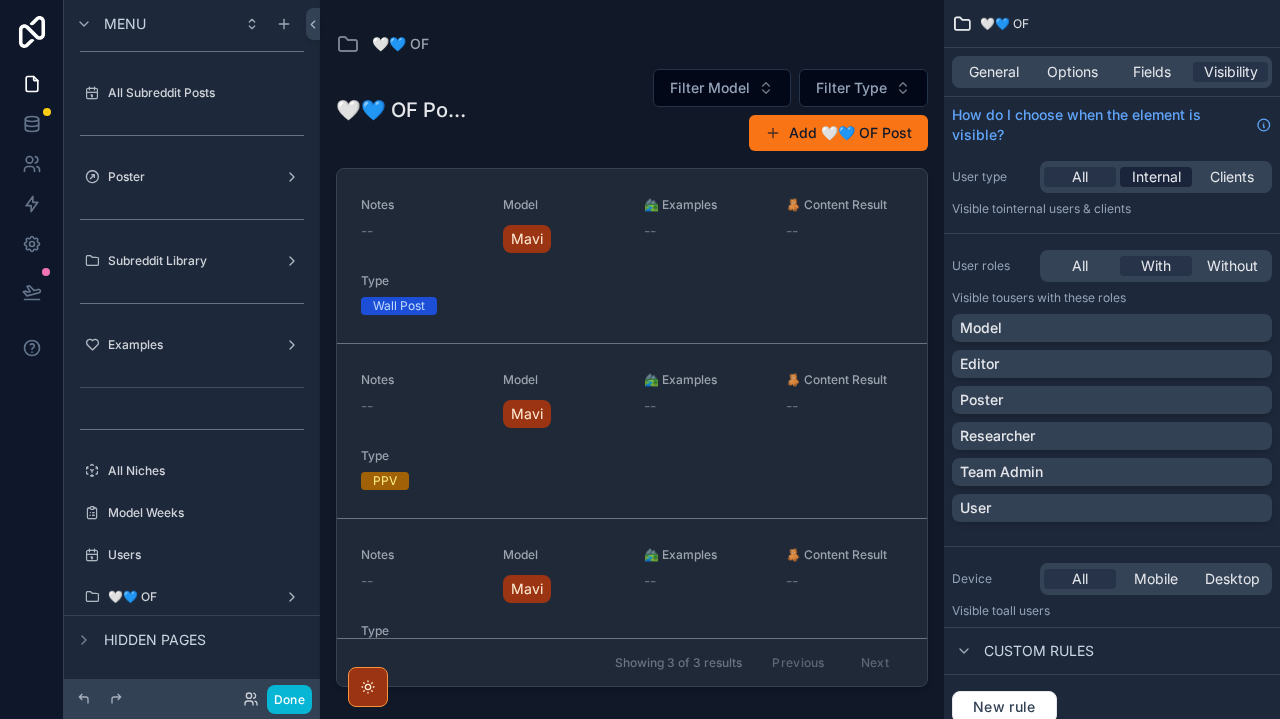 click on "Internal" at bounding box center (1156, 177) 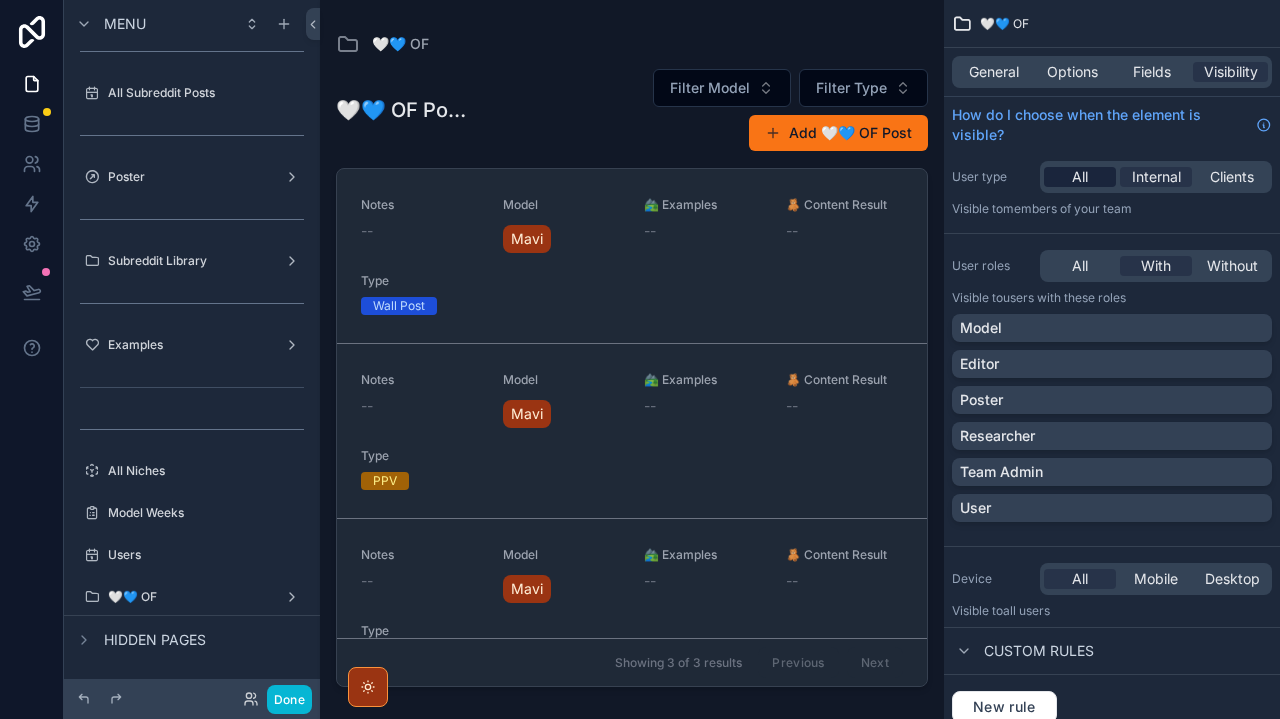 click on "All" at bounding box center (1080, 177) 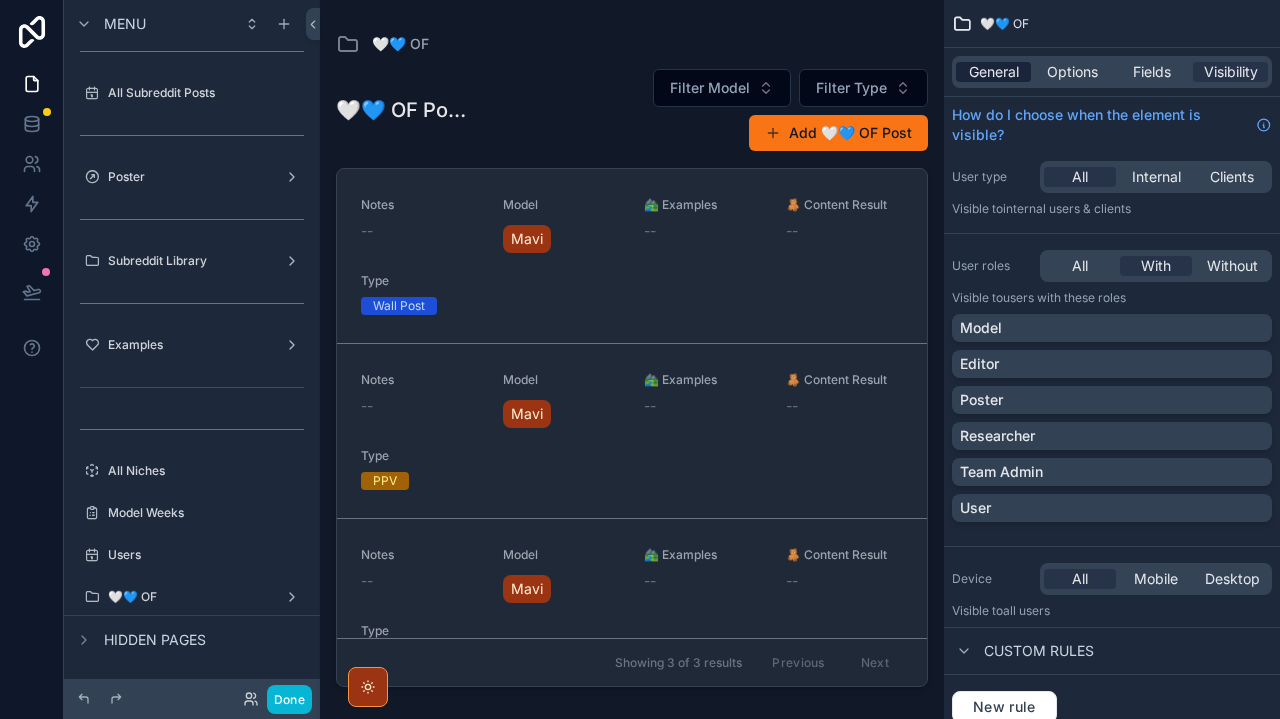 click on "General" at bounding box center (994, 72) 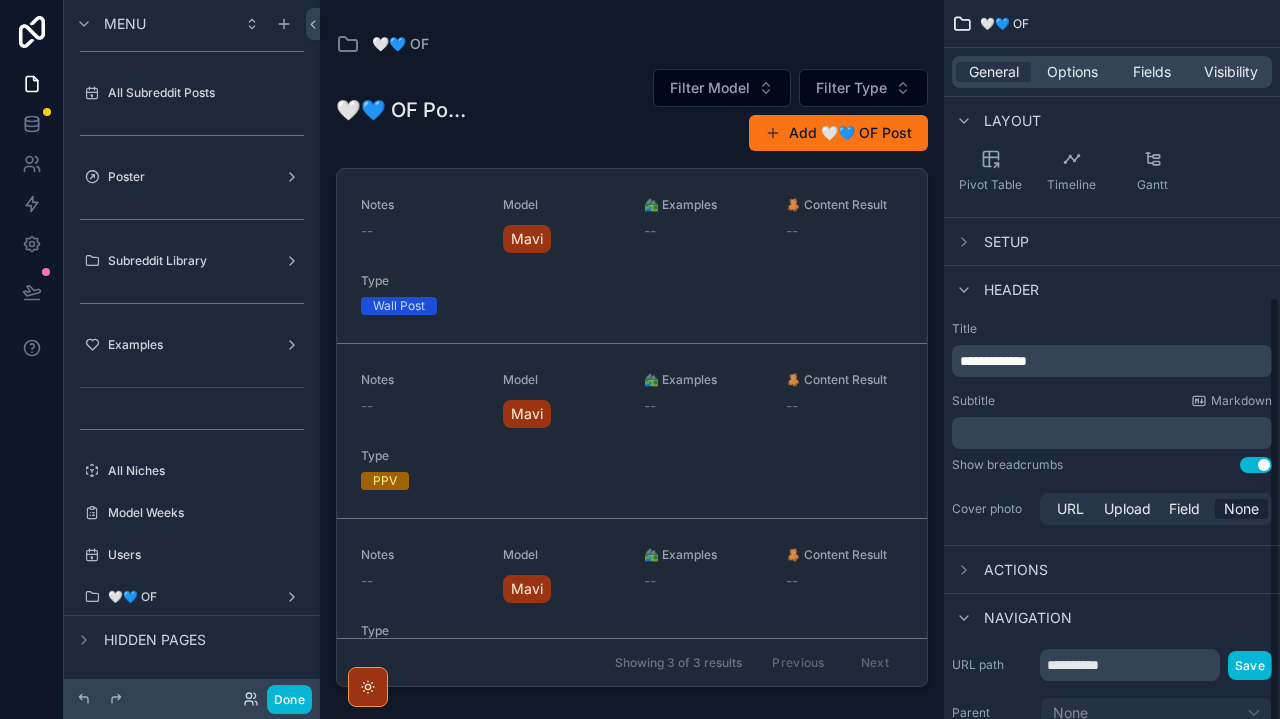 scroll, scrollTop: 485, scrollLeft: 0, axis: vertical 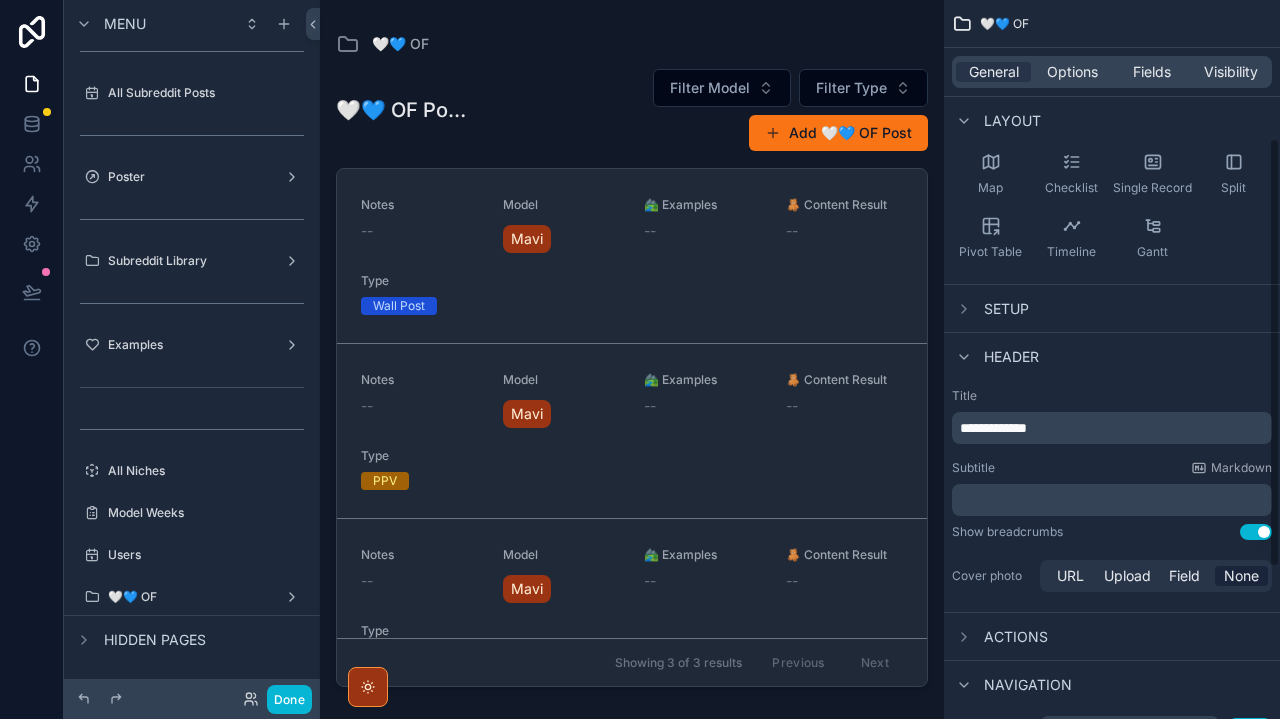 click on "Setup" at bounding box center [1006, 309] 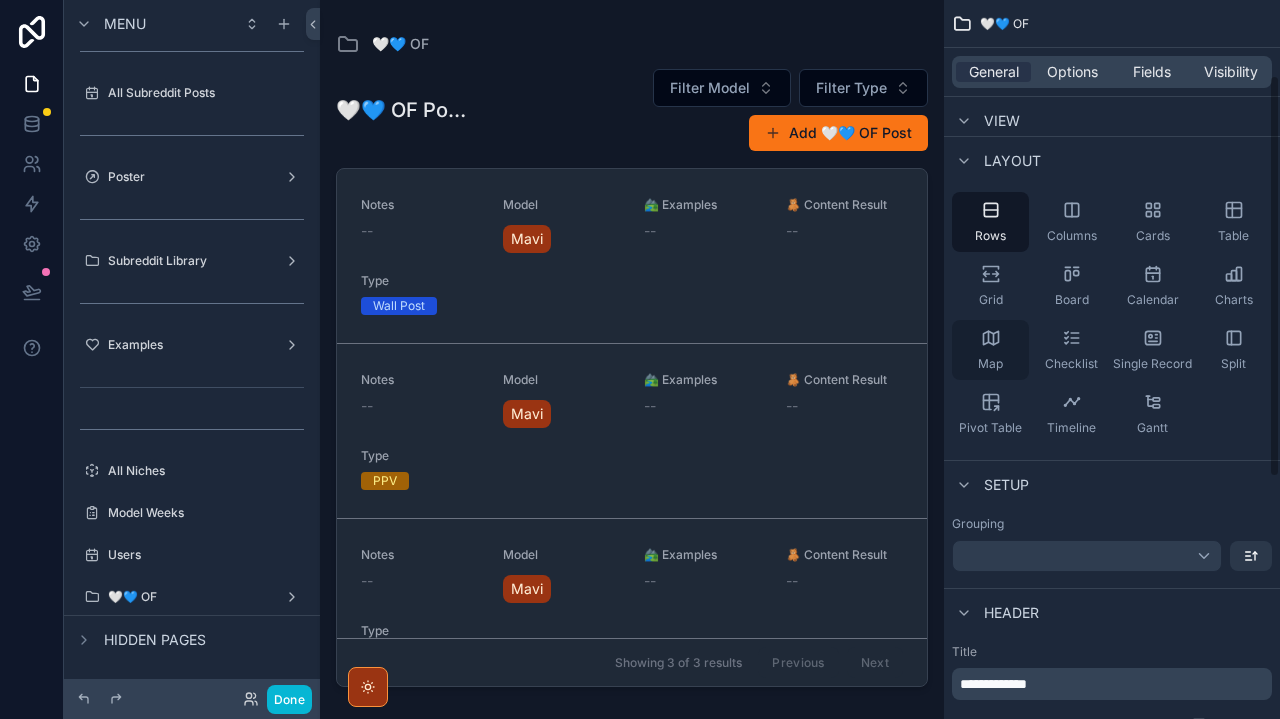 scroll, scrollTop: 135, scrollLeft: 0, axis: vertical 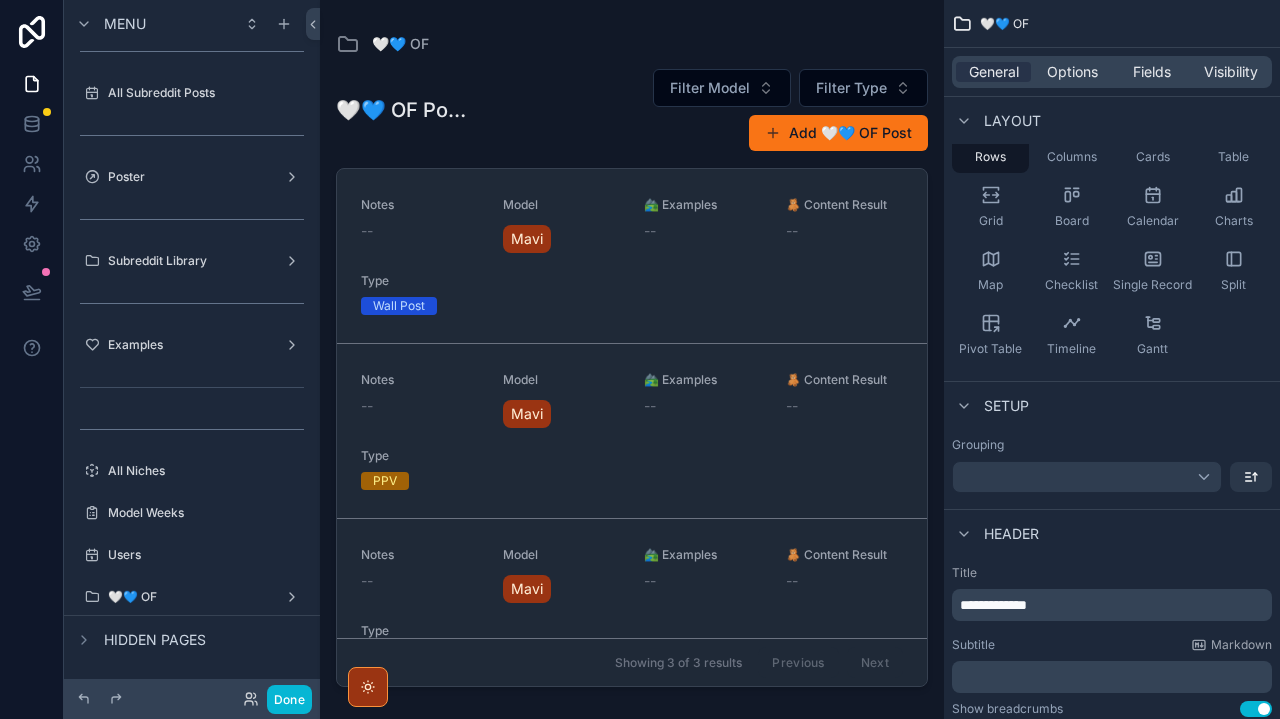 click at bounding box center (1087, 477) 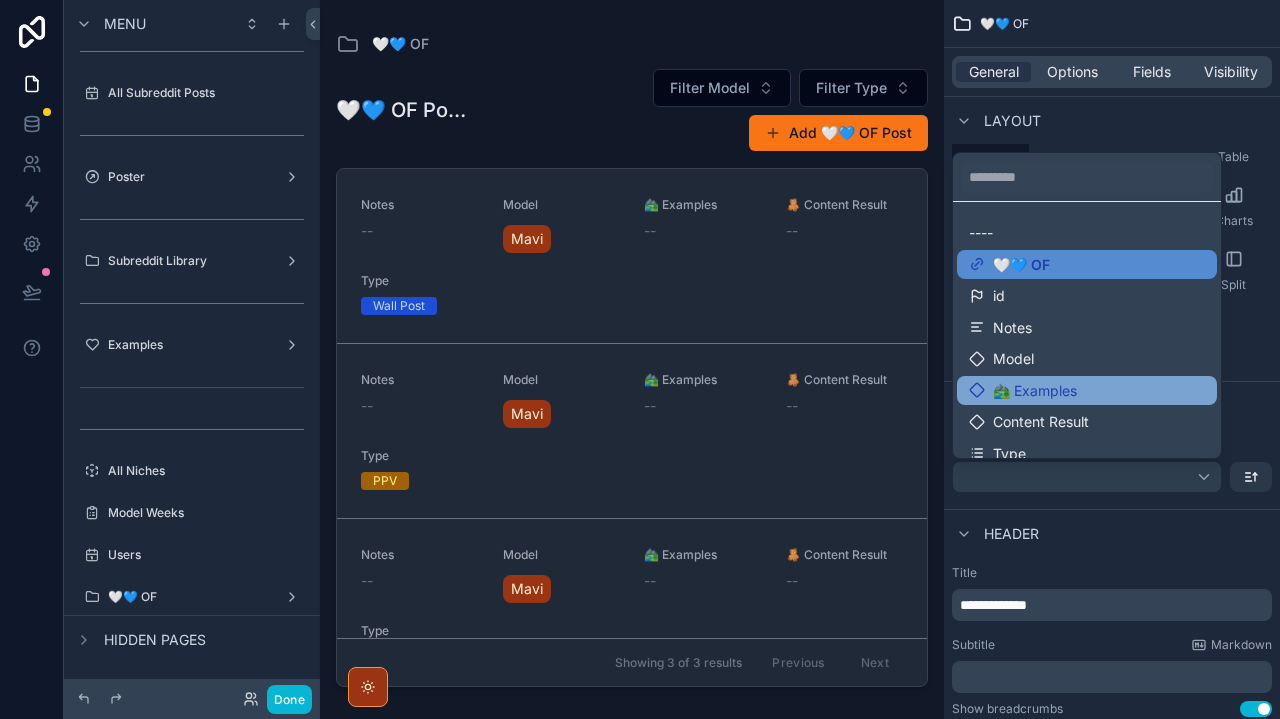 click on "🏞️ Examples" at bounding box center [1035, 391] 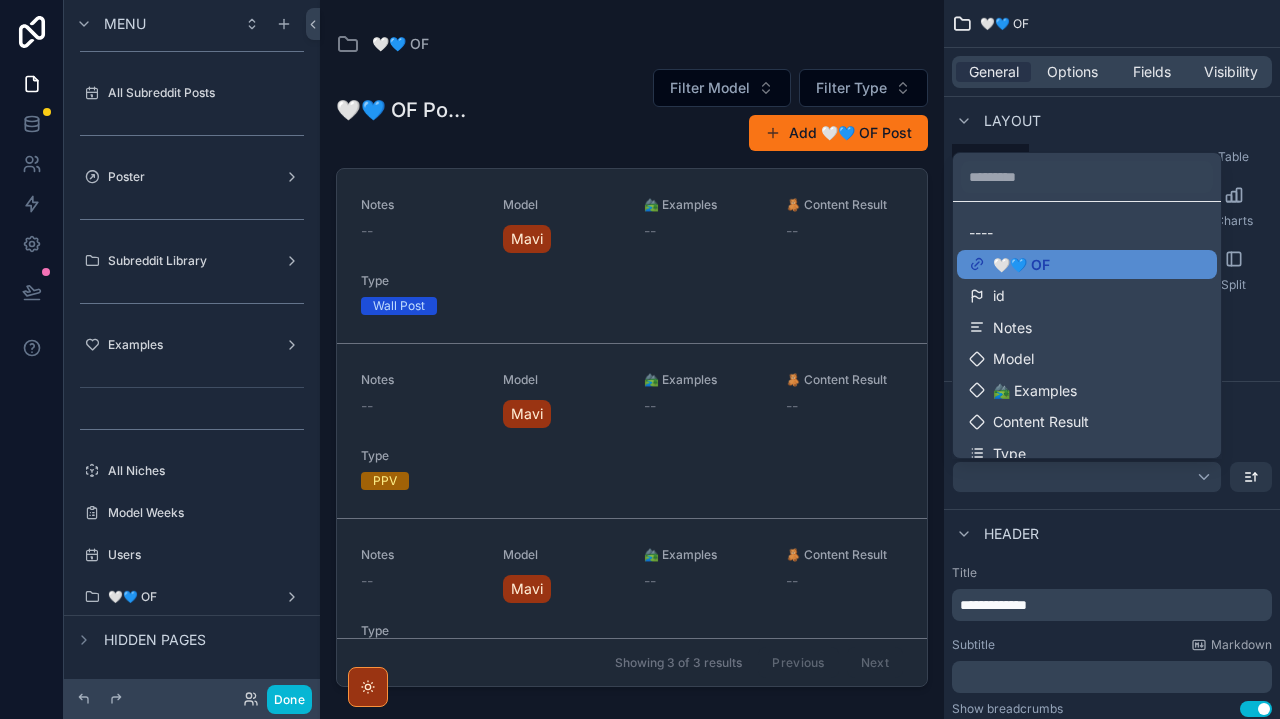 click on "---- 🤍💙 OF id Notes Model 🏞️ Examples Content Result Type Calculation created at updated at uuid" at bounding box center (1087, 330) 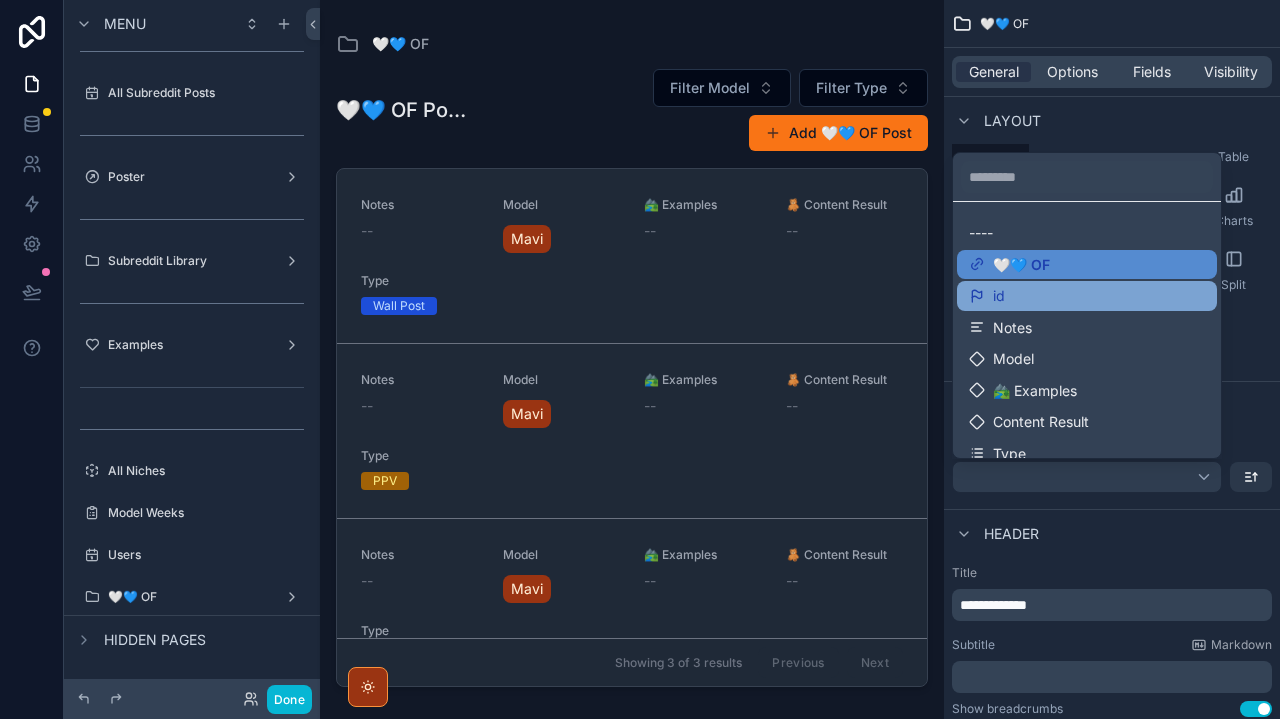 click on "id" at bounding box center [1087, 296] 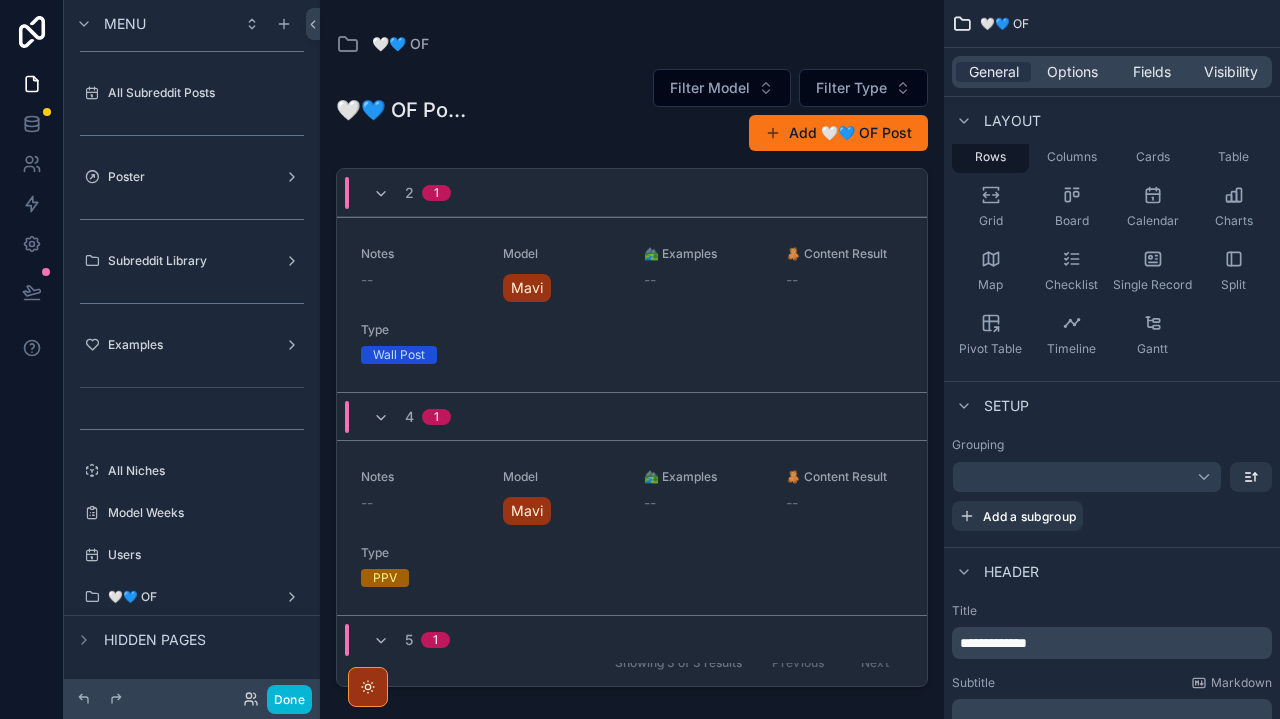 scroll, scrollTop: 159, scrollLeft: 0, axis: vertical 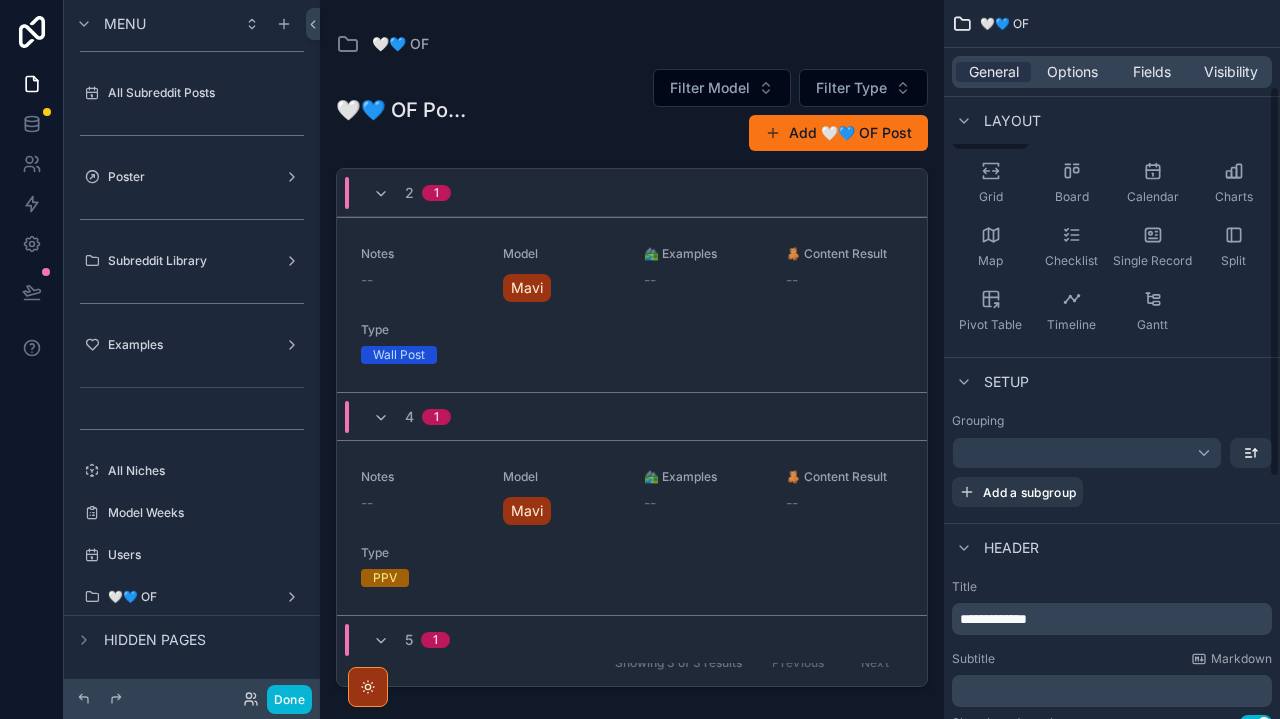 click at bounding box center (1087, 453) 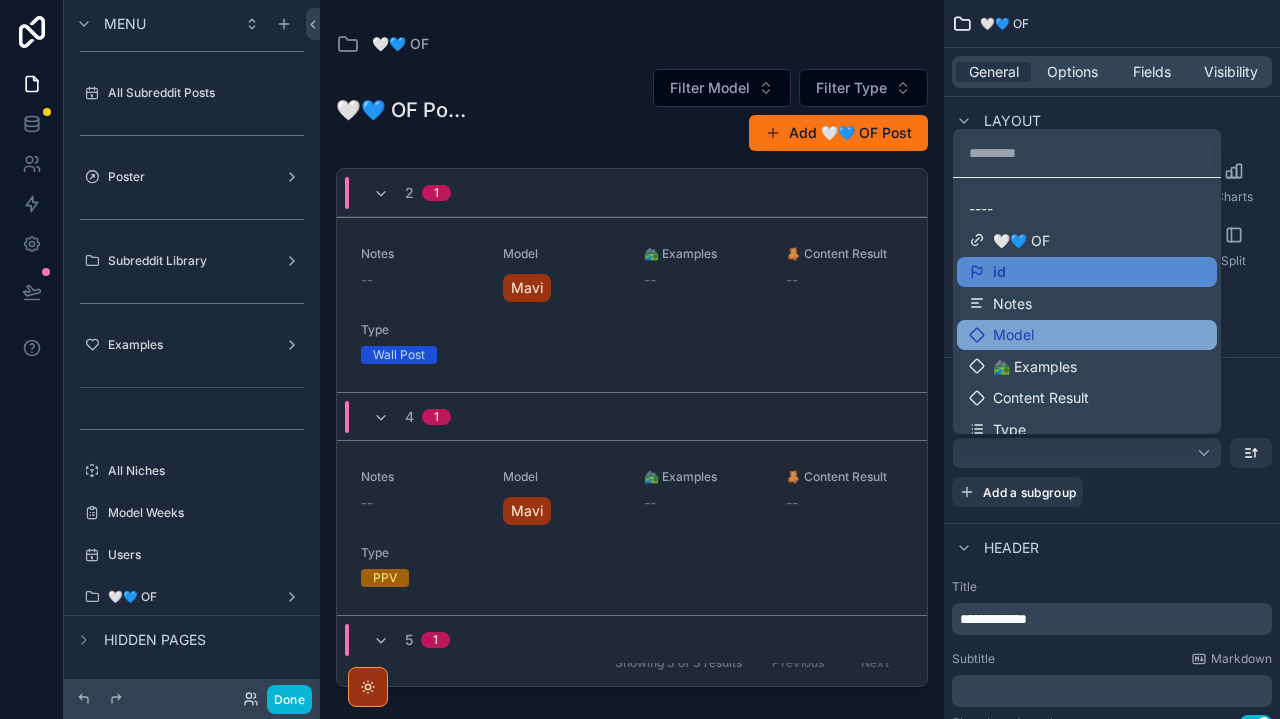 click on "Model" at bounding box center (1013, 335) 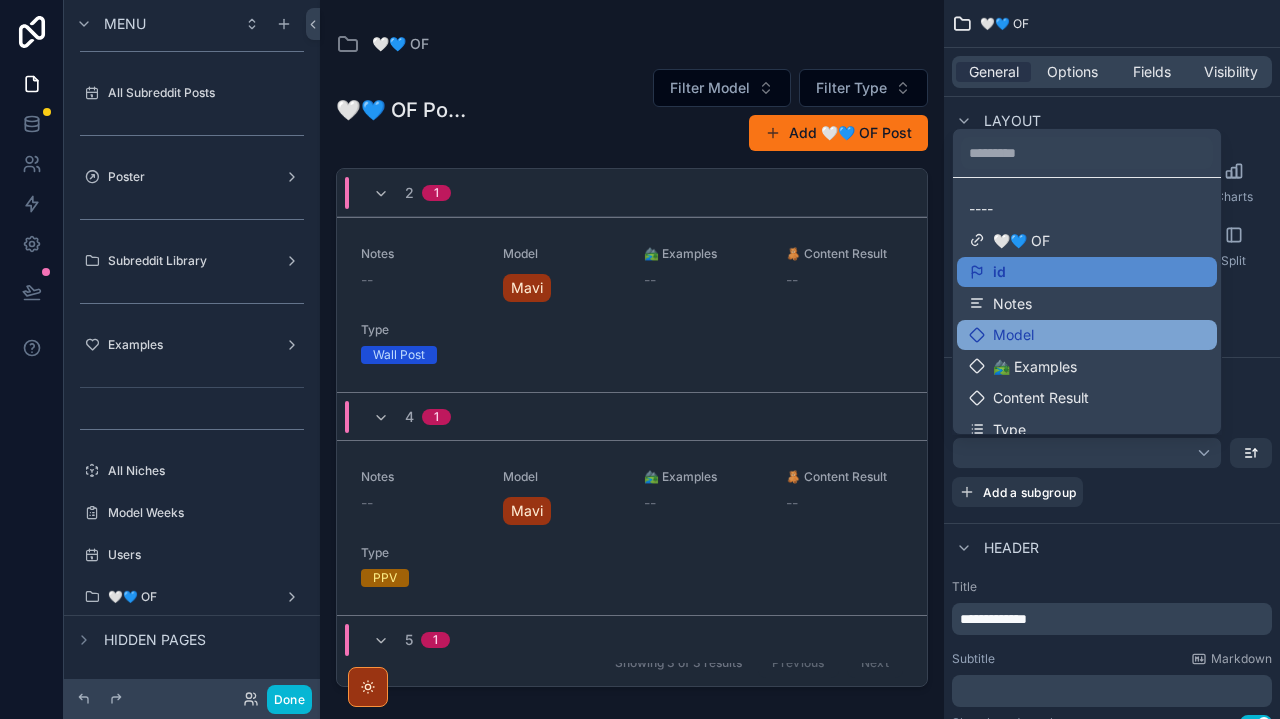 click on "Model" at bounding box center [1013, 335] 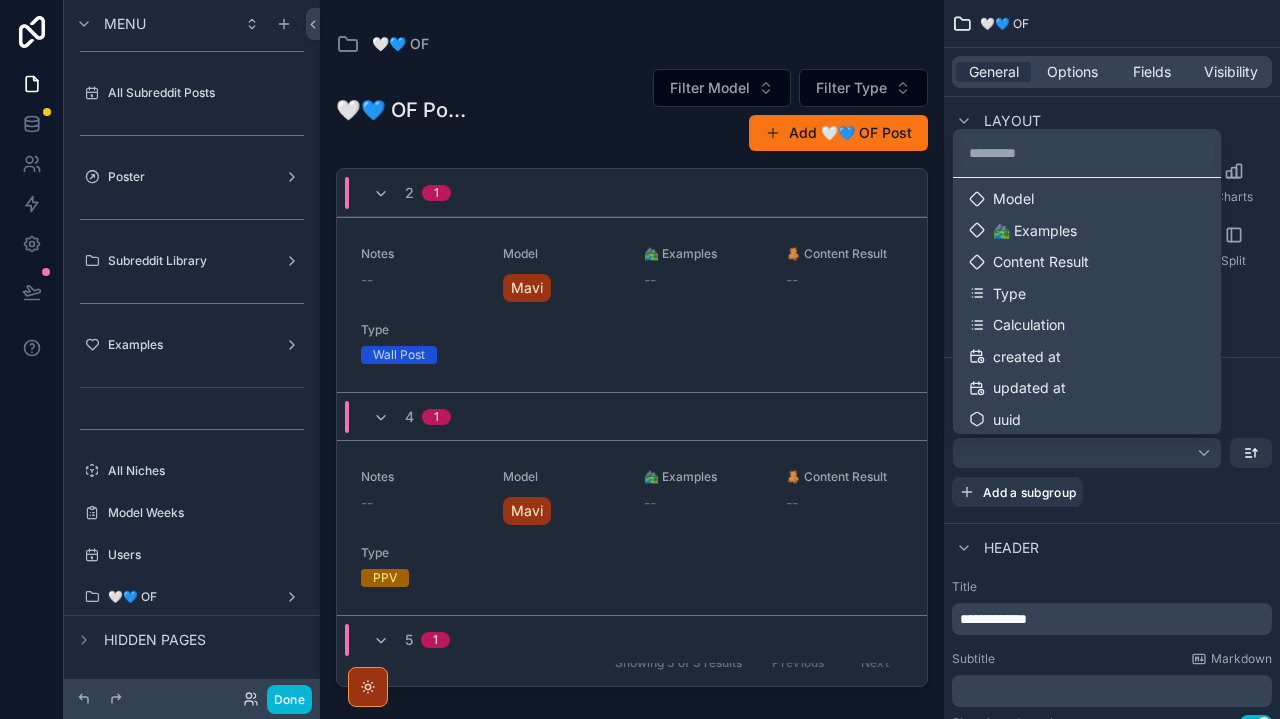 scroll, scrollTop: 134, scrollLeft: 0, axis: vertical 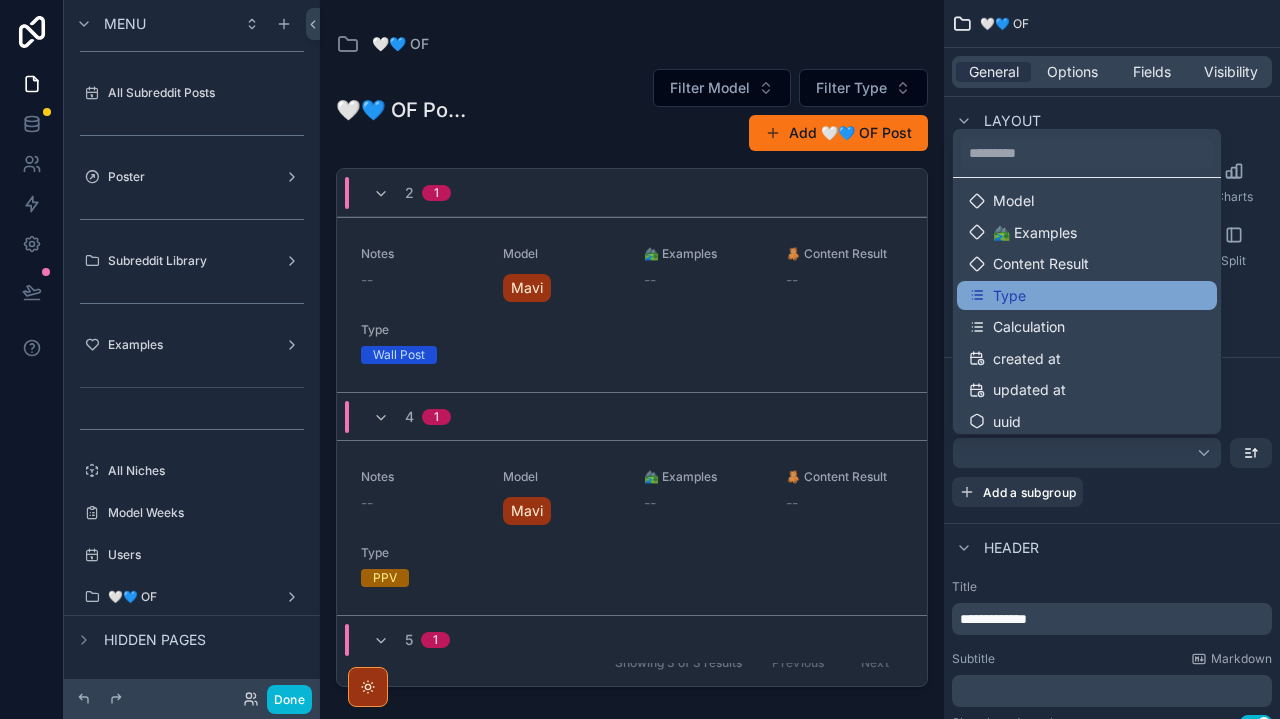 click on "Type" at bounding box center [1009, 296] 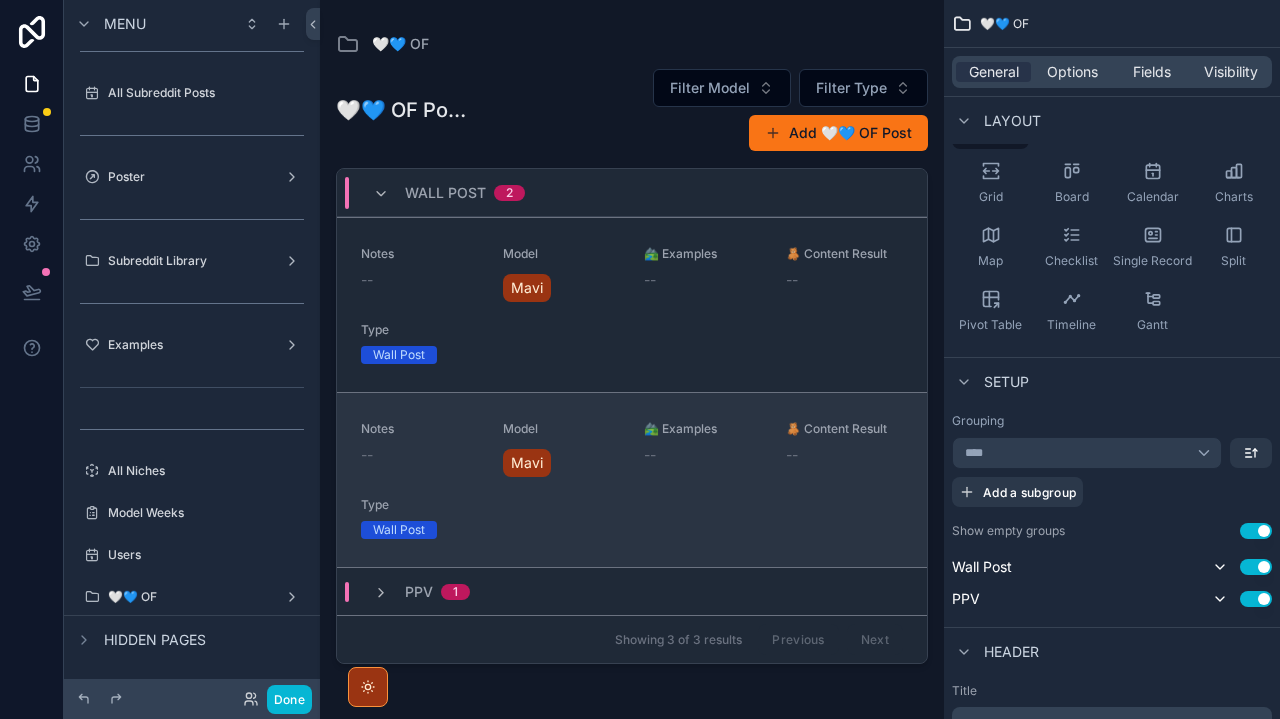 scroll, scrollTop: 0, scrollLeft: 0, axis: both 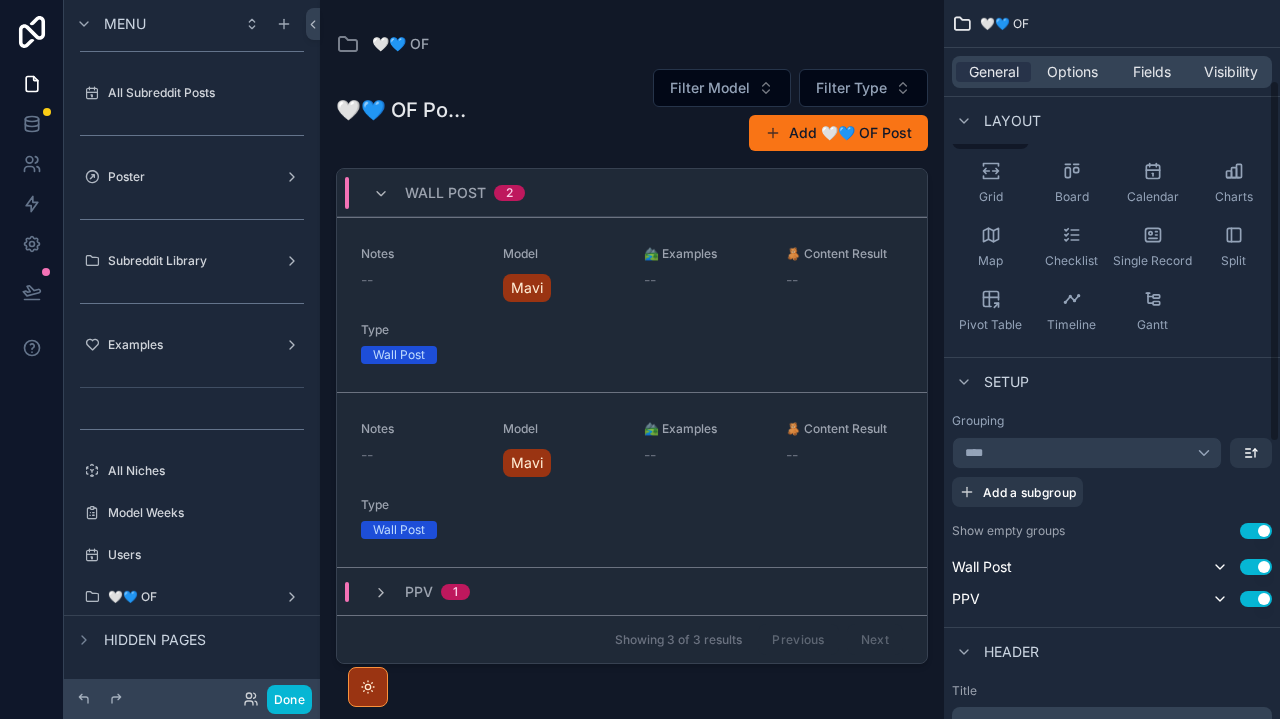click on "****" at bounding box center [1087, 453] 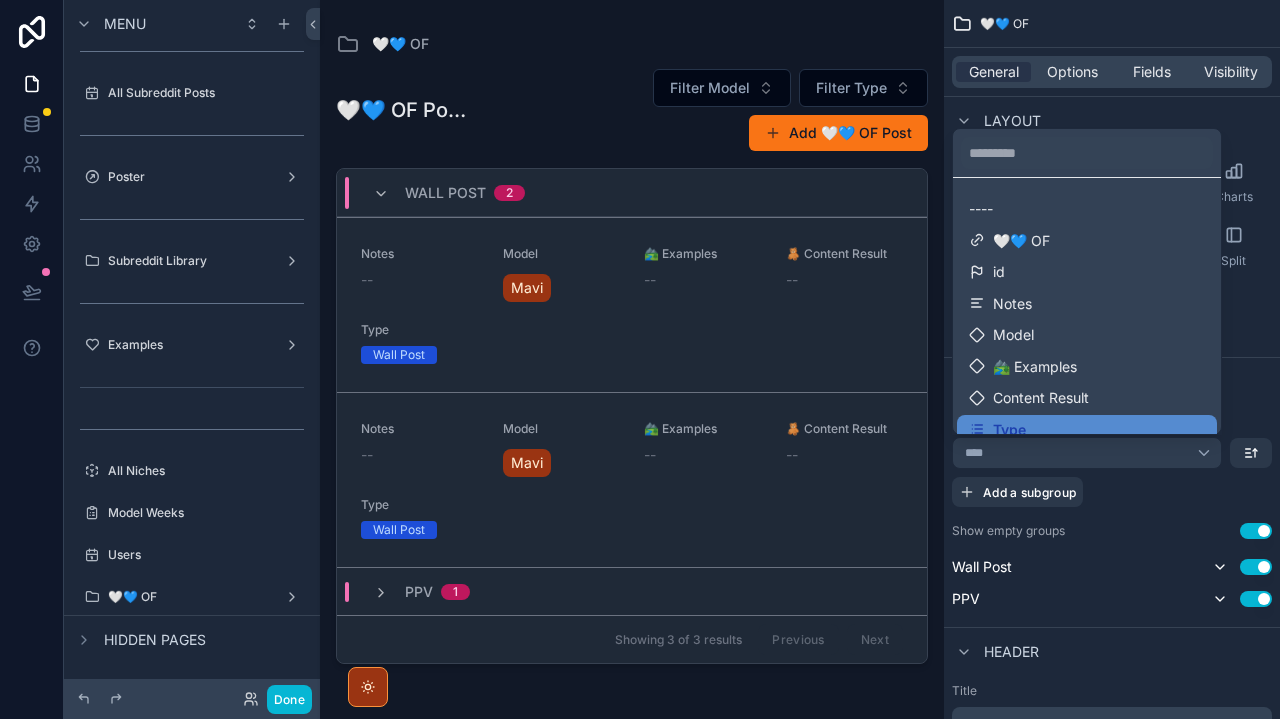 click at bounding box center [640, 359] 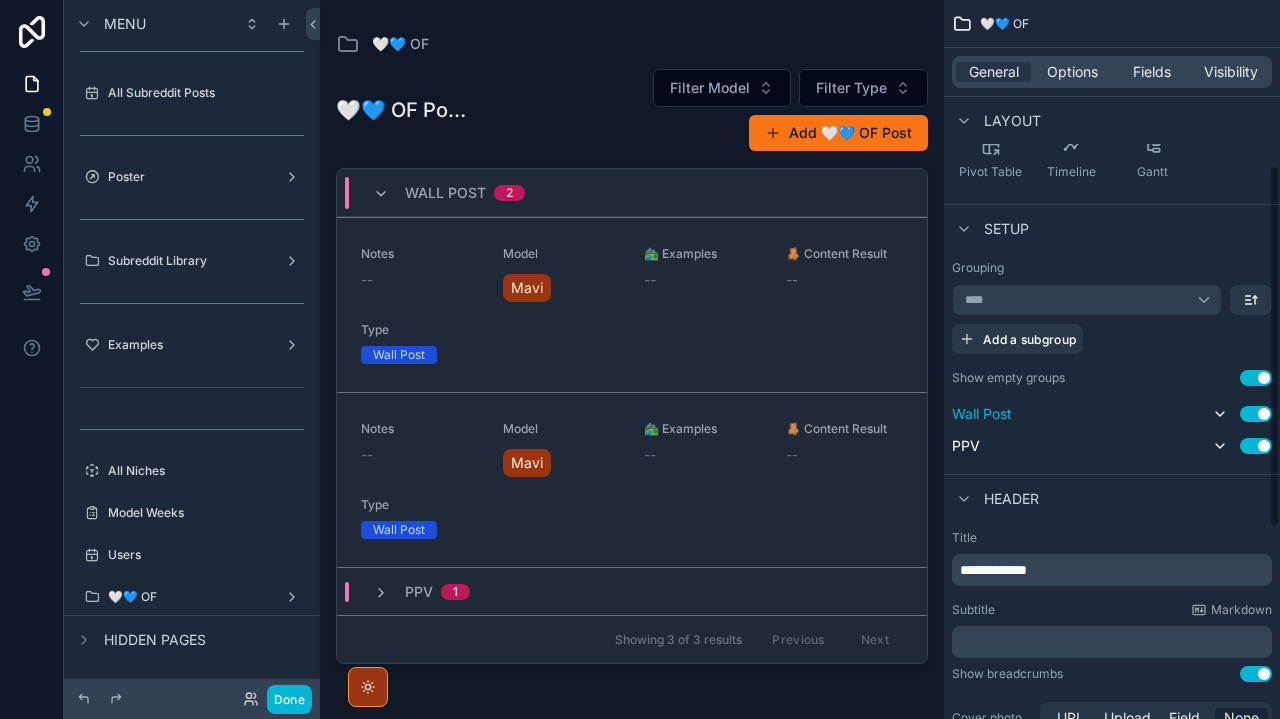 scroll, scrollTop: 417, scrollLeft: 0, axis: vertical 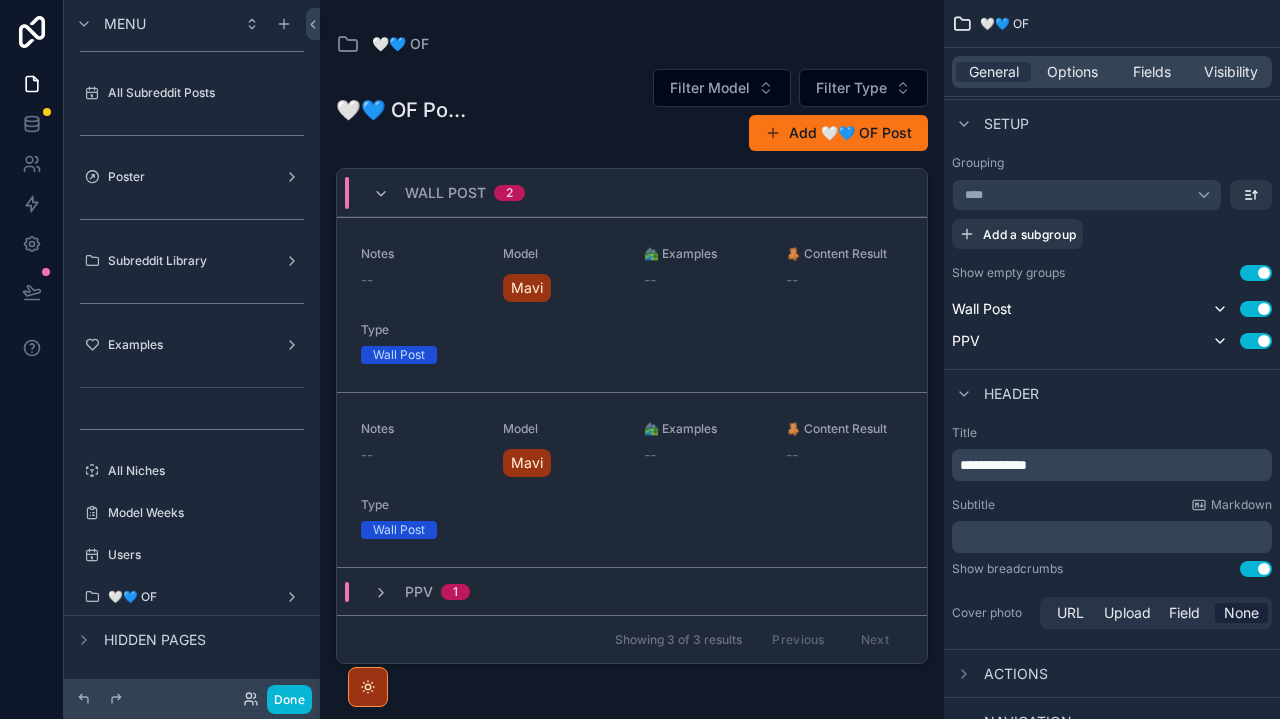 click on "****" at bounding box center (1087, 195) 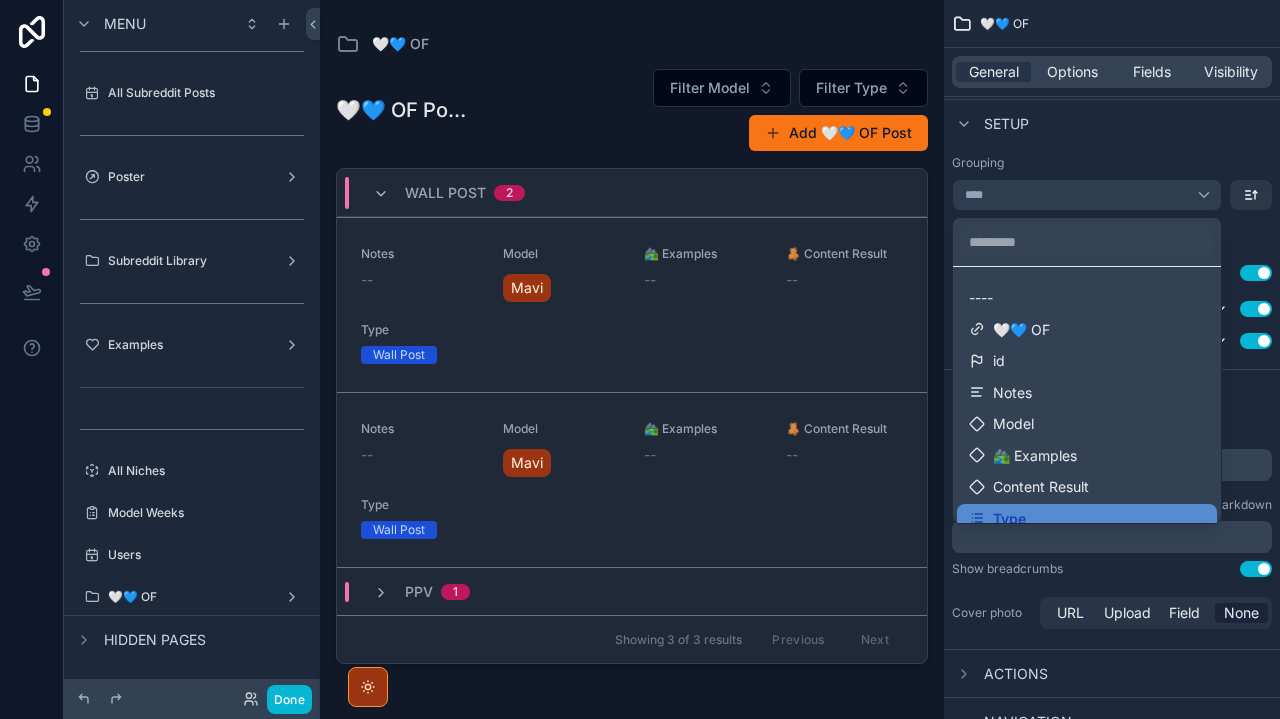 click at bounding box center (640, 359) 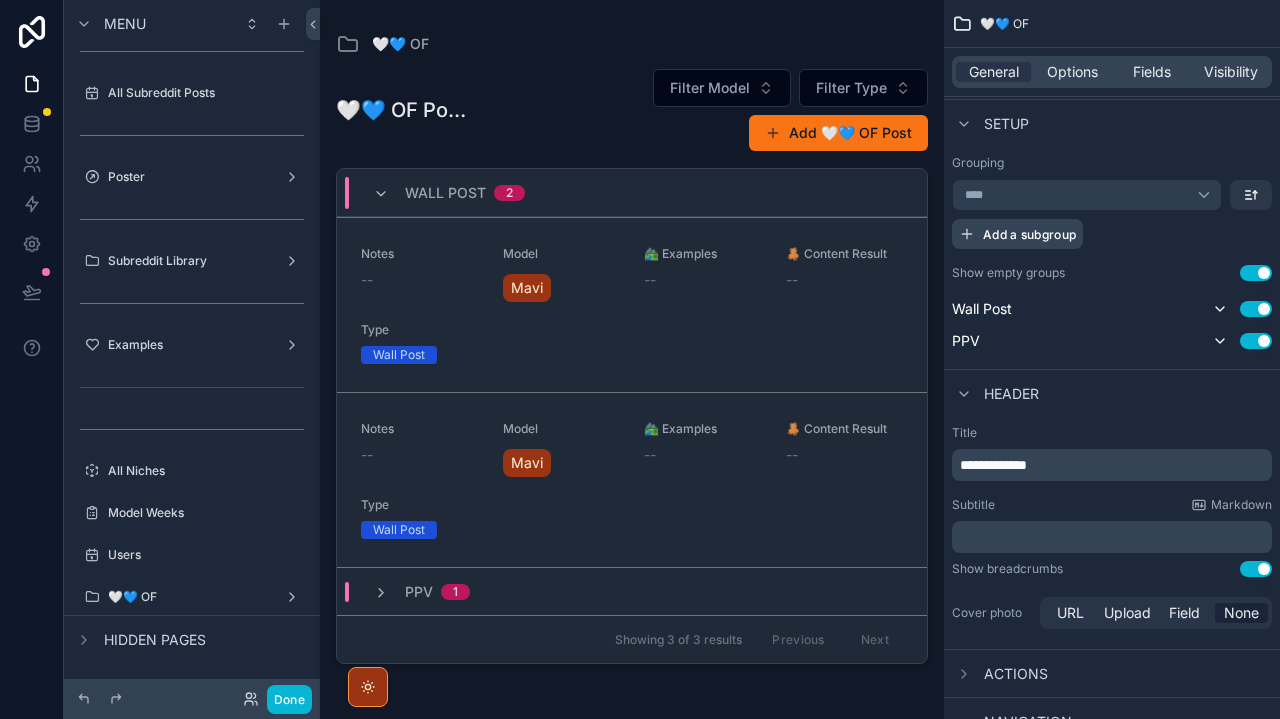 click on "Add a subgroup" at bounding box center (1029, 234) 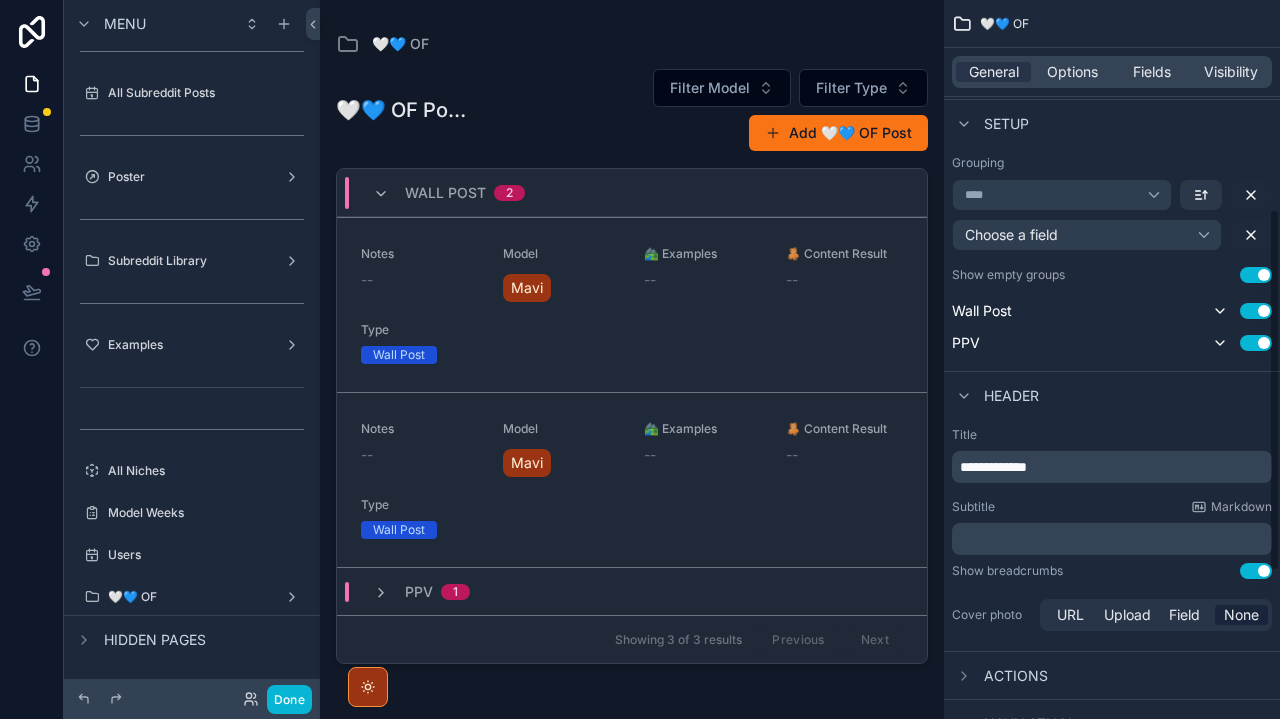click on "Choose a field" at bounding box center (1011, 234) 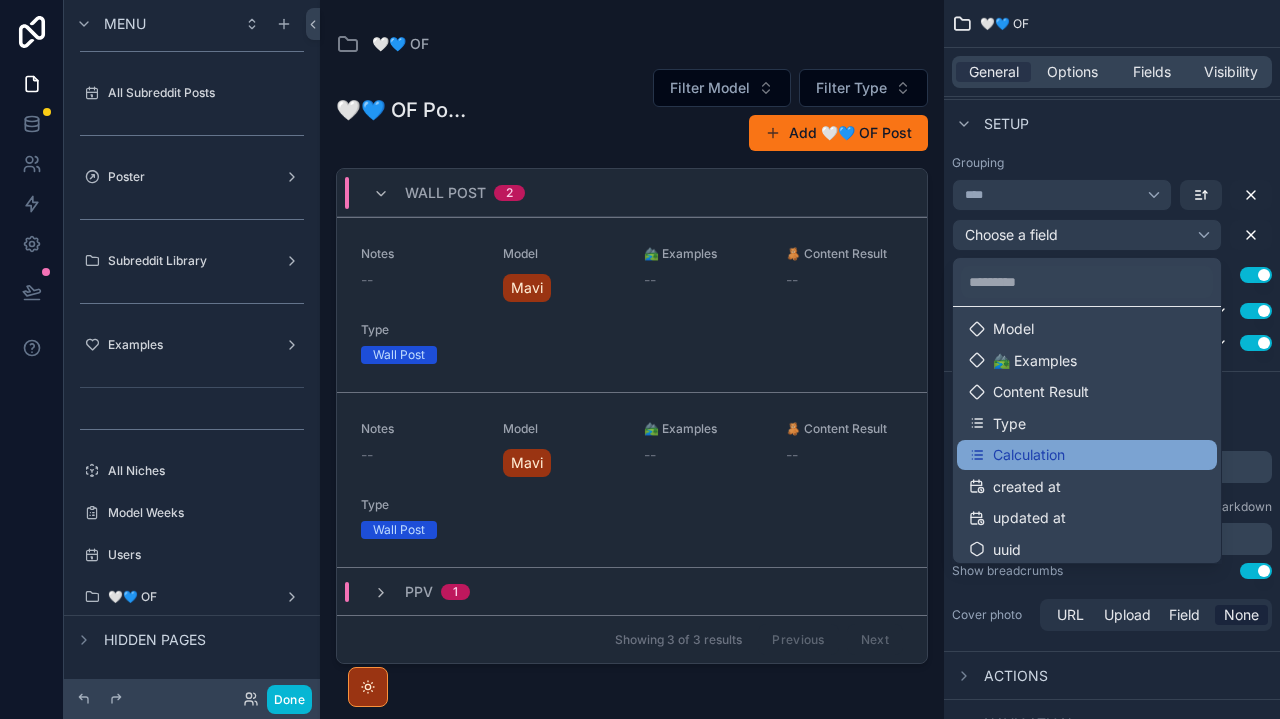scroll, scrollTop: 134, scrollLeft: 0, axis: vertical 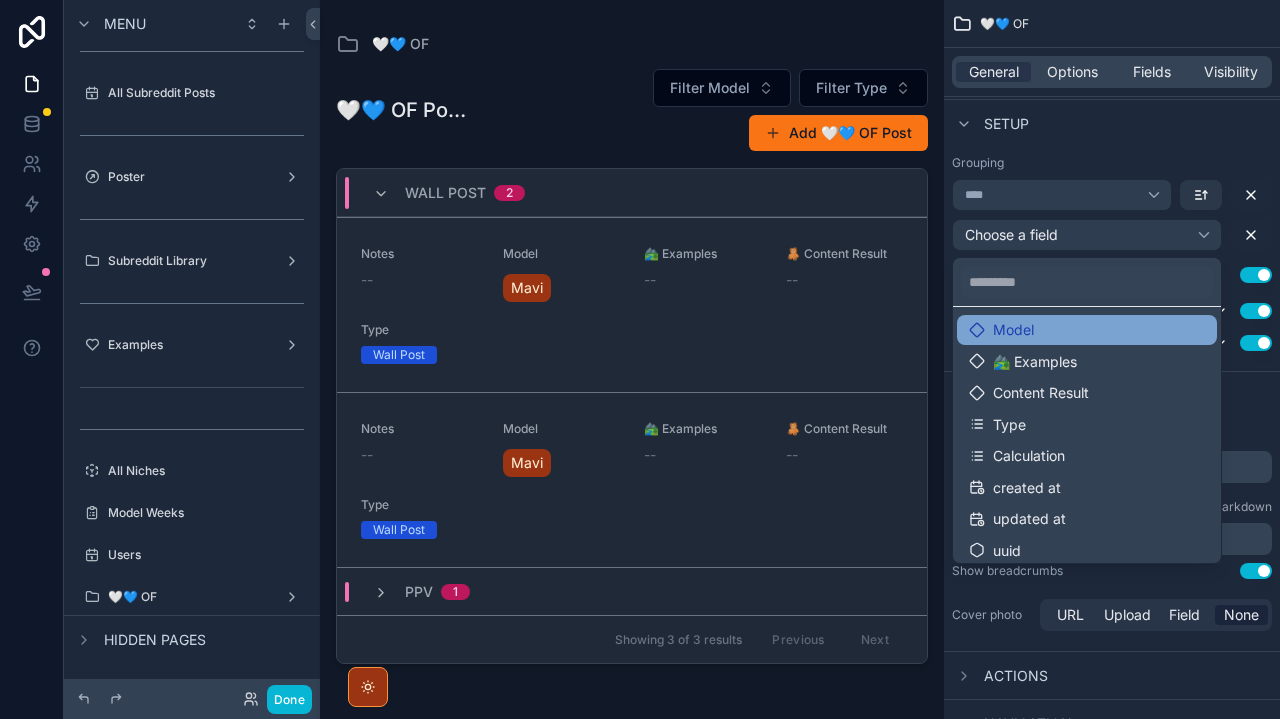 click on "Model" at bounding box center [1013, 330] 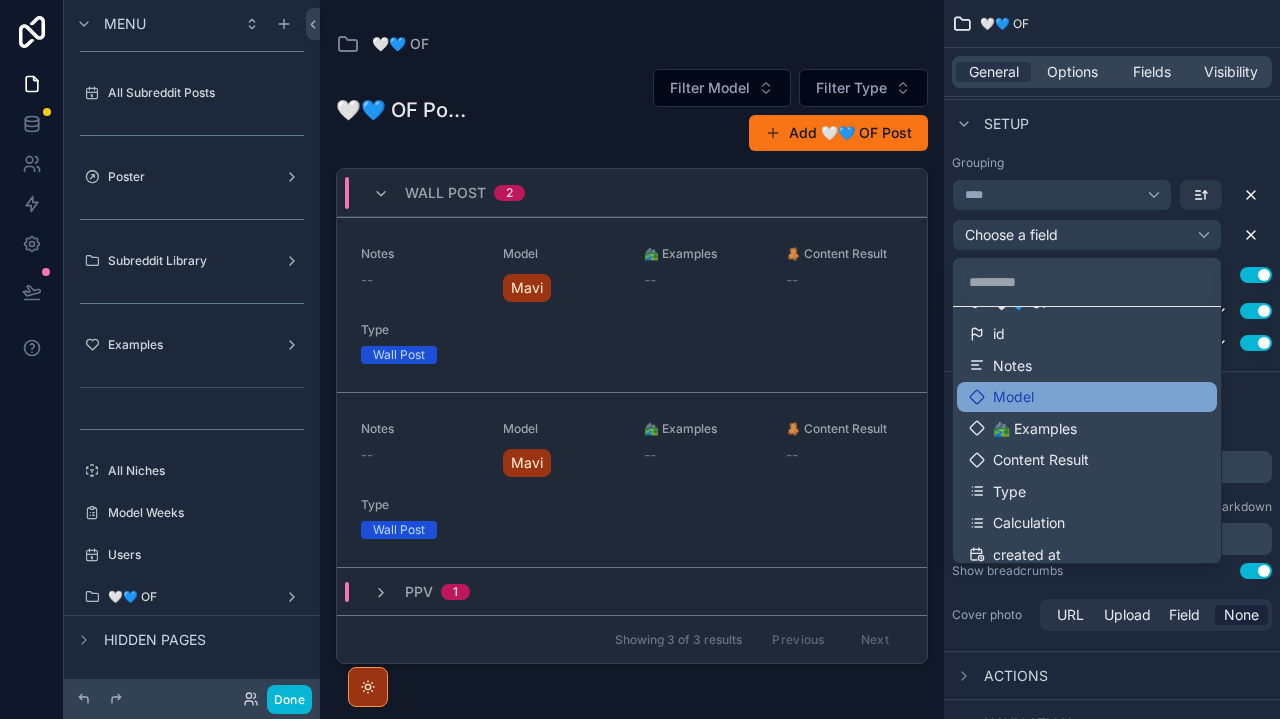 scroll, scrollTop: 38, scrollLeft: 0, axis: vertical 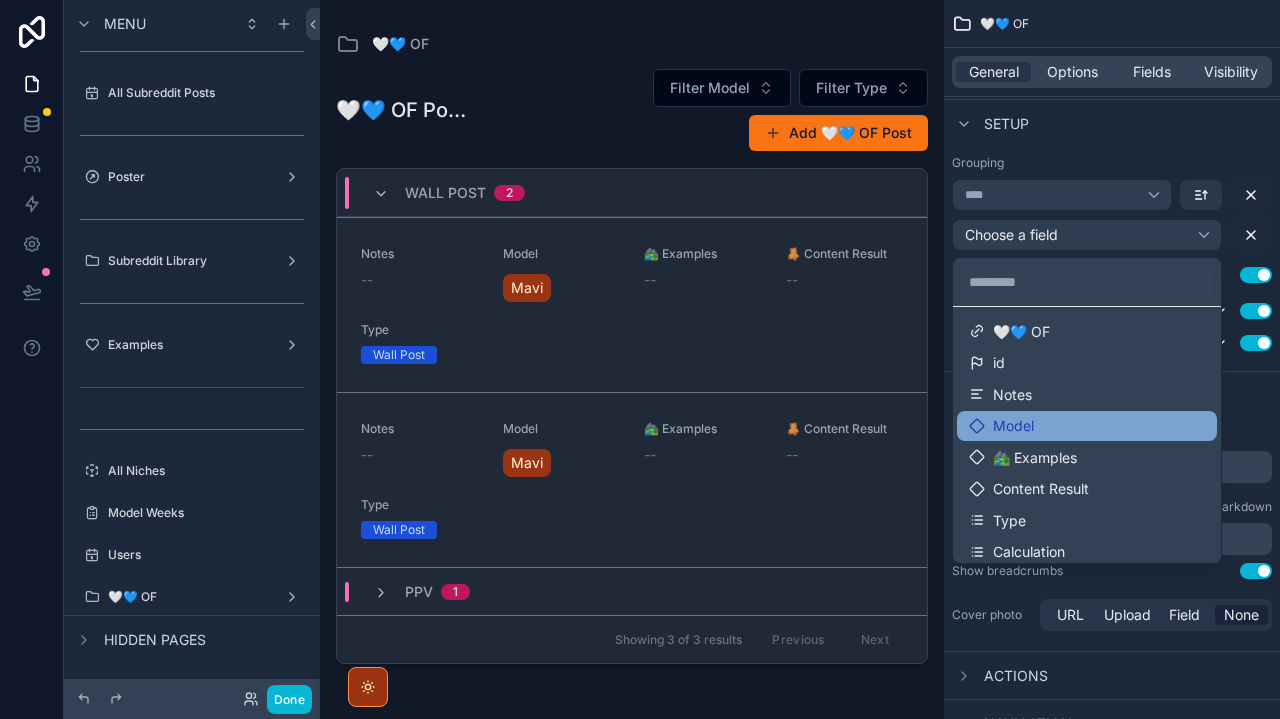 click on "Model" at bounding box center [1087, 426] 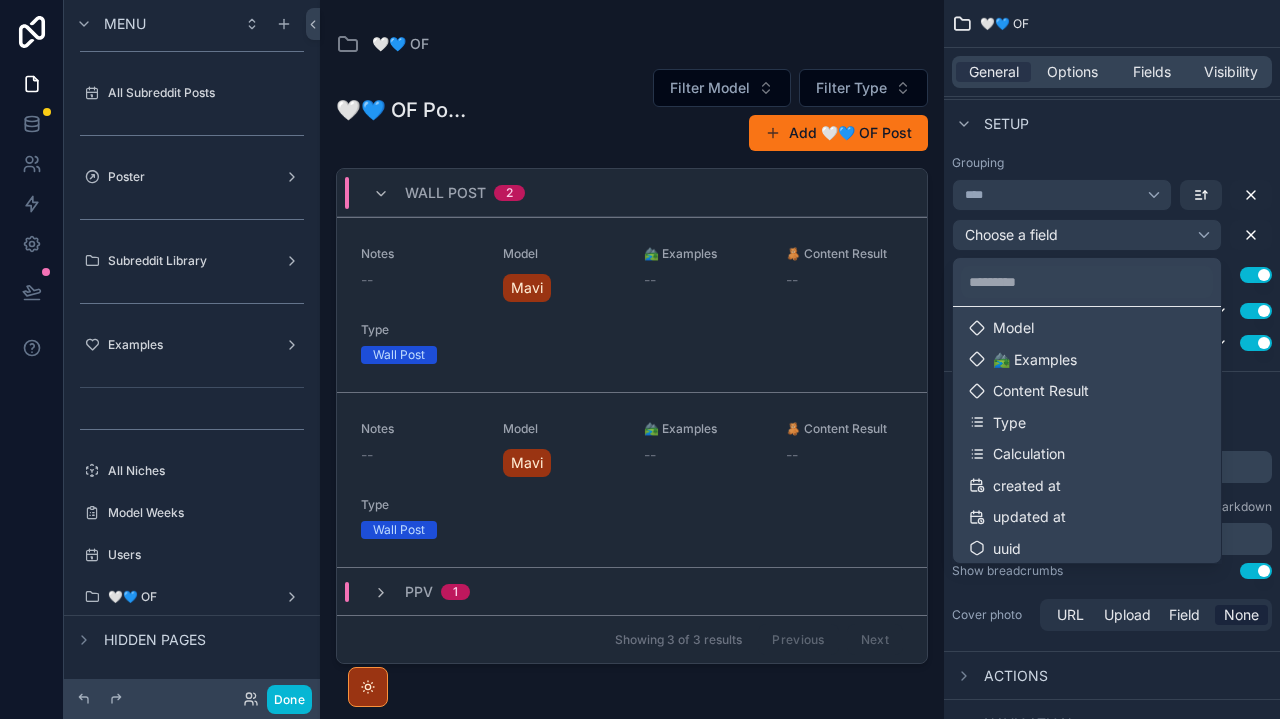 scroll, scrollTop: 134, scrollLeft: 0, axis: vertical 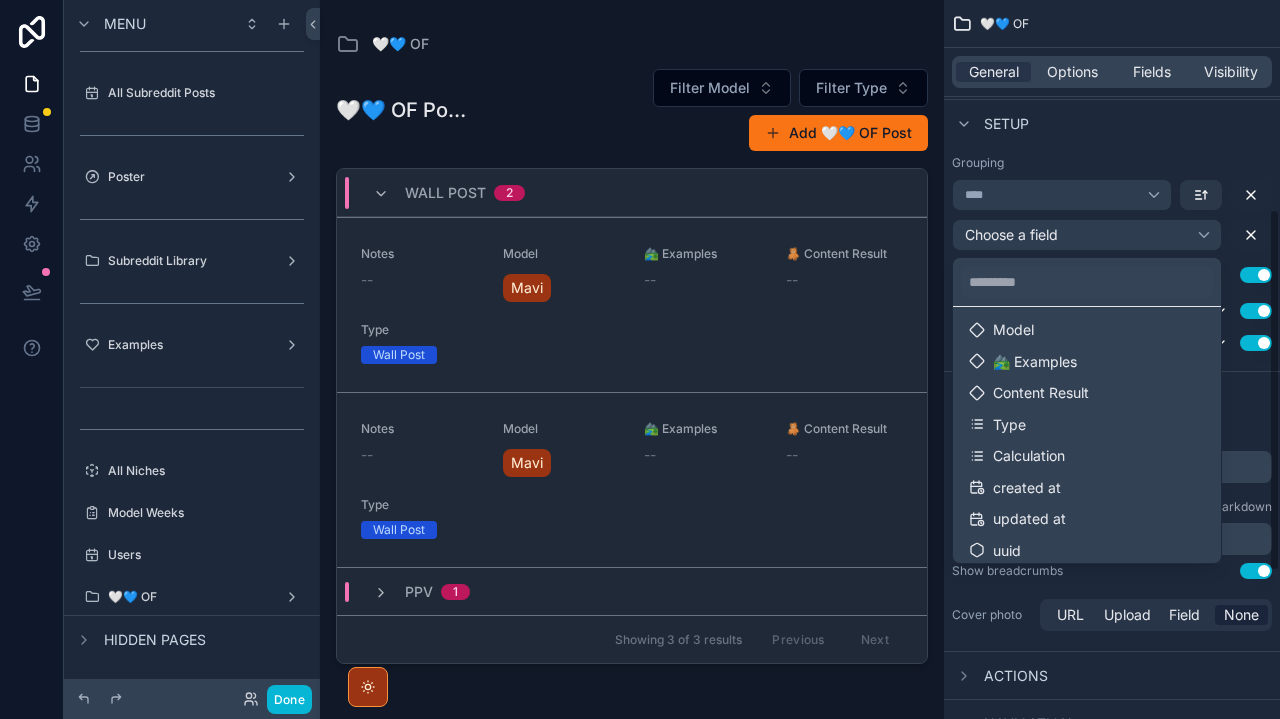 click at bounding box center [640, 359] 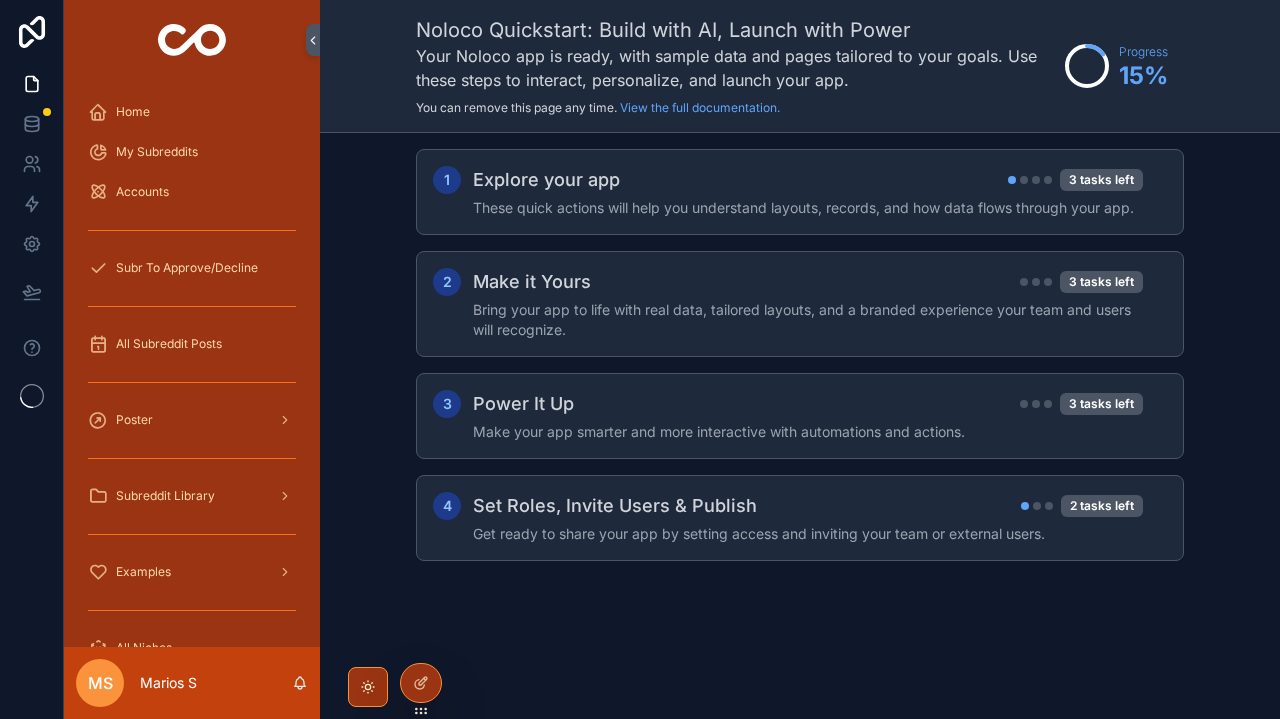 scroll, scrollTop: 0, scrollLeft: 0, axis: both 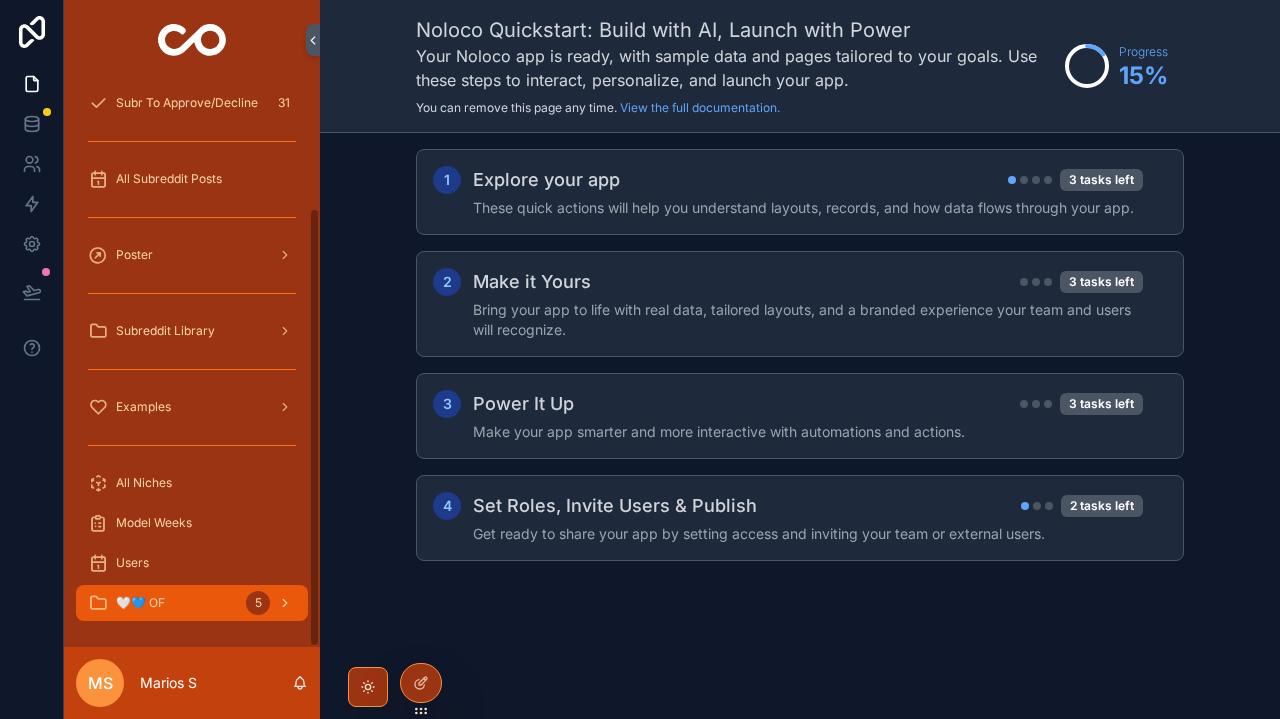 click 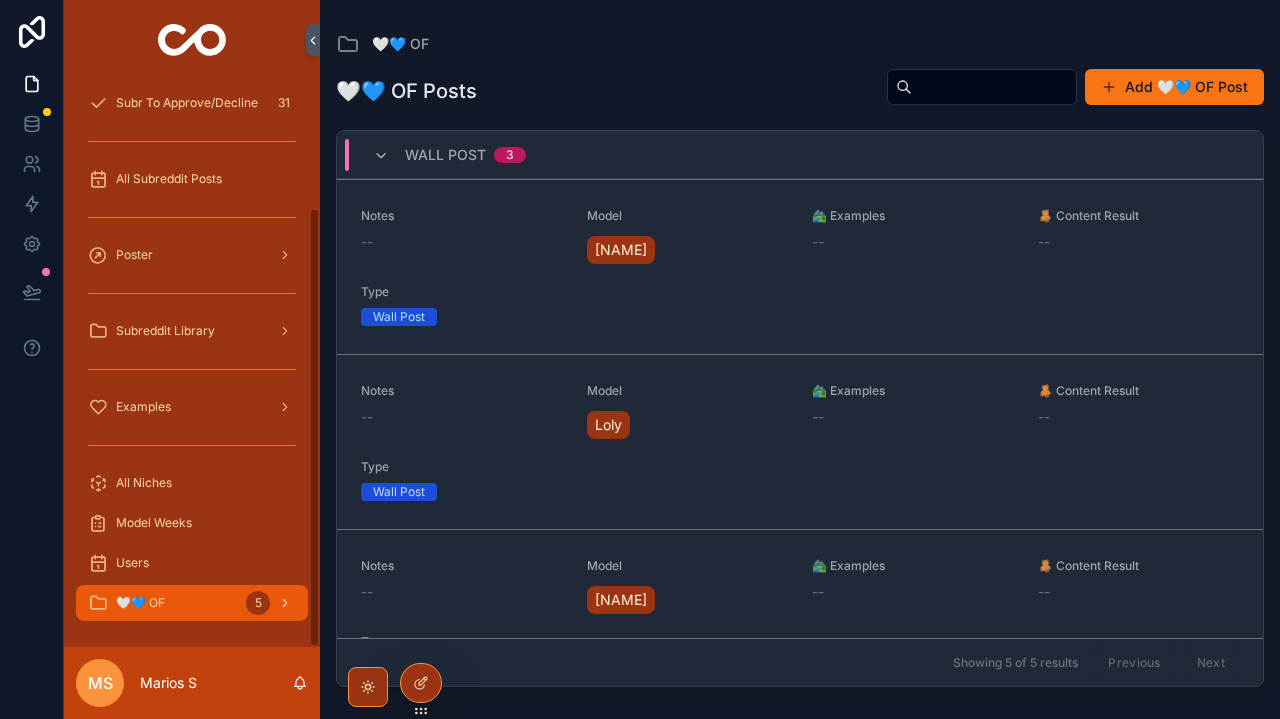 scroll, scrollTop: 0, scrollLeft: 0, axis: both 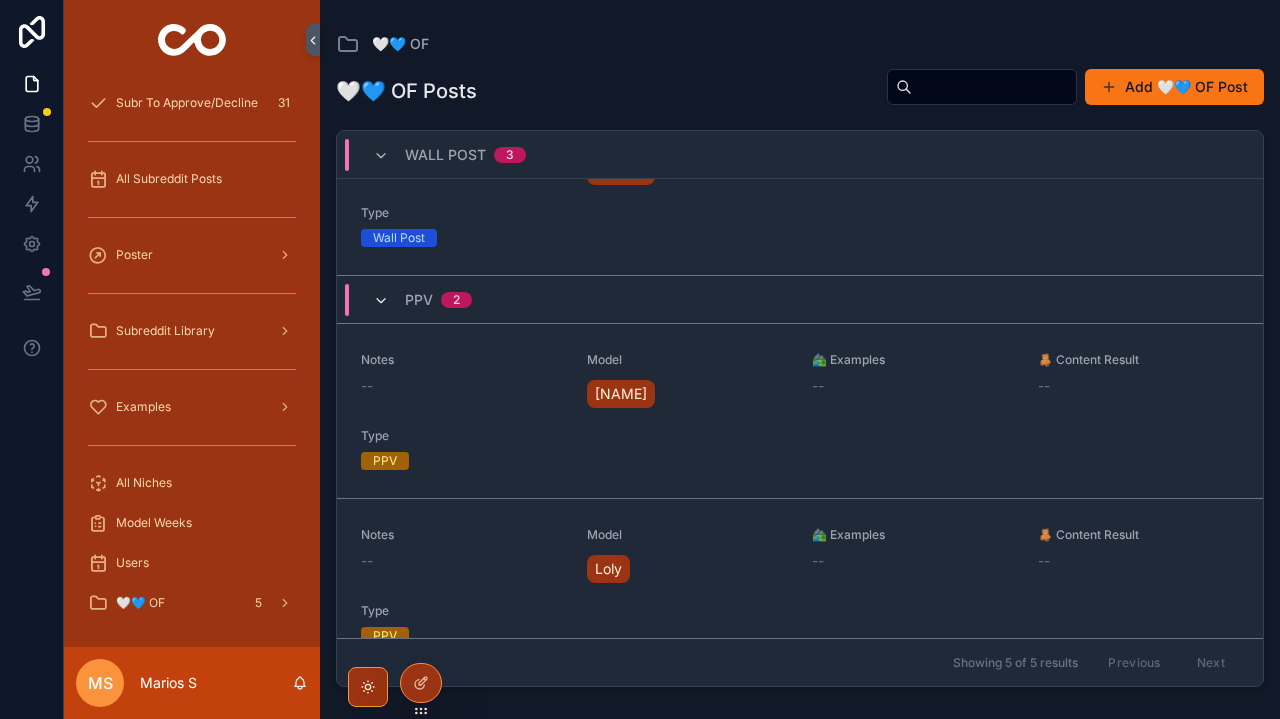 click at bounding box center (381, 301) 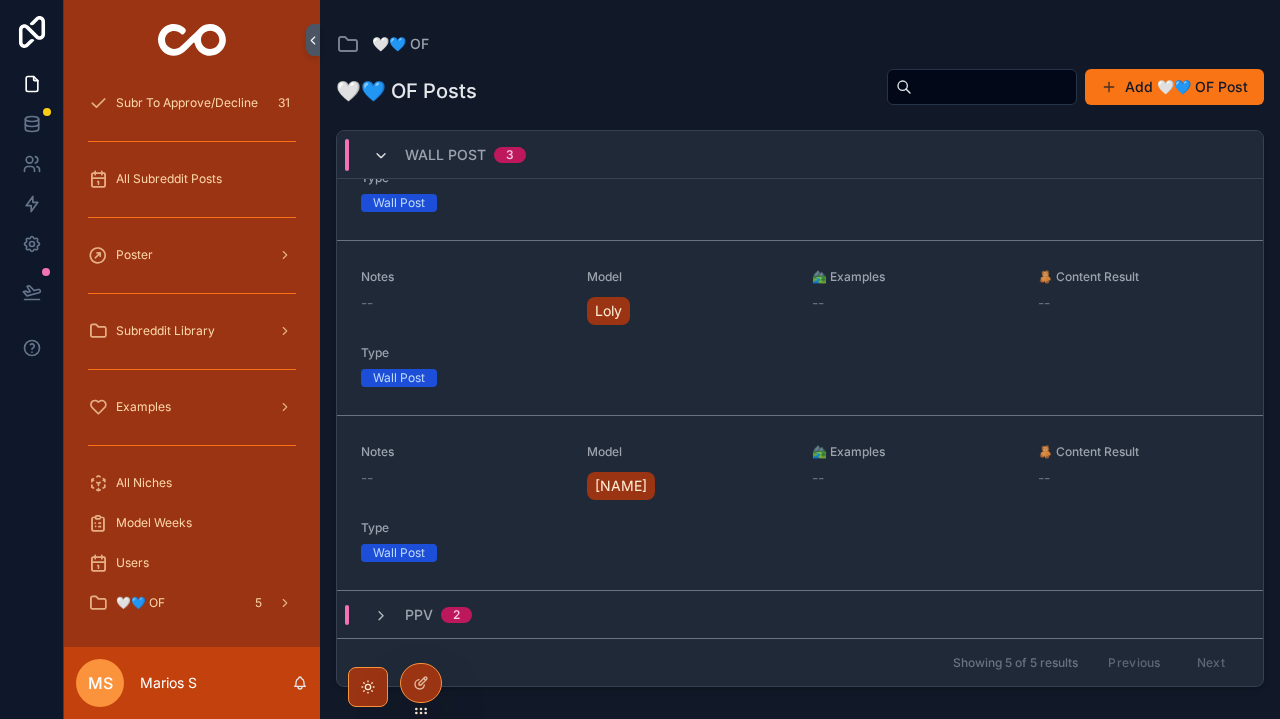click at bounding box center [381, 156] 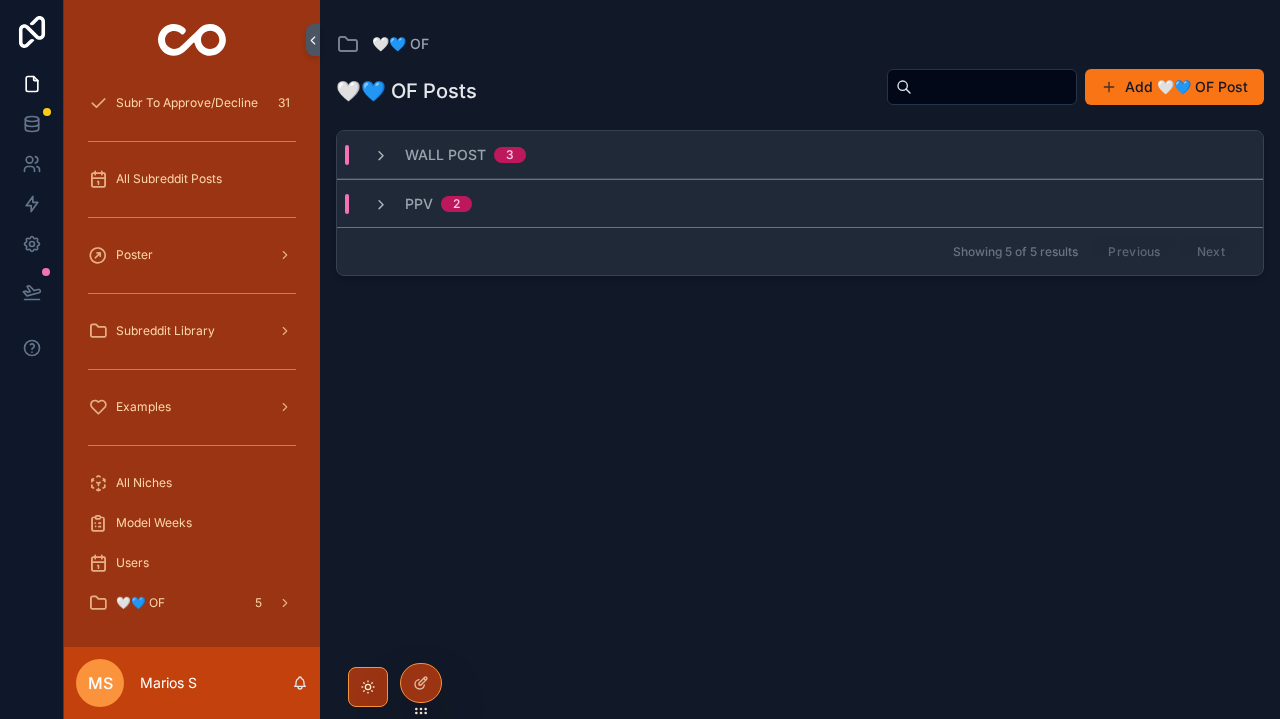 scroll, scrollTop: 0, scrollLeft: 0, axis: both 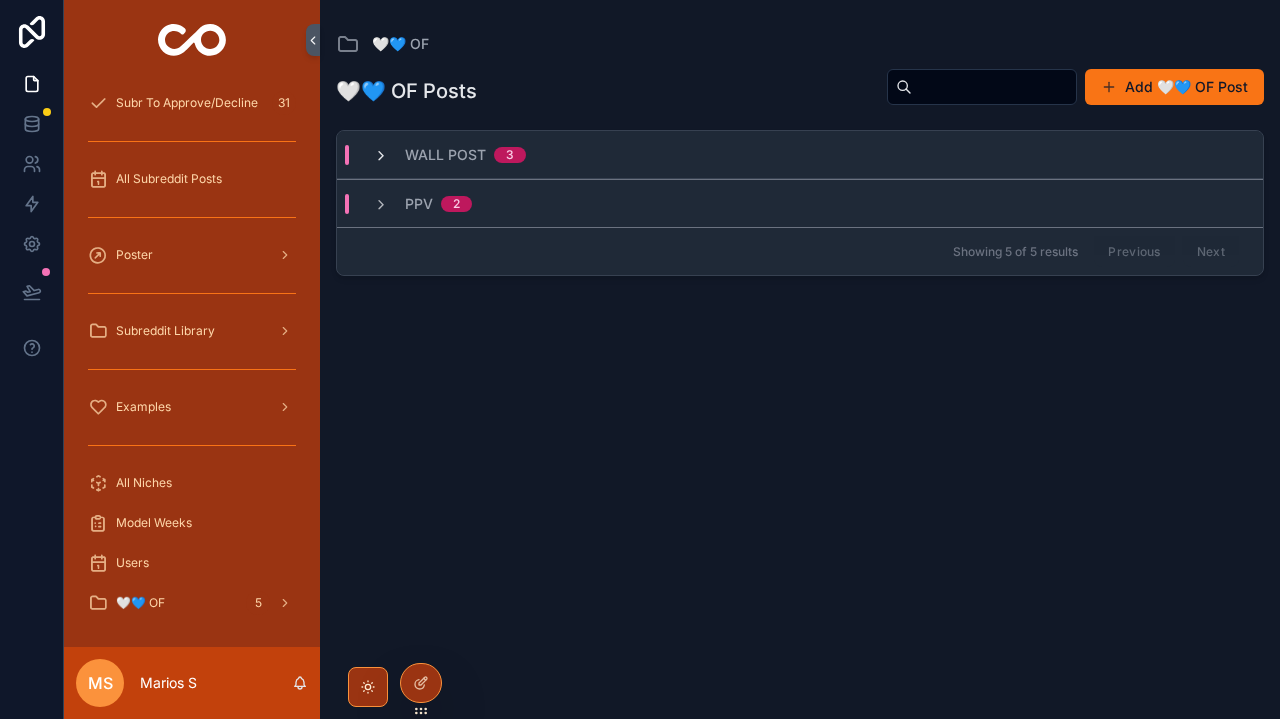 click at bounding box center [381, 156] 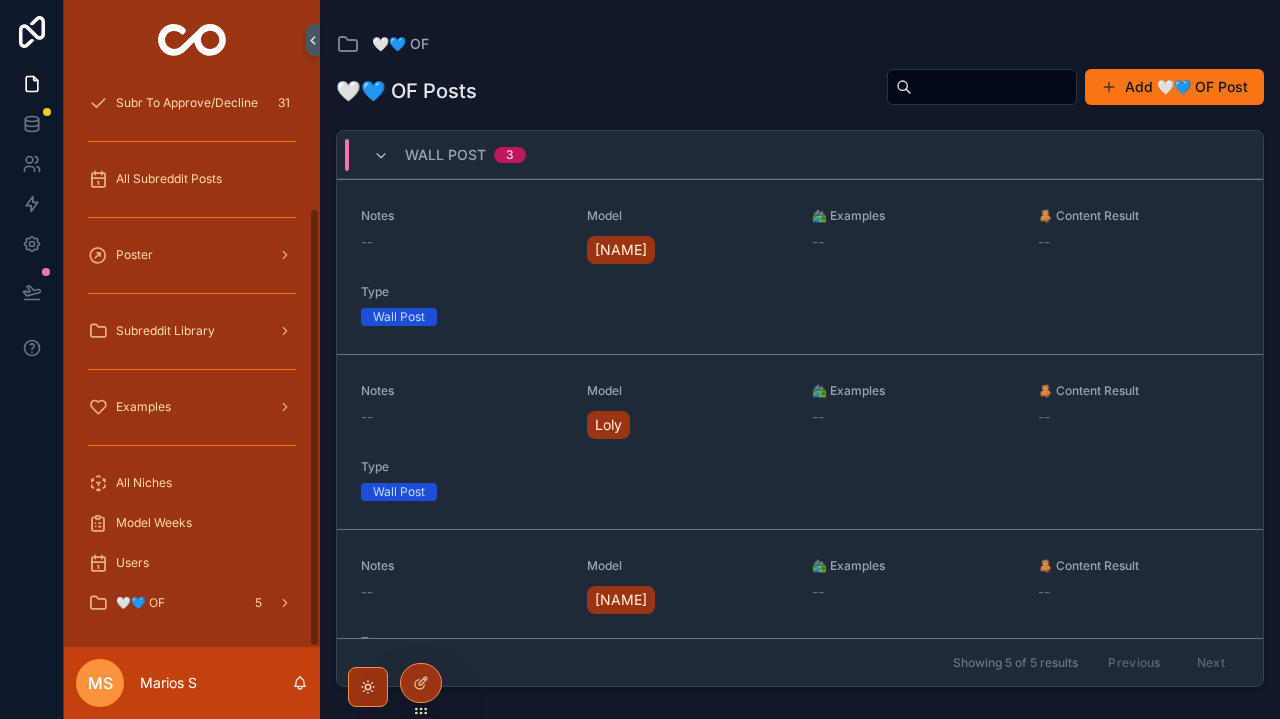 scroll, scrollTop: 0, scrollLeft: 0, axis: both 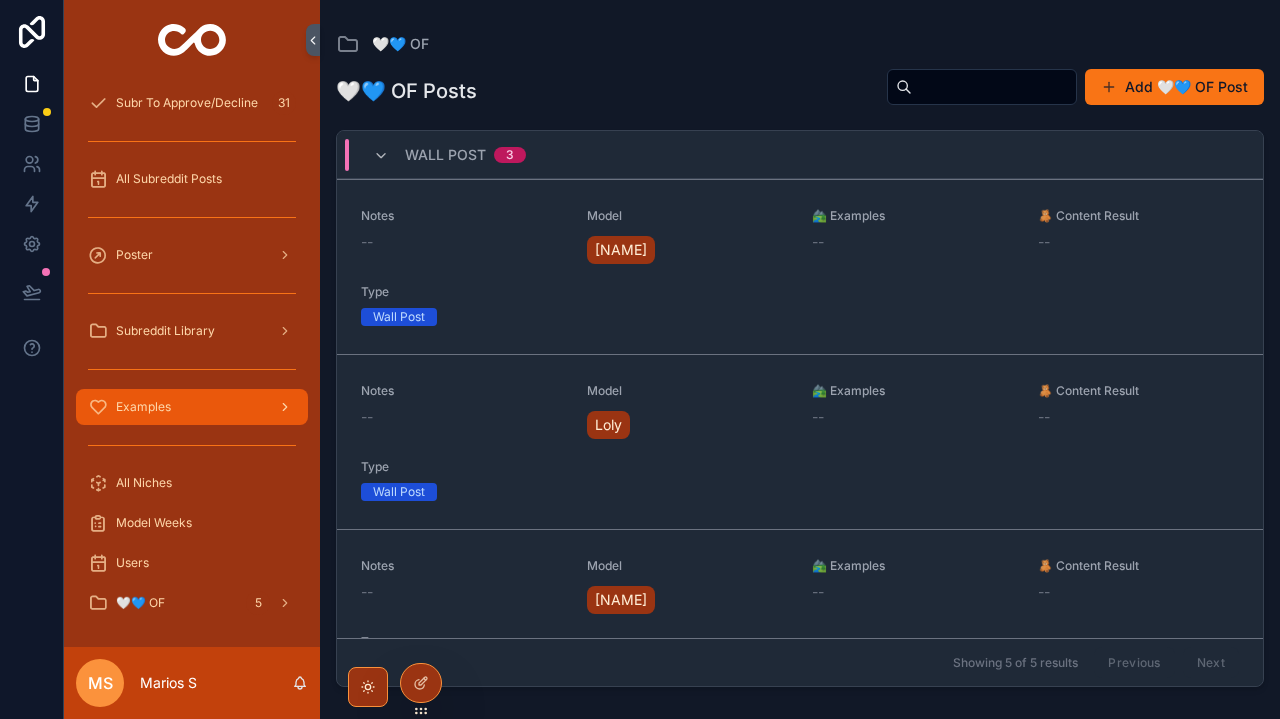 click on "Examples" at bounding box center (143, 407) 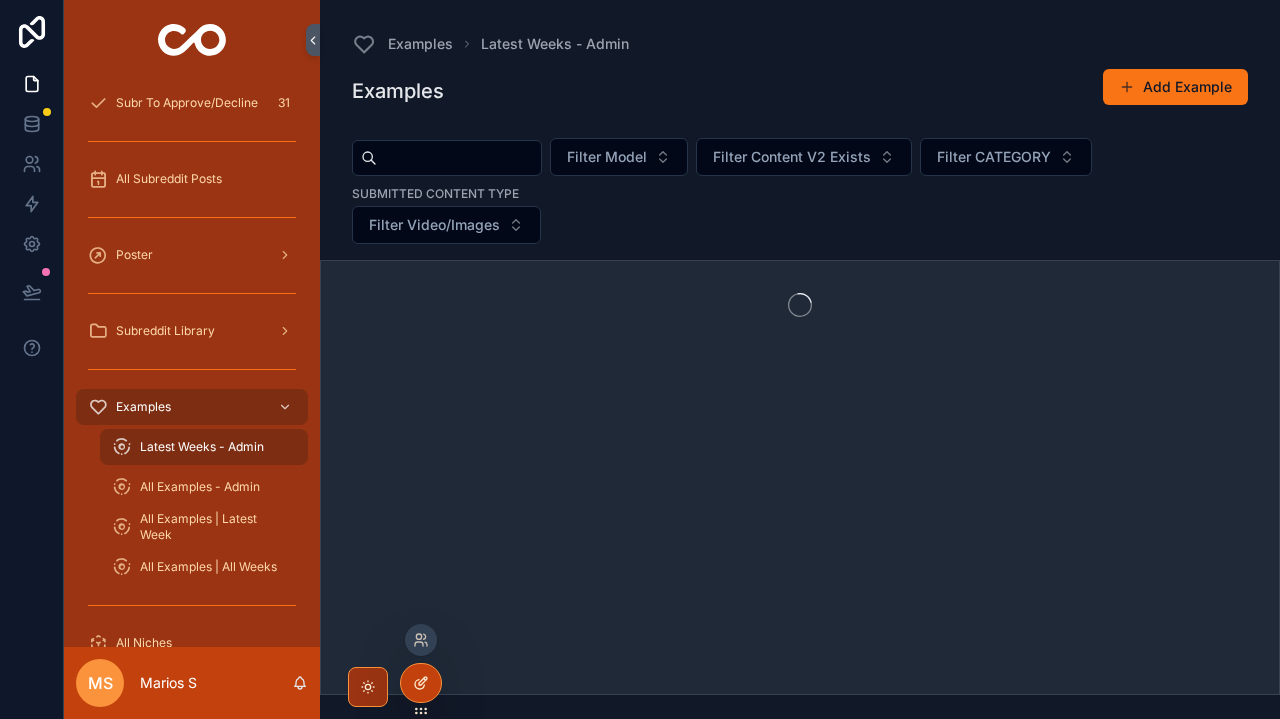 click 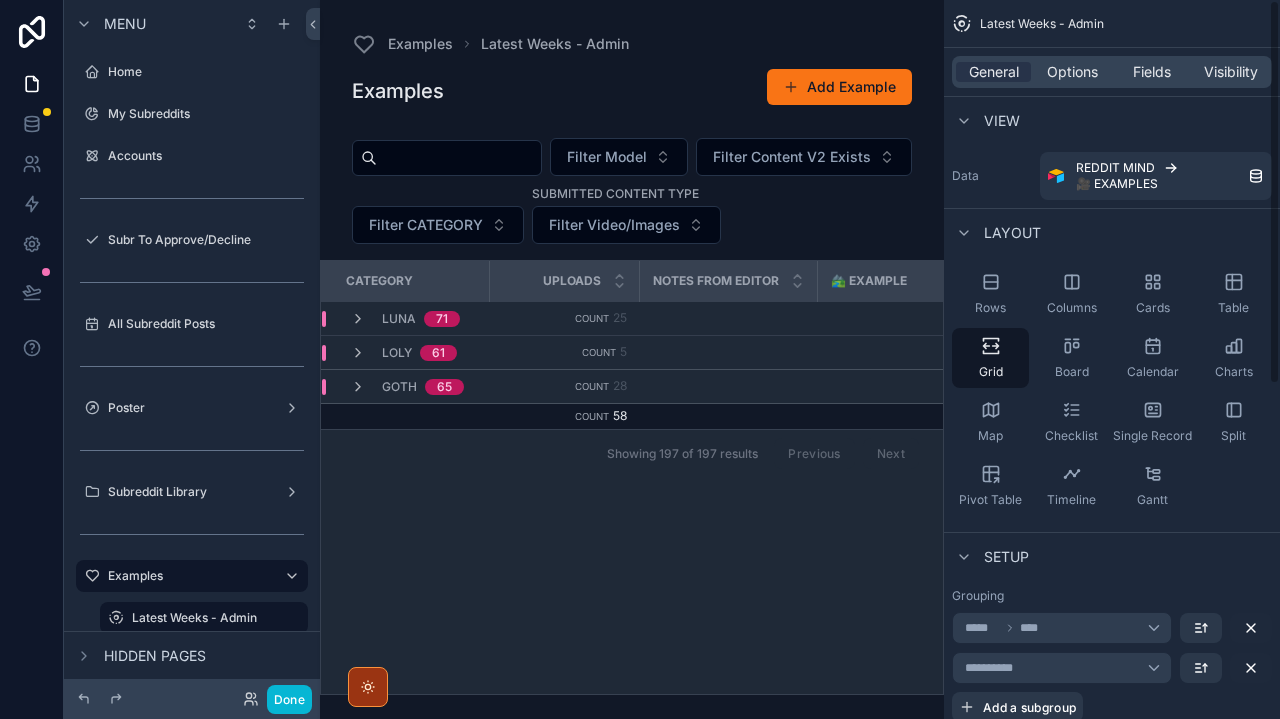 click on "***** ****" at bounding box center (1009, 628) 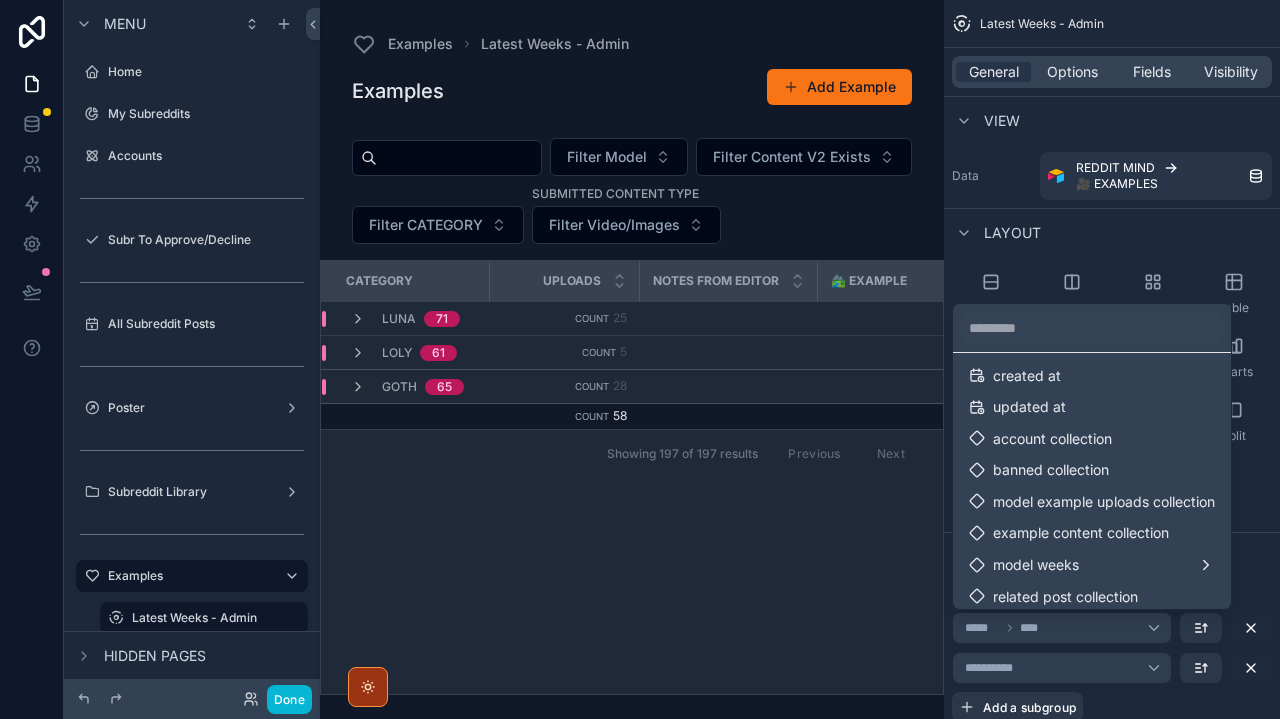 scroll, scrollTop: 2245, scrollLeft: 0, axis: vertical 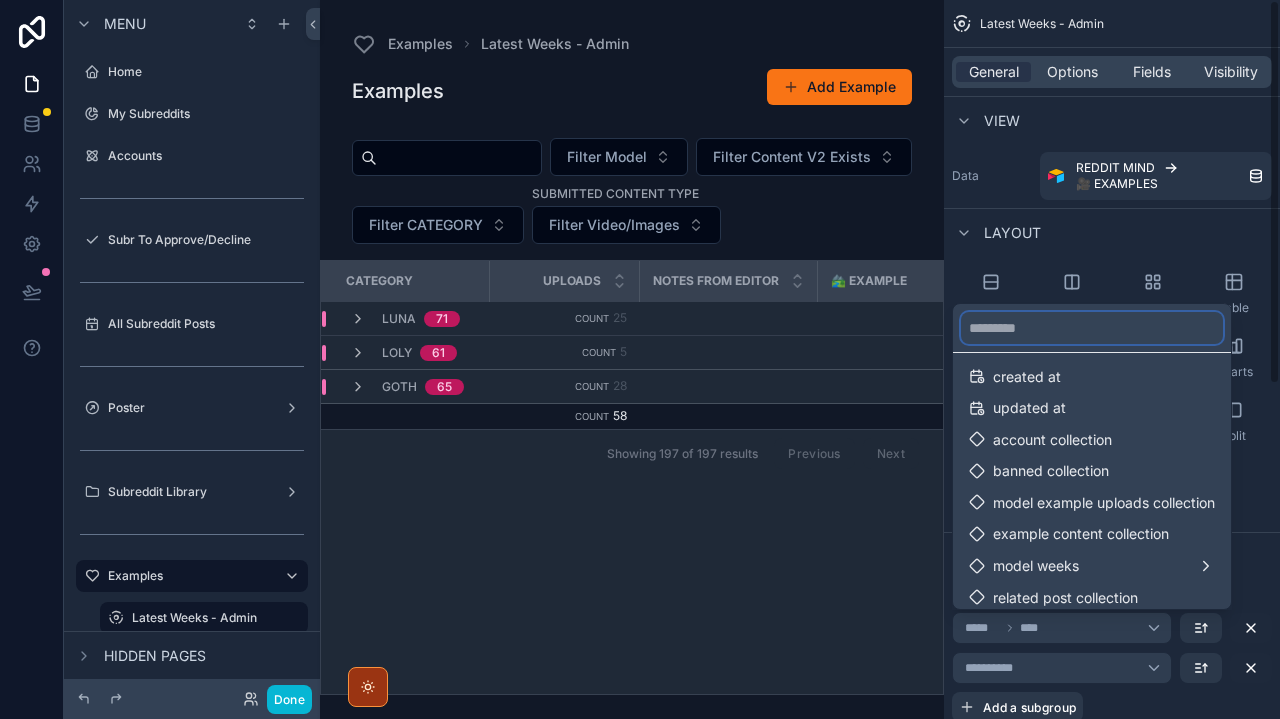 click at bounding box center (1092, 328) 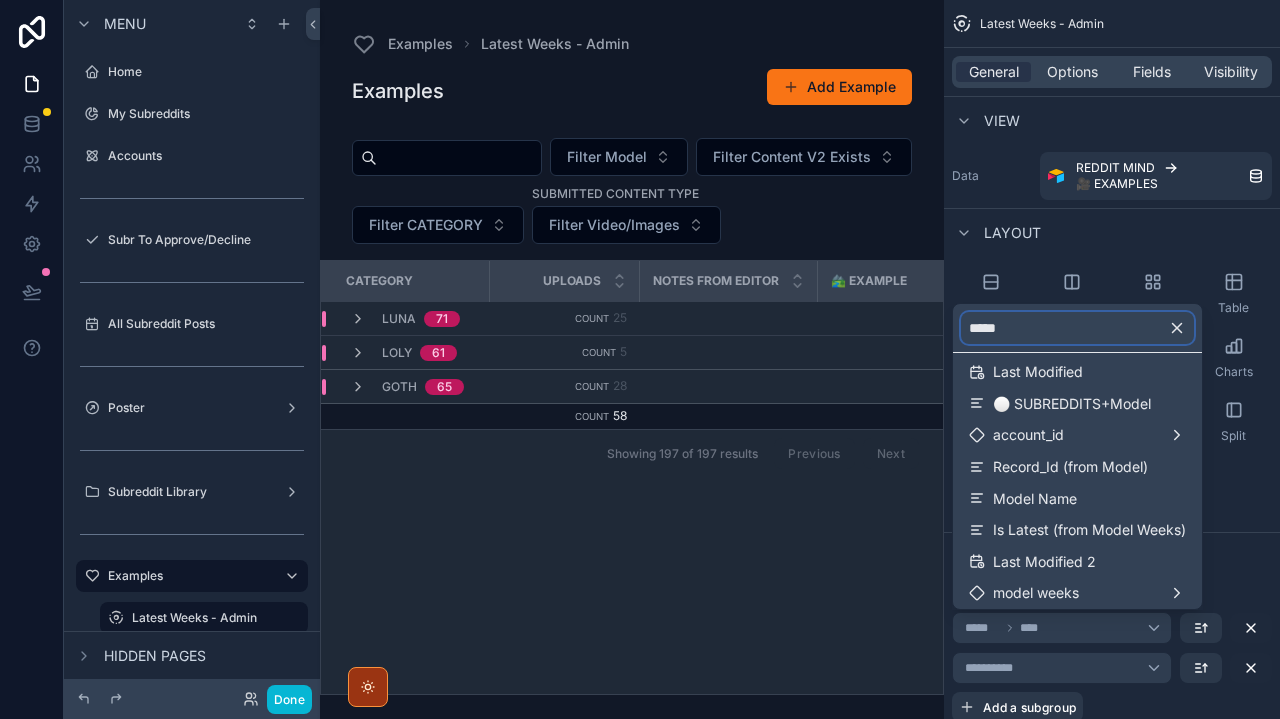 scroll, scrollTop: 0, scrollLeft: 0, axis: both 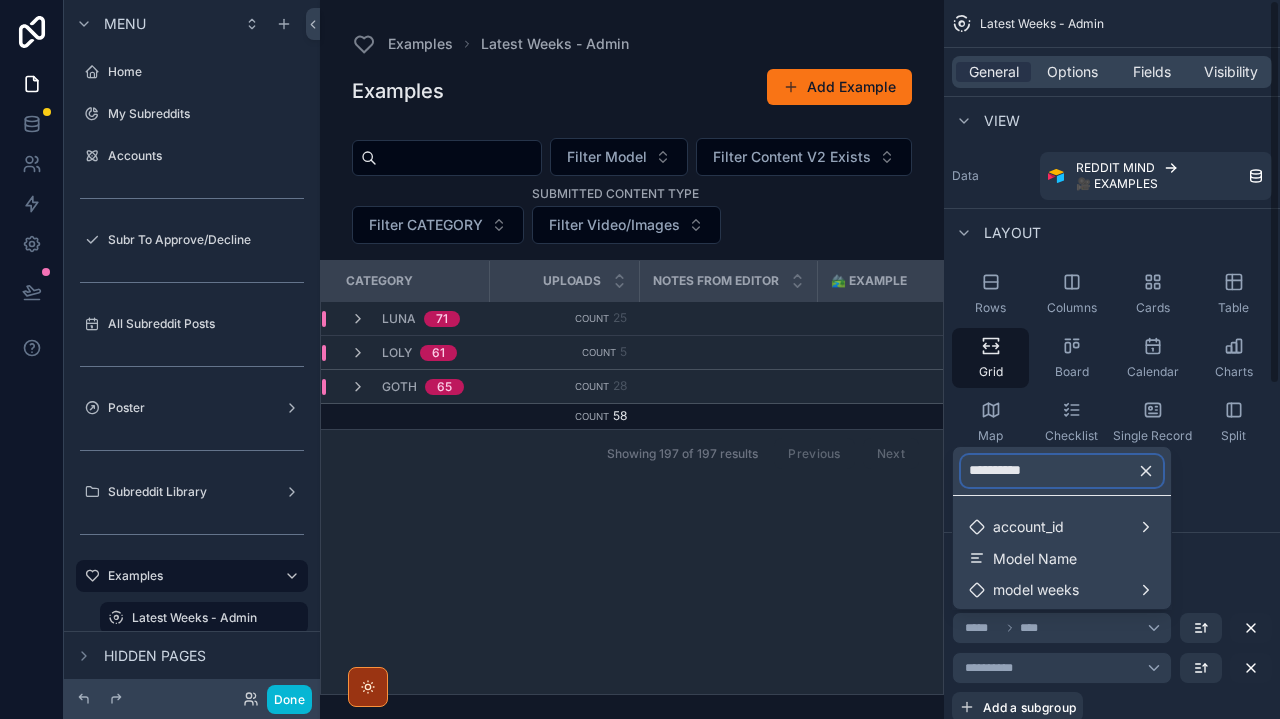 type on "**********" 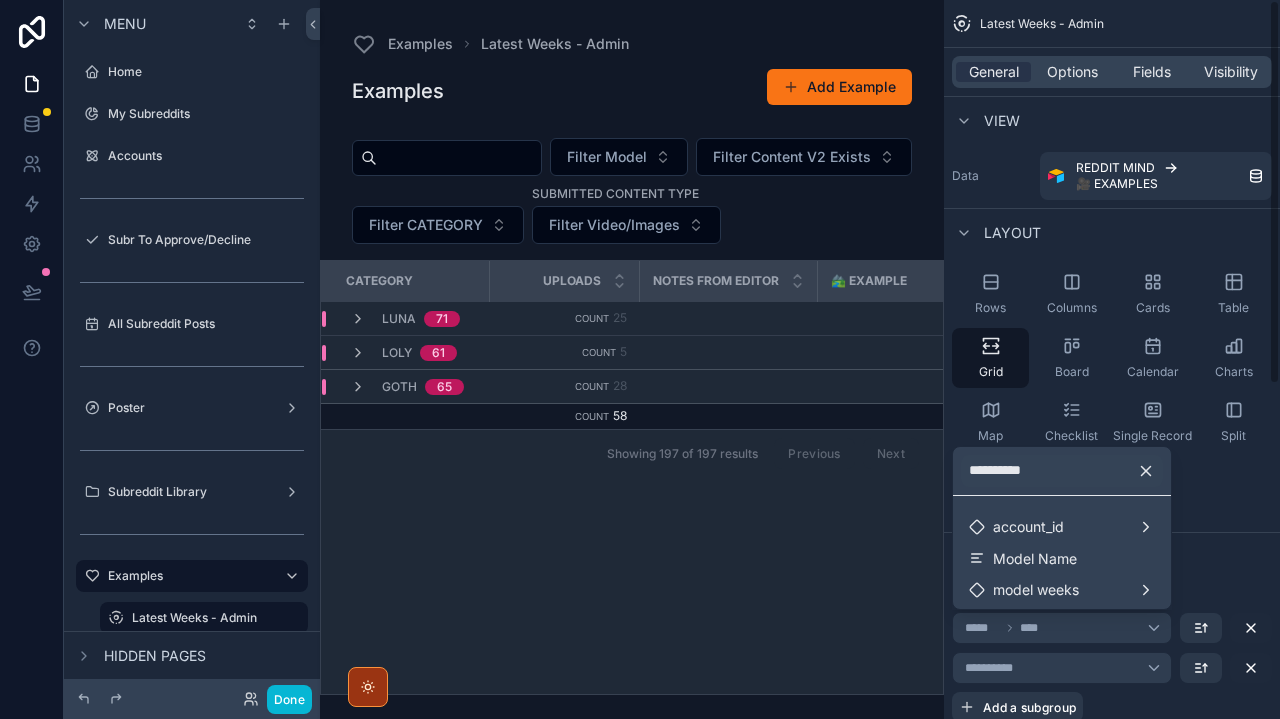 click at bounding box center (632, 359) 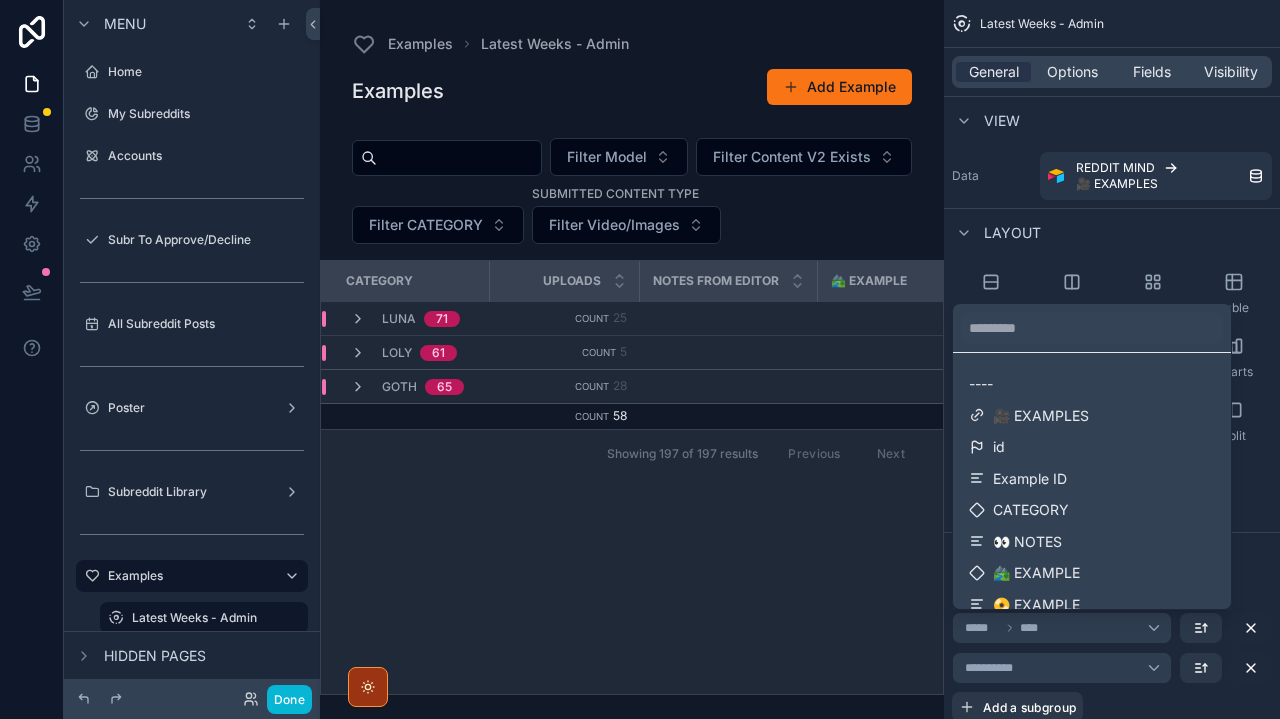click on "Uploaded On [NAME]" at bounding box center [632, 477] 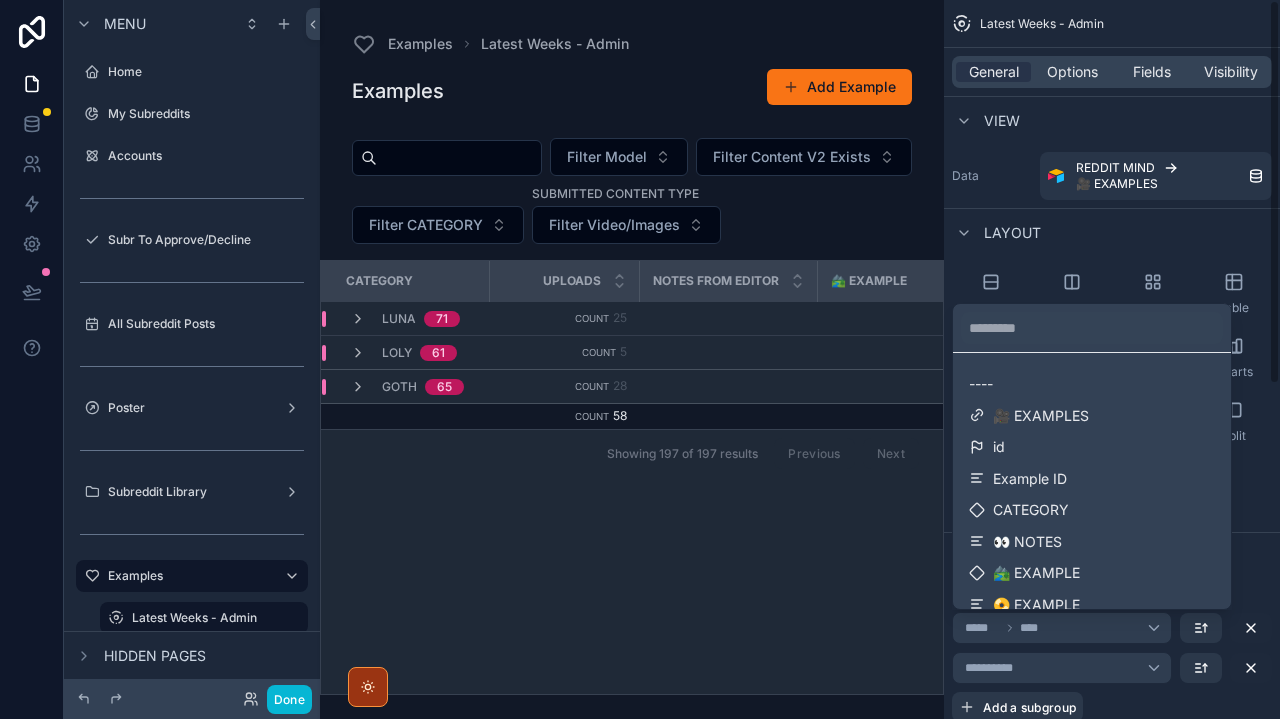 click at bounding box center [640, 359] 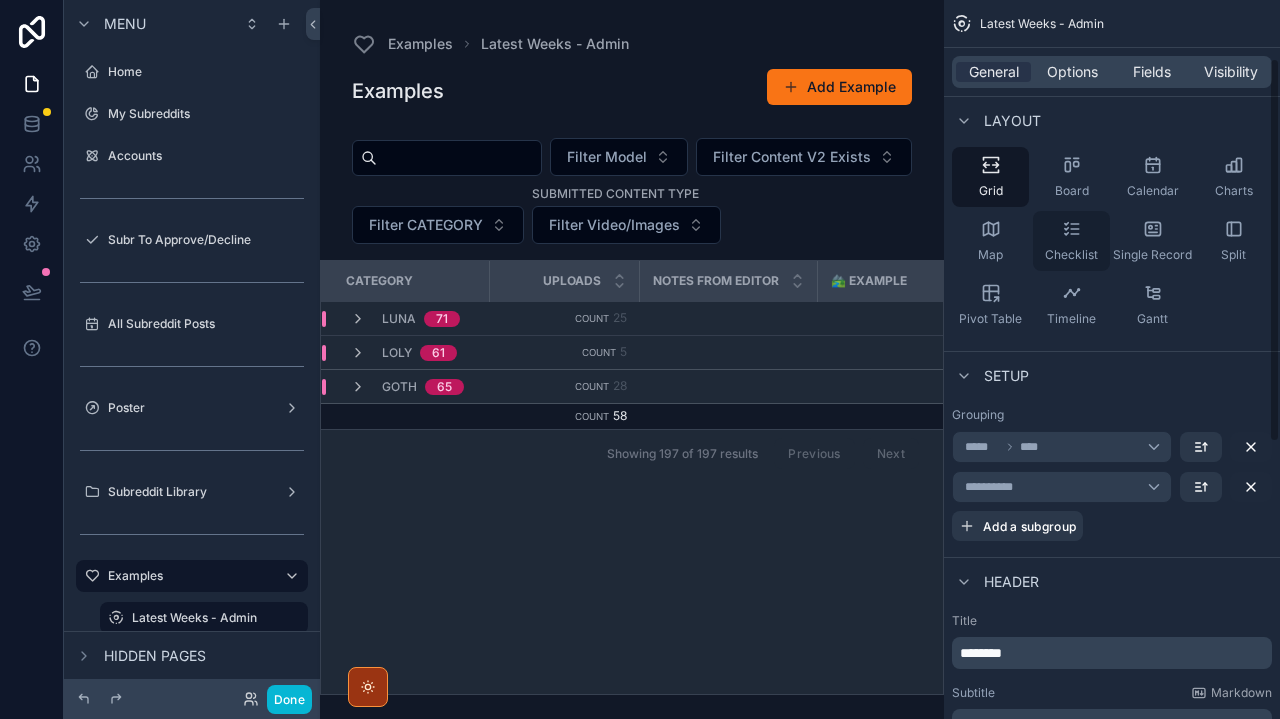 scroll, scrollTop: 187, scrollLeft: 0, axis: vertical 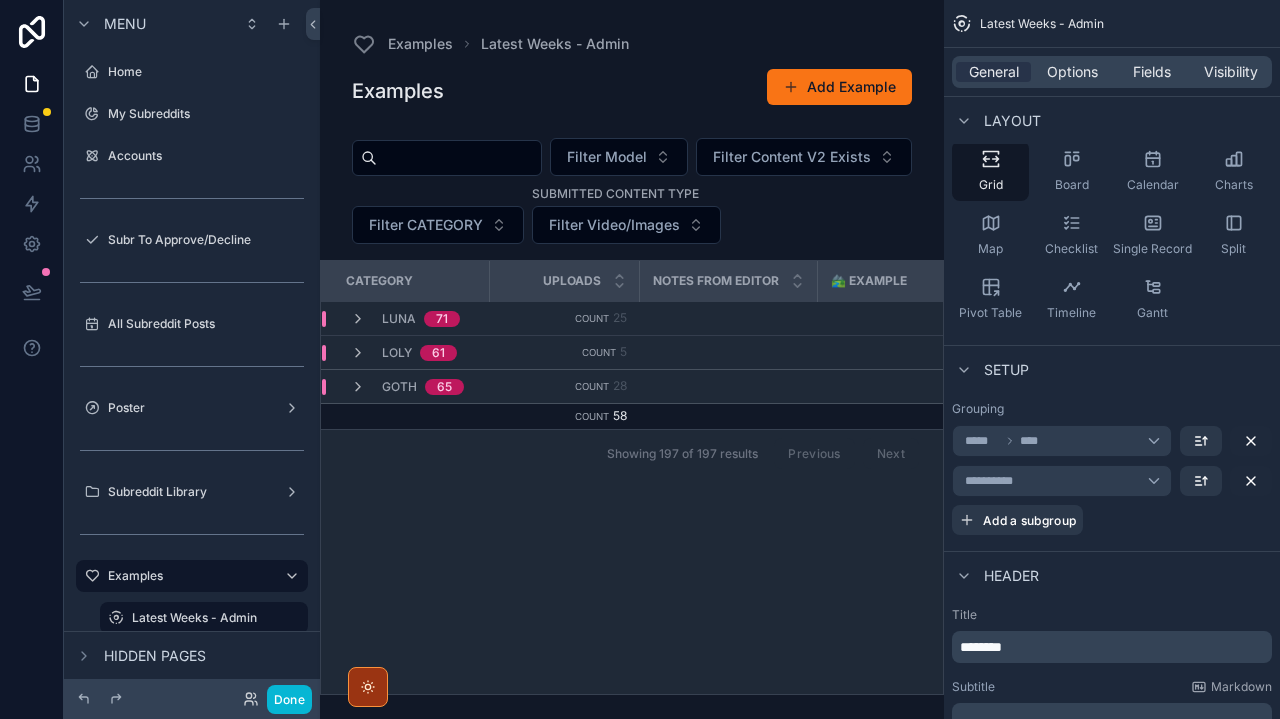 click on "Count 25" at bounding box center [564, 319] 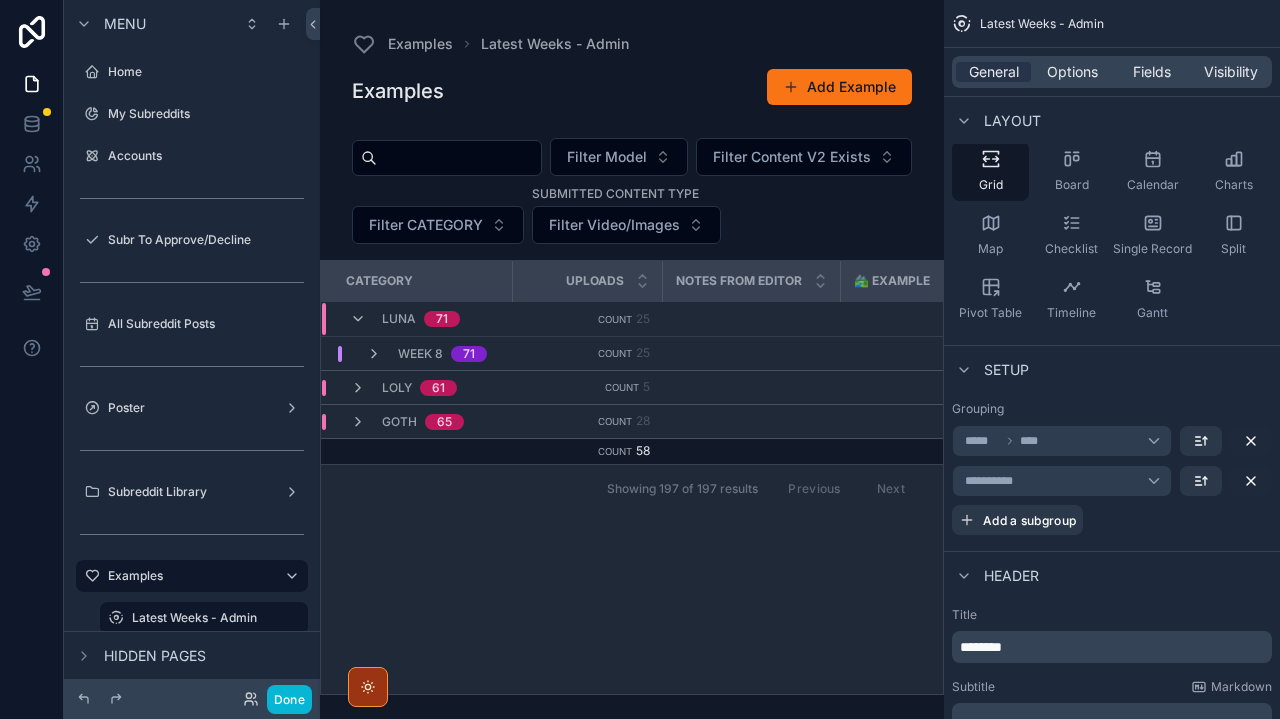 click on "Count 25" at bounding box center (587, 354) 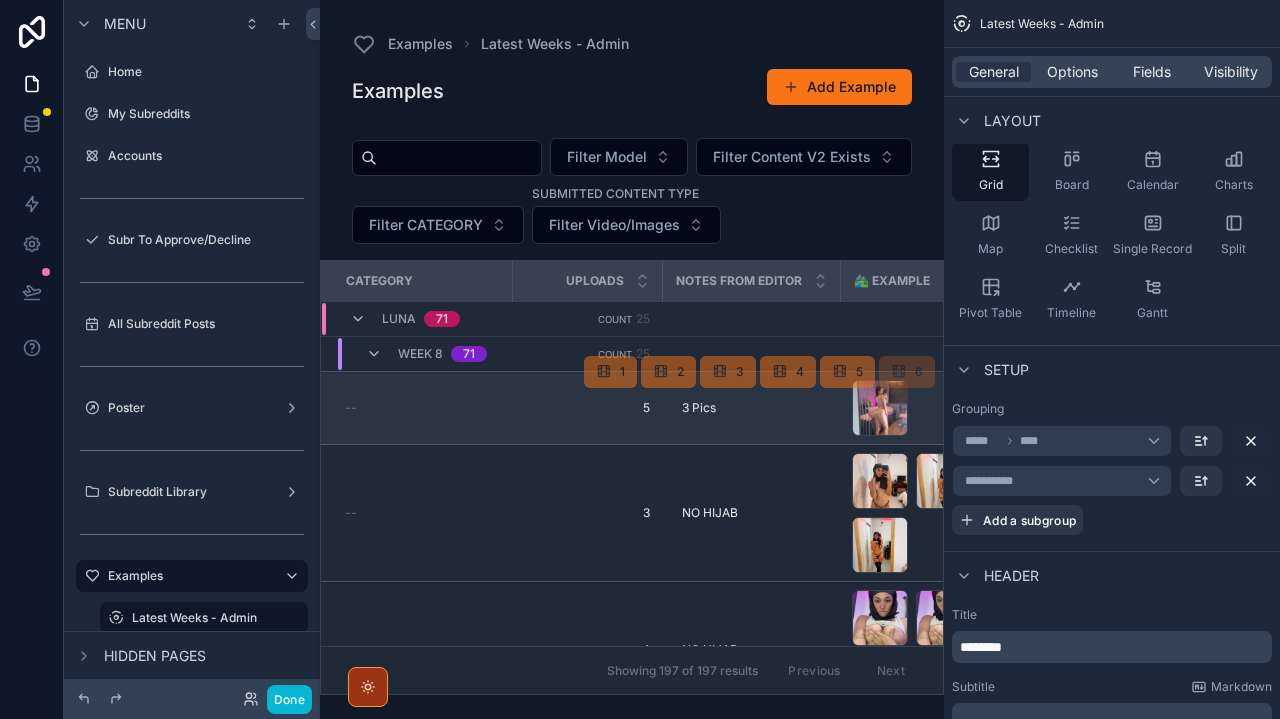 click on "--" at bounding box center (416, 408) 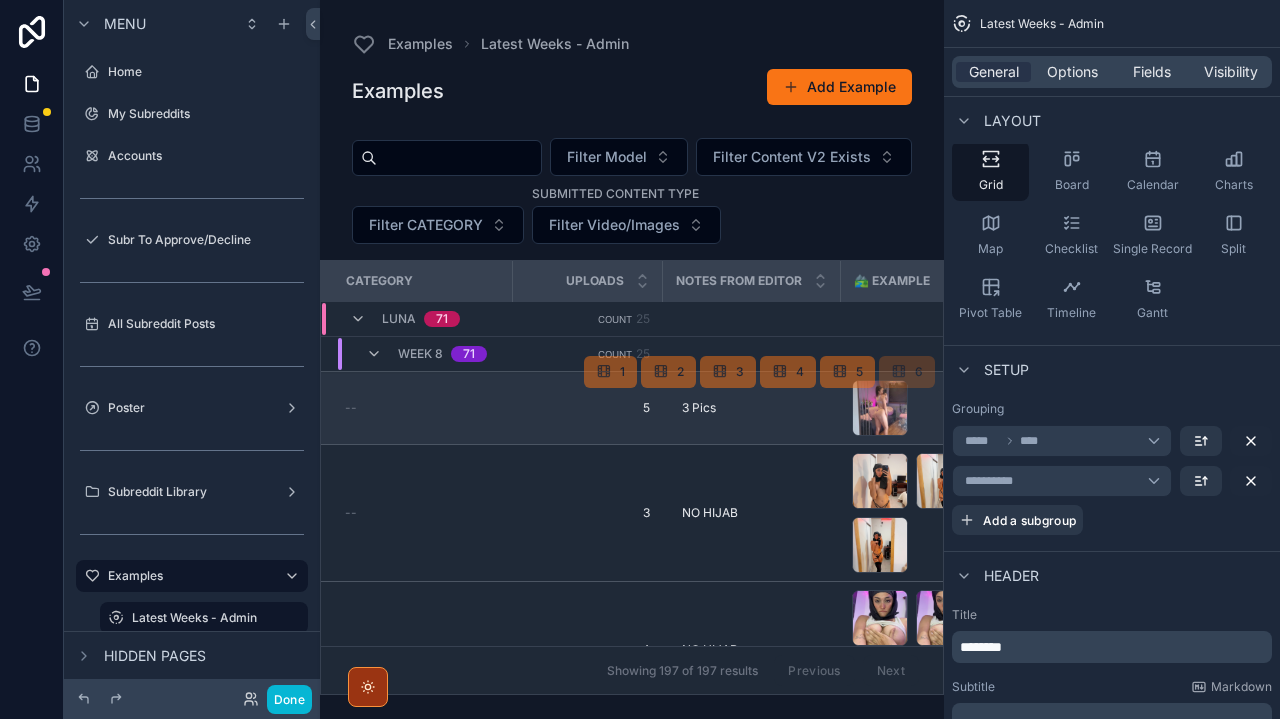 click on "--" at bounding box center (422, 408) 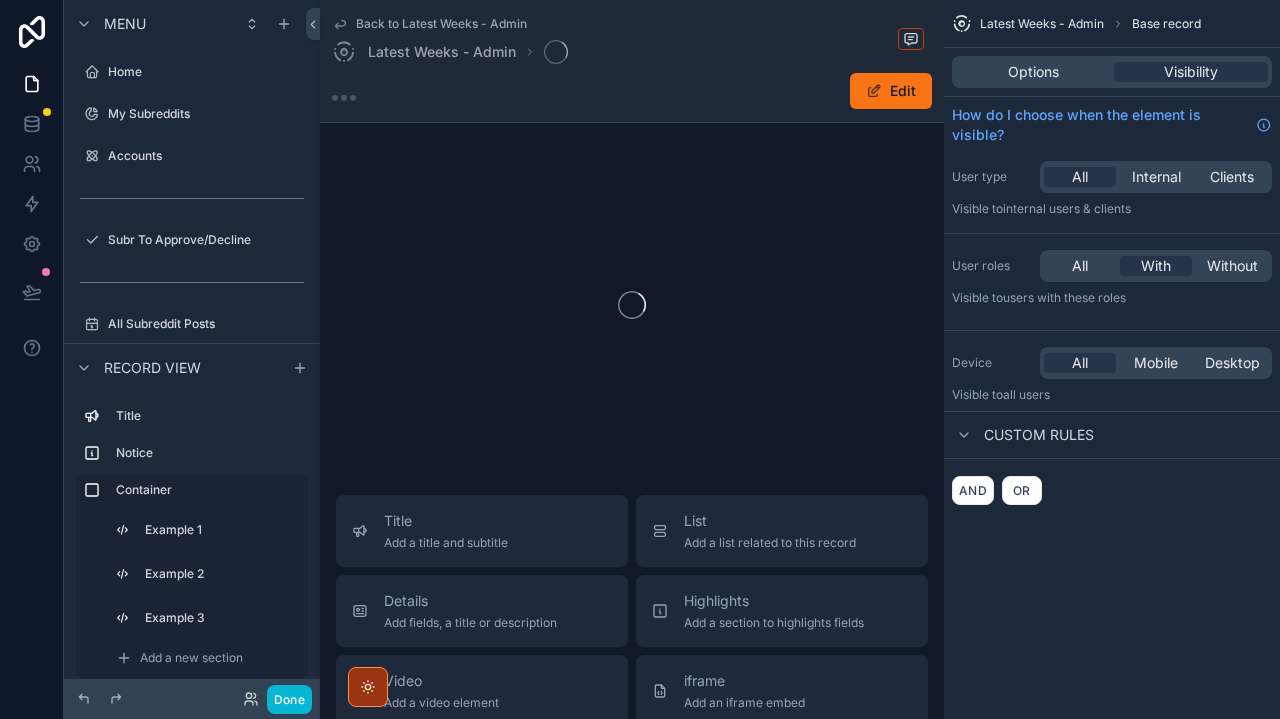 scroll, scrollTop: 0, scrollLeft: 0, axis: both 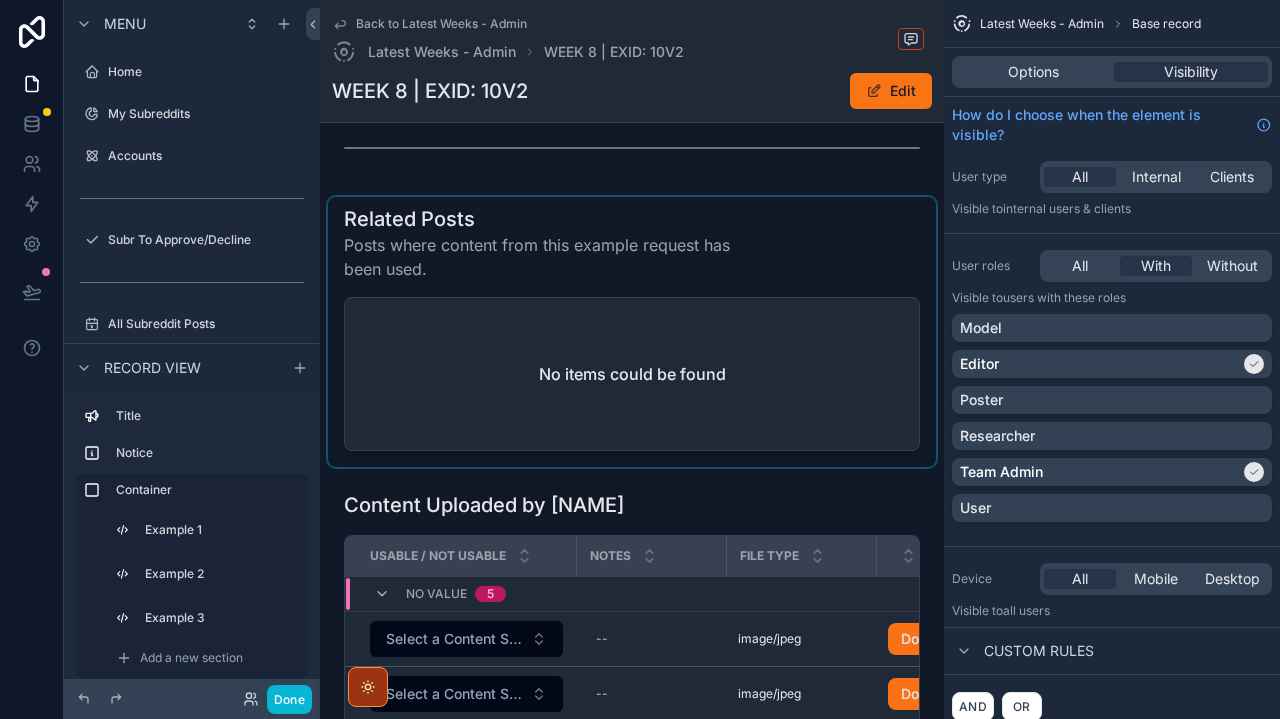 click at bounding box center [632, 332] 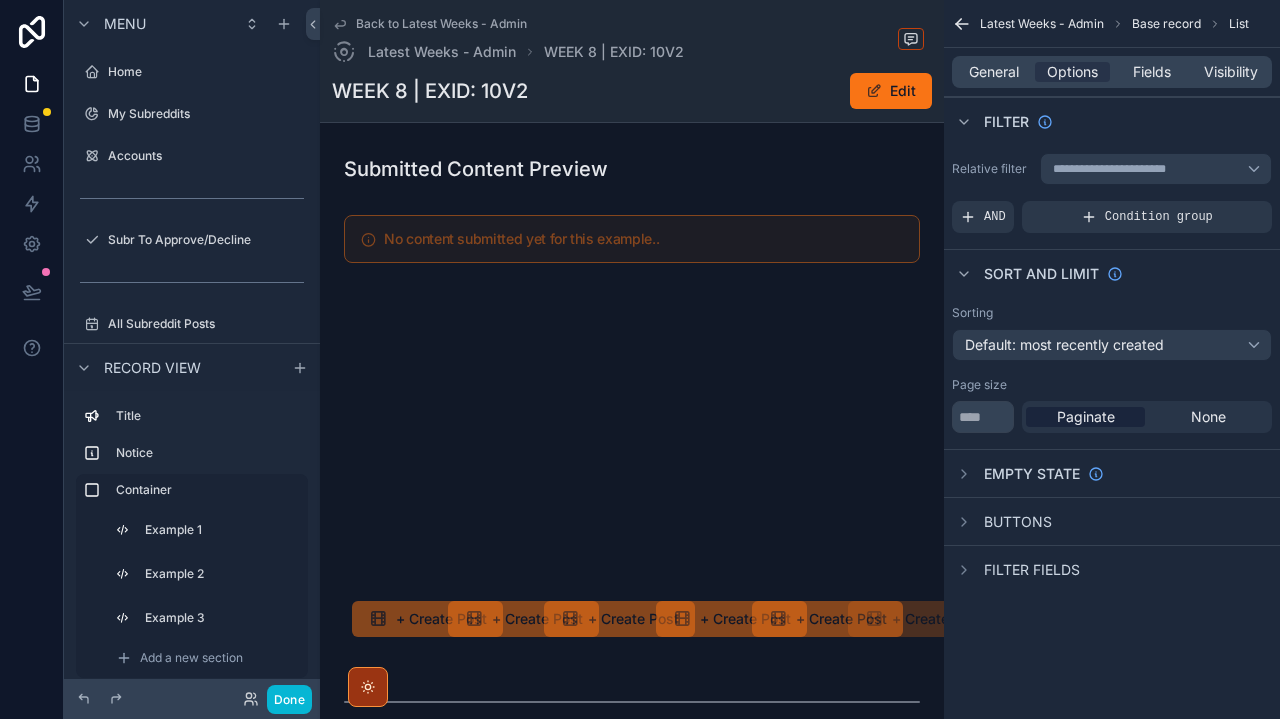 scroll, scrollTop: 0, scrollLeft: 0, axis: both 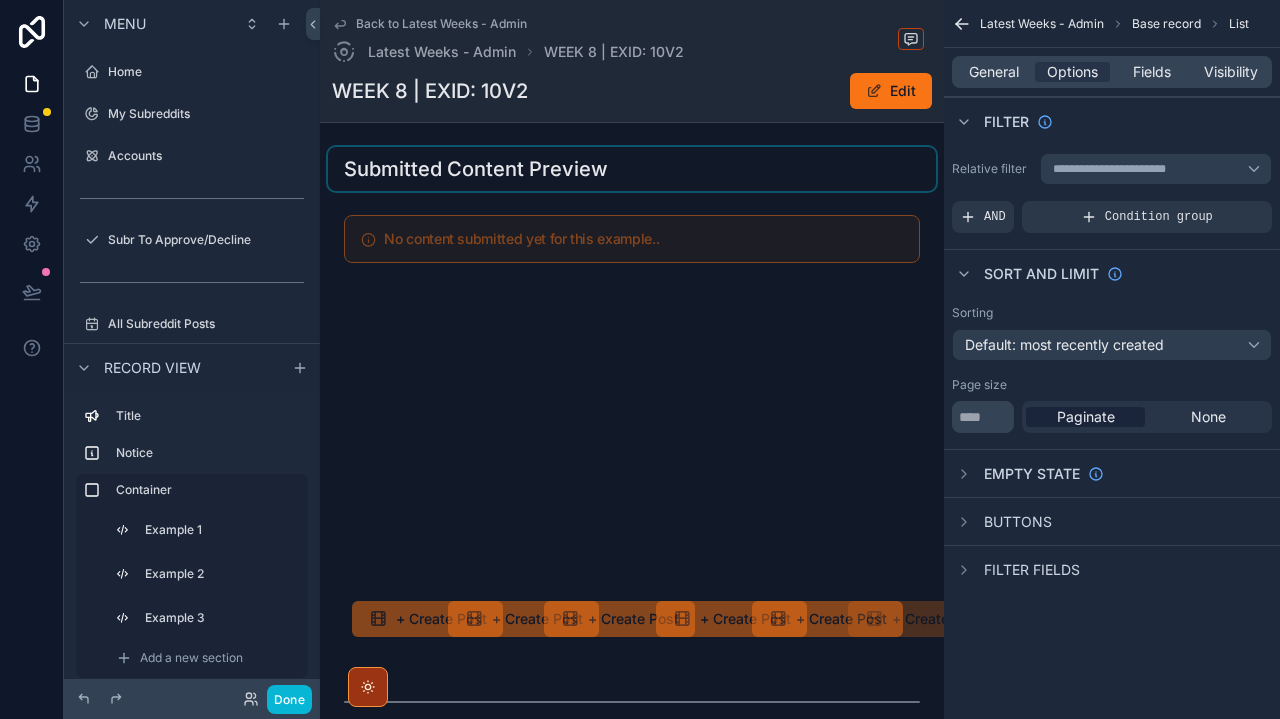 click at bounding box center (632, 169) 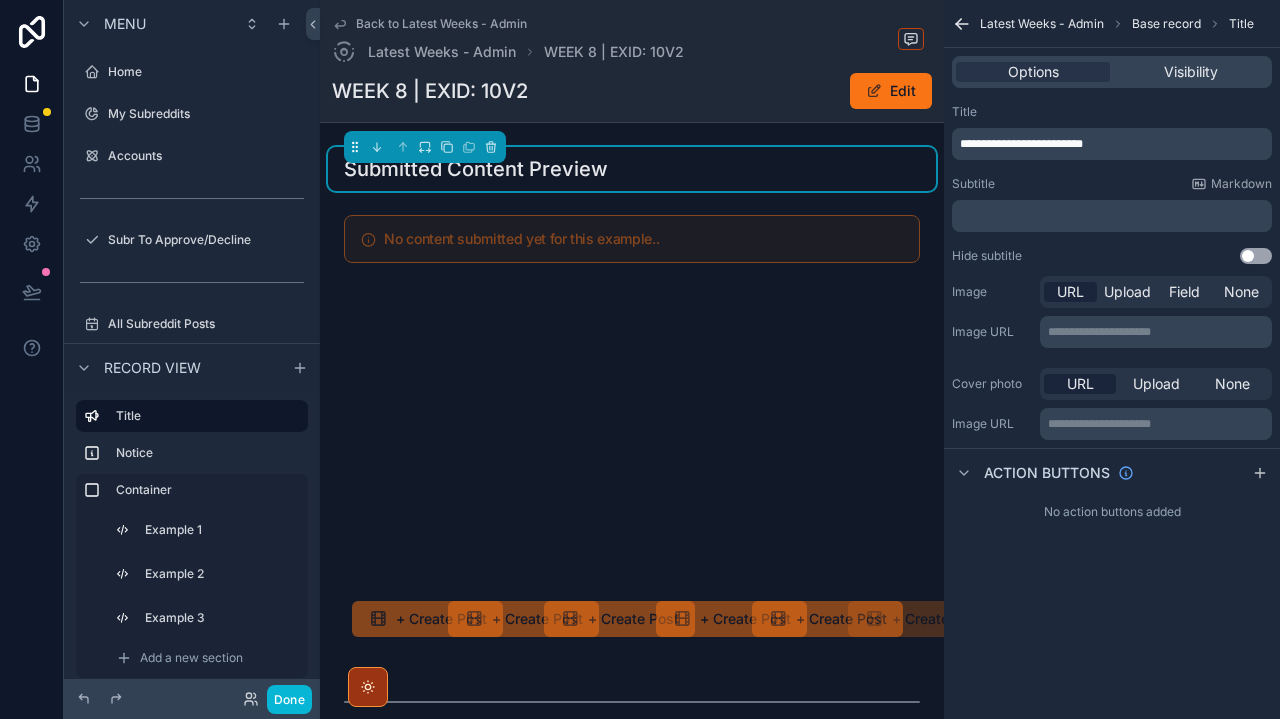 click on "Content Uploaded by [NAME]" at bounding box center (632, 2118) 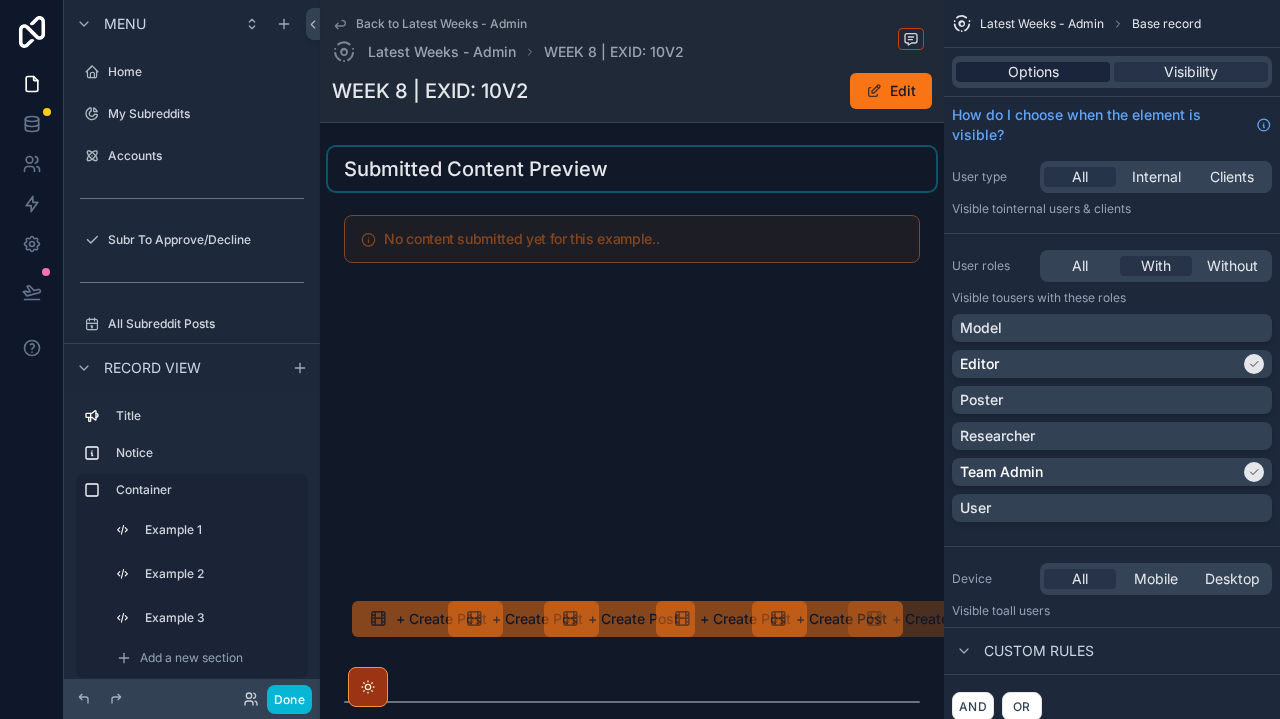 click on "Options" at bounding box center (1033, 72) 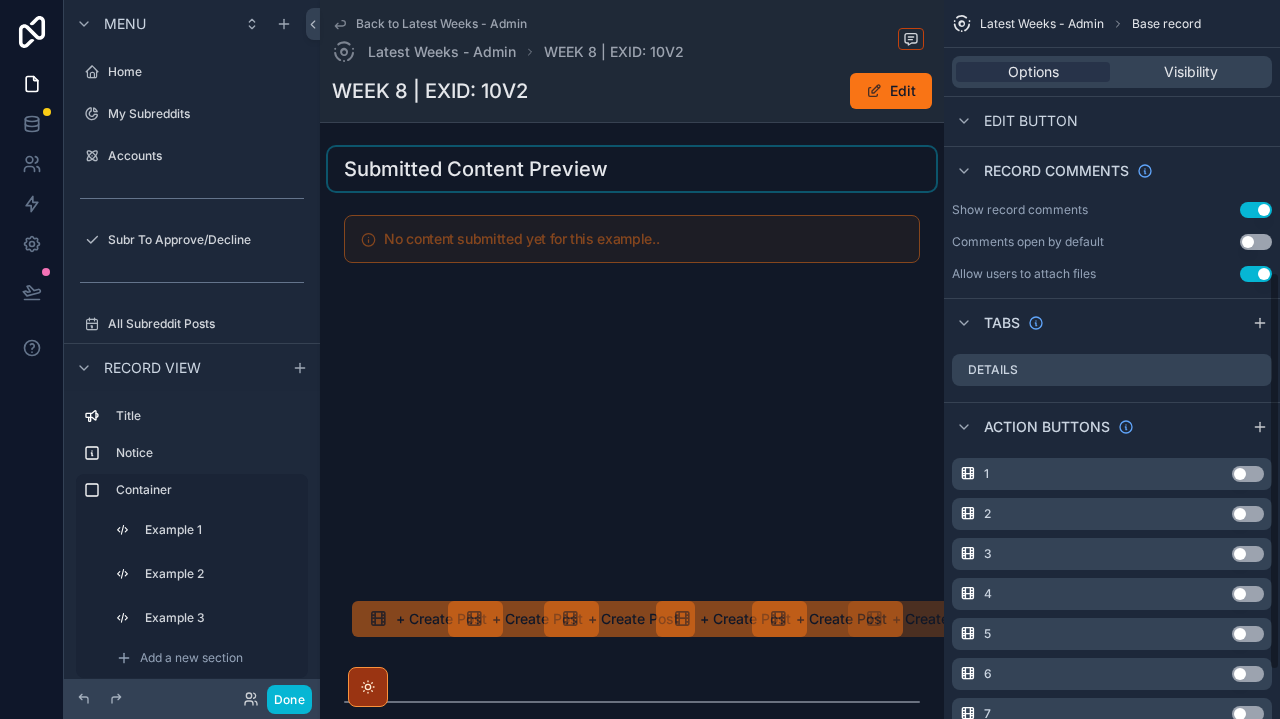 scroll, scrollTop: 524, scrollLeft: 0, axis: vertical 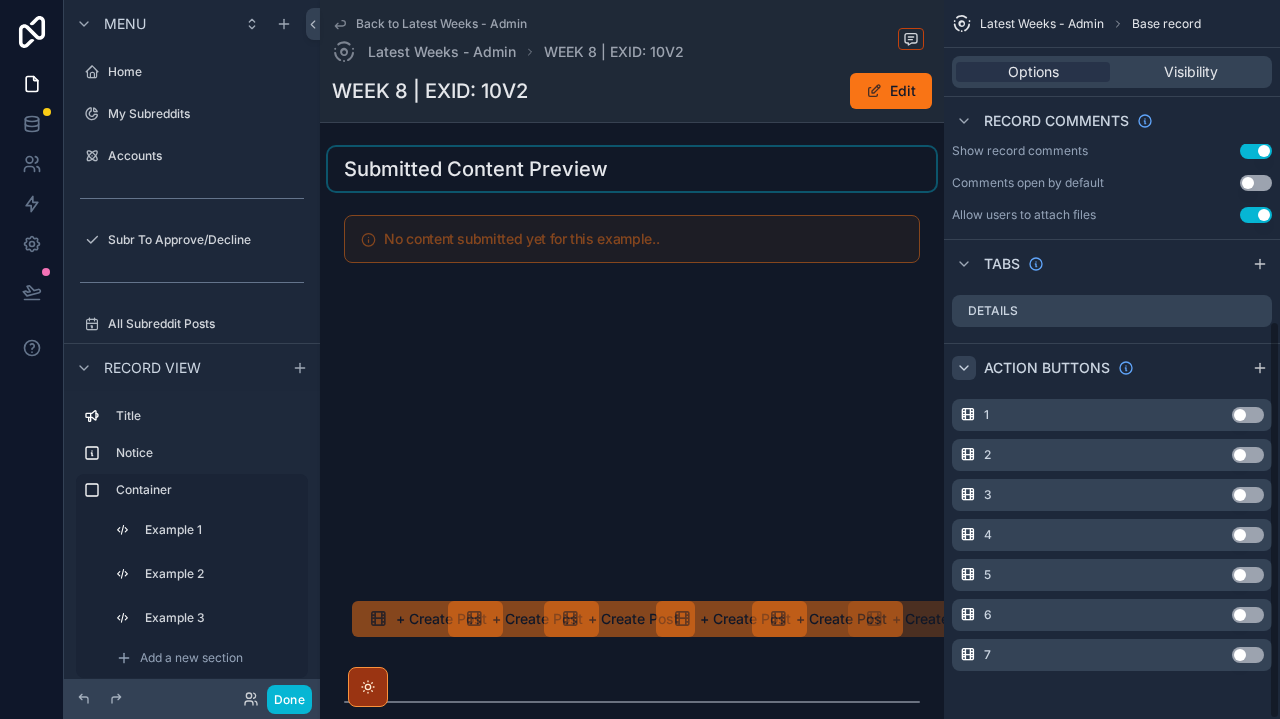click 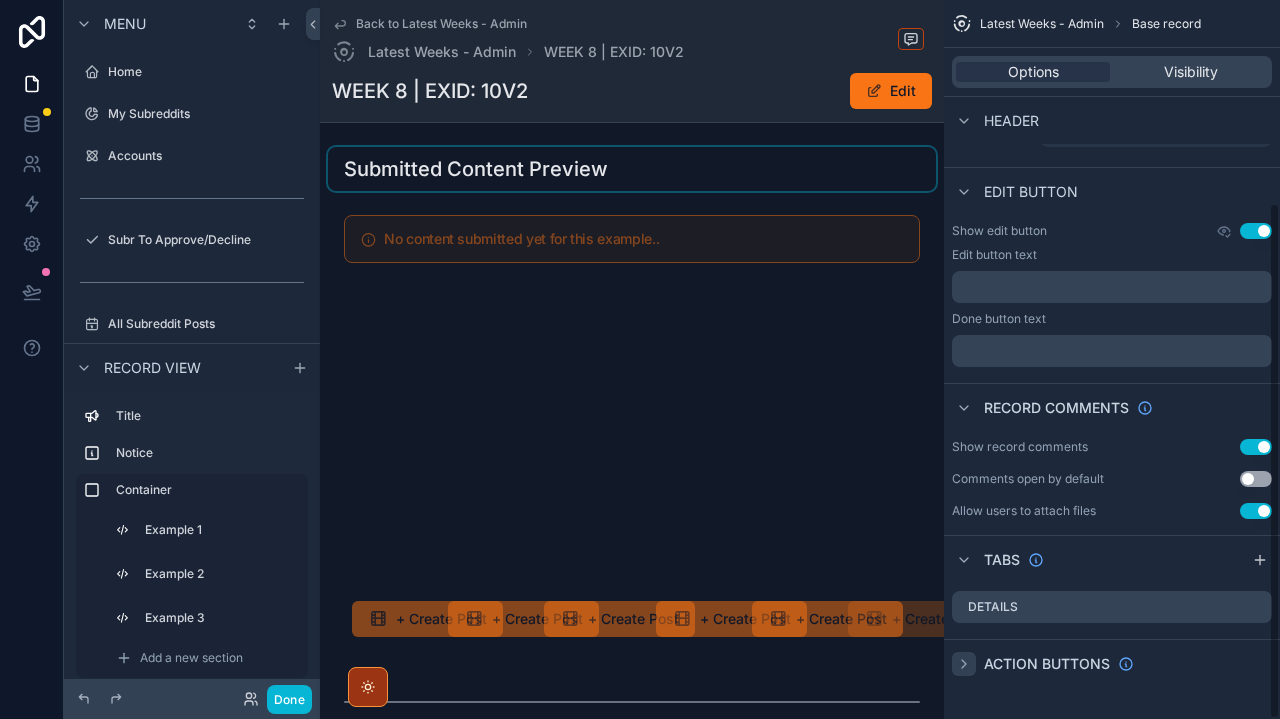 scroll, scrollTop: 281, scrollLeft: 0, axis: vertical 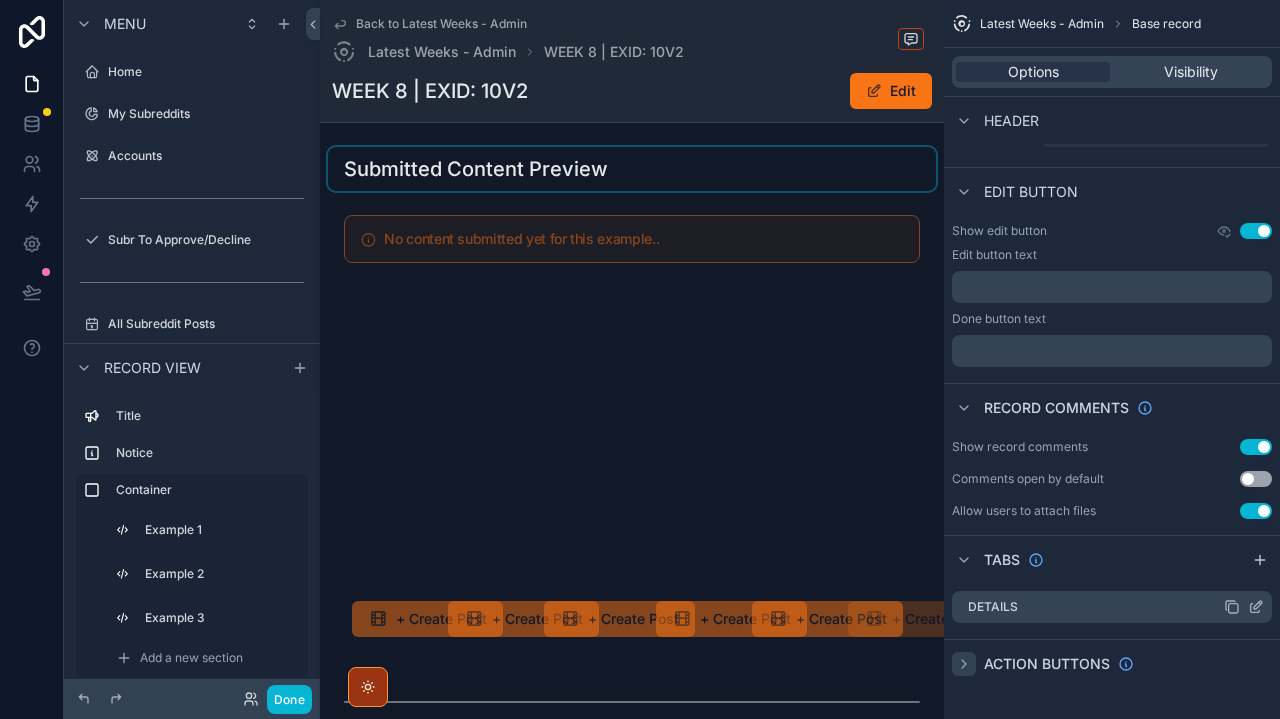 click on "Details" at bounding box center (1112, 607) 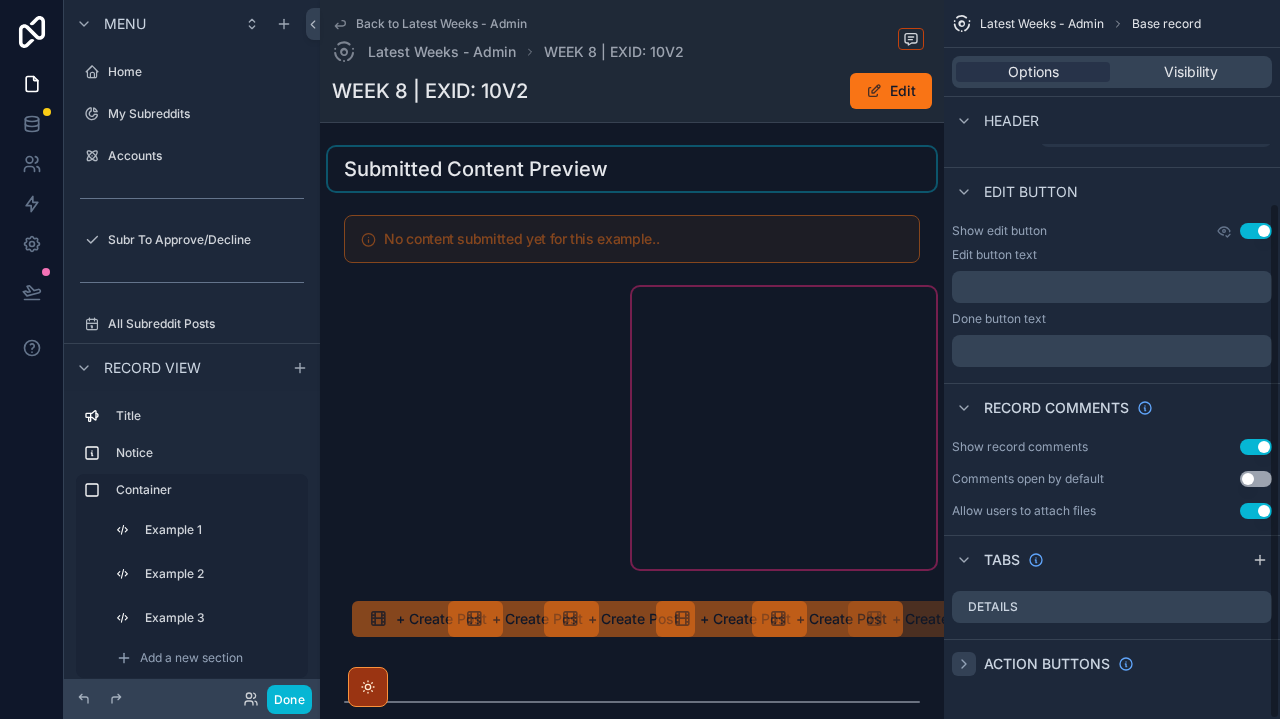 scroll, scrollTop: 0, scrollLeft: 0, axis: both 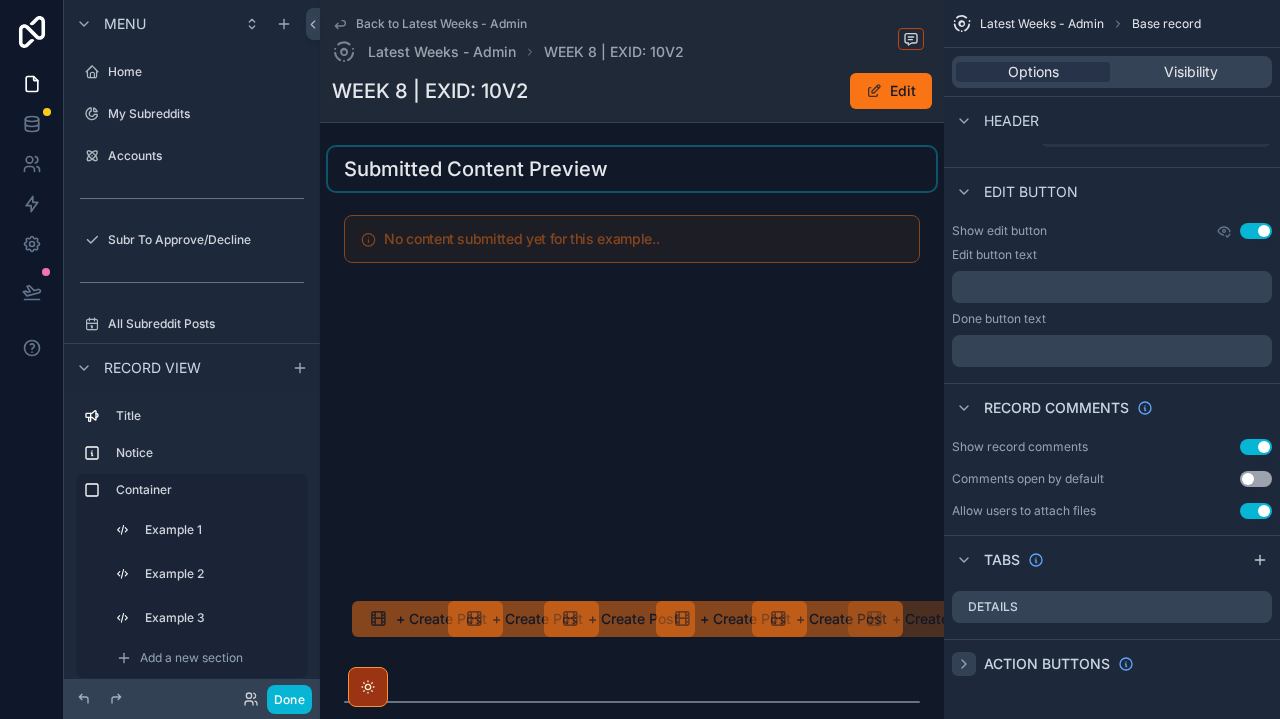 click on "Content Uploaded by [NAME]" at bounding box center (632, 1684) 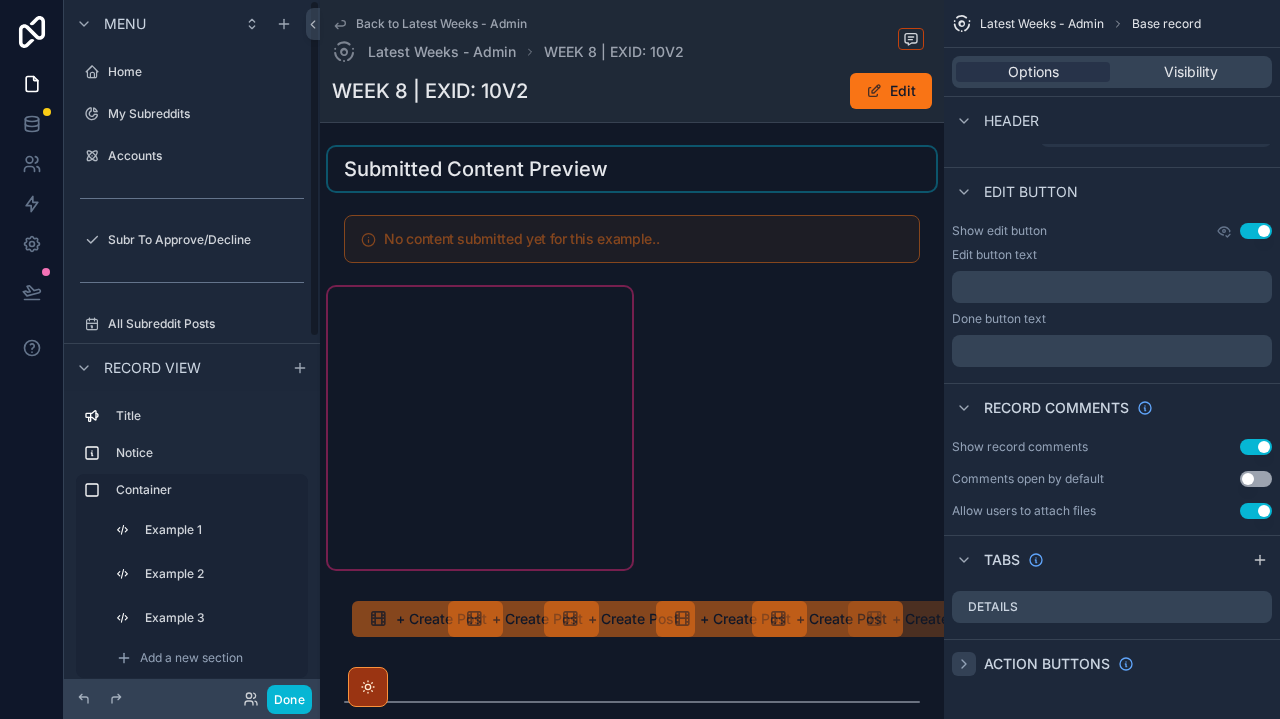 click at bounding box center (480, 428) 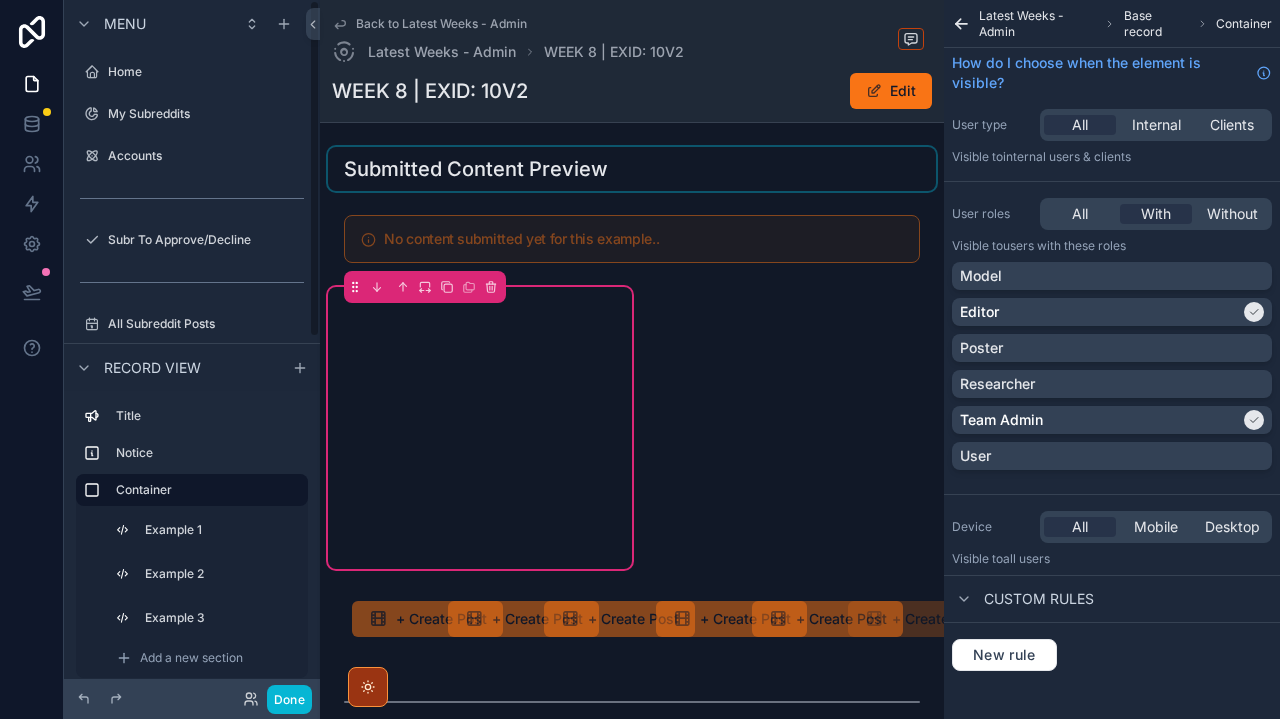 scroll, scrollTop: 3, scrollLeft: 0, axis: vertical 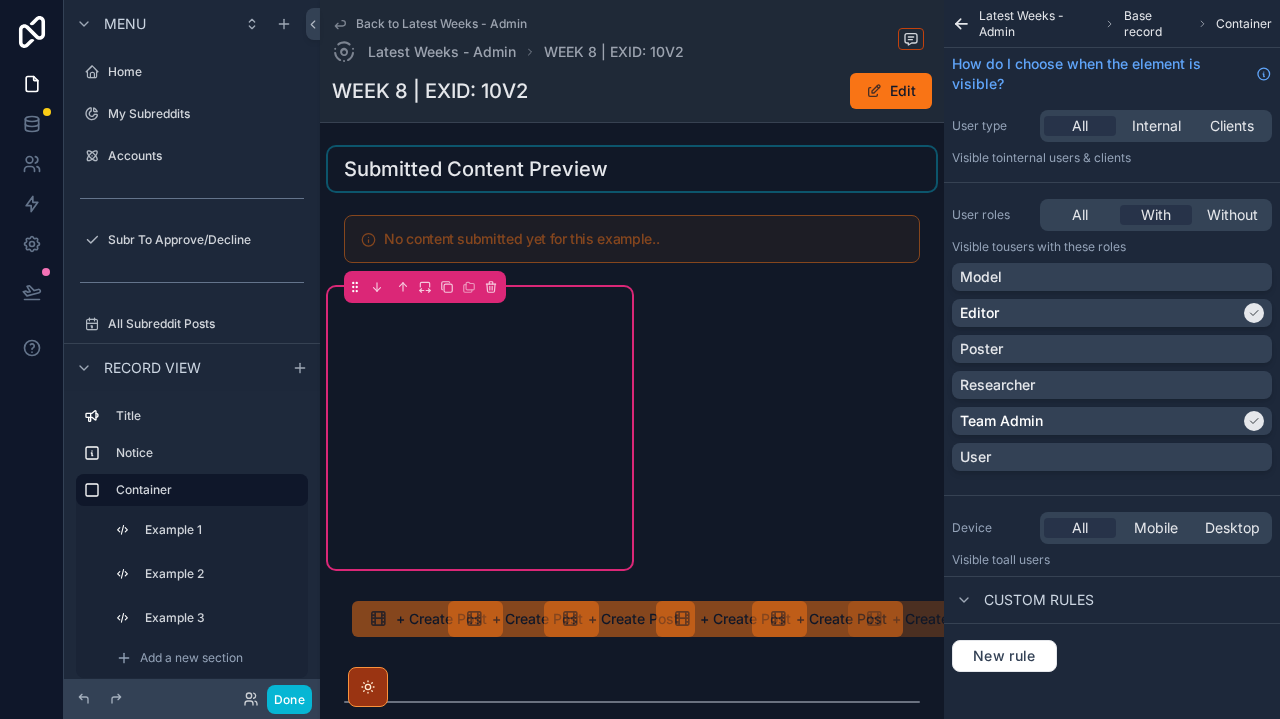 click on "Submitted Content Preview No content submitted yet for this example..  + Create Post + Create Post + Create Post + Create Post + Create Post + Create Post Related Posts Posts where content from this example request has been used. No items could be found Content Uploaded by Luna Usable / Not Usable Notes File Type CreatedOn No value 5 Select a Content Status -- image/jpeg image/jpeg Download 5/26/2025 12:55 PM 5/26/2025 12:55 PM Preview Content Create a Post Select a Content Status -- image/jpeg image/jpeg Download 5/26/2025 12:55 PM 5/26/2025 12:55 PM Preview Content Create a Post Select a Content Status -- image/jpeg image/jpeg Download 5/26/2025 12:55 PM 5/26/2025 12:55 PM Preview Content Create a Post Select a Content Status -- image/jpeg image/jpeg Download 5/26/2025 12:54 PM 5/26/2025 12:54 PM Preview Content Create a Post Select a Content Status -- image/jpeg image/jpeg Download 5/26/2025 12:54 PM 5/26/2025 12:54 PM Preview Content Create a Post Showing 5 of 5 results Previous Next Luna's Matches  Top?" at bounding box center (632, 1684) 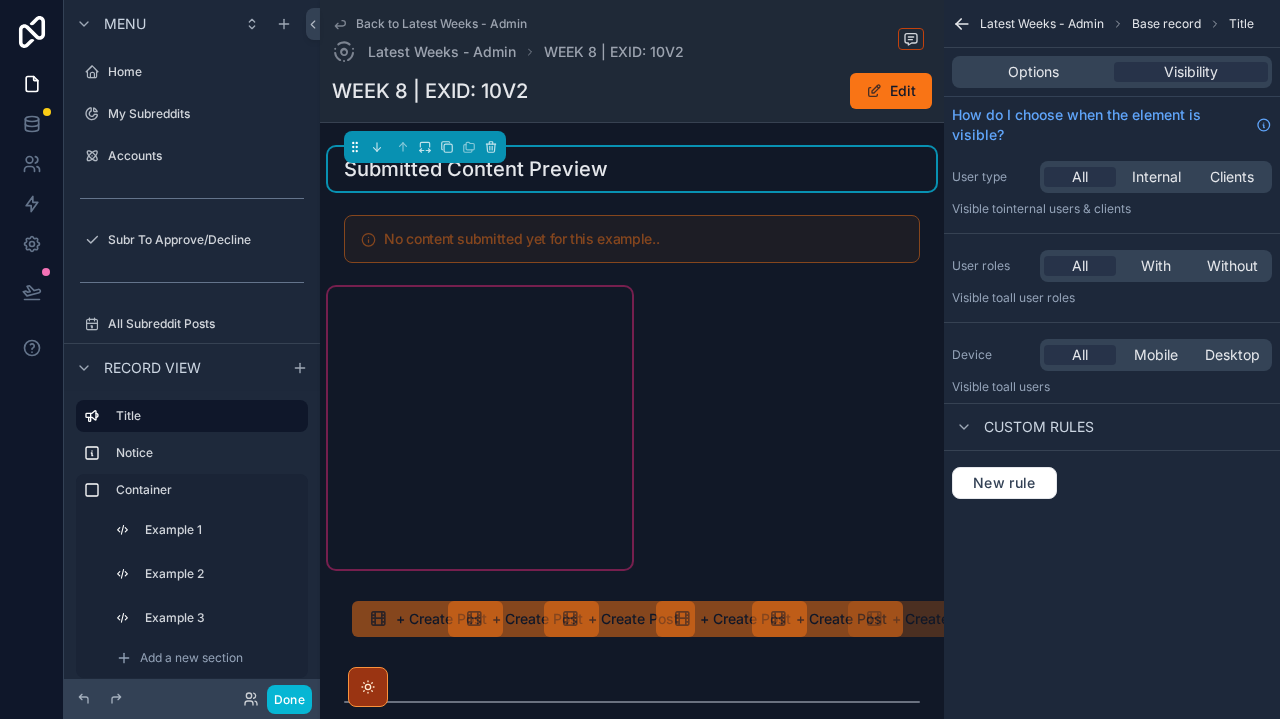 scroll, scrollTop: 0, scrollLeft: 0, axis: both 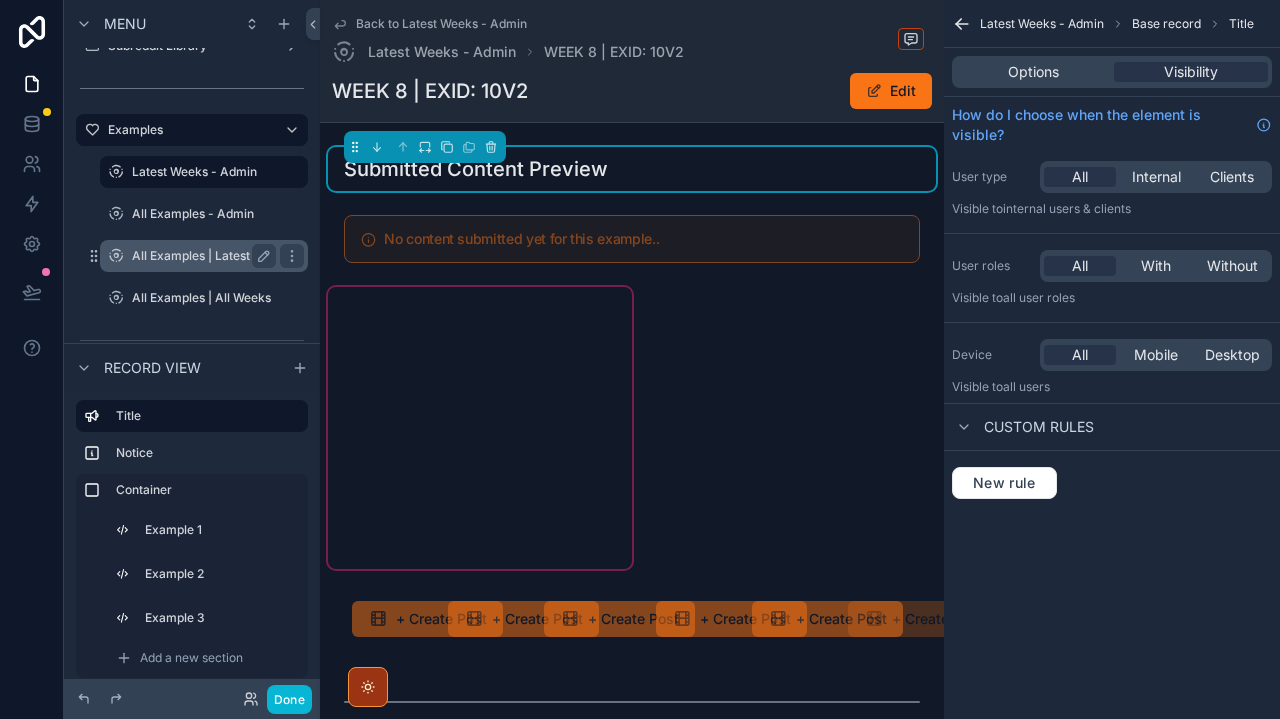 click on "All Examples | Latest Week" at bounding box center [208, 256] 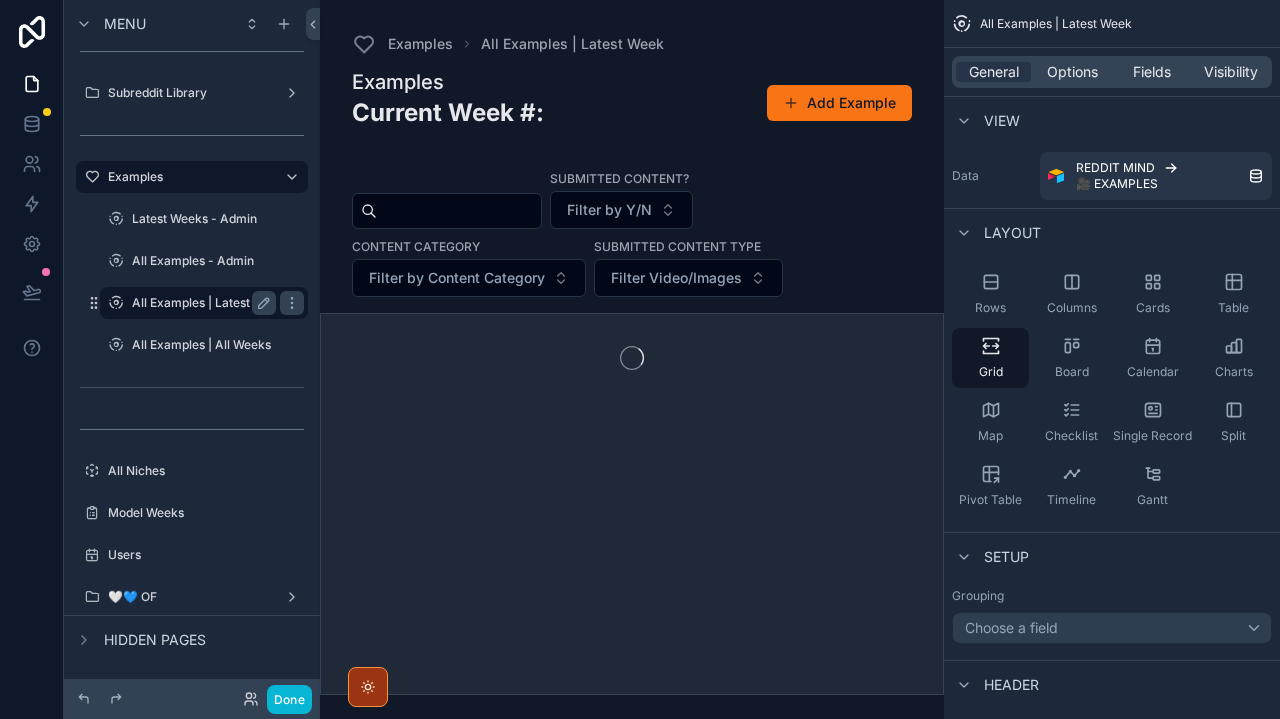 scroll, scrollTop: 399, scrollLeft: 0, axis: vertical 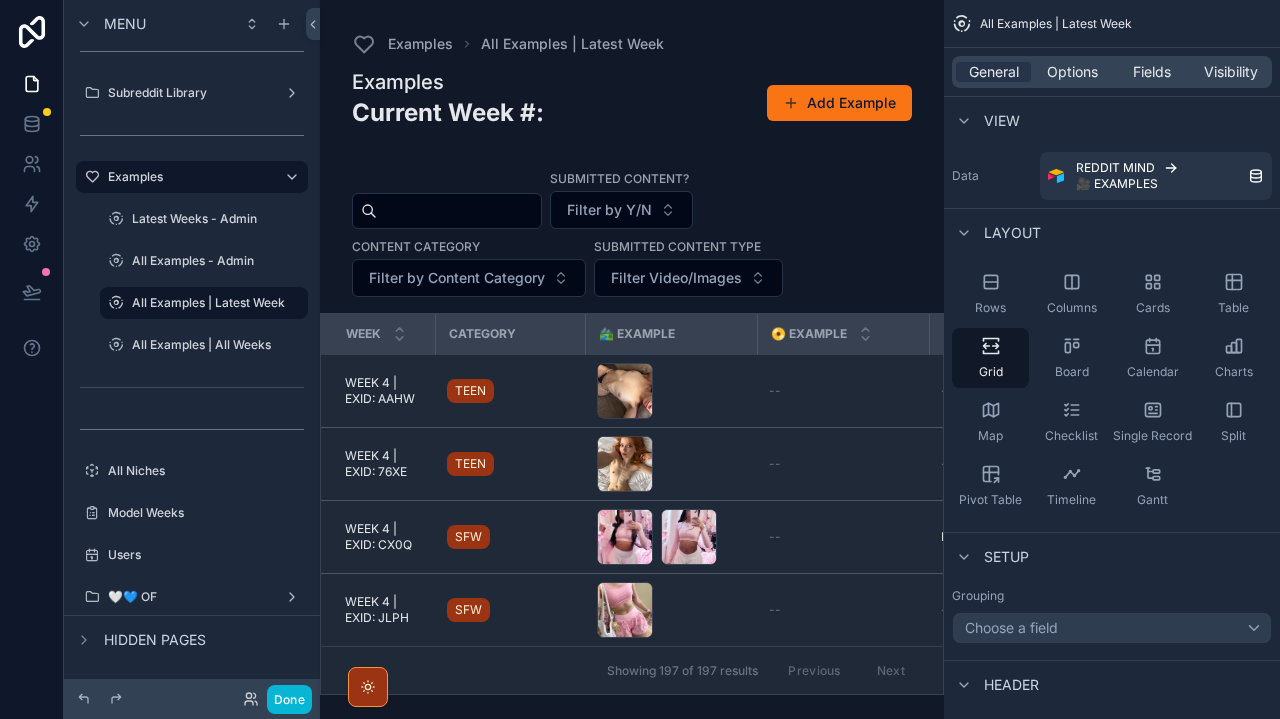 click at bounding box center [632, 359] 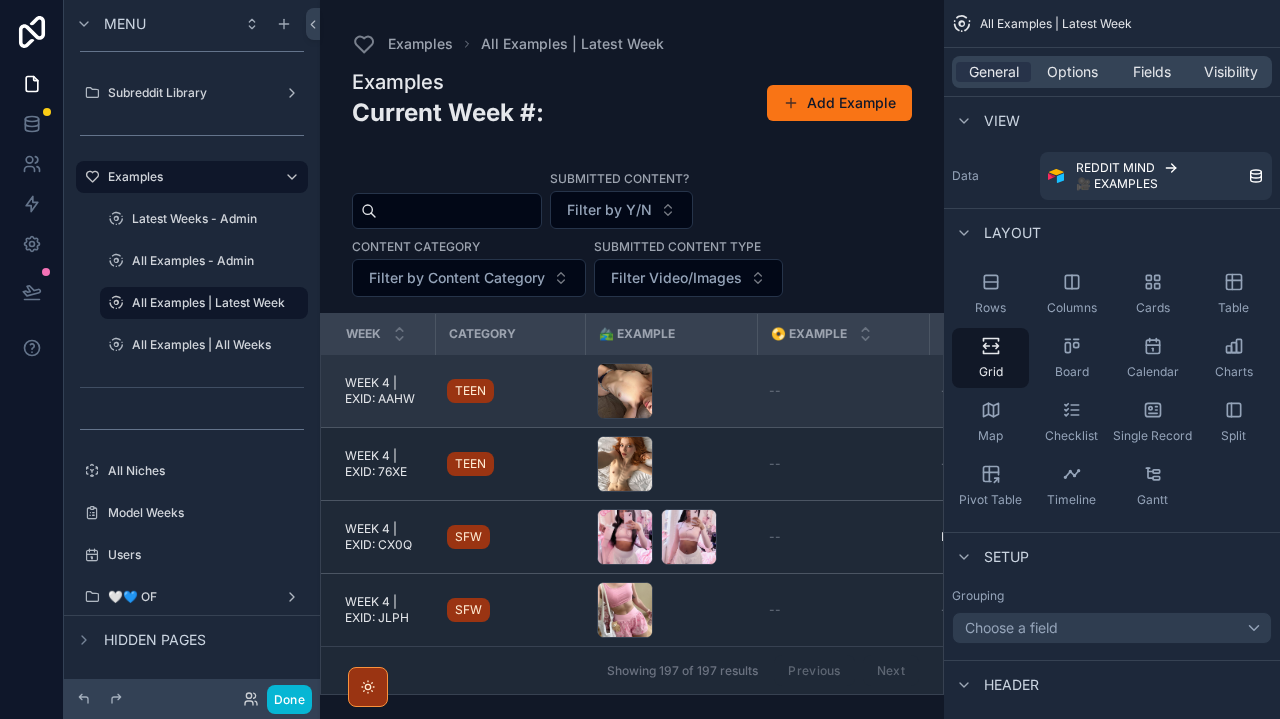 click on "TEEN" at bounding box center (510, 391) 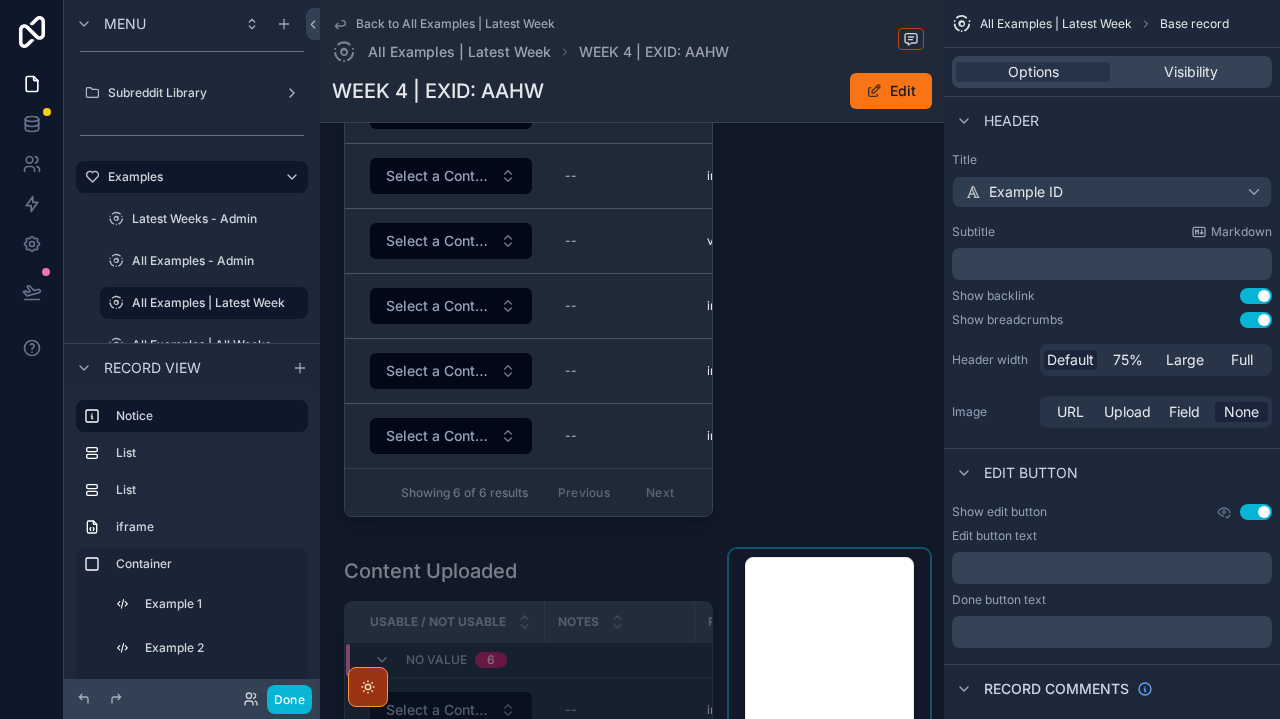 scroll, scrollTop: 119, scrollLeft: 0, axis: vertical 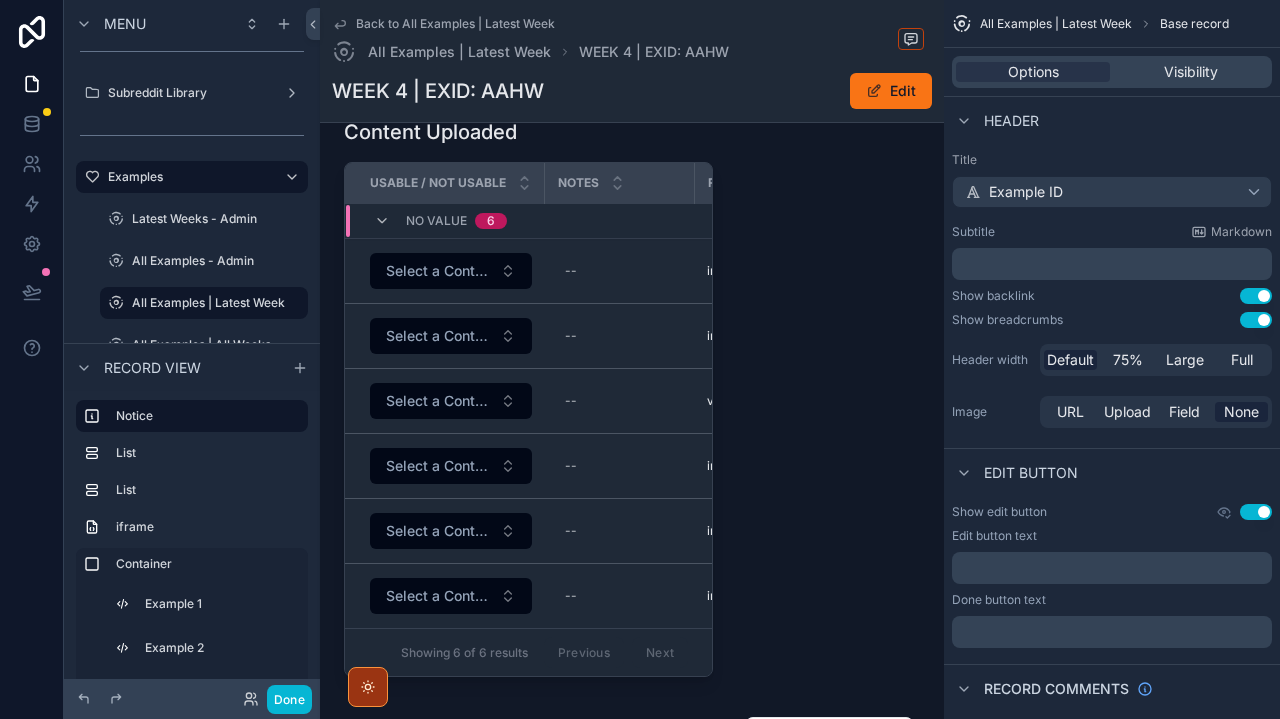 click on "Processing Bulk Content Upload Content Uploaded Usable / Not Usable Notes File Type CreatedOn No value 6 Select a Content Status -- image/jpeg image/jpeg Download 7/31/2025 9:25 PM 7/31/2025 9:25 PM Preview Content Create a Post Select a Content Status -- image/jpeg image/jpeg Download 7/31/2025 9:25 PM 7/31/2025 9:25 PM Preview Content Create a Post Select a Content Status -- video/mp4 video/mp4 Download 7/31/2025 9:25 PM 7/31/2025 9:25 PM Preview Content Create a Post Select a Content Status -- image/png image/png Download 7/31/2025 9:25 PM 7/31/2025 9:25 PM Preview Content Create a Post Select a Content Status -- image/png image/png Download 7/31/2025 9:25 PM 7/31/2025 9:25 PM Preview Content Create a Post Select a Content Status -- image/png image/png Download 7/31/2025 9:25 PM 7/31/2025 9:25 PM Preview Content Create a Post Showing 6 of 6 results Previous Next Content Uploaded Usable / Not Usable Notes File Type CreatedOn No value 6 Select a Content Status -- image/jpeg image/jpeg 7/31/2025 9:25 PM -- --" at bounding box center [632, 2075] 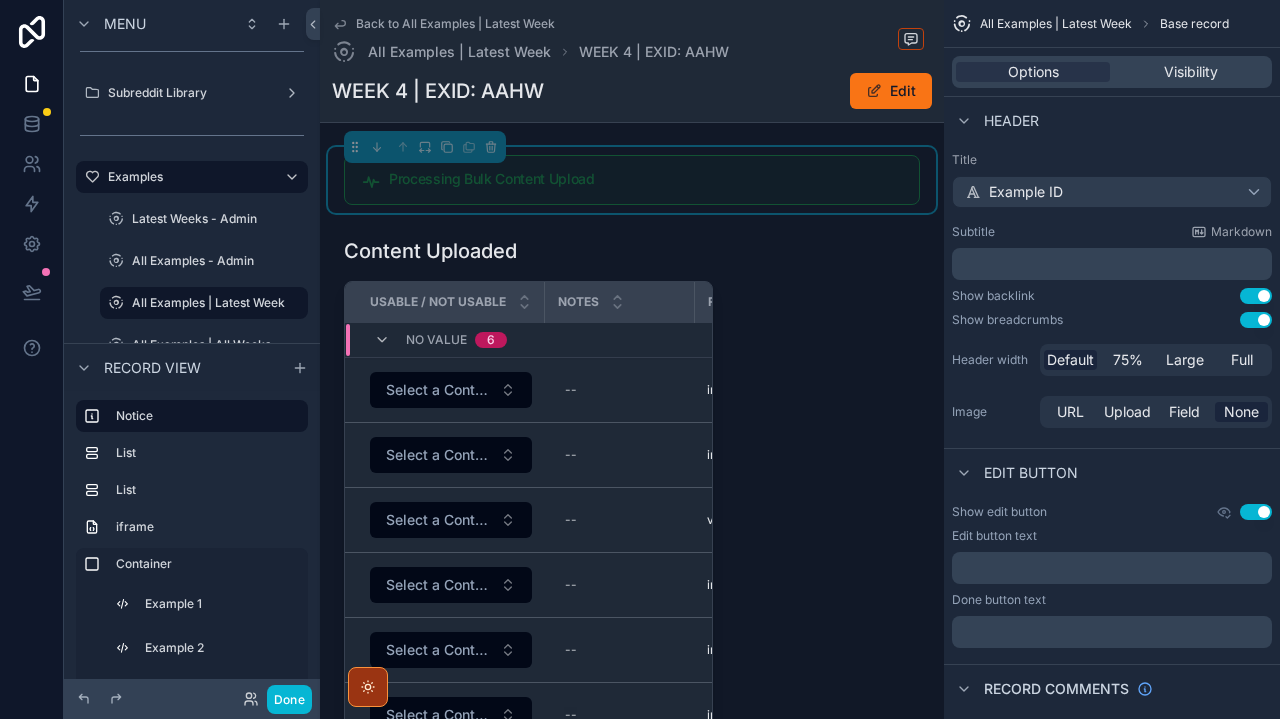 scroll, scrollTop: 0, scrollLeft: 0, axis: both 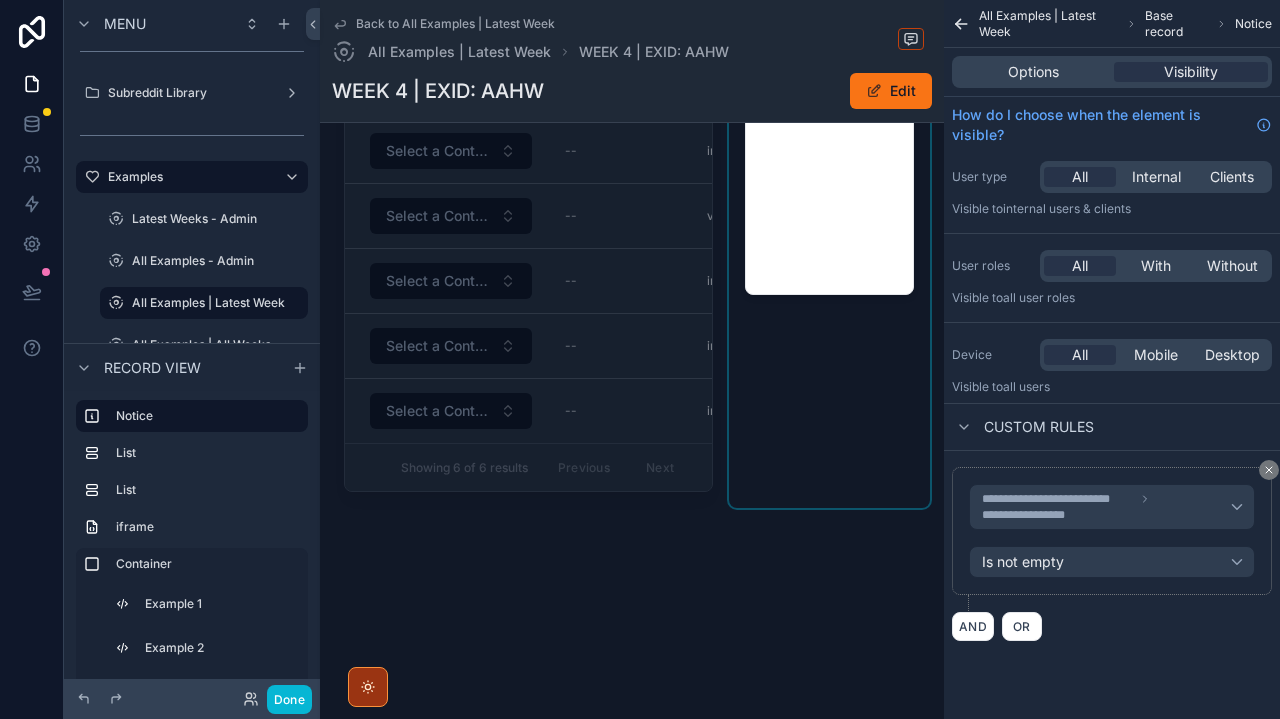 click at bounding box center [829, 216] 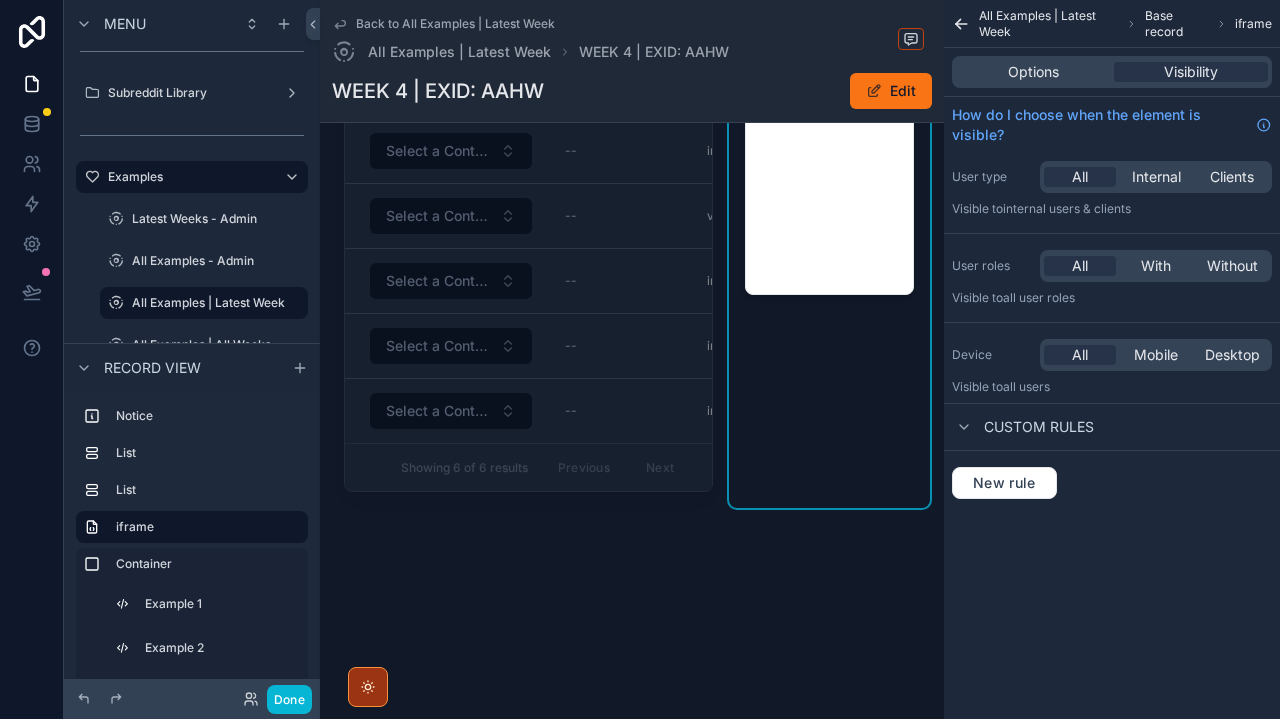 scroll, scrollTop: 0, scrollLeft: 0, axis: both 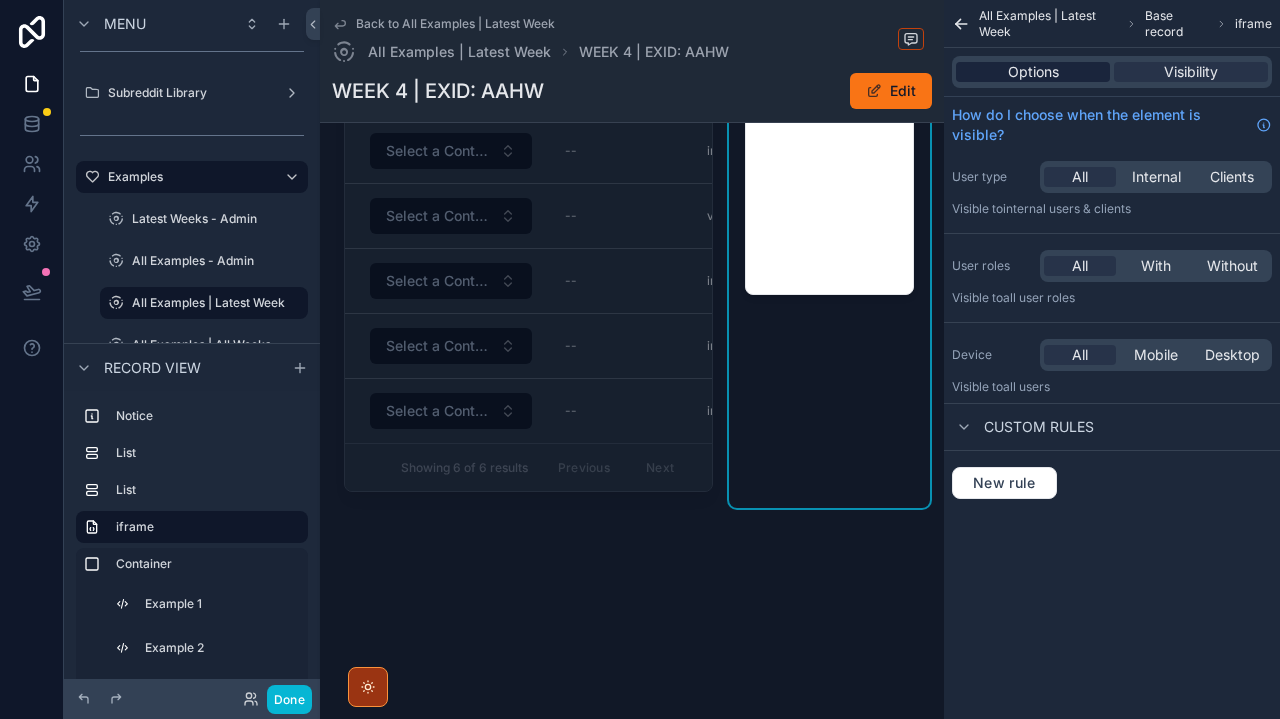 click on "Options" at bounding box center (1033, 72) 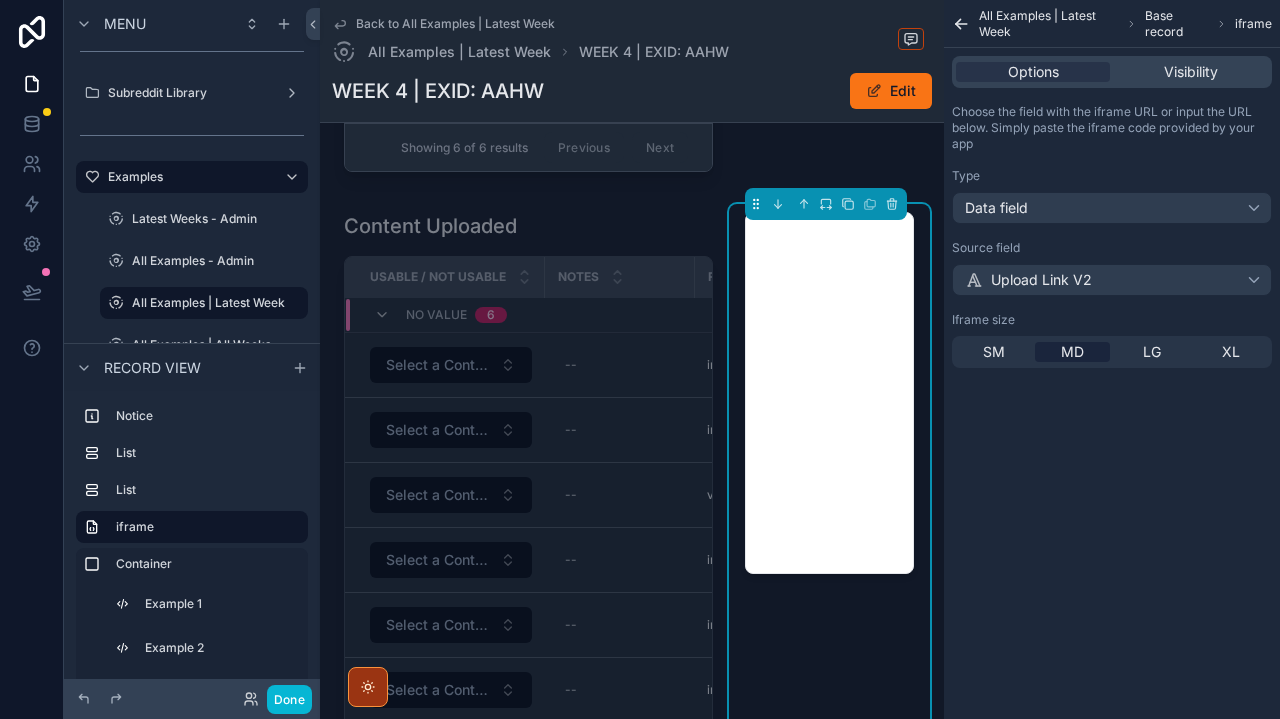 scroll, scrollTop: 604, scrollLeft: 0, axis: vertical 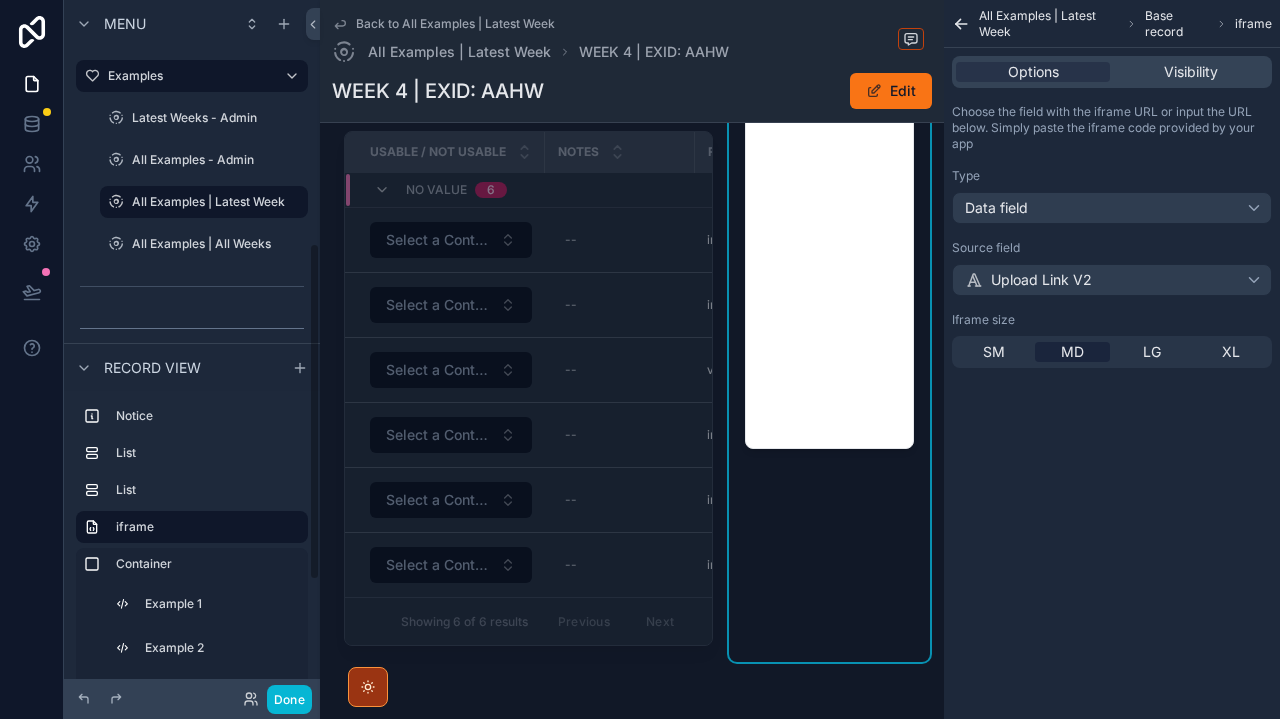 click at bounding box center [204, 180] 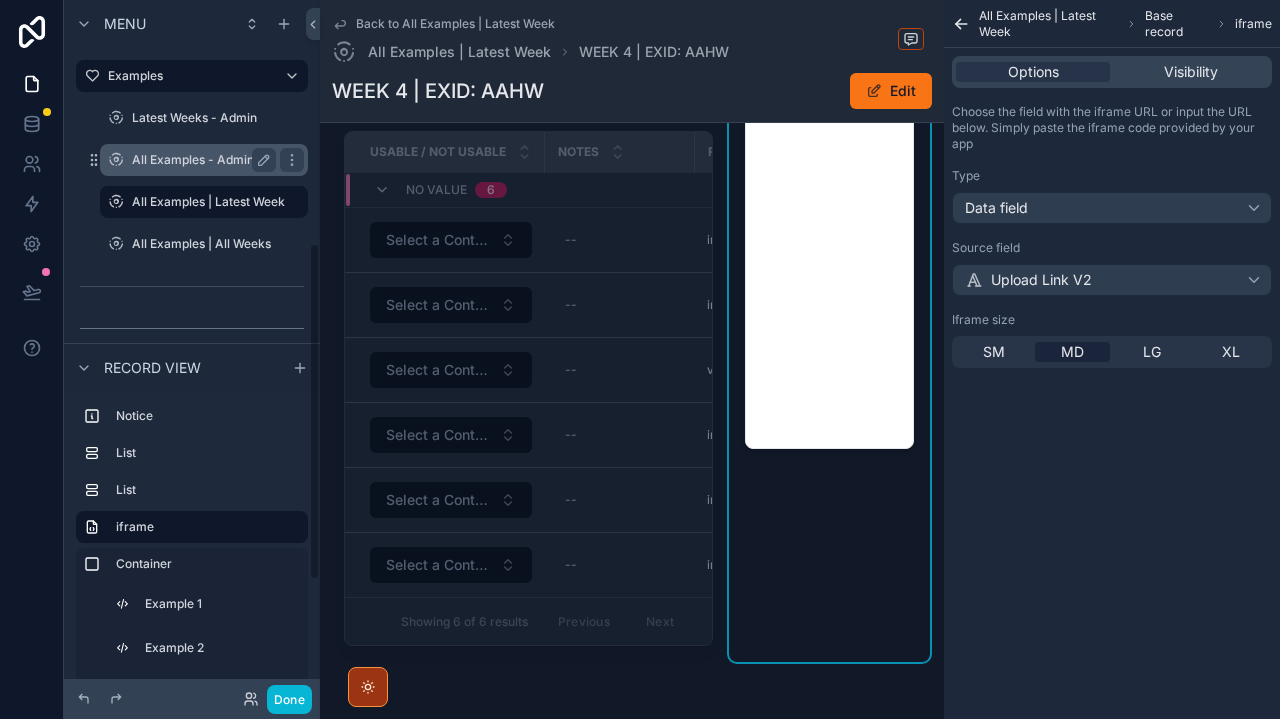 click on "All Examples - Admin" at bounding box center (200, 160) 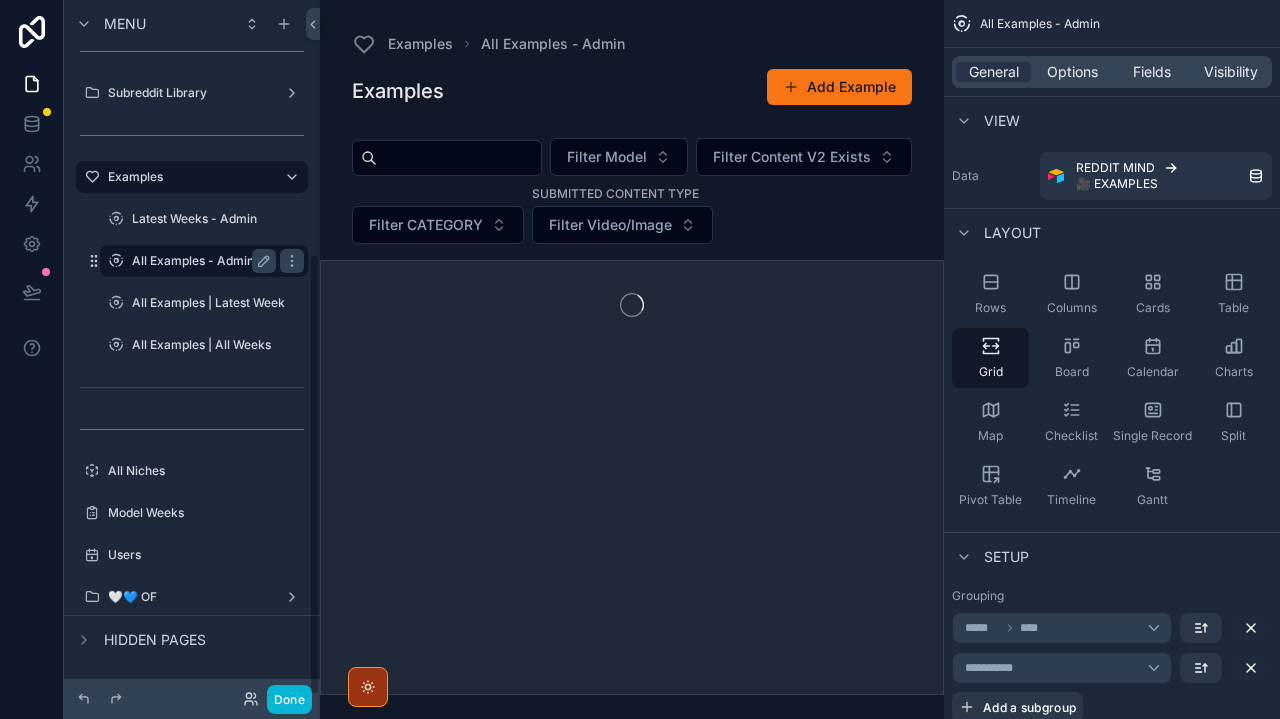 scroll, scrollTop: 399, scrollLeft: 0, axis: vertical 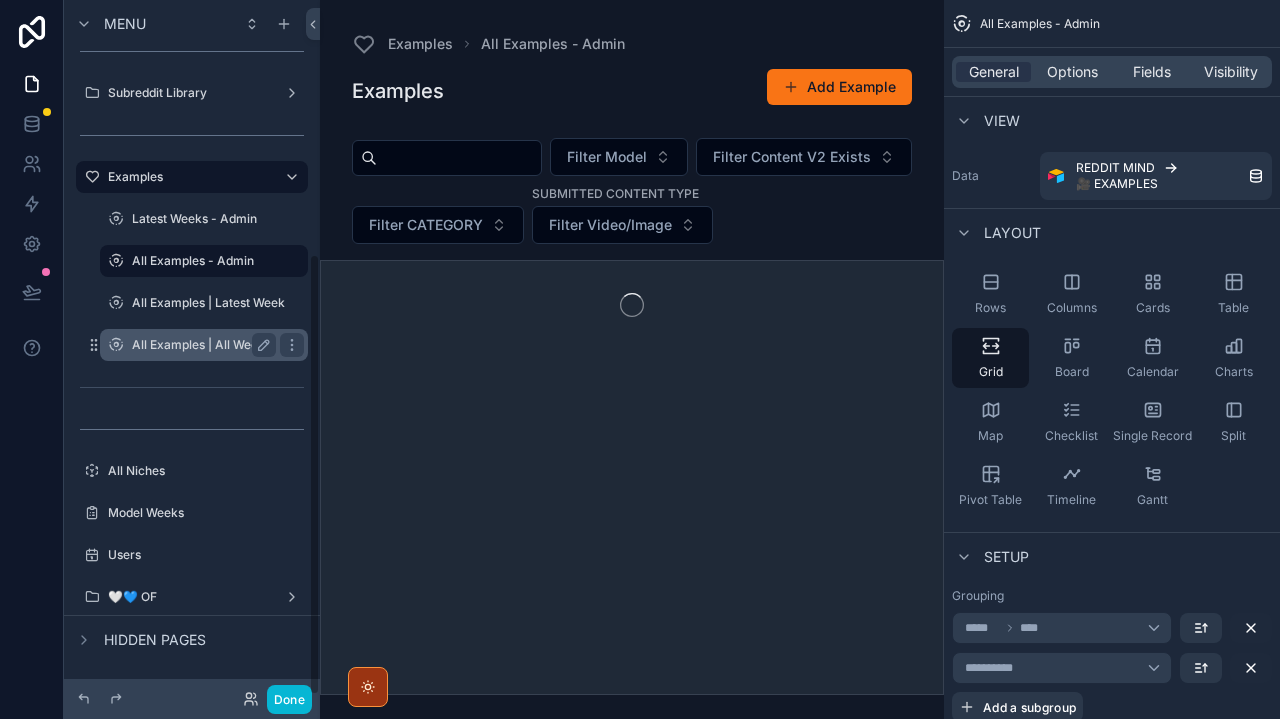 click on "All Examples | All Weeks" at bounding box center (201, 345) 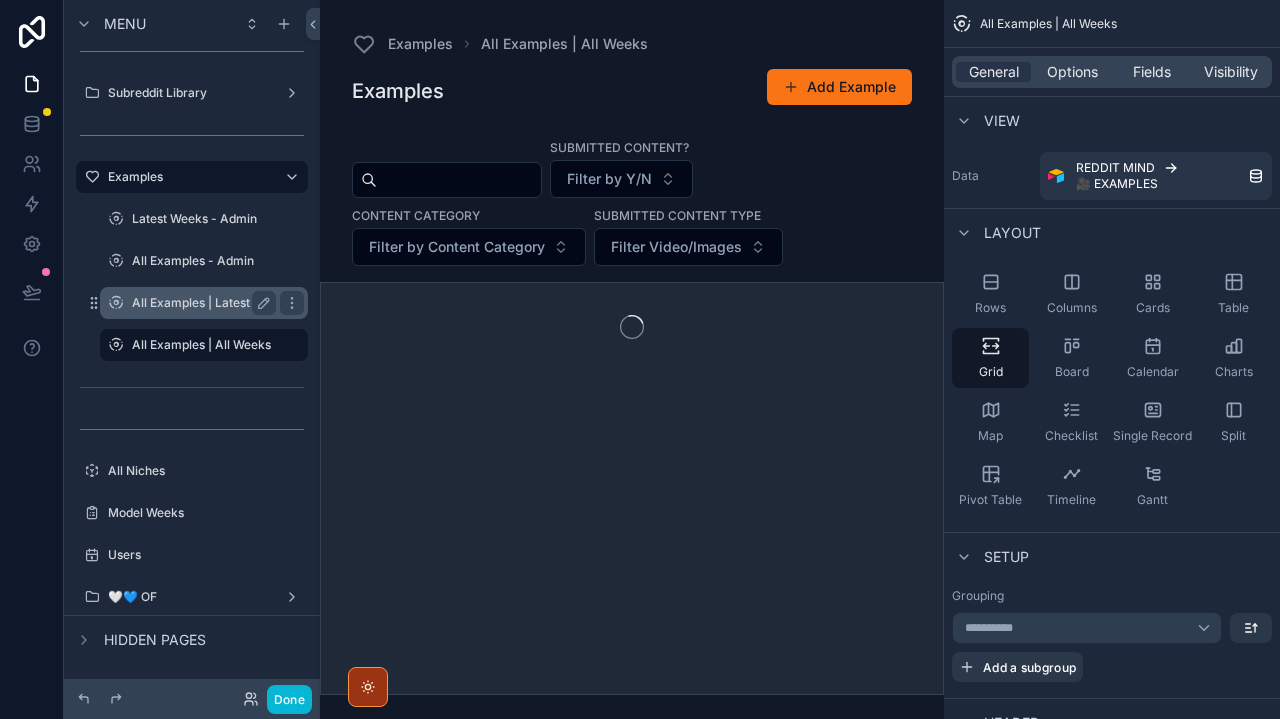 click on "All Examples | Latest Week" at bounding box center (204, 303) 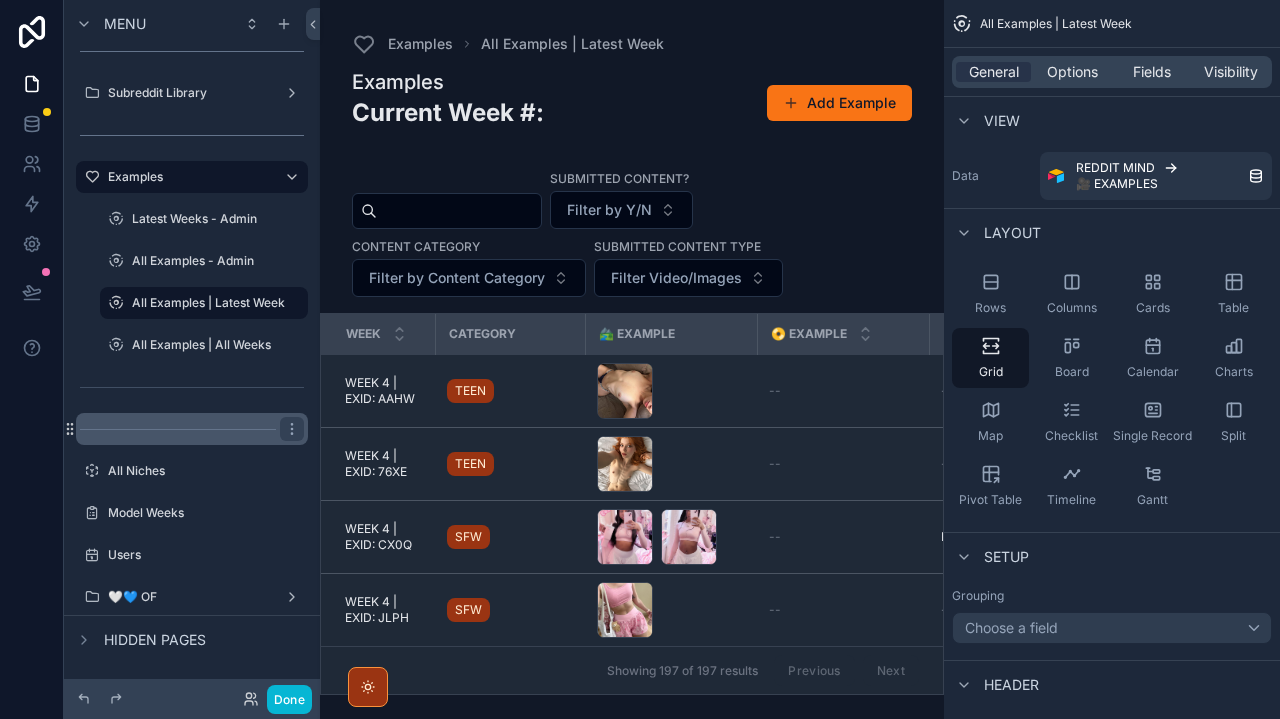 scroll, scrollTop: 6, scrollLeft: 0, axis: vertical 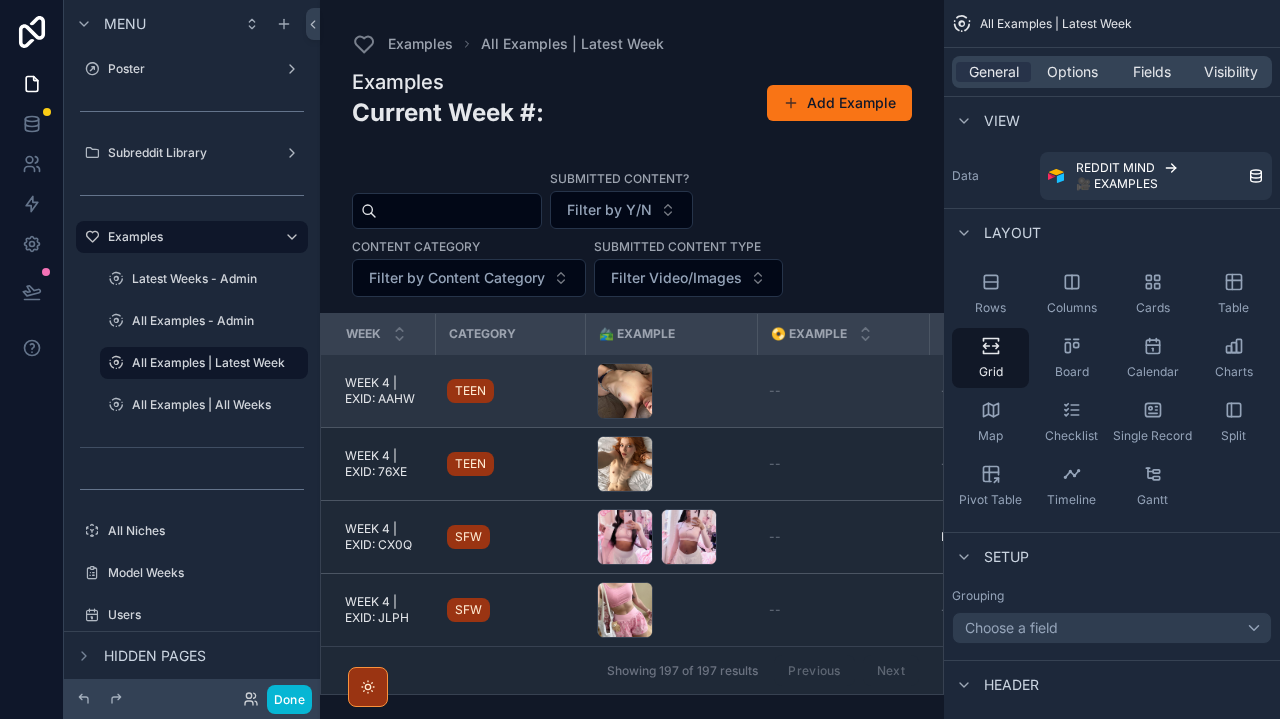 click on "TEEN" at bounding box center [510, 391] 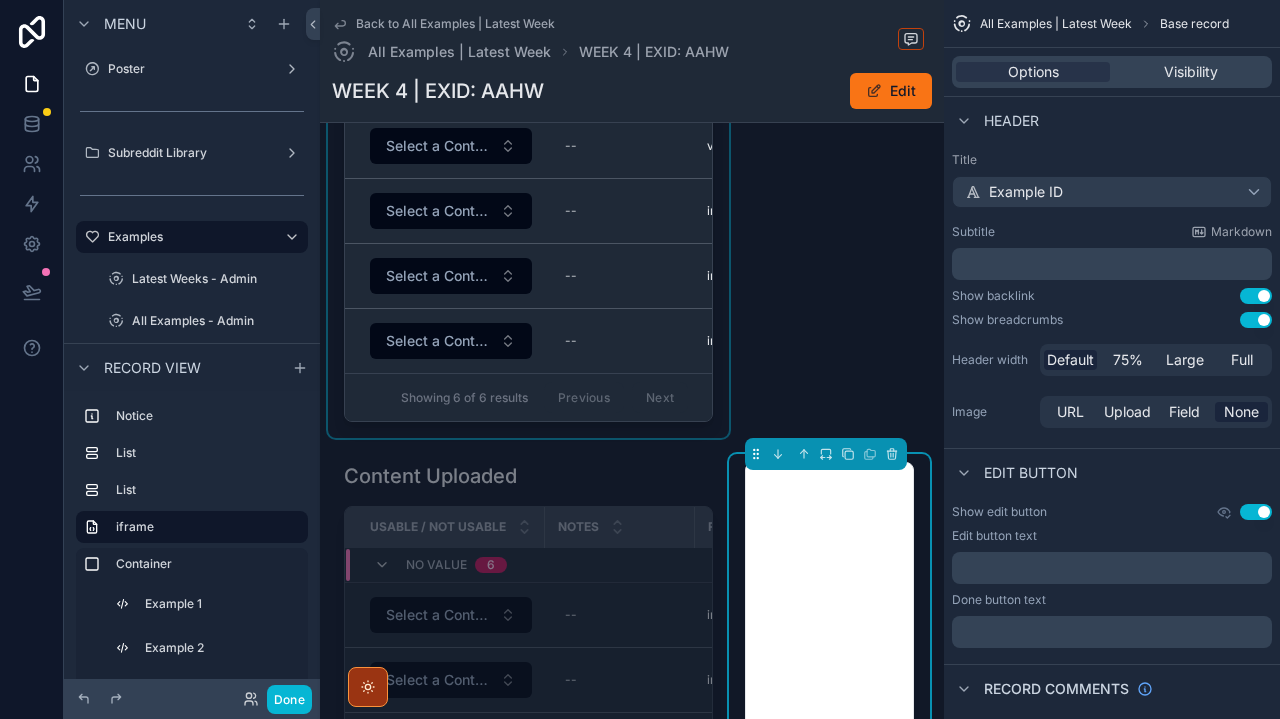 scroll, scrollTop: 383, scrollLeft: 0, axis: vertical 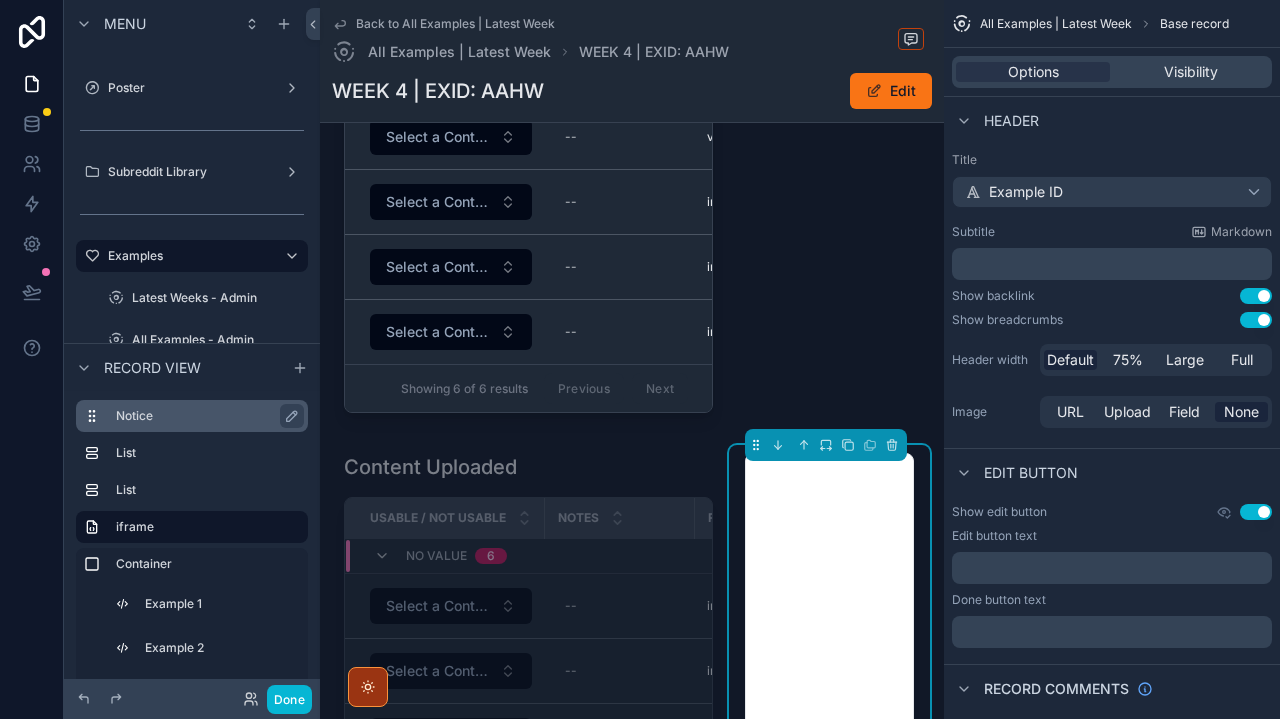 click on "Notice" at bounding box center [208, 416] 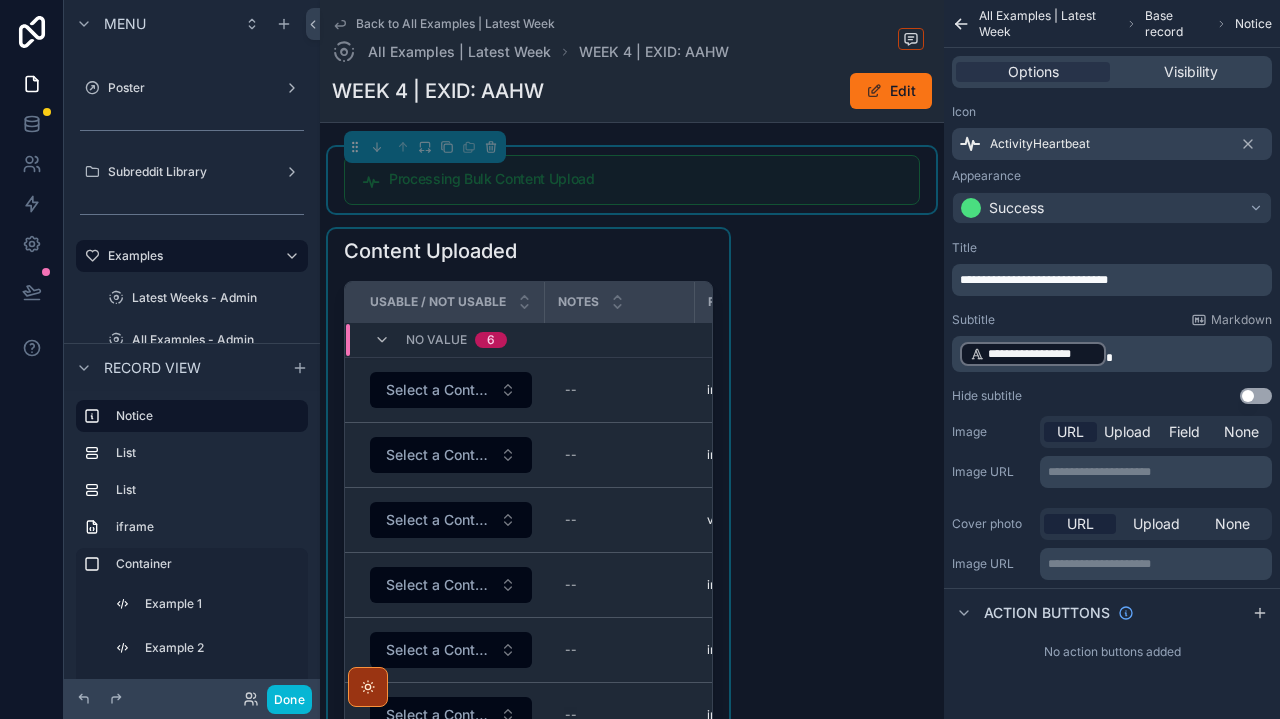 scroll, scrollTop: 0, scrollLeft: 0, axis: both 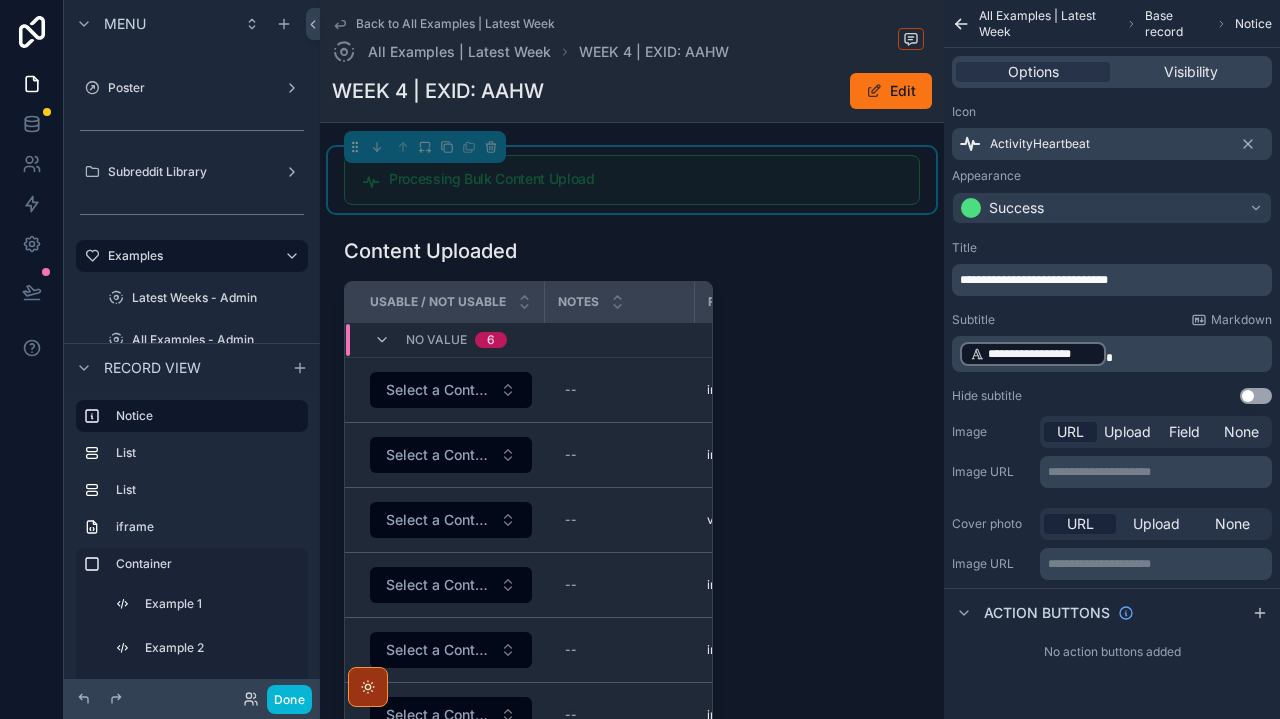 click on "All Examples | Latest Week Base record Notice" at bounding box center (1112, 24) 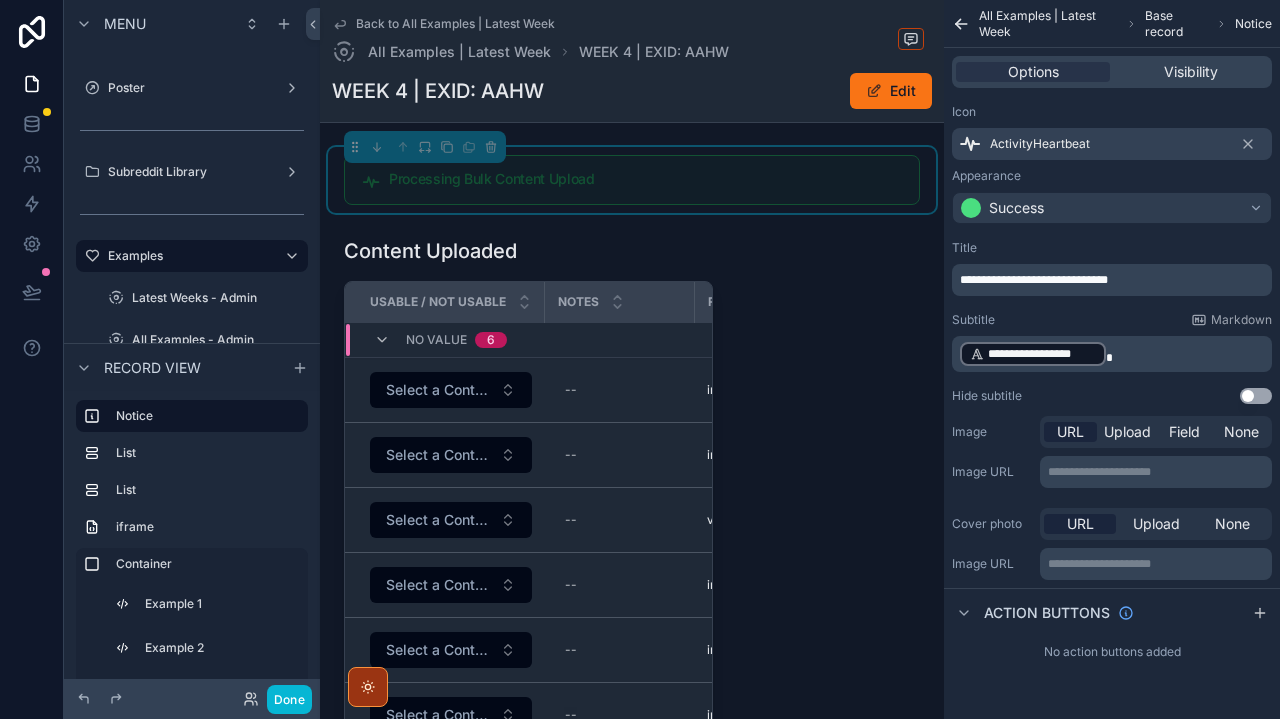 scroll, scrollTop: 0, scrollLeft: 0, axis: both 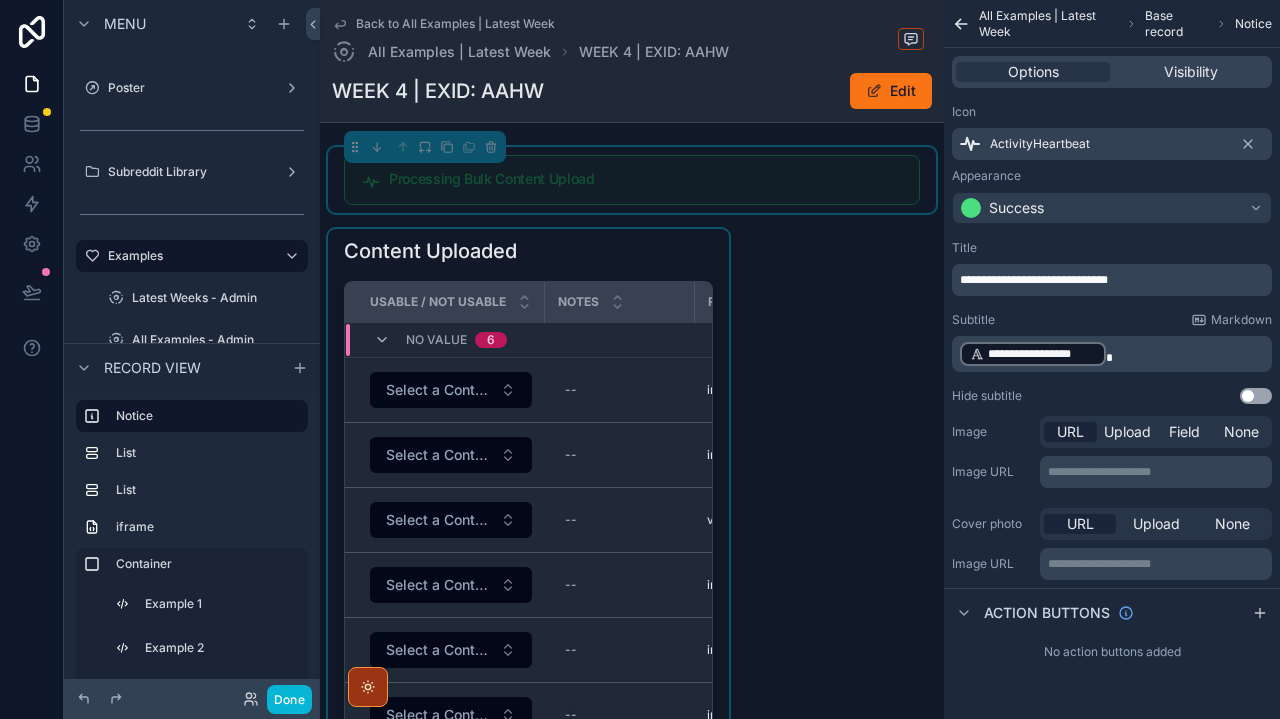 click at bounding box center [528, 520] 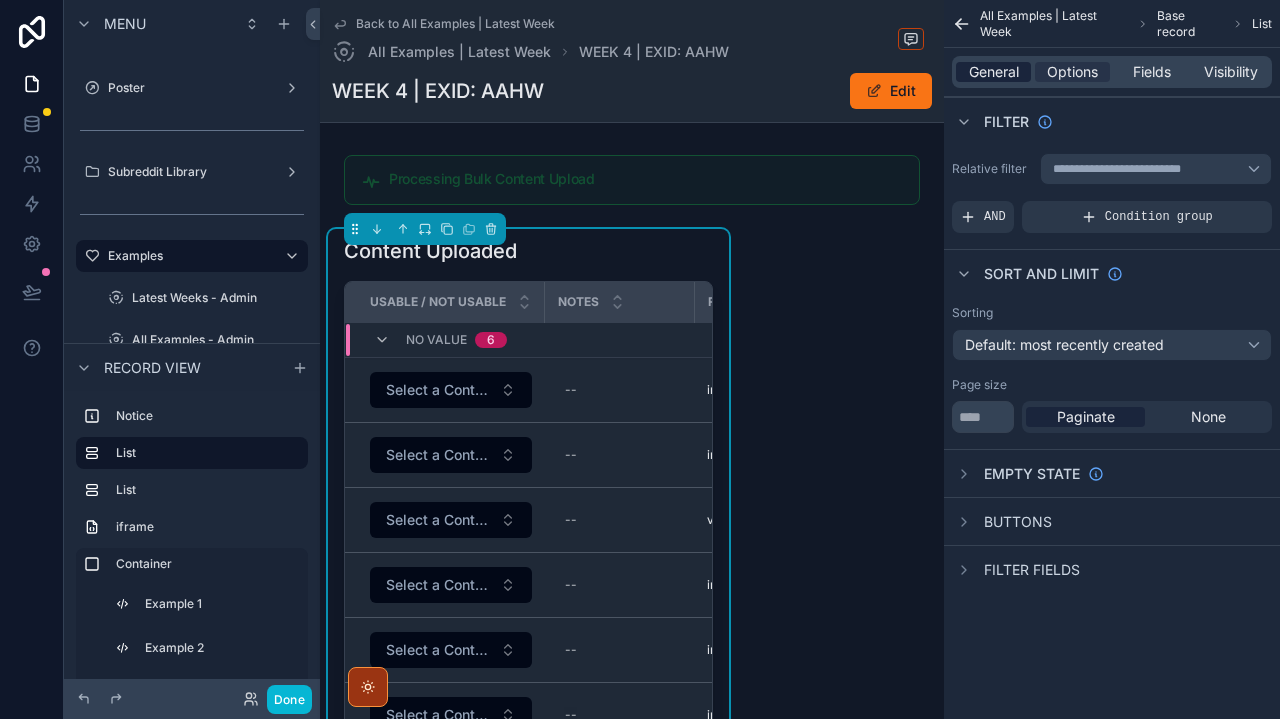 click on "General" at bounding box center (994, 72) 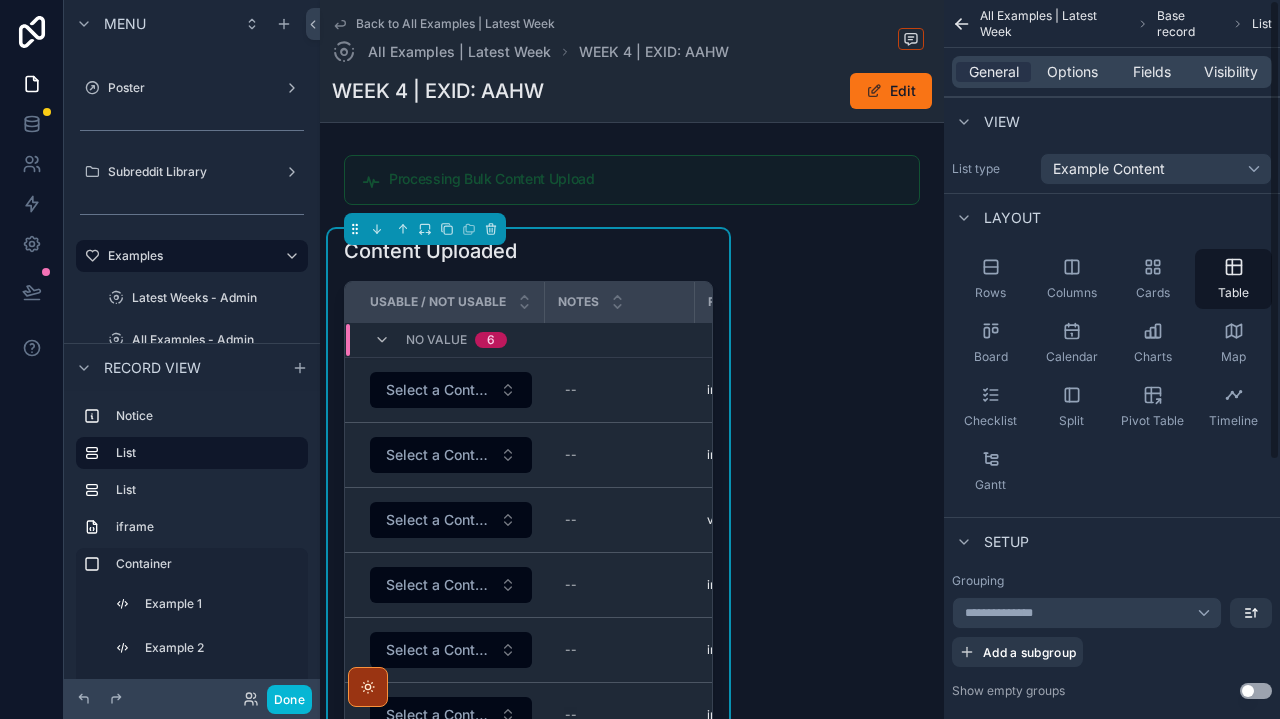 scroll, scrollTop: 0, scrollLeft: 0, axis: both 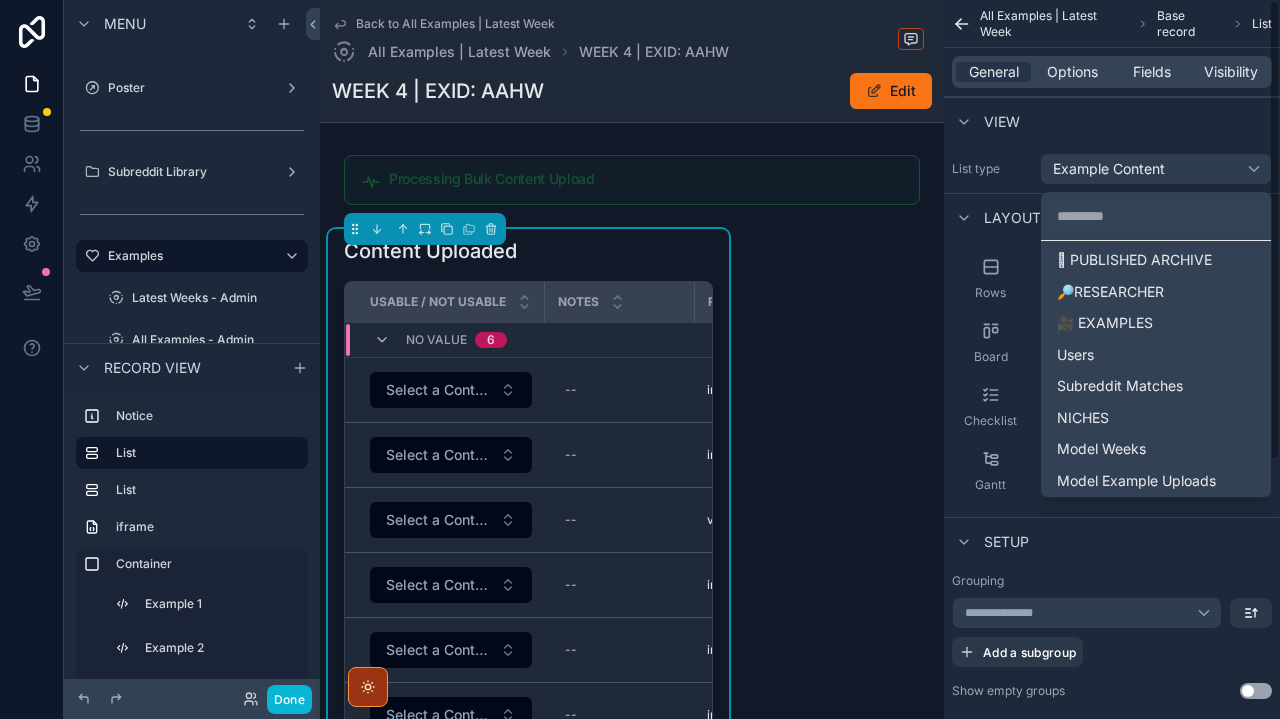 click at bounding box center (640, 359) 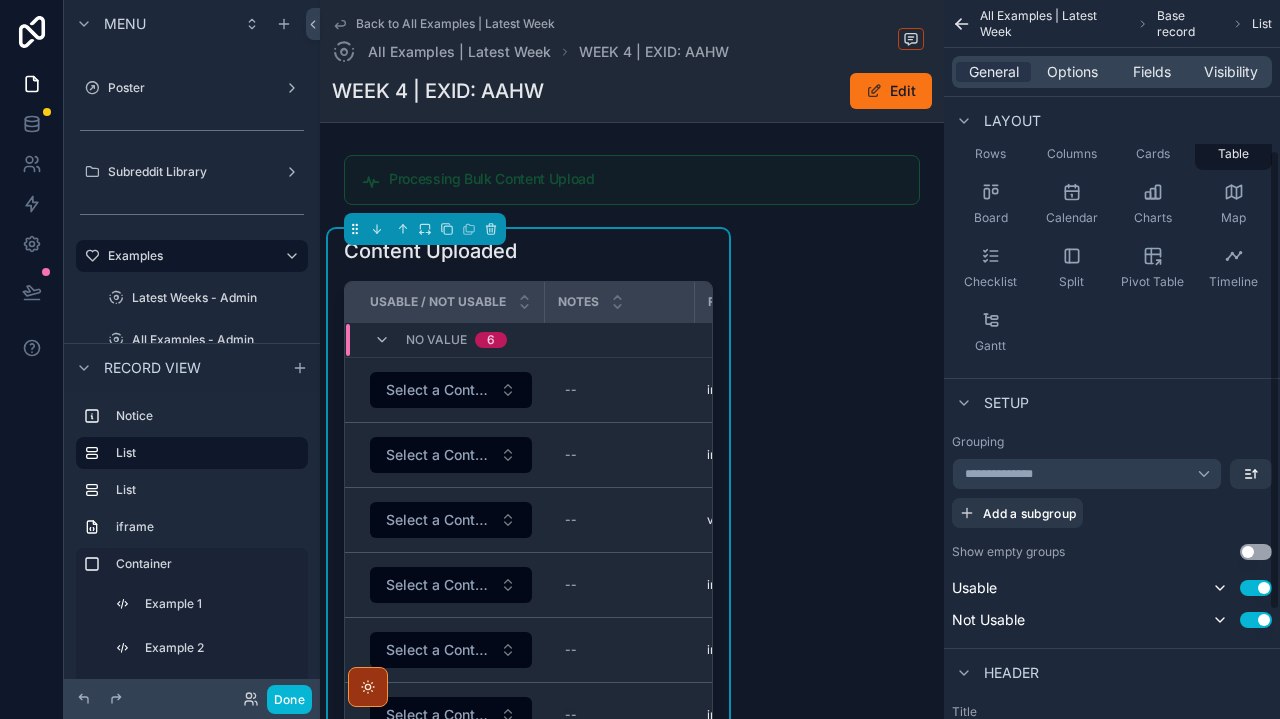 scroll, scrollTop: 308, scrollLeft: 0, axis: vertical 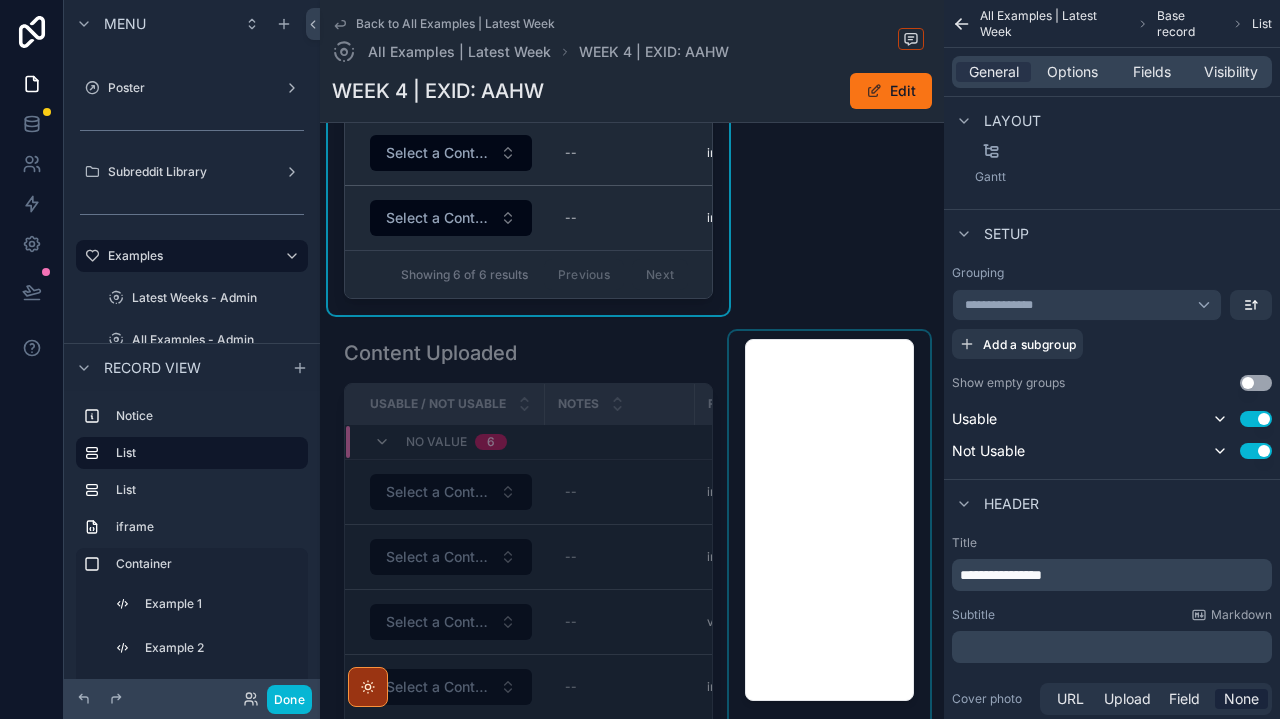 click at bounding box center (829, 622) 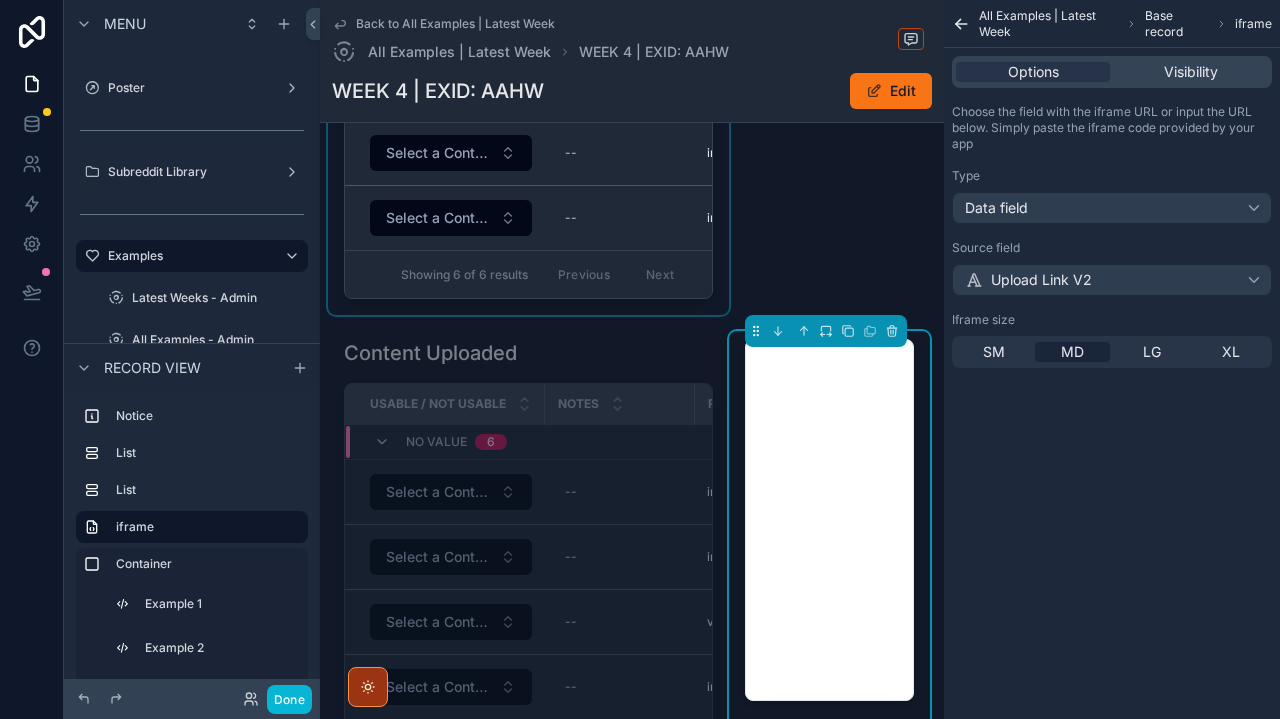 scroll, scrollTop: 0, scrollLeft: 0, axis: both 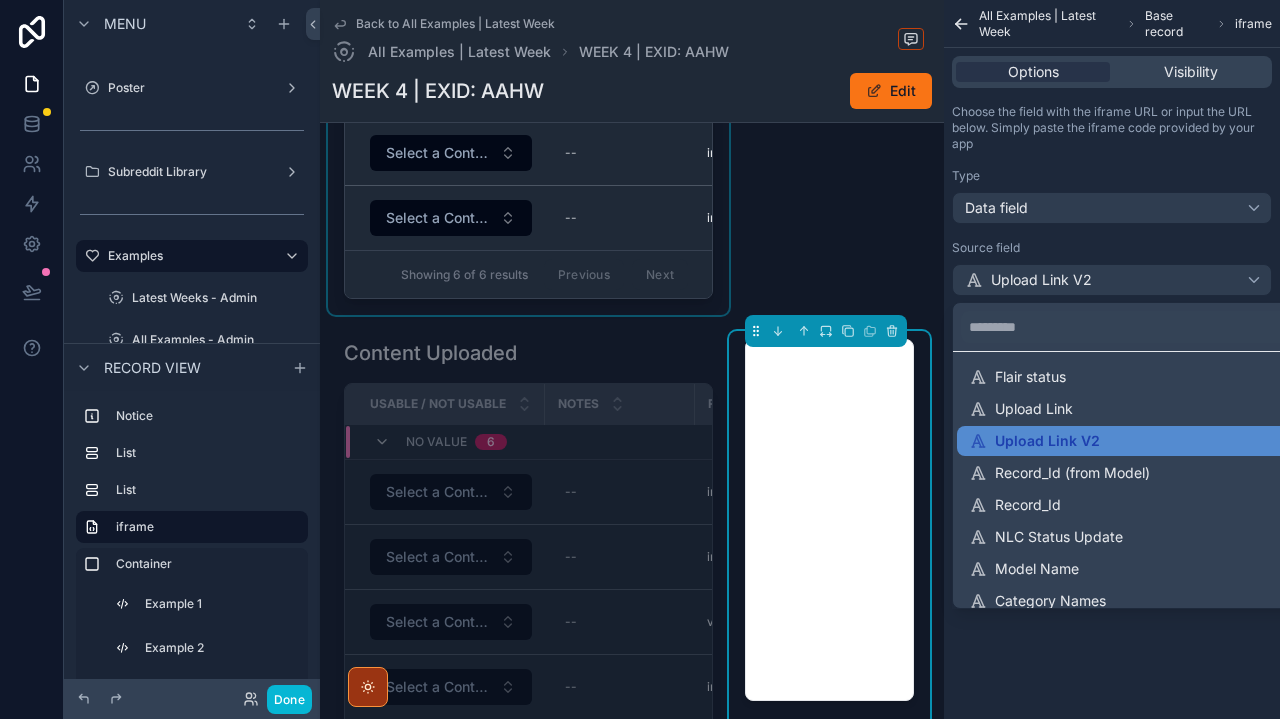 click at bounding box center [640, 359] 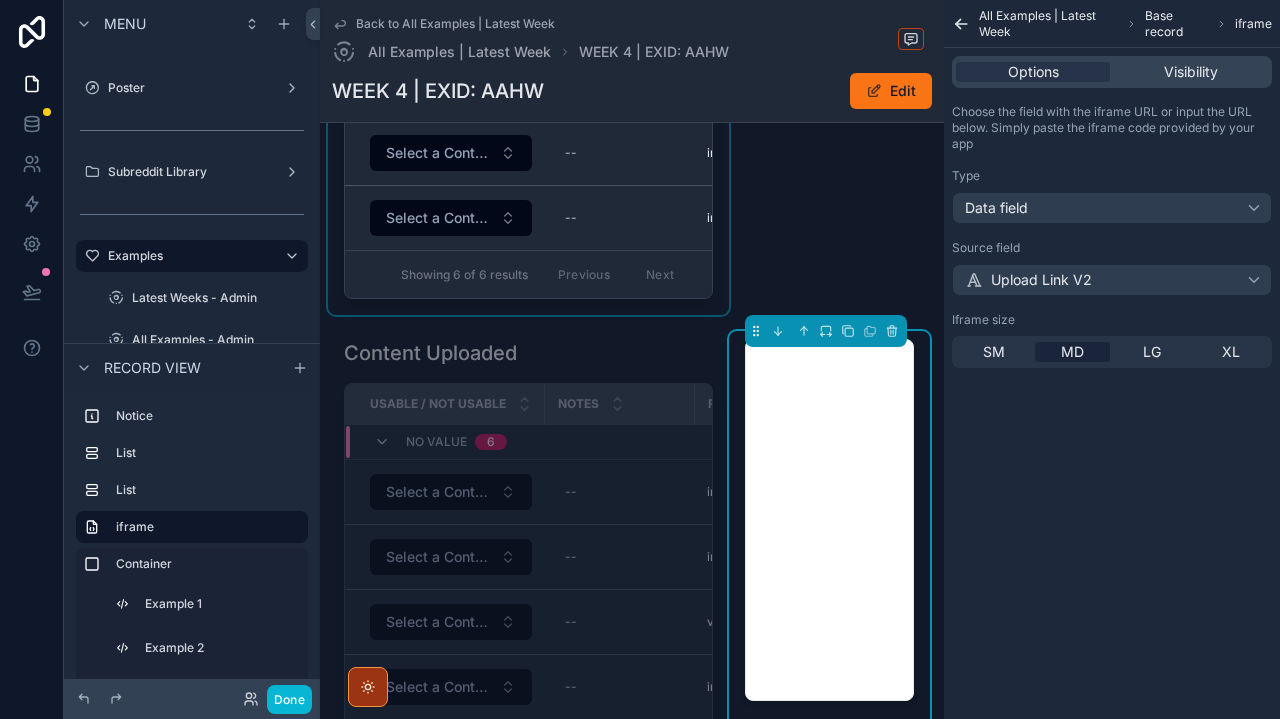 click on "Upload Link V2" at bounding box center (1028, 280) 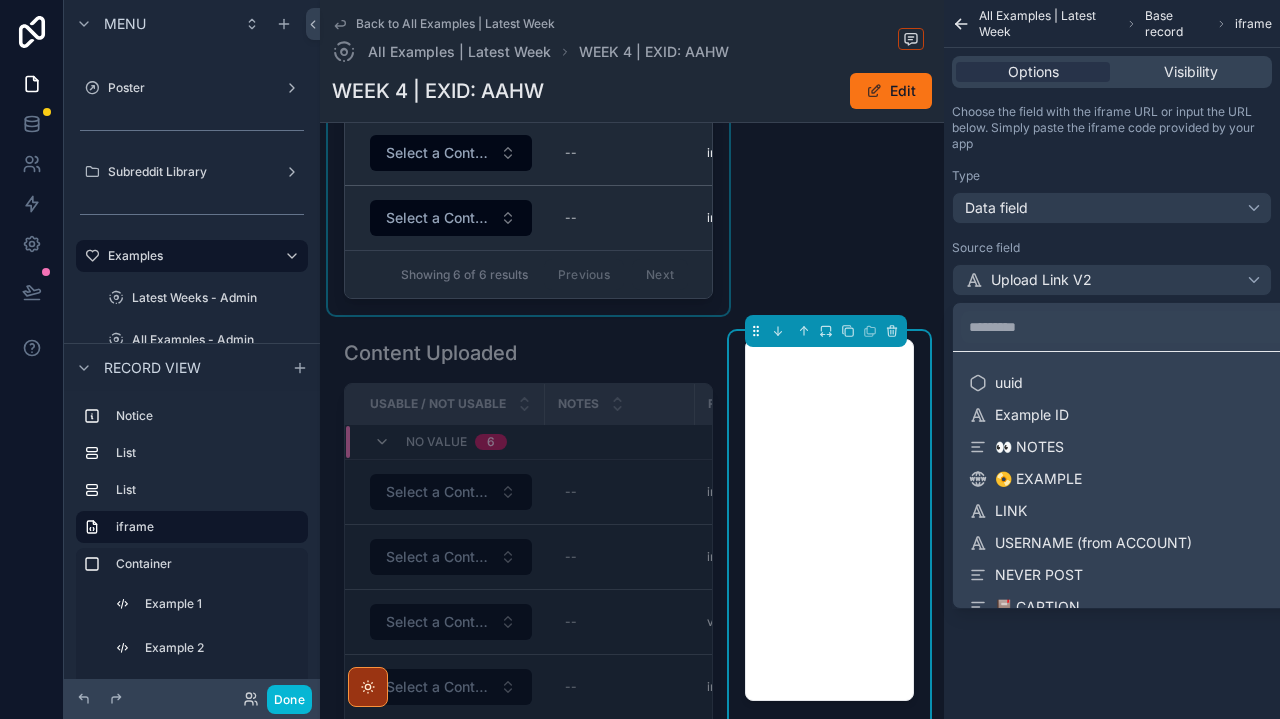 click at bounding box center (640, 359) 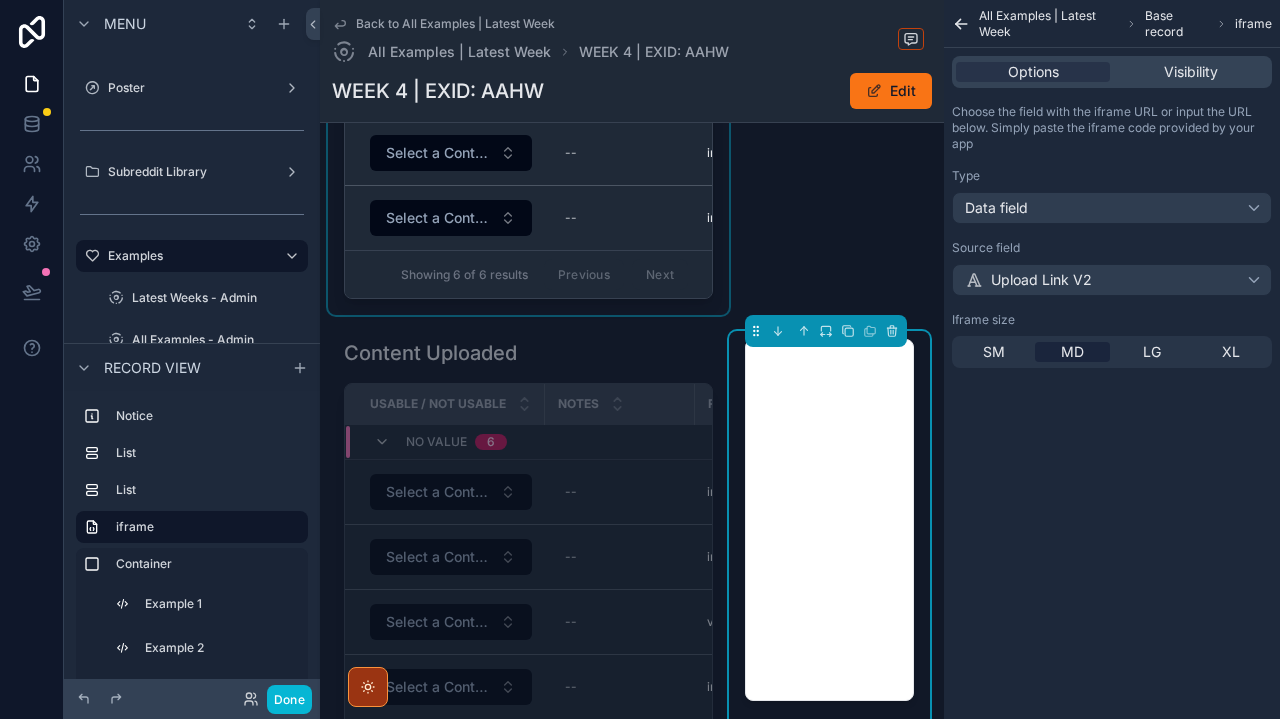 click on "Upload Link V2" at bounding box center (1028, 280) 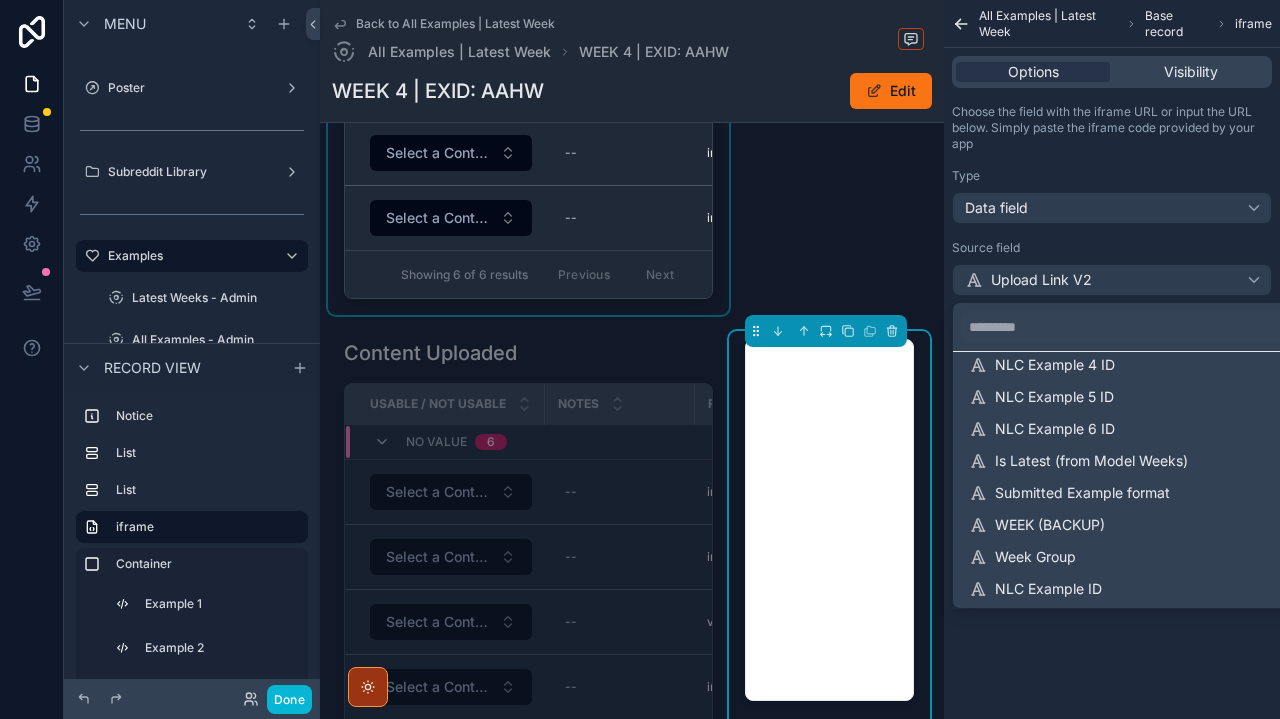 scroll, scrollTop: 1042, scrollLeft: 0, axis: vertical 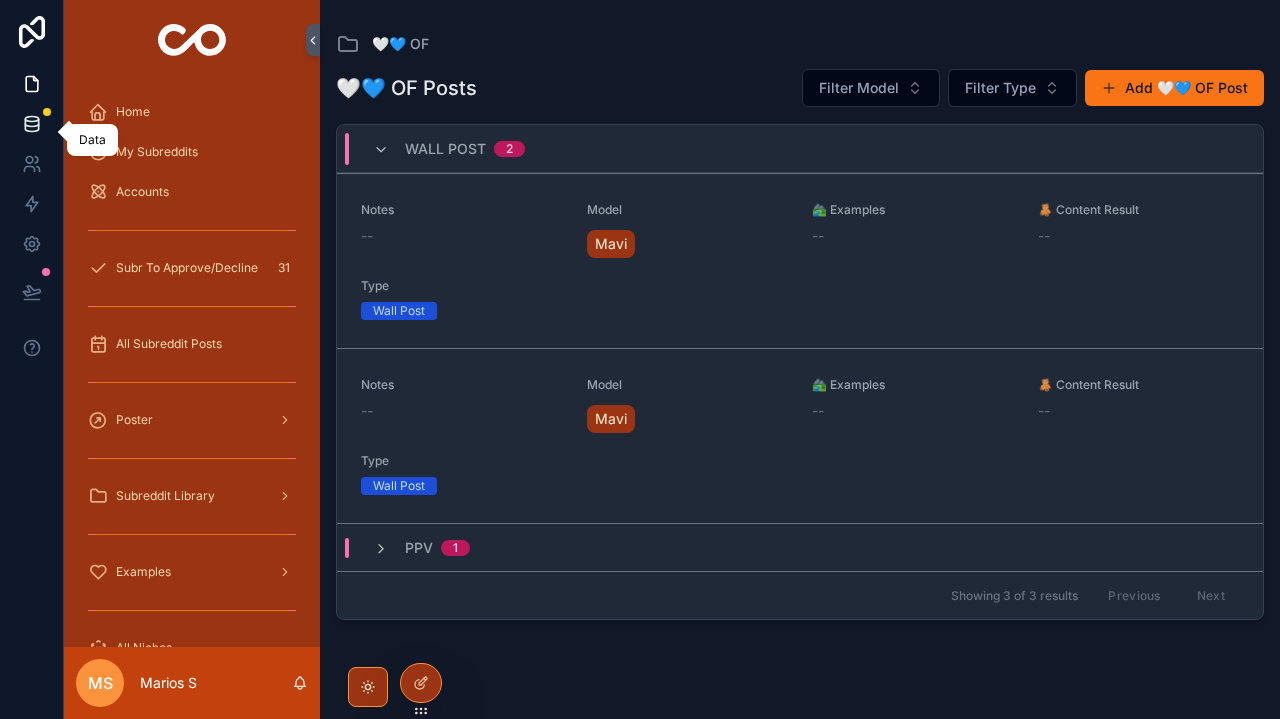 click 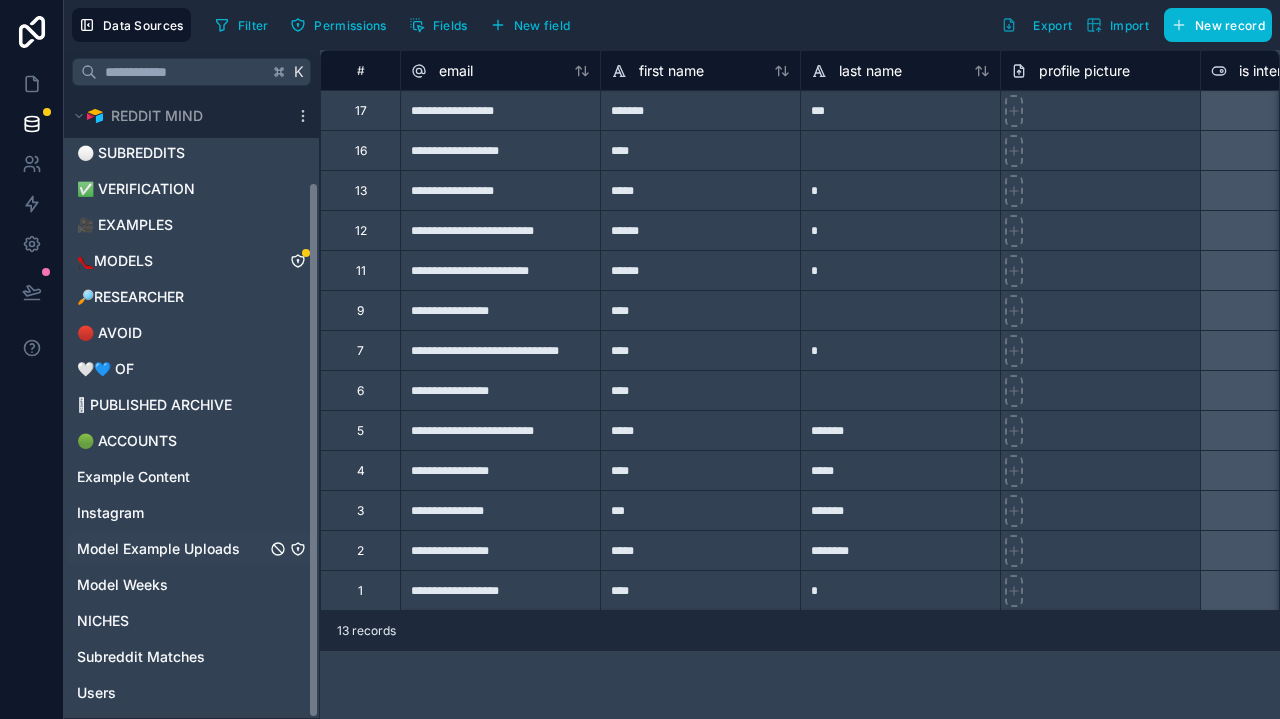 scroll, scrollTop: 102, scrollLeft: 0, axis: vertical 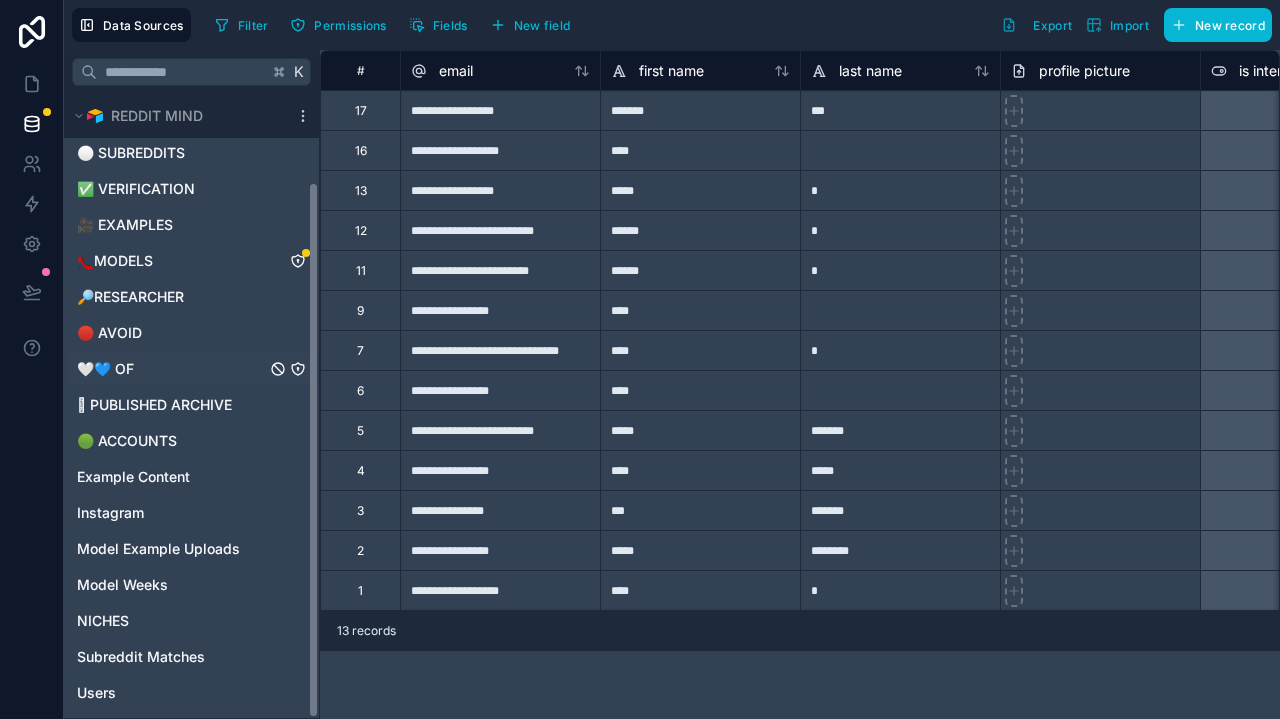 click on "🤍💙 OF" at bounding box center (105, 369) 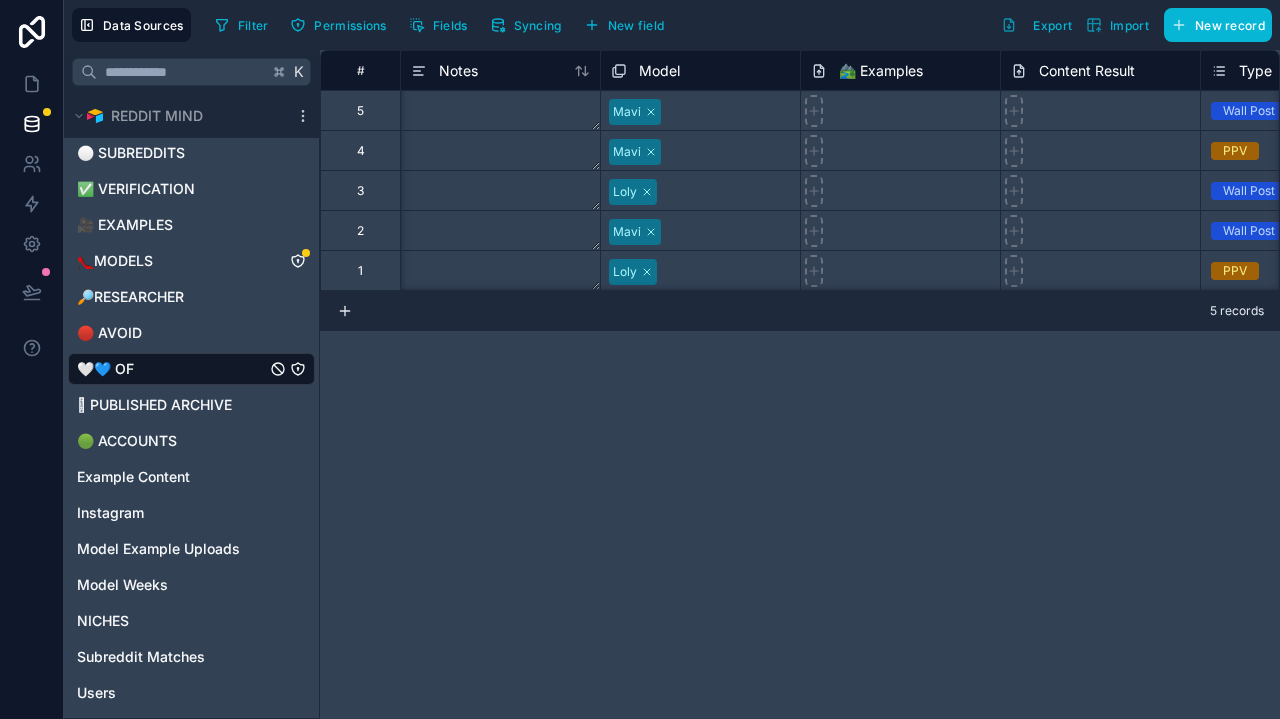 scroll, scrollTop: 0, scrollLeft: 0, axis: both 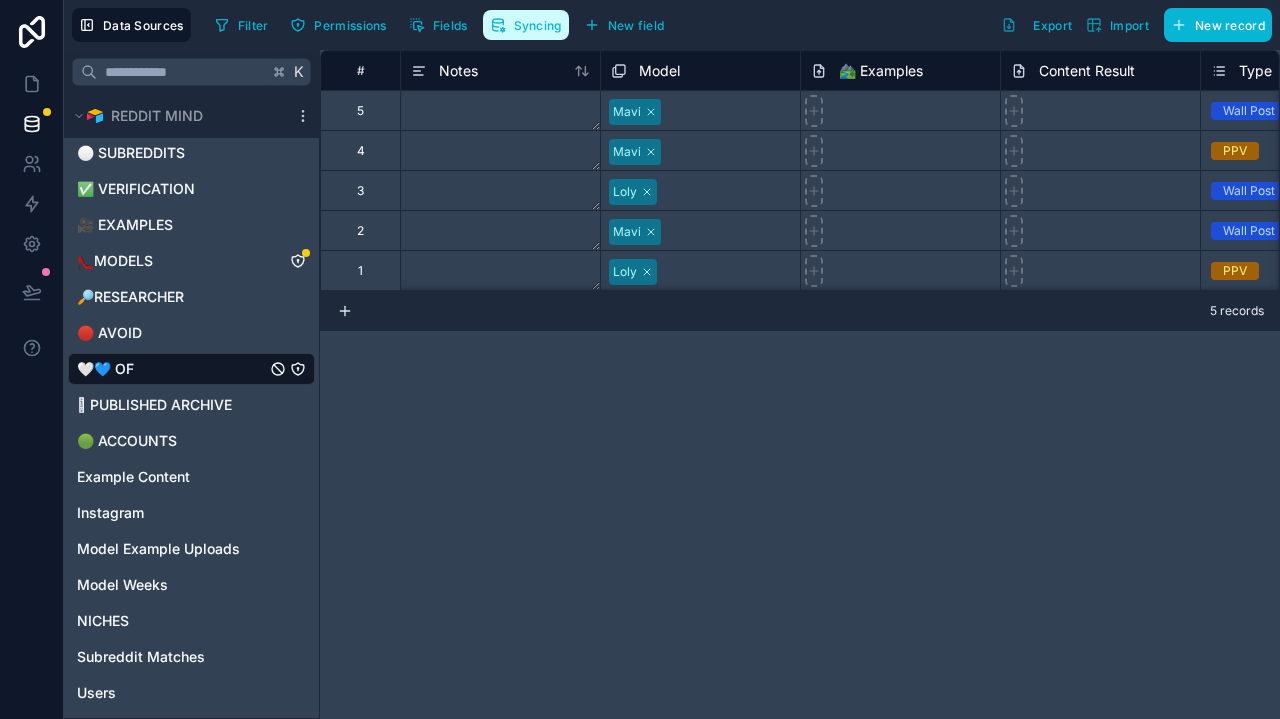 click on "Syncing" at bounding box center [538, 25] 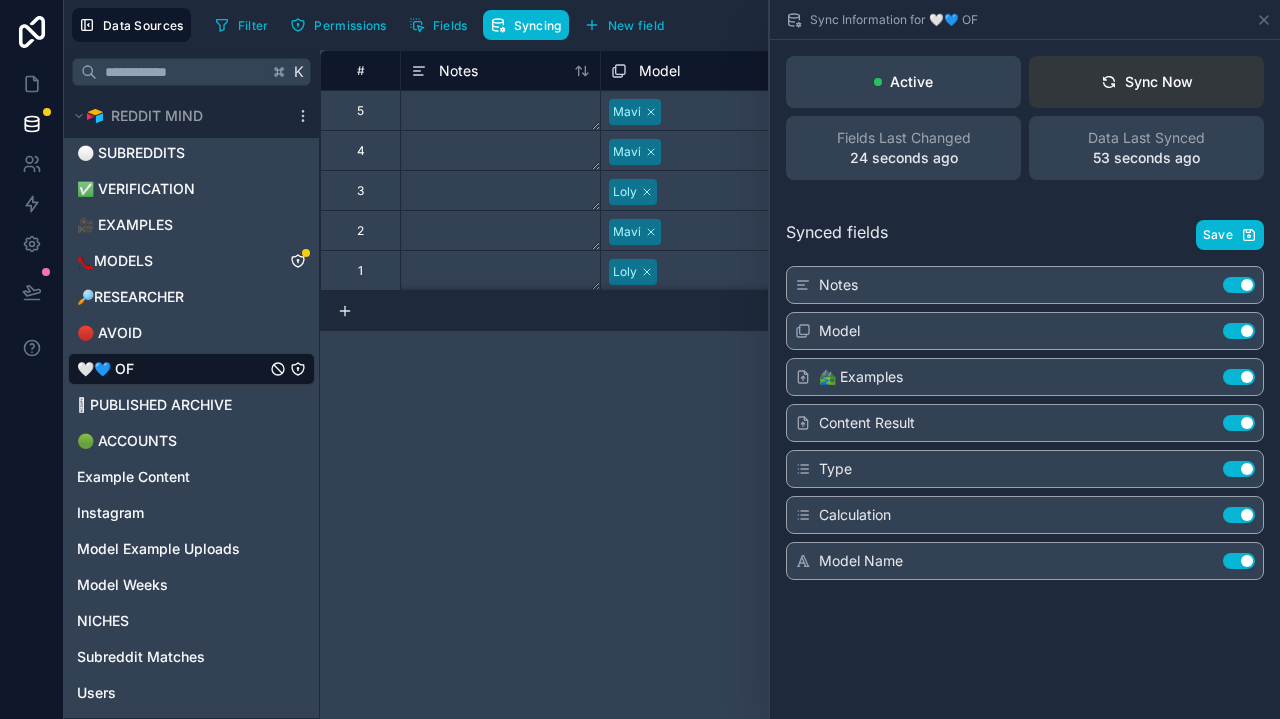 click 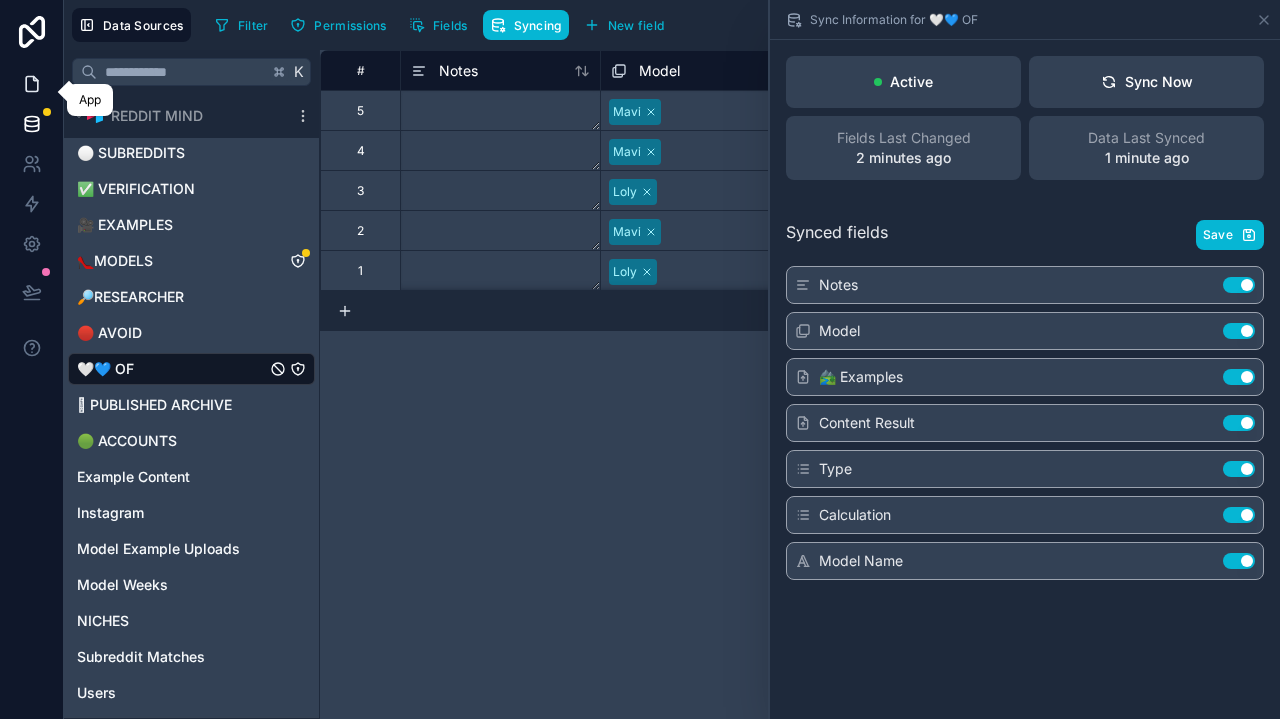 click 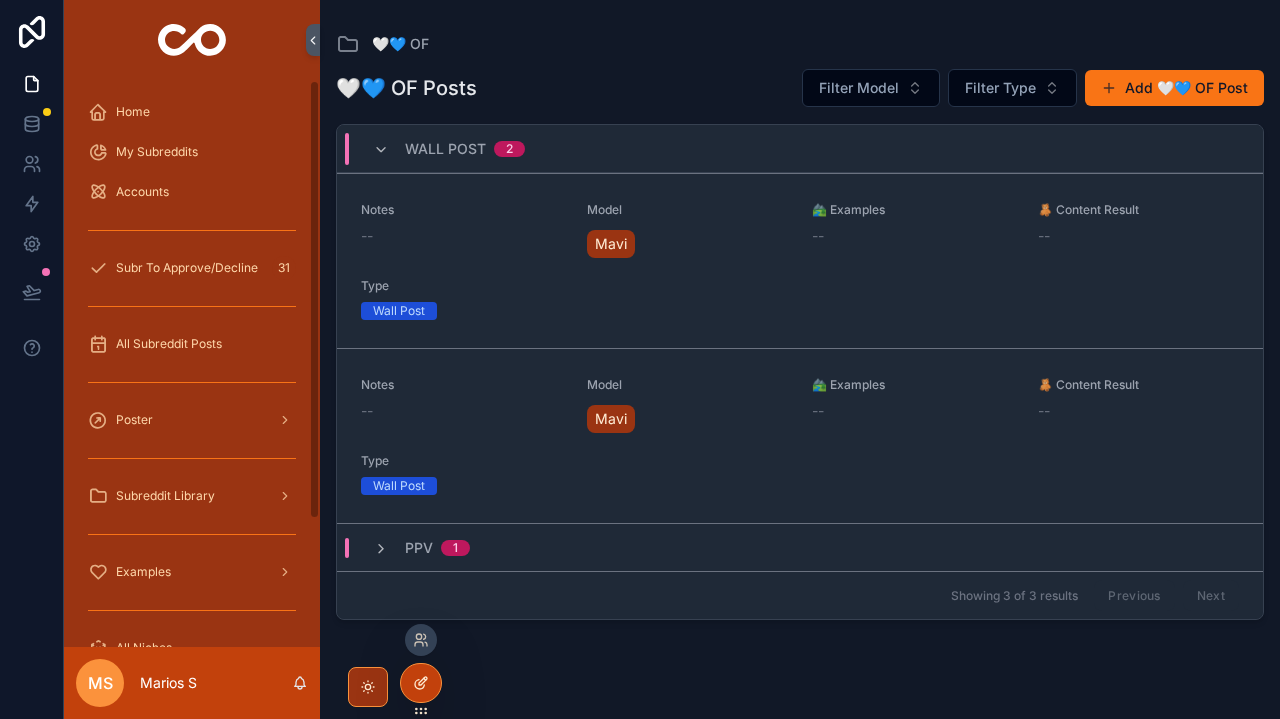 click 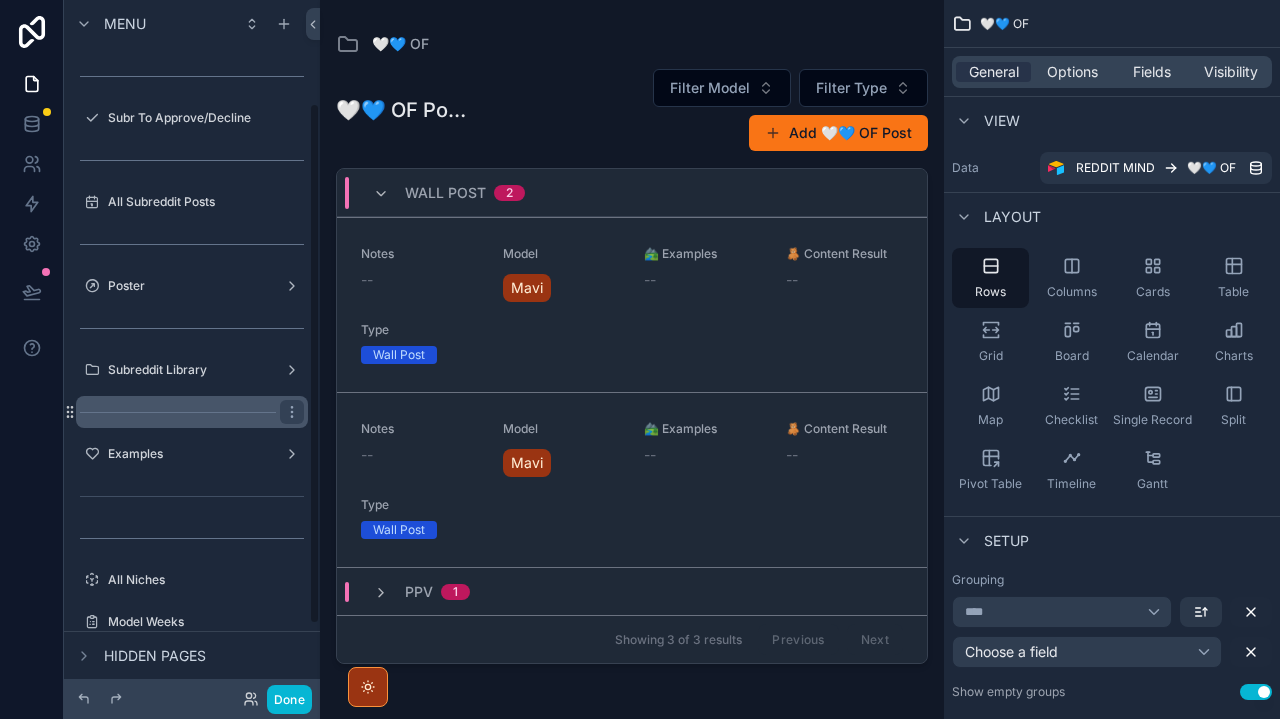 scroll, scrollTop: 144, scrollLeft: 0, axis: vertical 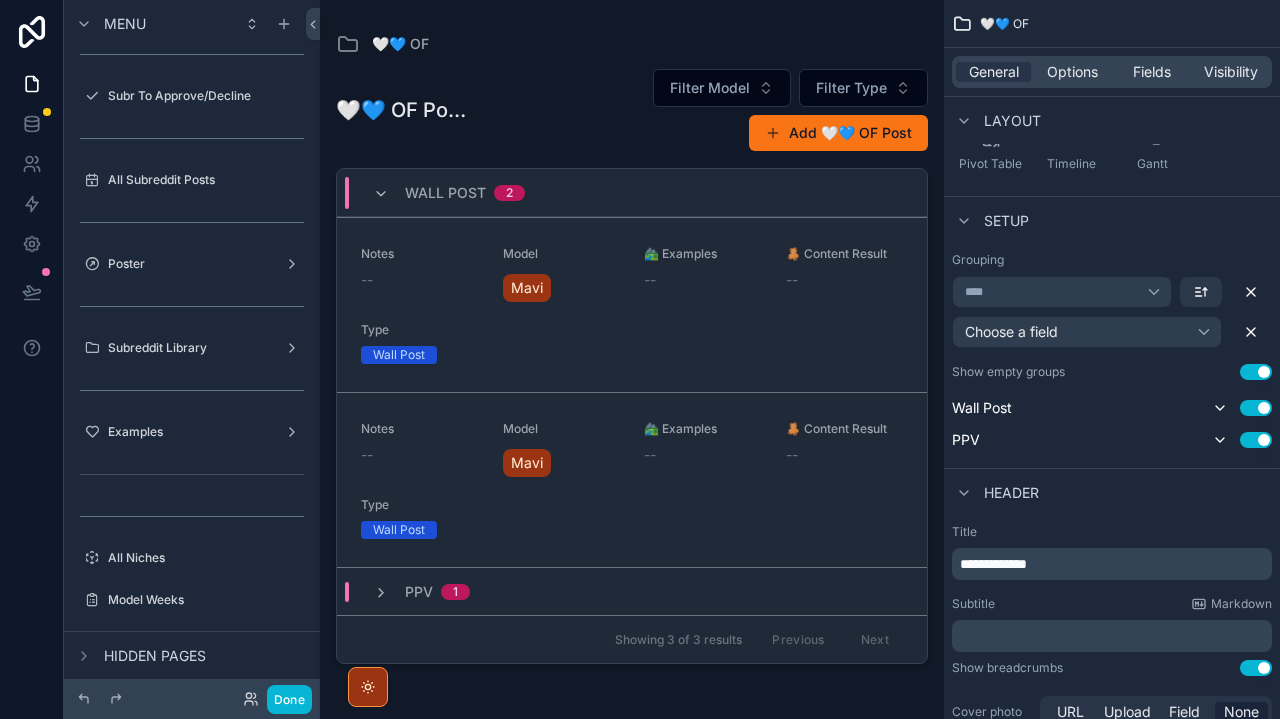 click on "****" at bounding box center [1062, 292] 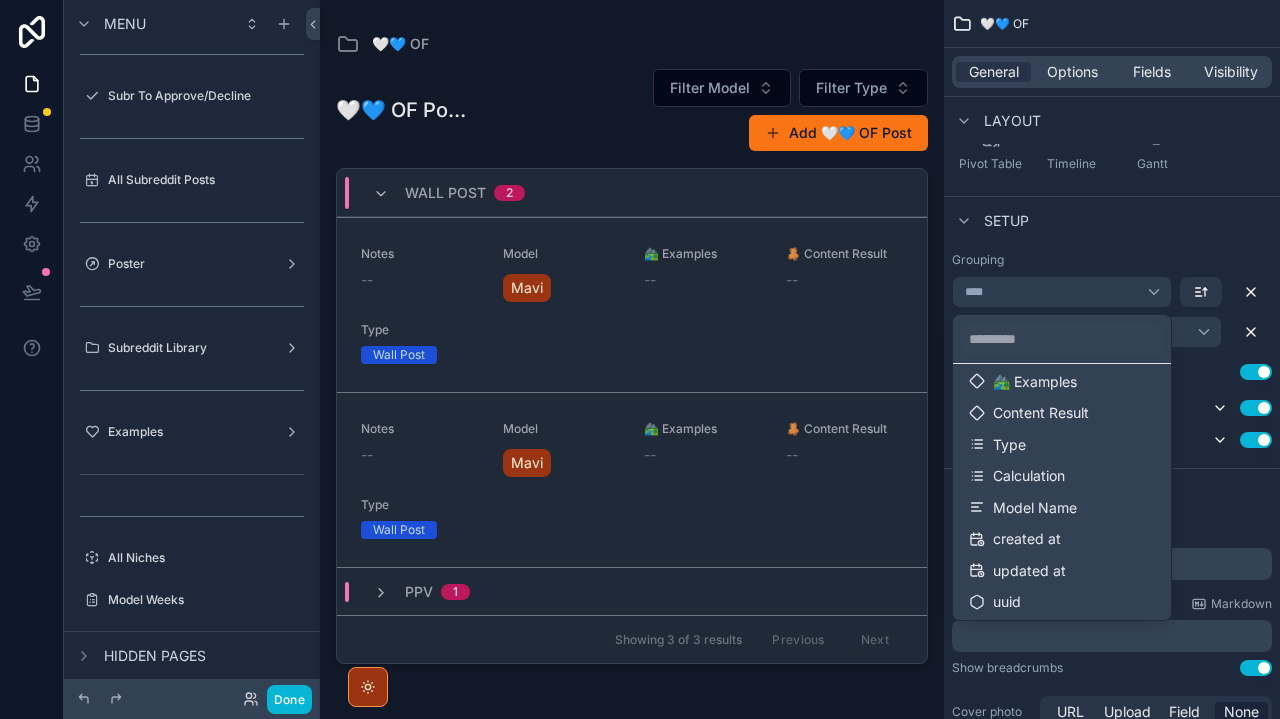 scroll, scrollTop: 167, scrollLeft: 0, axis: vertical 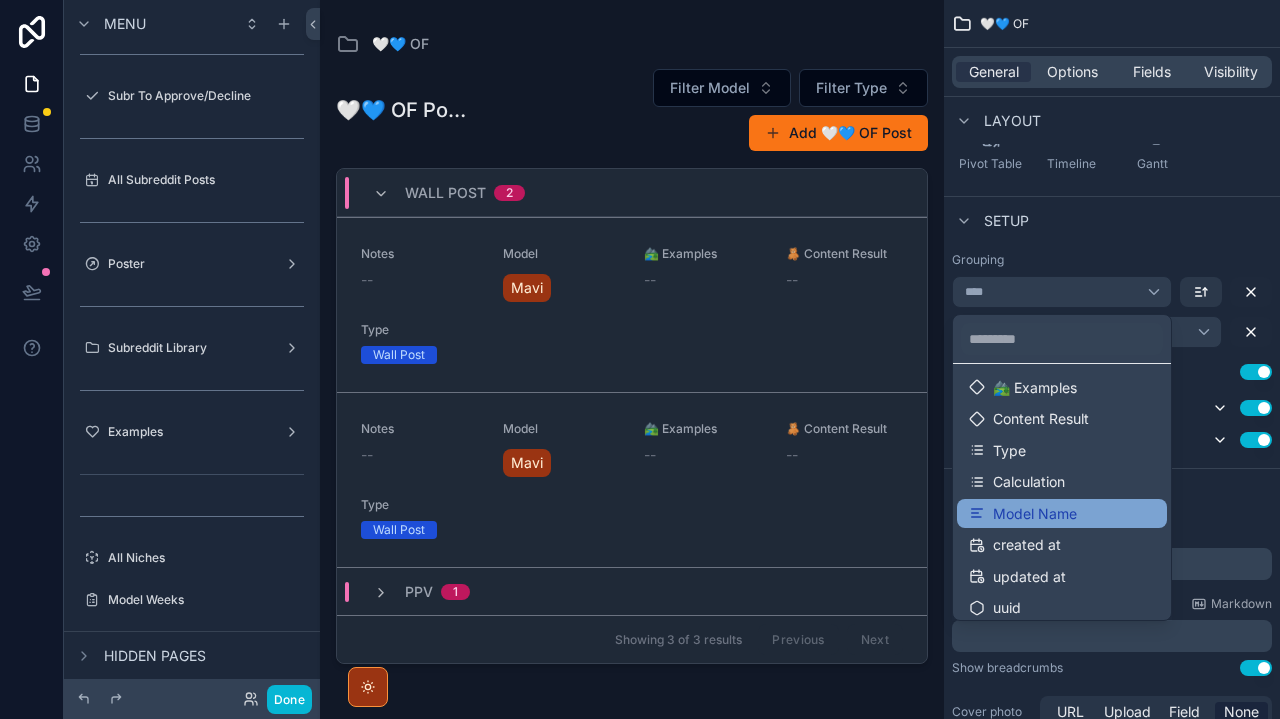click on "Model Name" at bounding box center [1035, 514] 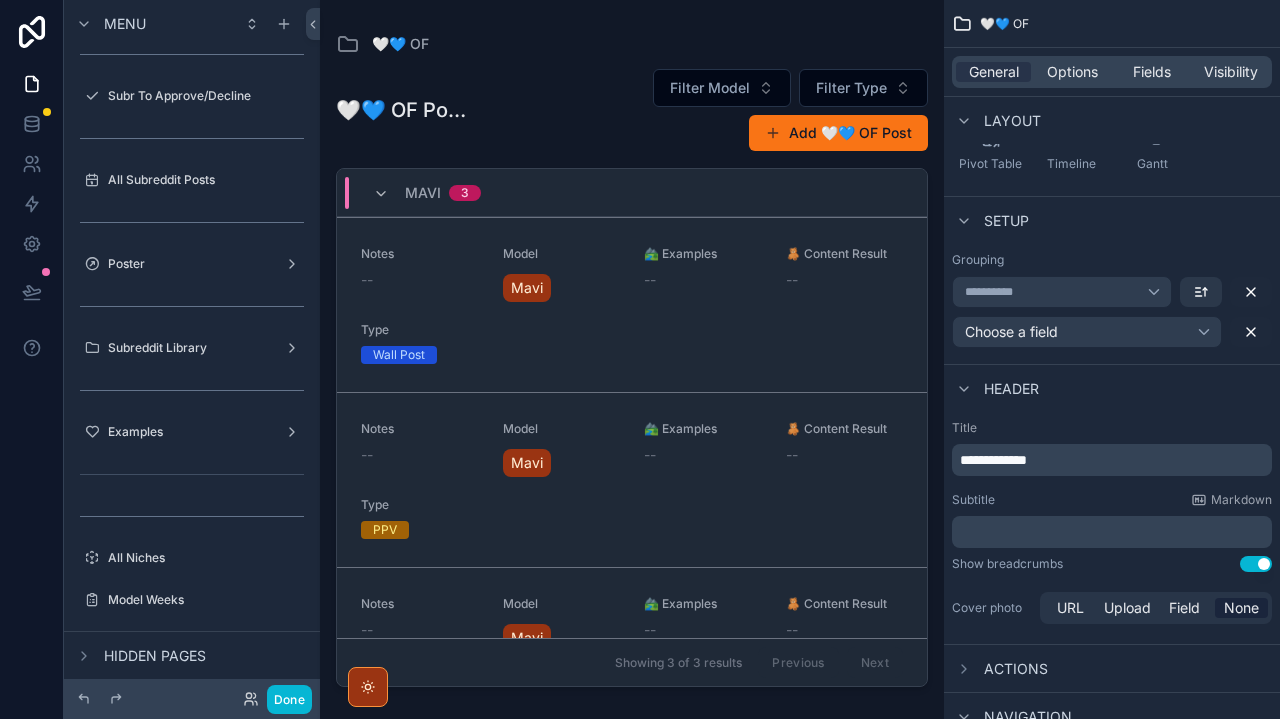 scroll, scrollTop: 0, scrollLeft: 0, axis: both 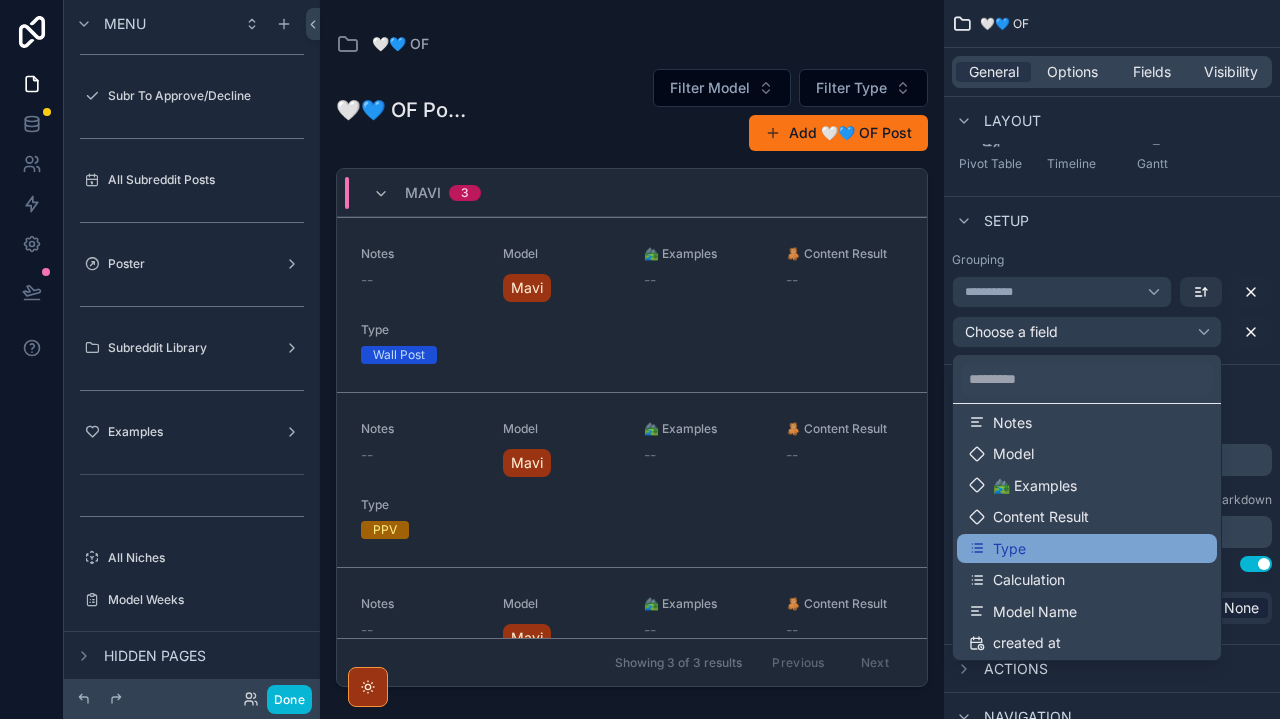 click on "Type" at bounding box center [1009, 549] 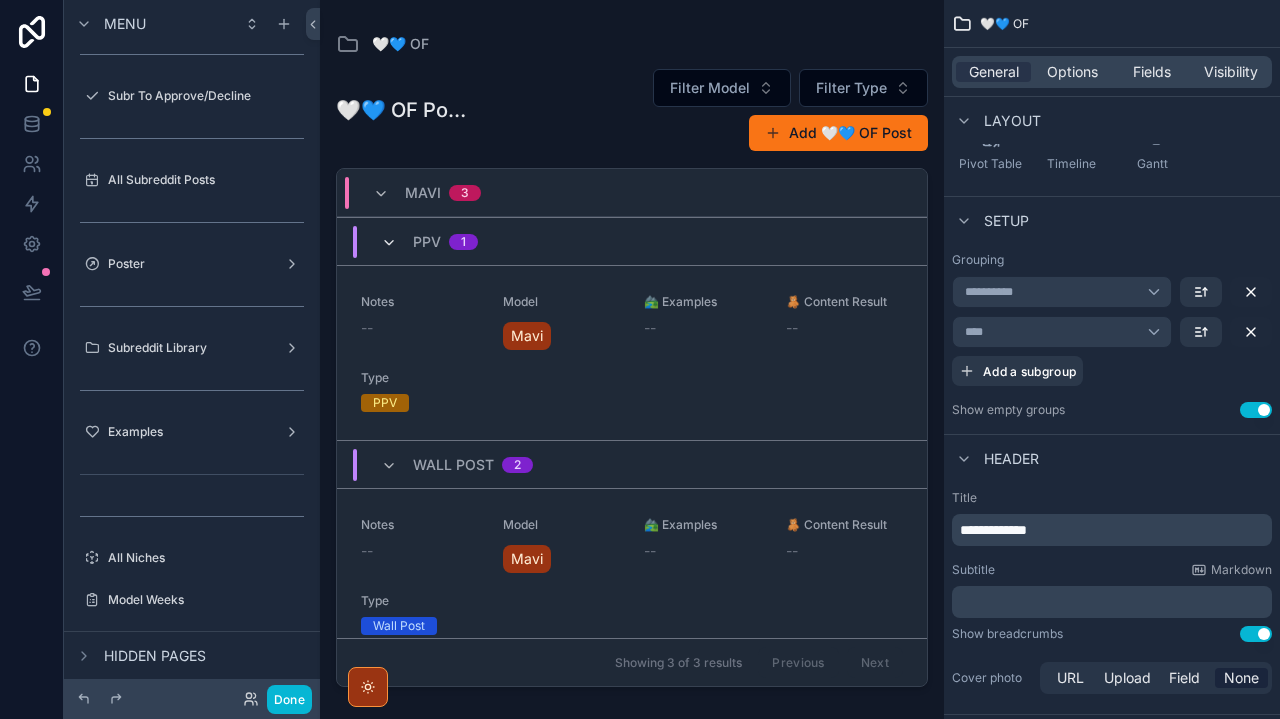 click at bounding box center (389, 243) 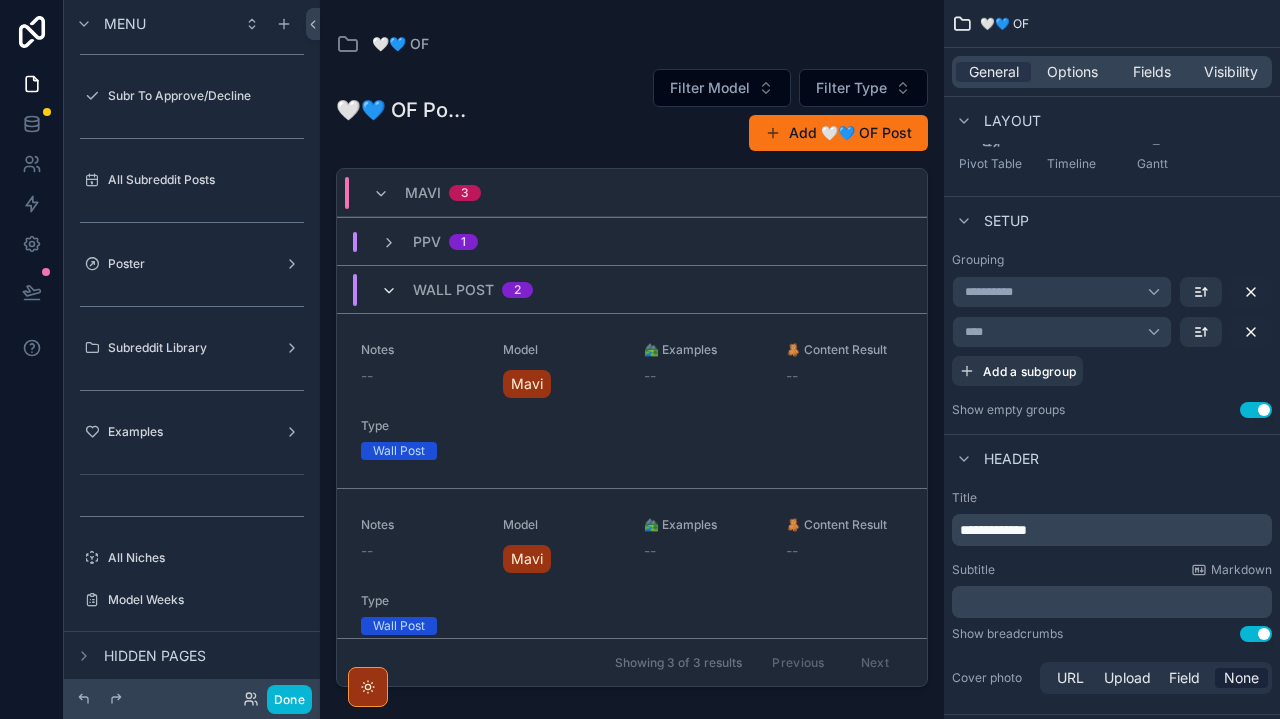 click at bounding box center (389, 291) 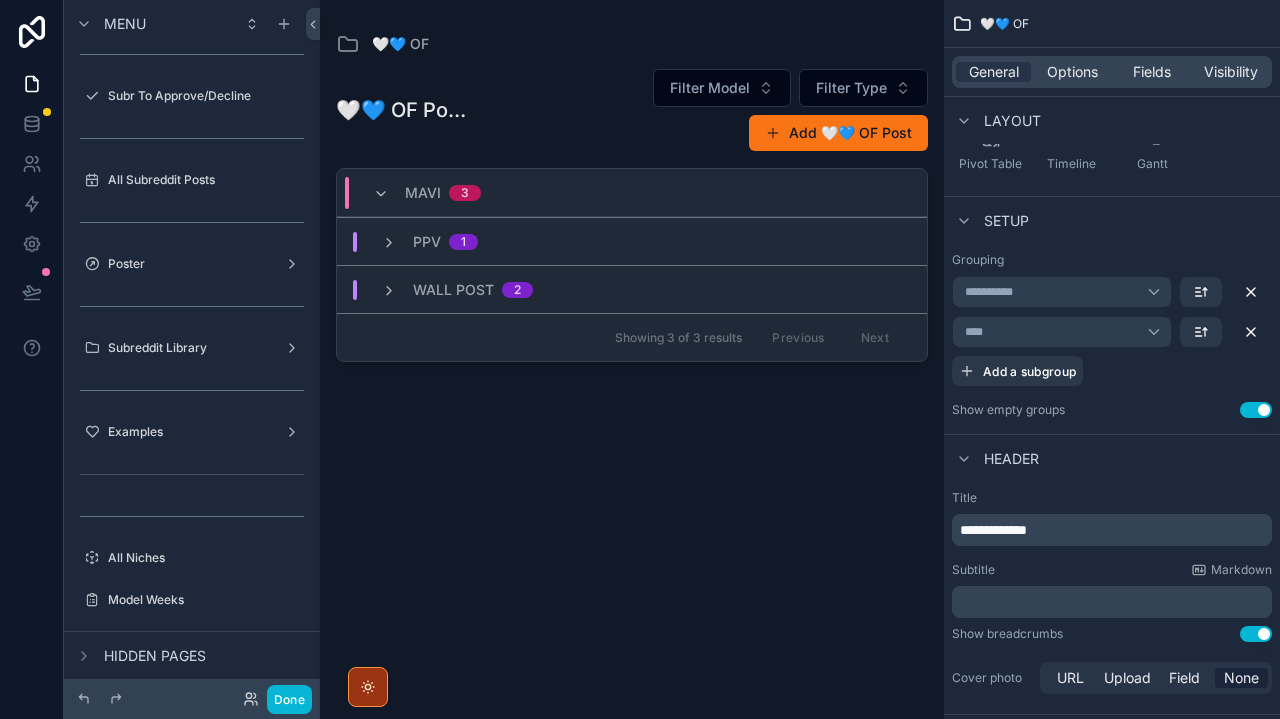 scroll, scrollTop: 0, scrollLeft: 0, axis: both 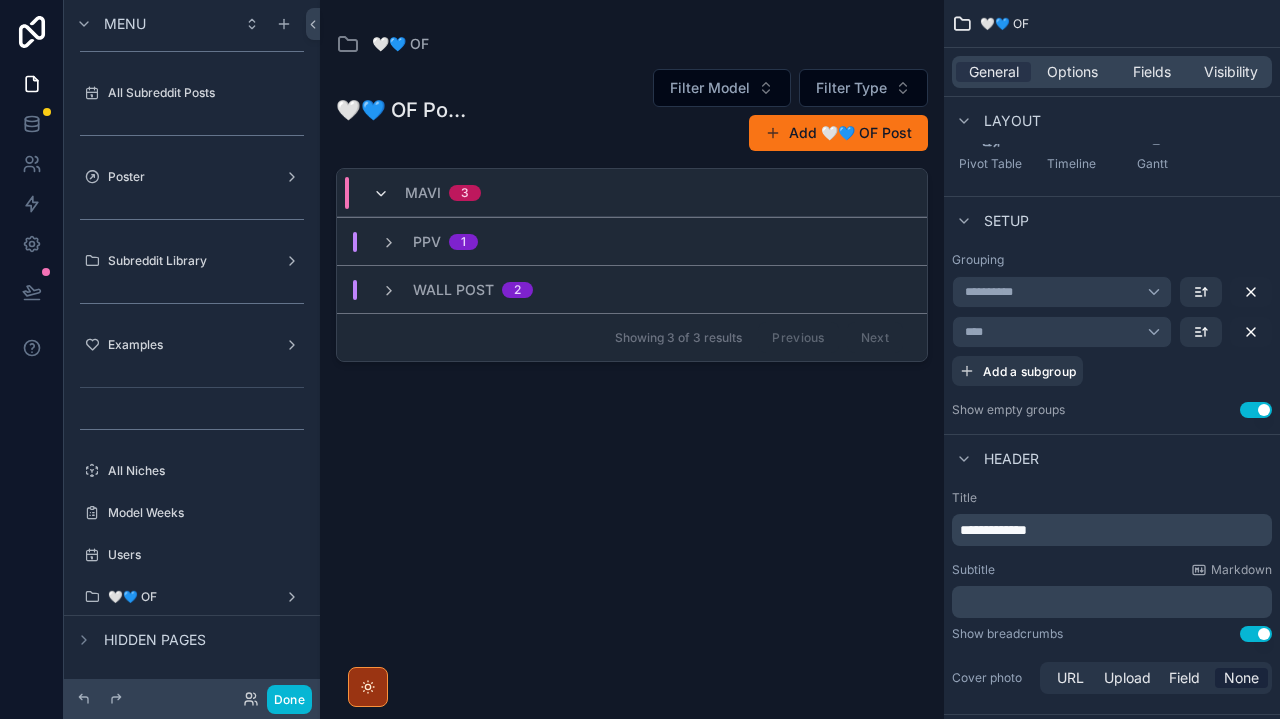 click at bounding box center [381, 193] 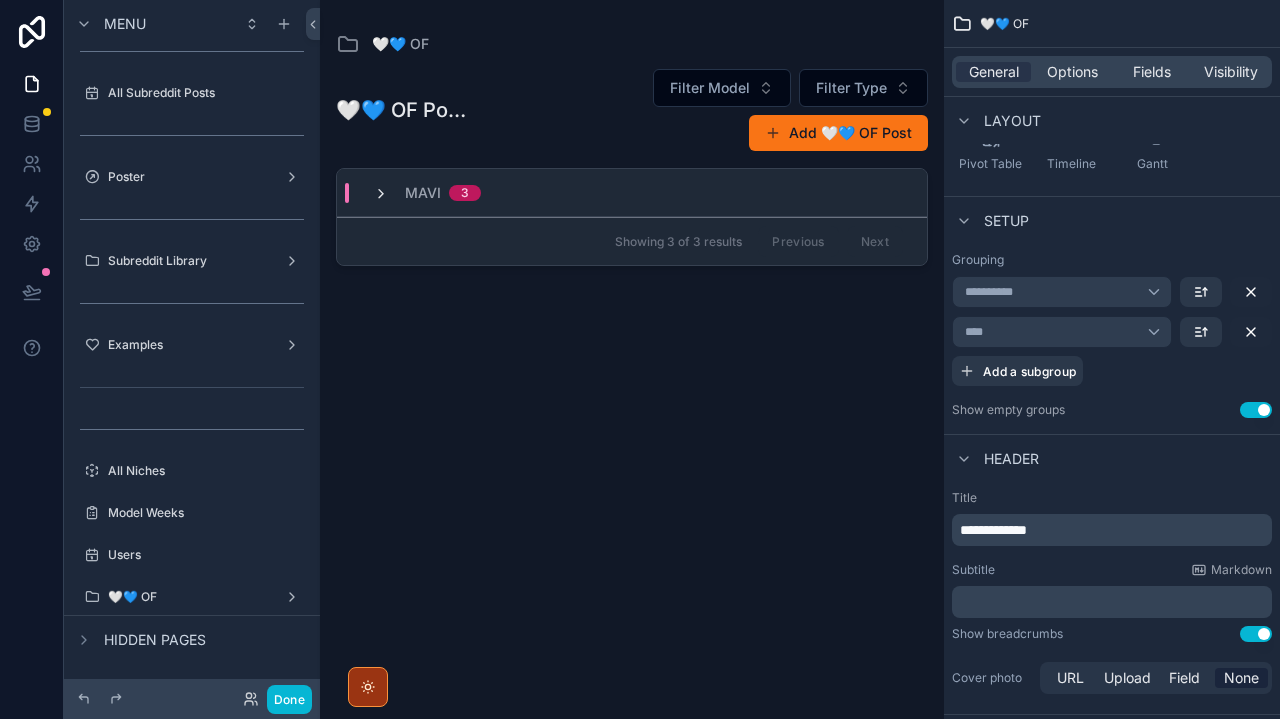 click at bounding box center [381, 194] 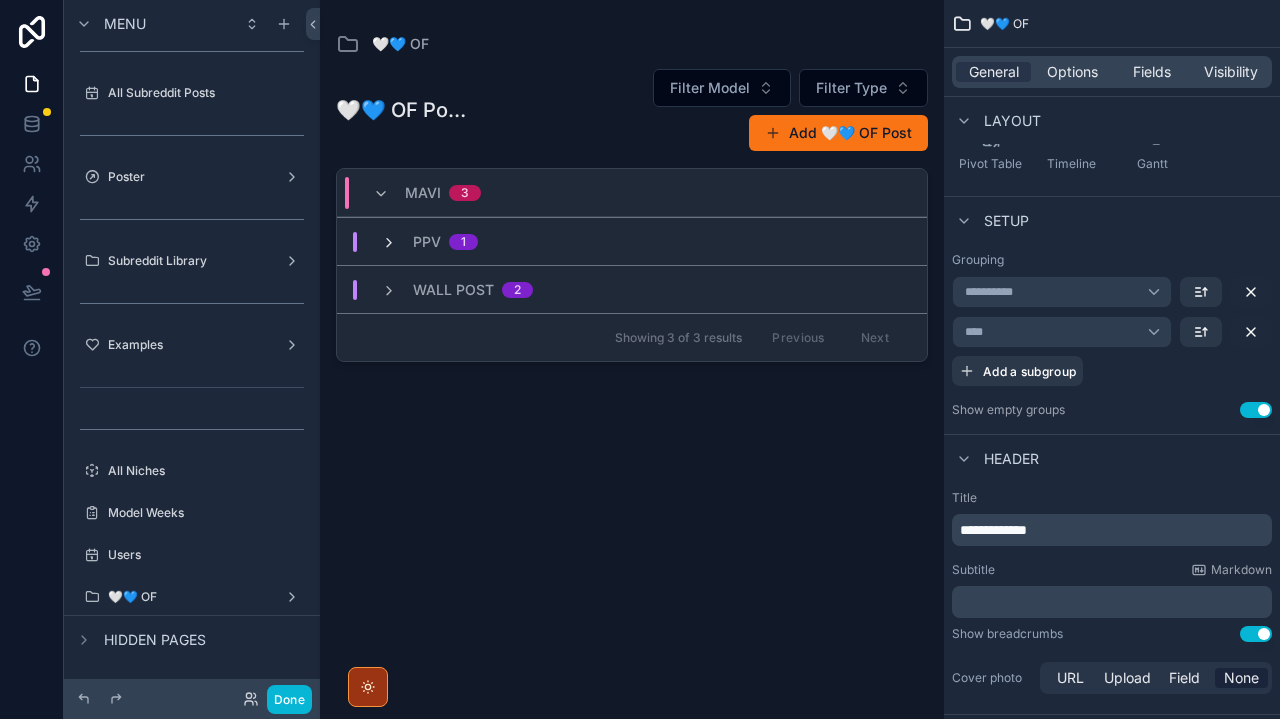 click at bounding box center (389, 243) 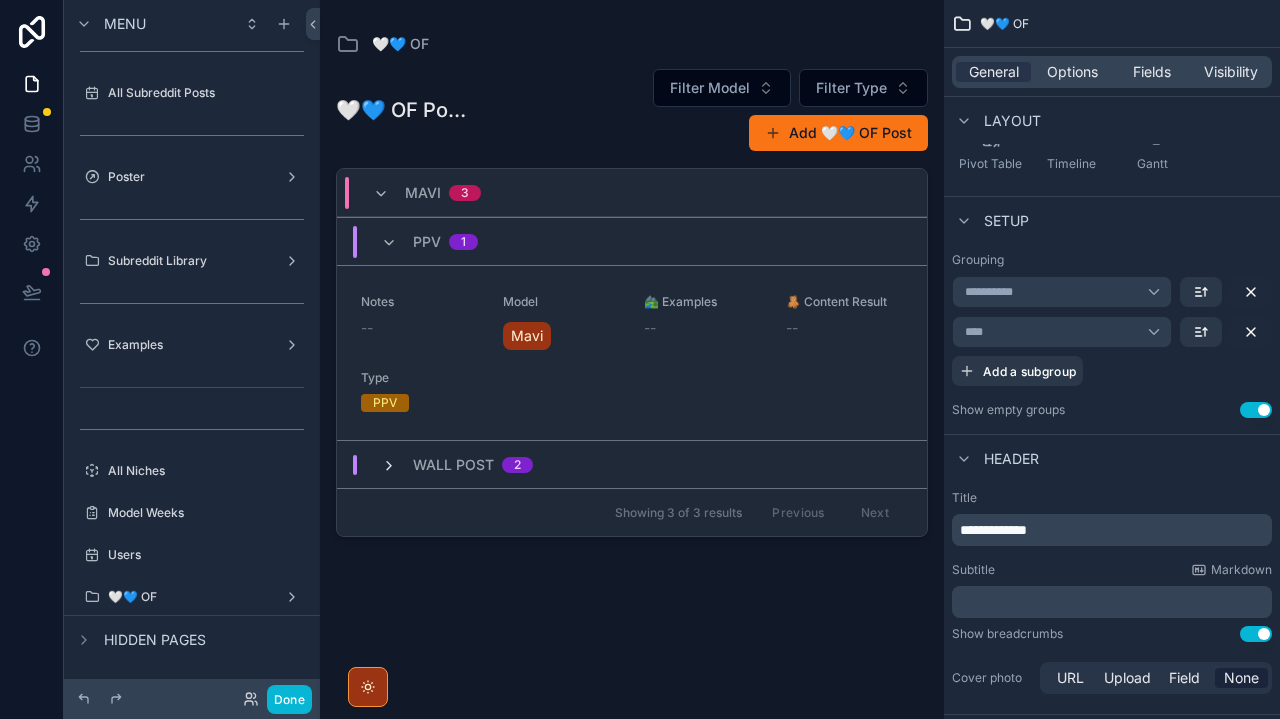 click at bounding box center (389, 466) 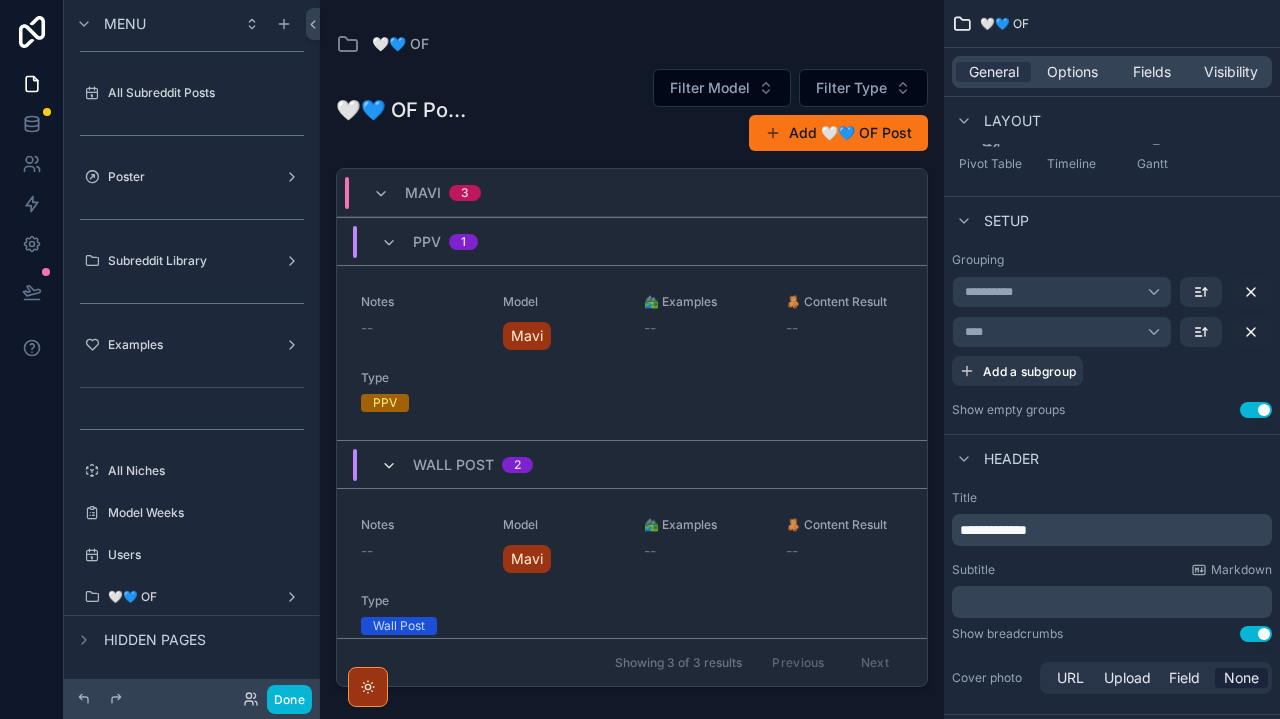click at bounding box center [389, 466] 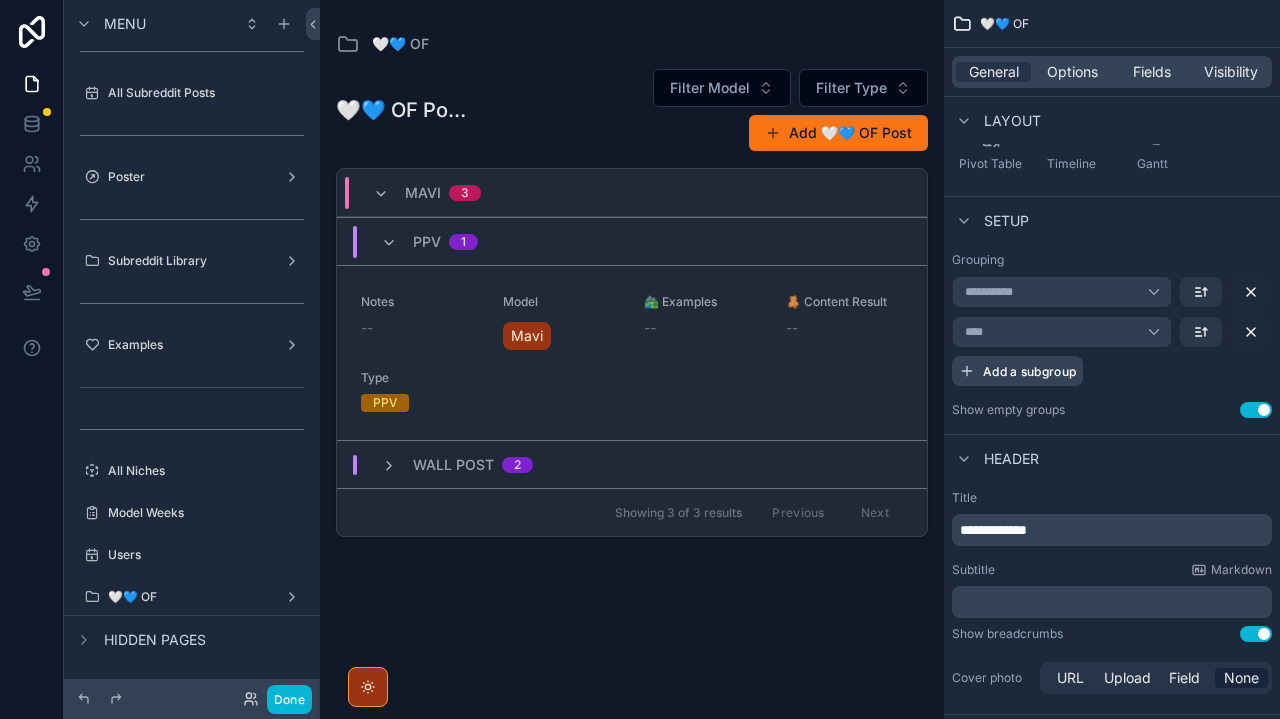 click on "Add a subgroup" at bounding box center (1029, 371) 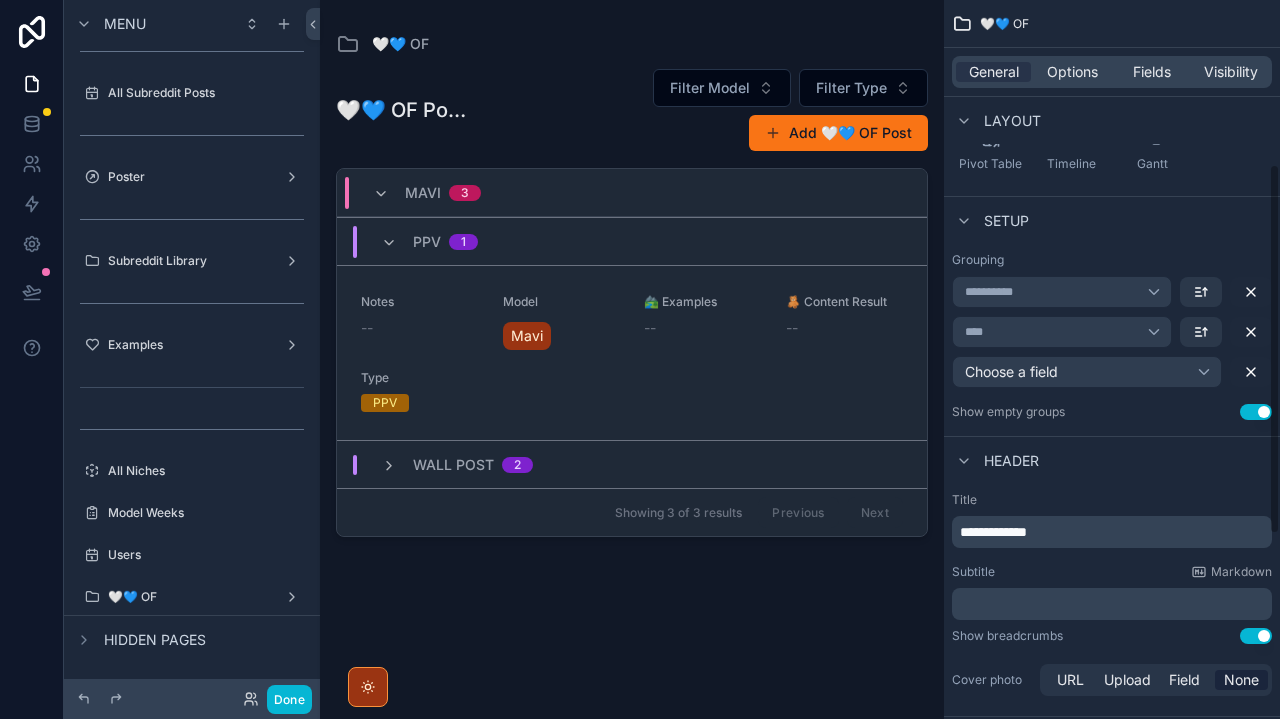 click on "Choose a field" at bounding box center [1087, 372] 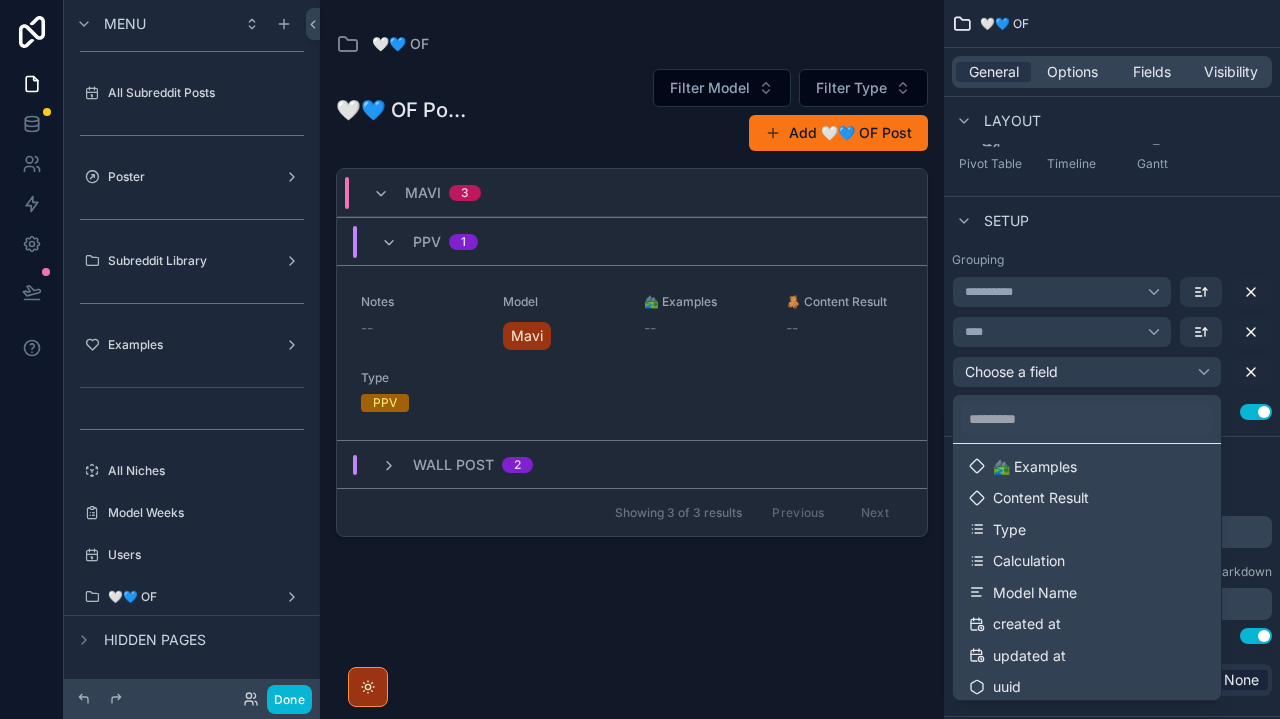 scroll, scrollTop: 165, scrollLeft: 0, axis: vertical 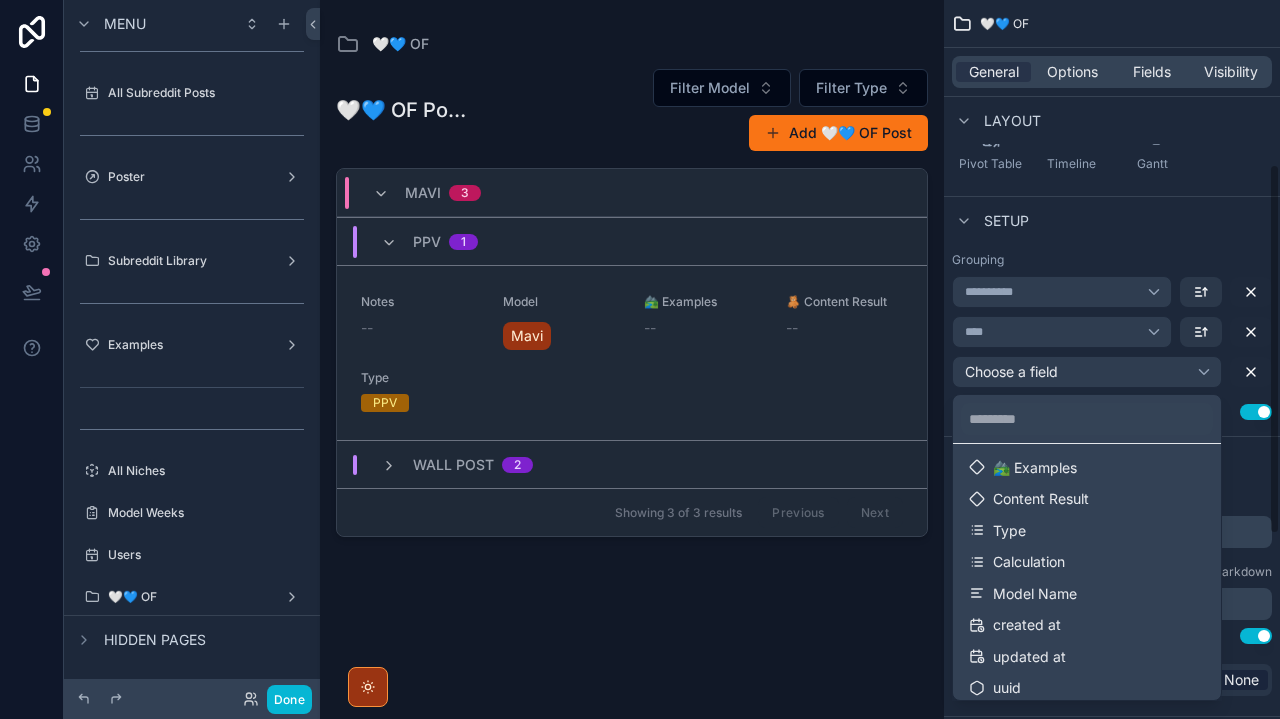 click at bounding box center [640, 359] 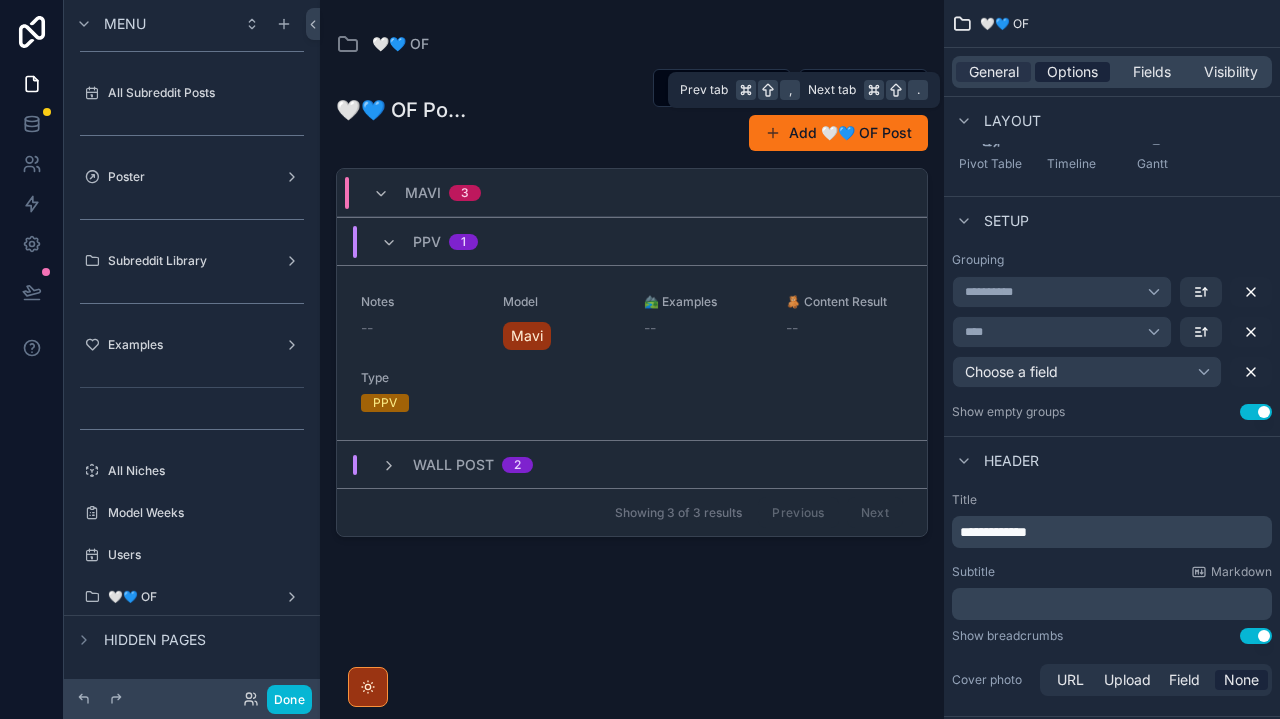 click on "Options" at bounding box center [1072, 72] 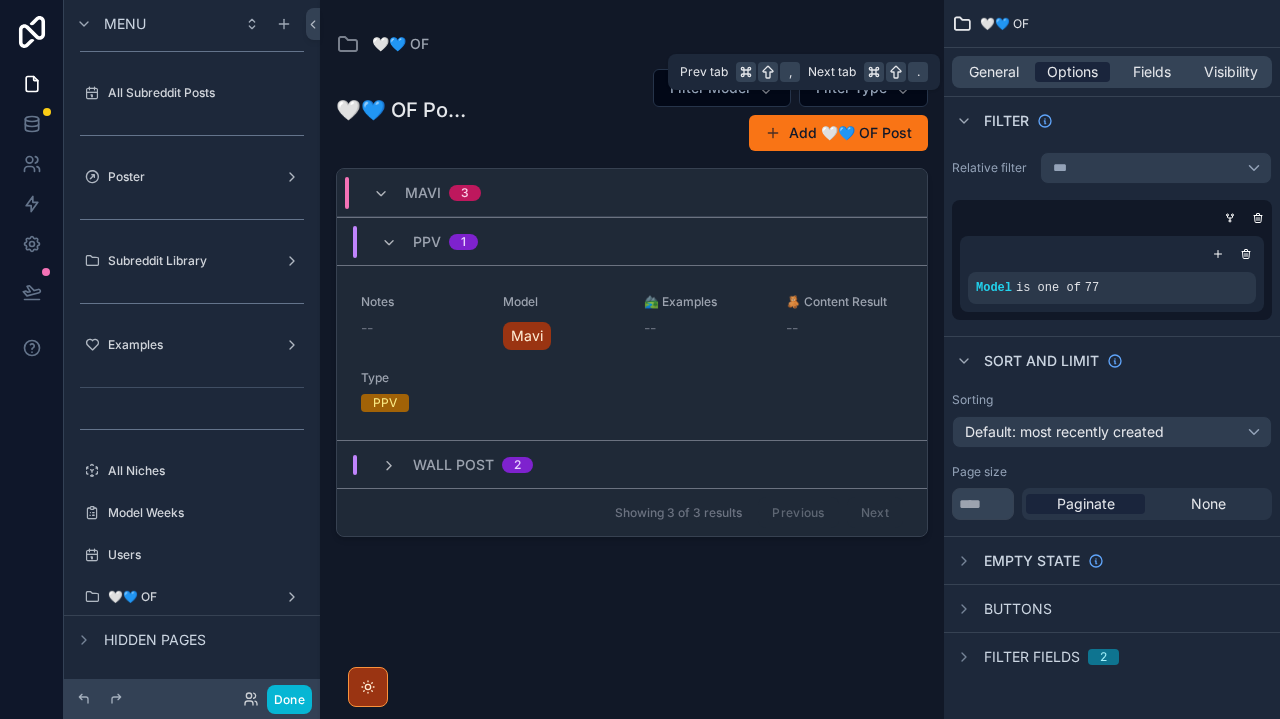 scroll, scrollTop: 0, scrollLeft: 0, axis: both 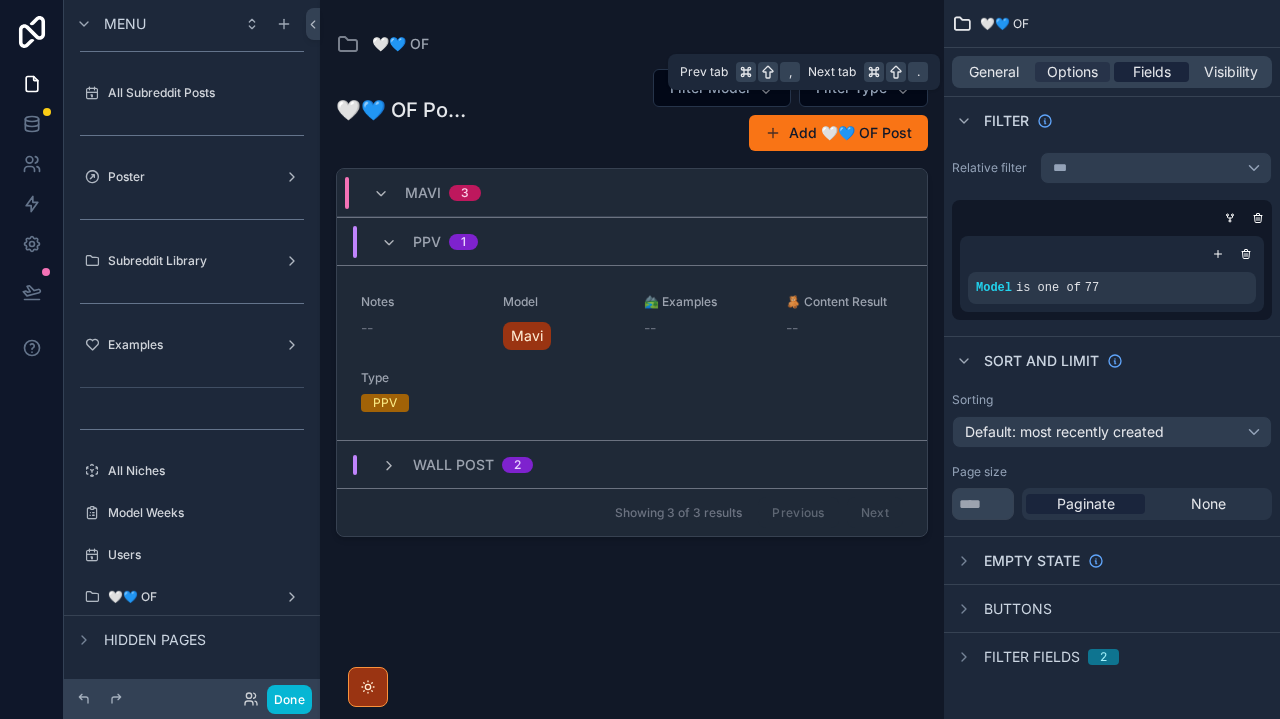 click on "Fields" at bounding box center [1152, 72] 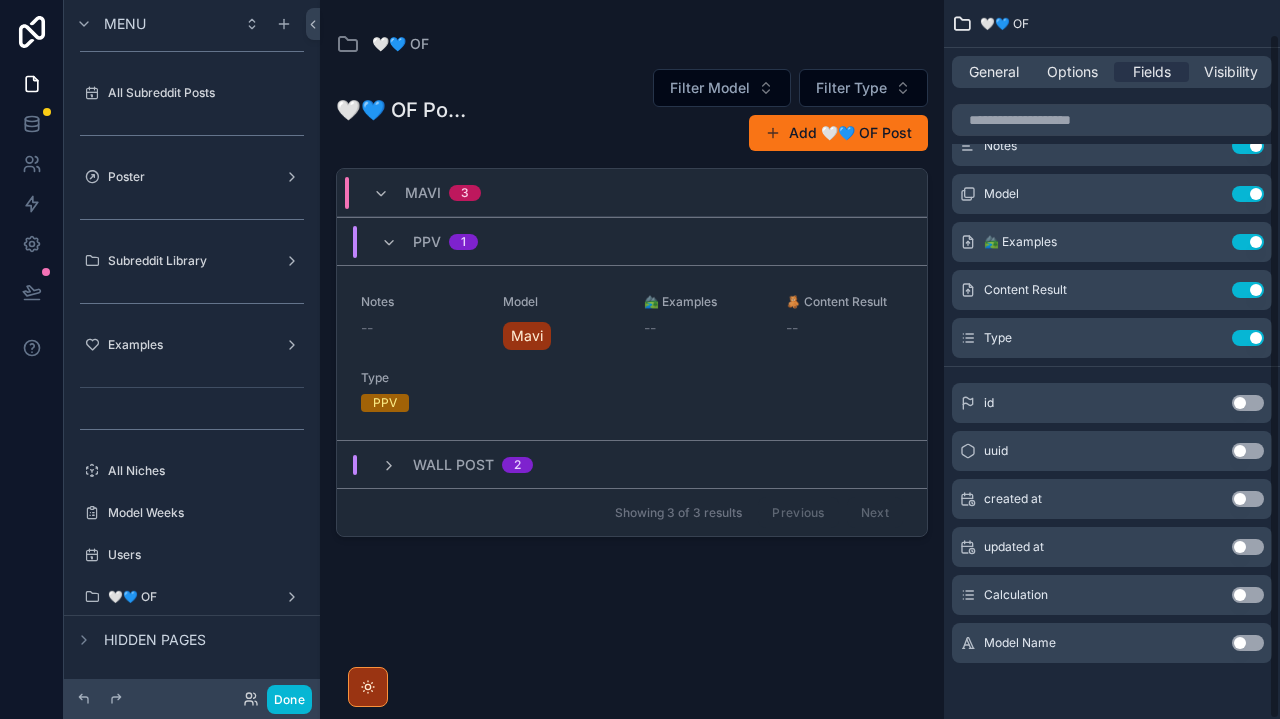scroll, scrollTop: 35, scrollLeft: 0, axis: vertical 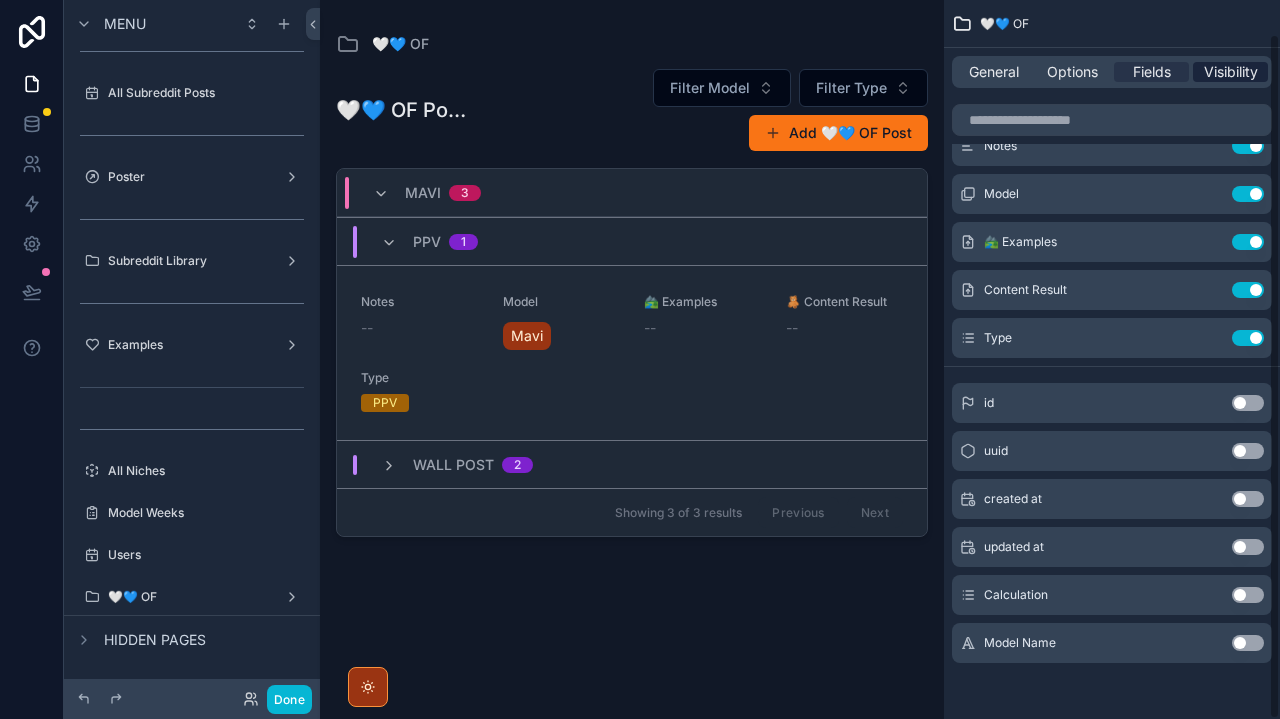 click on "Visibility" at bounding box center (1231, 72) 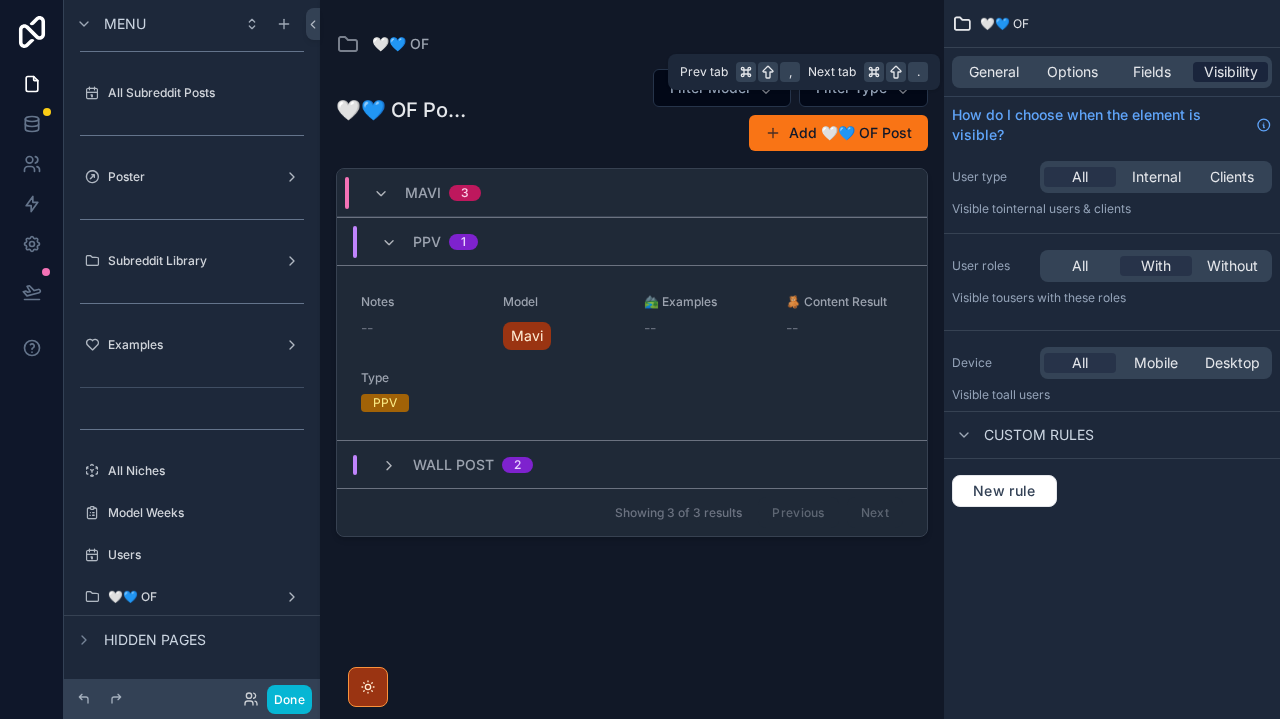 scroll, scrollTop: 0, scrollLeft: 0, axis: both 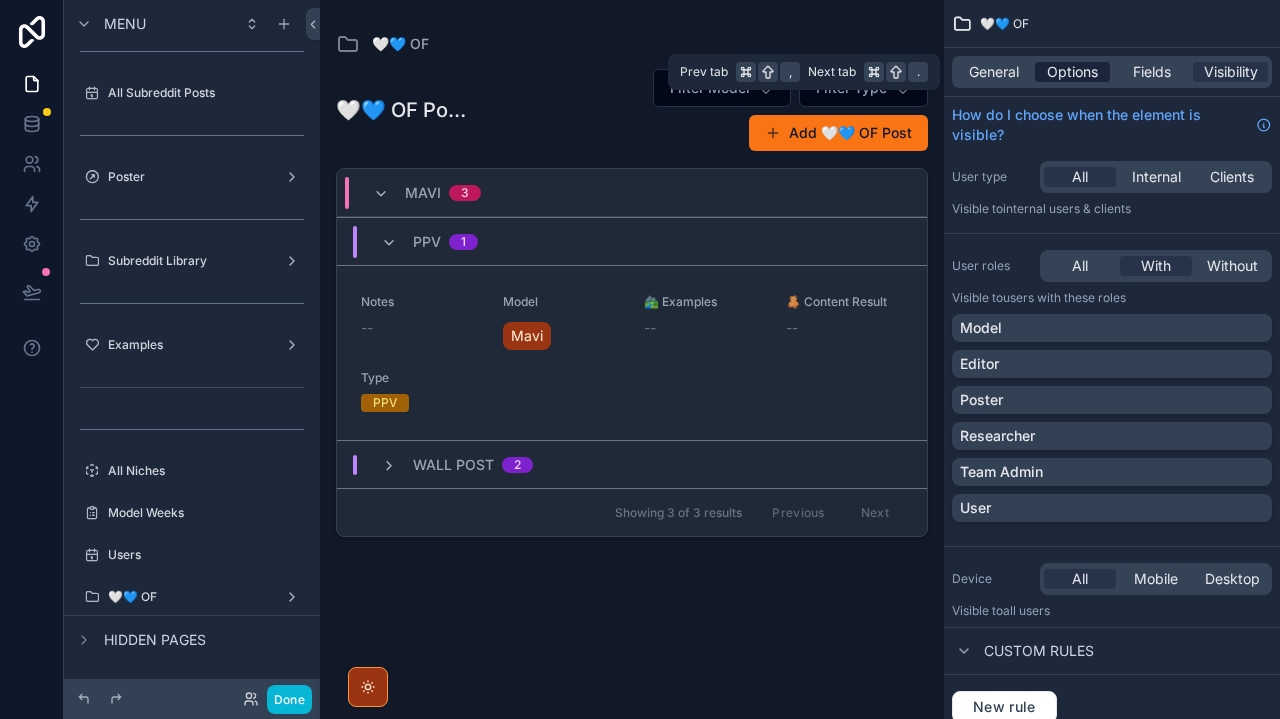 click on "Options" at bounding box center [1072, 72] 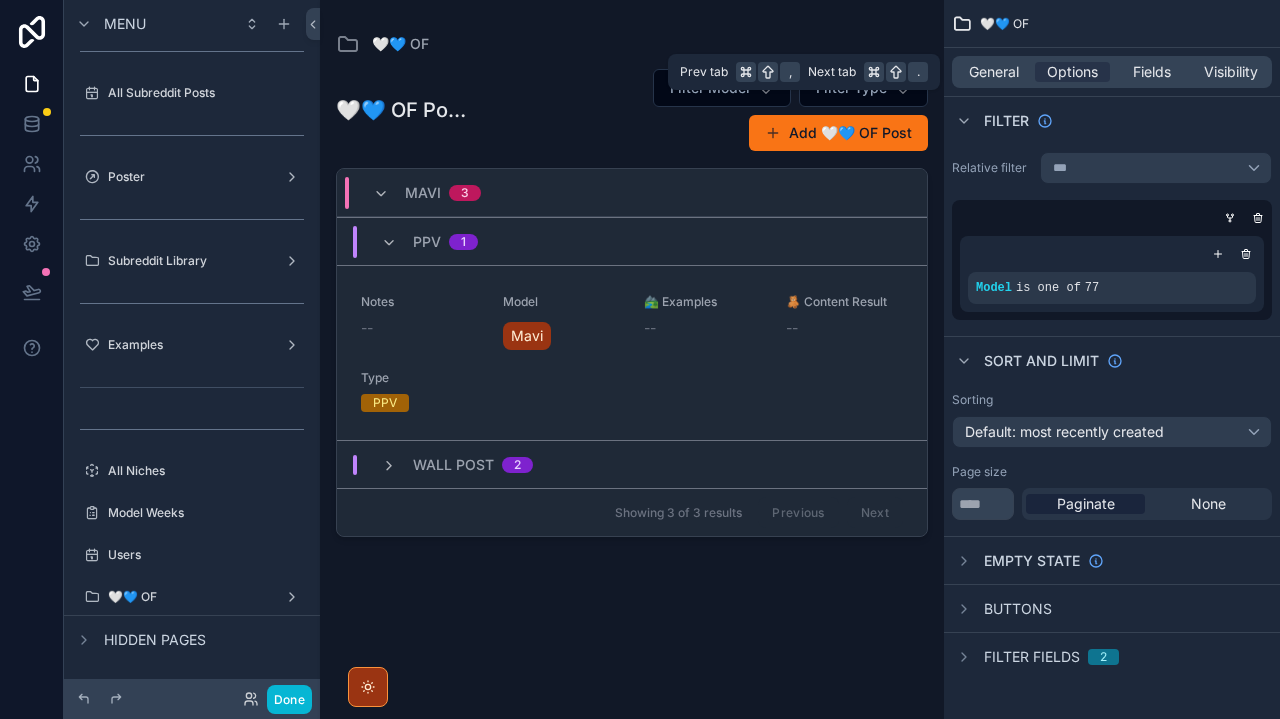 click on "General Options Fields Visibility" at bounding box center (1112, 72) 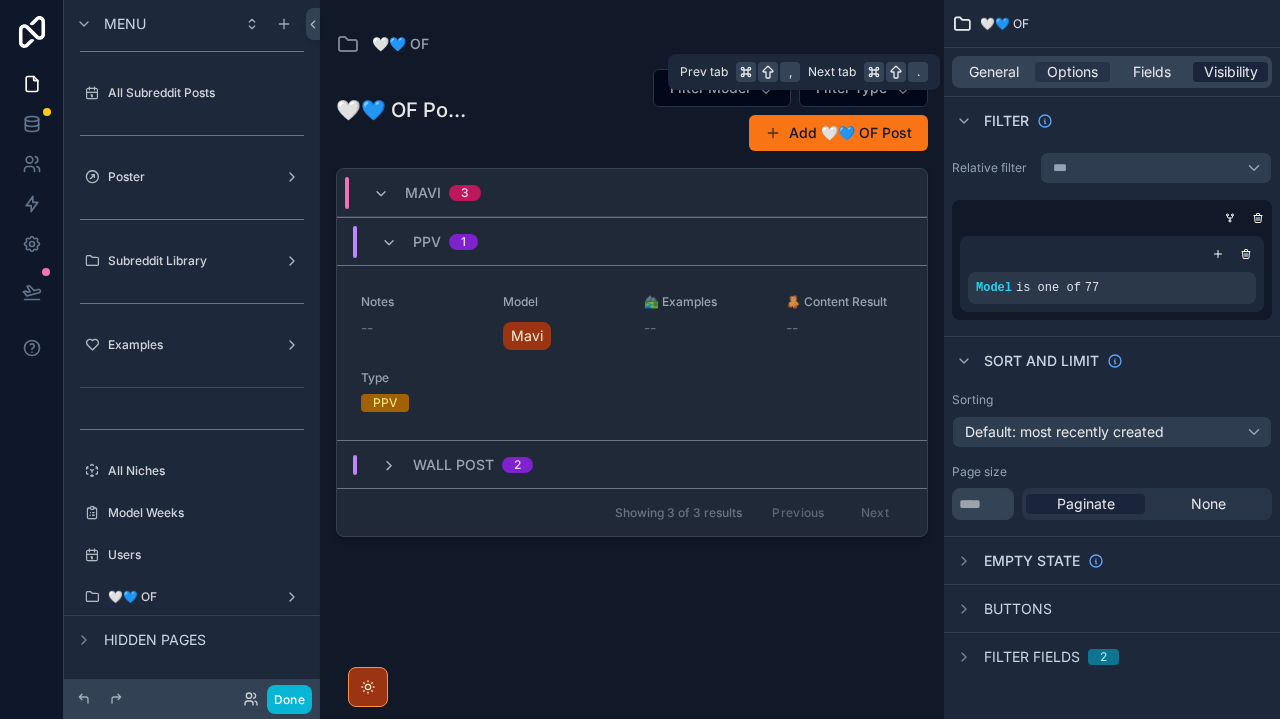 click on "Visibility" at bounding box center (1230, 72) 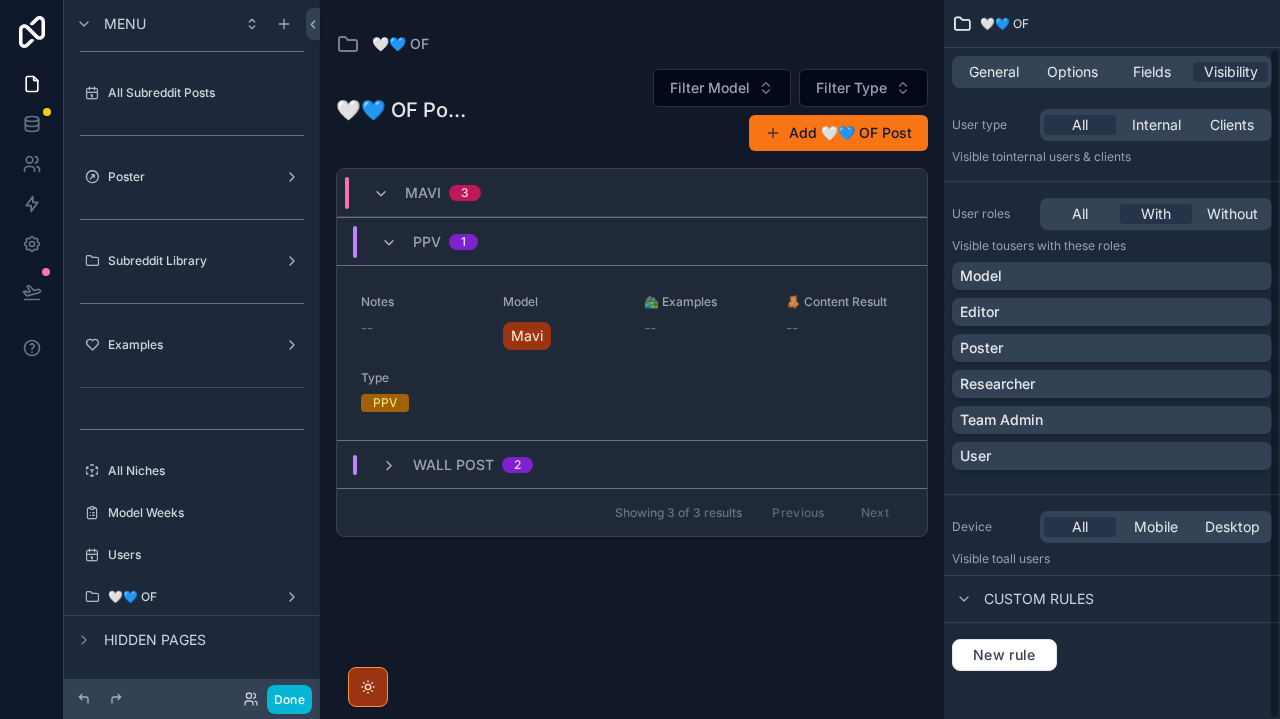 scroll, scrollTop: 51, scrollLeft: 0, axis: vertical 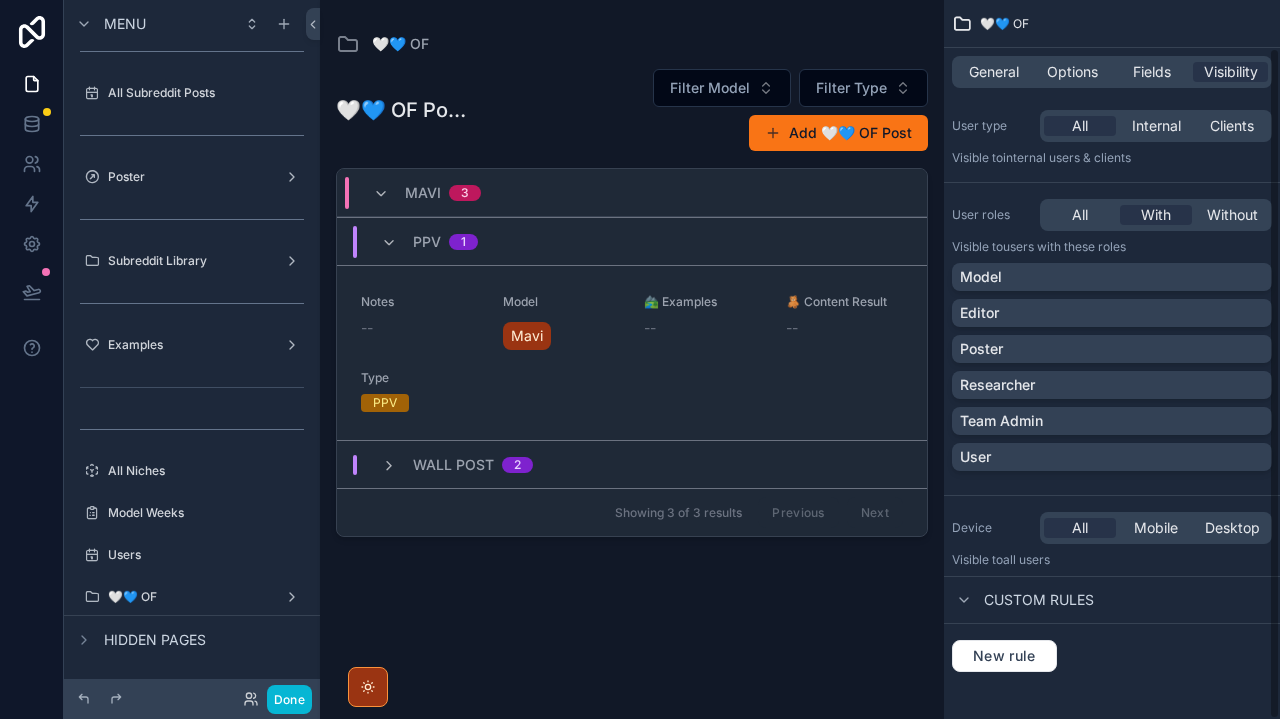 click on "General Options Fields Visibility" at bounding box center [1112, 72] 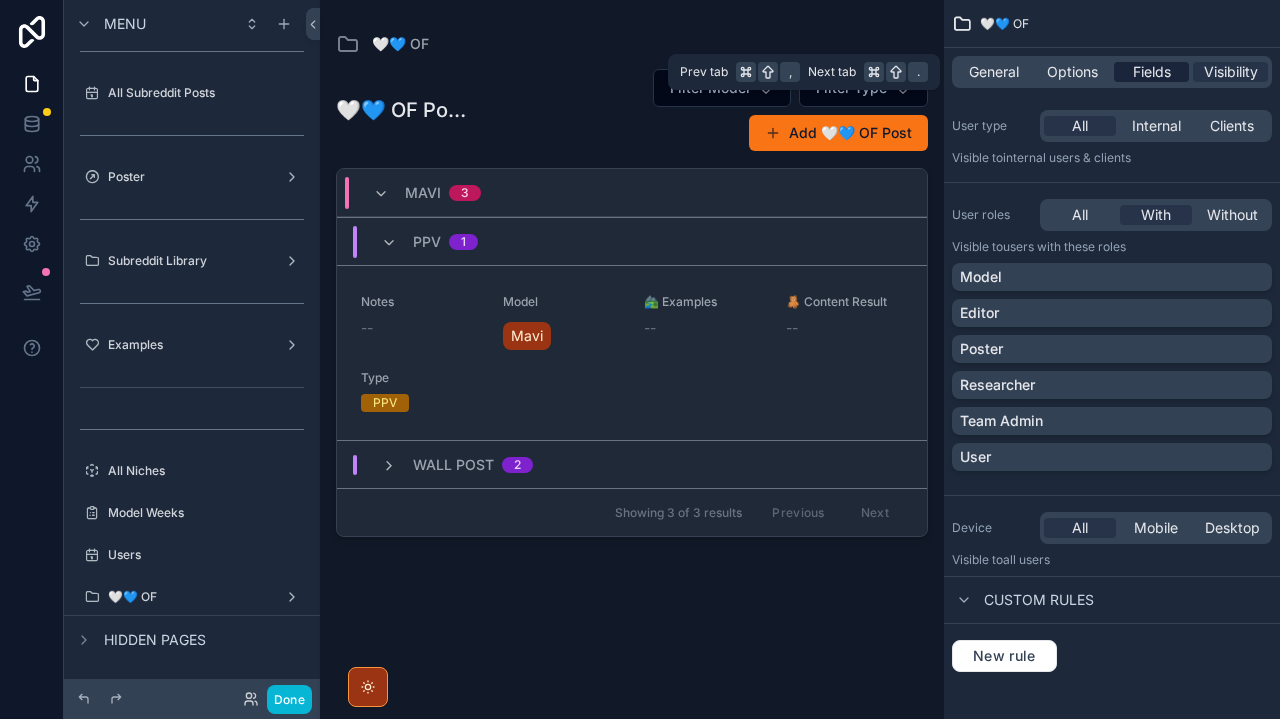 click on "Fields" at bounding box center (1152, 72) 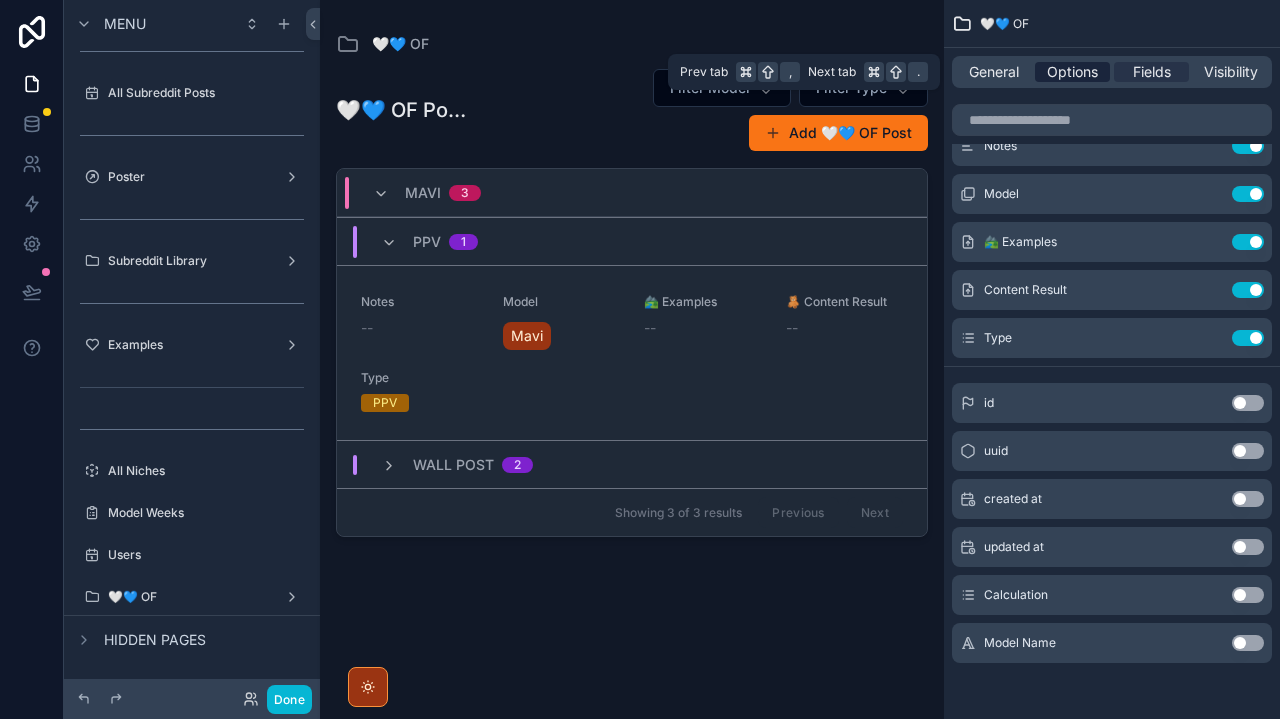 click on "Options" at bounding box center (1072, 72) 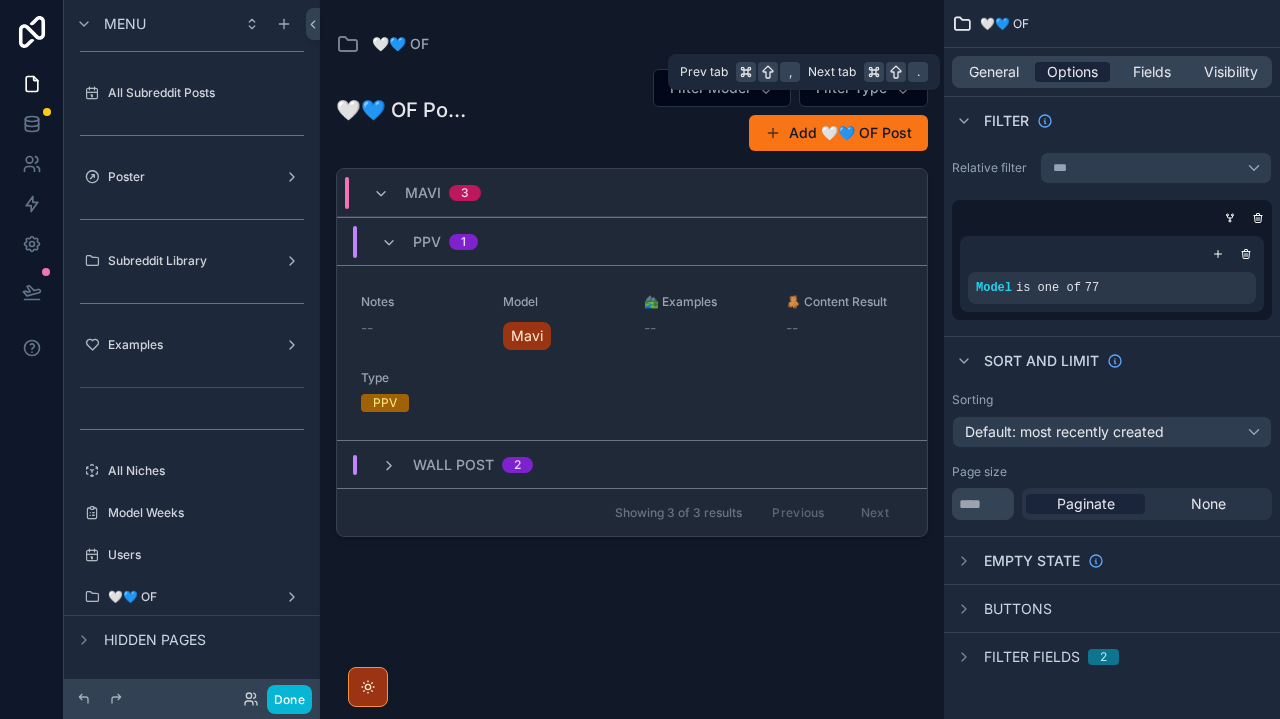 scroll, scrollTop: 0, scrollLeft: 0, axis: both 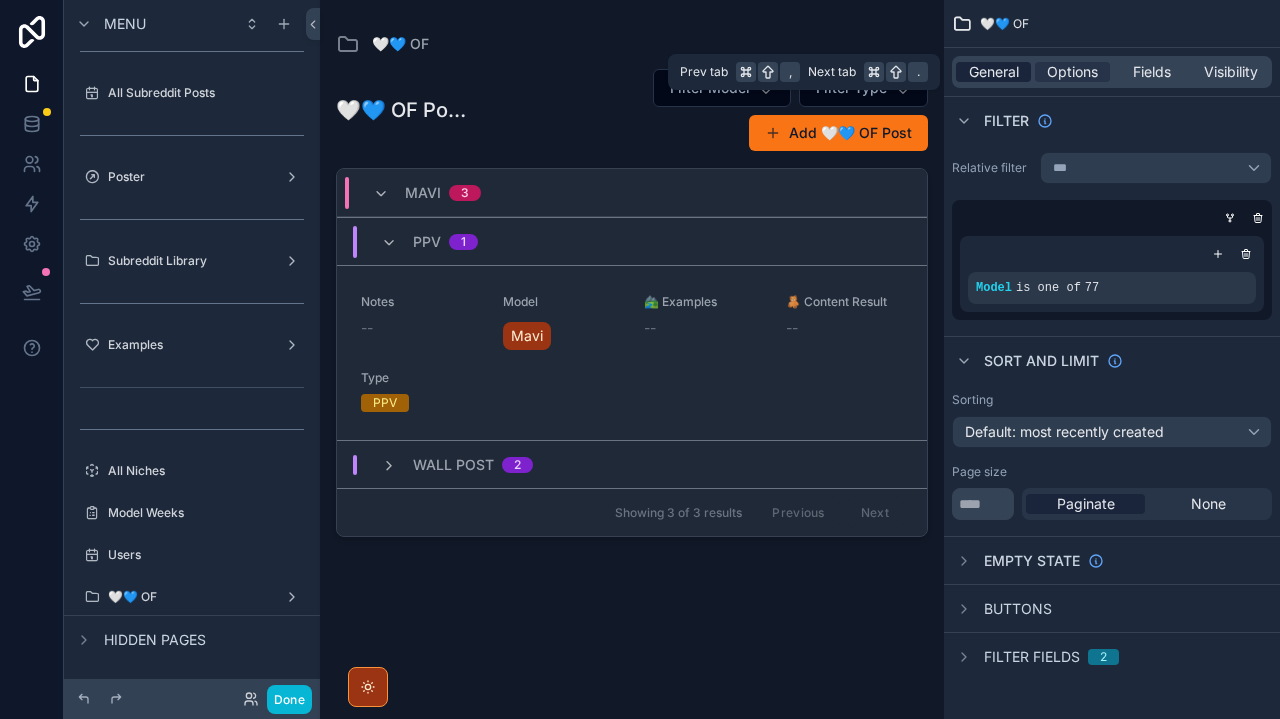 click on "General" at bounding box center [994, 72] 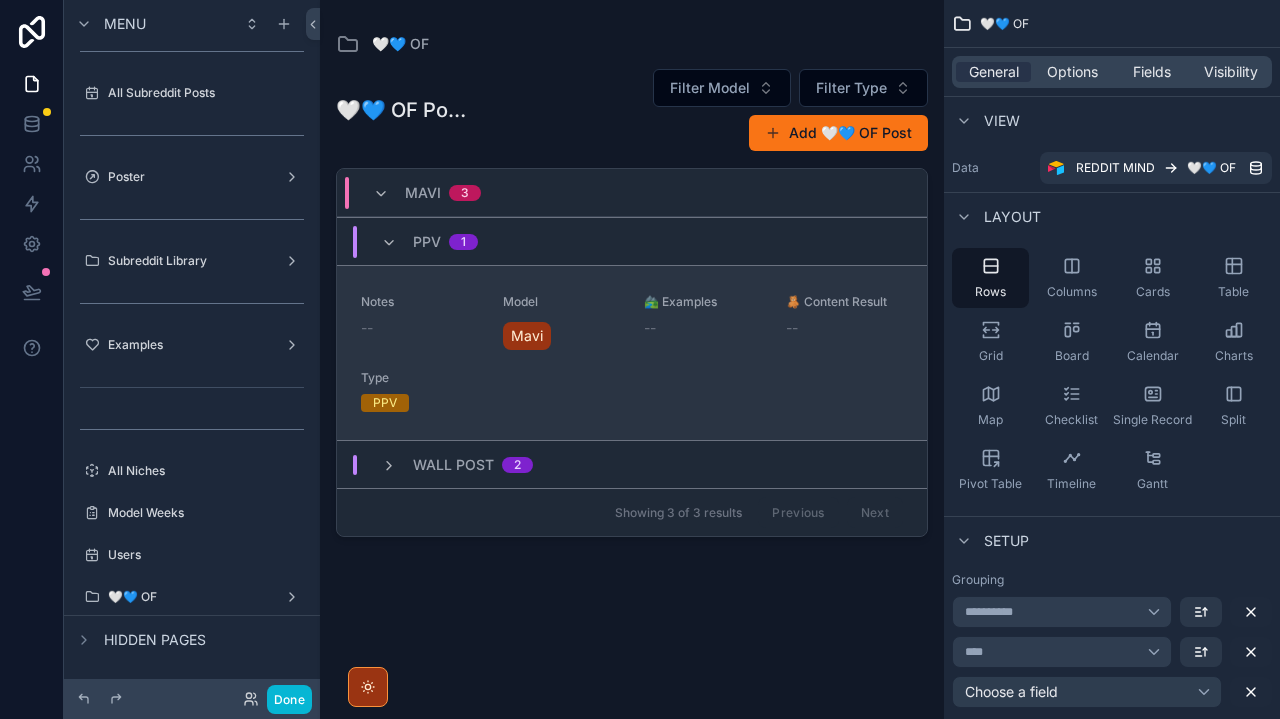 scroll, scrollTop: 0, scrollLeft: 0, axis: both 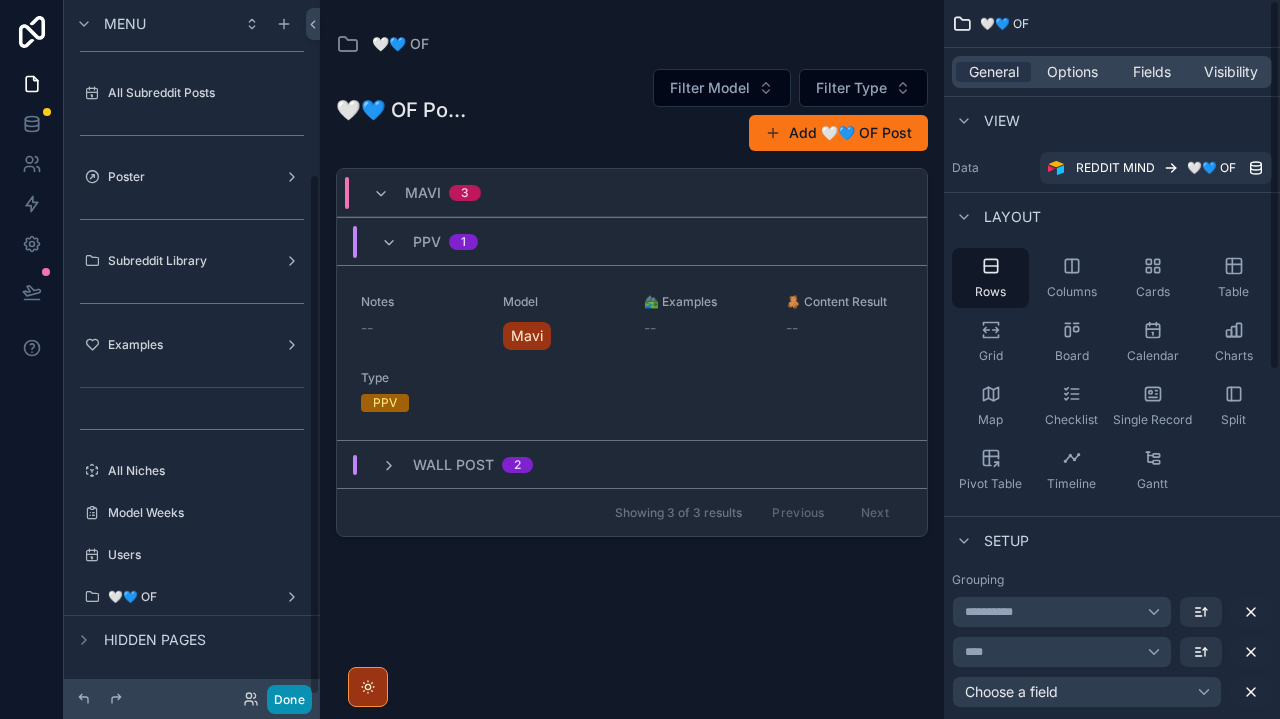 click on "Done" at bounding box center (289, 699) 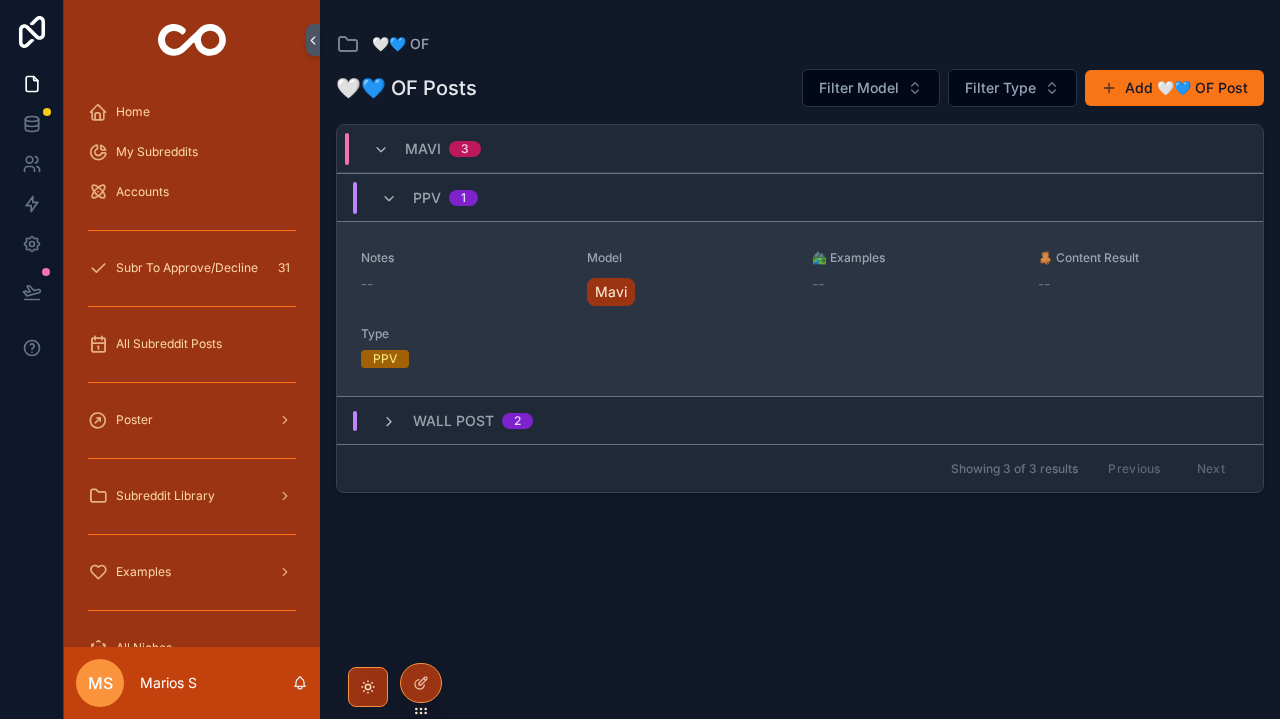 scroll, scrollTop: 0, scrollLeft: 0, axis: both 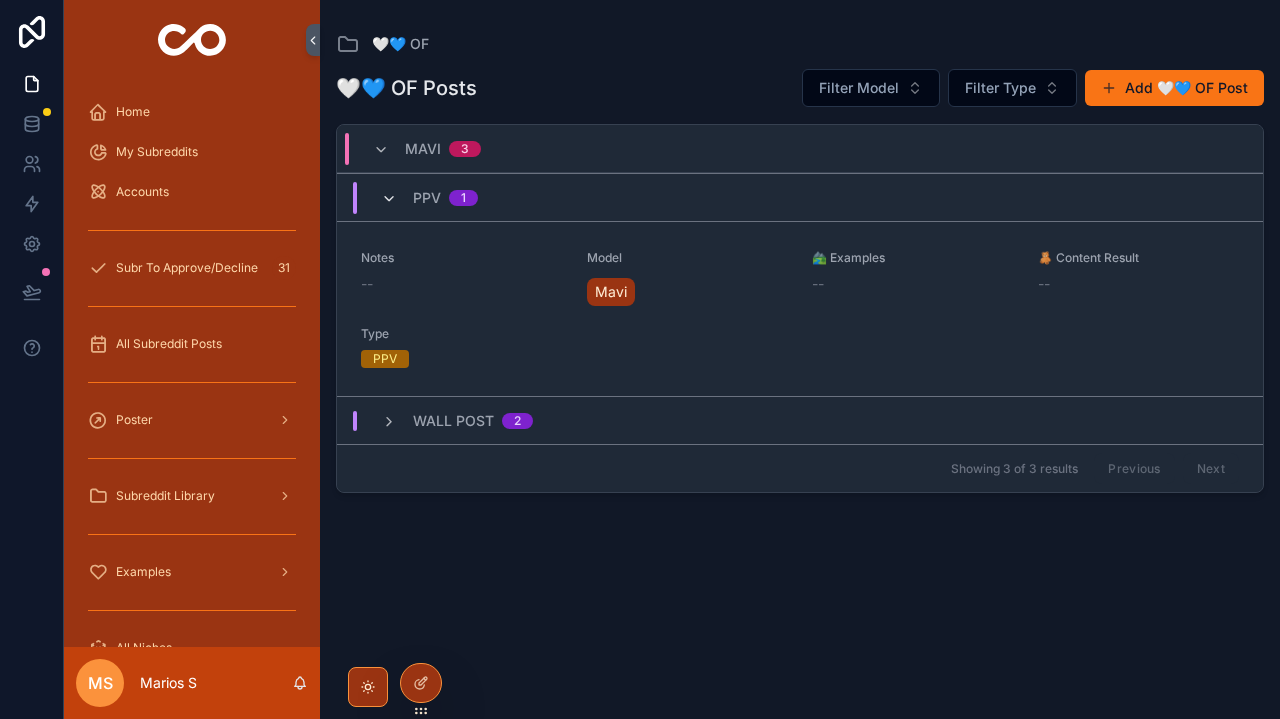 click at bounding box center (389, 199) 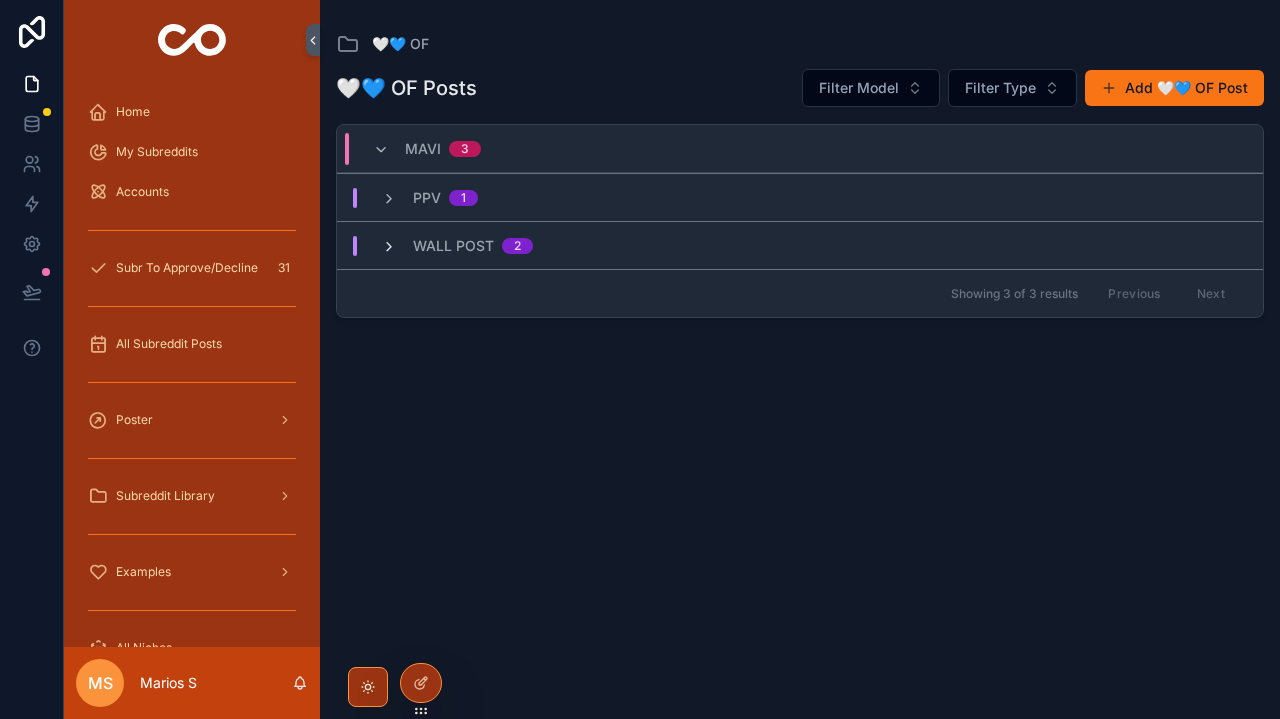 click at bounding box center (389, 247) 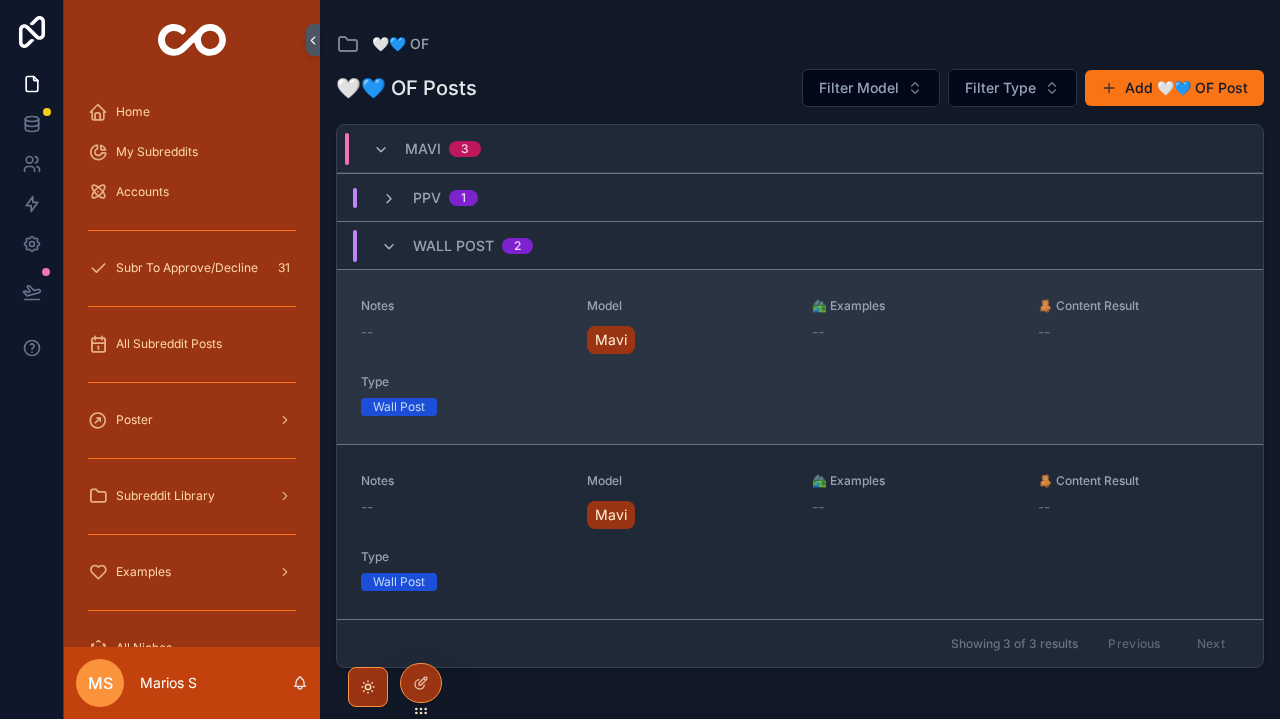click on "Notes -- Model Mavi 🏞️ Examples -- 🧸 Content Result -- Type Wall Post" at bounding box center [800, 357] 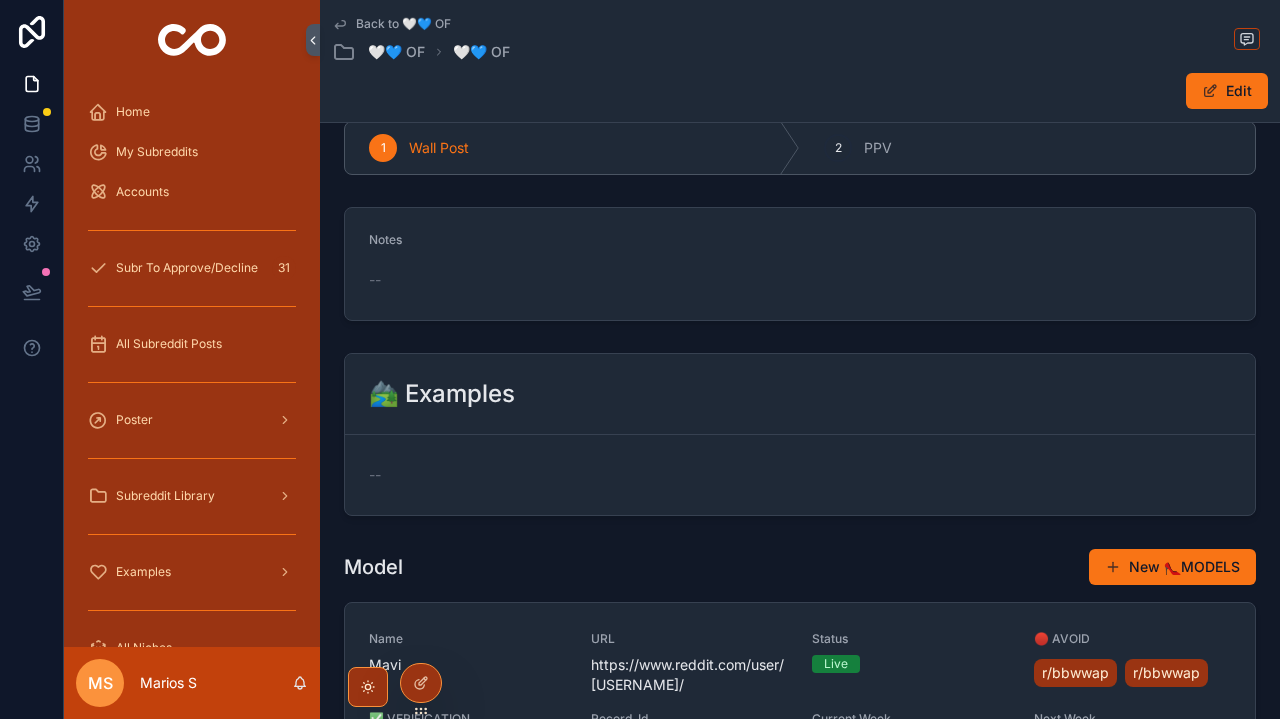 scroll, scrollTop: 22, scrollLeft: 0, axis: vertical 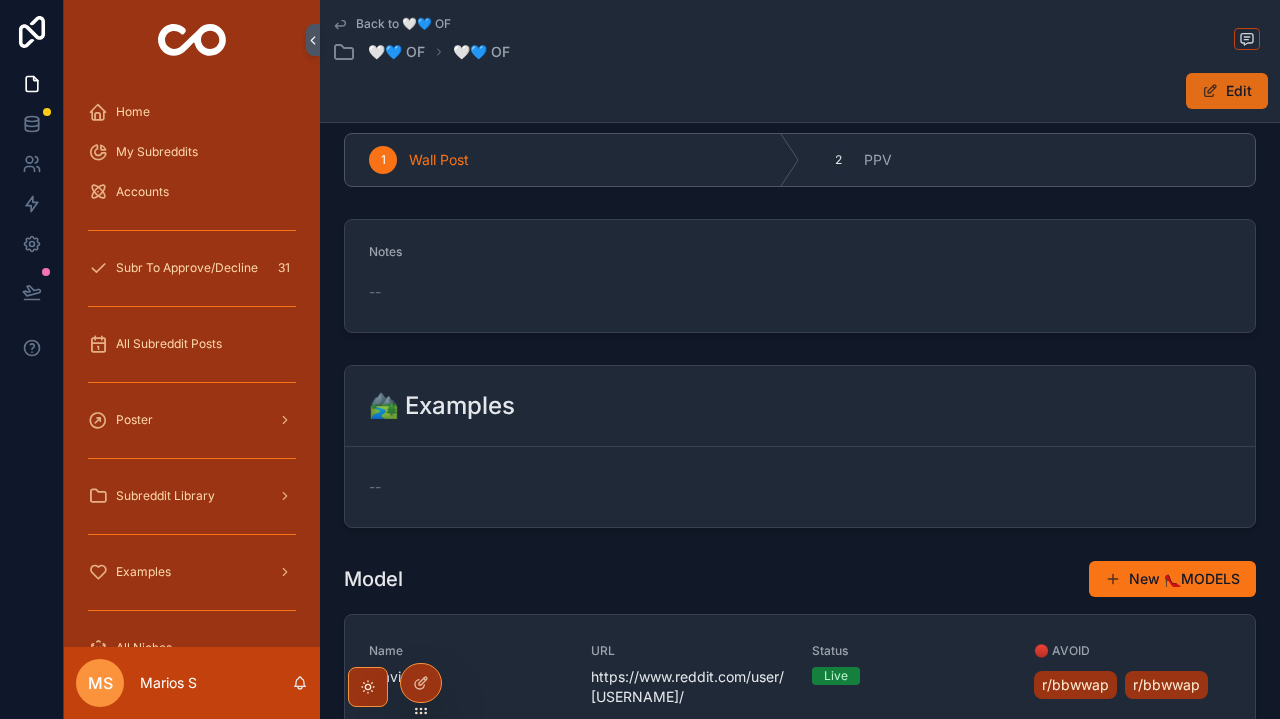 click at bounding box center [1210, 91] 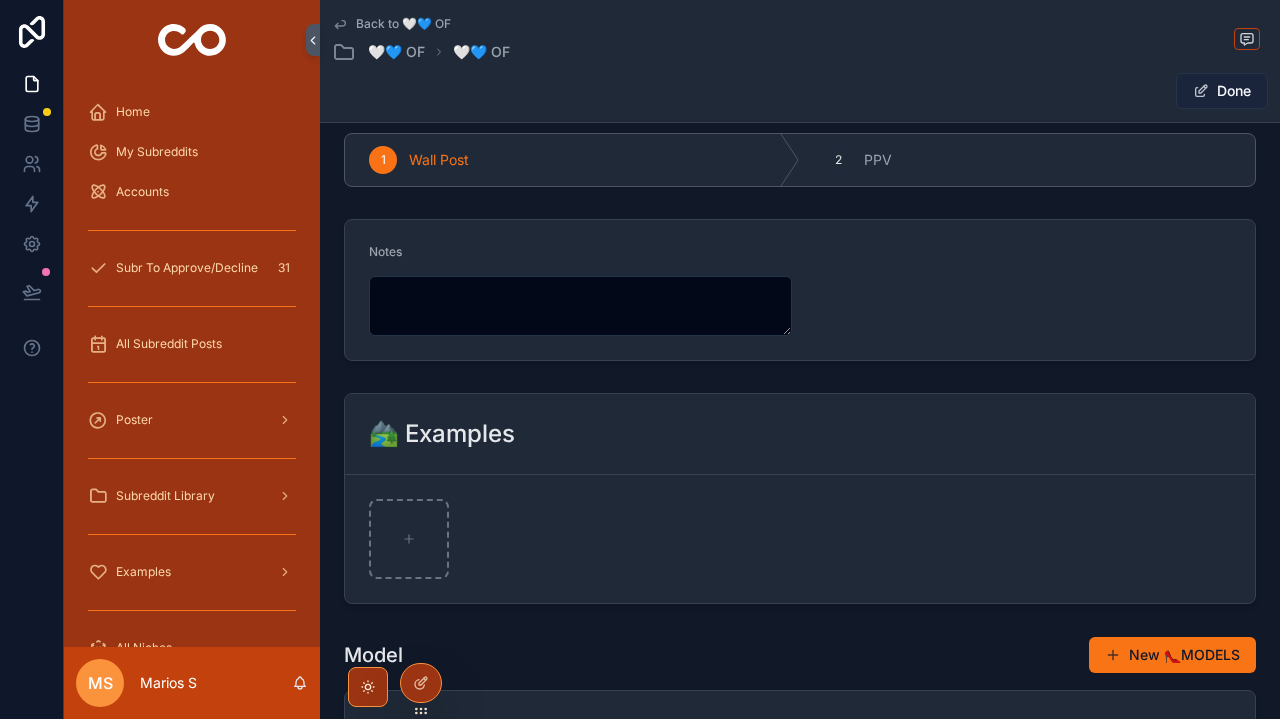 click on "Done" at bounding box center (1222, 91) 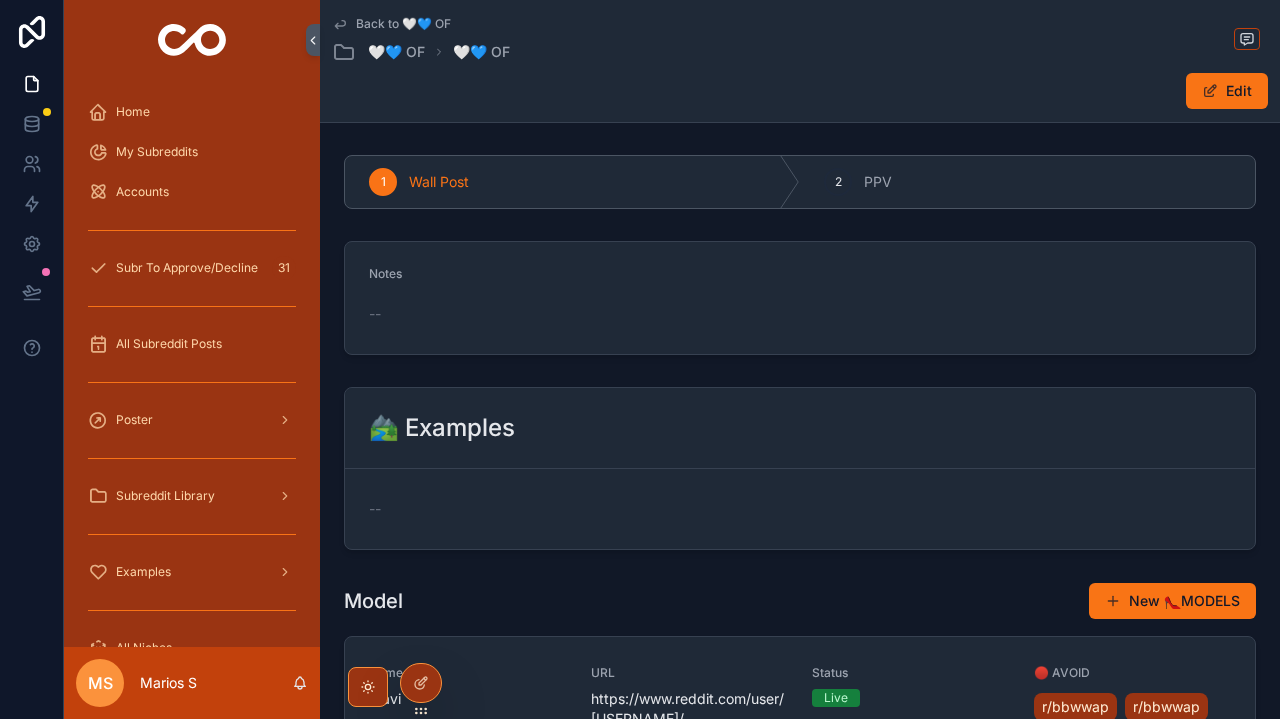 scroll, scrollTop: 0, scrollLeft: 0, axis: both 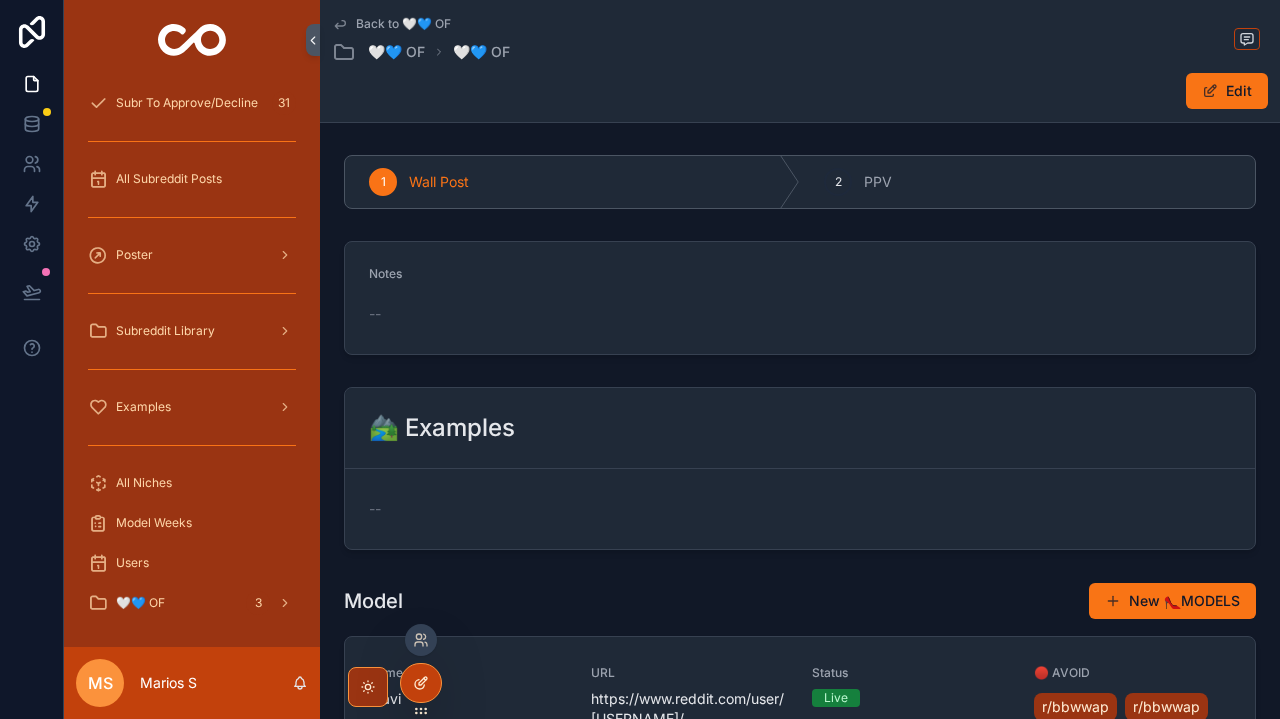 click 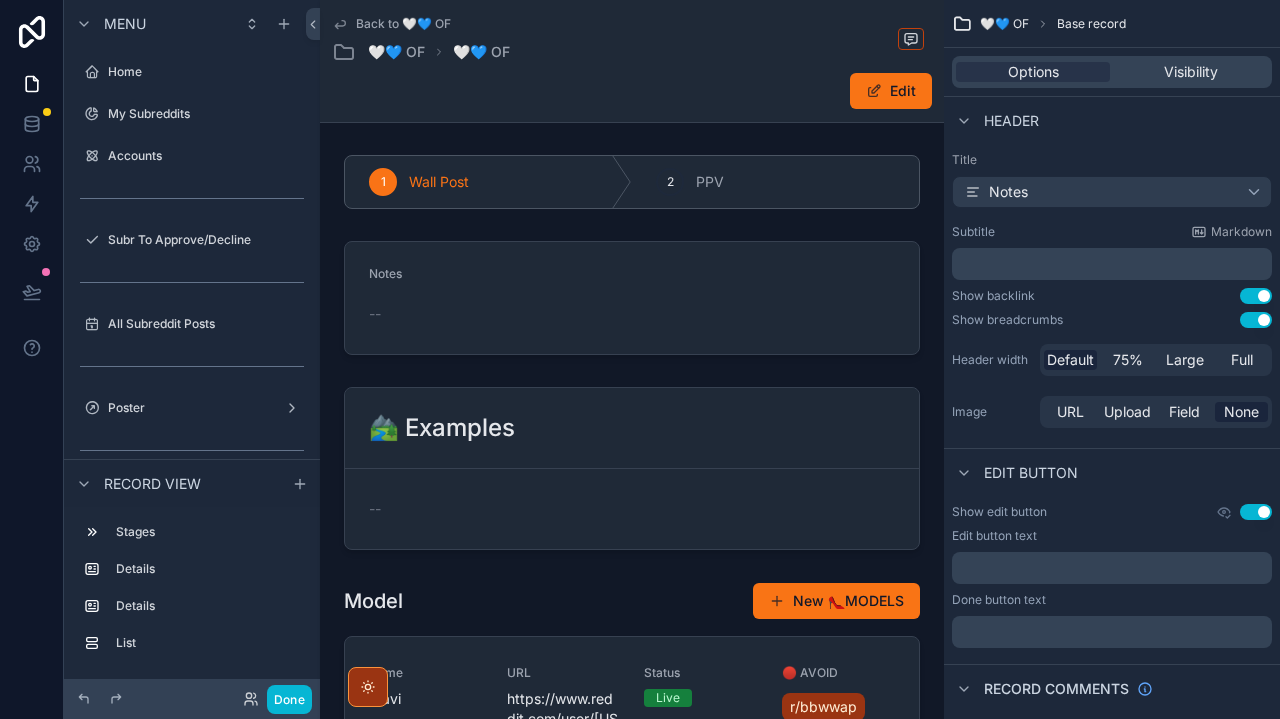 click on "Back to 🤍💙 OF 🤍💙 OF 🤍💙 OF Edit 1 Wall Post 2 PPV Notes -- 🏞️ Examples -- Model New 👠MODELS Name Mavi URL https://www.reddit.com/user/[USERNAME]/ Status Live 🔴 AVOID r/bbwwap r/bbwwap ✅ VERIFICATION -- Record_Id recxgezFhiELWOOWy Current Week 2 Next Week 3 Email mavi@example.com CurrentWeekFormatted 2 Showing 1 of 1 results Previous Next Title Add a title and subtitle List Add a list related to this record Details Add fields, a title or description Highlights Add a section to highlights fields Video Add a video element iframe Add an iframe embed Stages Add a stages element Chart Add a chart group element Buttons Add an action button row Links Add quick links Text Add a text block that supports markdown Gallery Add a preview for files Notice Add a notice element Divider Add a divider Comments Record comments section Image Add an image element Embed Add an embed Container Add a container to group multiple sections together Custom Add an AI-build component" at bounding box center [632, 1015] 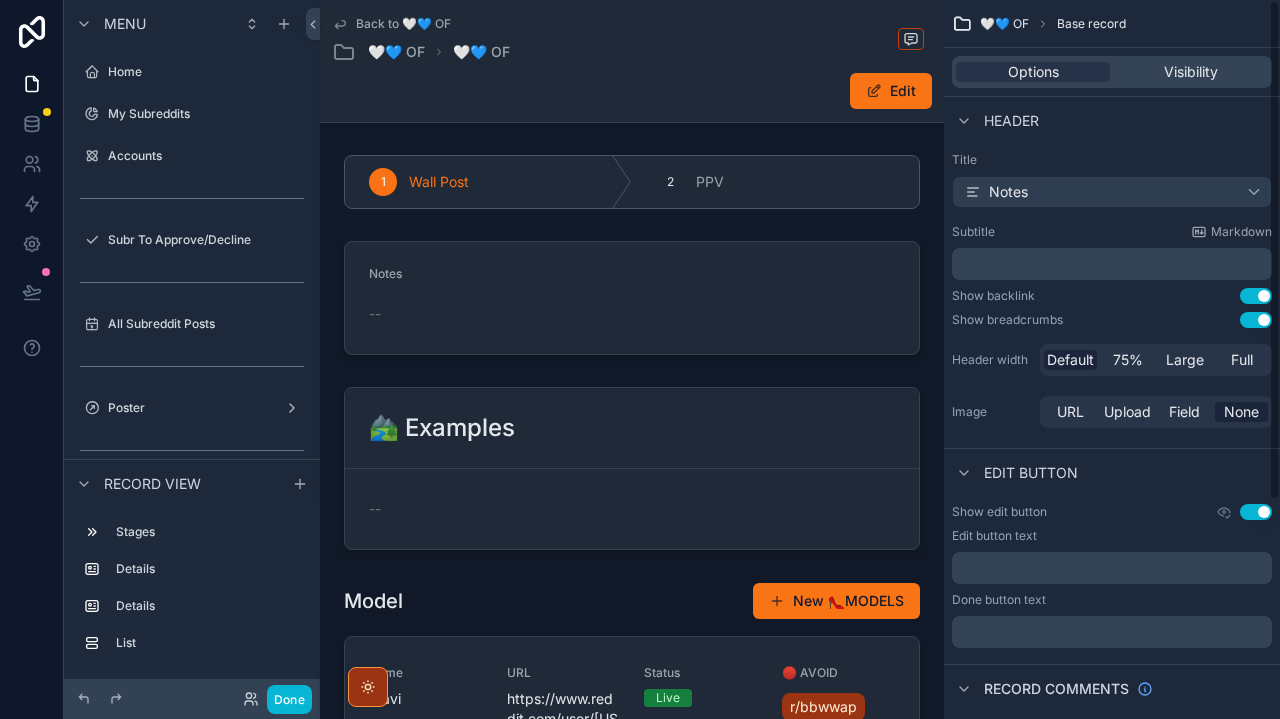 click on "Header" at bounding box center (995, 121) 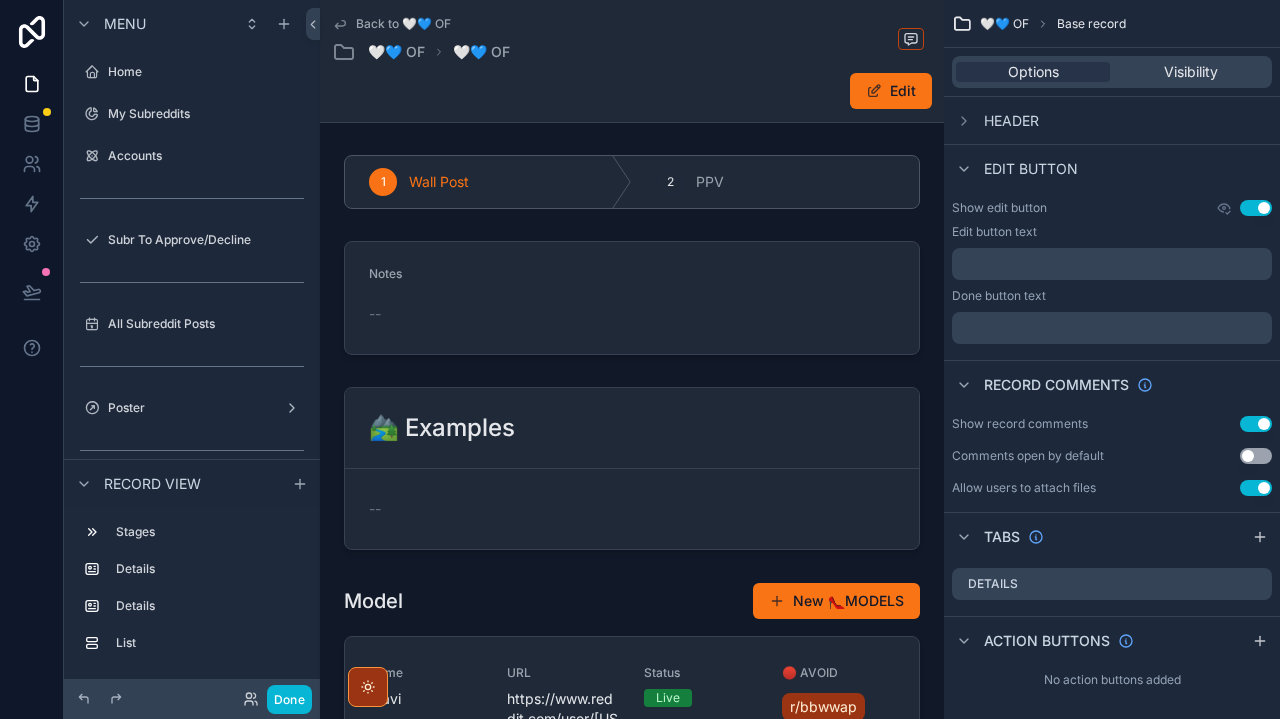 click on "Edit button" at bounding box center (1112, 168) 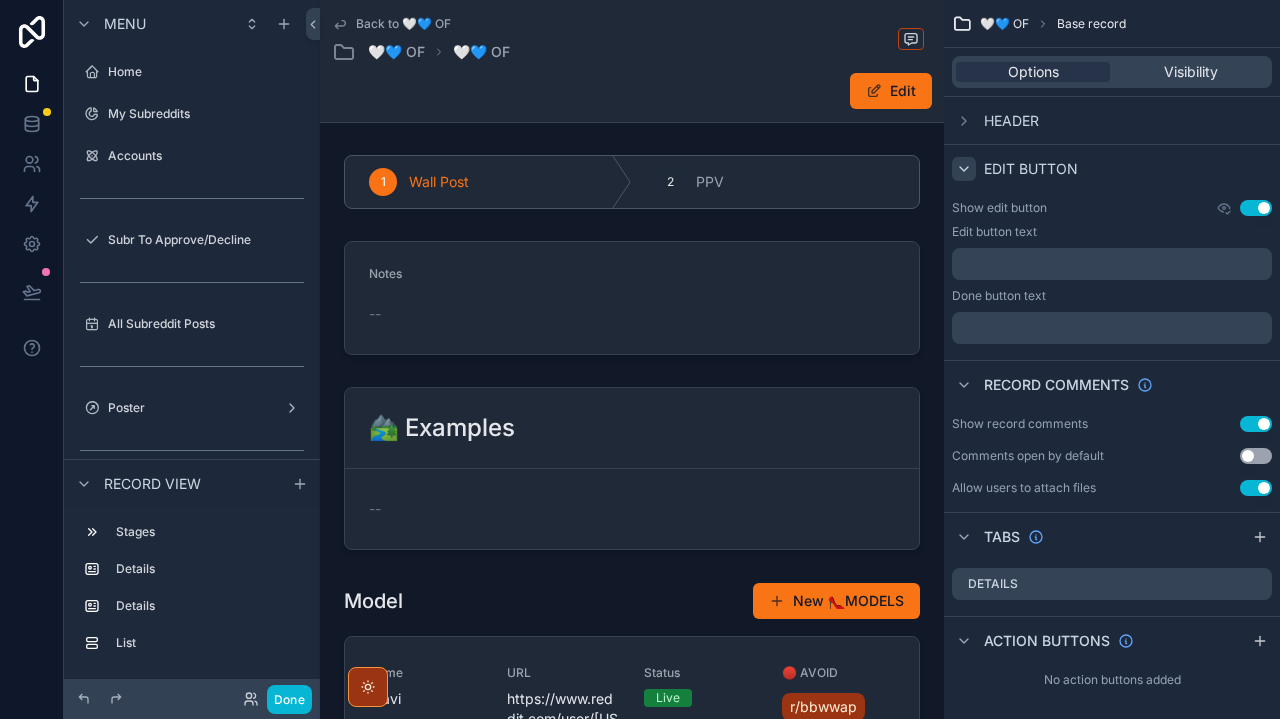 click 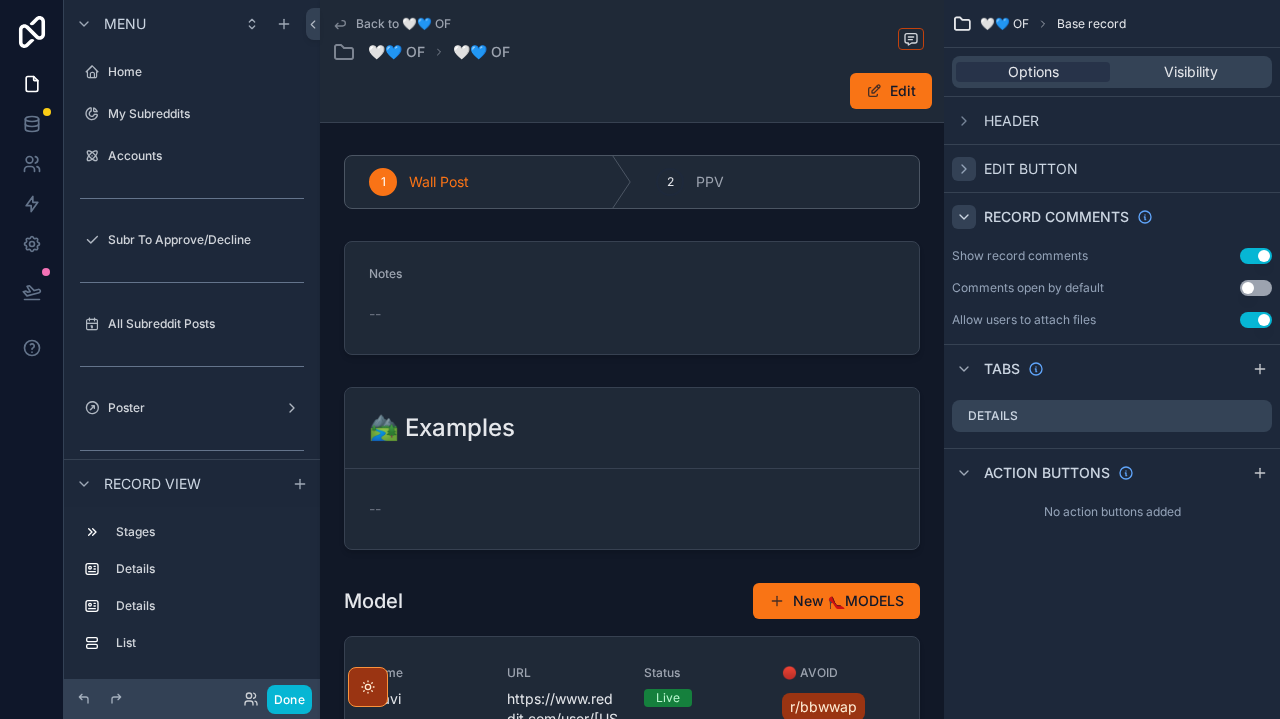 click 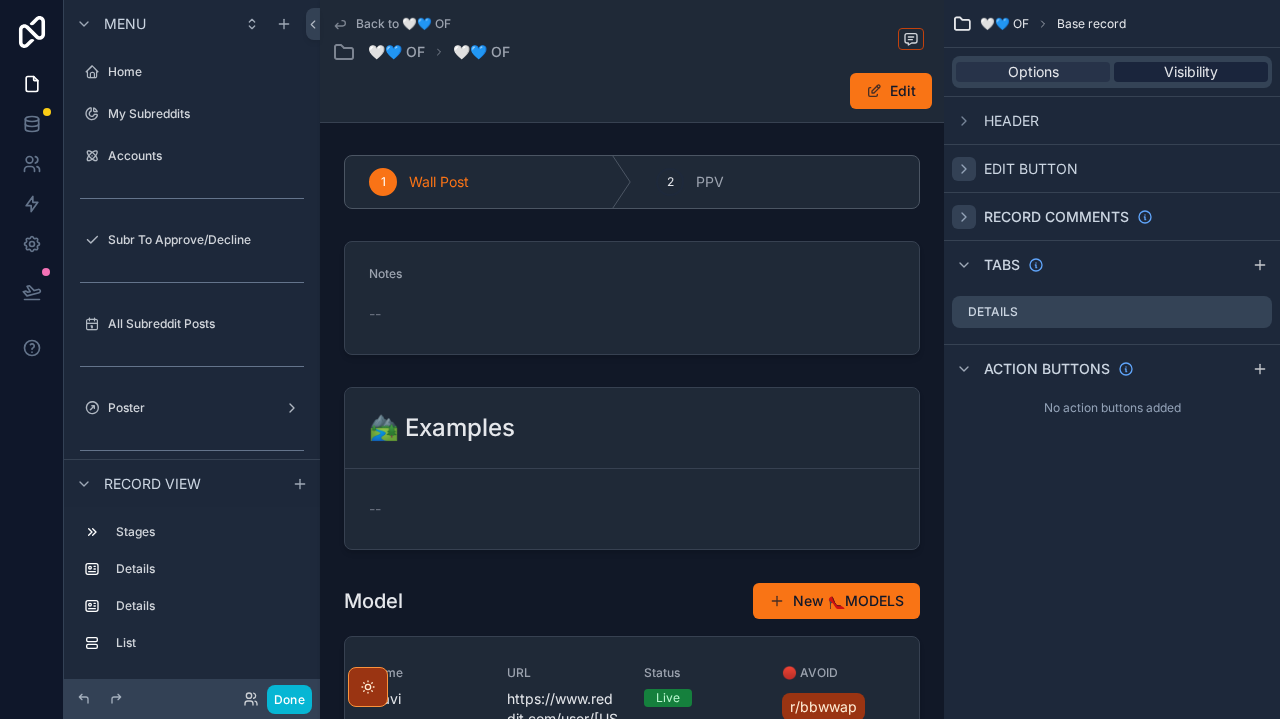 click on "Visibility" at bounding box center [1191, 72] 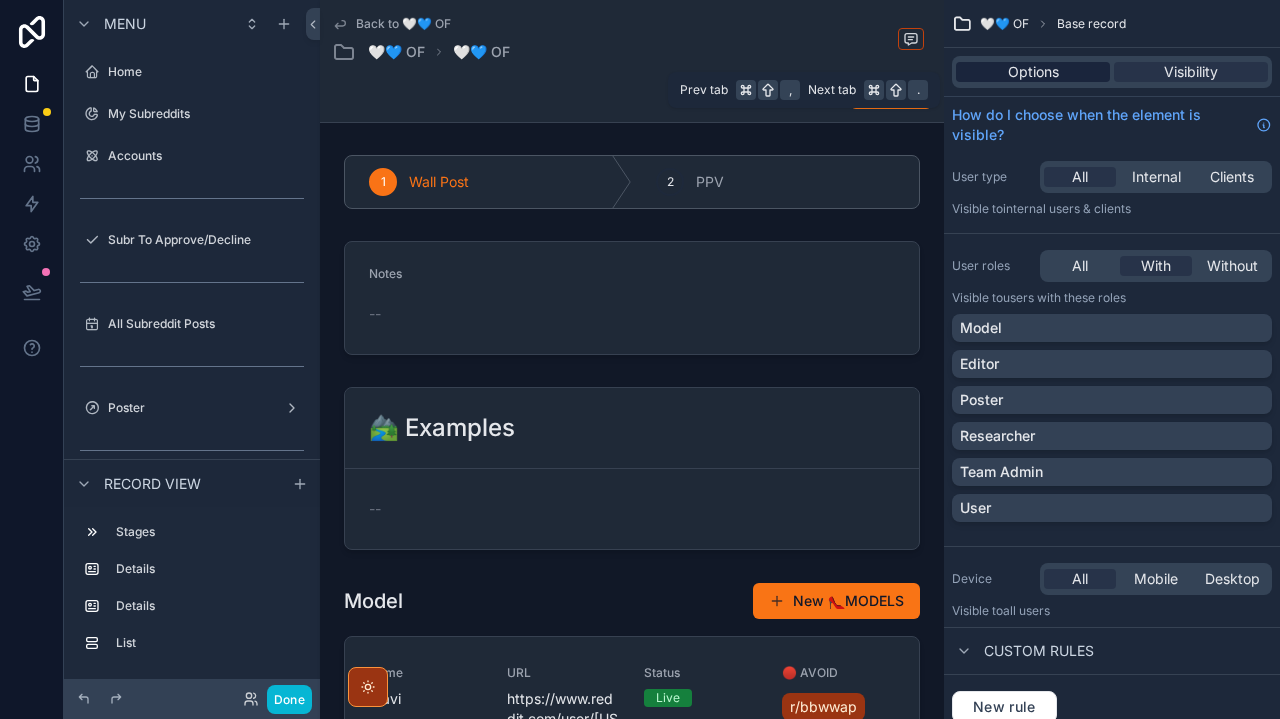 click on "Options" at bounding box center (1033, 72) 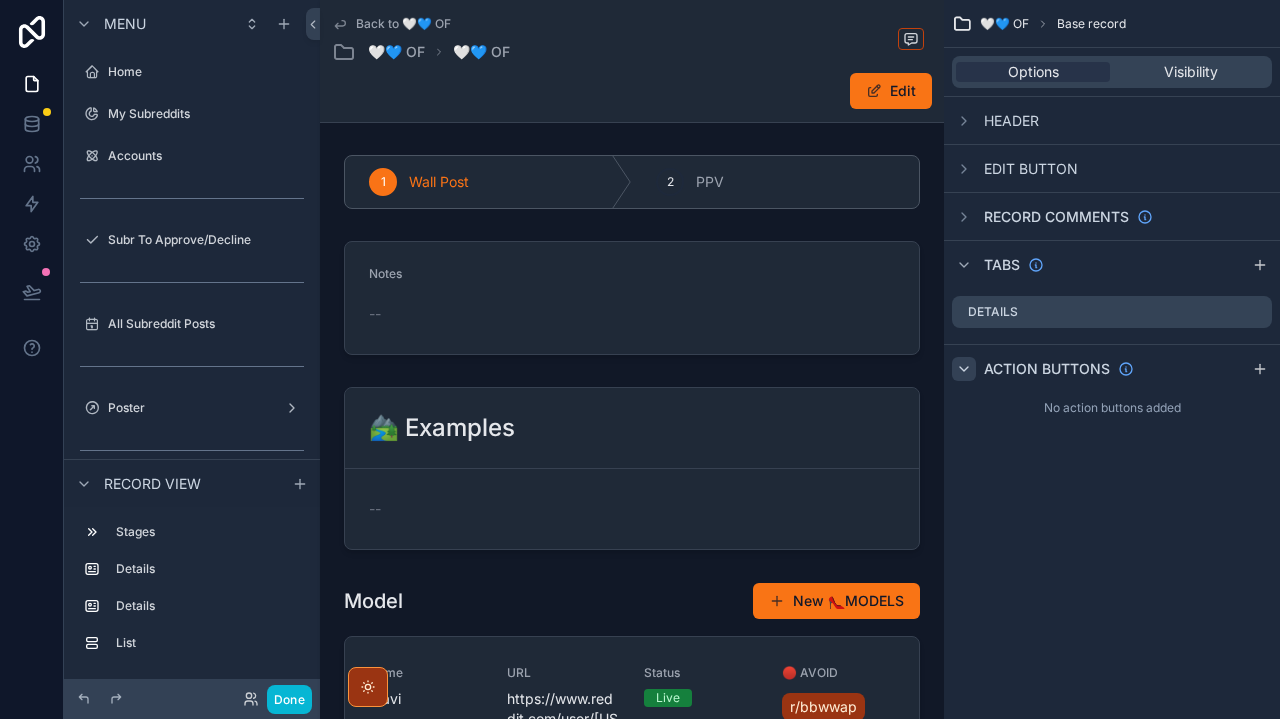 click at bounding box center (964, 369) 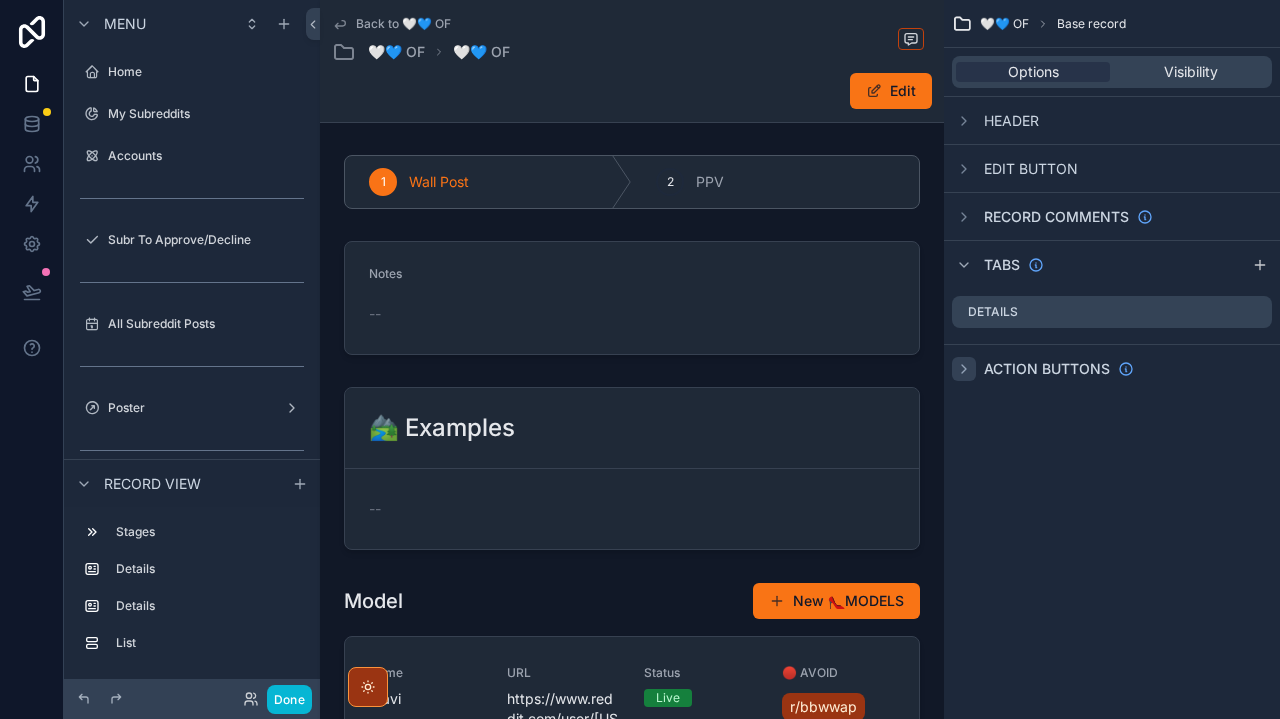 click at bounding box center (964, 369) 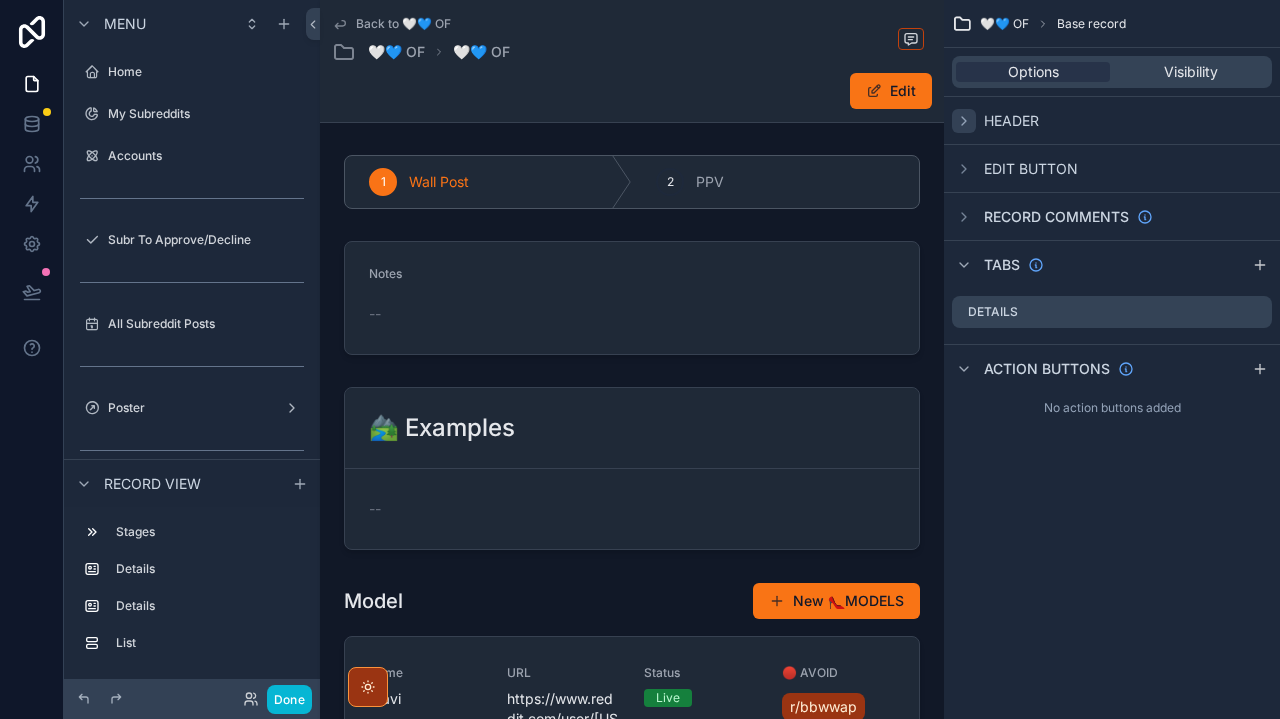 click 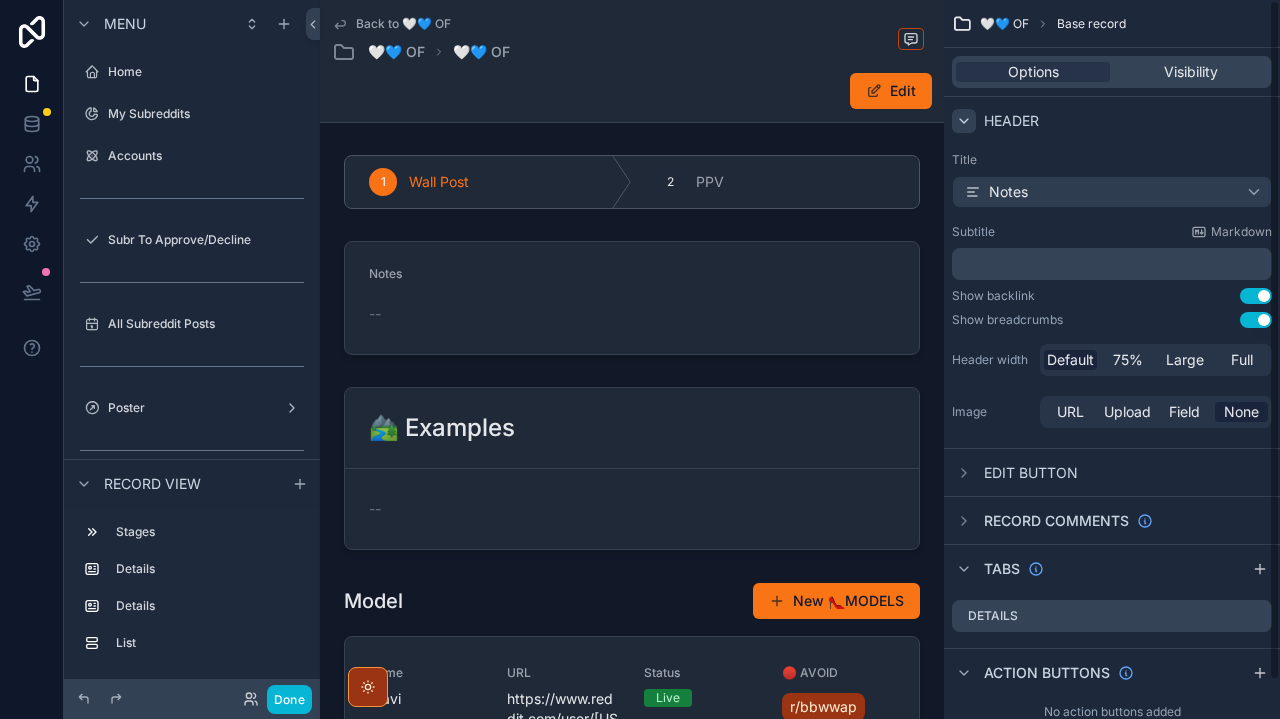 click on "Notes" at bounding box center [1008, 192] 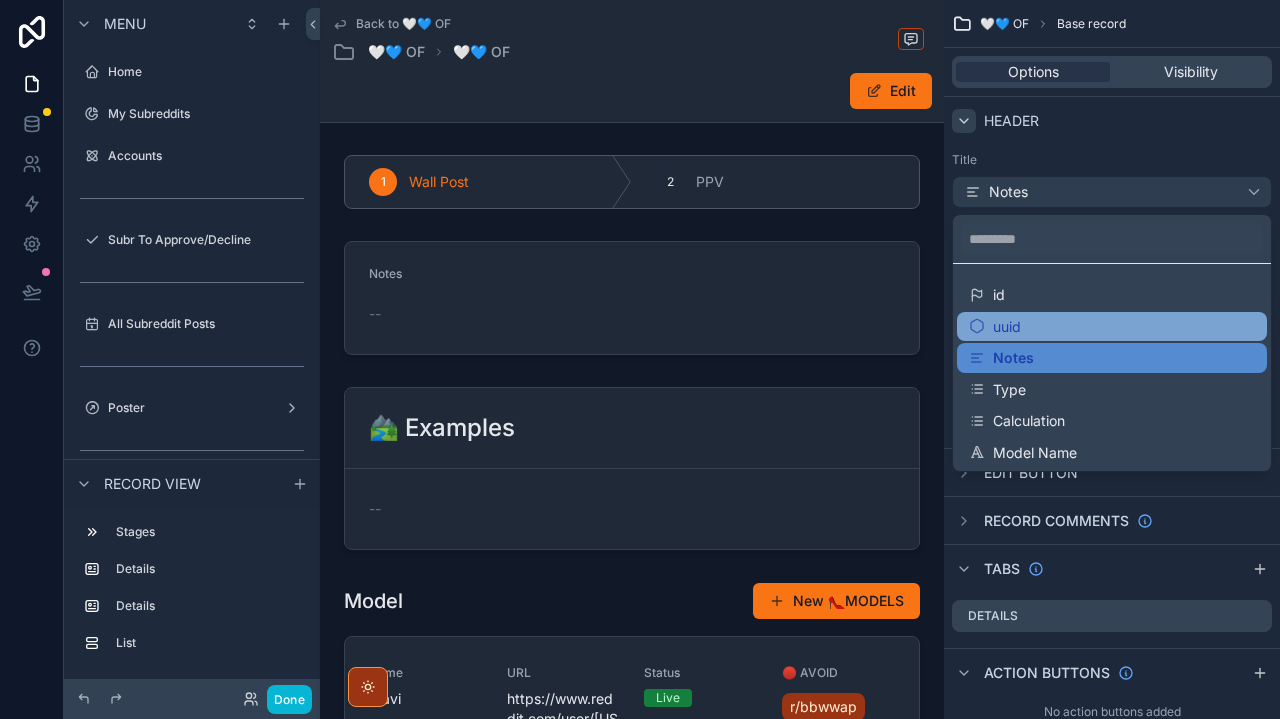 scroll, scrollTop: 30, scrollLeft: 0, axis: vertical 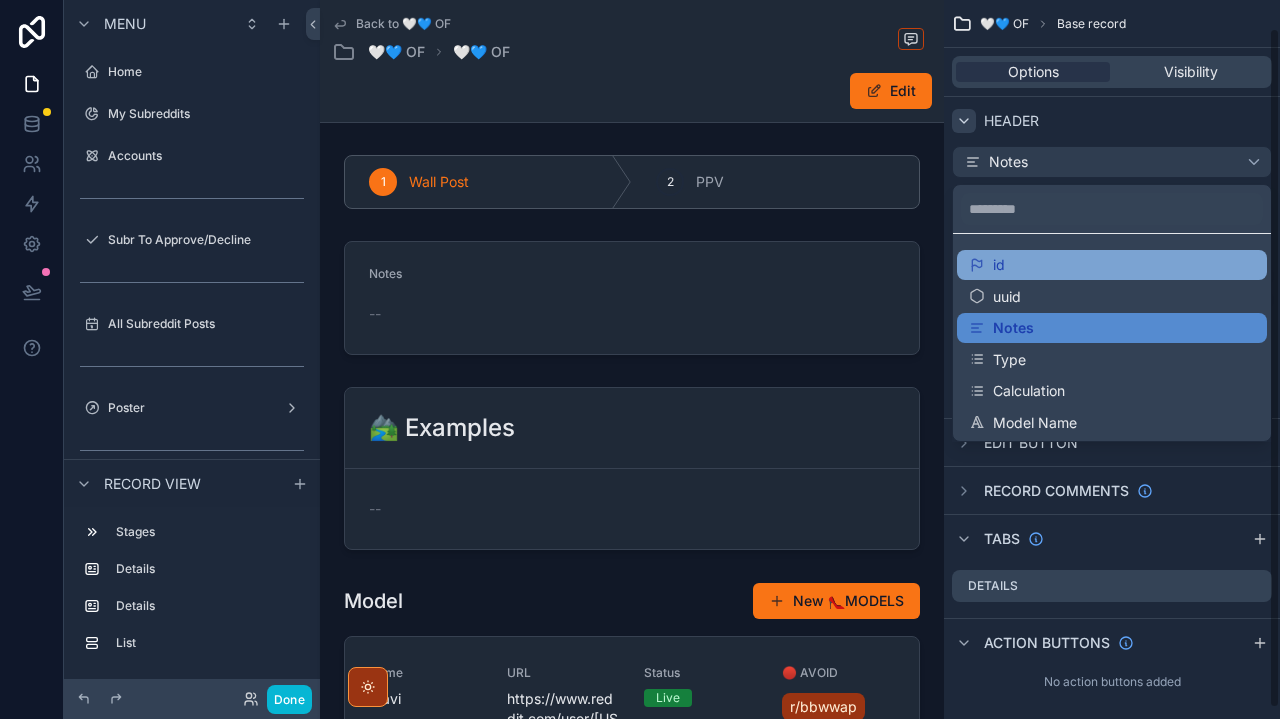 click on "id" at bounding box center (999, 265) 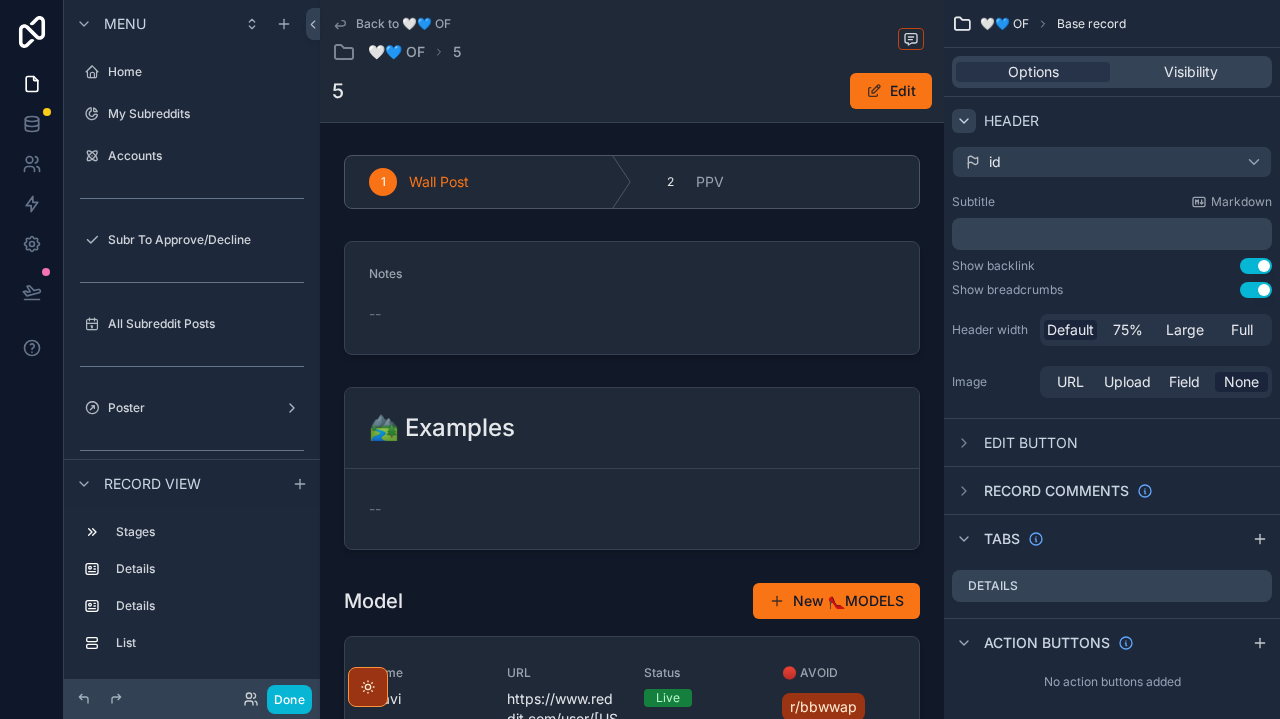 click on "id" at bounding box center [1112, 162] 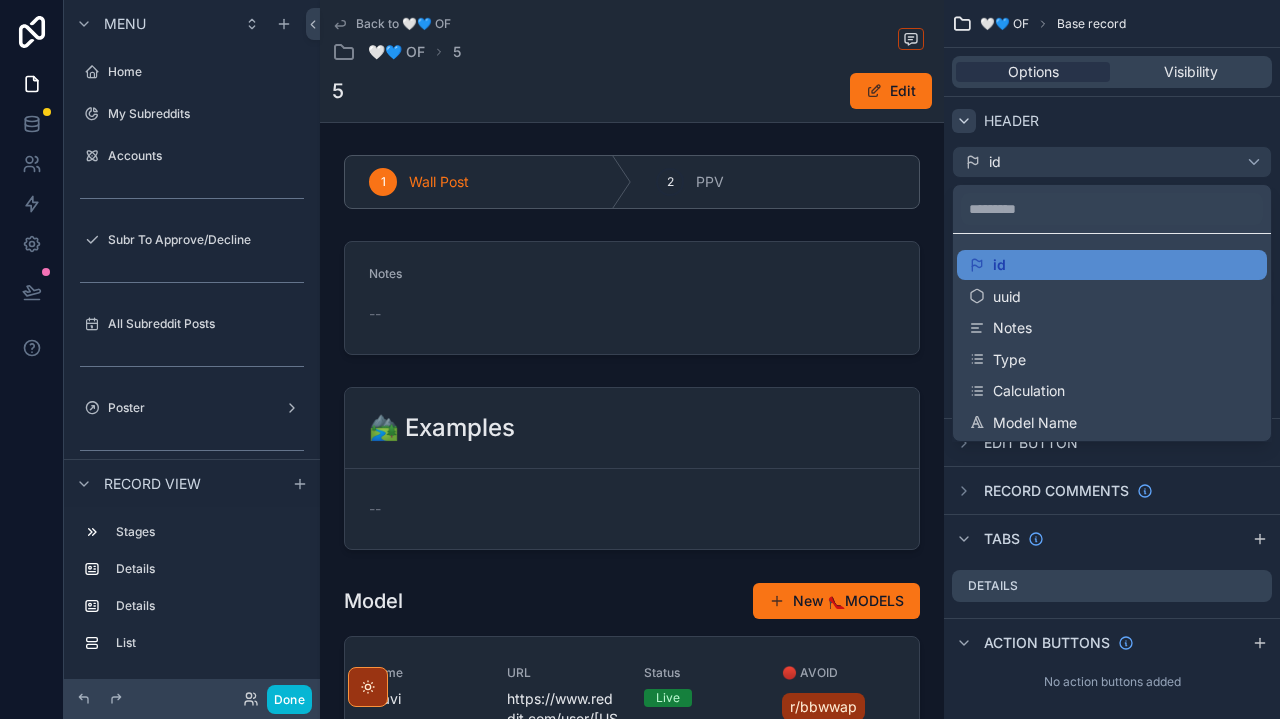 click at bounding box center [640, 359] 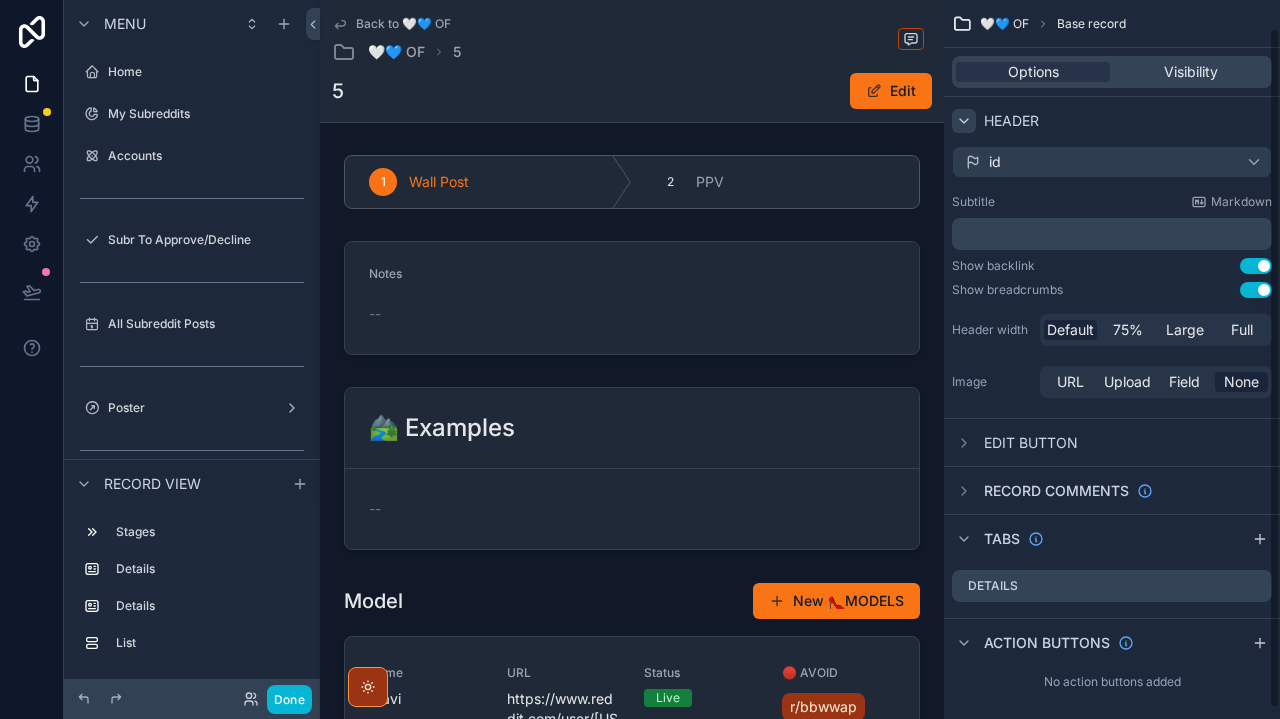 click on "id" at bounding box center (1112, 162) 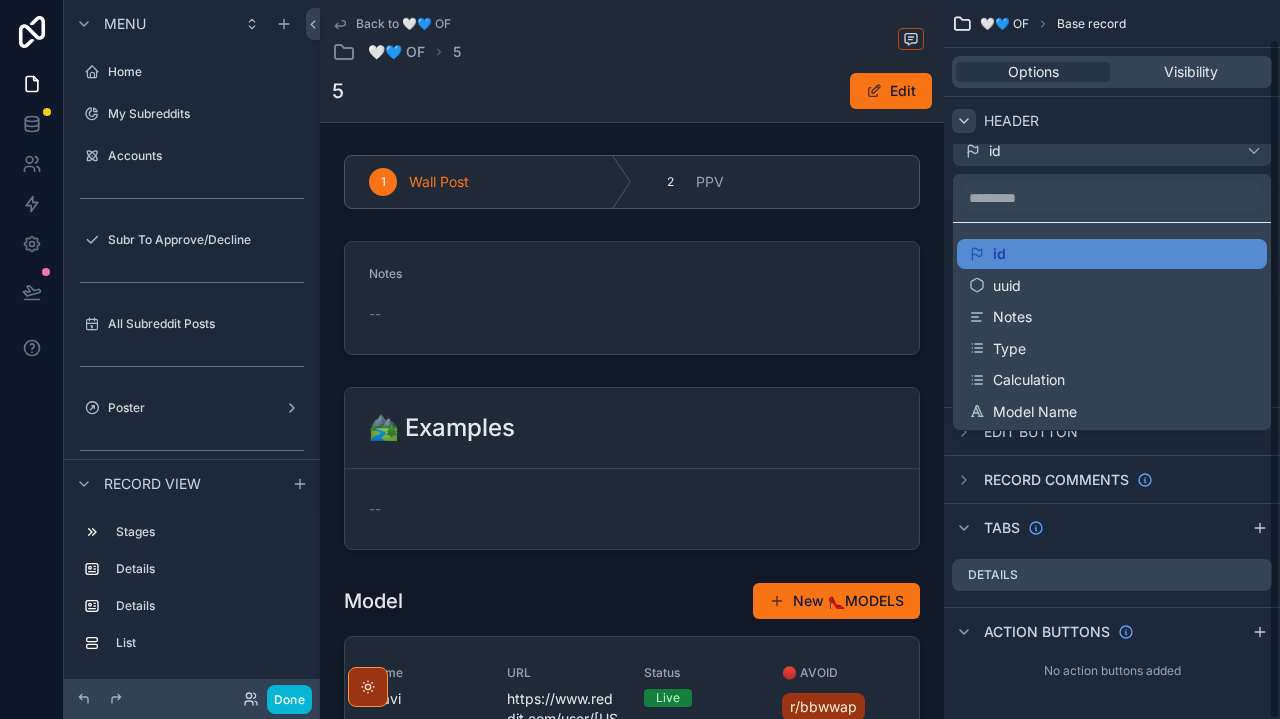 scroll, scrollTop: 41, scrollLeft: 0, axis: vertical 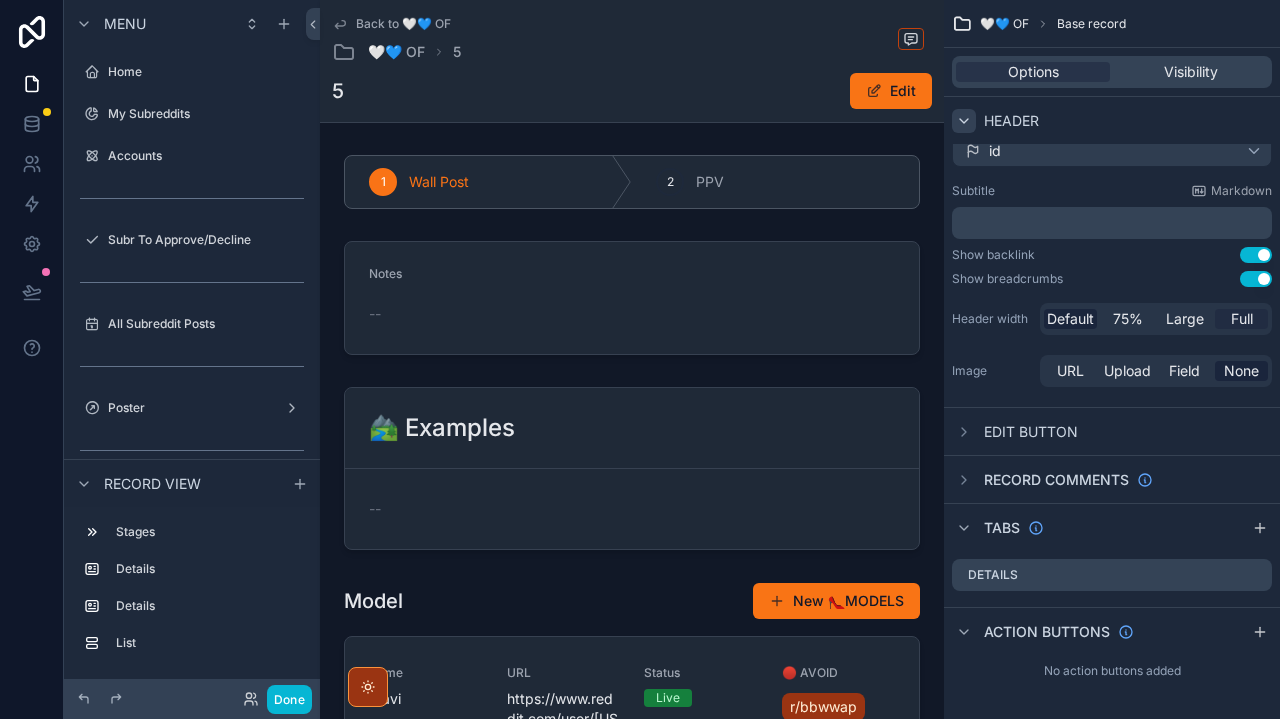 click on "Full" at bounding box center (1242, 319) 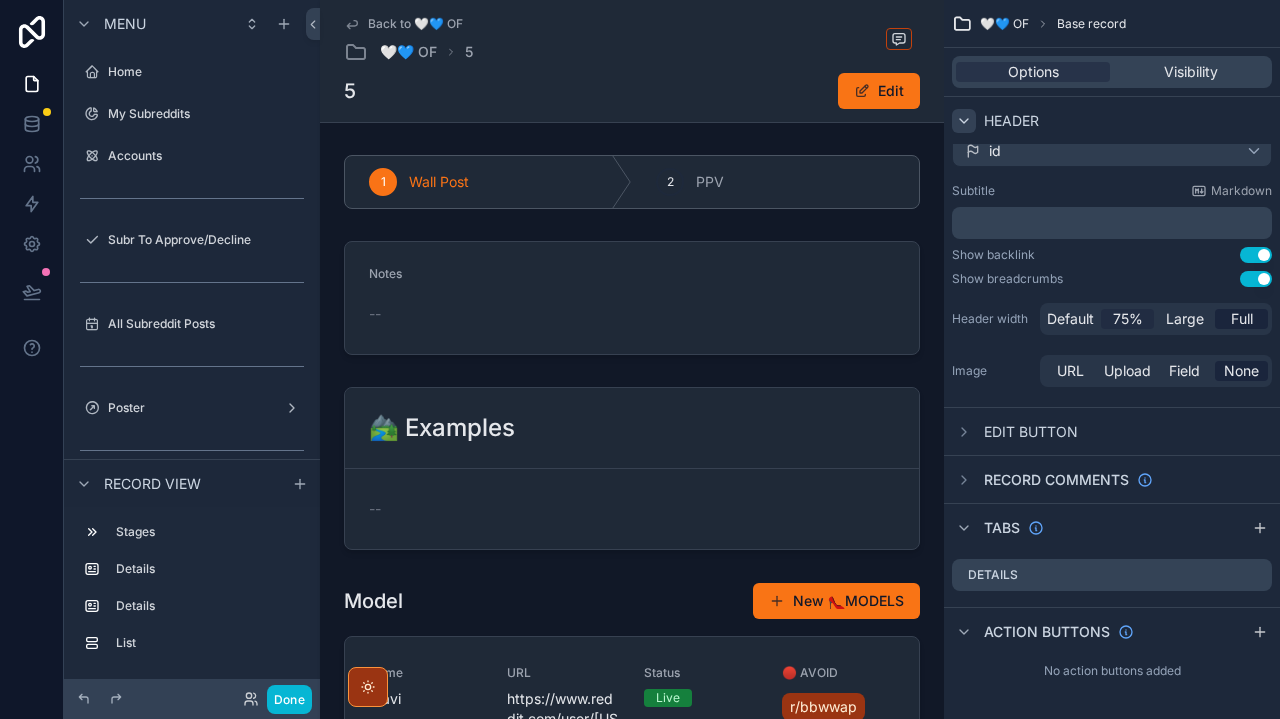 click on "75%" at bounding box center (1128, 319) 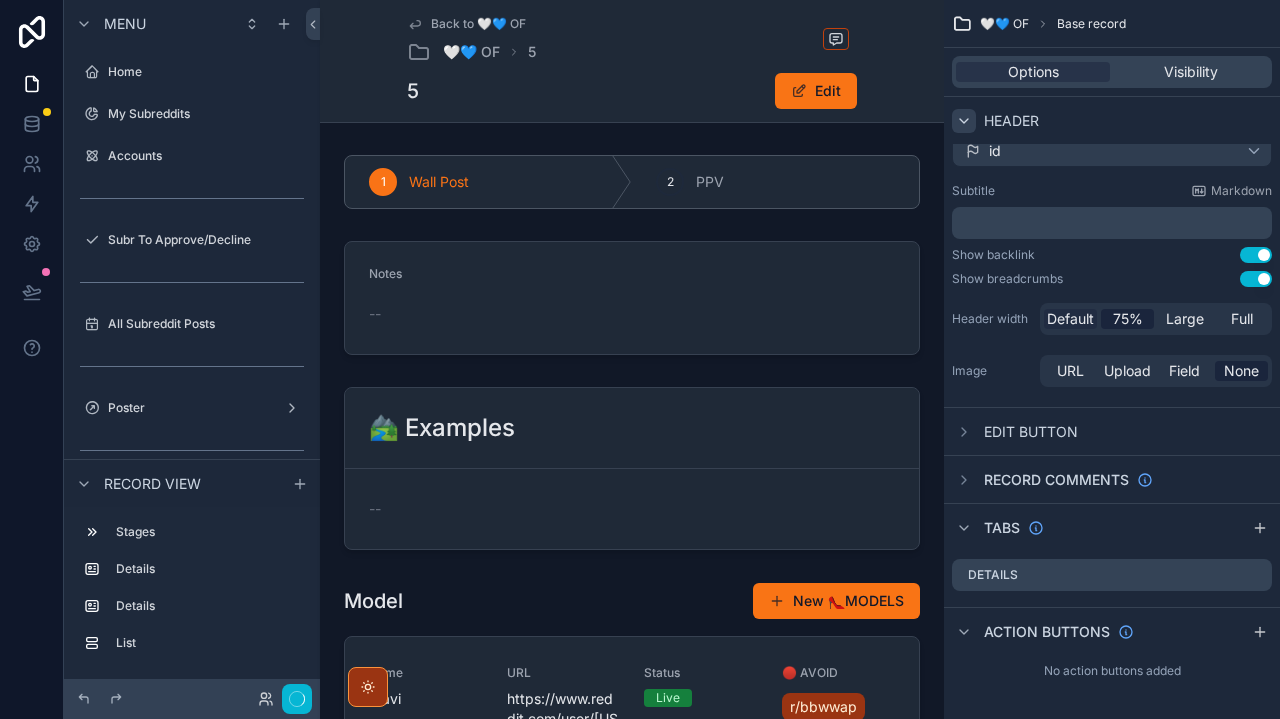 click on "Default" at bounding box center (1070, 319) 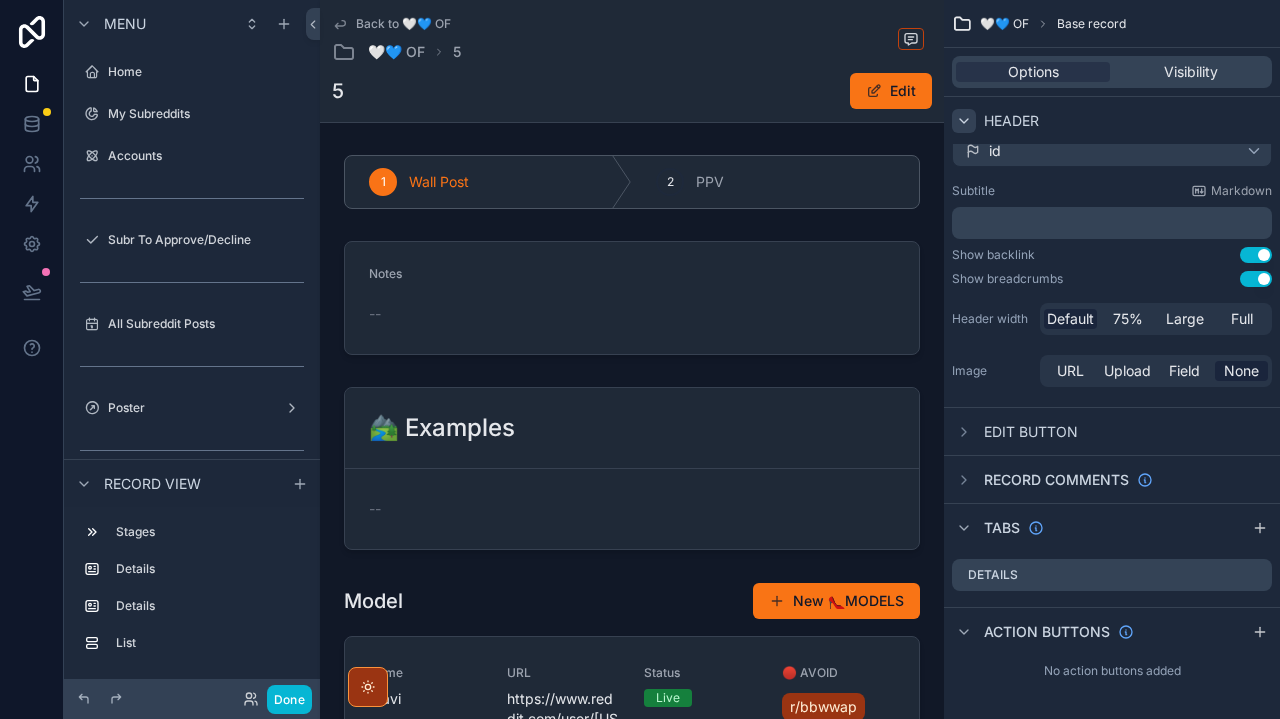 click on "Edit button" at bounding box center (1112, 431) 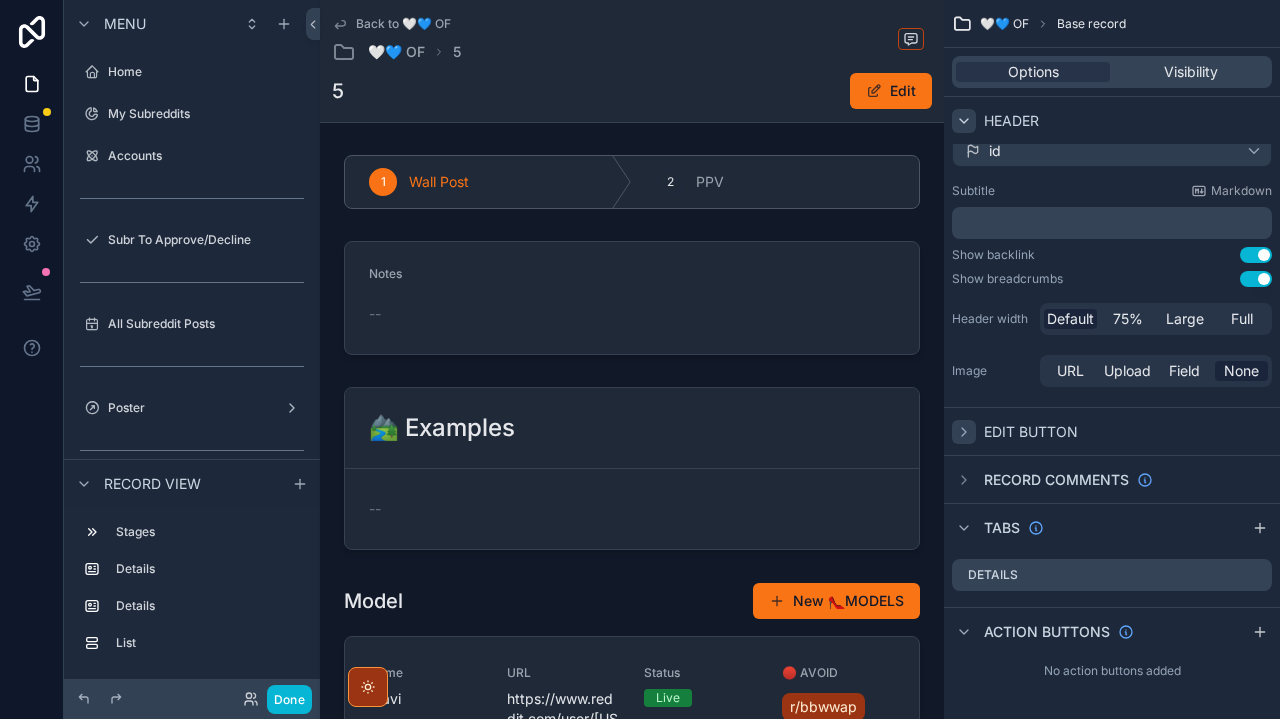 click 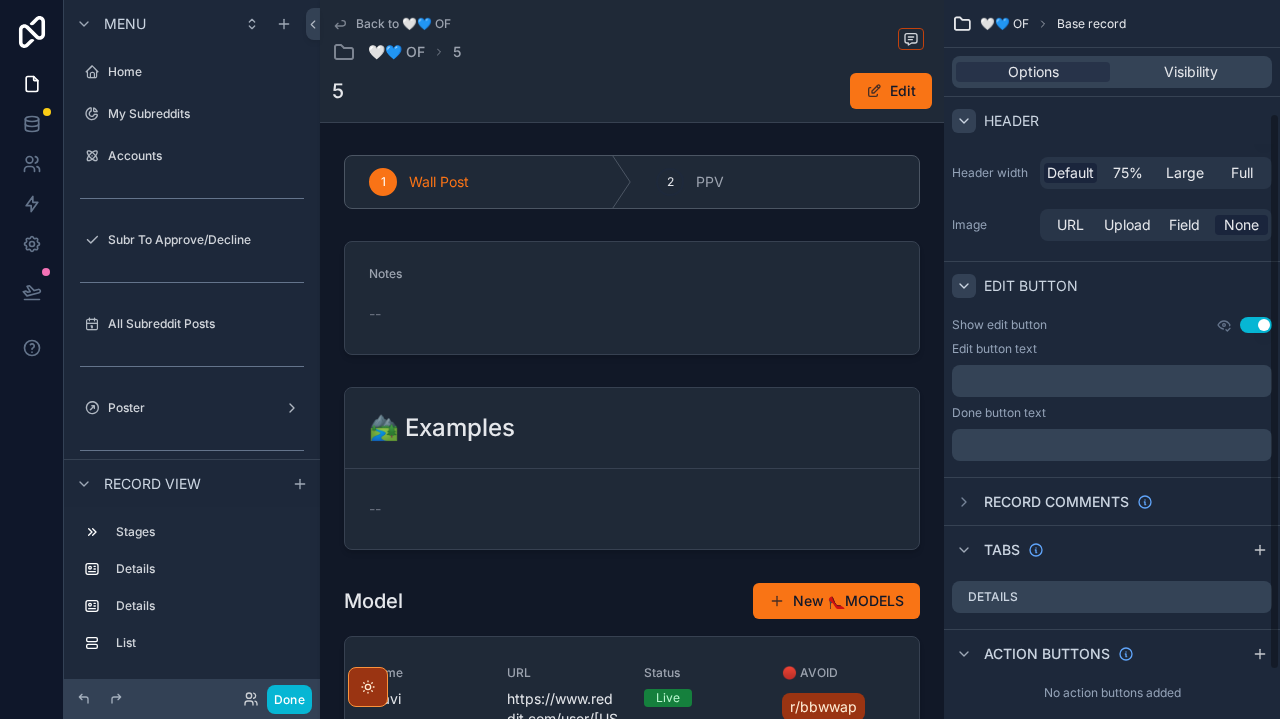 scroll, scrollTop: 204, scrollLeft: 0, axis: vertical 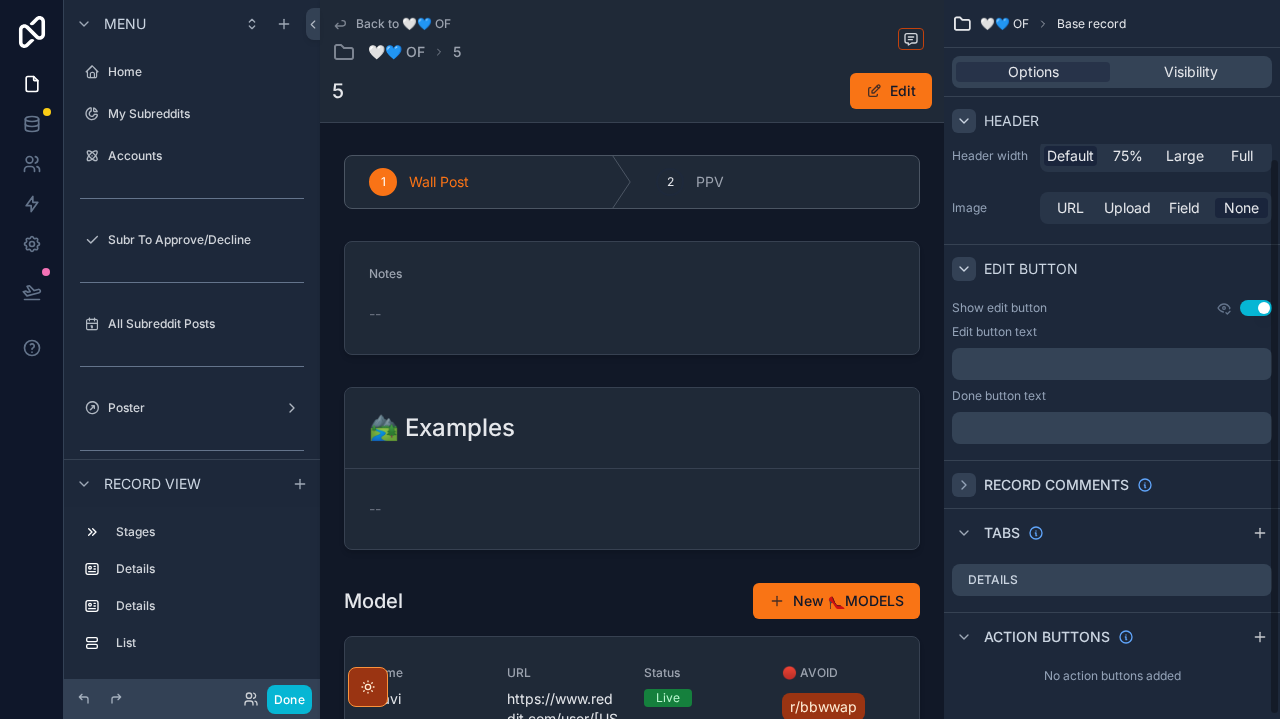 click 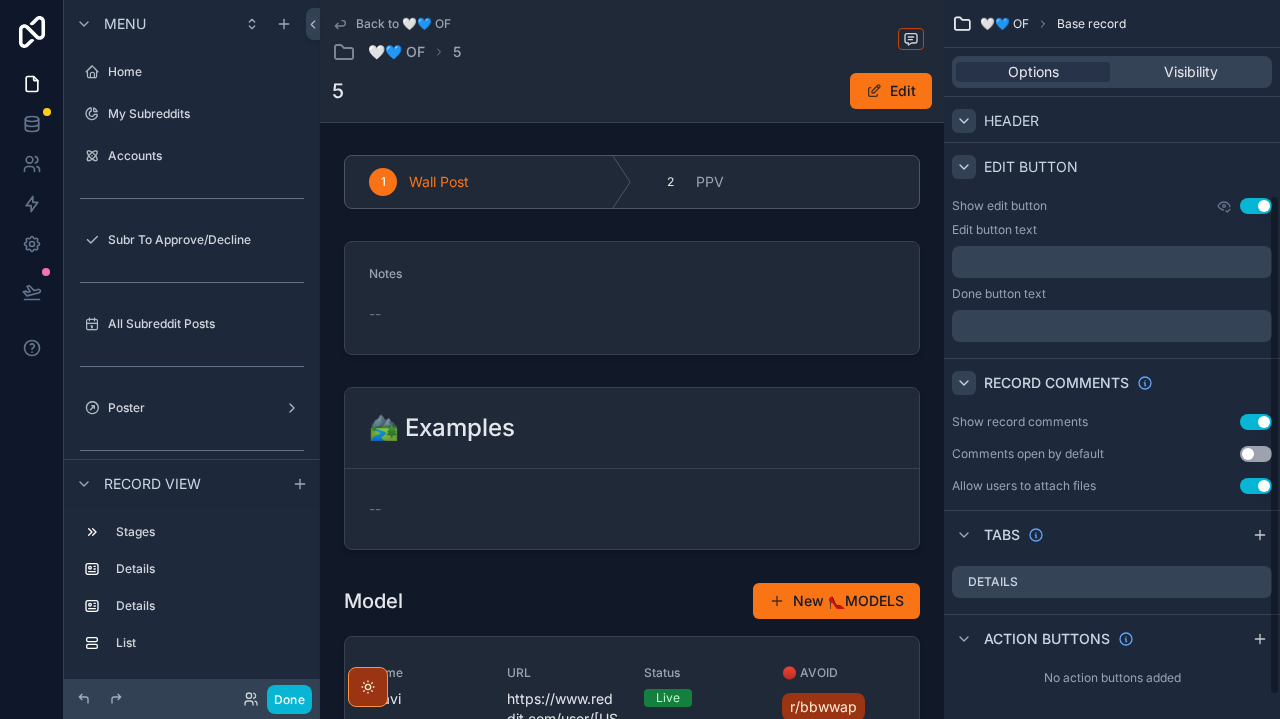 scroll, scrollTop: 313, scrollLeft: 0, axis: vertical 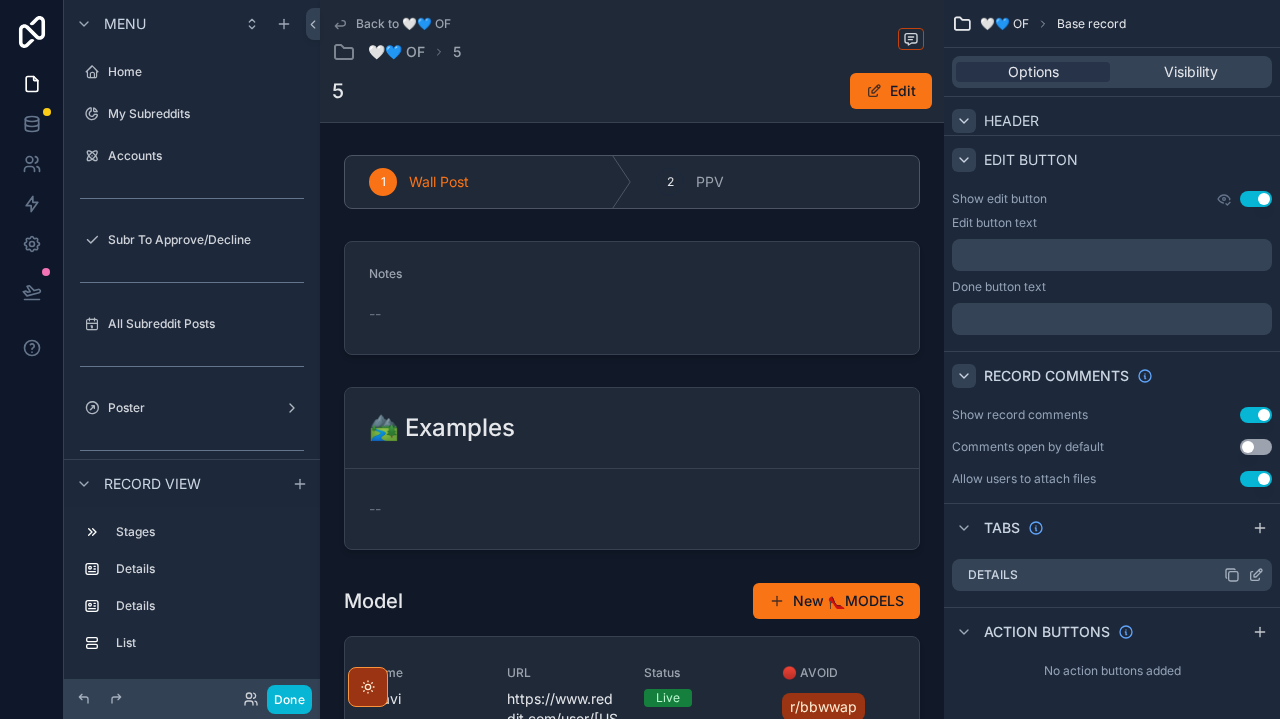 click on "Details" at bounding box center [993, 575] 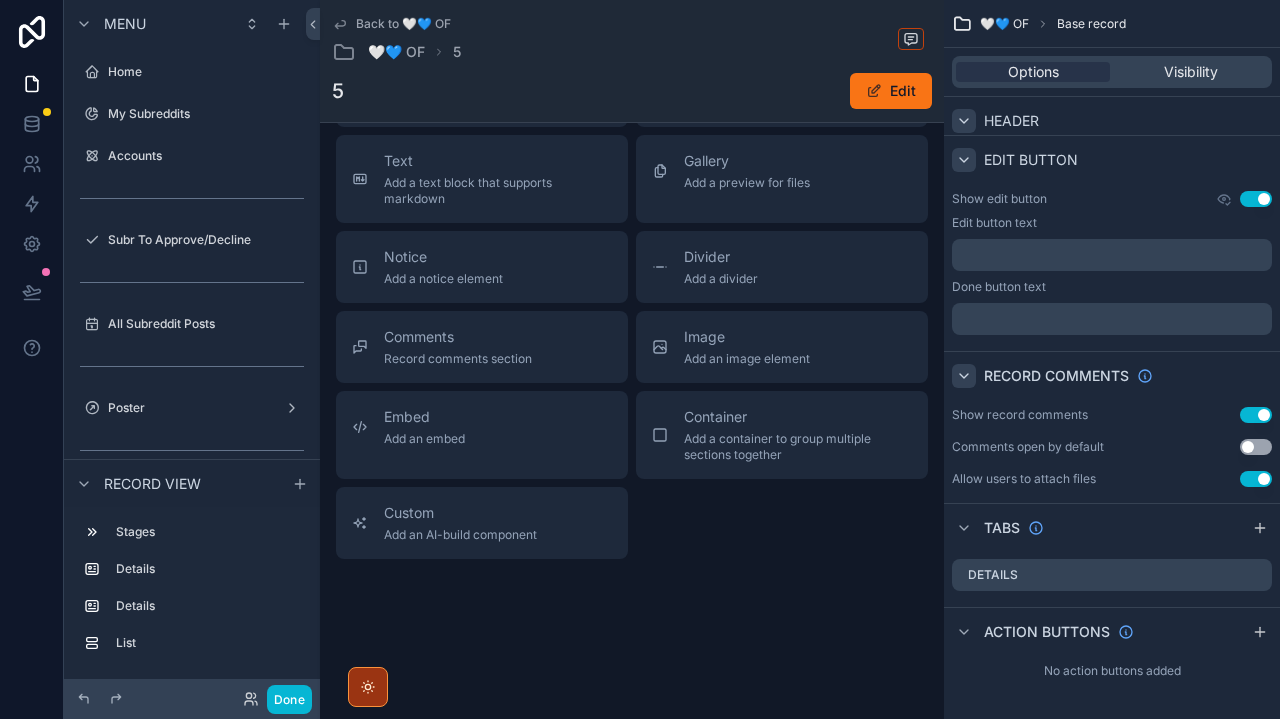 scroll, scrollTop: 1319, scrollLeft: 0, axis: vertical 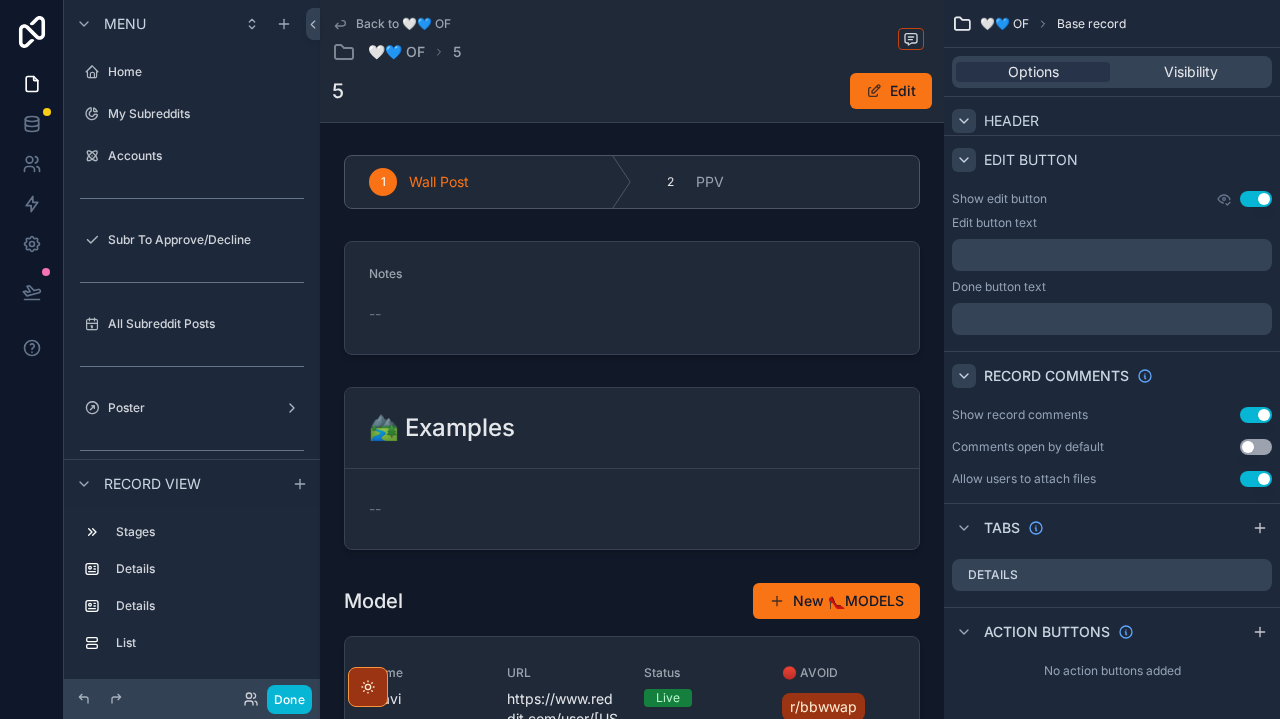 click on "1 Wall Post 2 PPV Notes -- 🏞️ Examples -- Model New 👠MODELS Name Mavi URL https://www.reddit.com/user/[USERNAME]/ Status Live 🔴 AVOID r/bbwwap r/bbwwap ✅ VERIFICATION -- Record_Id recxgezFhiELWOOWy Current Week 2 Next Week 3 Email mavi@example.com CurrentWeekFormatted 2 Showing 1 of 1 results Previous Next" at bounding box center (632, 580) 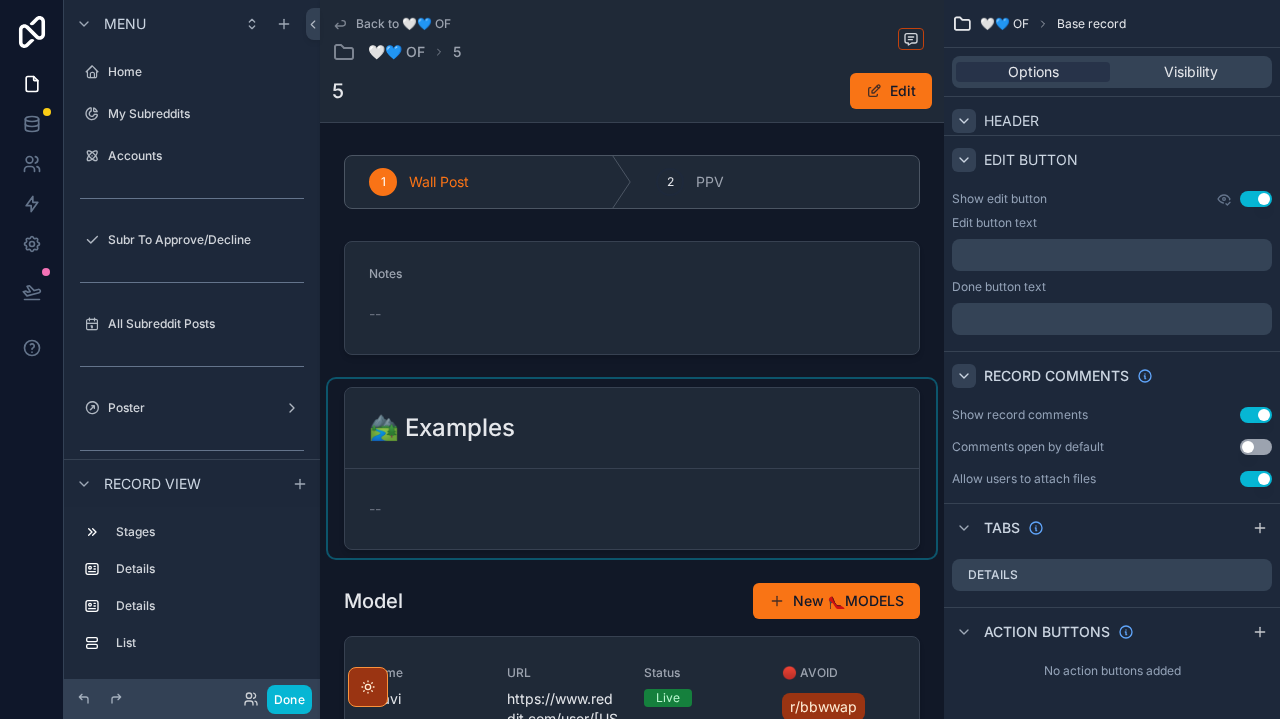 click at bounding box center (632, 468) 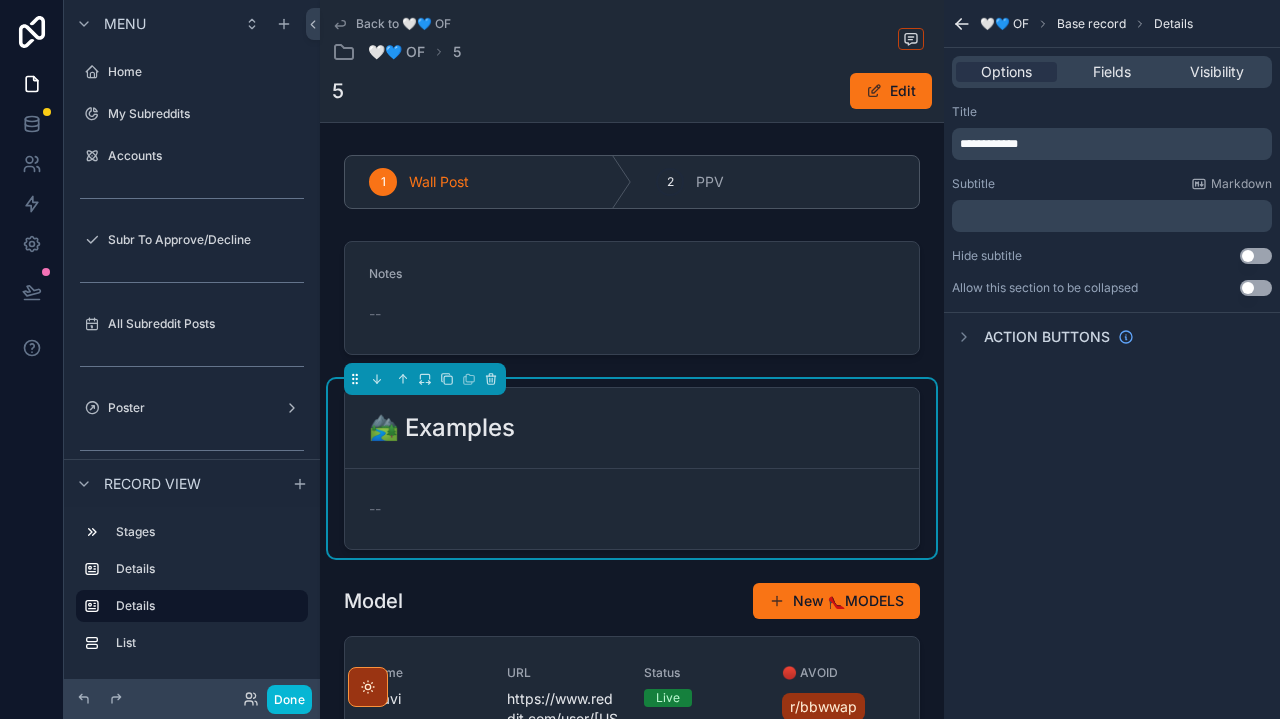 scroll, scrollTop: 0, scrollLeft: 0, axis: both 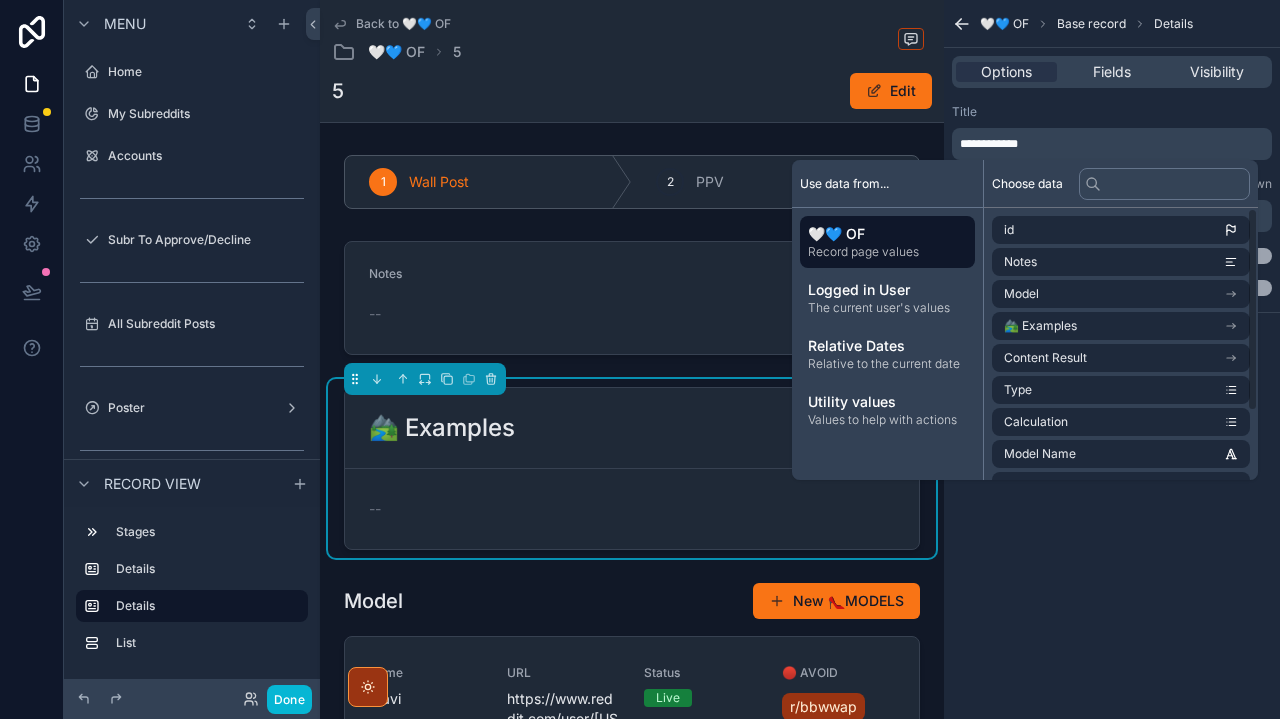 click on "**********" at bounding box center [1112, 359] 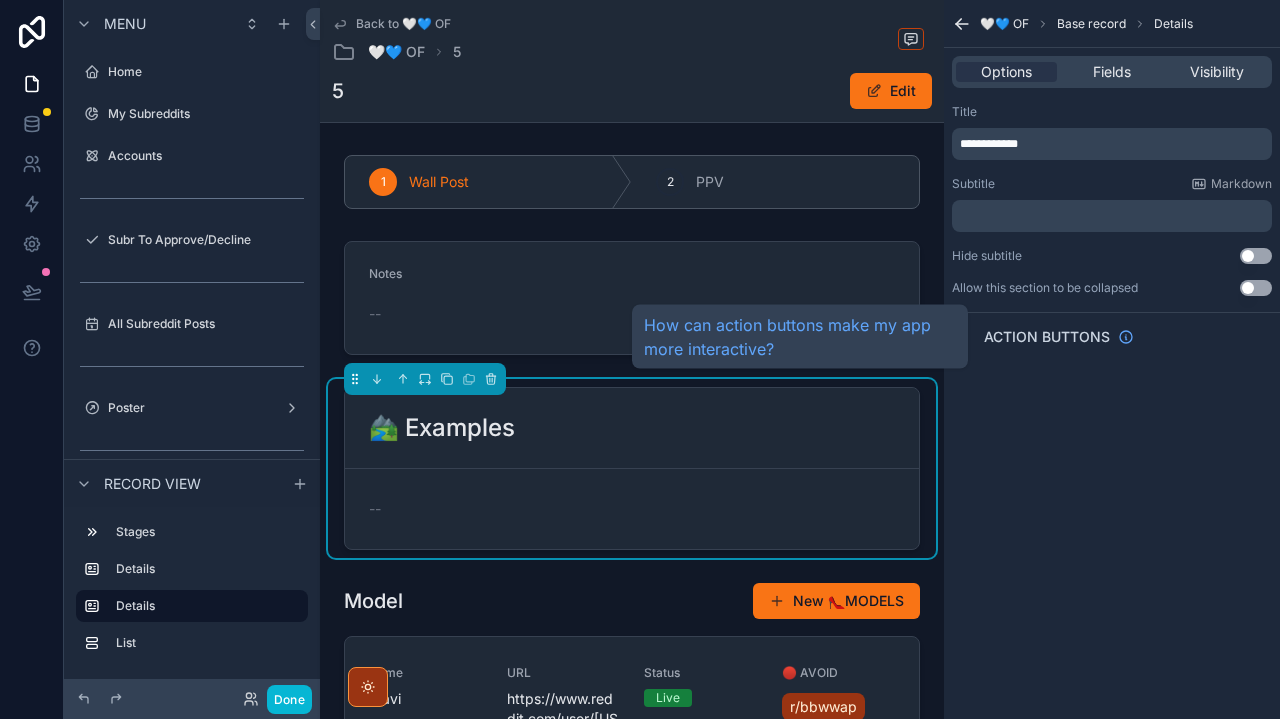click on "Action buttons" at bounding box center [1047, 337] 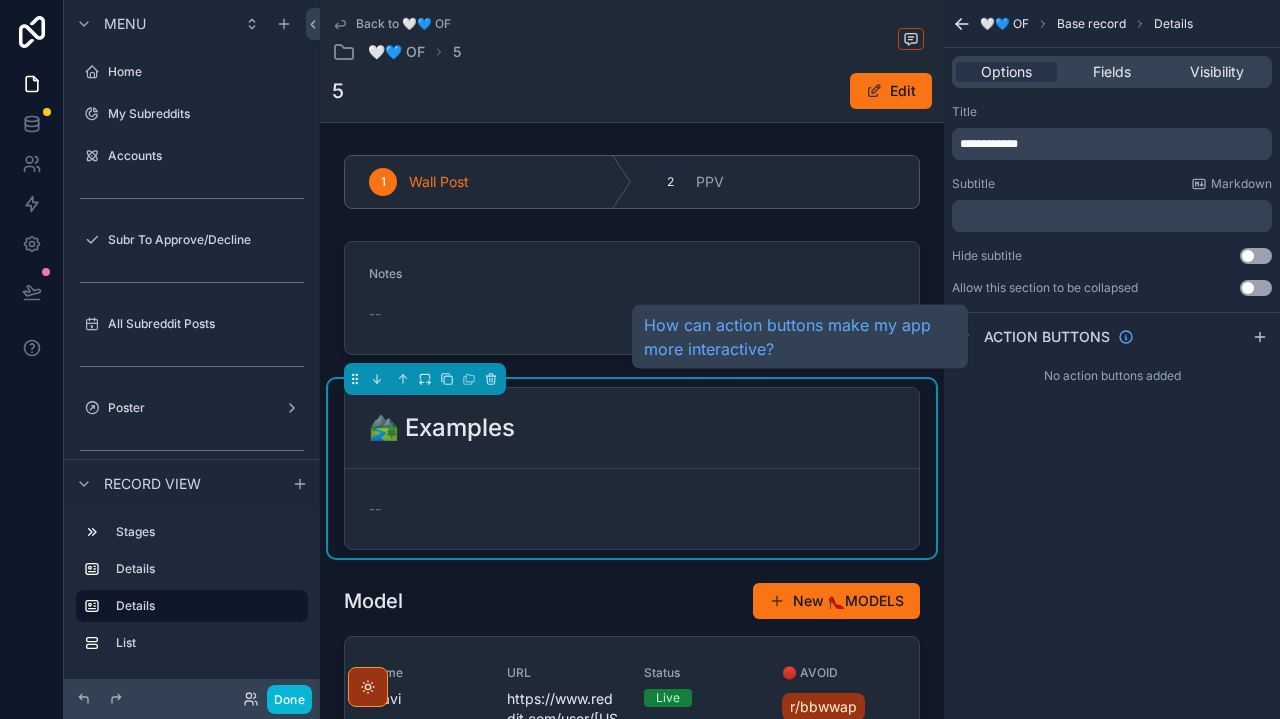 scroll, scrollTop: 0, scrollLeft: 0, axis: both 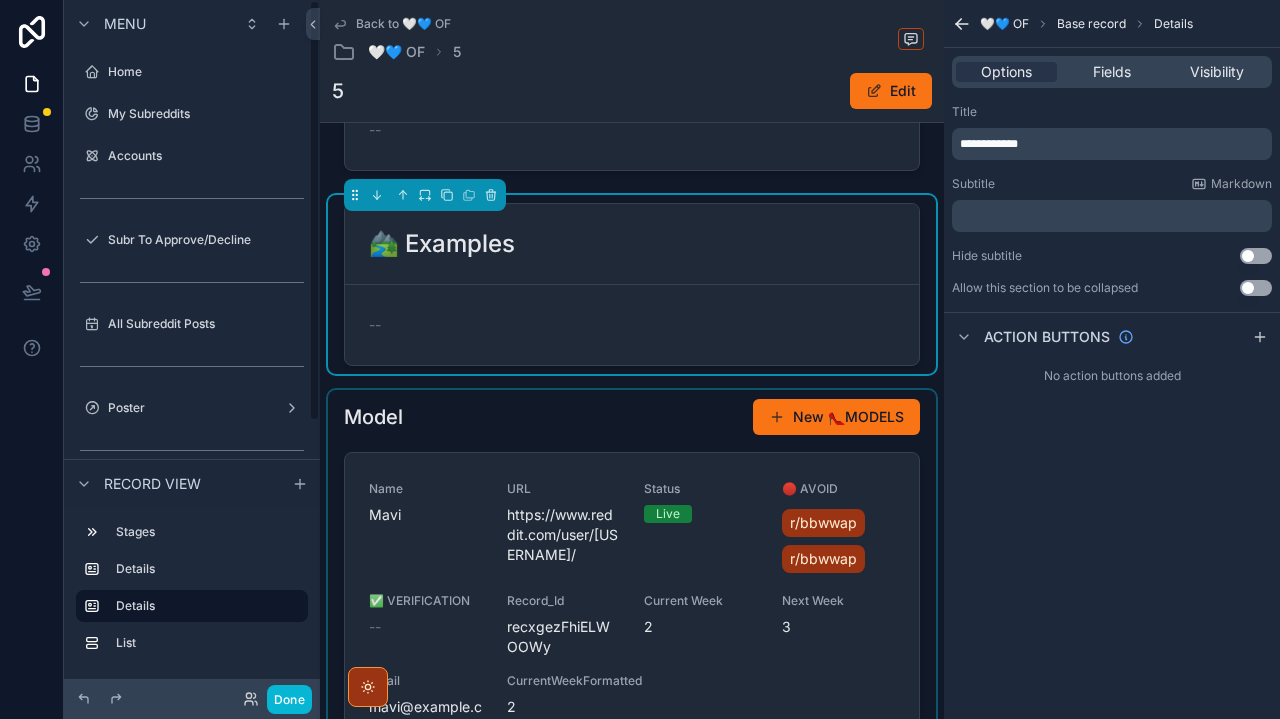 click at bounding box center [632, 610] 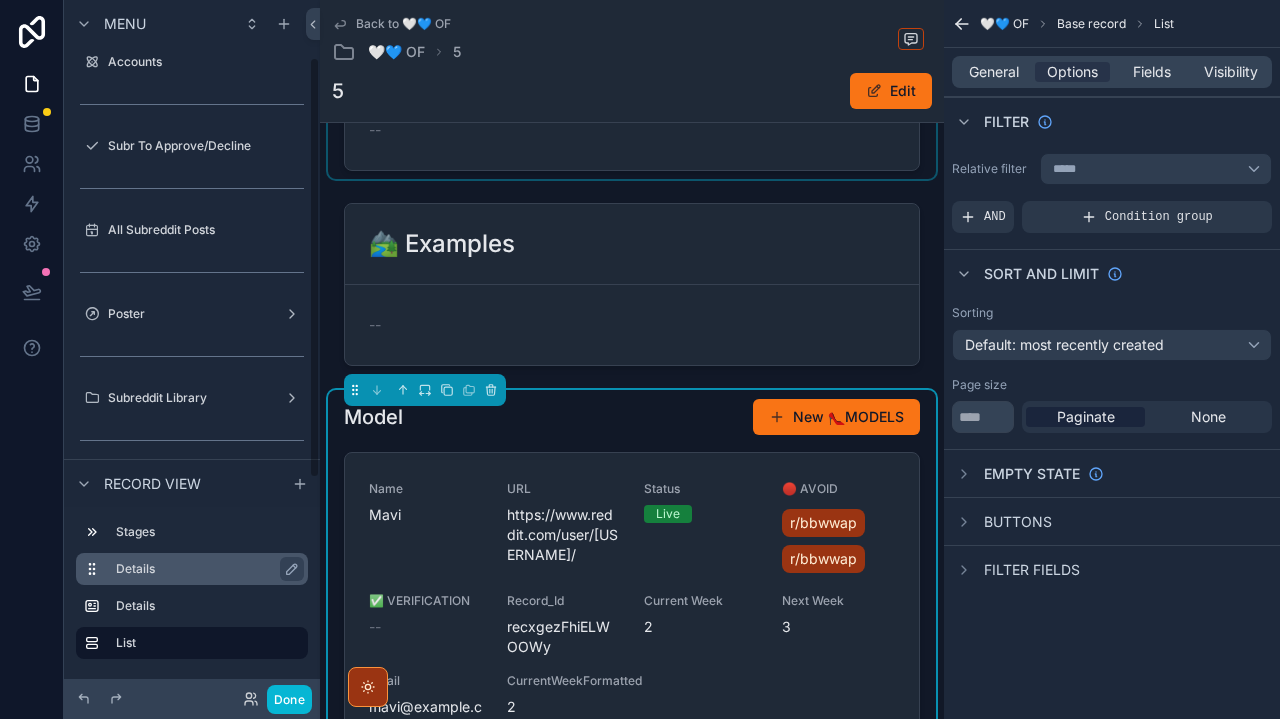 scroll, scrollTop: 95, scrollLeft: 0, axis: vertical 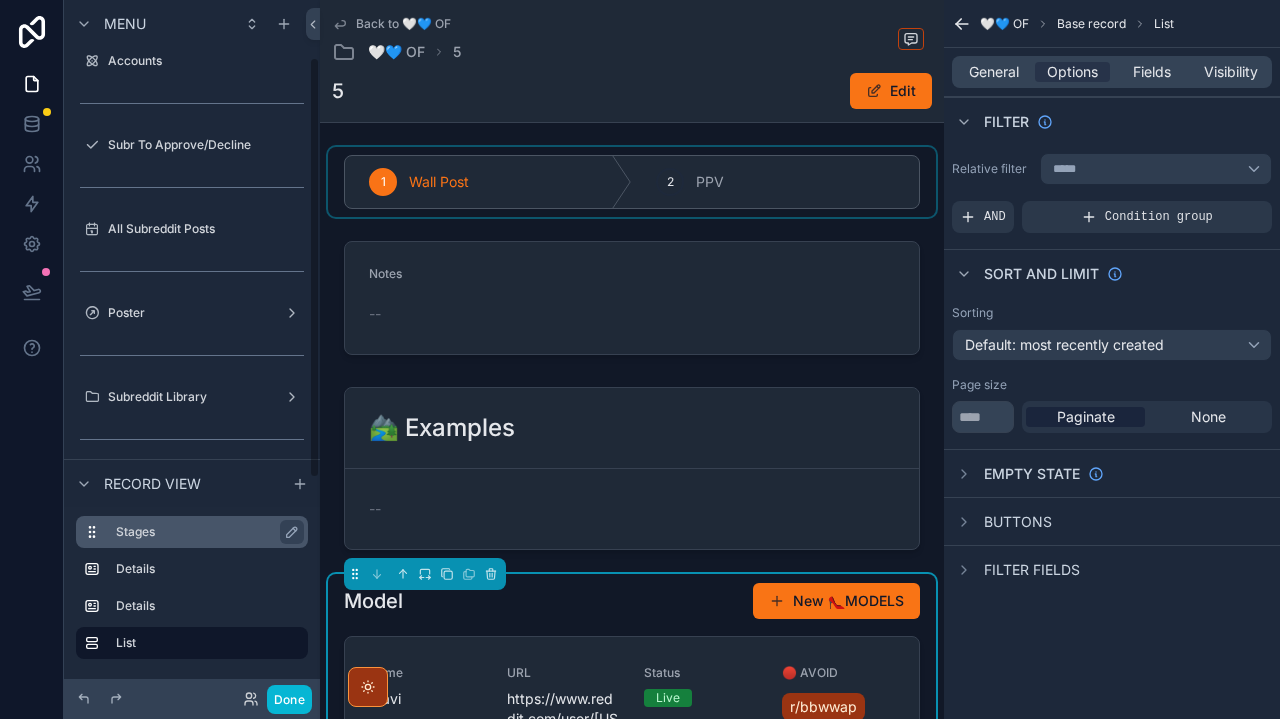 click on "Stages" at bounding box center [204, 532] 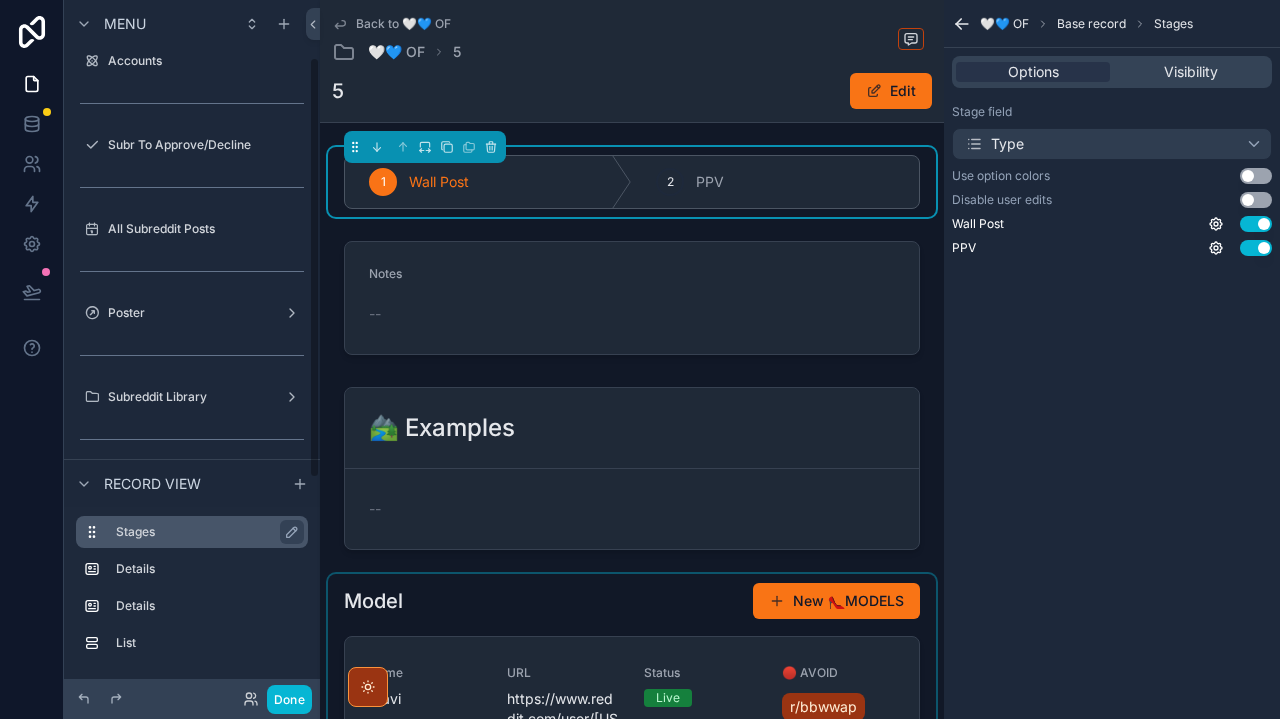 scroll, scrollTop: 0, scrollLeft: 0, axis: both 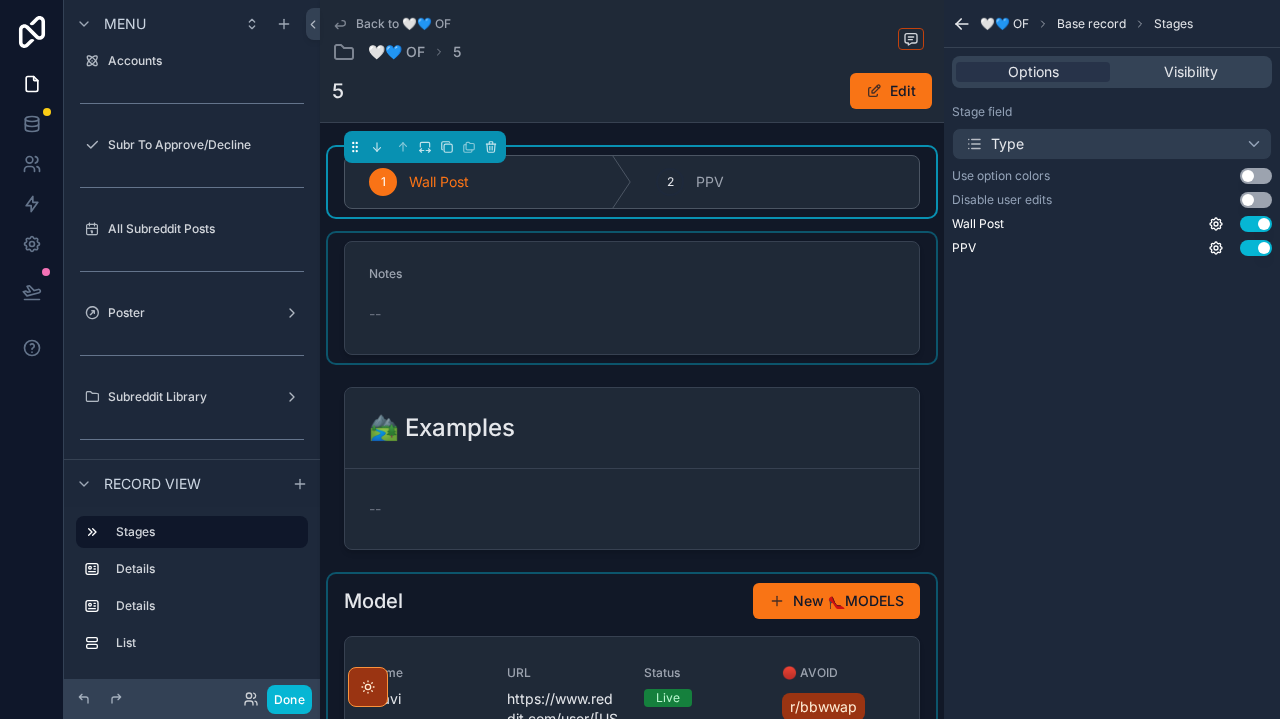 click at bounding box center (632, 298) 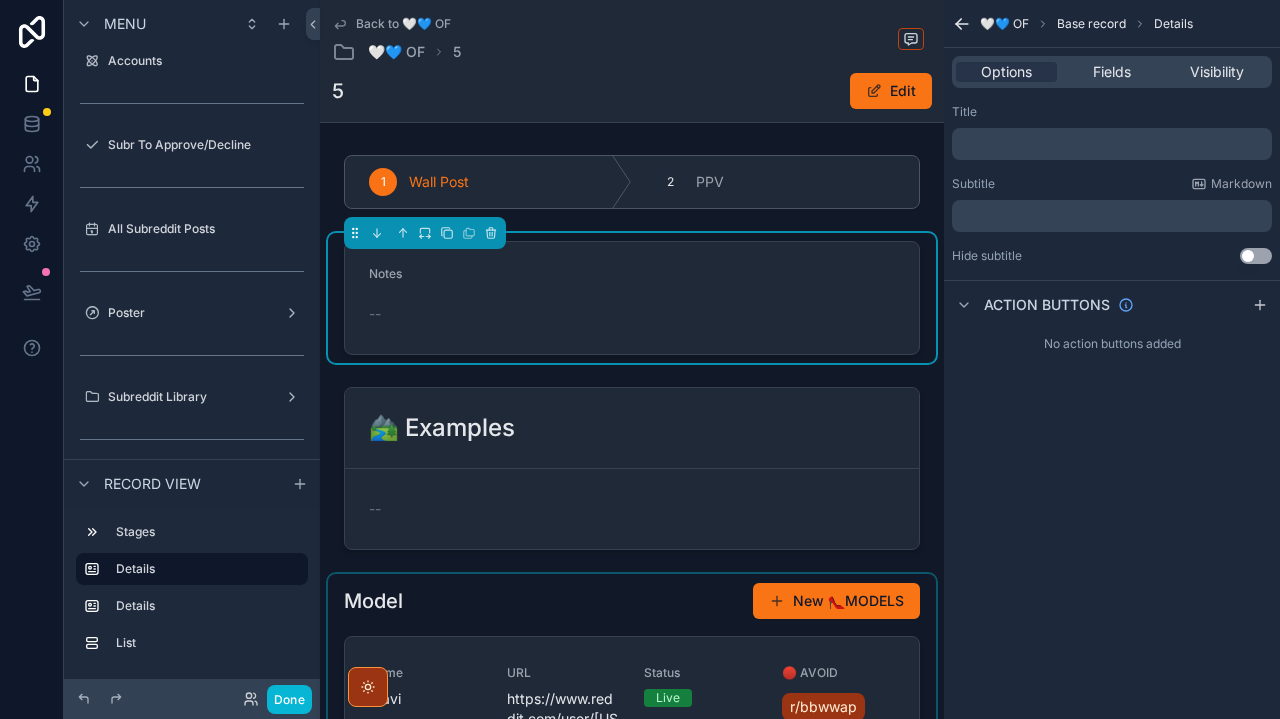 scroll, scrollTop: 0, scrollLeft: 0, axis: both 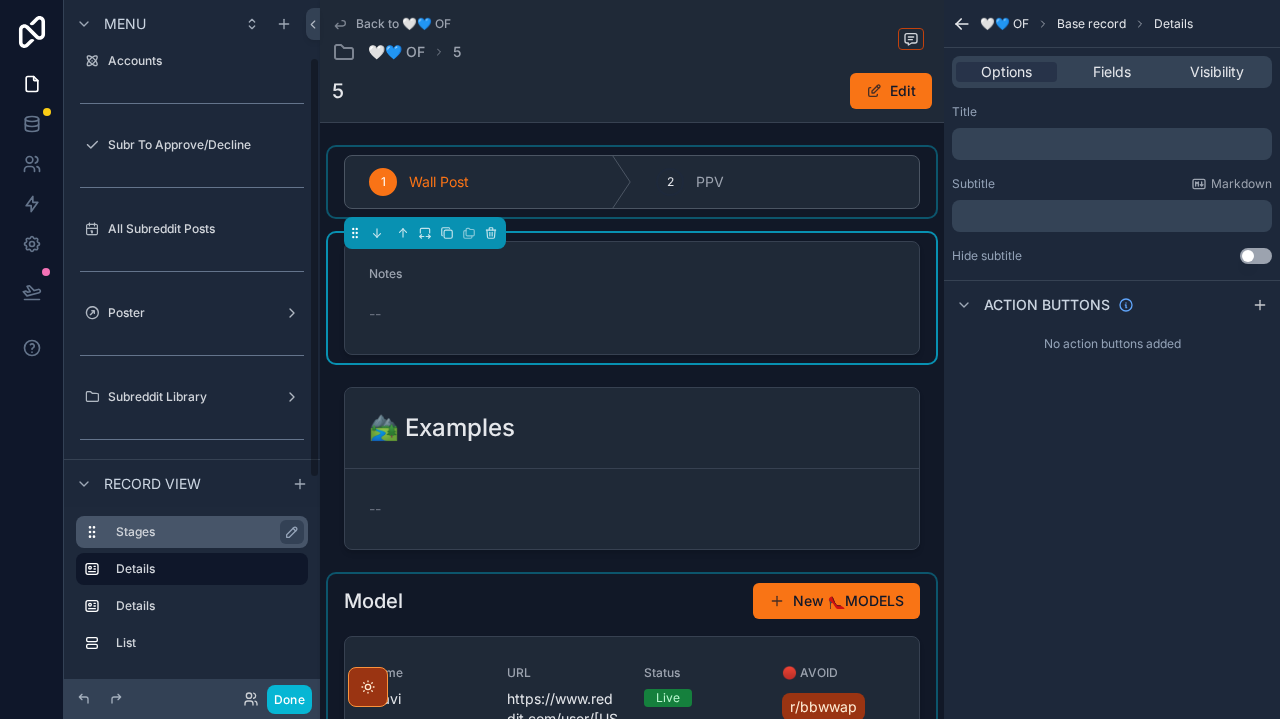 click on "Stages" at bounding box center [204, 532] 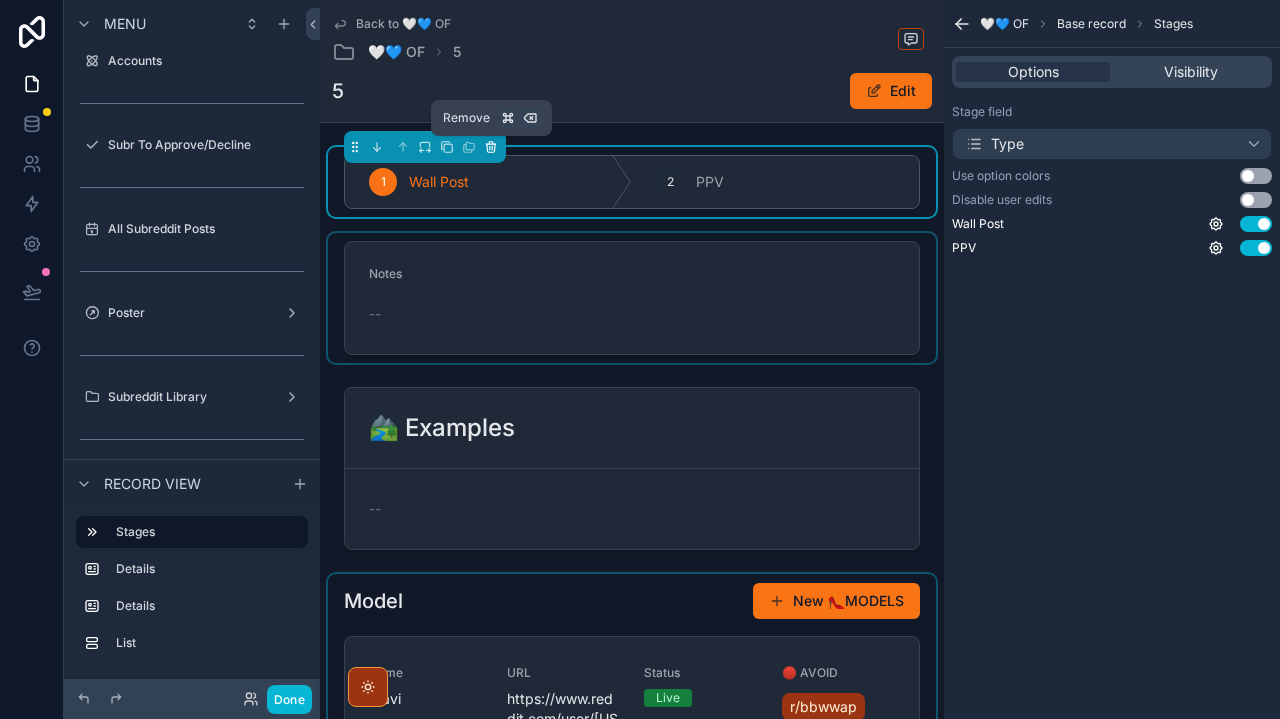 click 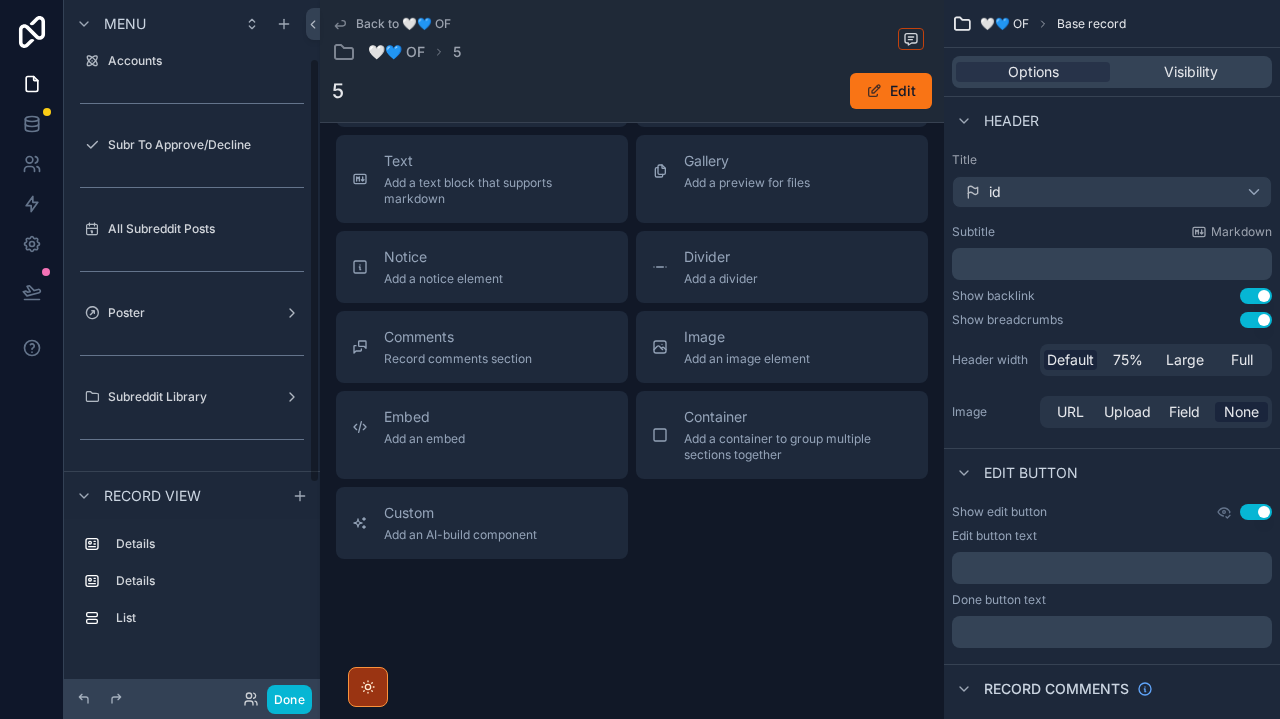 scroll, scrollTop: 1233, scrollLeft: 0, axis: vertical 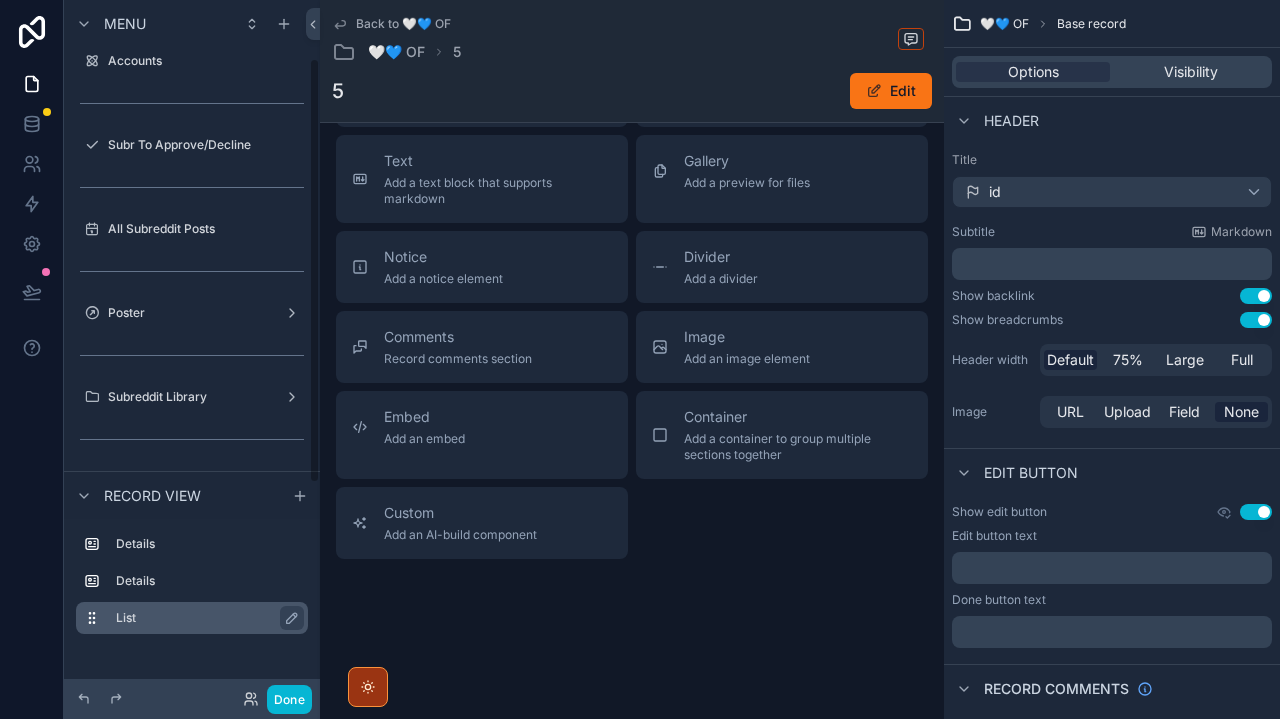 click on "List" at bounding box center (208, 618) 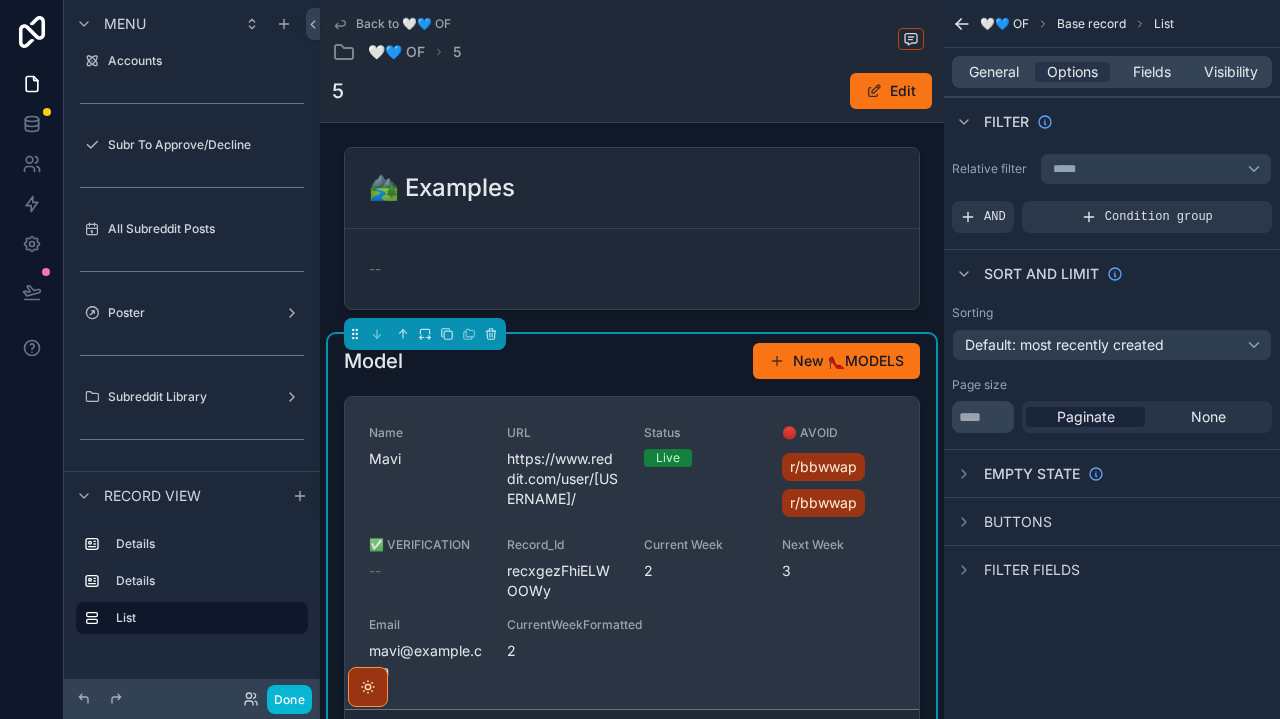 scroll, scrollTop: 134, scrollLeft: 0, axis: vertical 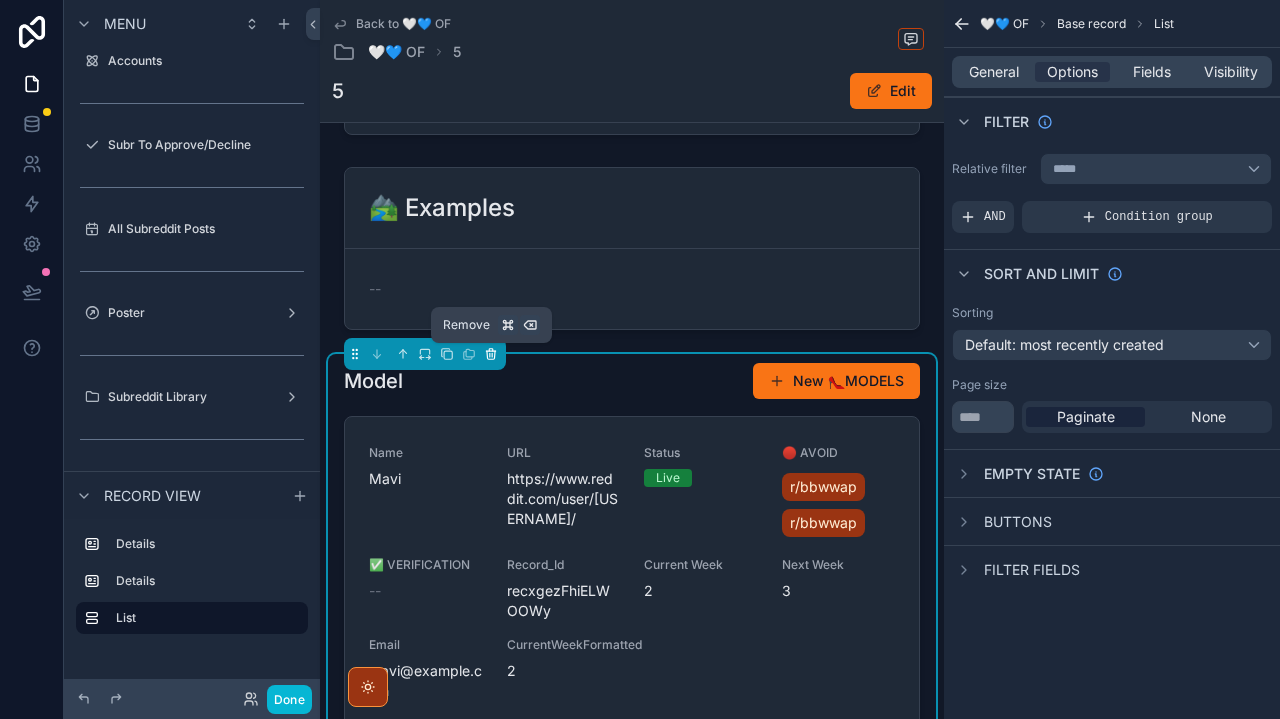 click 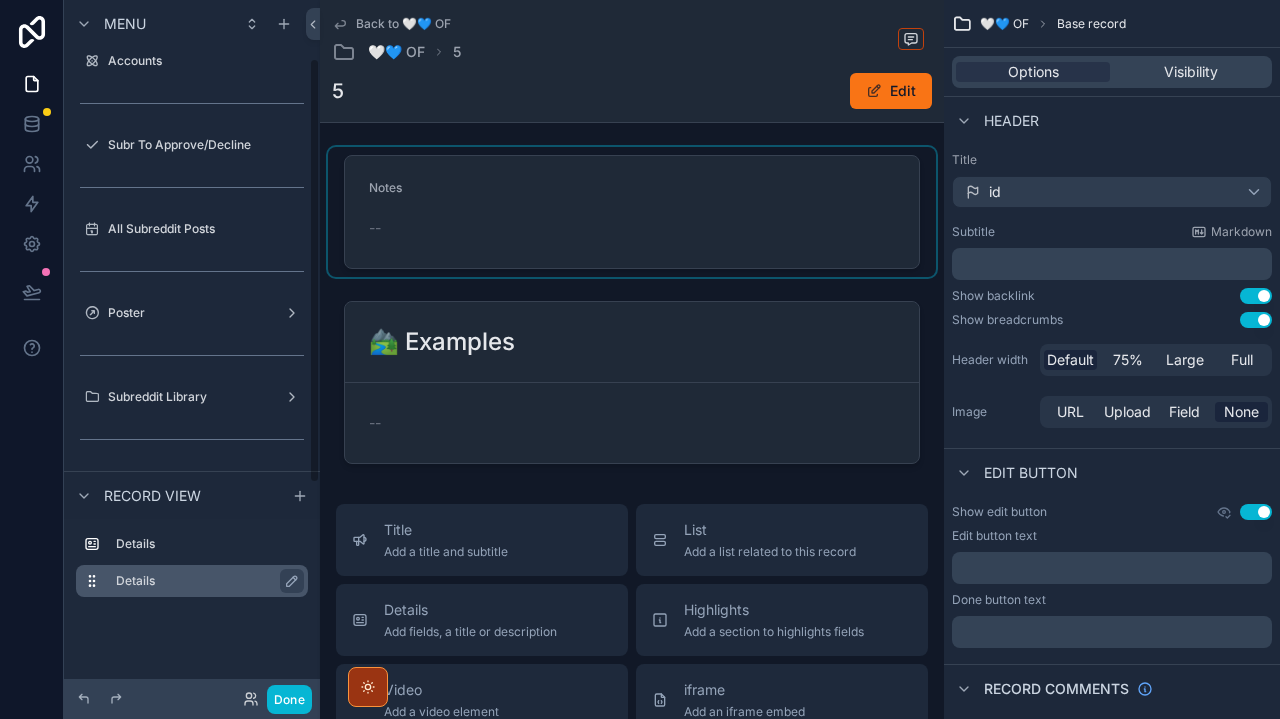 scroll, scrollTop: -1, scrollLeft: 0, axis: vertical 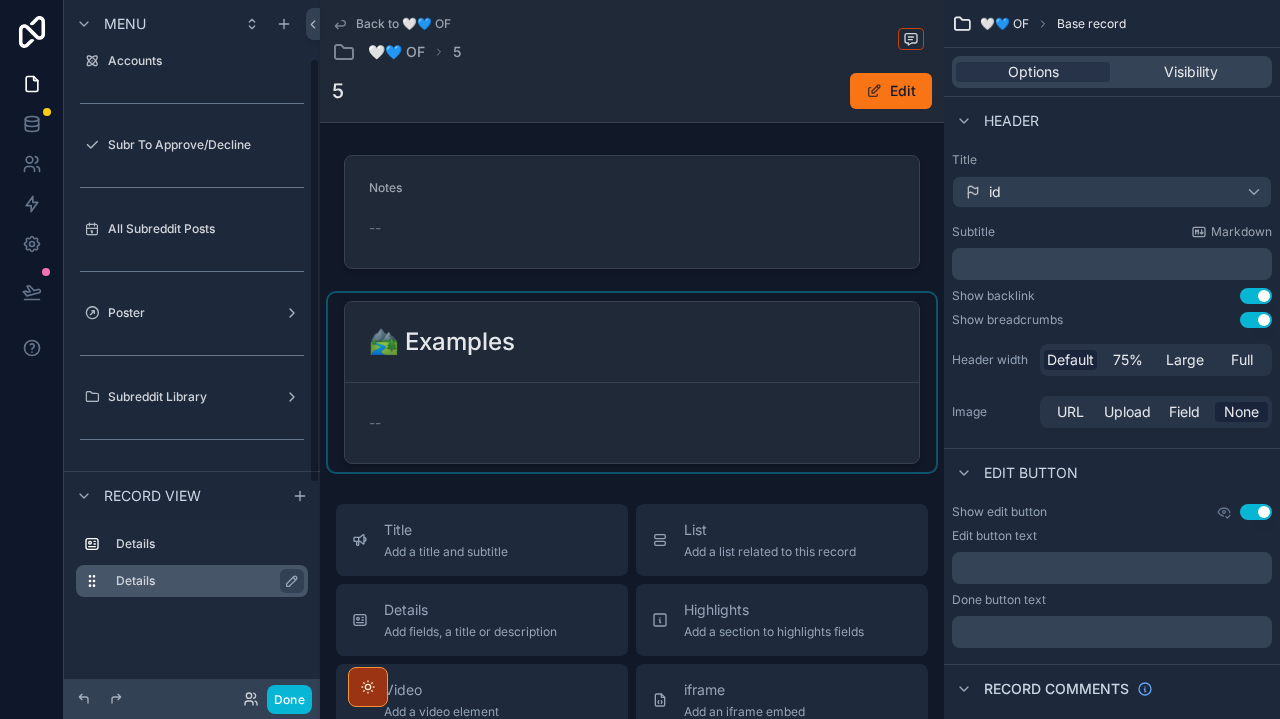 click on "Details" at bounding box center (204, 581) 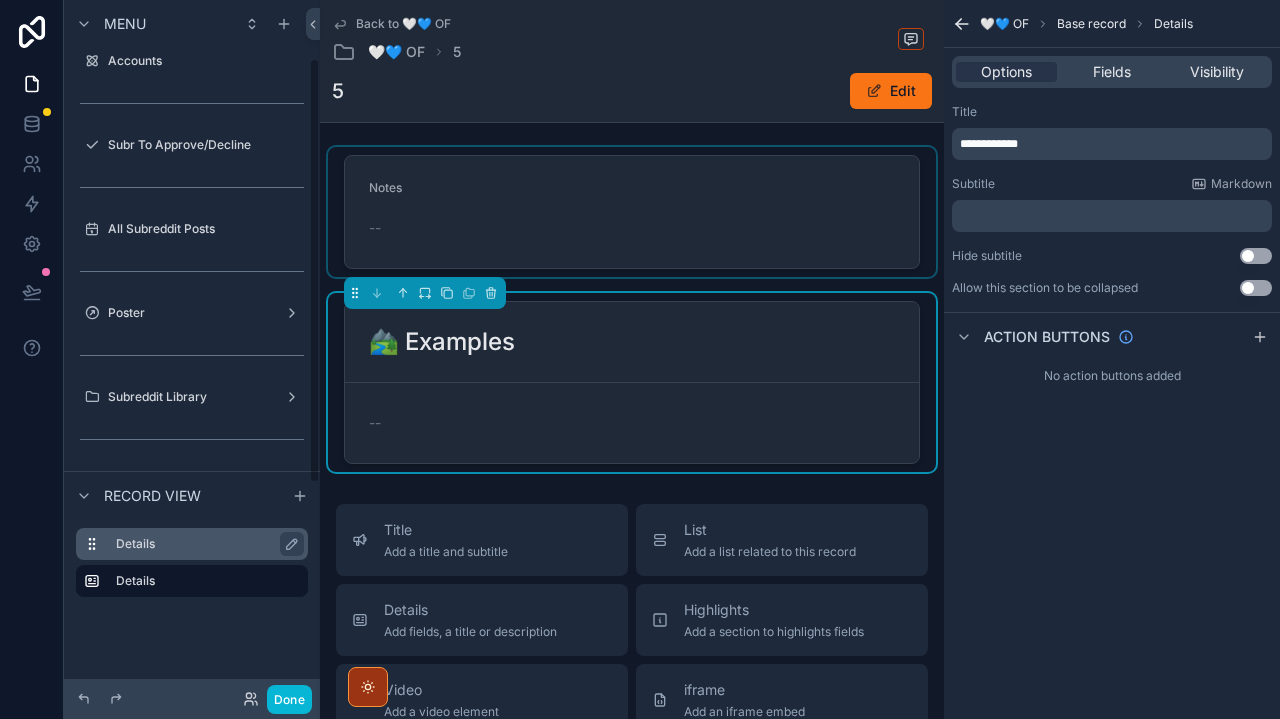 click on "Details" at bounding box center [208, 544] 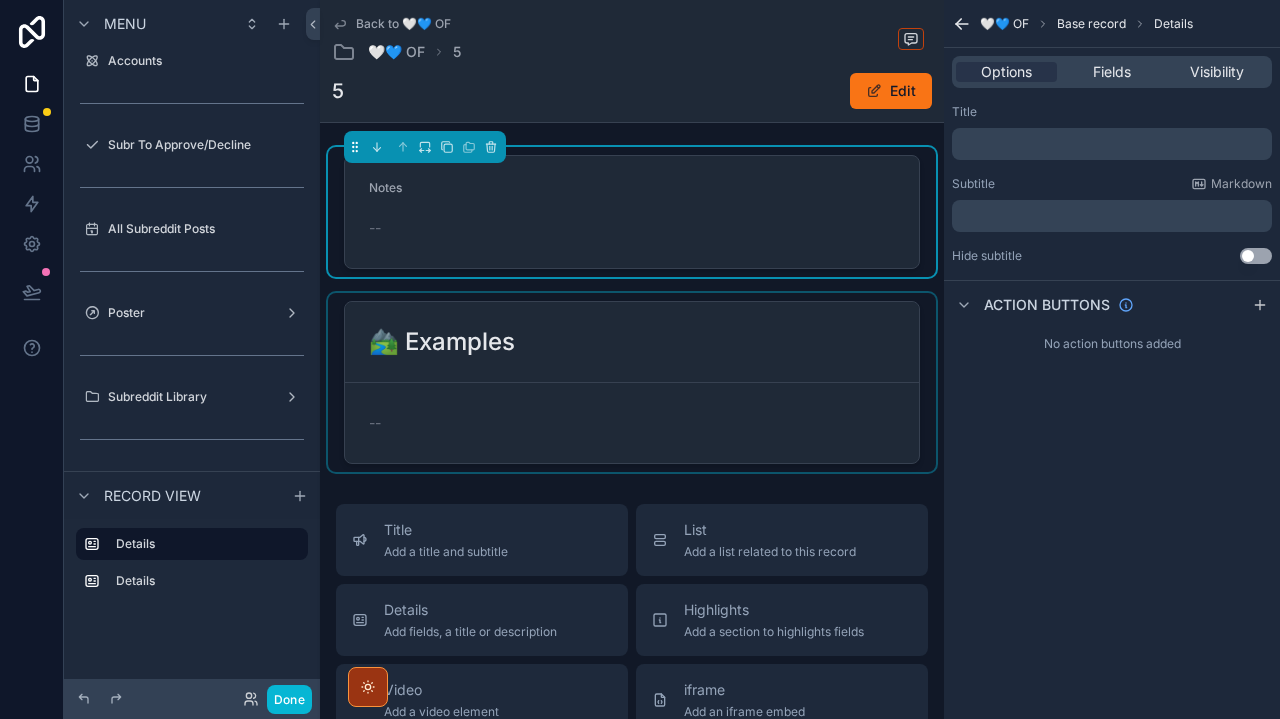 scroll, scrollTop: 0, scrollLeft: 0, axis: both 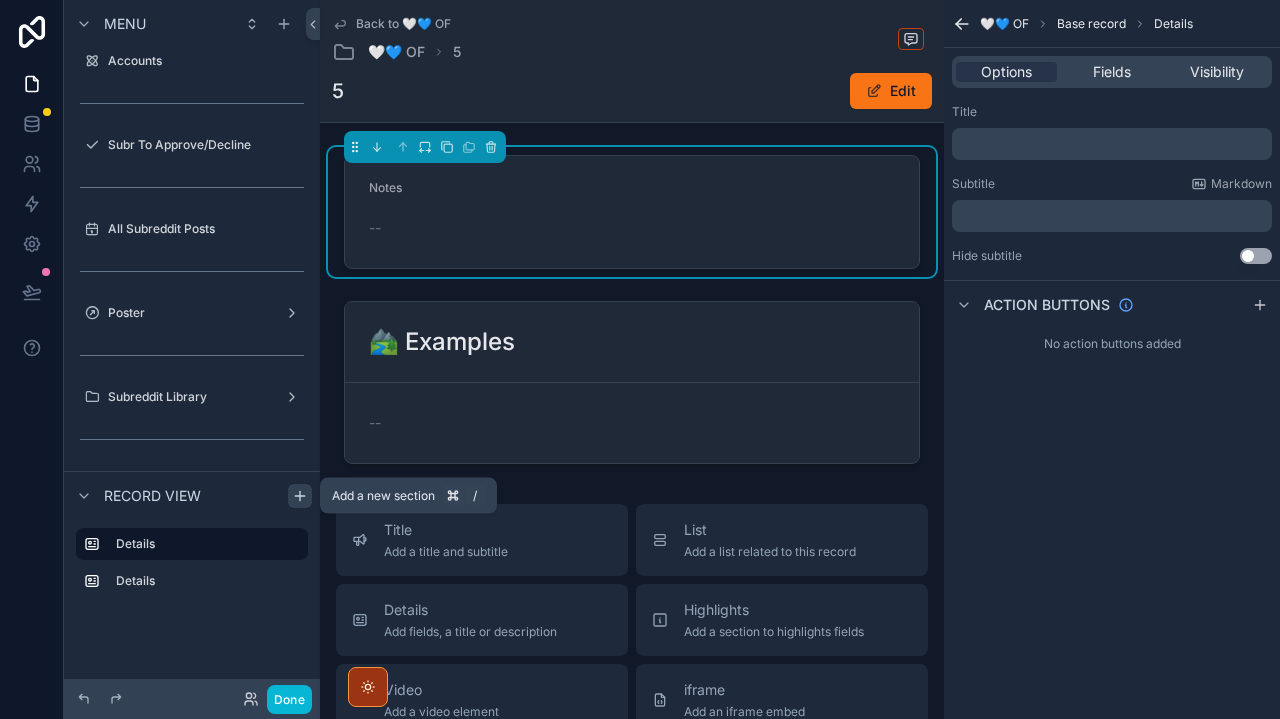 click 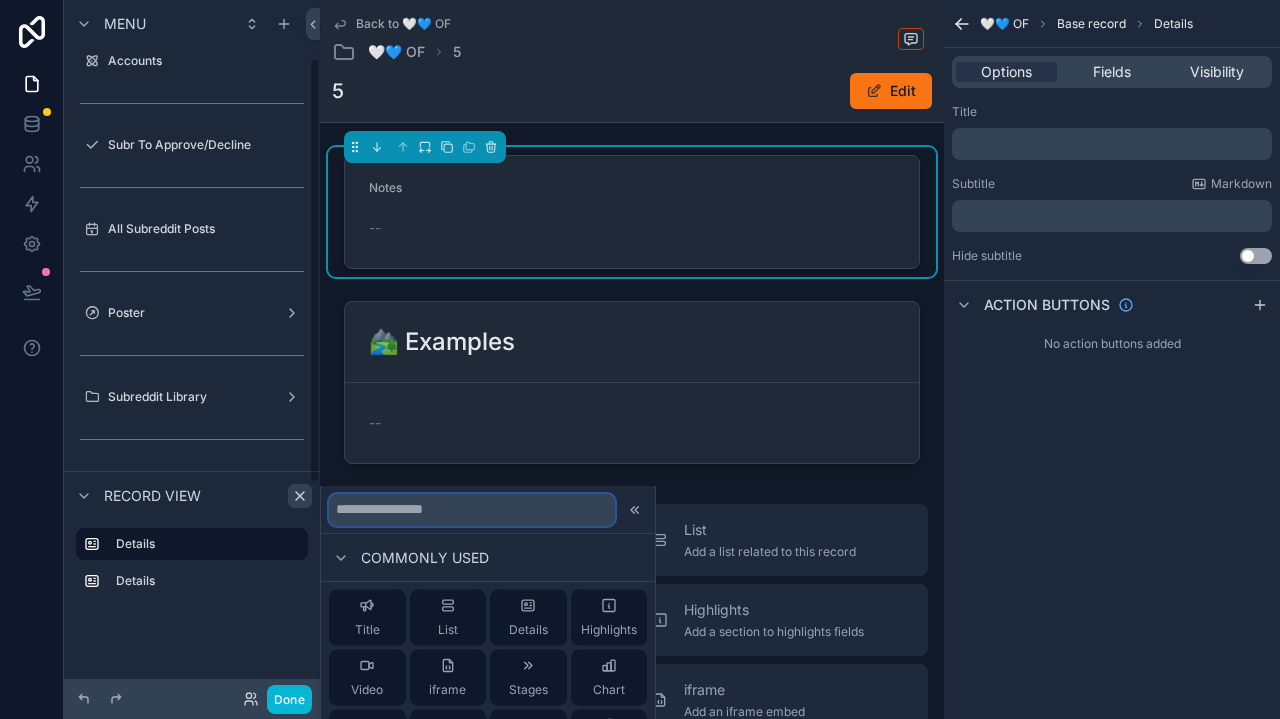 click at bounding box center (472, 509) 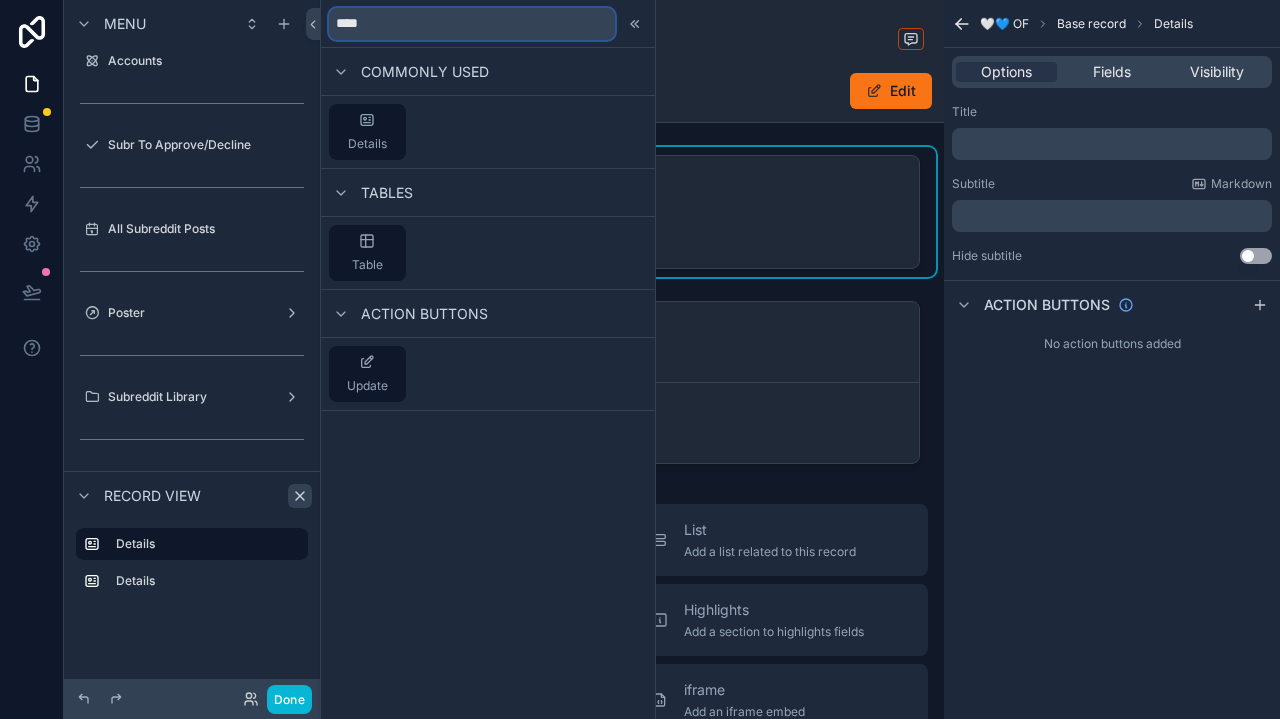 drag, startPoint x: 528, startPoint y: 33, endPoint x: 346, endPoint y: 30, distance: 182.02472 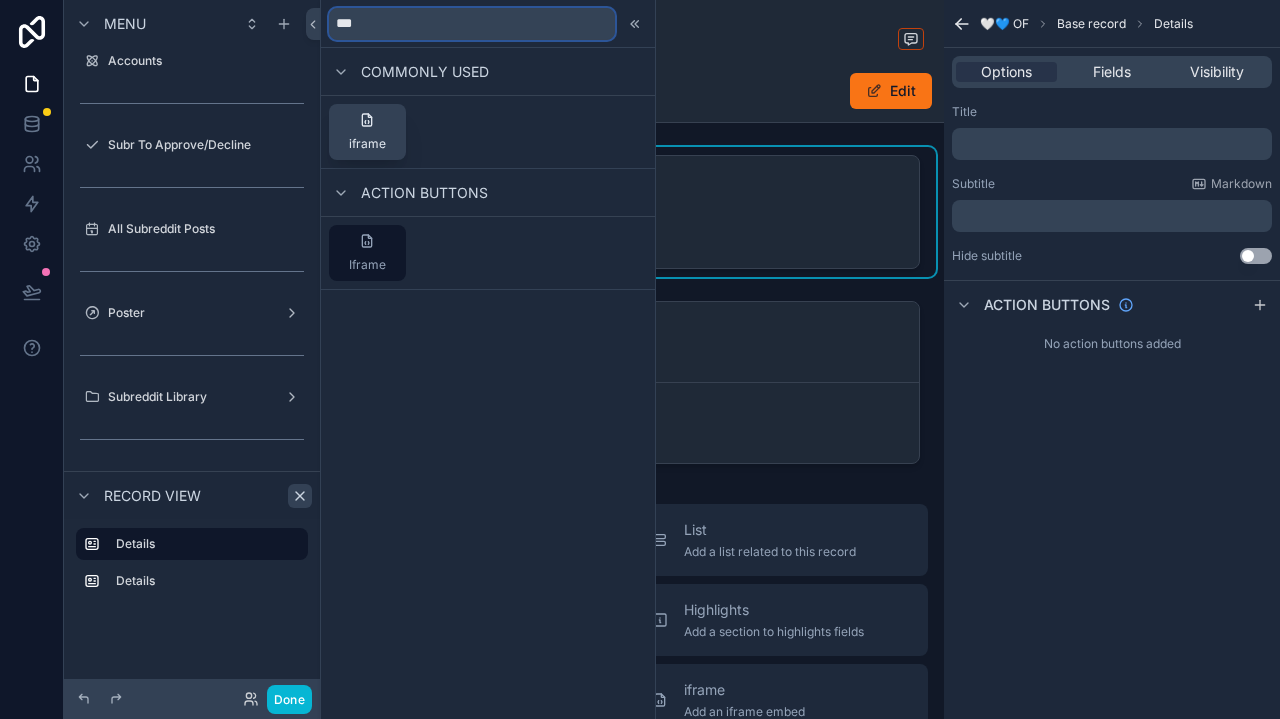 type on "***" 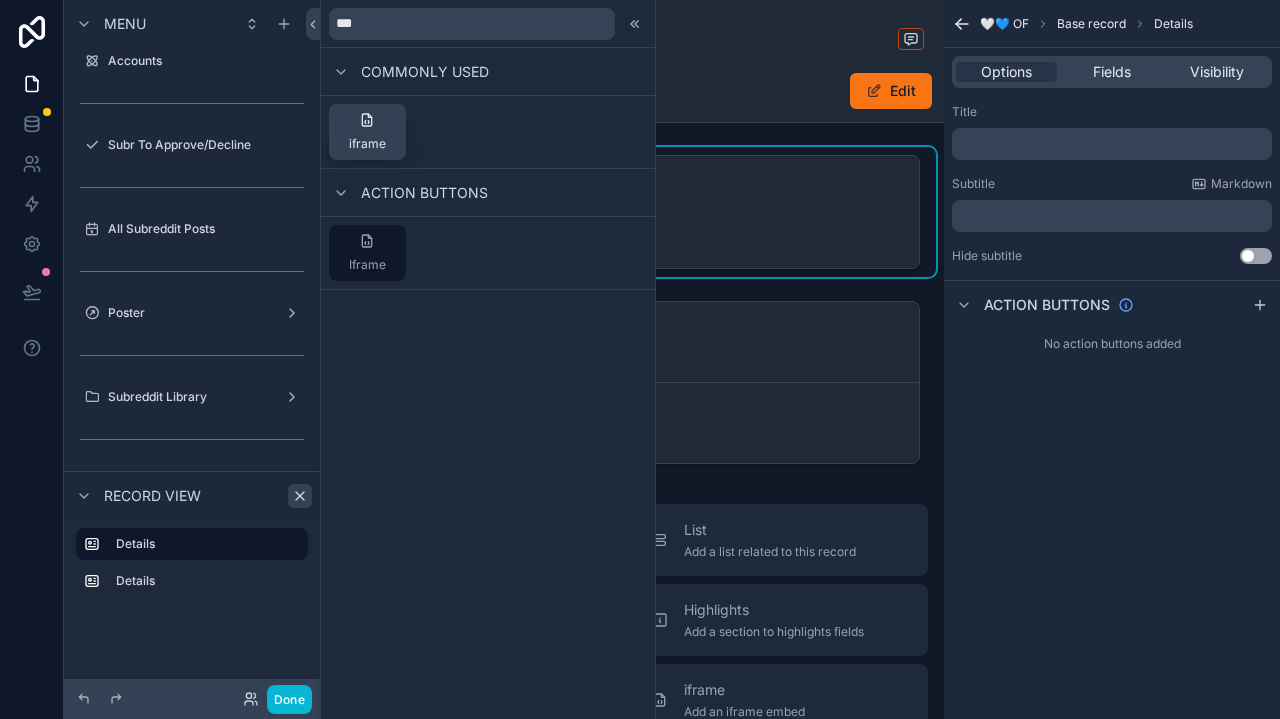 click on "iframe" at bounding box center (367, 132) 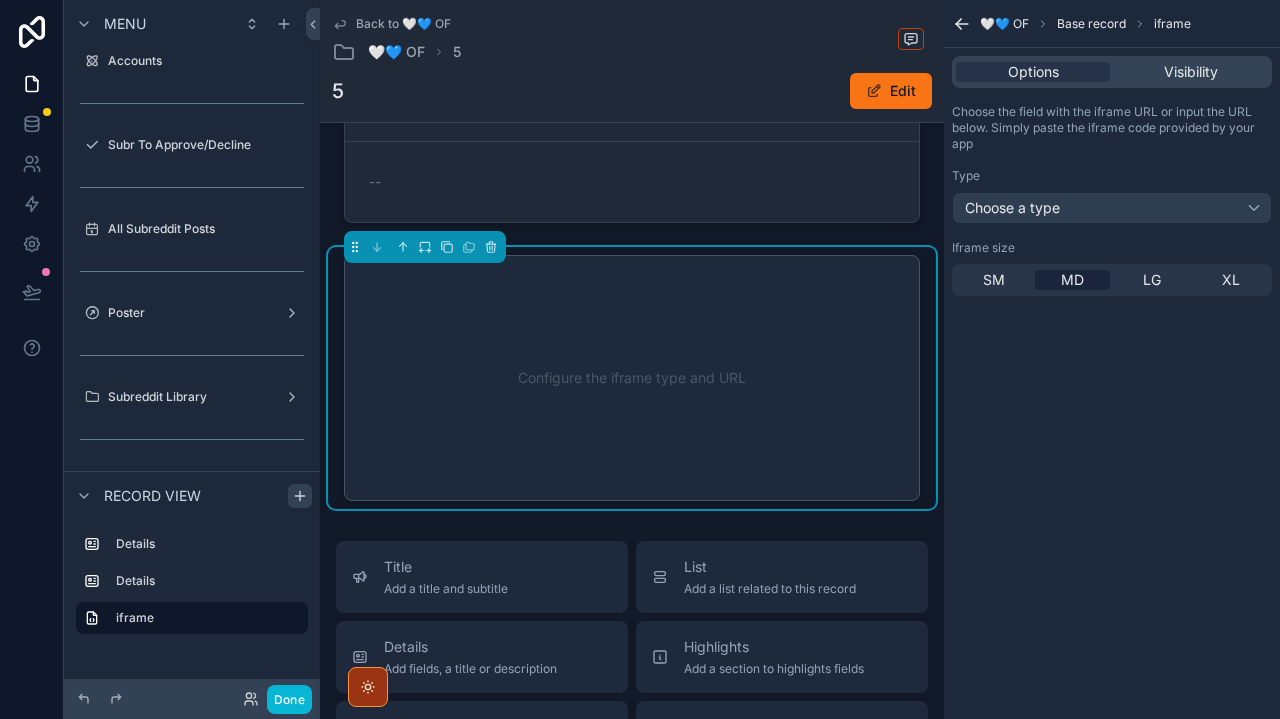 scroll, scrollTop: 260, scrollLeft: 0, axis: vertical 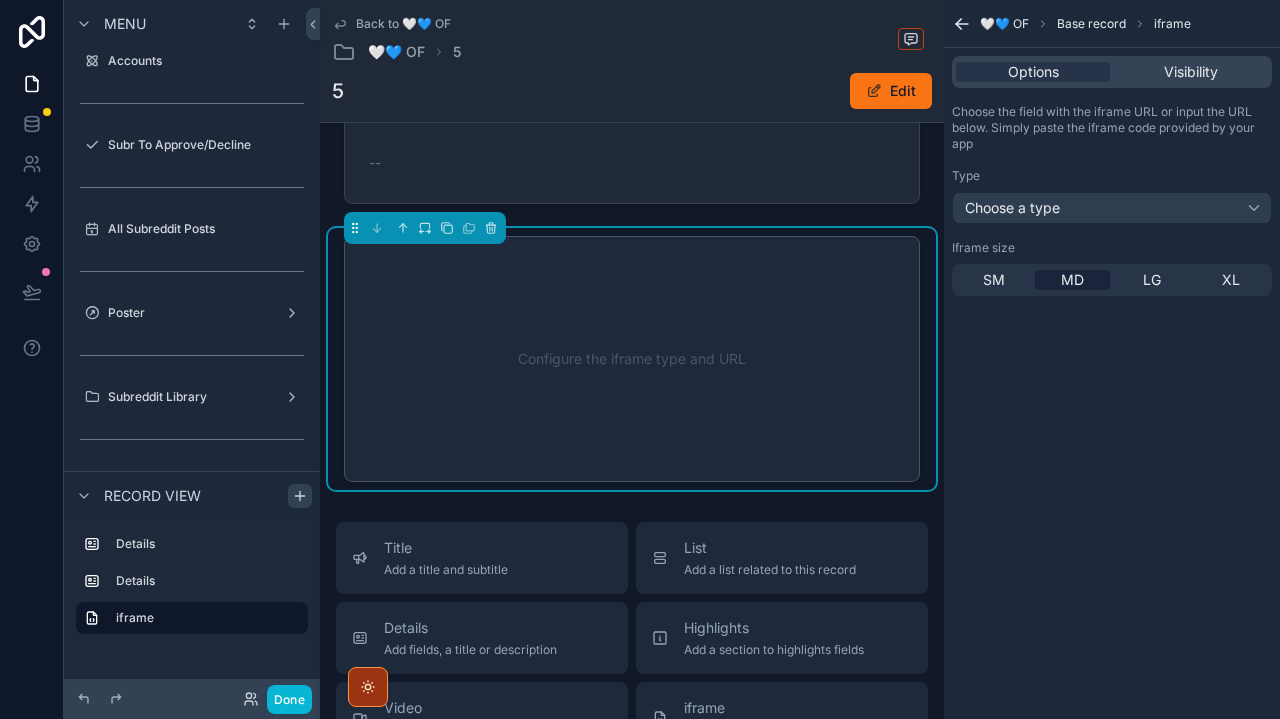 click on "Configure the iframe type and URL" at bounding box center [632, 359] 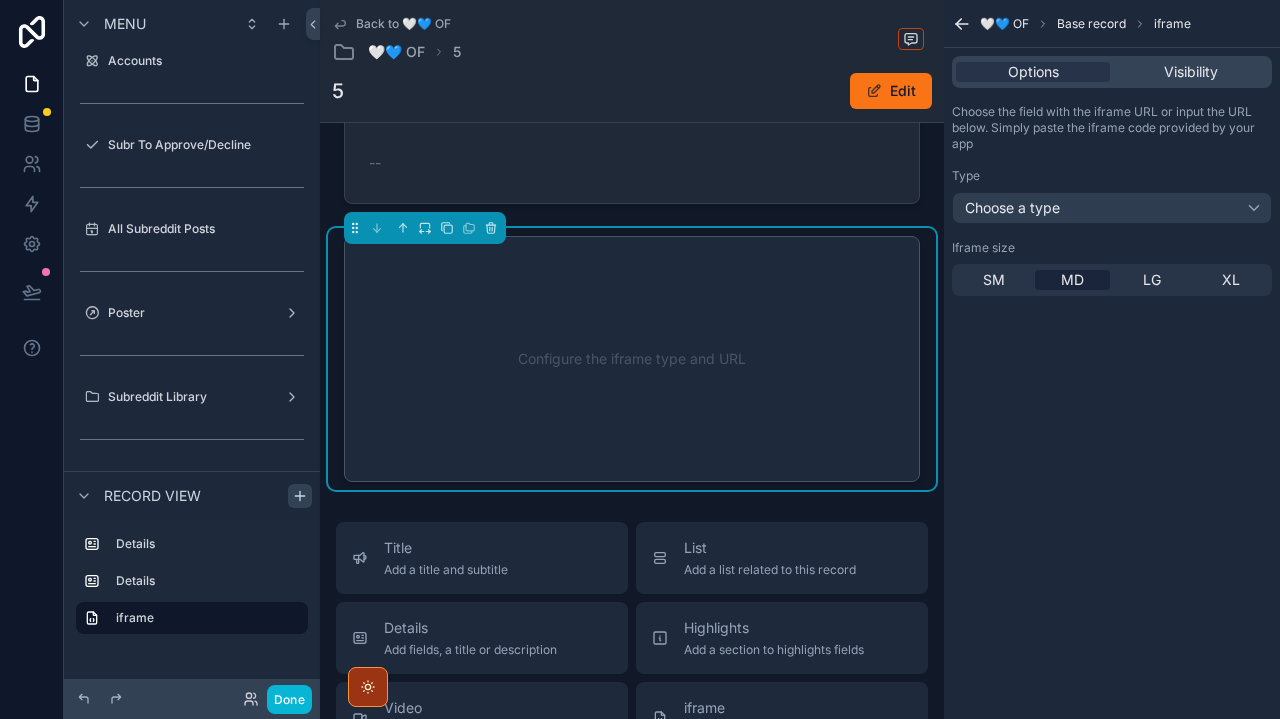 click on "Iframe size SM MD LG XL" at bounding box center [1112, 268] 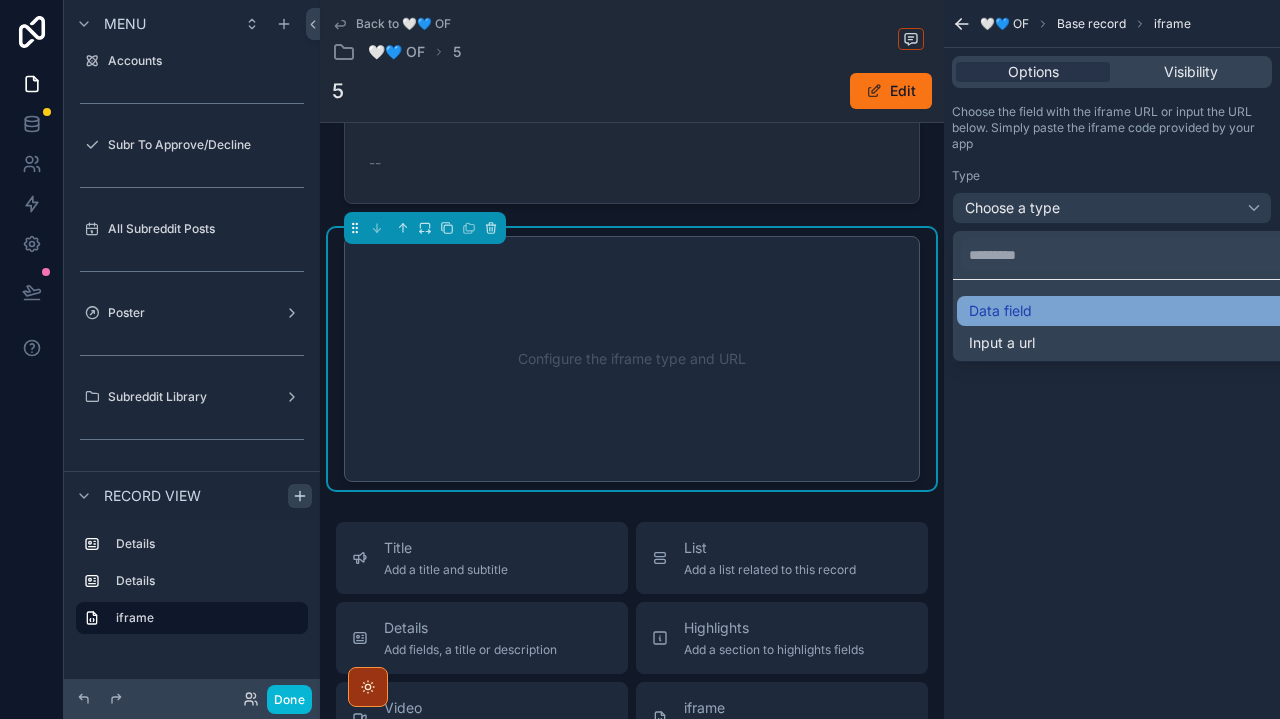 click on "Data field" at bounding box center (1000, 311) 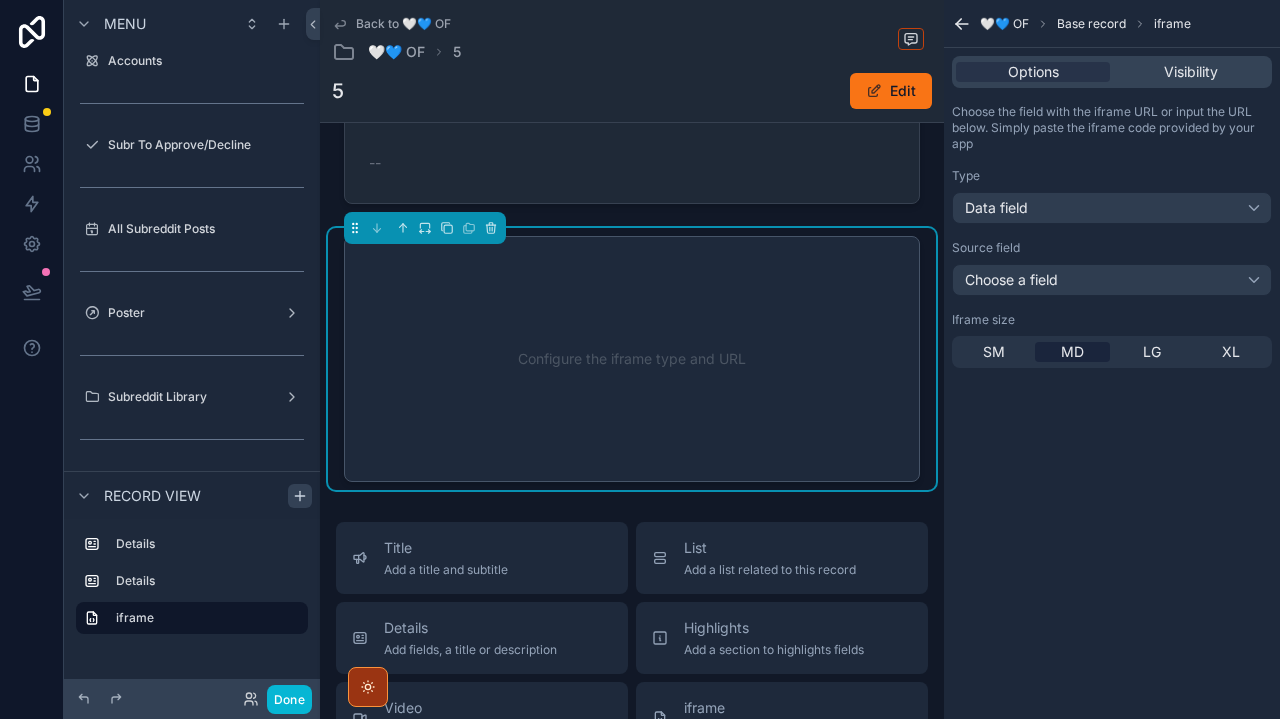 click on "Choose a field" at bounding box center (1112, 280) 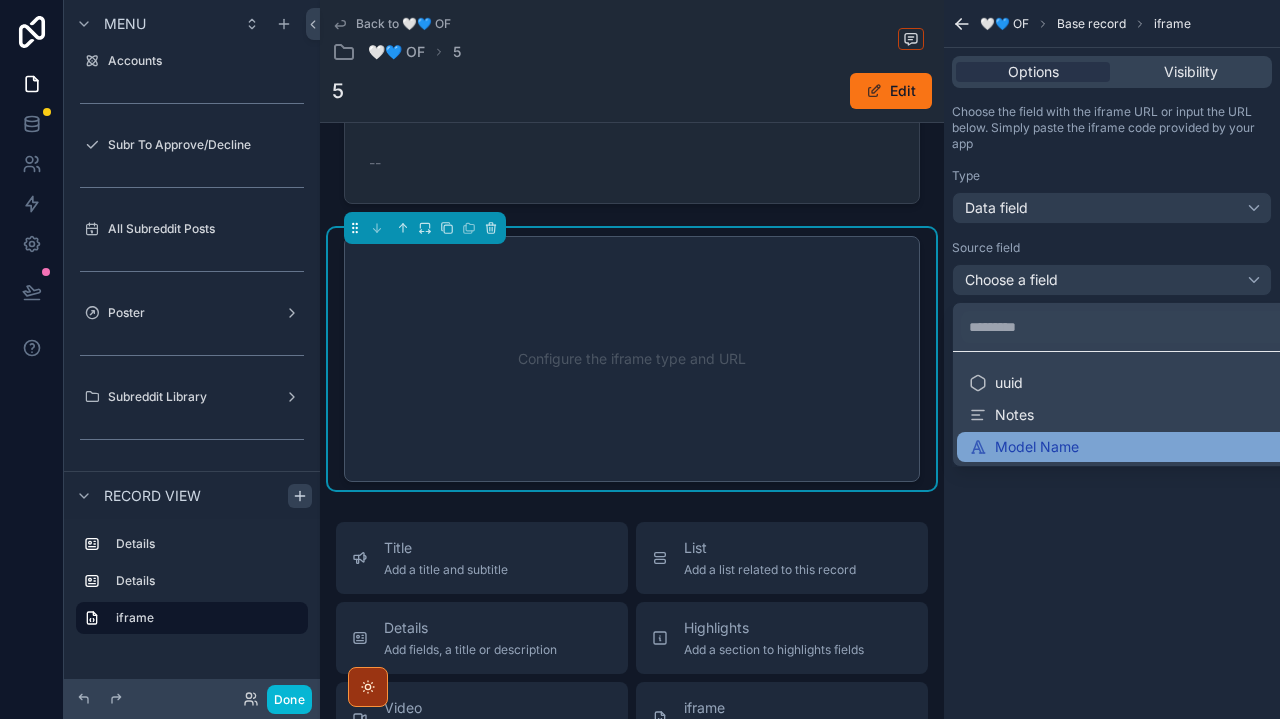 scroll, scrollTop: 0, scrollLeft: 0, axis: both 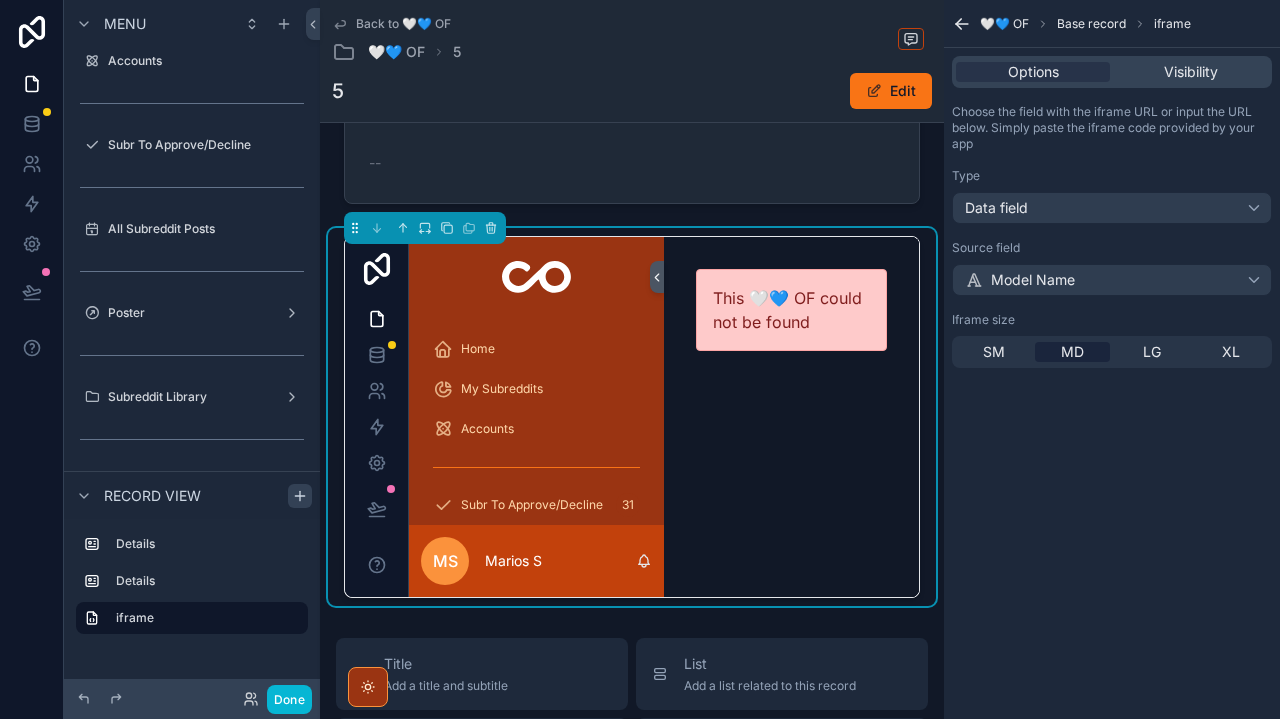 click on "Model Name" at bounding box center (1020, 280) 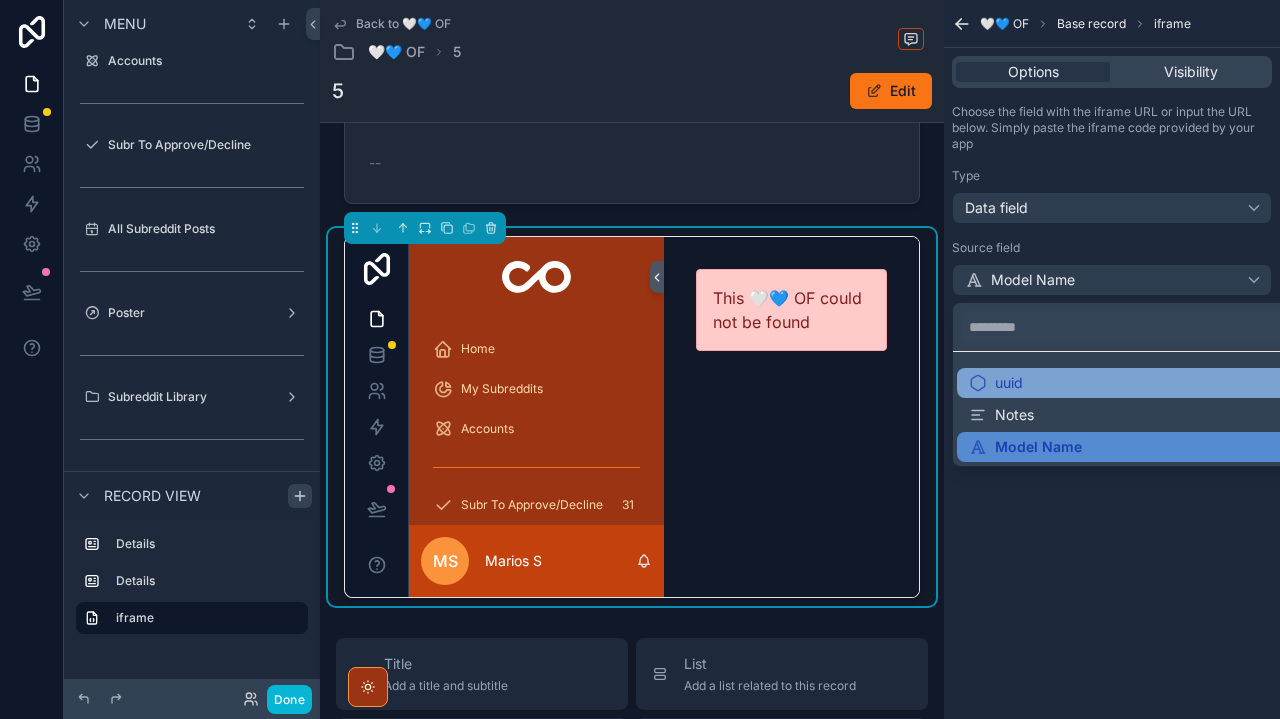 click on "uuid" at bounding box center (996, 383) 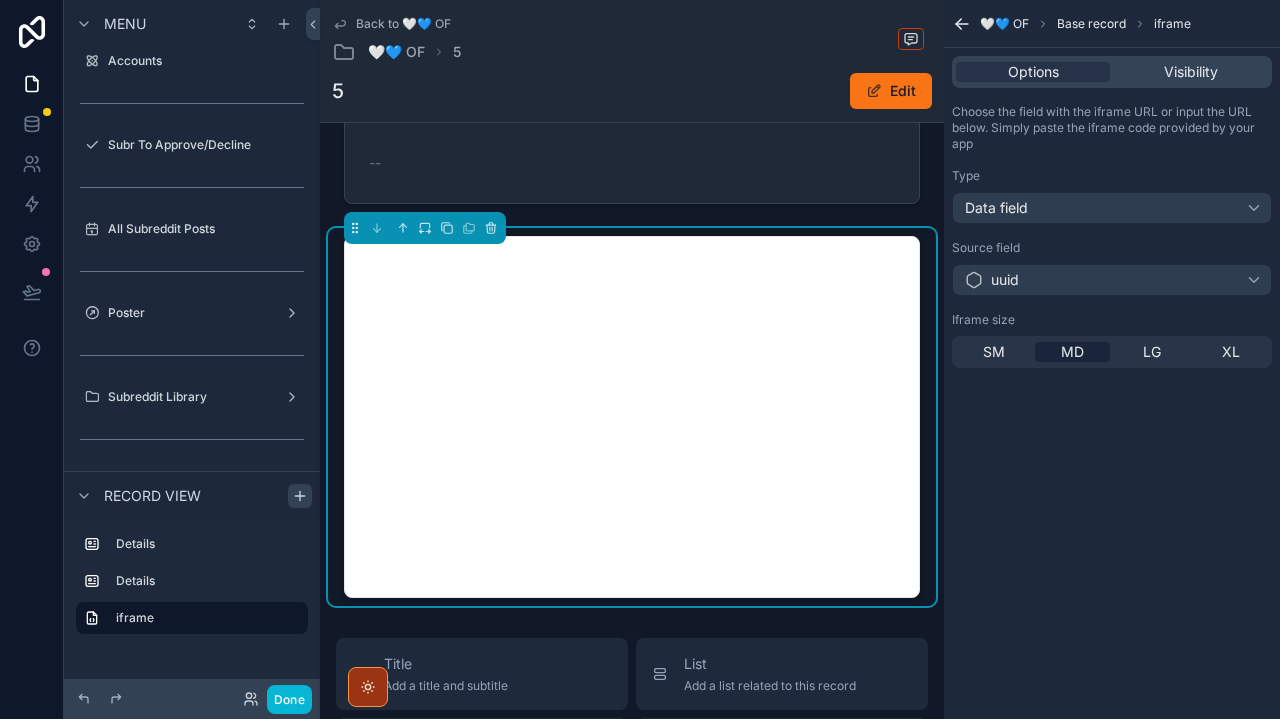click on "uuid" at bounding box center (1112, 280) 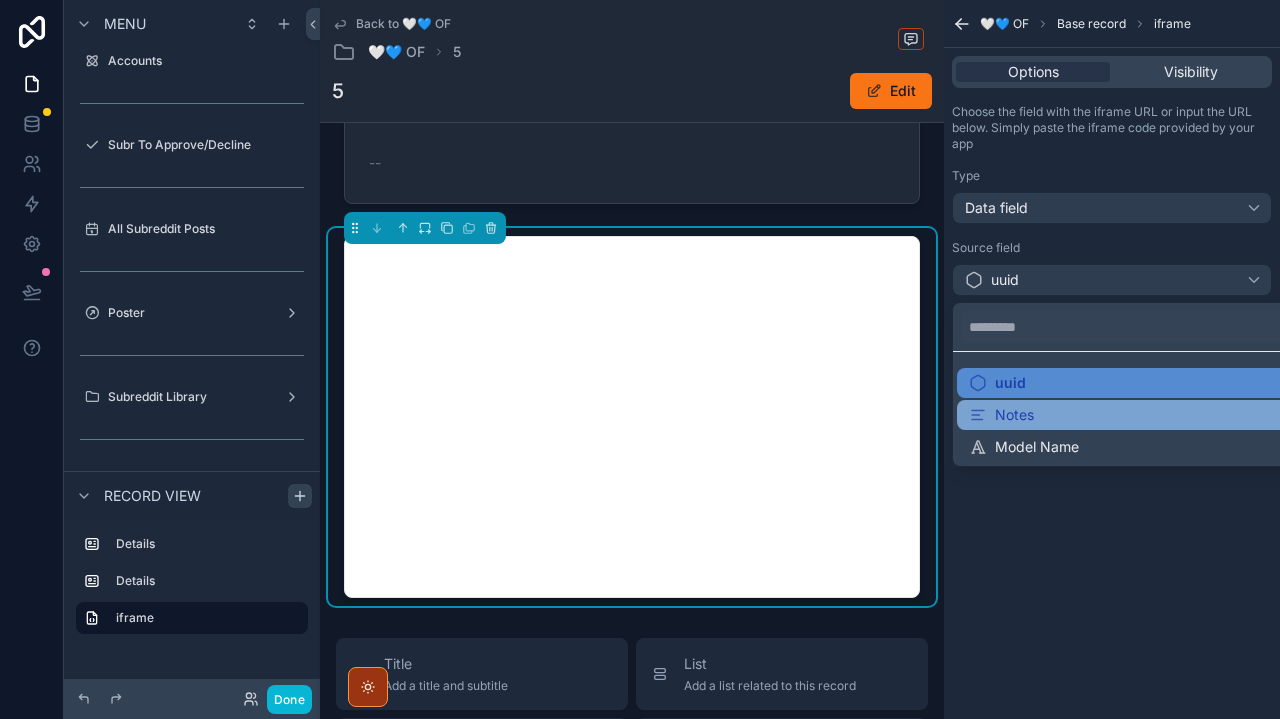 click on "Notes" at bounding box center [1001, 415] 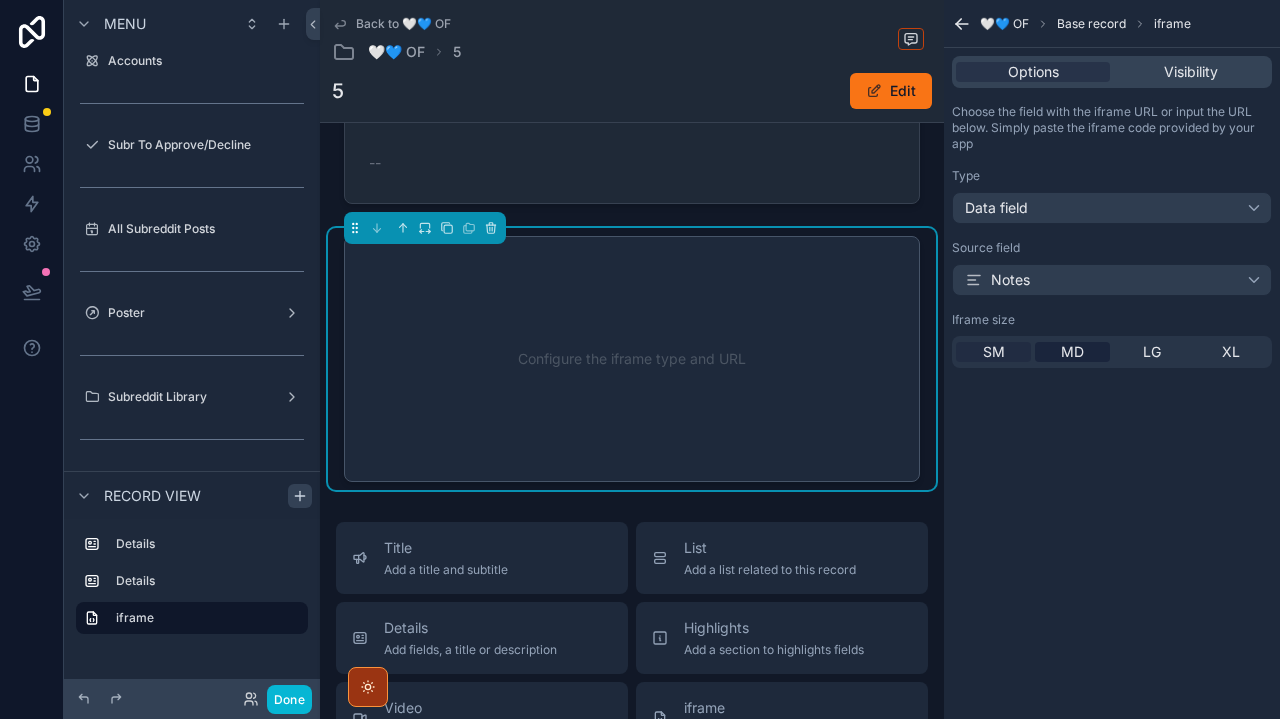 click on "SM" at bounding box center (993, 352) 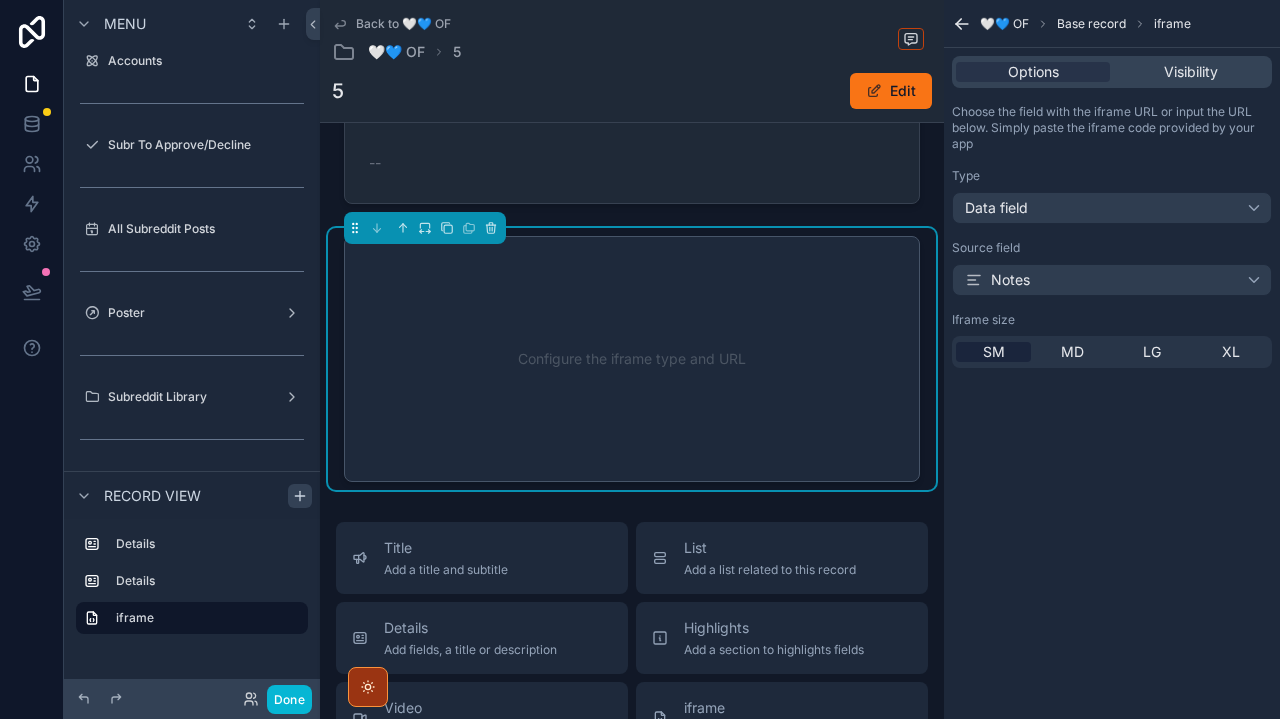click on "Notes" at bounding box center [1112, 280] 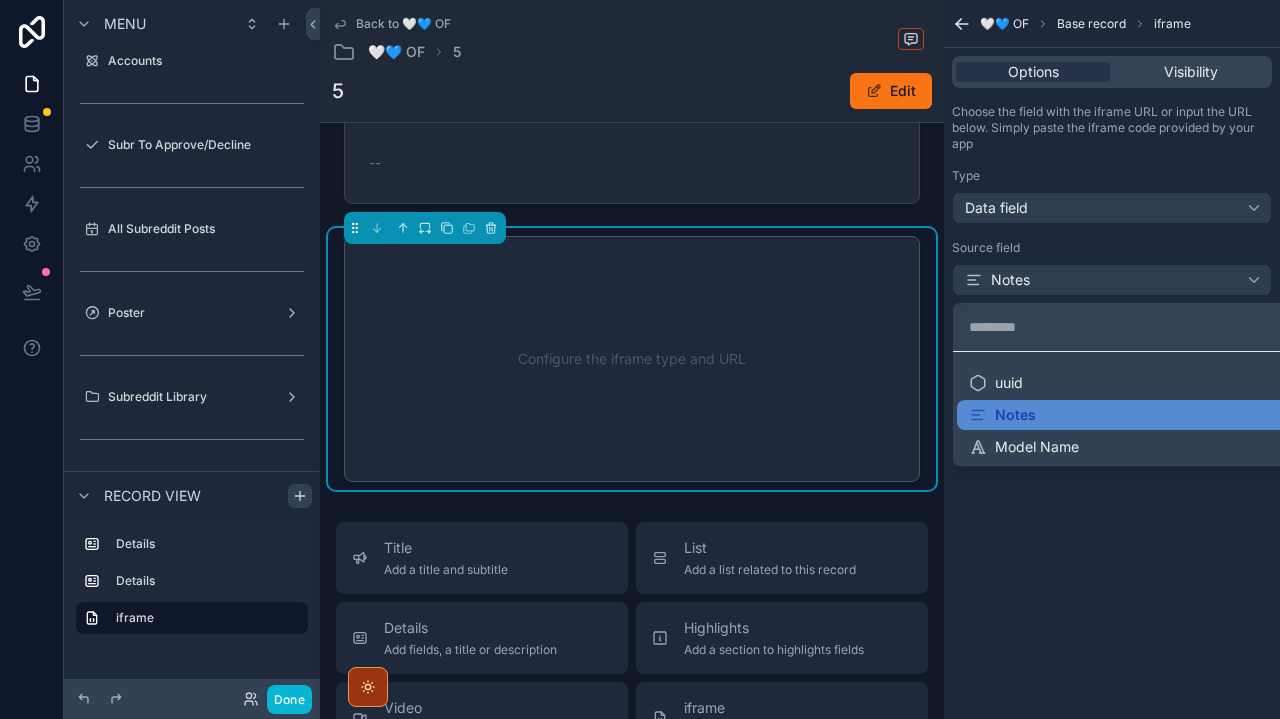 click at bounding box center (640, 359) 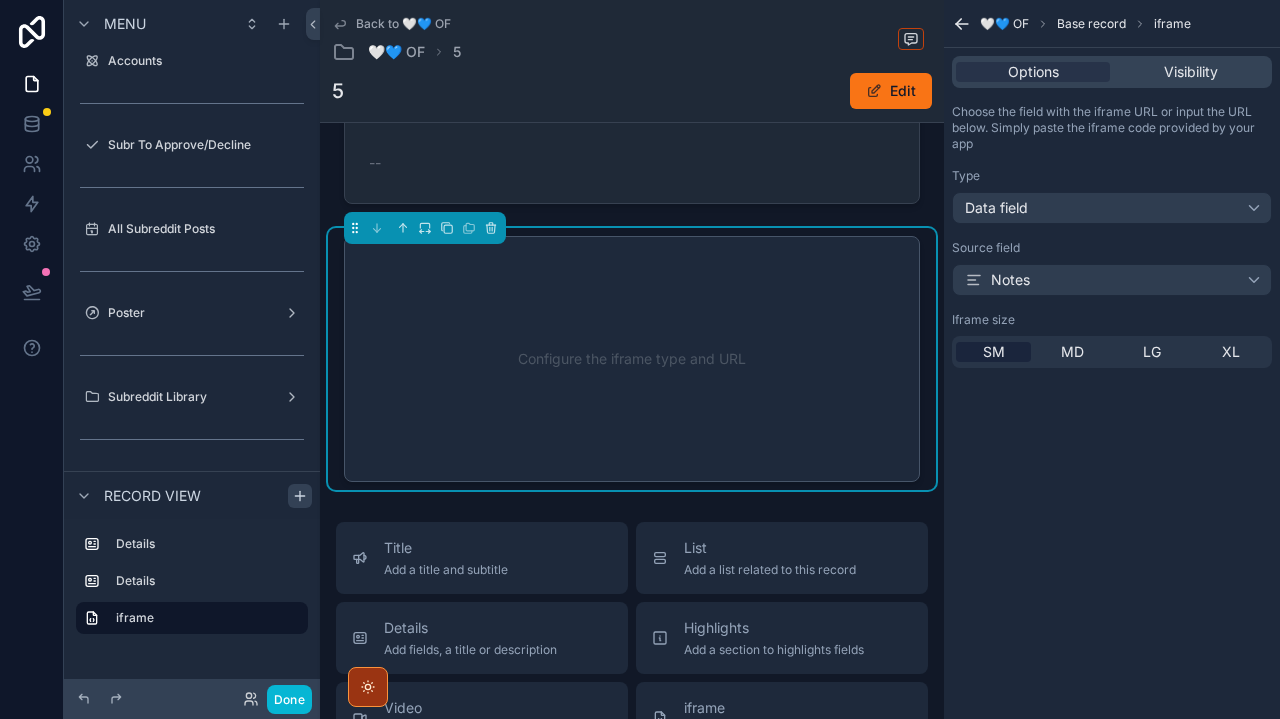 click on "Notes" at bounding box center (997, 280) 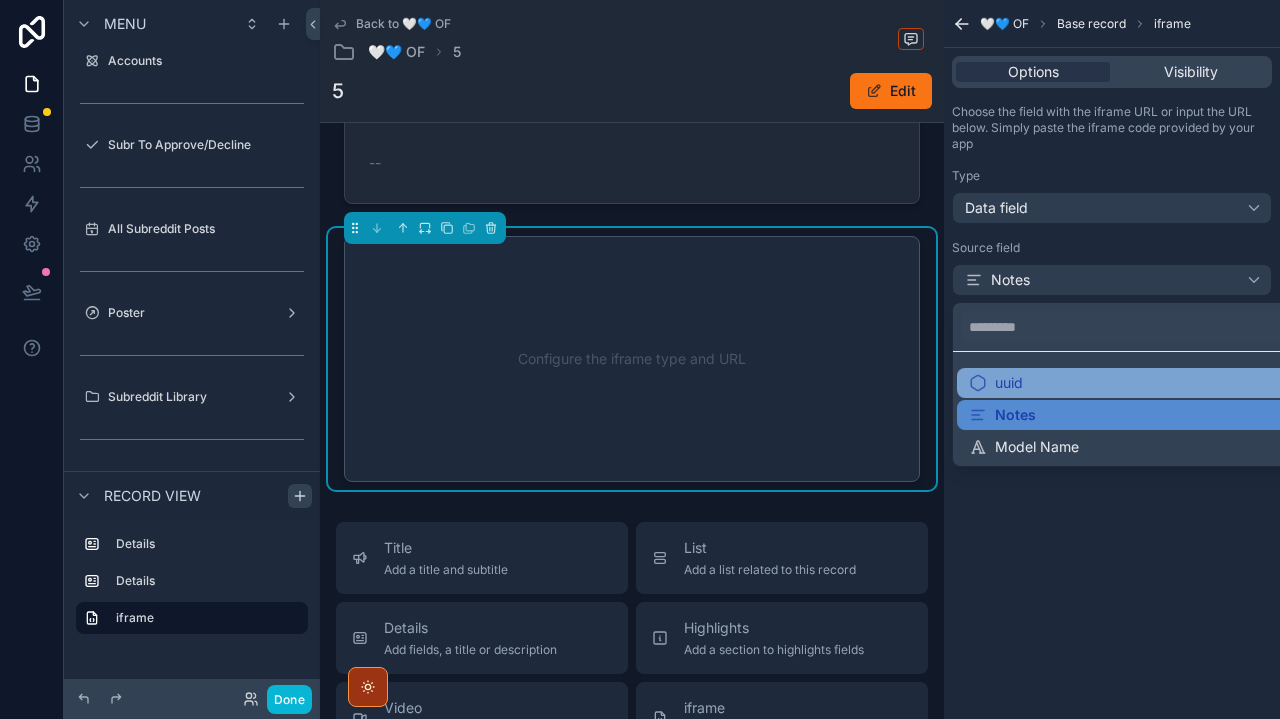 click on "uuid" at bounding box center [996, 383] 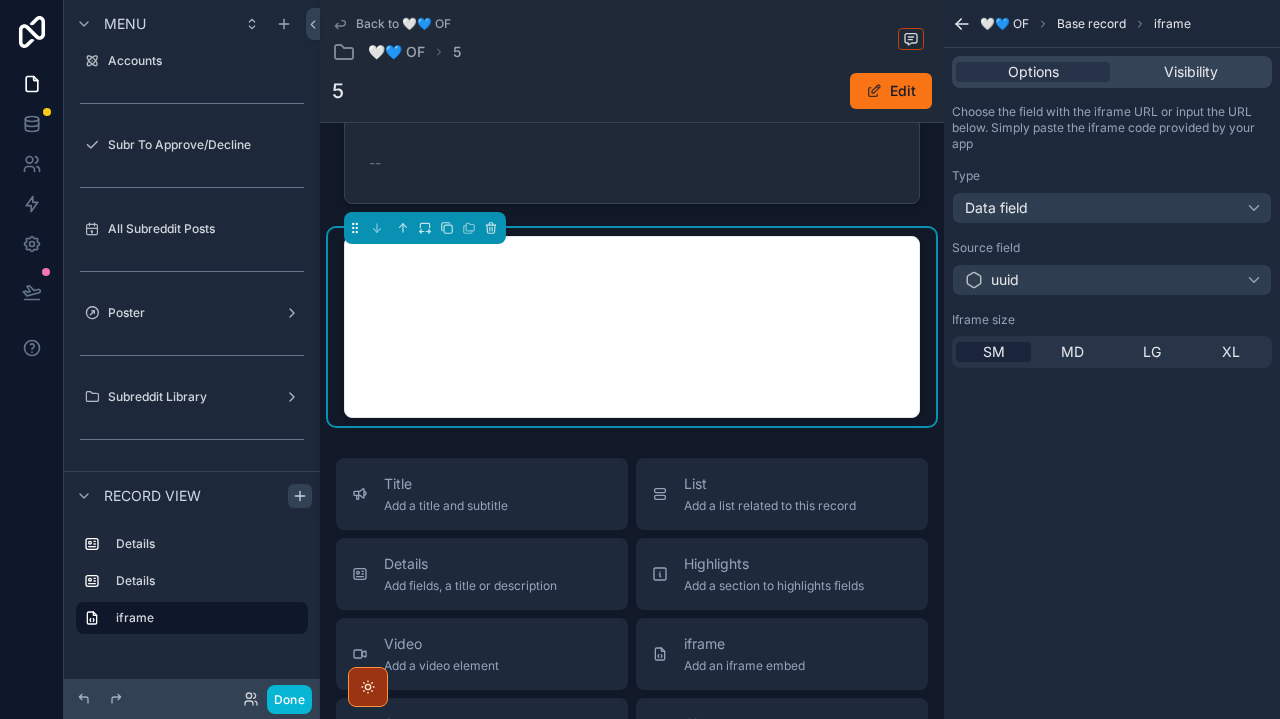 click on "uuid" at bounding box center [1112, 280] 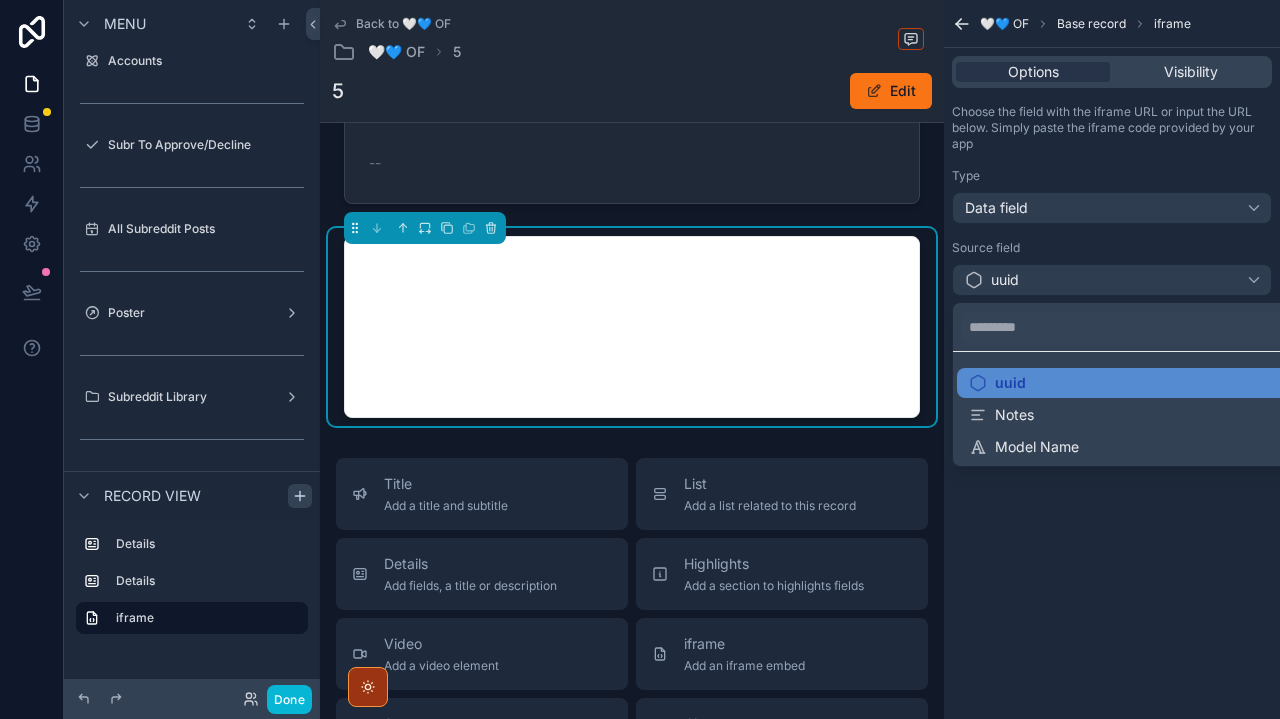 click at bounding box center [640, 359] 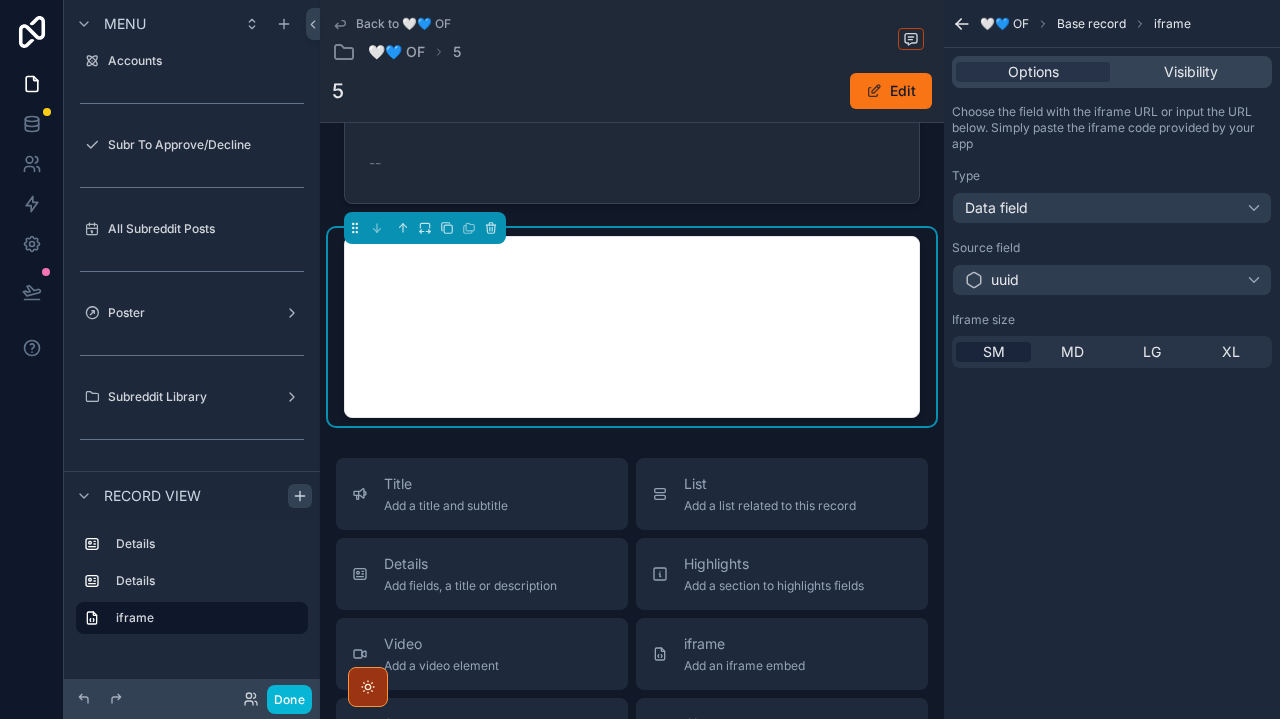 click on "SM MD LG XL" at bounding box center [1112, 352] 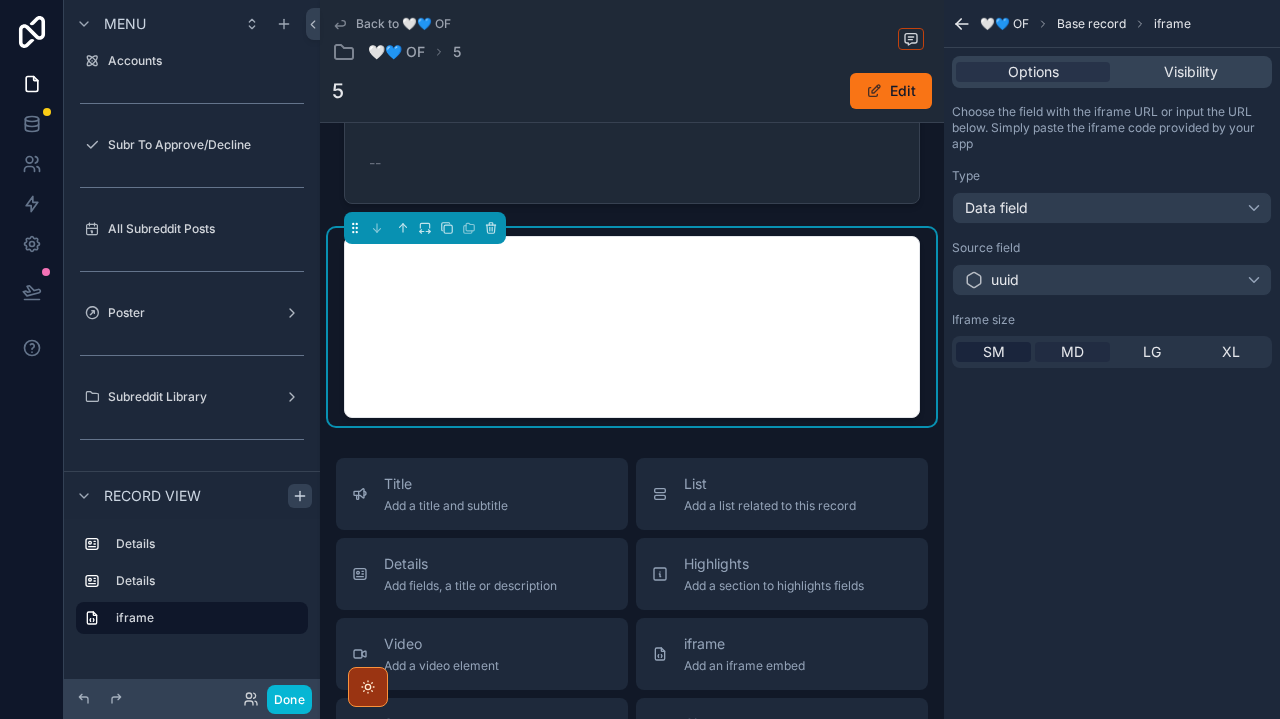 click on "MD" at bounding box center [1072, 352] 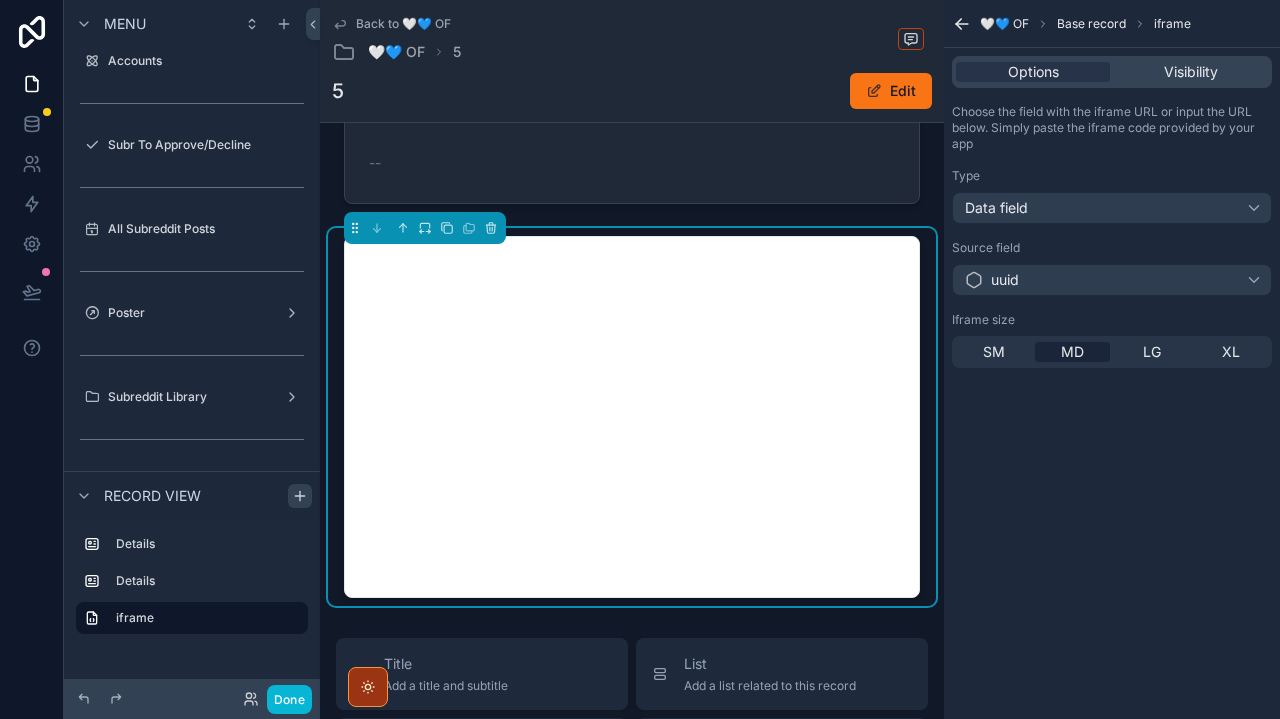 click on "uuid" at bounding box center [1112, 280] 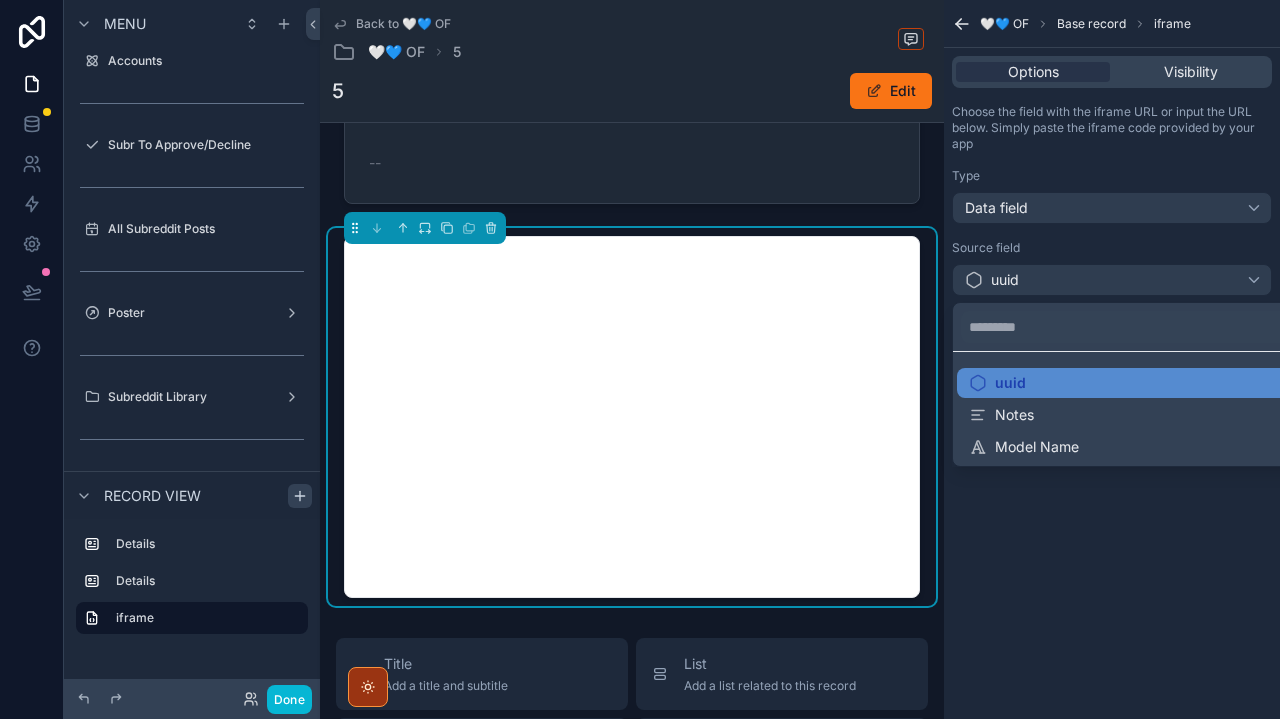 click at bounding box center (640, 359) 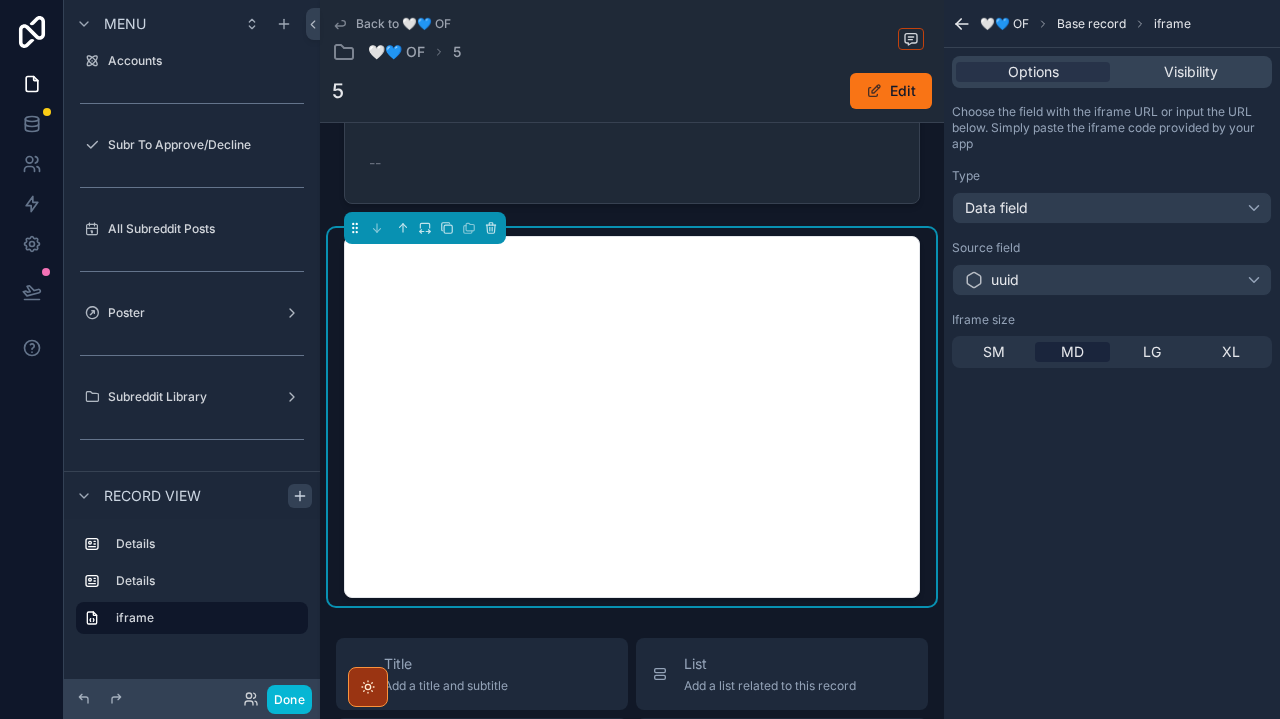 drag, startPoint x: 1046, startPoint y: 236, endPoint x: 962, endPoint y: 236, distance: 84 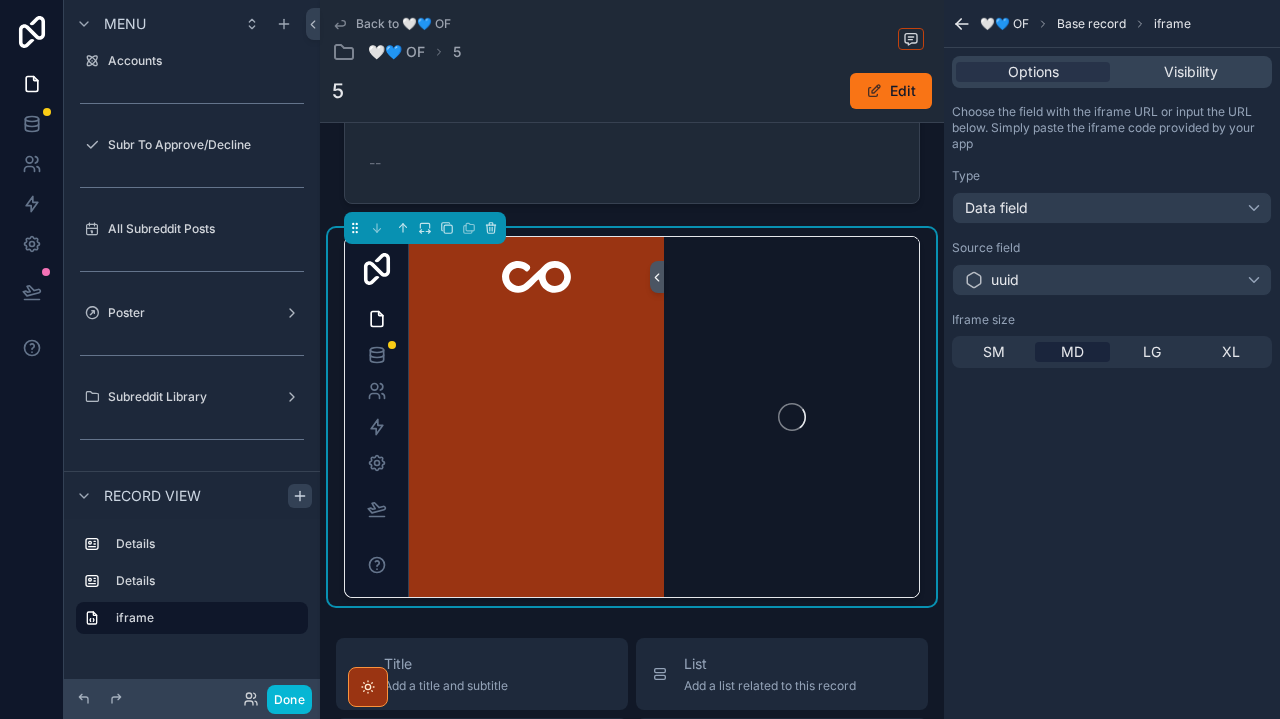 scroll, scrollTop: 0, scrollLeft: 0, axis: both 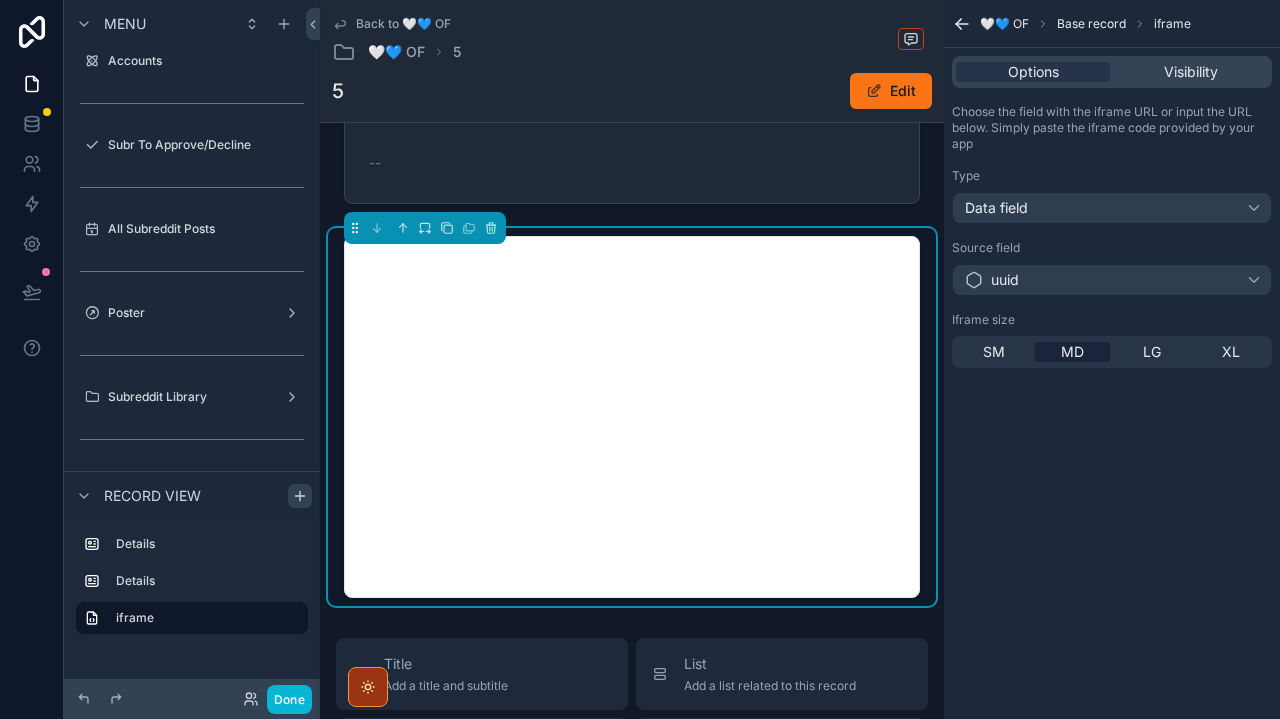 click on "uuid" at bounding box center [1112, 280] 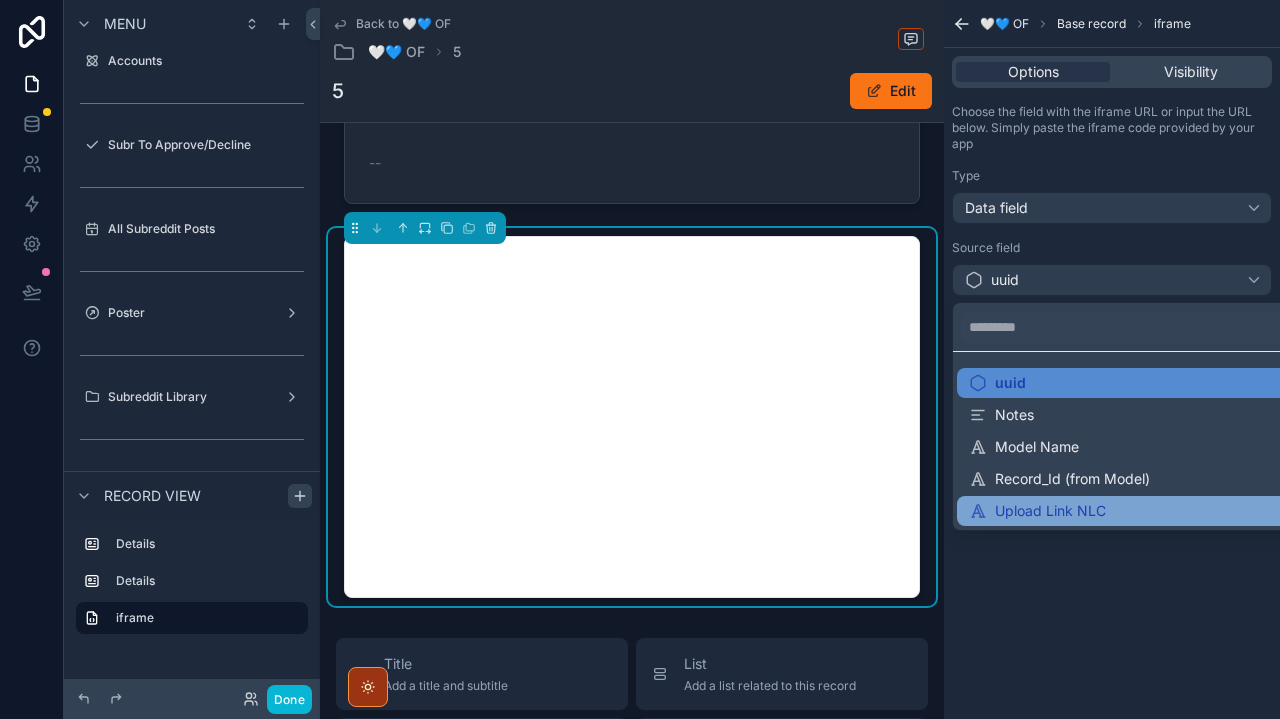 scroll, scrollTop: 0, scrollLeft: 0, axis: both 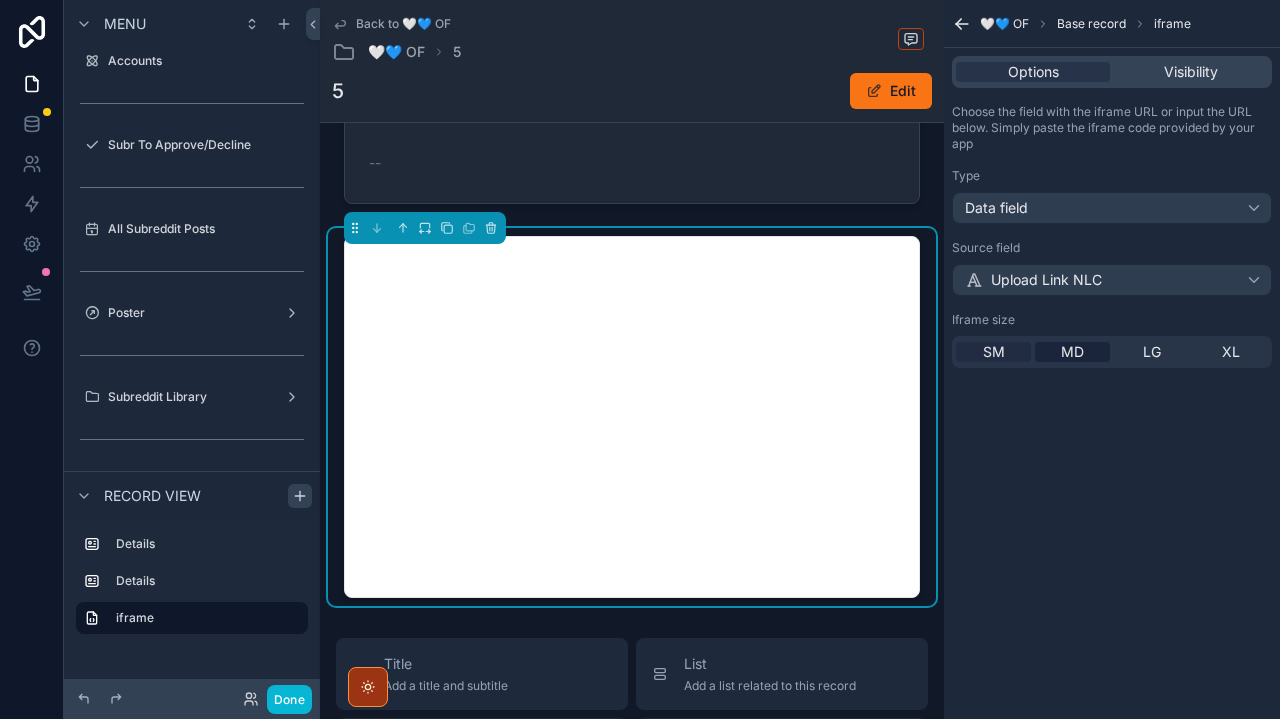 click on "SM" at bounding box center [994, 352] 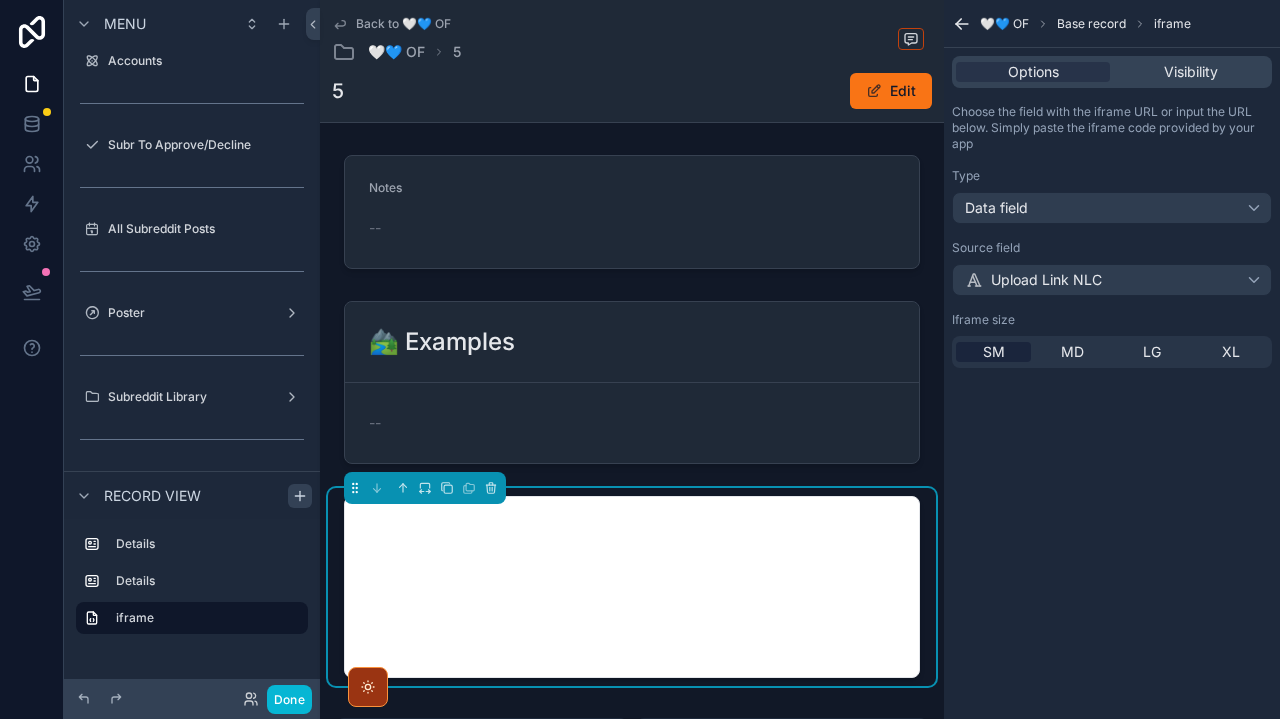 scroll, scrollTop: 0, scrollLeft: 0, axis: both 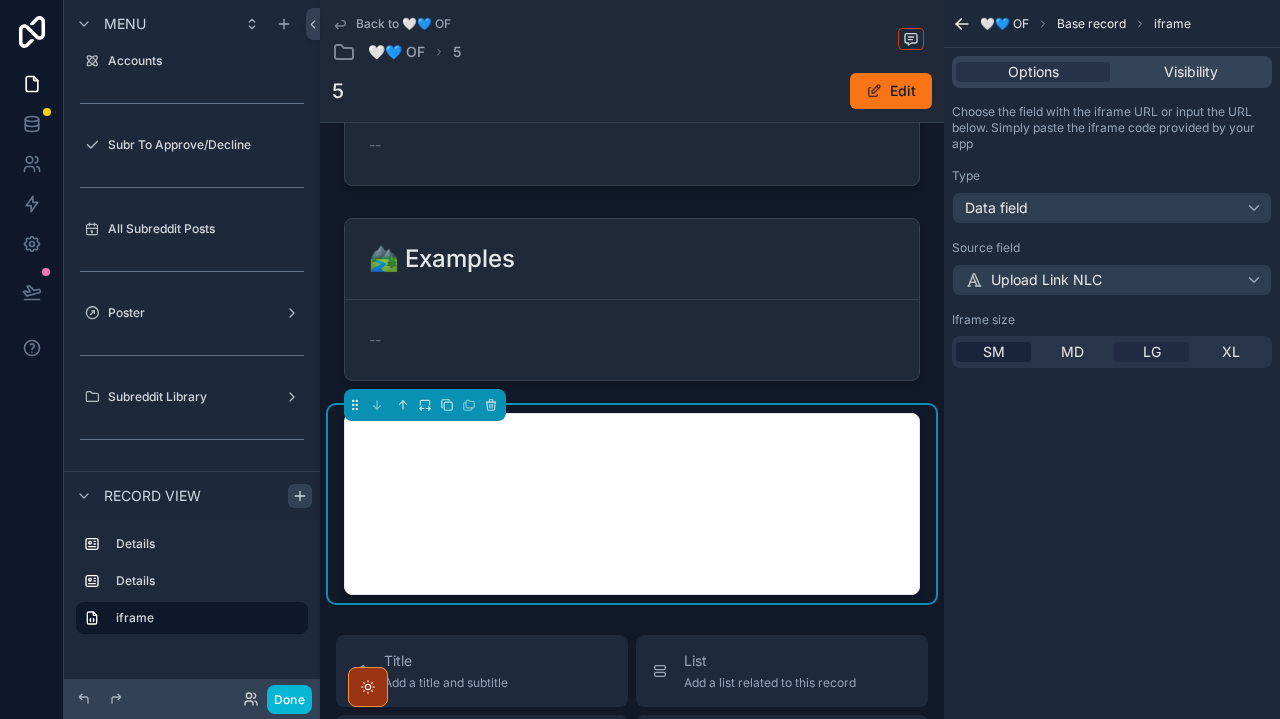click on "LG" at bounding box center [1151, 352] 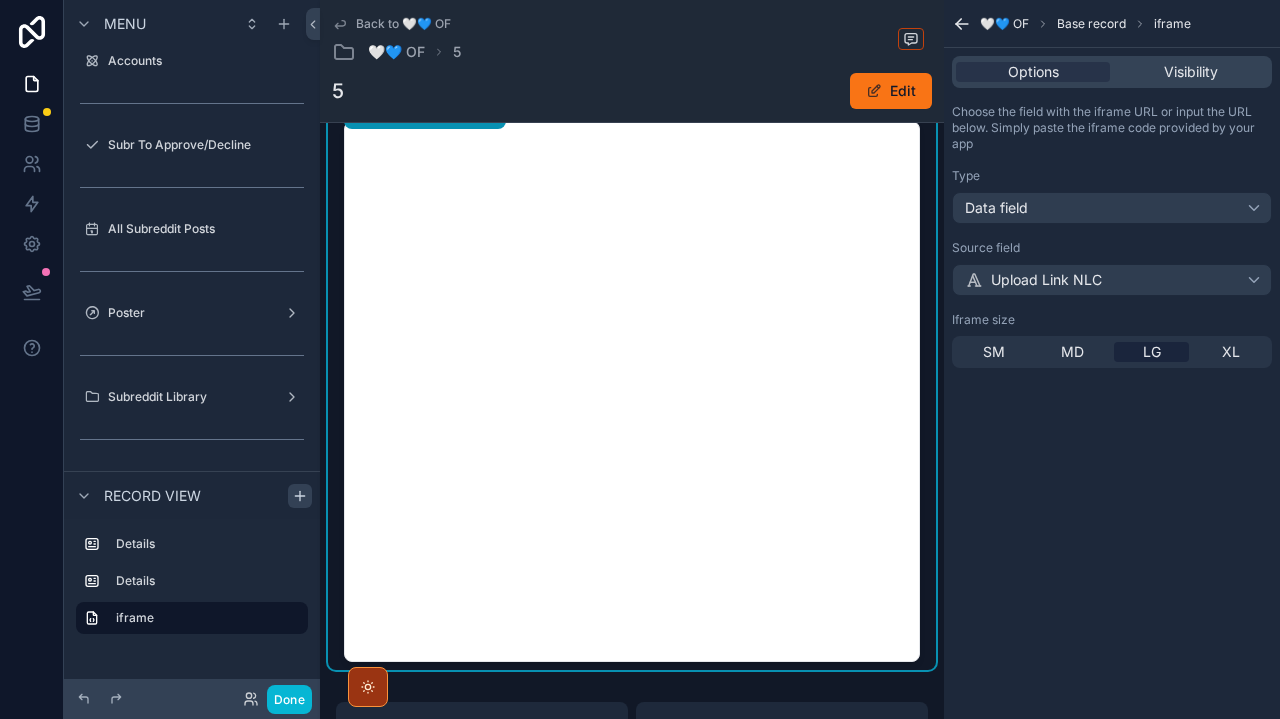 scroll, scrollTop: 387, scrollLeft: 0, axis: vertical 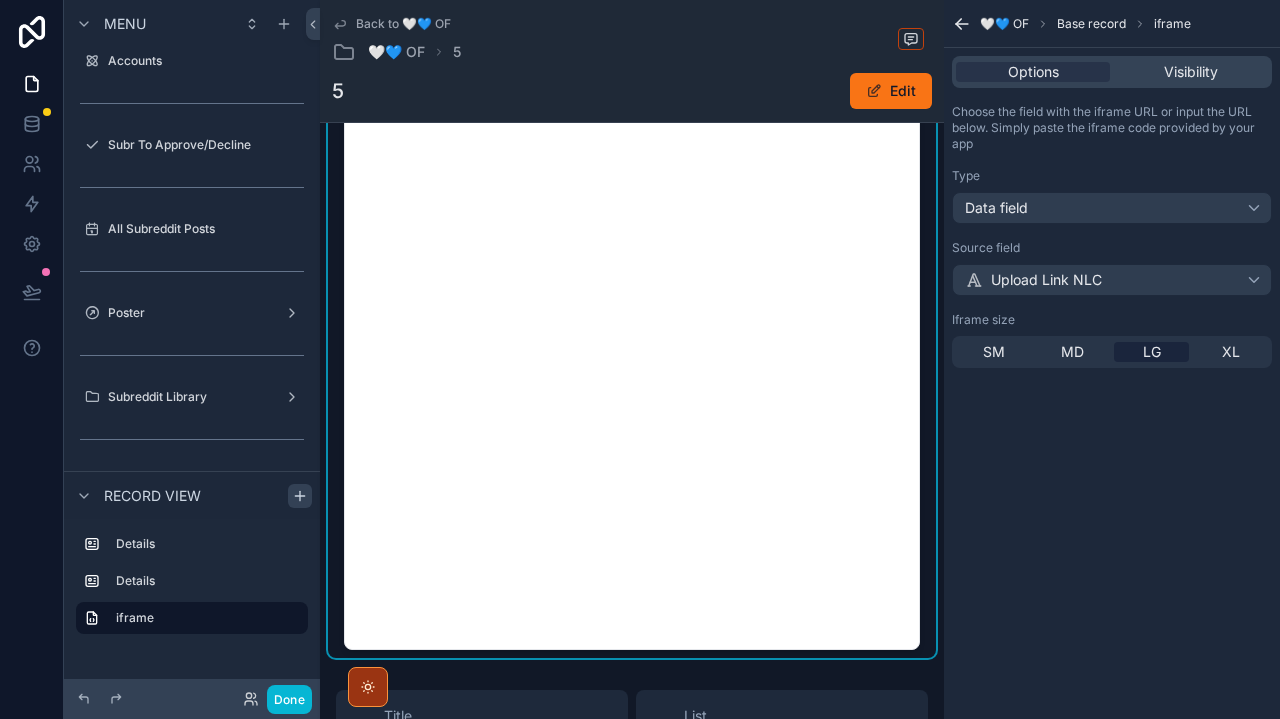 click on "Iframe size SM MD LG XL" at bounding box center [1112, 340] 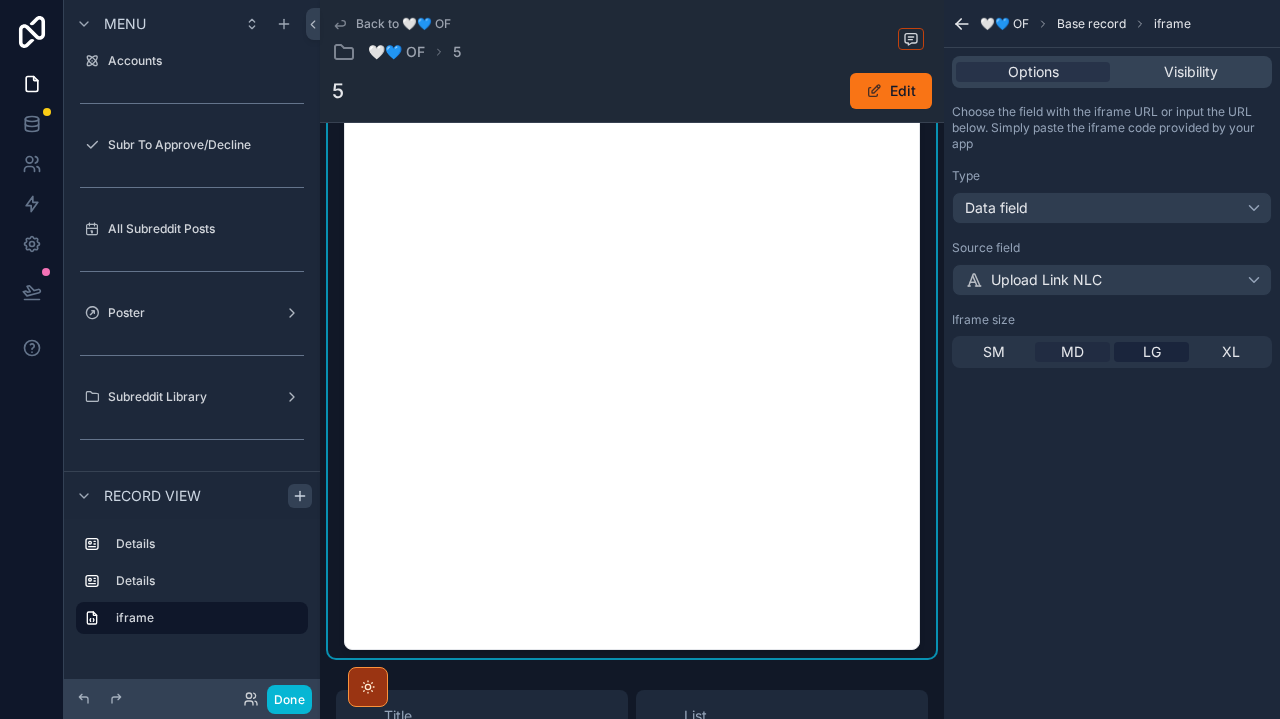 click on "MD" at bounding box center (1072, 352) 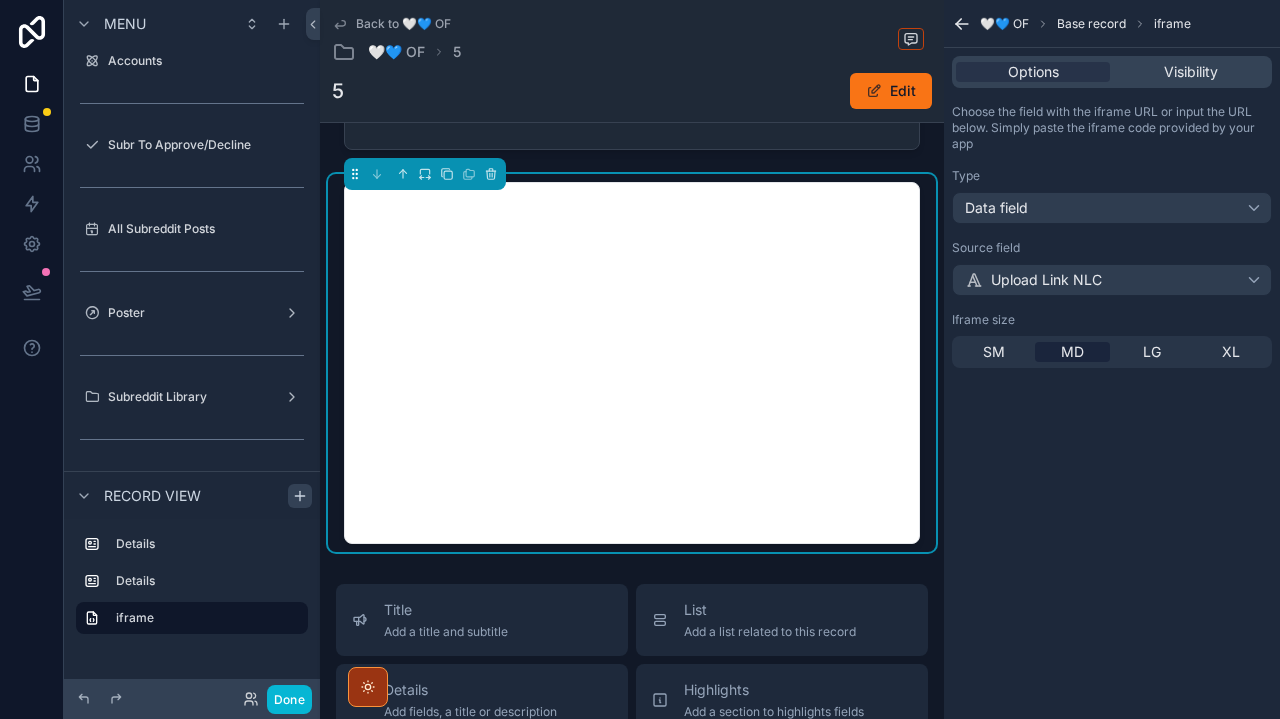 scroll, scrollTop: 300, scrollLeft: 0, axis: vertical 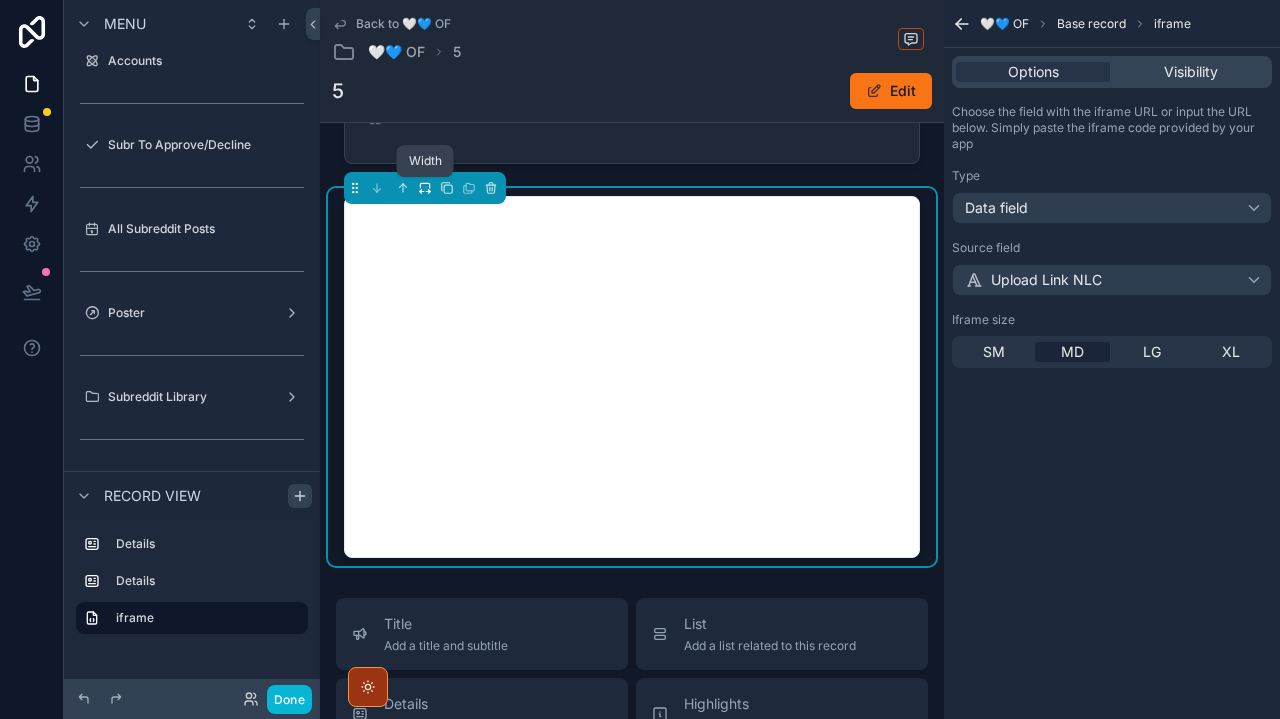 click 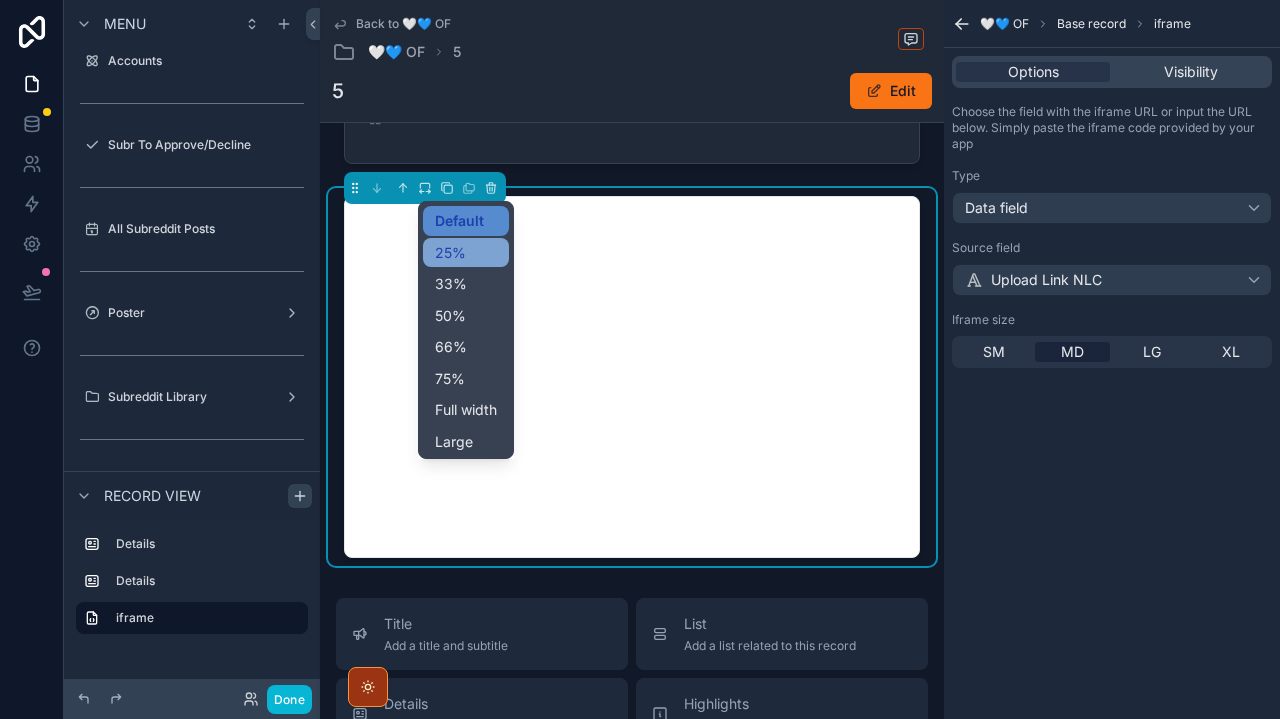 click on "25%" at bounding box center (450, 253) 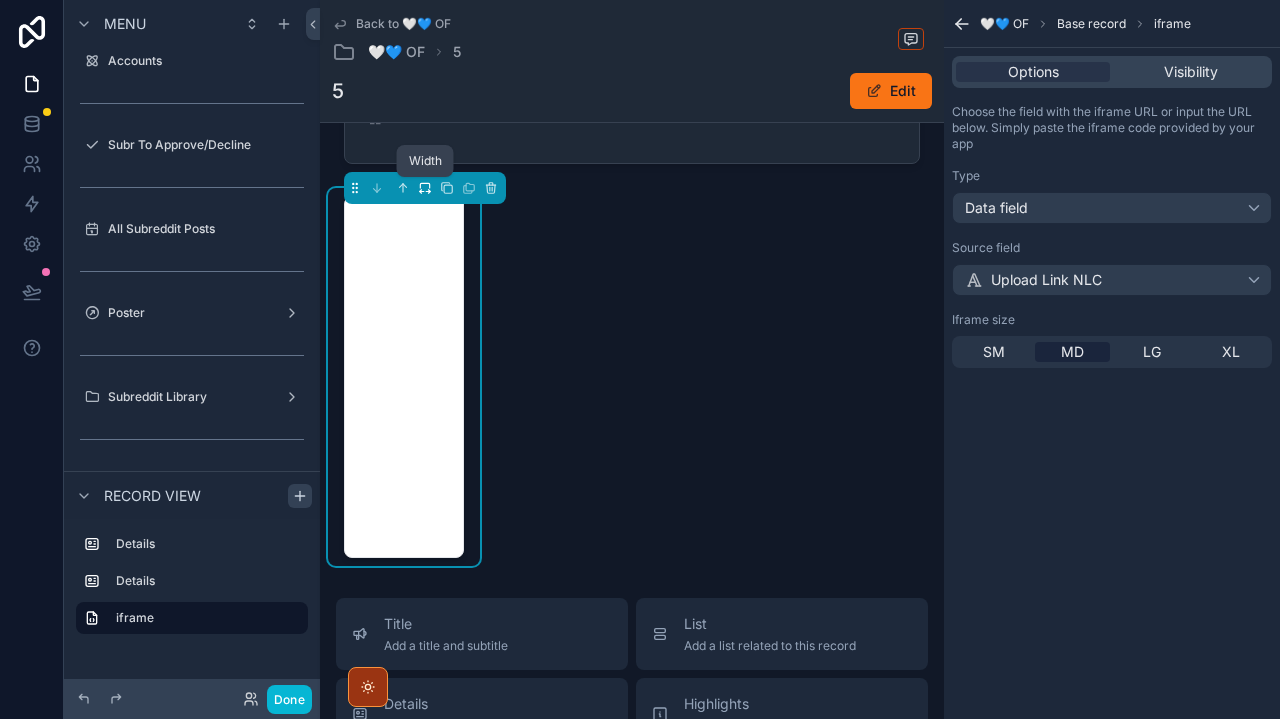 click 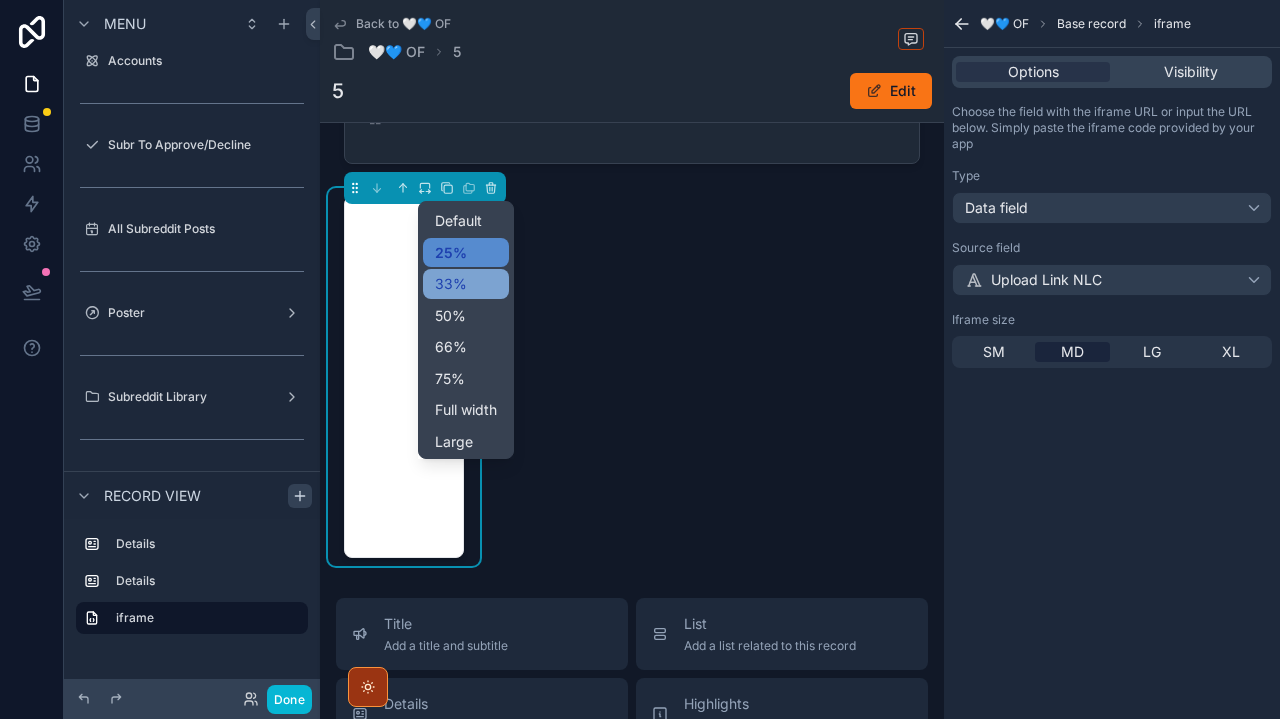 click on "33%" at bounding box center [466, 284] 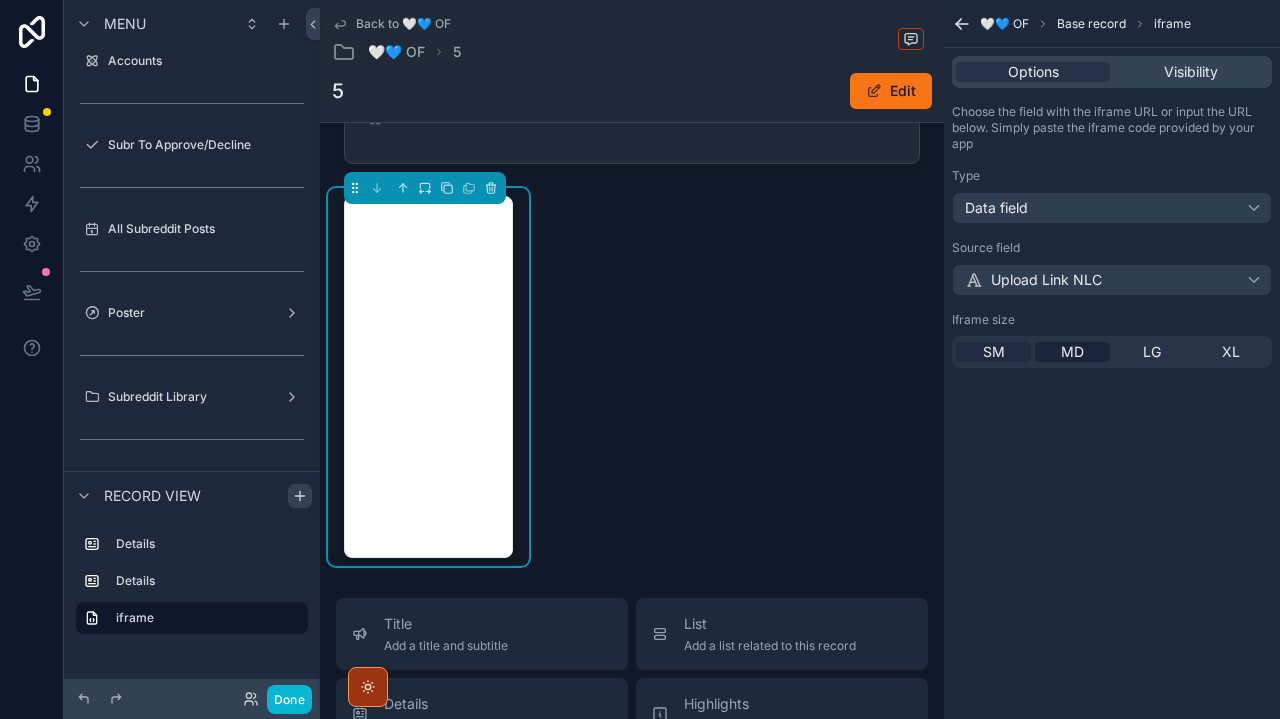 click on "SM" at bounding box center [994, 352] 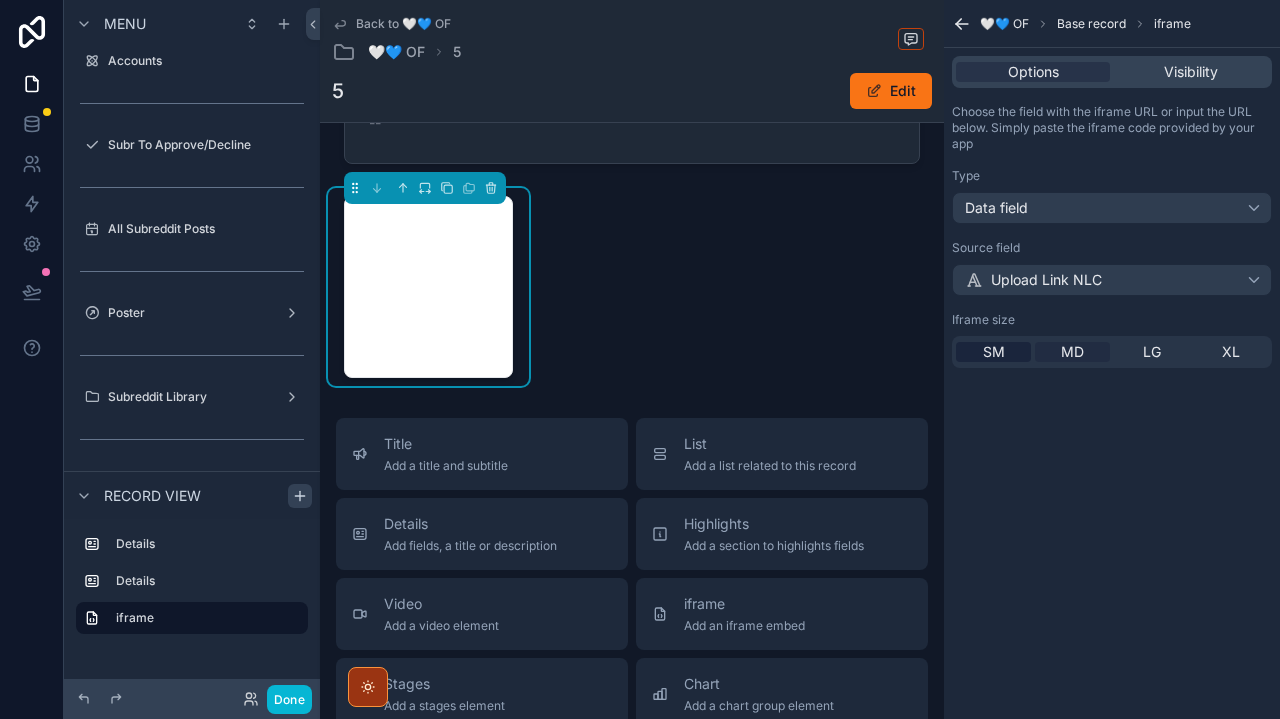 click on "MD" at bounding box center [1072, 352] 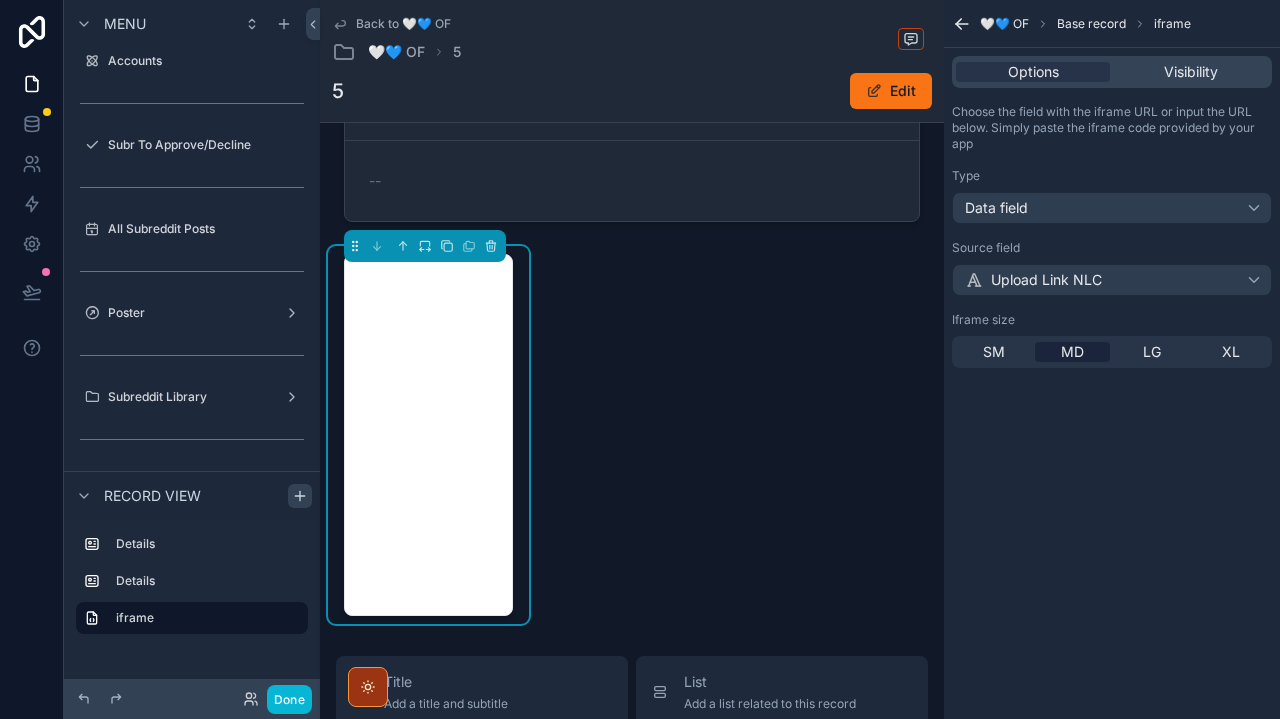 scroll, scrollTop: 234, scrollLeft: 0, axis: vertical 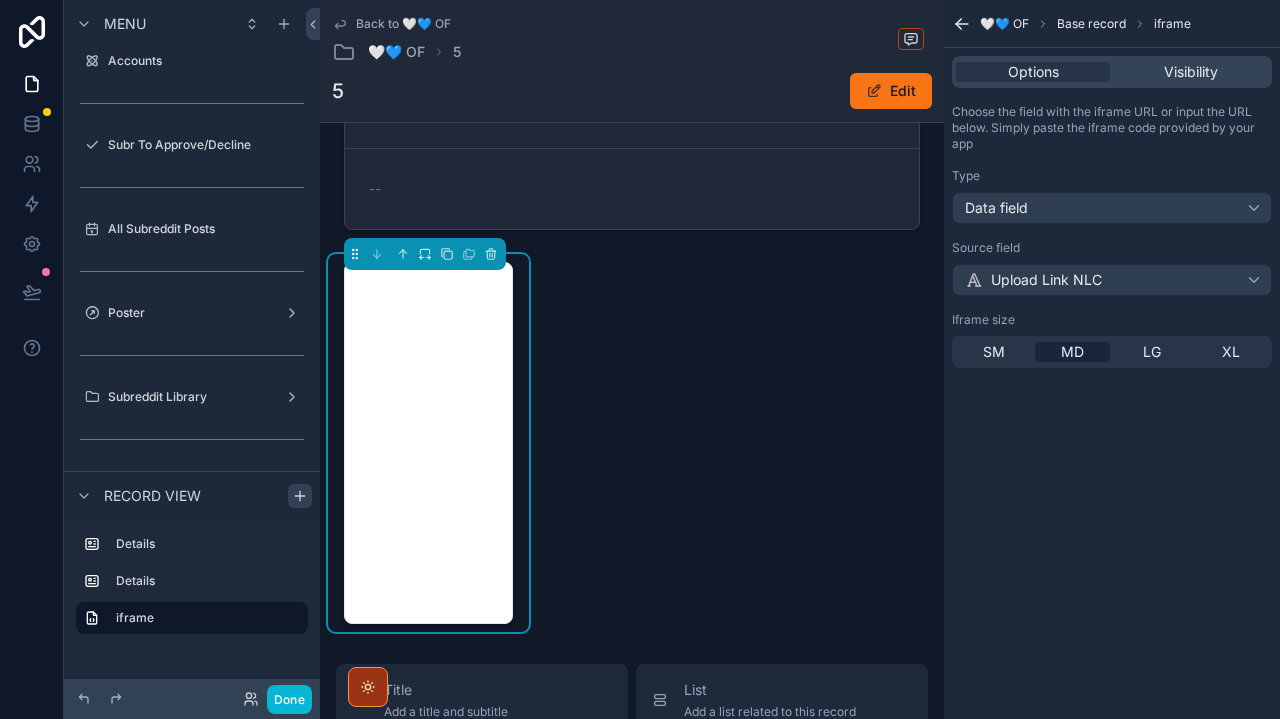 click on "Notes -- 🏞️ Examples --" at bounding box center (632, 272) 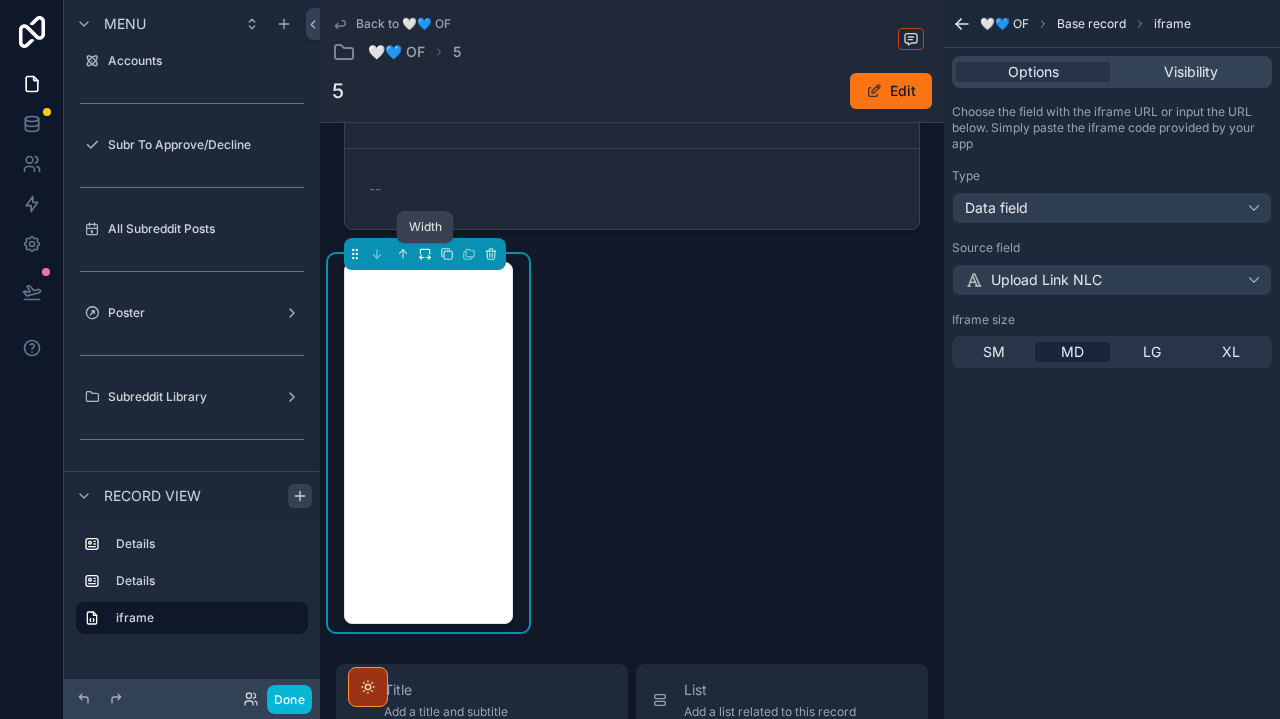 click 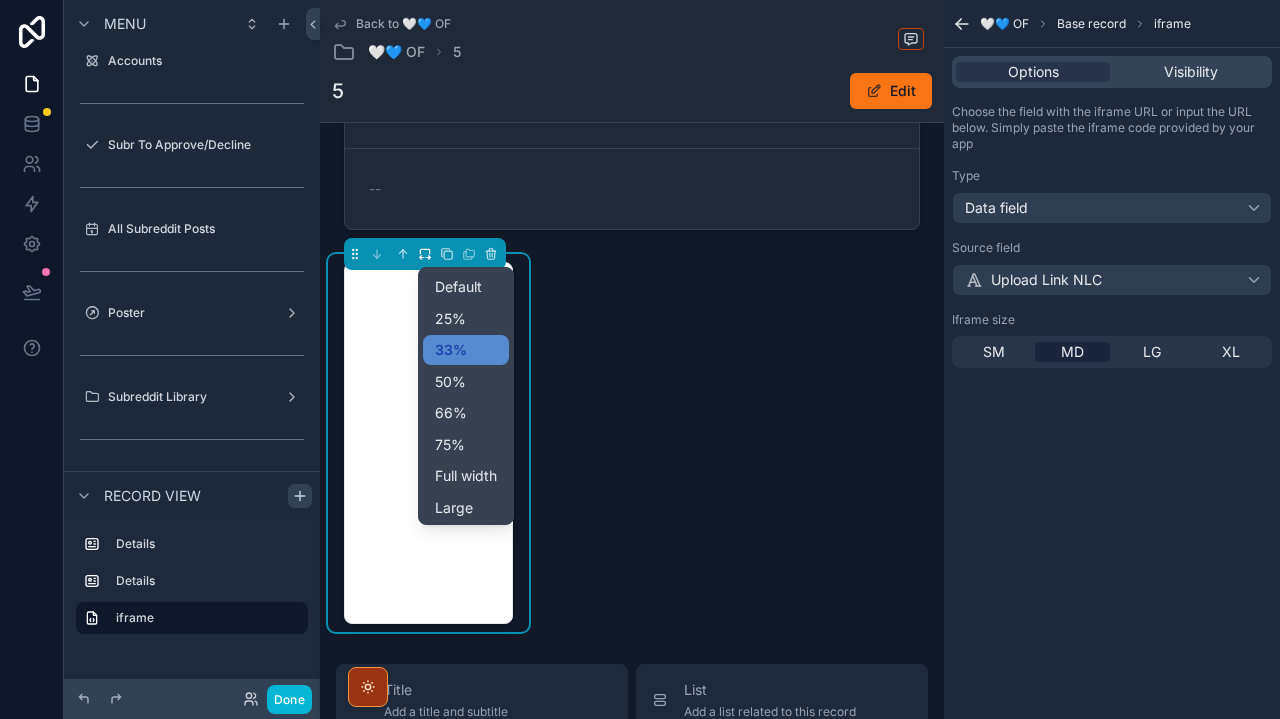 click at bounding box center (640, 359) 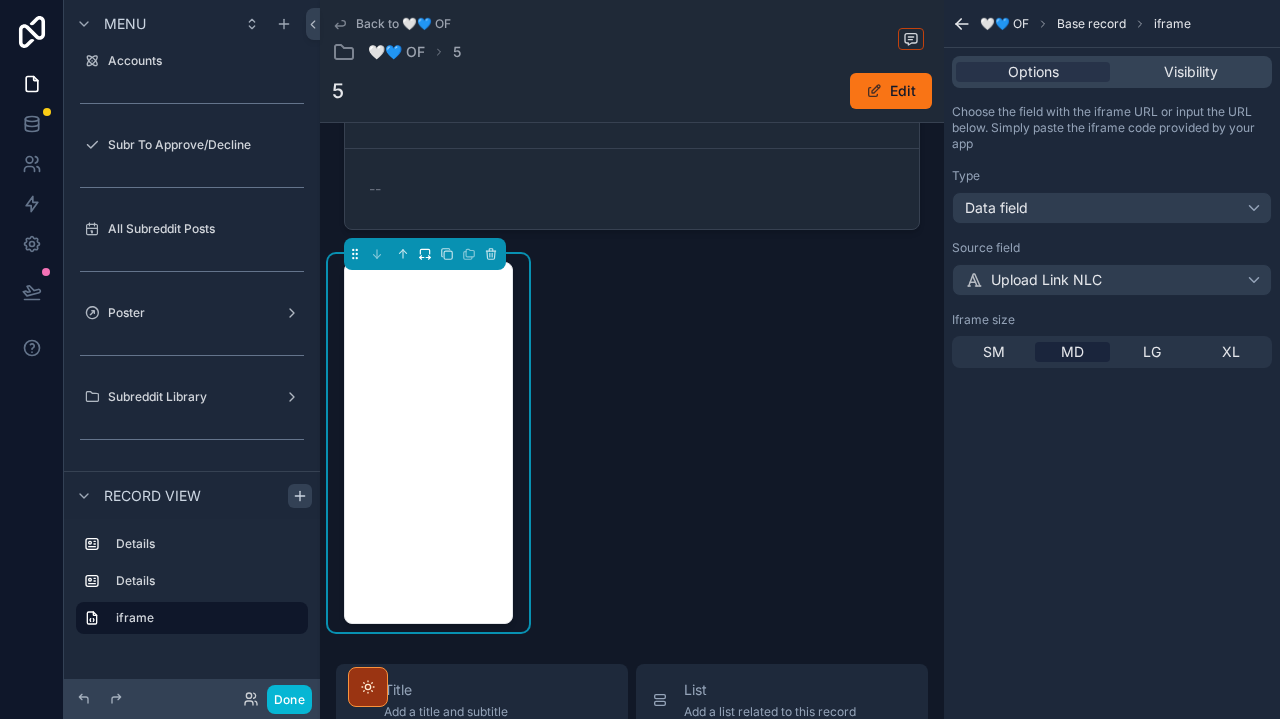 click on "Notes -- 🏞️ Examples --" at bounding box center [632, 272] 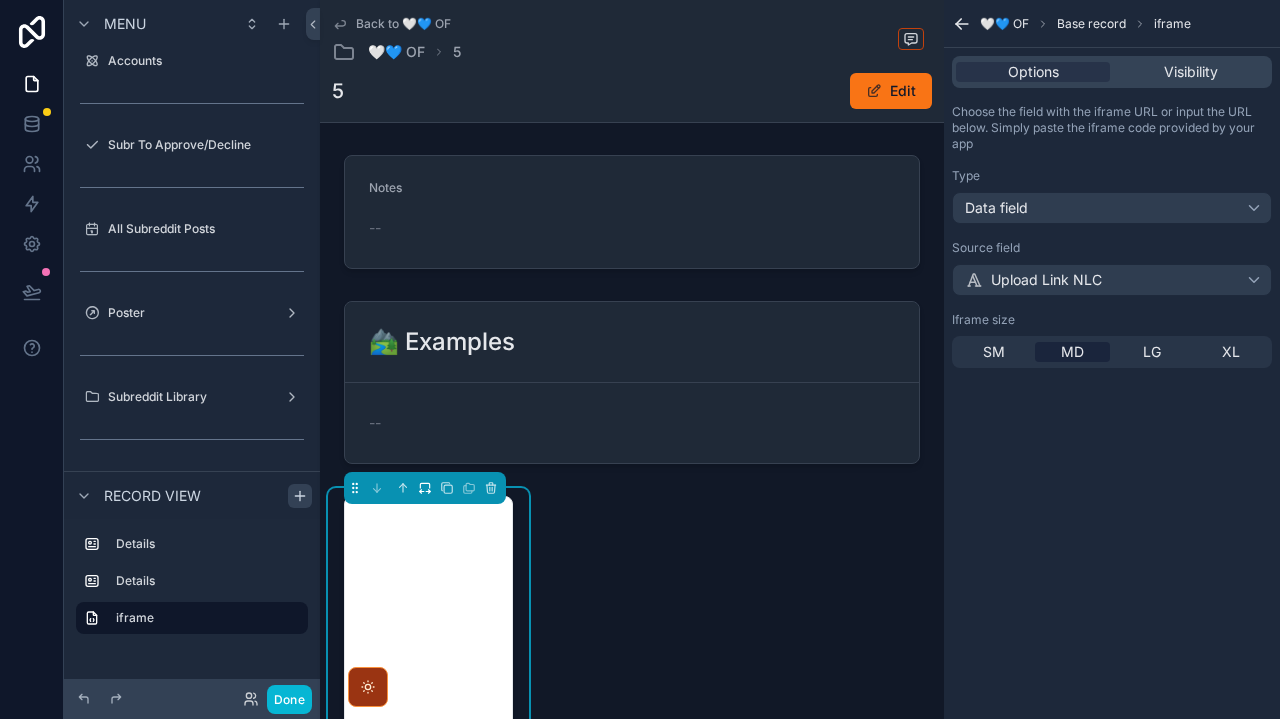 scroll, scrollTop: 0, scrollLeft: 0, axis: both 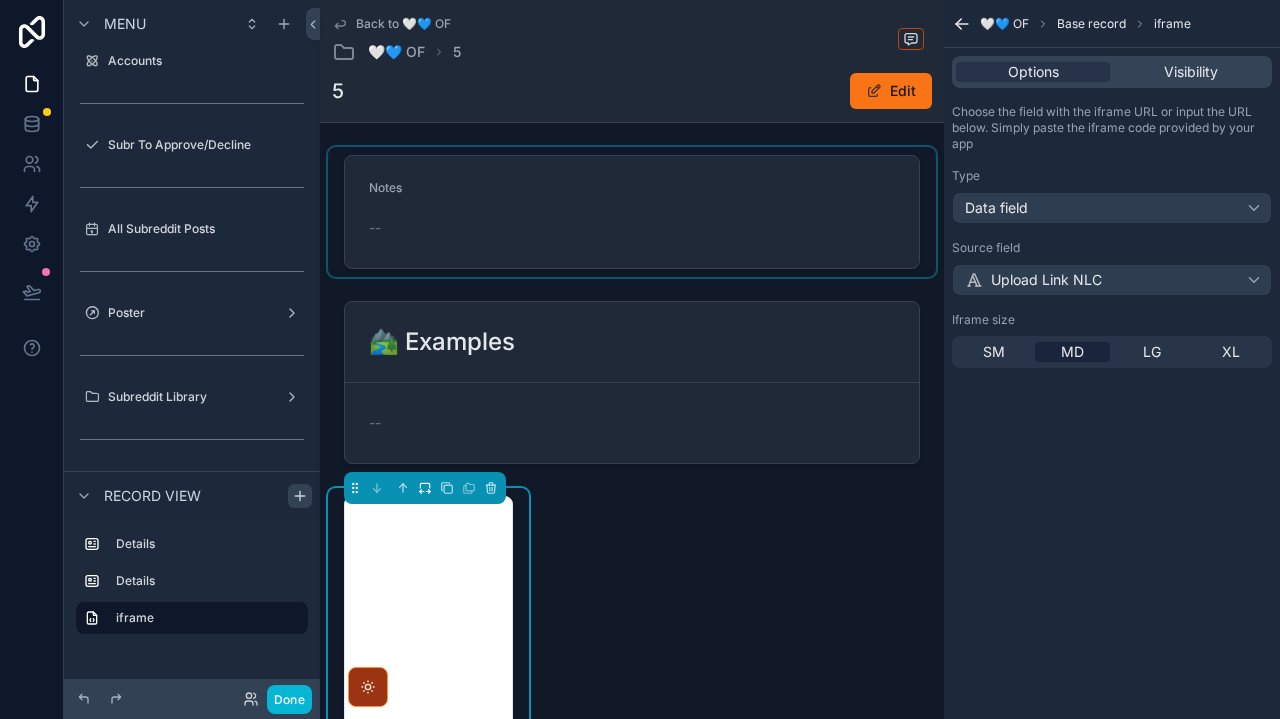 click at bounding box center [632, 212] 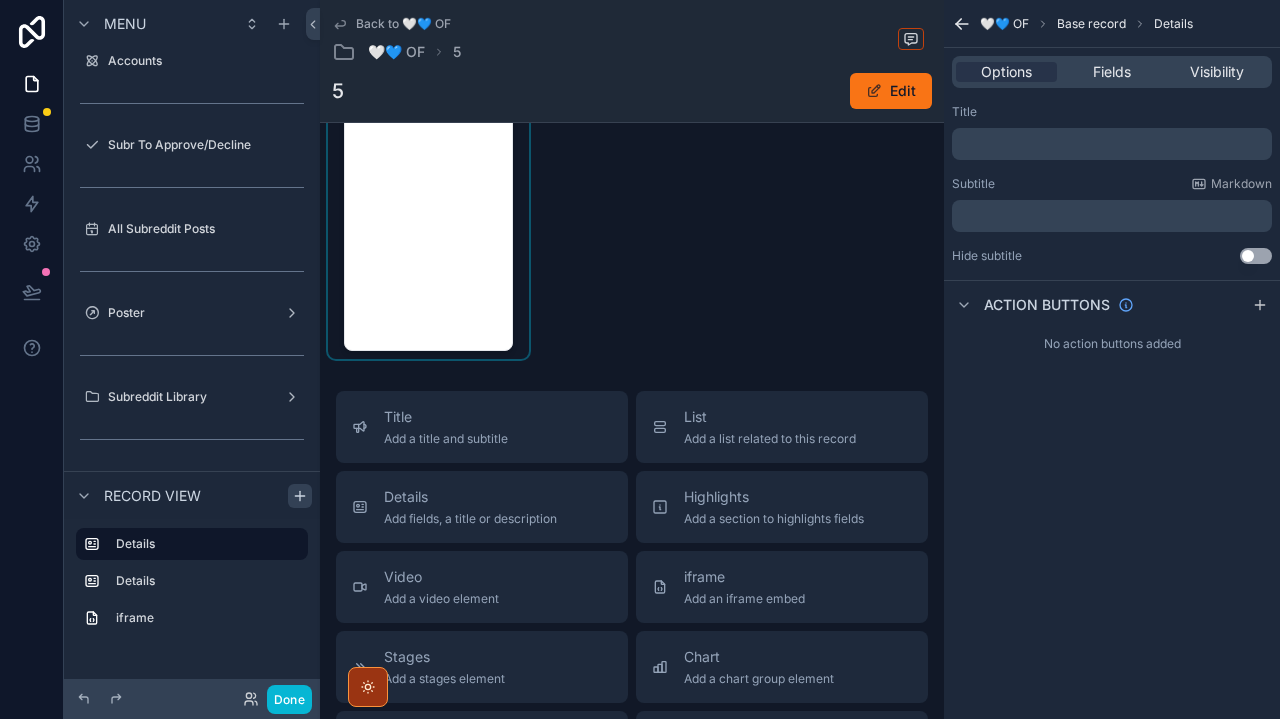 scroll, scrollTop: 546, scrollLeft: 0, axis: vertical 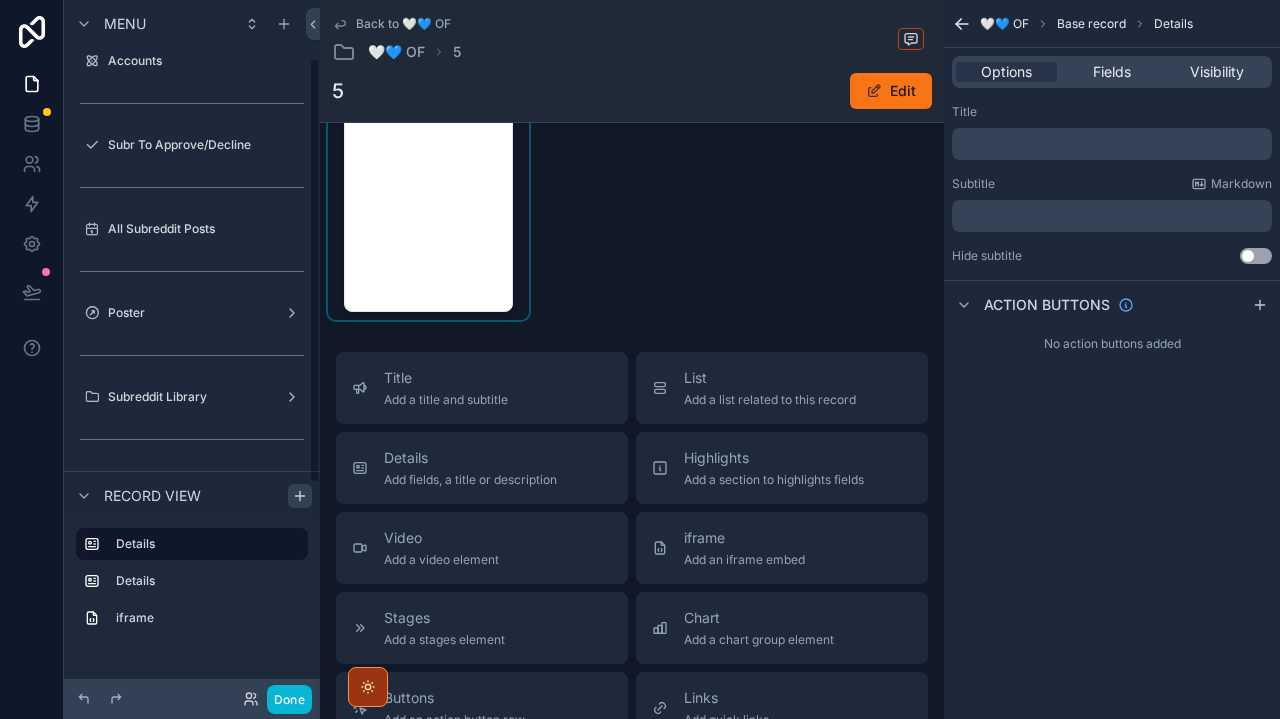 click 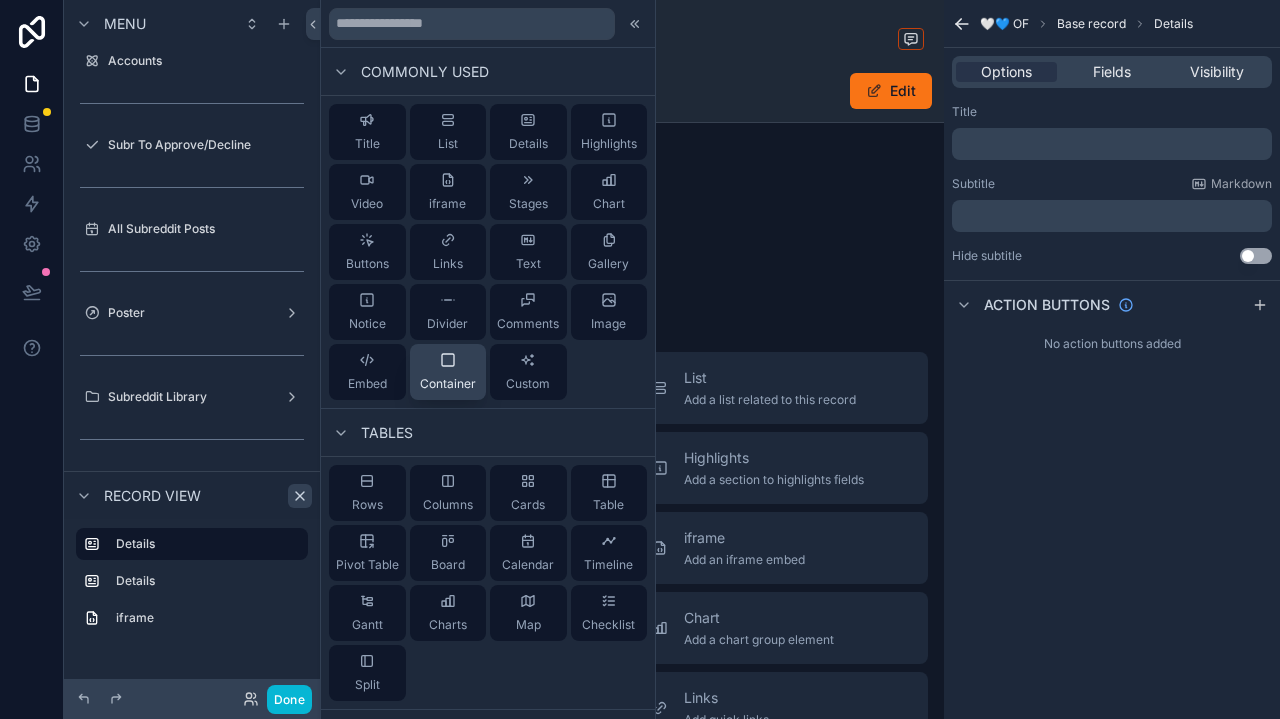 click on "Container" at bounding box center (448, 372) 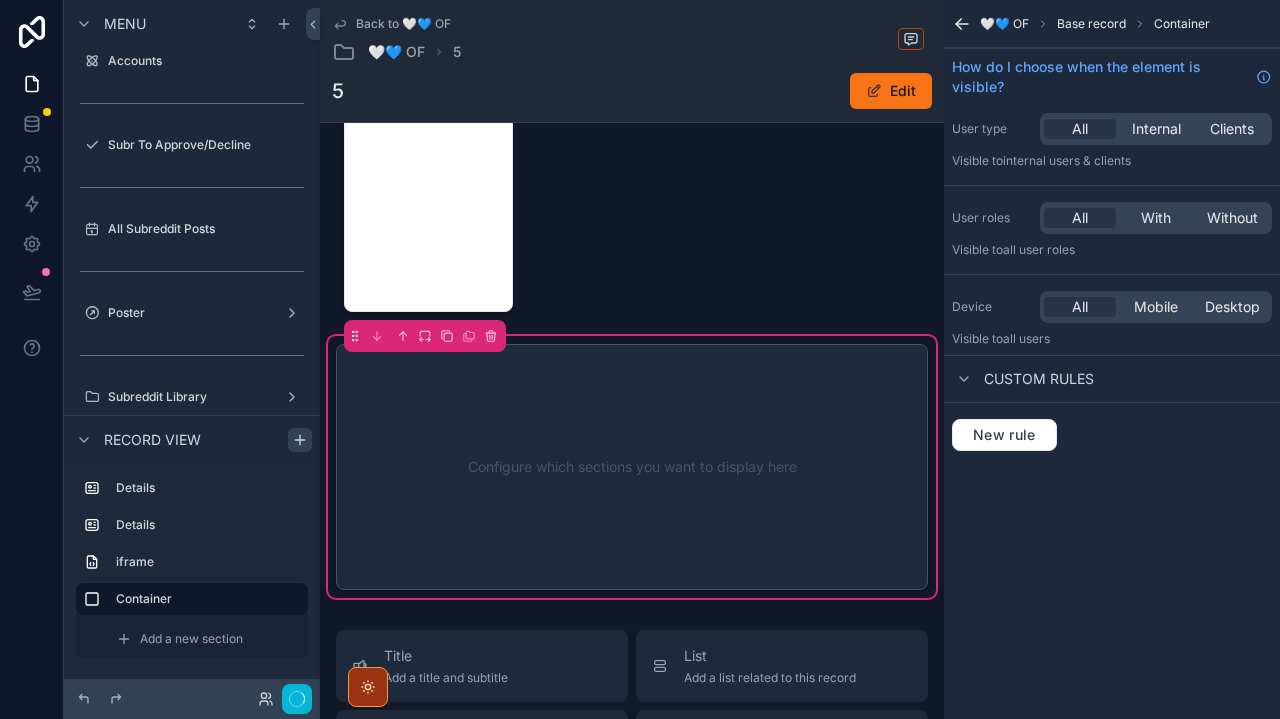 scroll, scrollTop: 654, scrollLeft: 0, axis: vertical 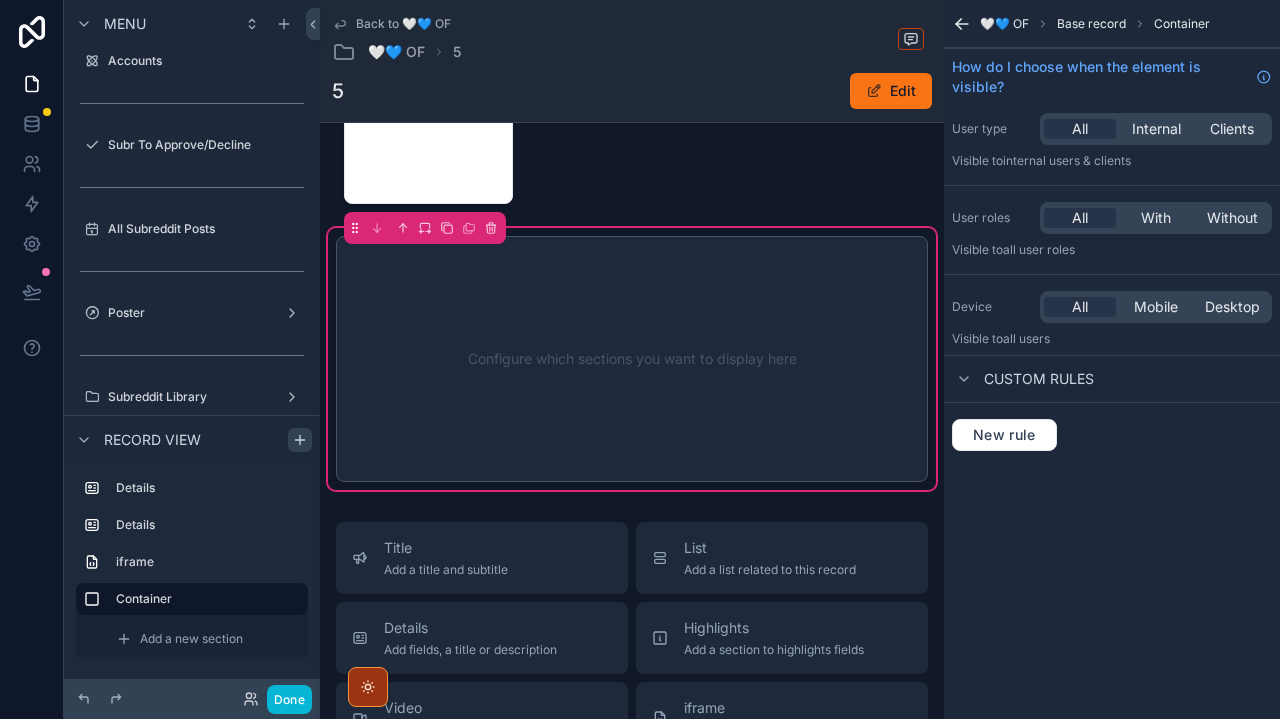 click on "Configure which sections you want to display here" at bounding box center [632, 359] 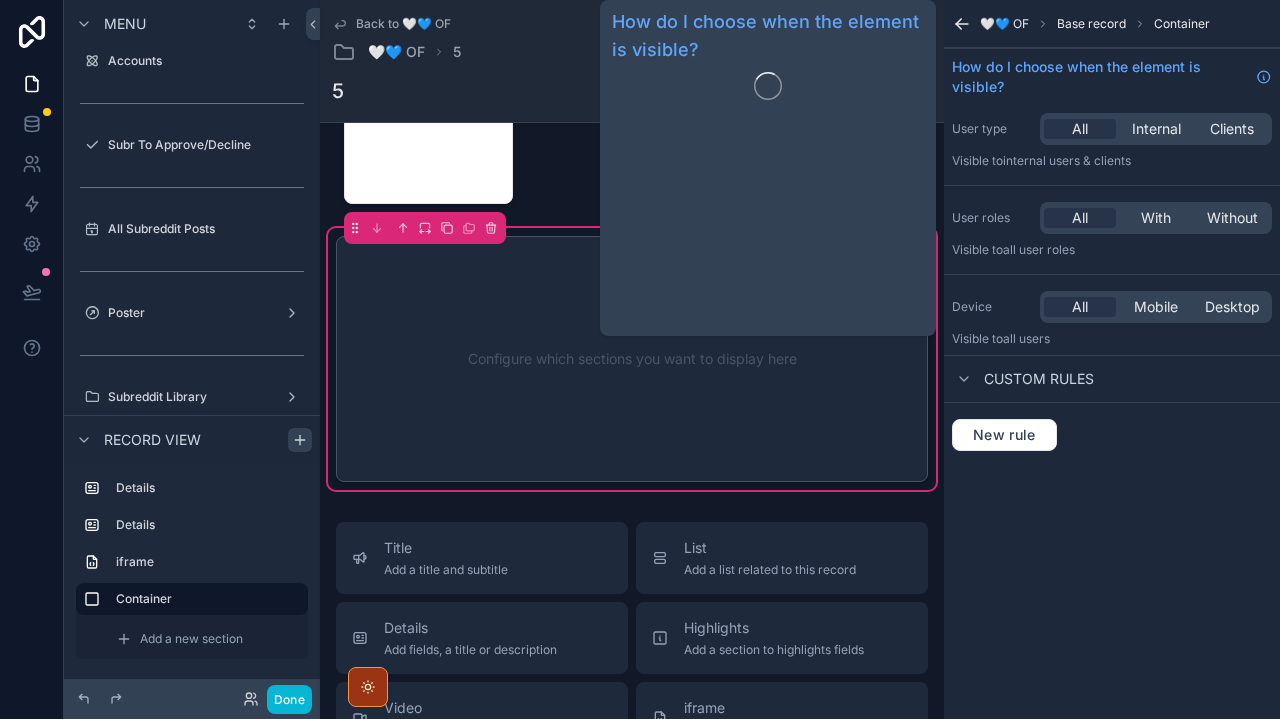 click on "Configure which sections you want to display here" at bounding box center (632, 359) 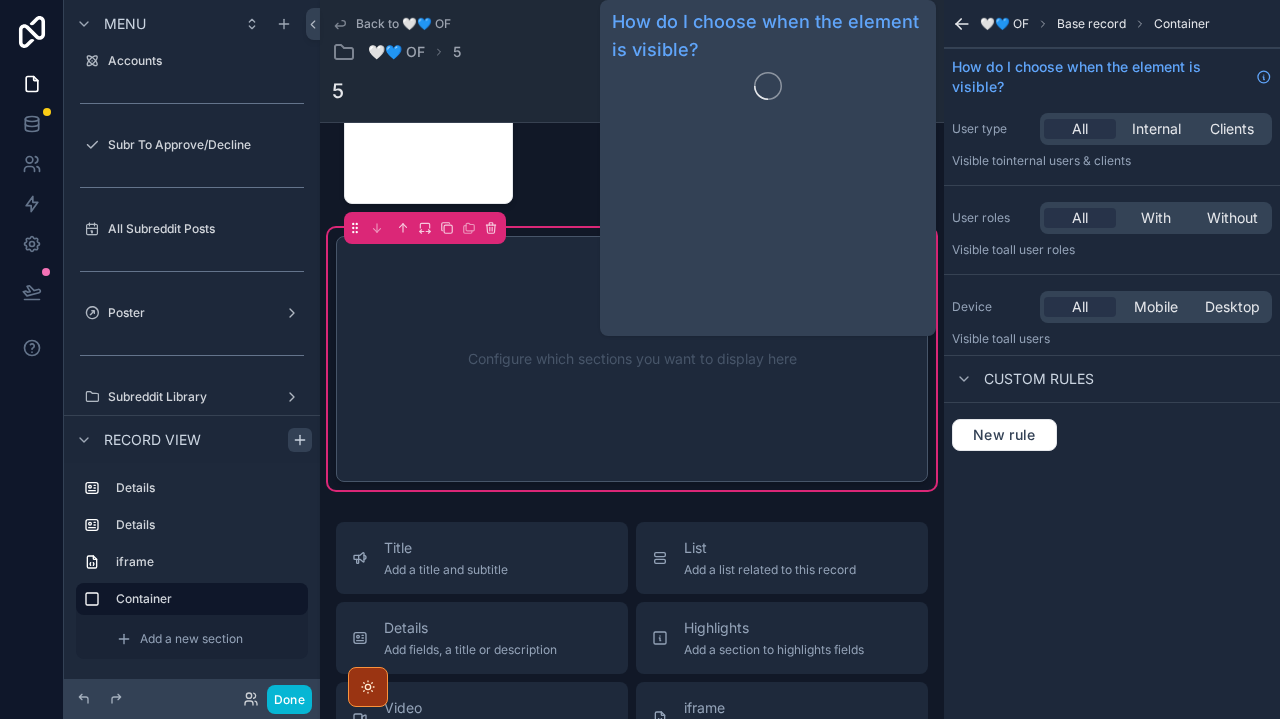 click on "Configure which sections you want to display here" at bounding box center [632, 359] 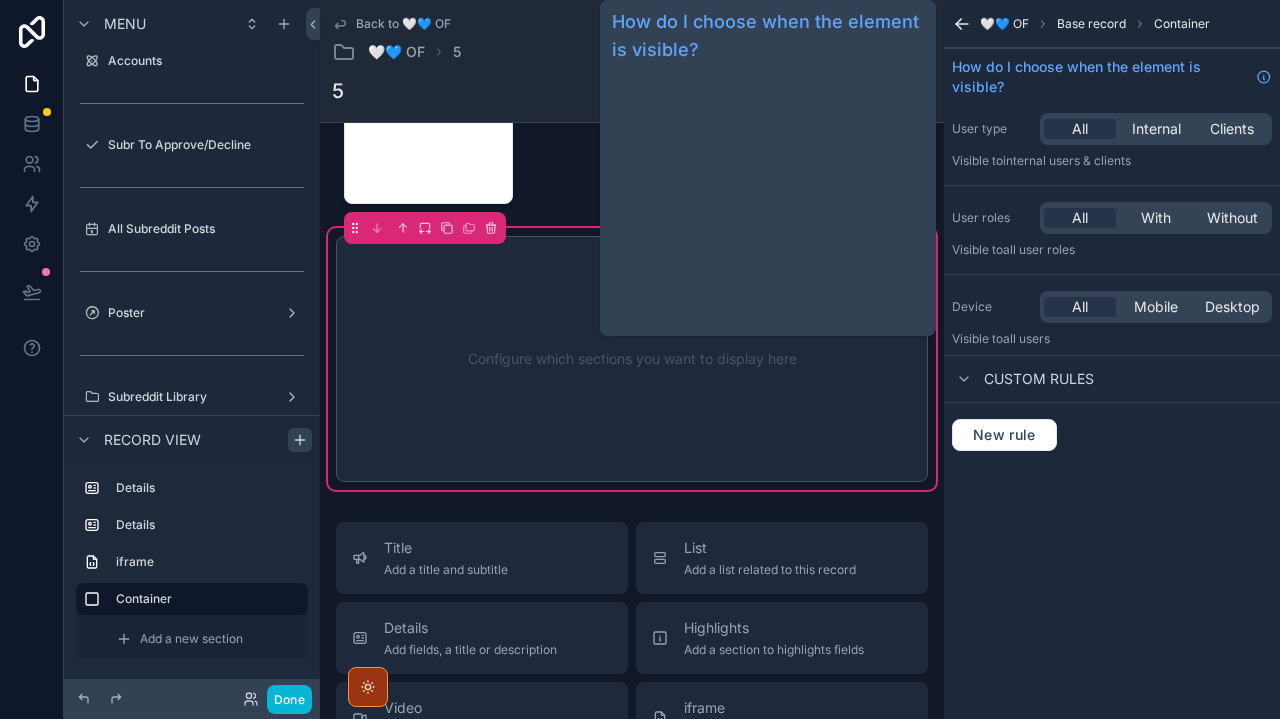 click on "Configure which sections you want to display here" at bounding box center [632, 359] 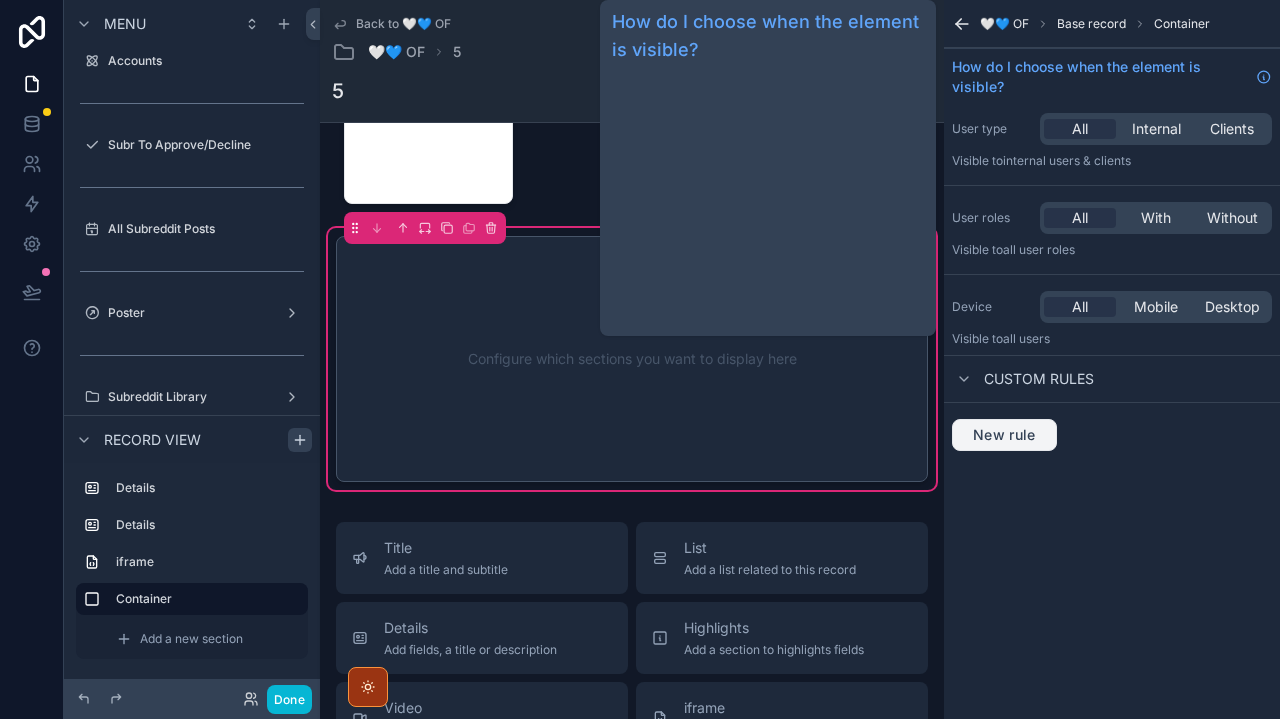 click on "New rule" at bounding box center (1004, 435) 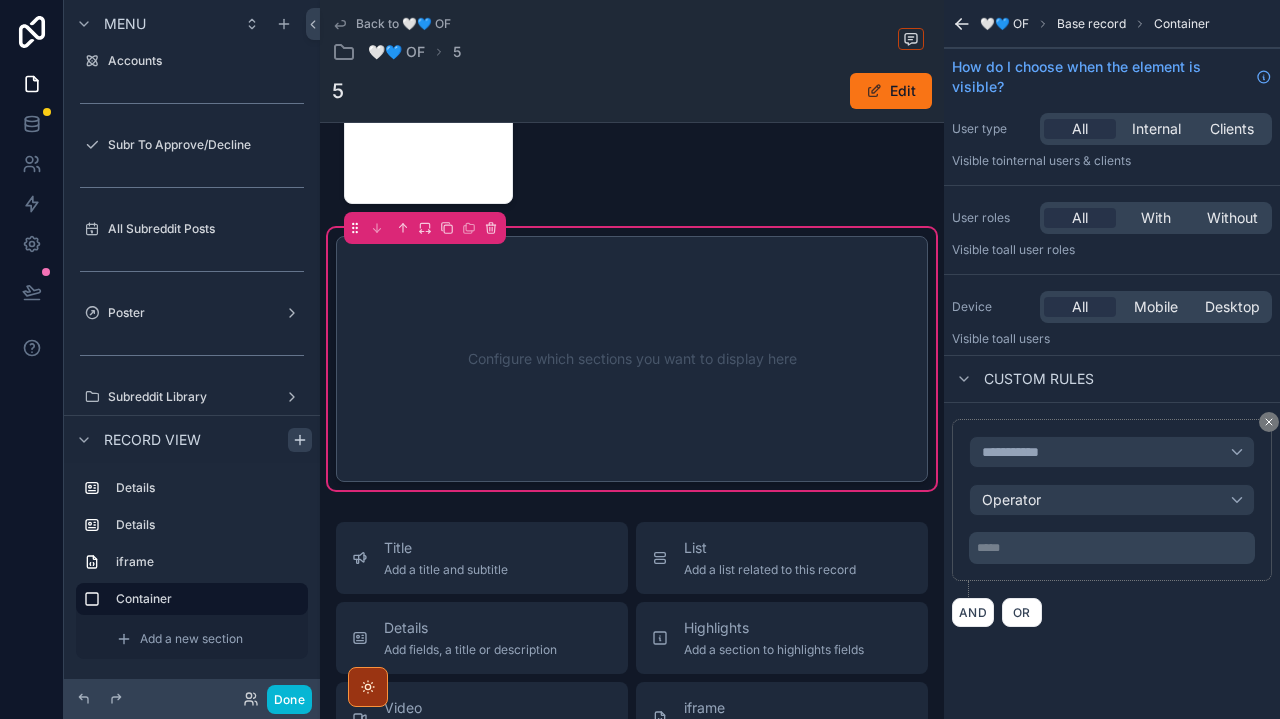 scroll, scrollTop: 0, scrollLeft: 0, axis: both 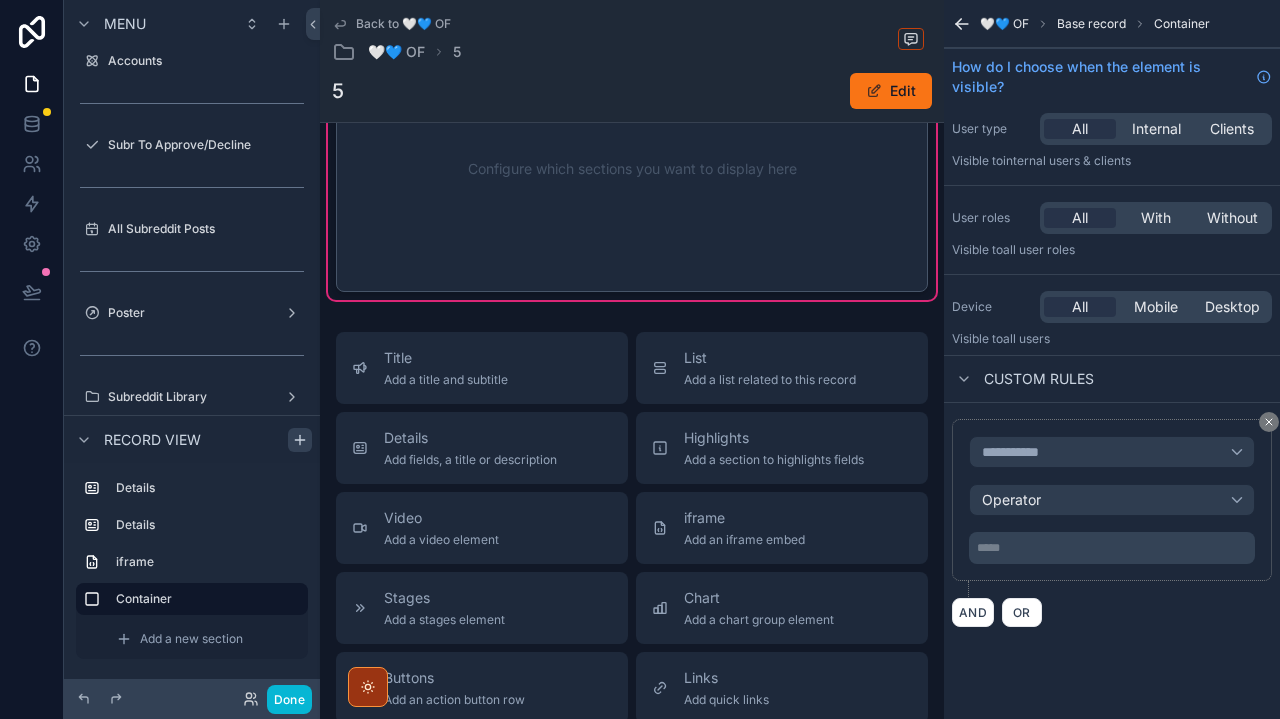 click on "**********" at bounding box center (1019, 452) 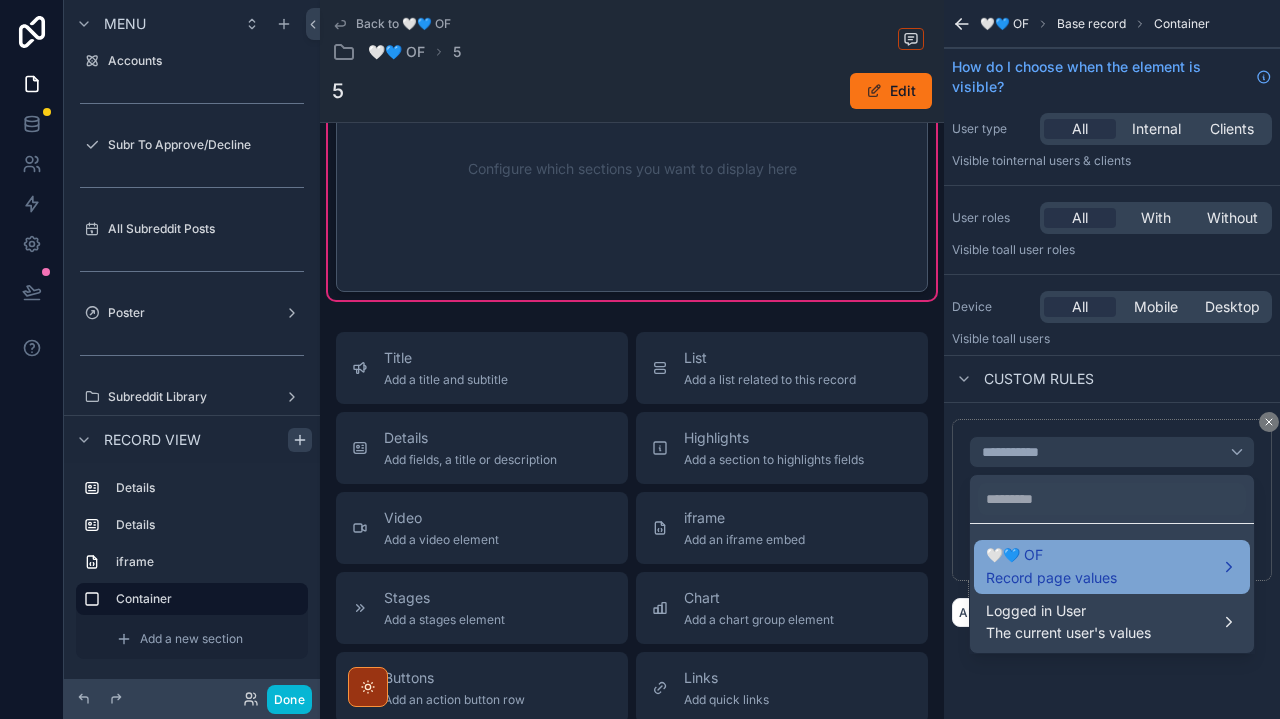 click on "🤍💙 OF" at bounding box center (1051, 555) 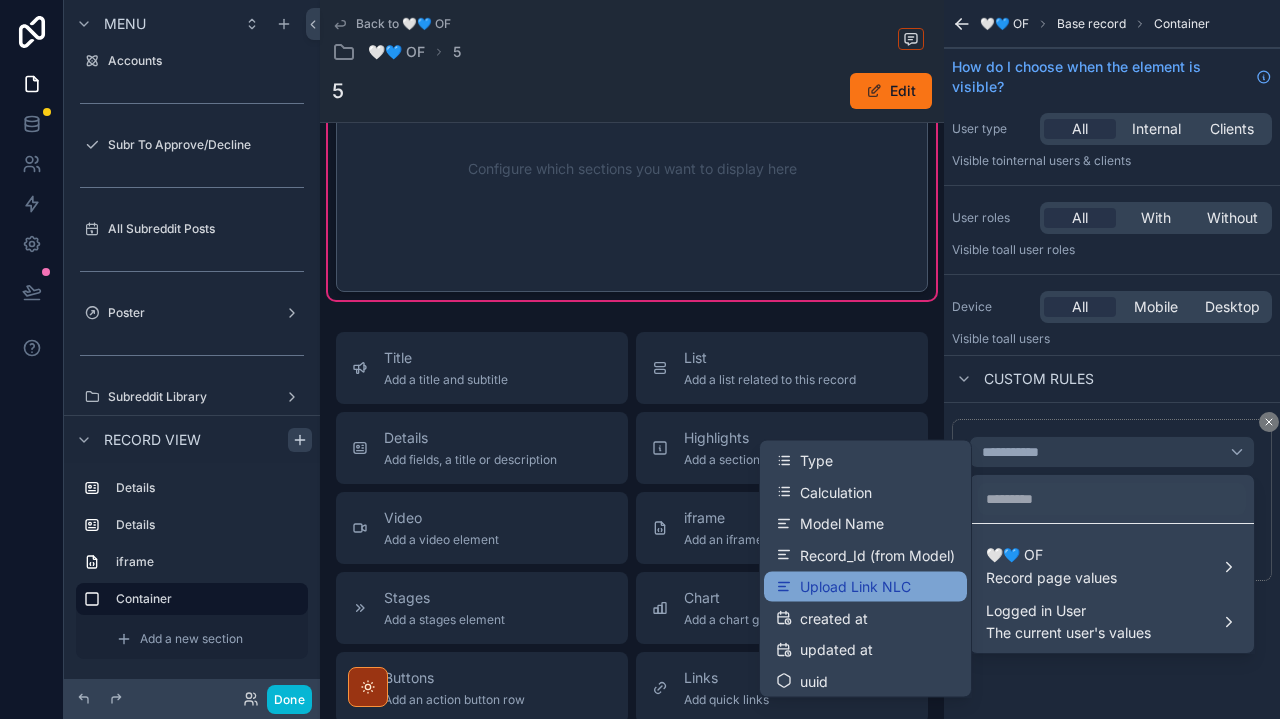 scroll, scrollTop: 156, scrollLeft: 0, axis: vertical 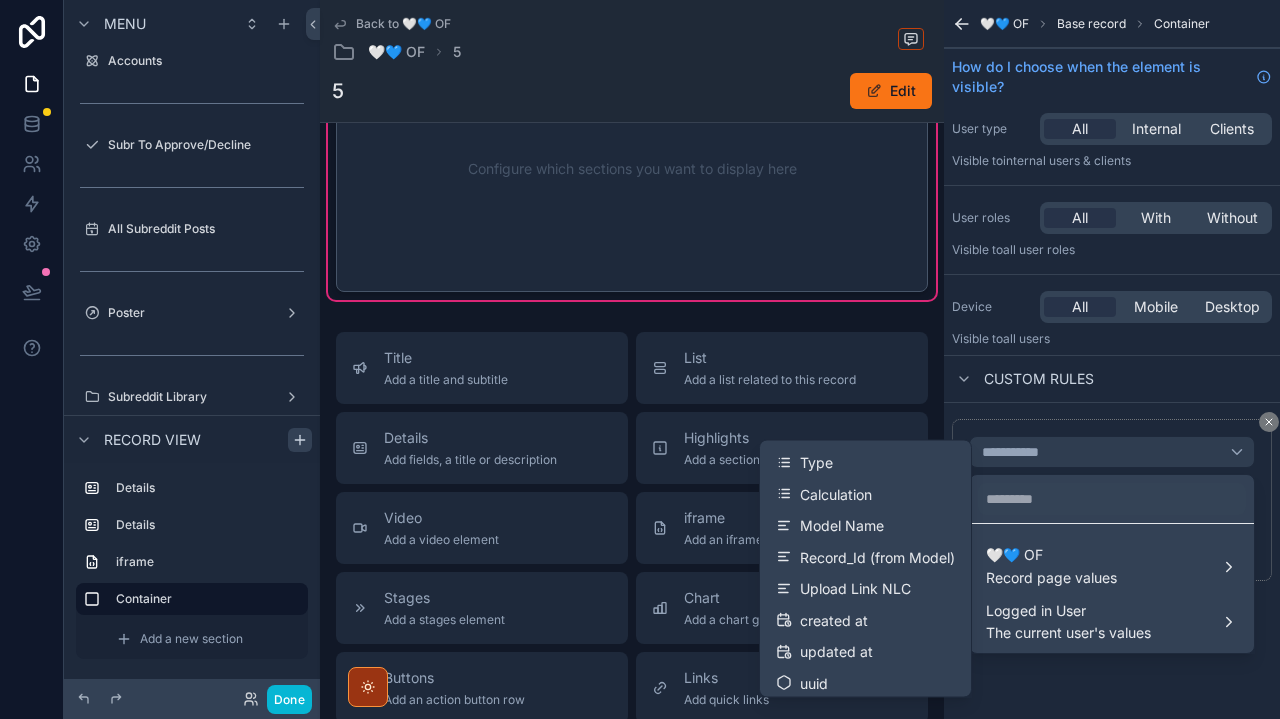 click at bounding box center (640, 359) 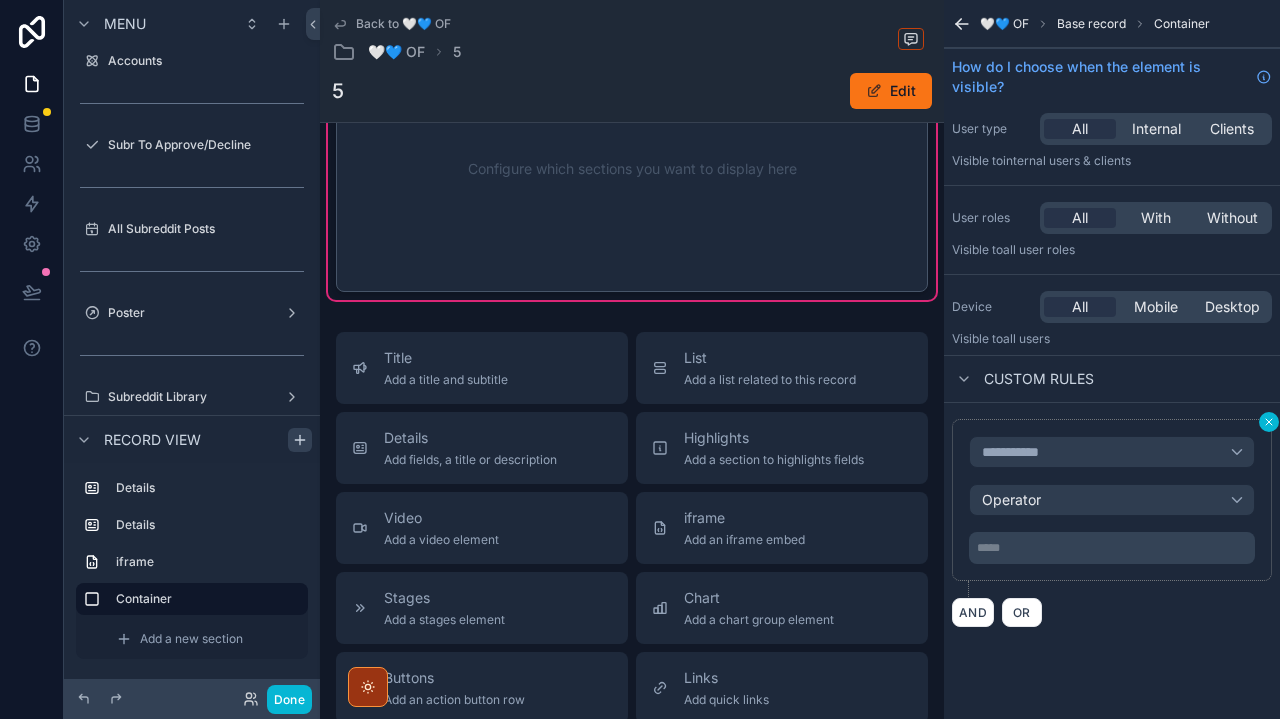 click 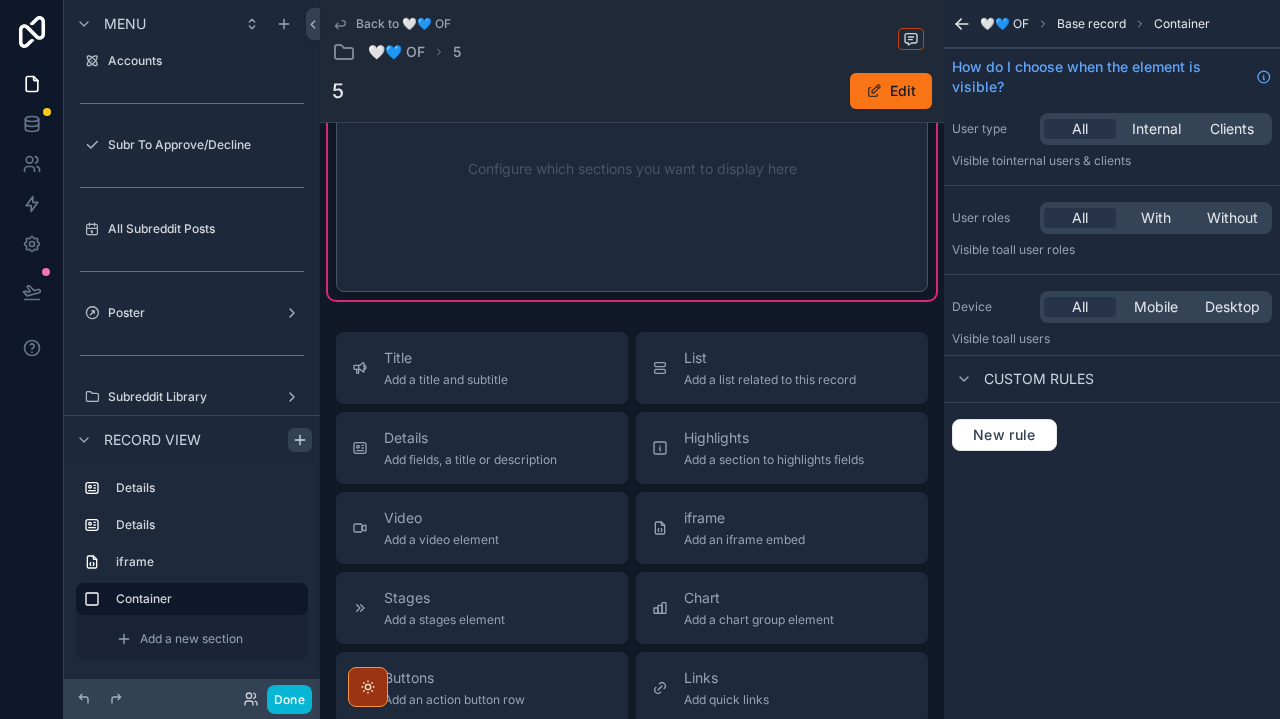 scroll, scrollTop: 0, scrollLeft: 0, axis: both 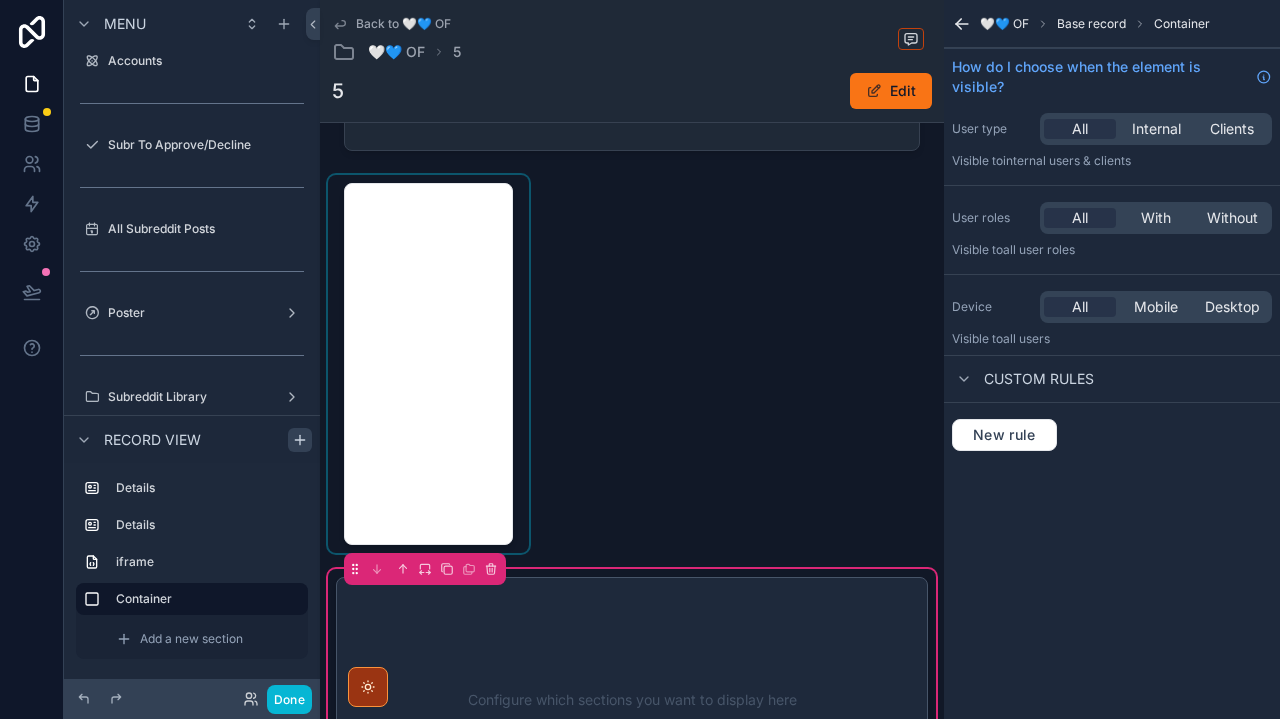 click at bounding box center (428, 364) 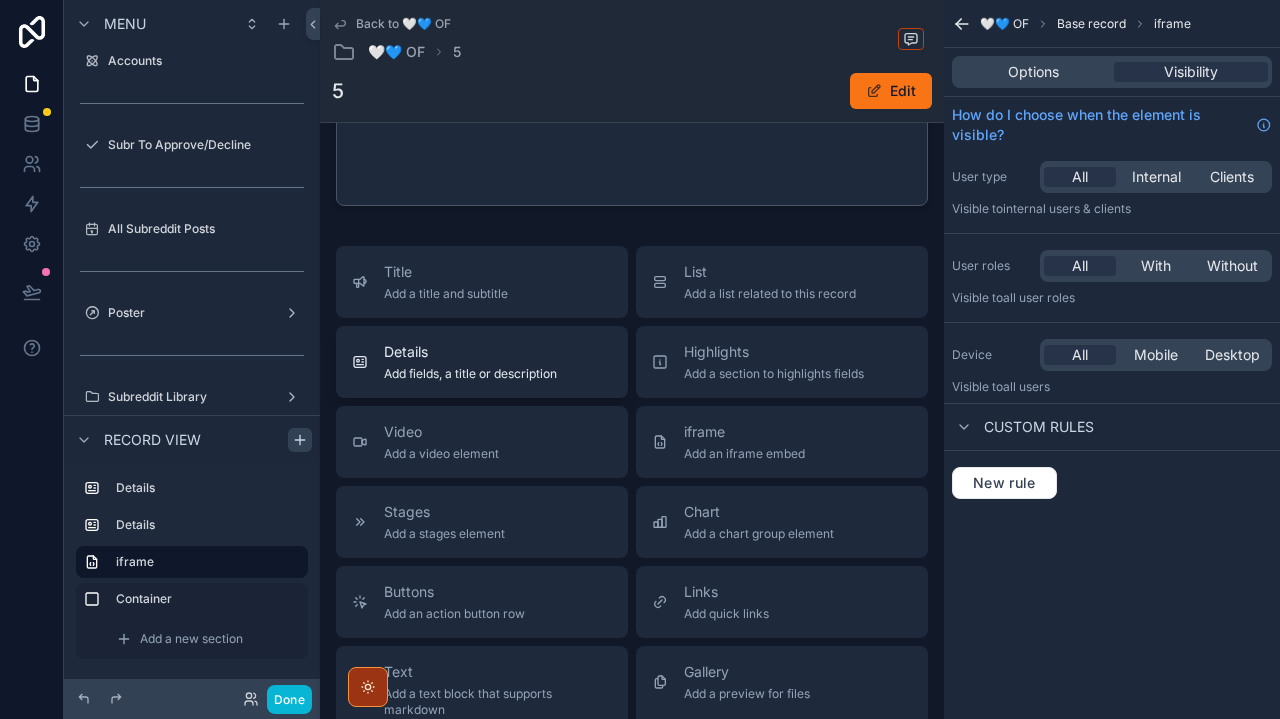 scroll, scrollTop: 721, scrollLeft: 0, axis: vertical 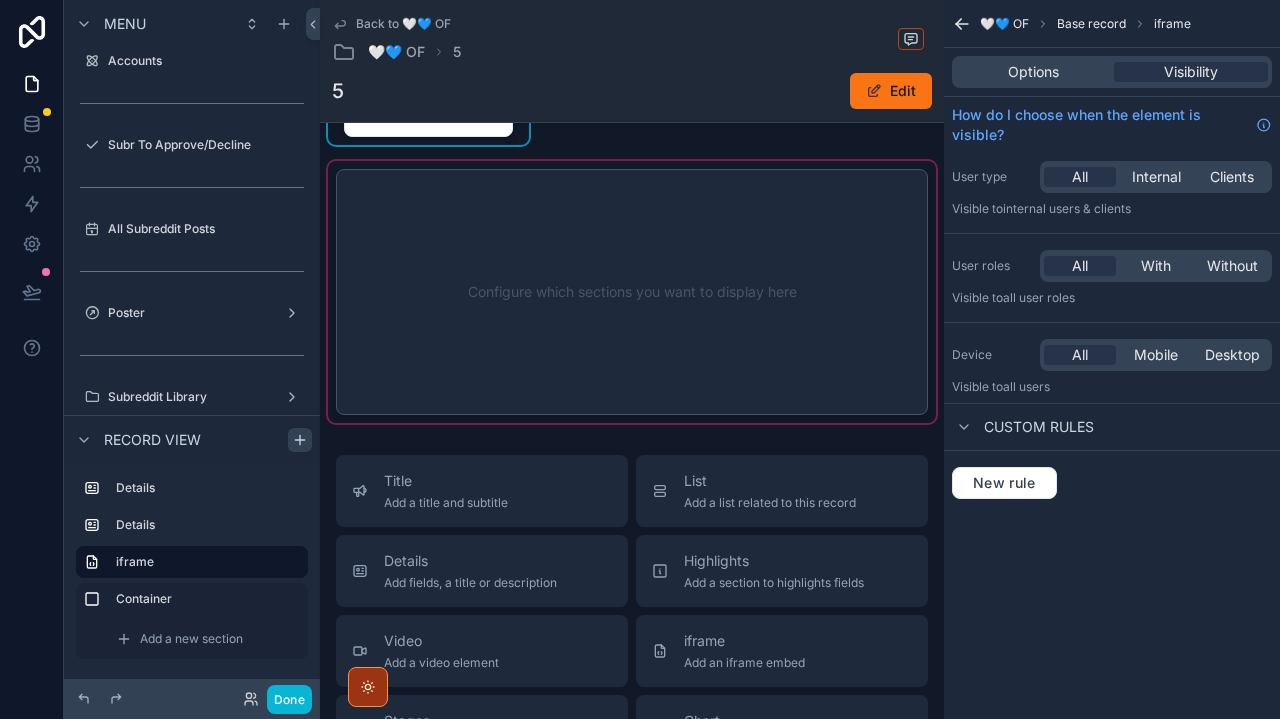 click at bounding box center (632, 292) 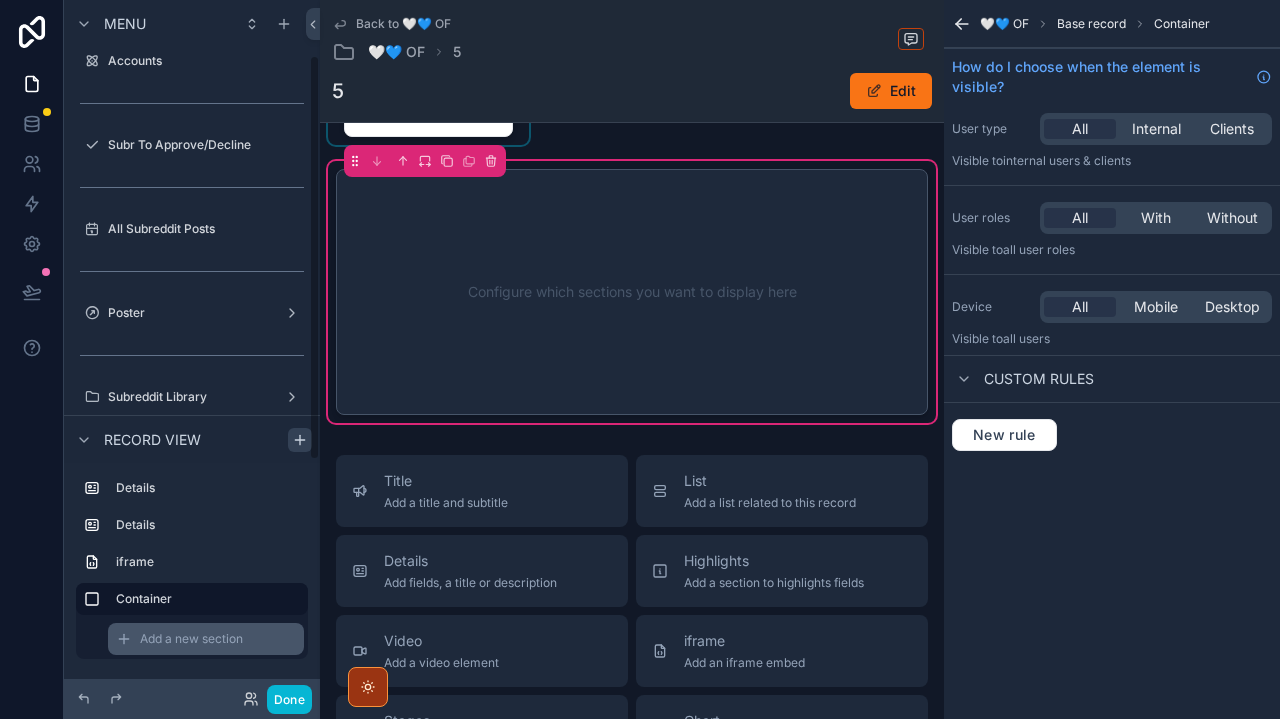 click on "Add a new section" at bounding box center [191, 639] 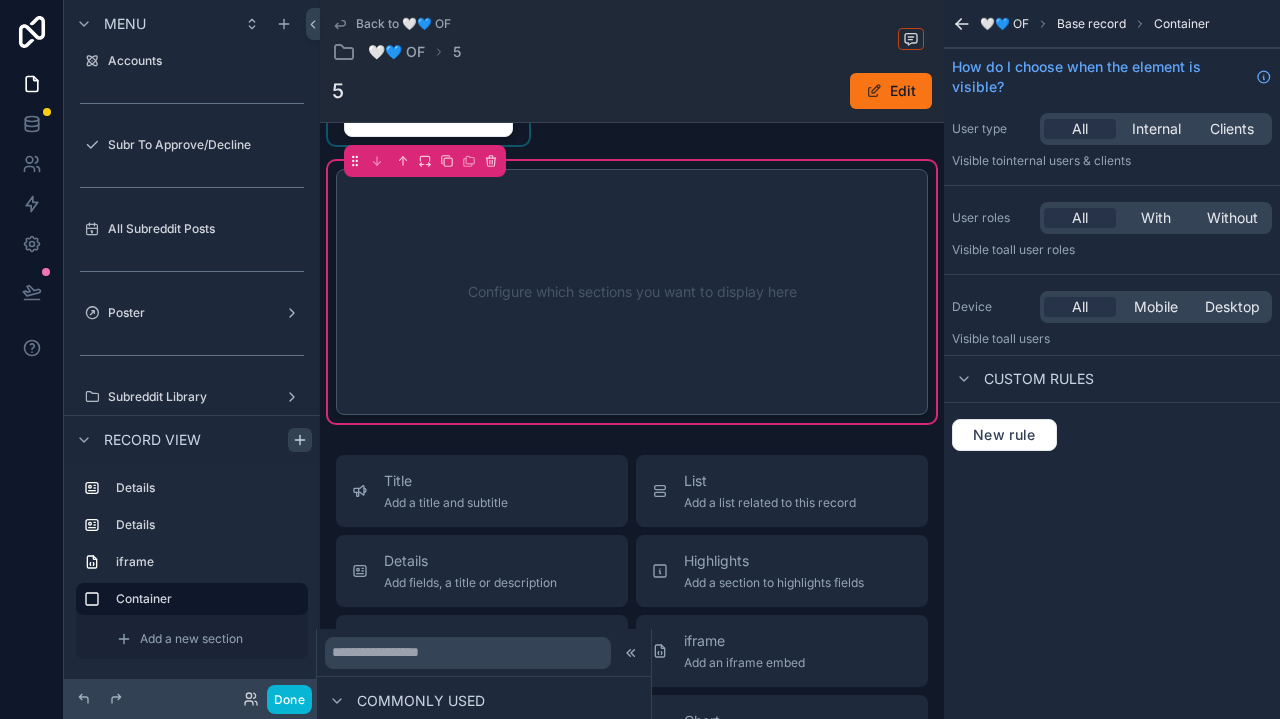 scroll, scrollTop: 254, scrollLeft: 0, axis: vertical 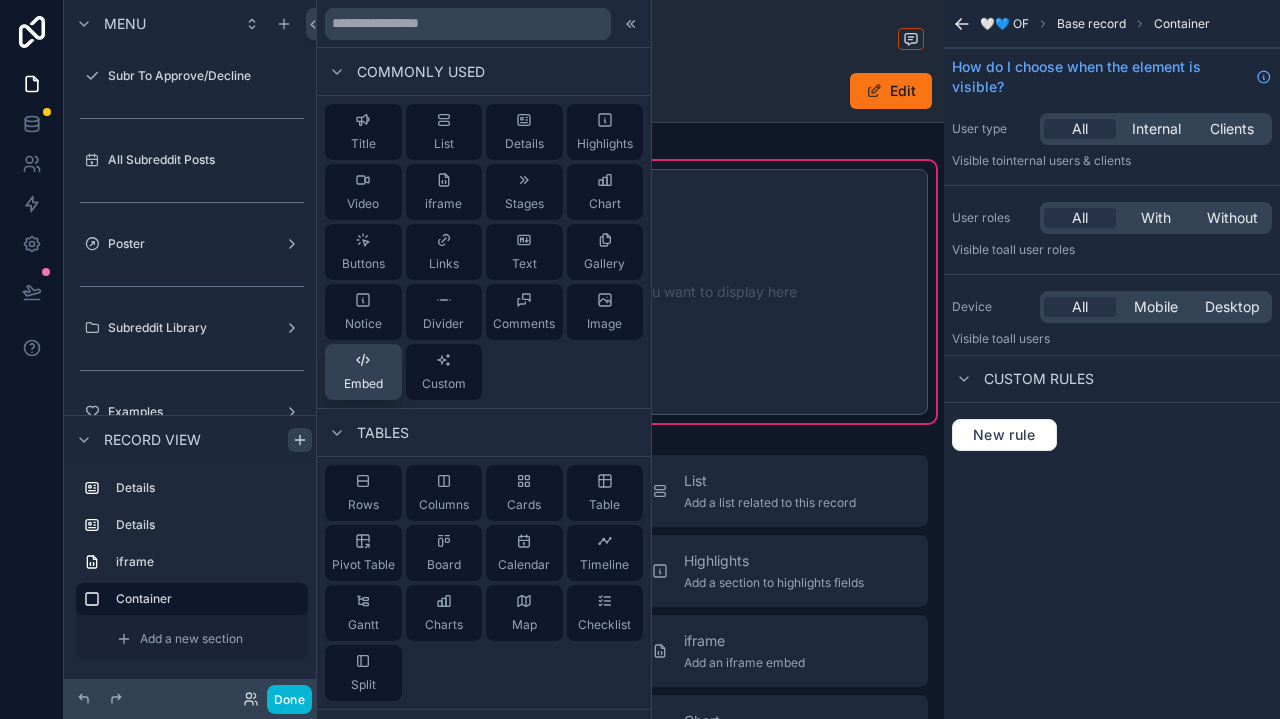 click on "Embed" at bounding box center [363, 372] 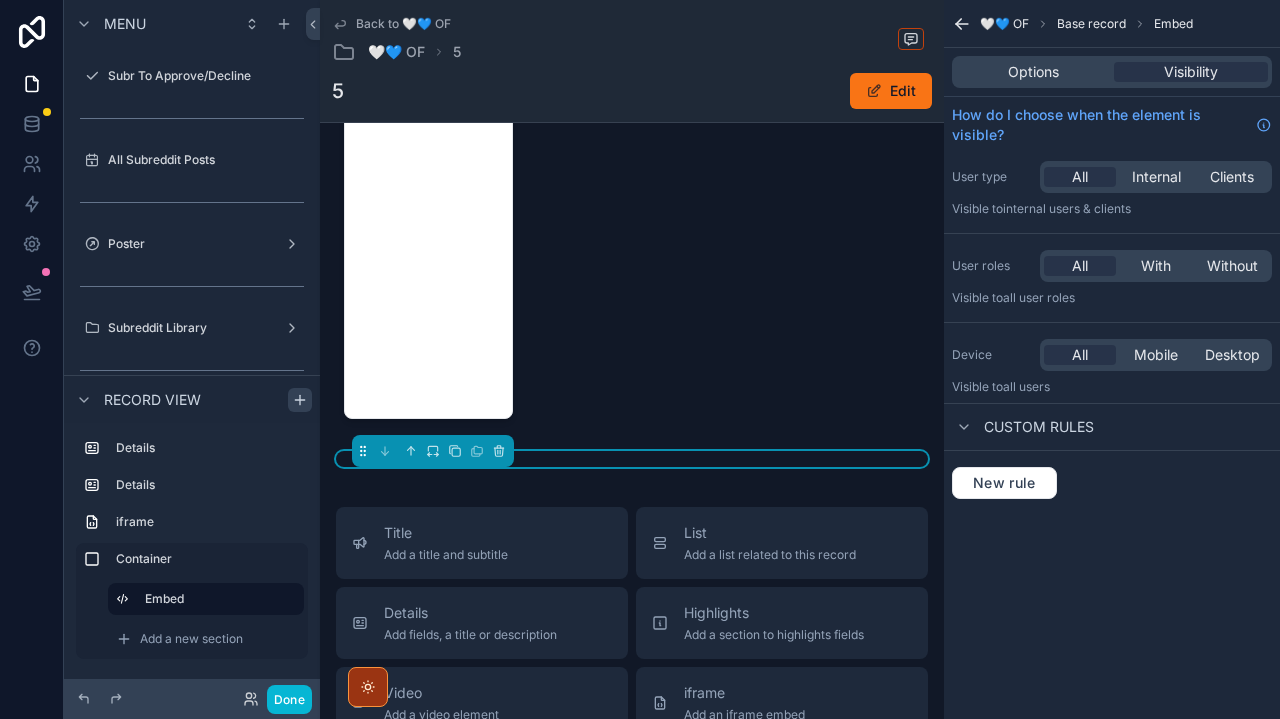 scroll, scrollTop: 438, scrollLeft: 0, axis: vertical 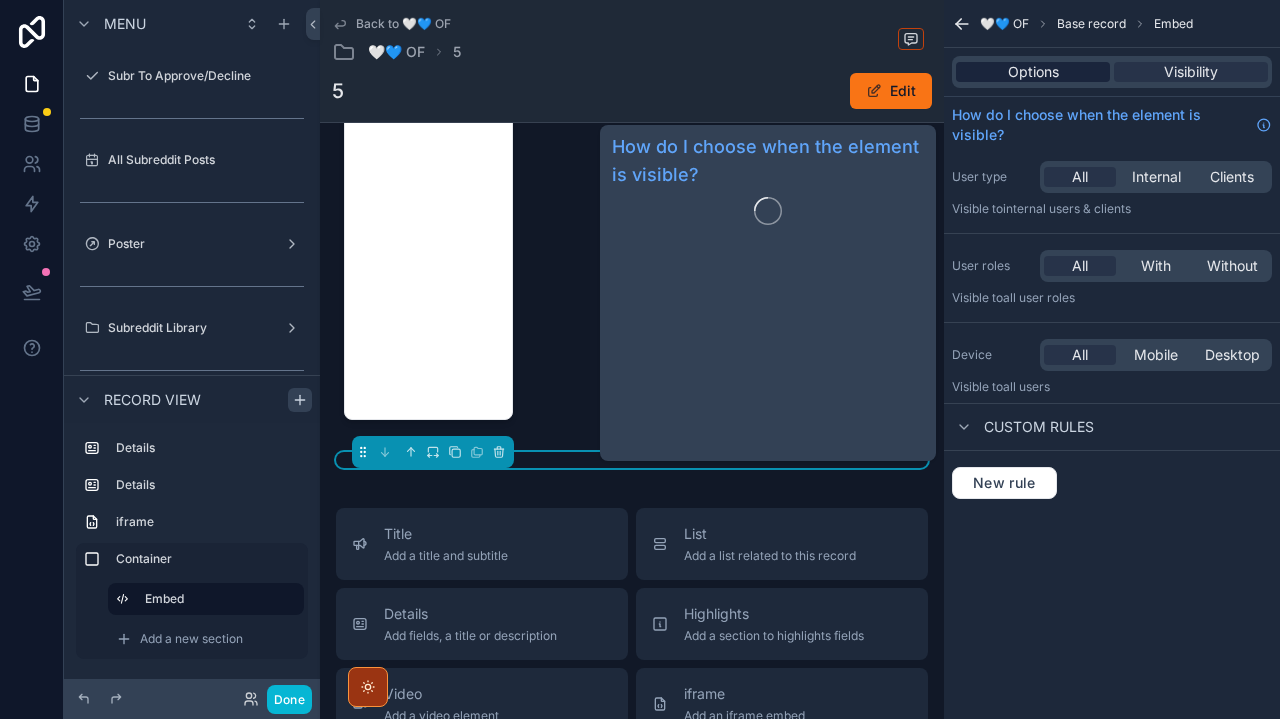 click on "Options" at bounding box center [1033, 72] 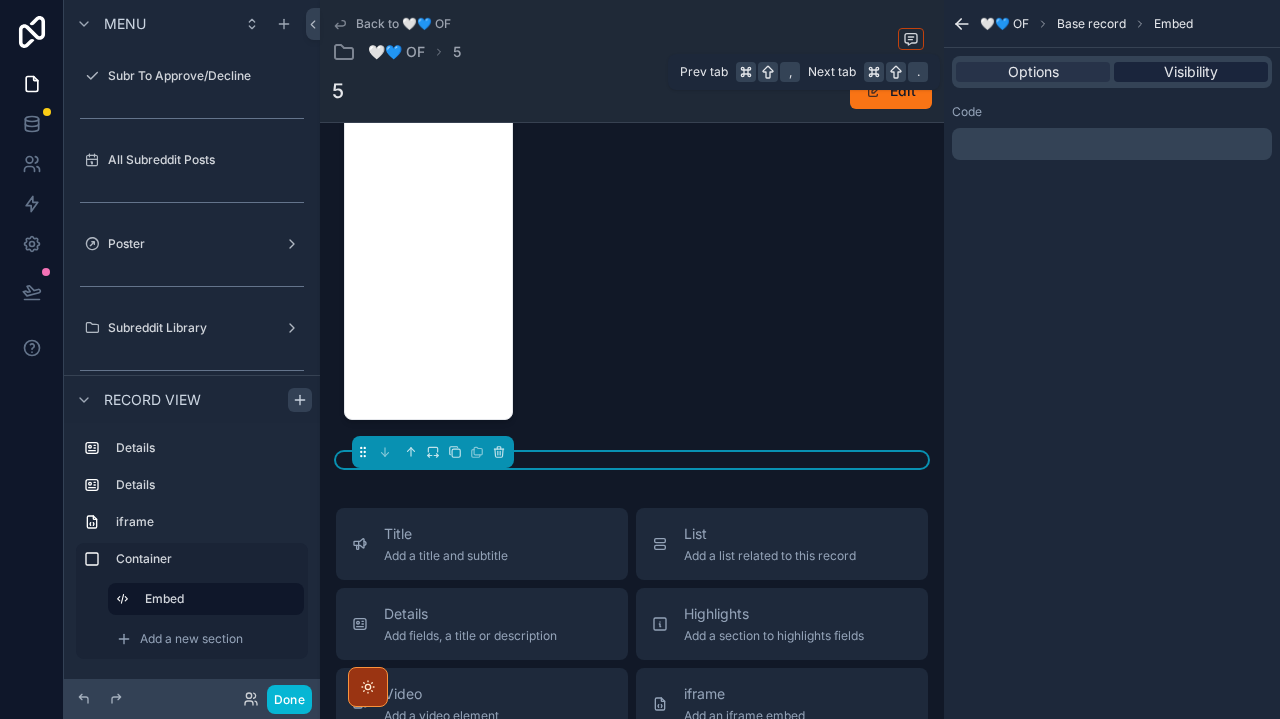 click on "Visibility" at bounding box center [1191, 72] 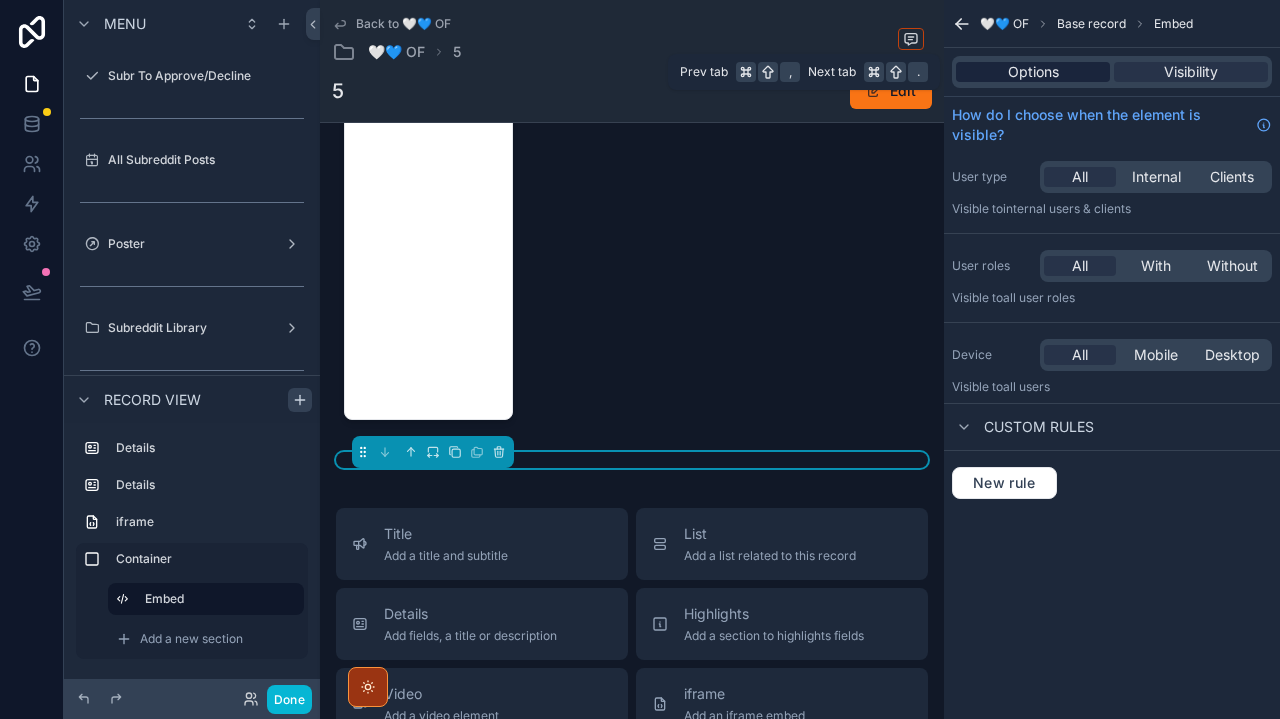 click on "Options" at bounding box center (1033, 72) 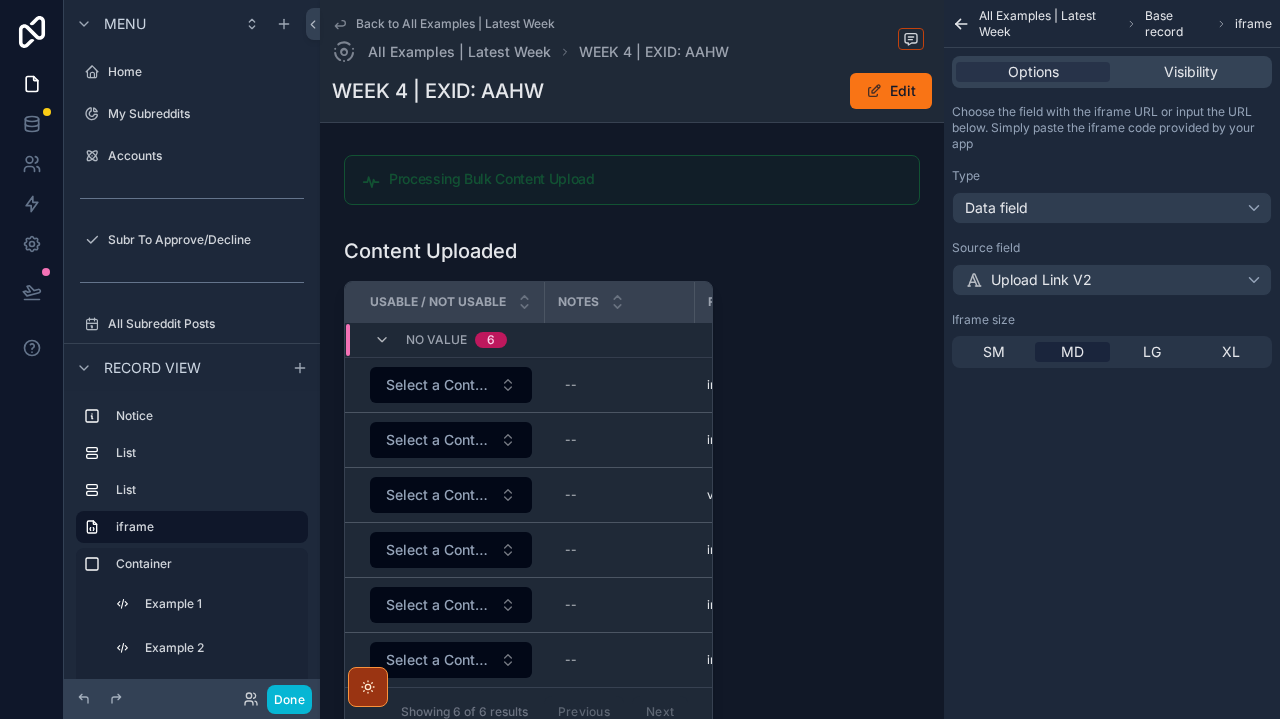 scroll, scrollTop: 0, scrollLeft: 0, axis: both 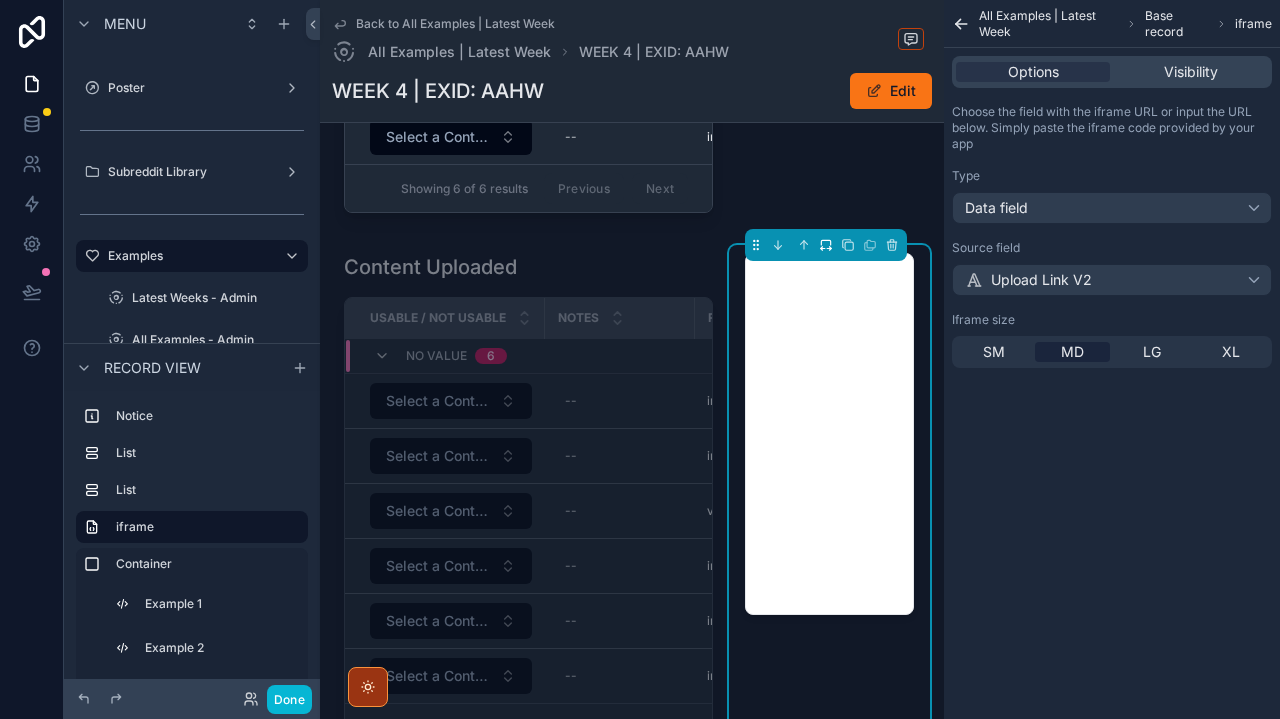 click 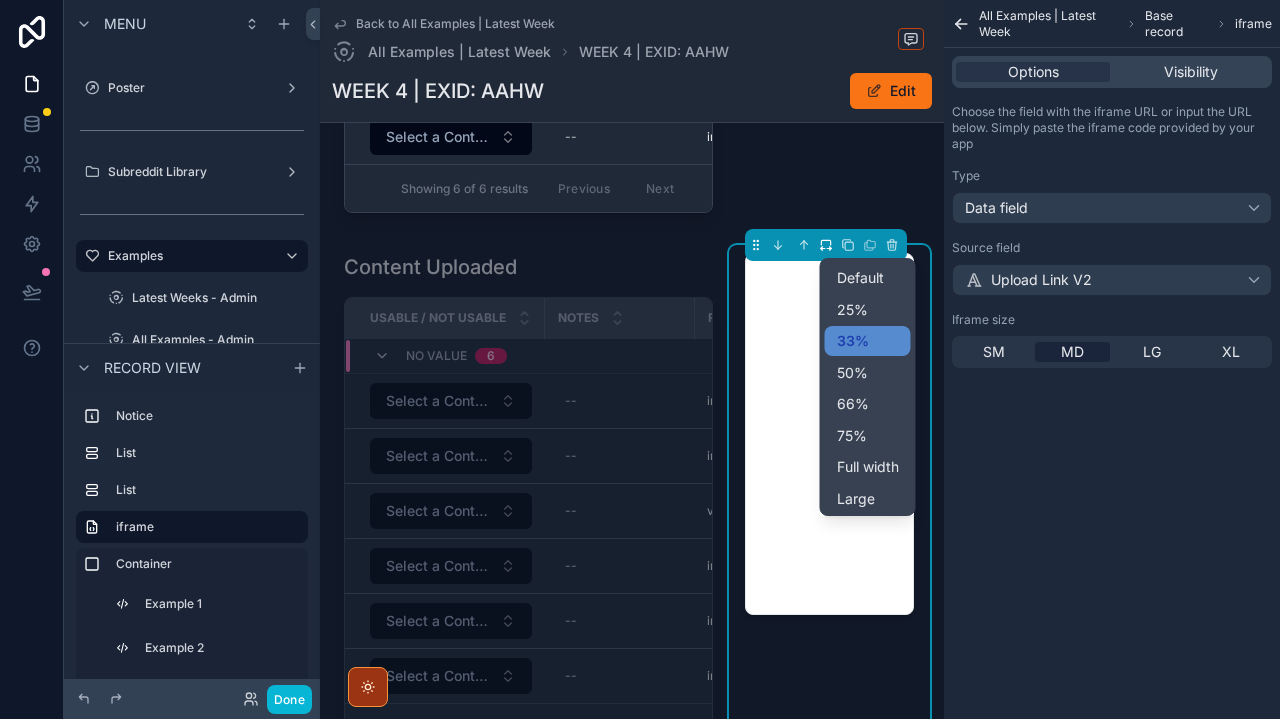 click at bounding box center (640, 359) 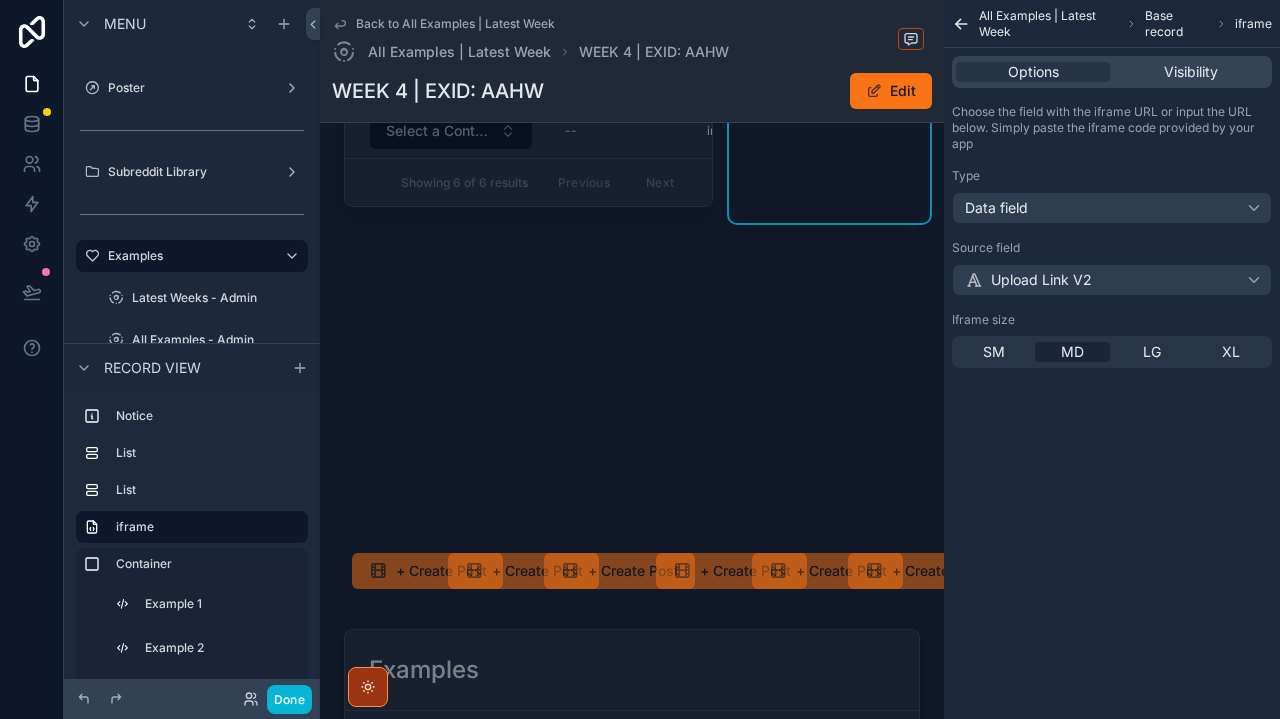scroll, scrollTop: 1072, scrollLeft: 0, axis: vertical 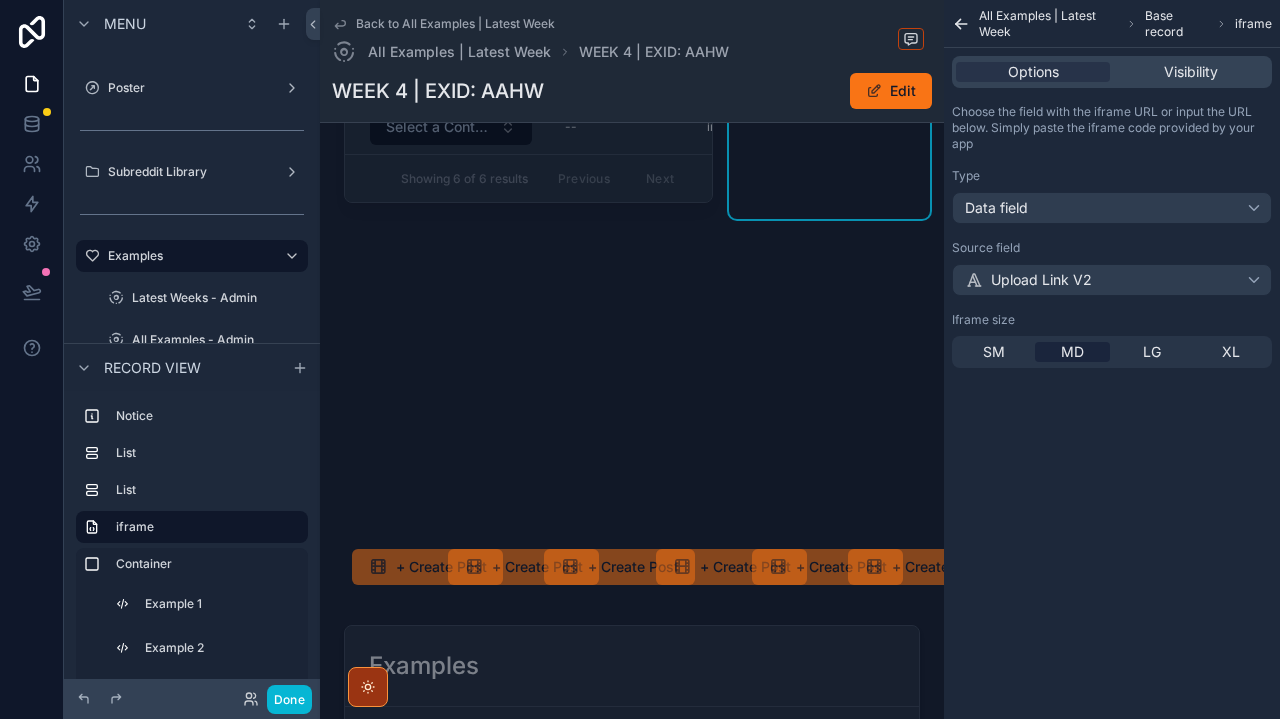 click on "Processing Bulk Content Upload Content Uploaded Usable / Not Usable Notes File Type CreatedOn No value 6 Select a Content Status -- image/jpeg image/jpeg Download 7/31/2025 9:25 PM 7/31/2025 9:25 PM Preview Content Create a Post Select a Content Status -- image/jpeg image/jpeg Download 7/31/2025 9:25 PM 7/31/2025 9:25 PM Preview Content Create a Post Select a Content Status -- video/mp4 video/mp4 Download 7/31/2025 9:25 PM 7/31/2025 9:25 PM Preview Content Create a Post Select a Content Status -- image/png image/png Download 7/31/2025 9:25 PM 7/31/2025 9:25 PM Preview Content Create a Post Select a Content Status -- image/png image/png Download 7/31/2025 9:25 PM 7/31/2025 9:25 PM Preview Content Create a Post Select a Content Status -- image/png image/png Download 7/31/2025 9:25 PM 7/31/2025 9:25 PM Preview Content Create a Post Showing 6 of 6 results Previous Next Content Uploaded Usable / Not Usable Notes File Type CreatedOn No value 6 Select a Content Status -- image/jpeg image/jpeg 7/31/2025 9:25 PM -- --" at bounding box center (632, 1062) 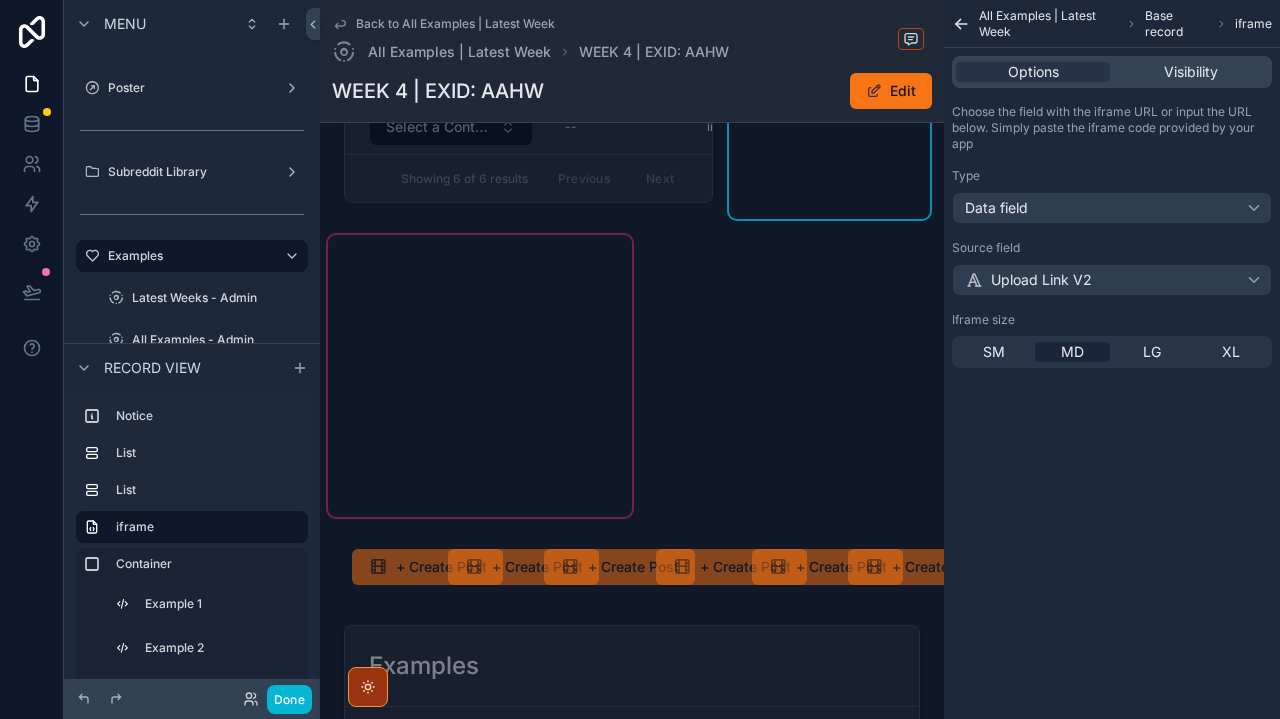 click at bounding box center [480, 376] 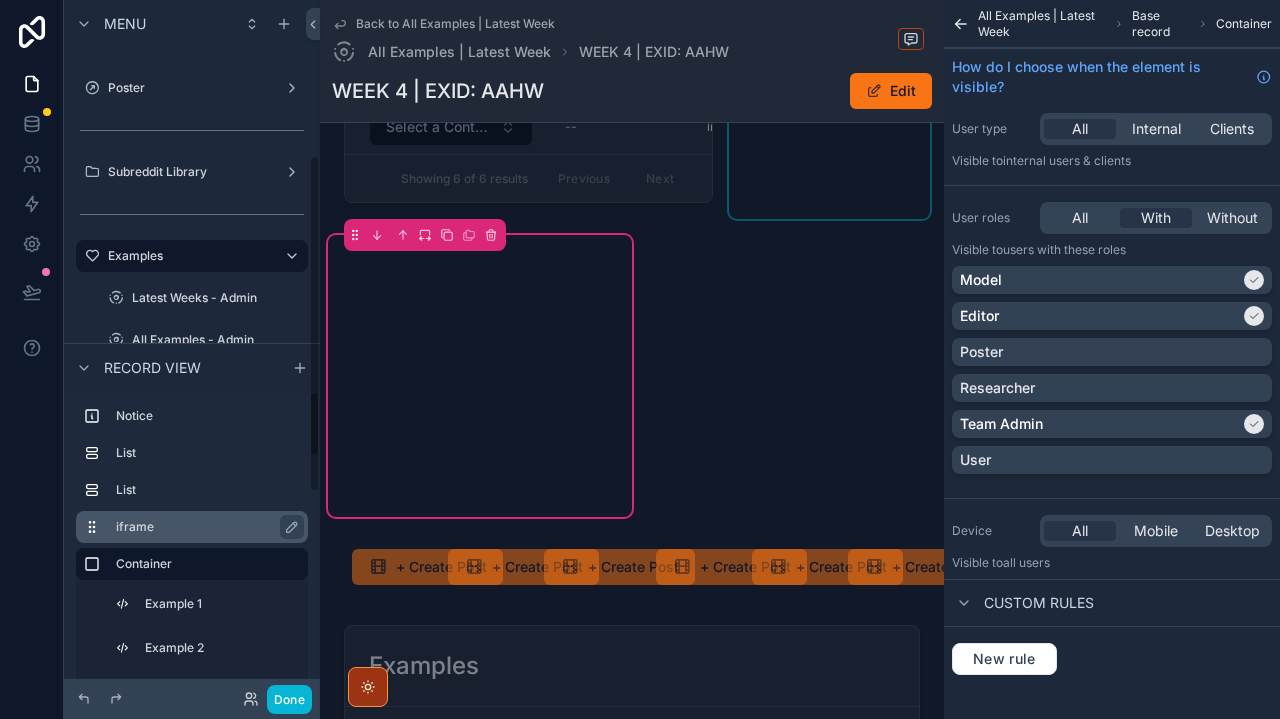 click on "iframe" at bounding box center [204, 527] 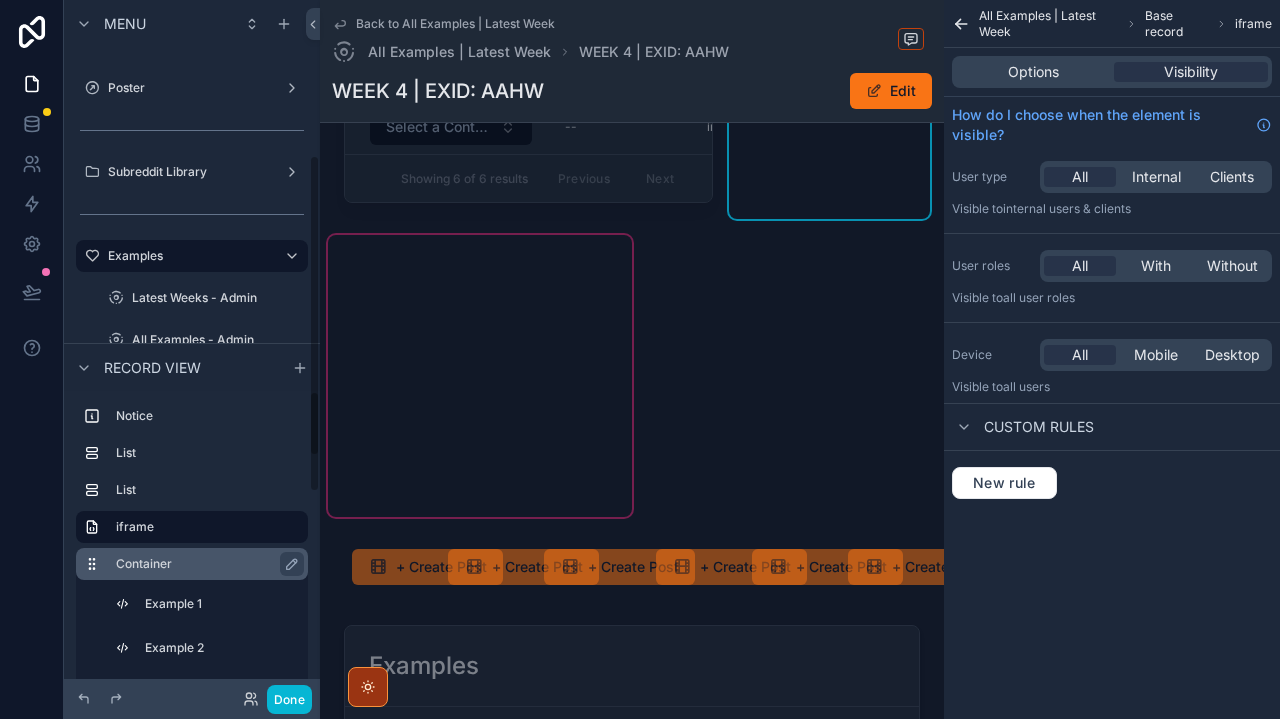 click on "Container" at bounding box center [204, 564] 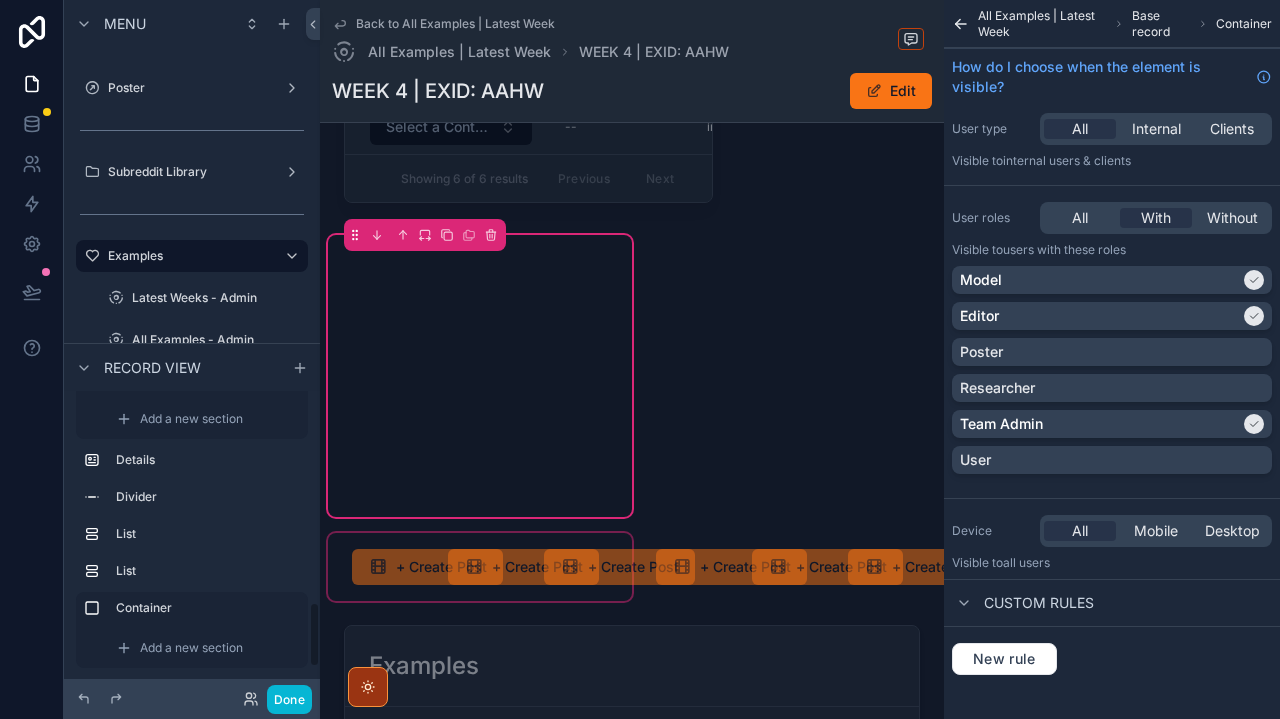 scroll, scrollTop: 938, scrollLeft: 0, axis: vertical 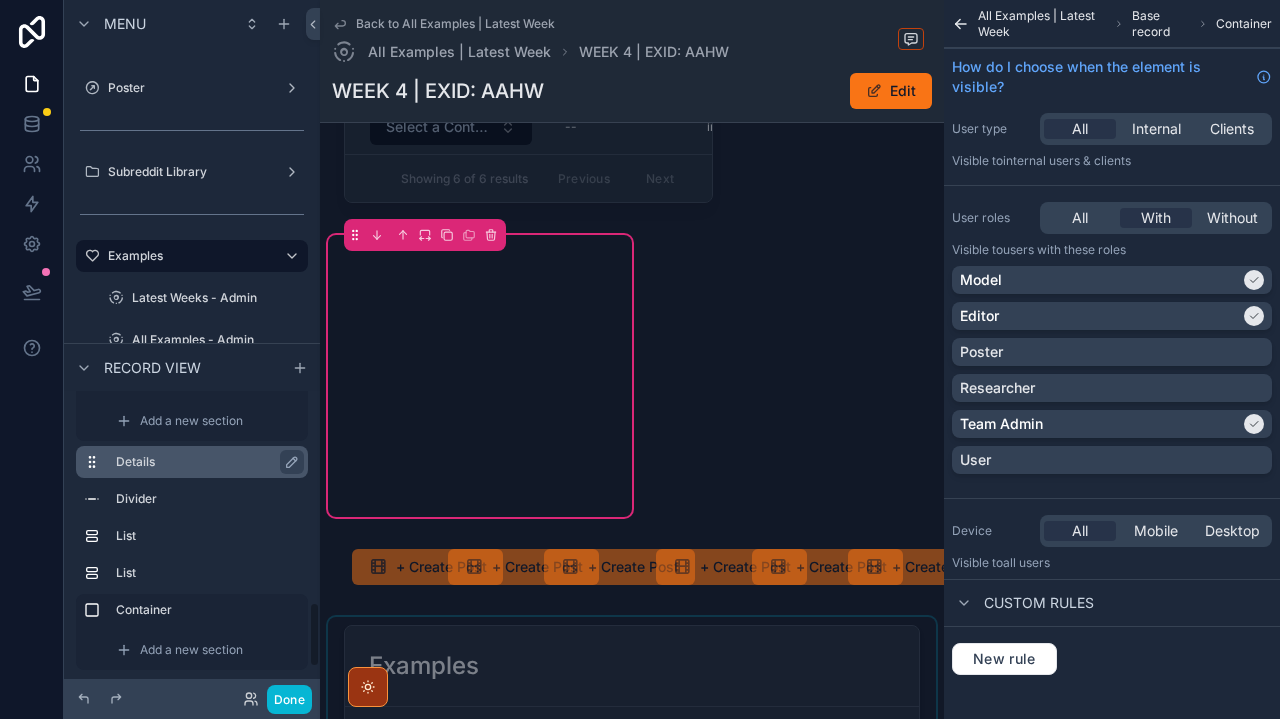 click on "Details" at bounding box center [208, 462] 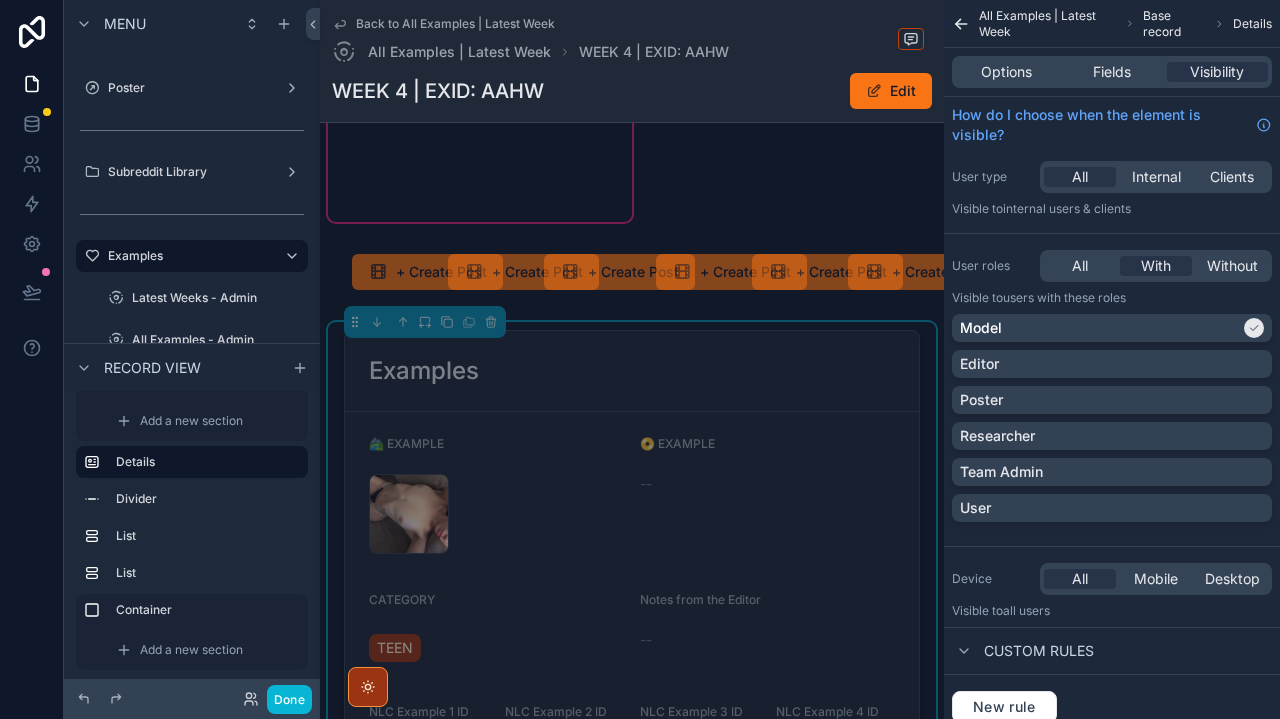 scroll, scrollTop: 1370, scrollLeft: 0, axis: vertical 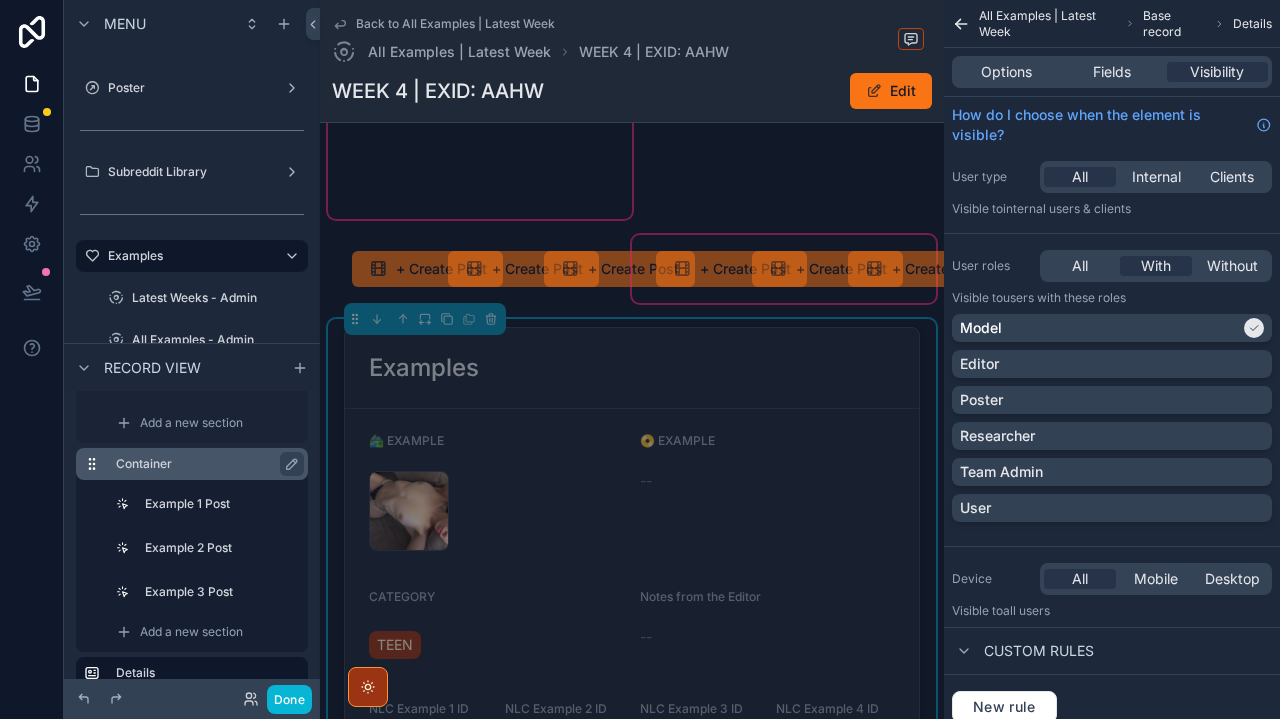 click on "Container" at bounding box center (204, 464) 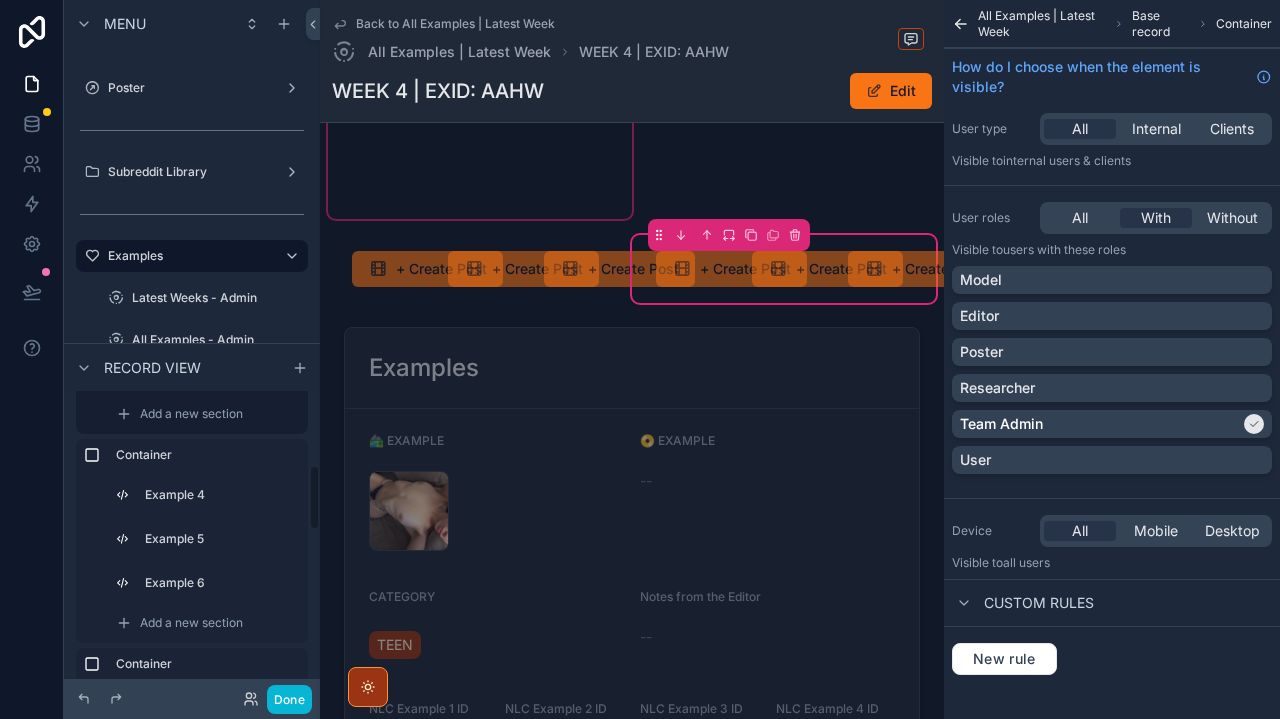 scroll, scrollTop: 331, scrollLeft: 0, axis: vertical 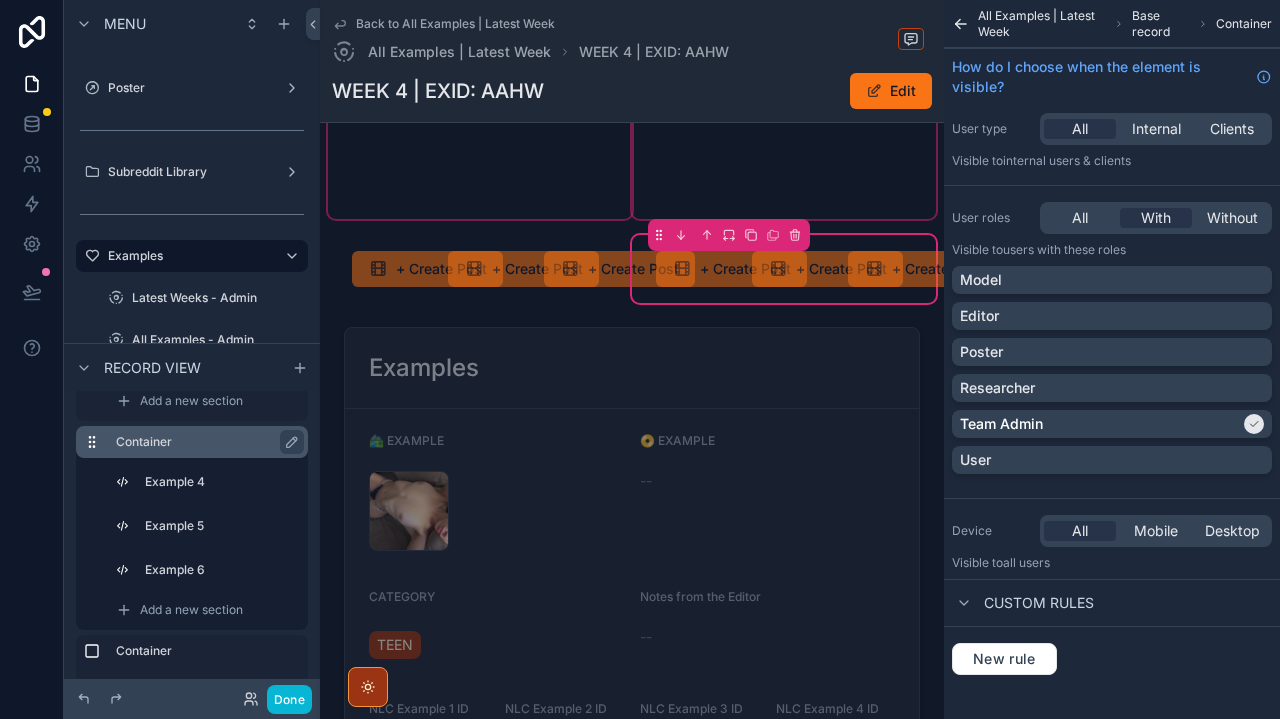 click on "Container" at bounding box center (204, 442) 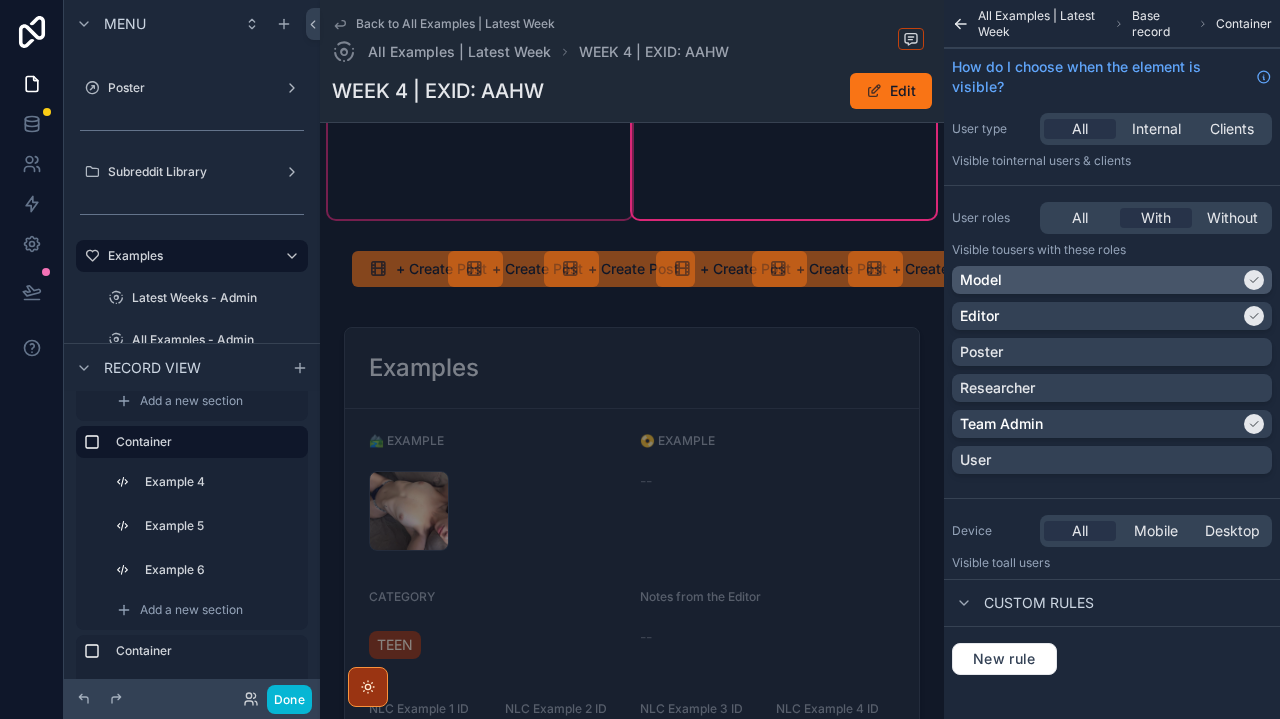 scroll, scrollTop: 0, scrollLeft: 0, axis: both 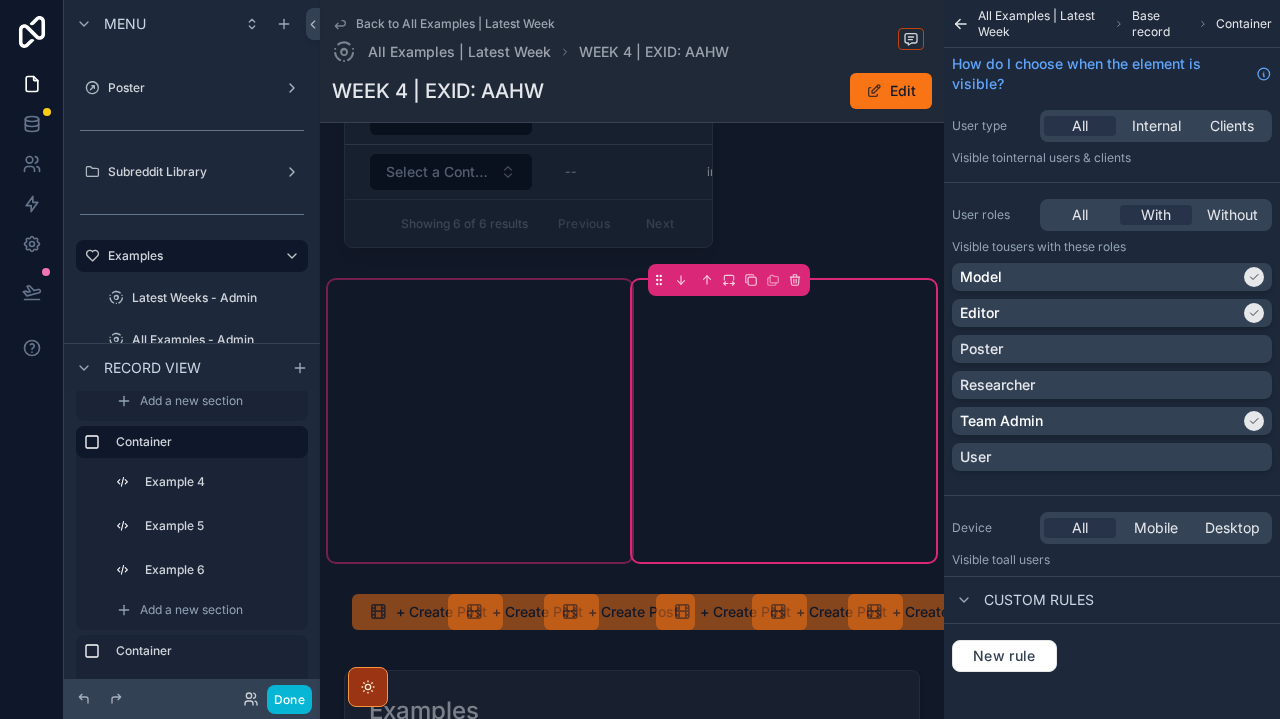 click at bounding box center (480, 421) 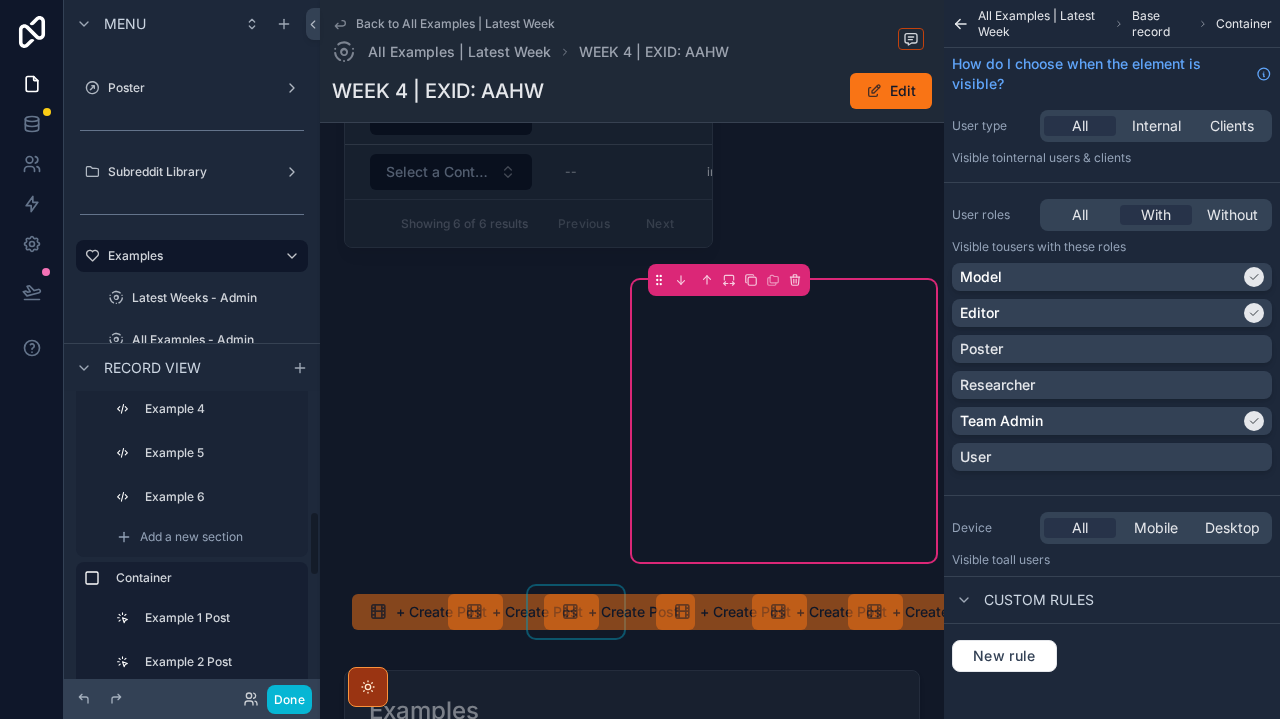 scroll, scrollTop: 532, scrollLeft: 0, axis: vertical 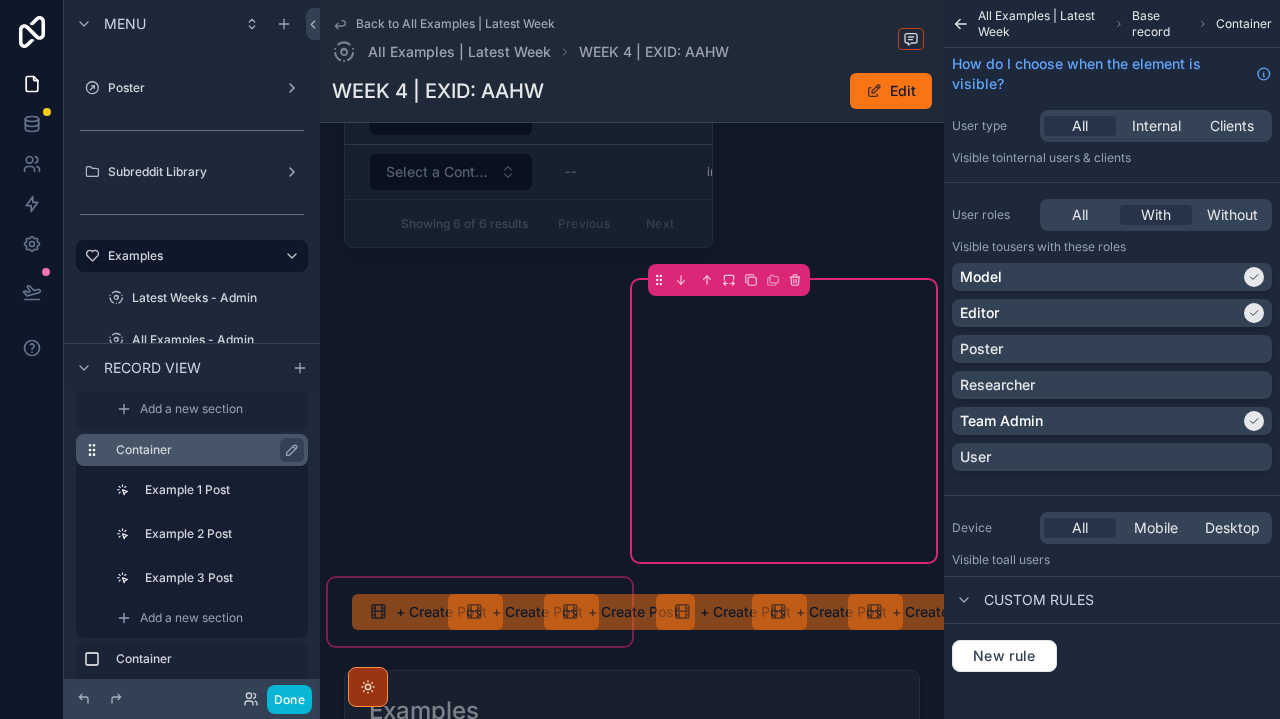 click on "Container" at bounding box center (204, 450) 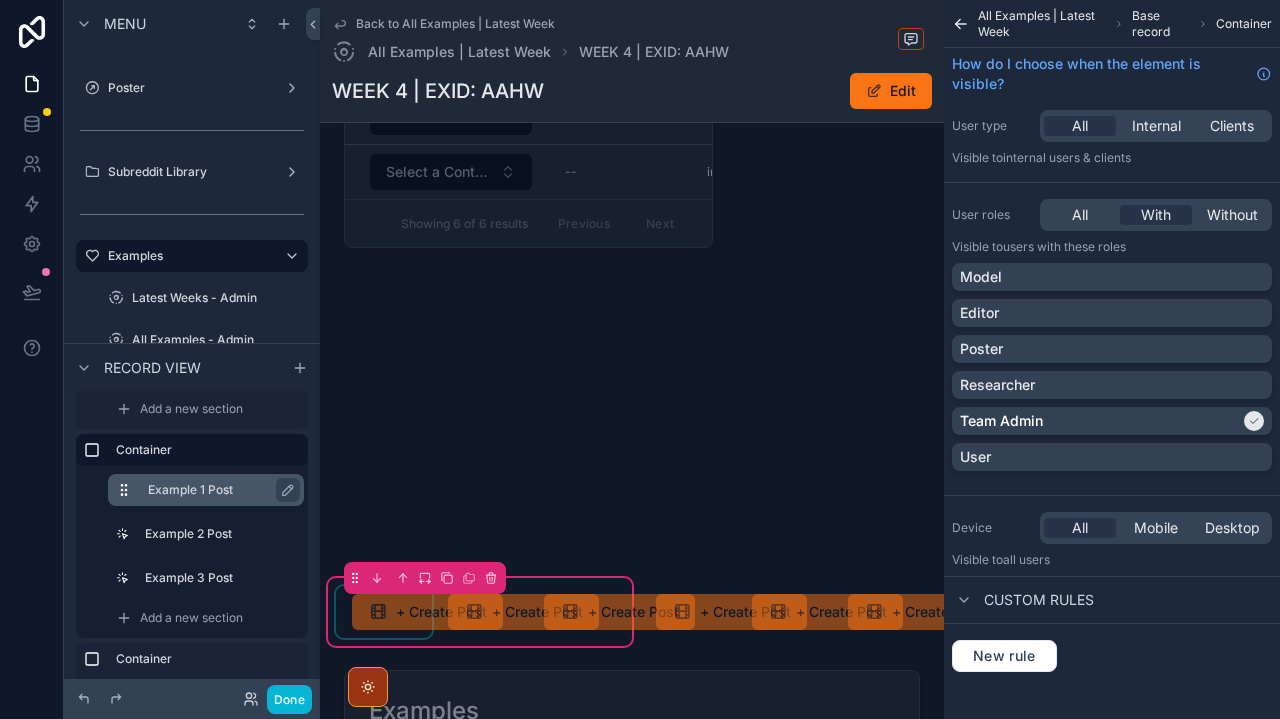 click on "Example 1 Post" at bounding box center (218, 490) 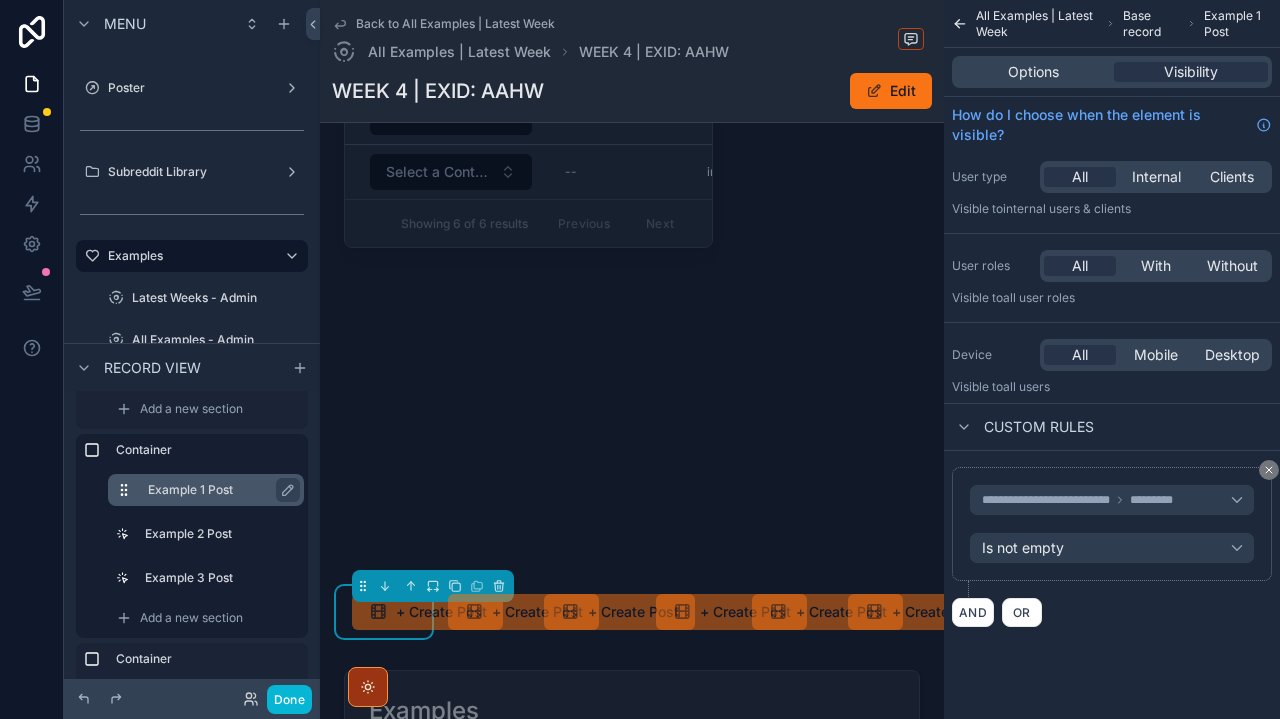 scroll, scrollTop: 0, scrollLeft: 0, axis: both 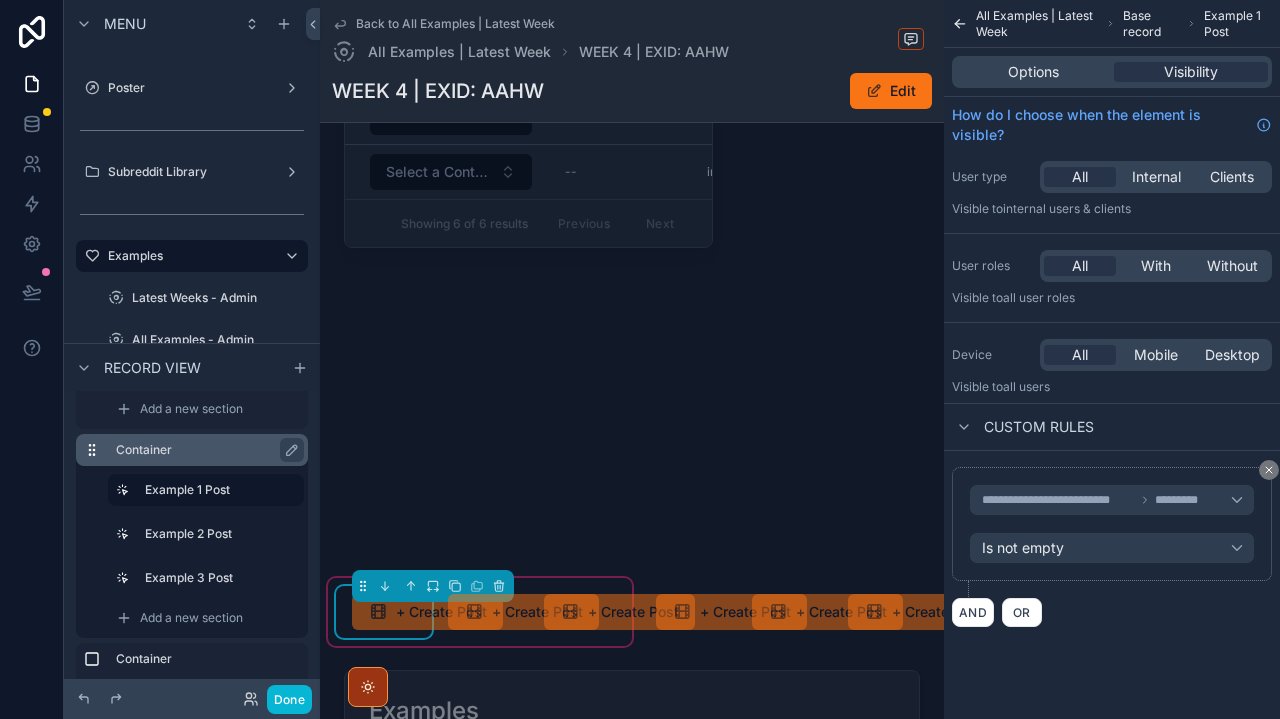 click on "Container" at bounding box center (204, 450) 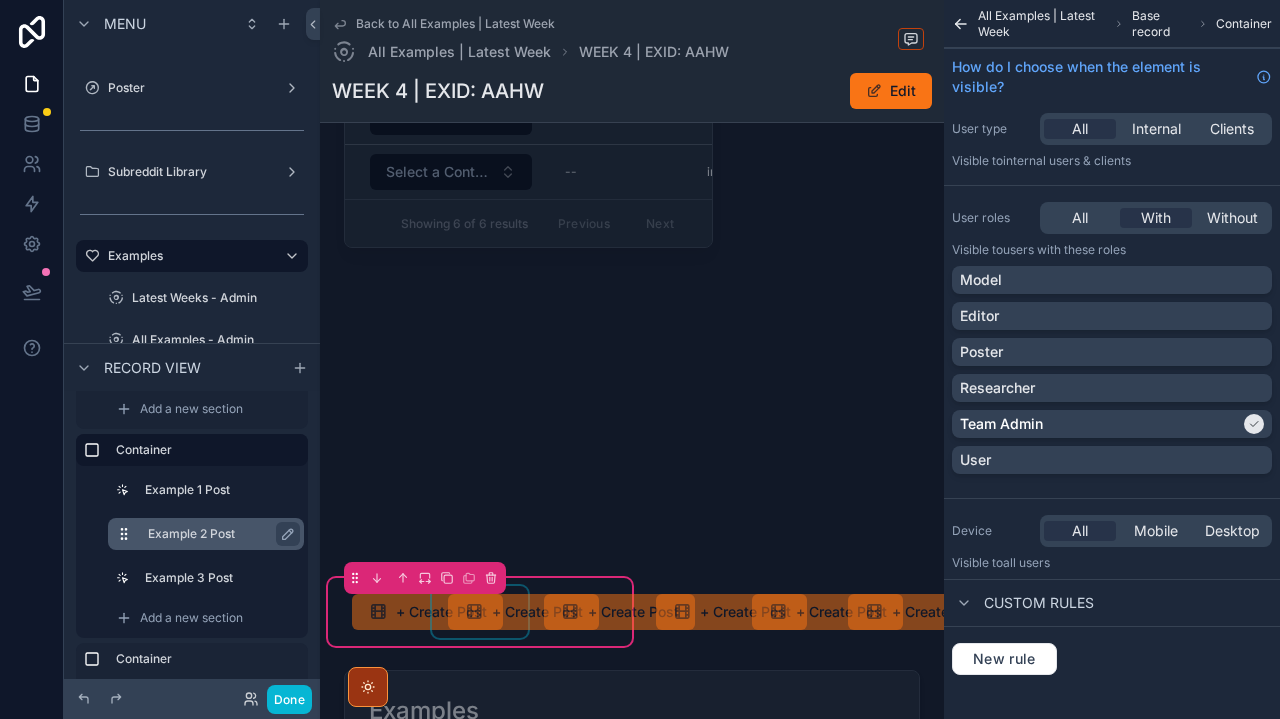 click on "Example 2 Post" at bounding box center [222, 534] 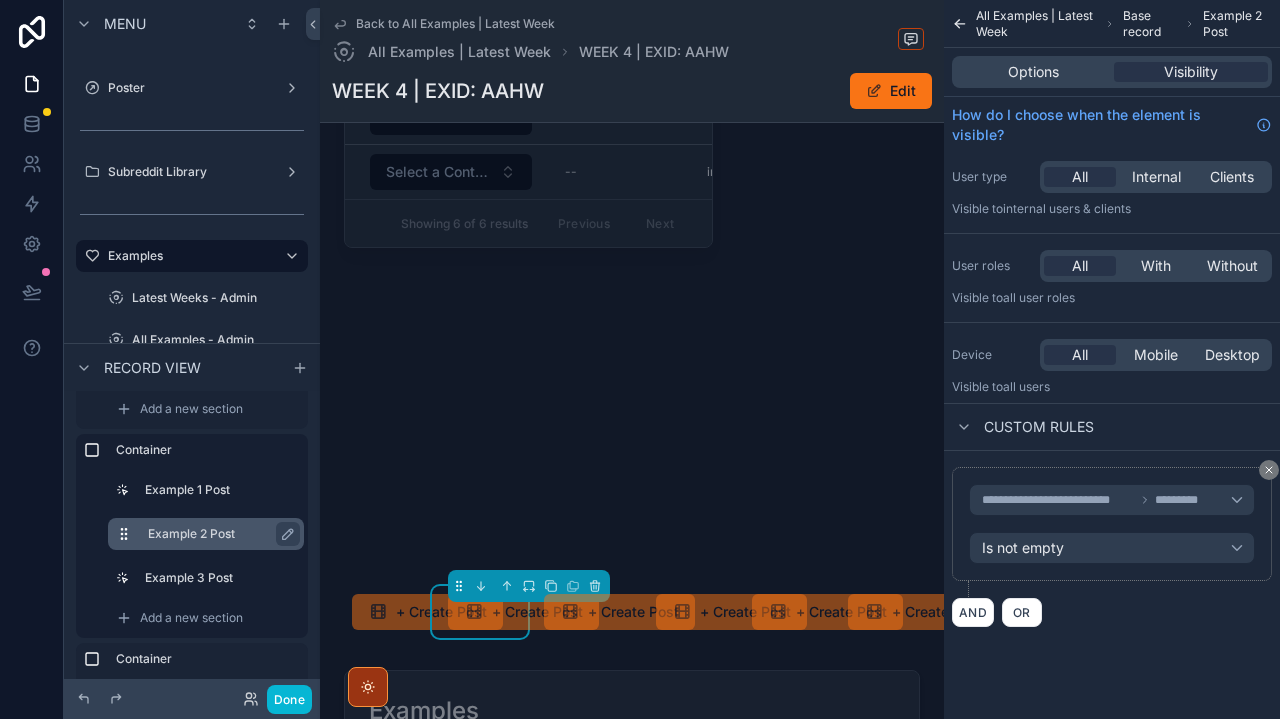 click on "Example 2 Post" at bounding box center [222, 534] 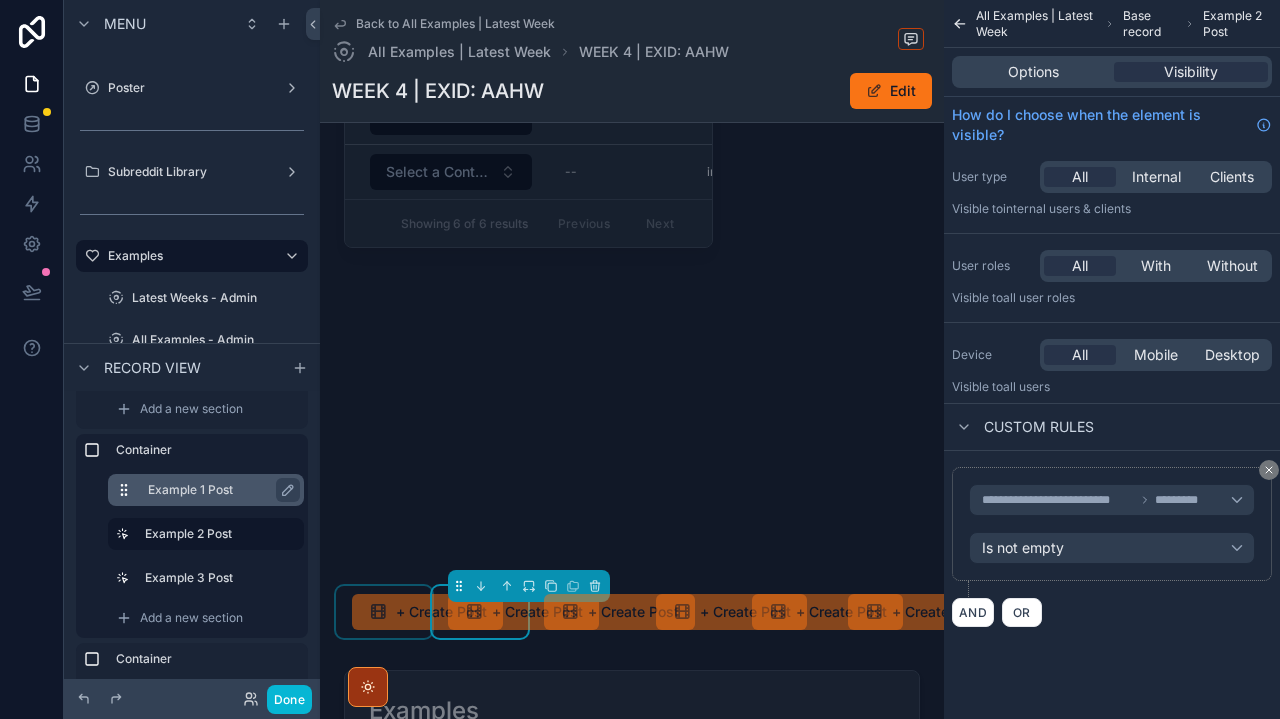 click on "Example 1 Post" at bounding box center (222, 490) 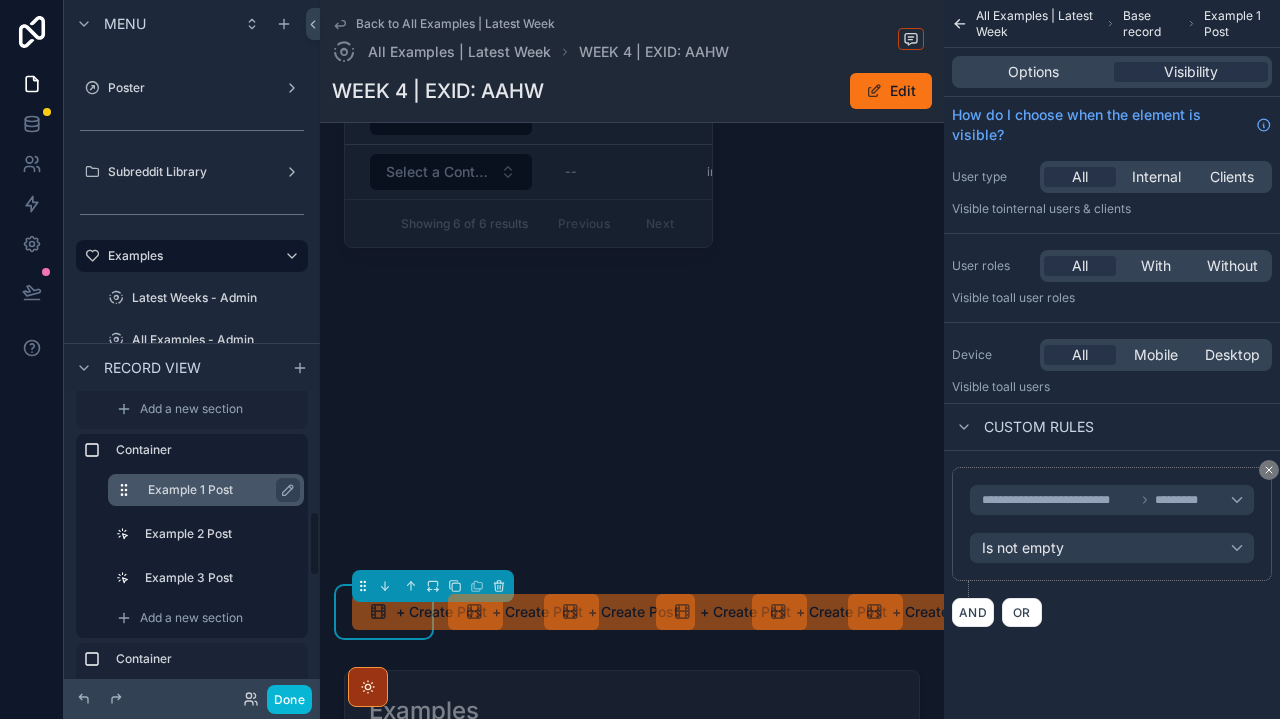 scroll, scrollTop: 603, scrollLeft: 0, axis: vertical 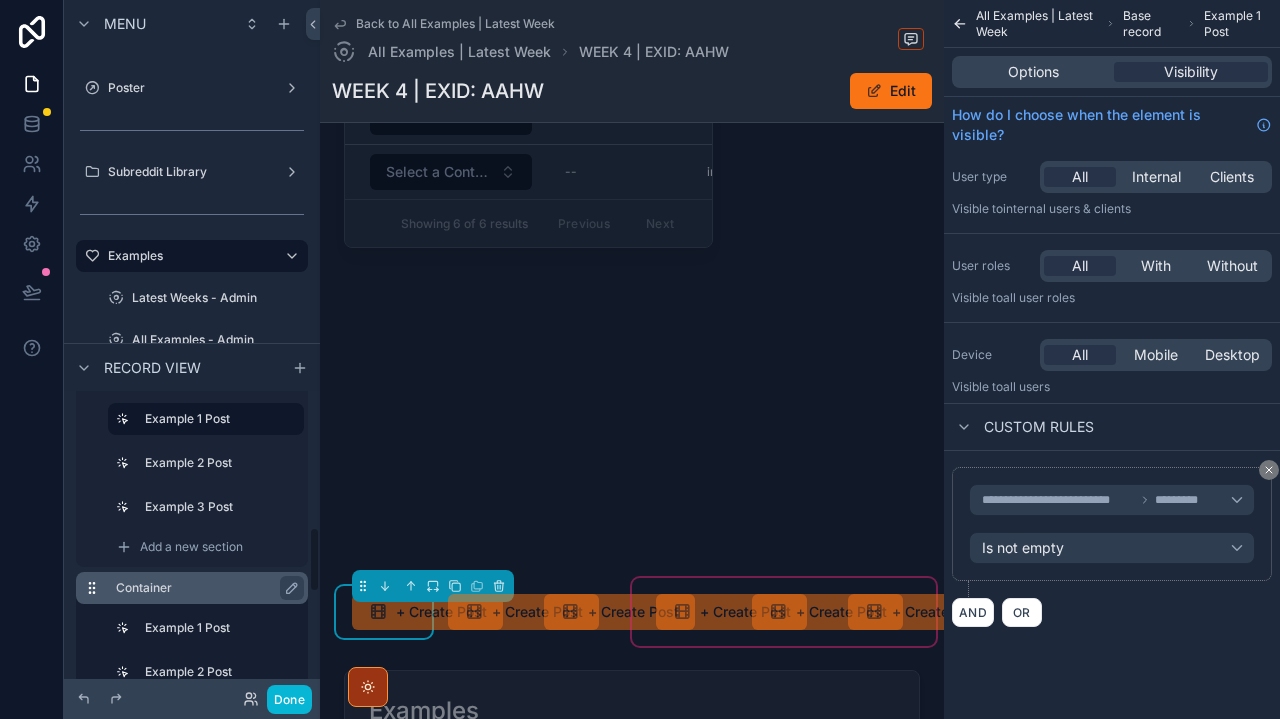 click on "Container" at bounding box center (204, 588) 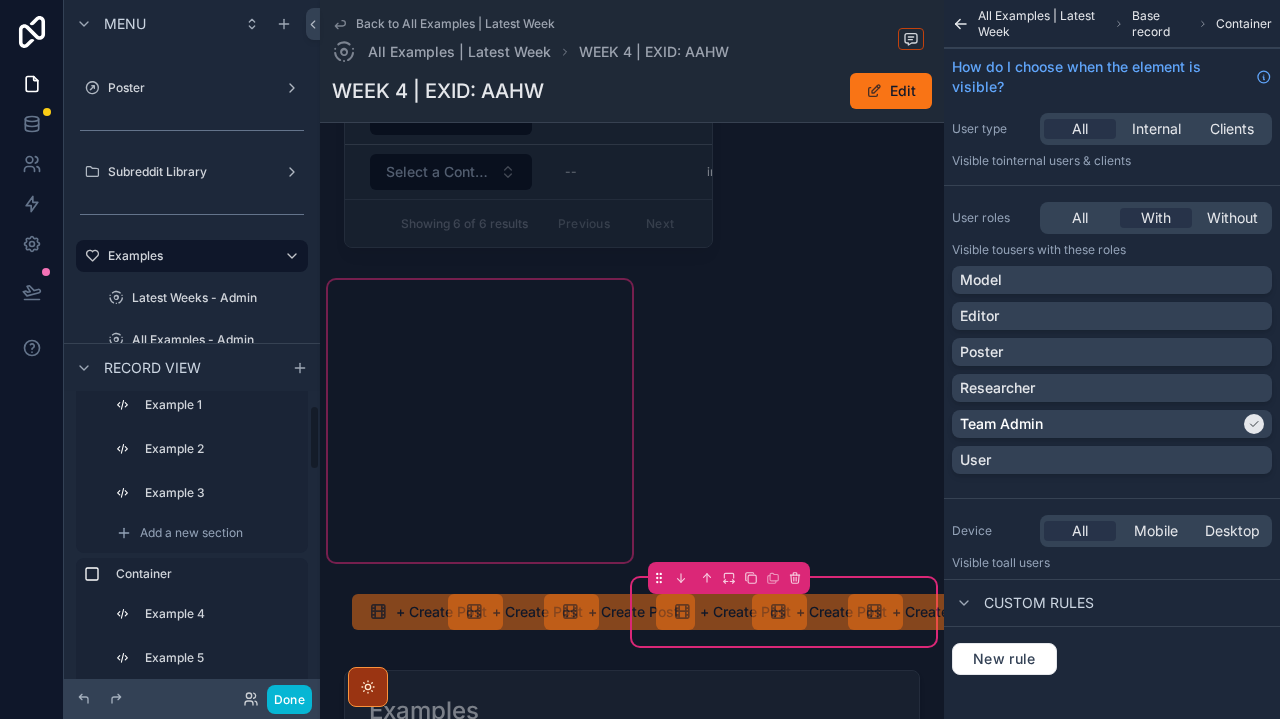 scroll, scrollTop: 66, scrollLeft: 0, axis: vertical 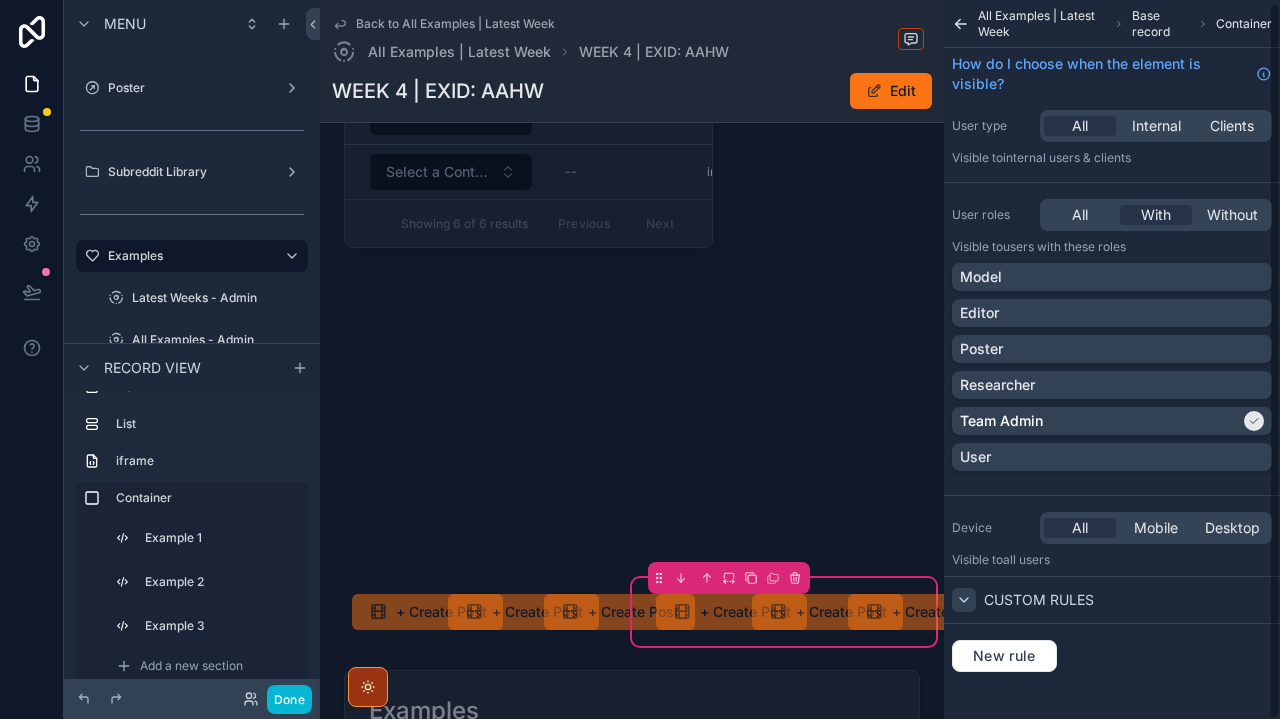 click 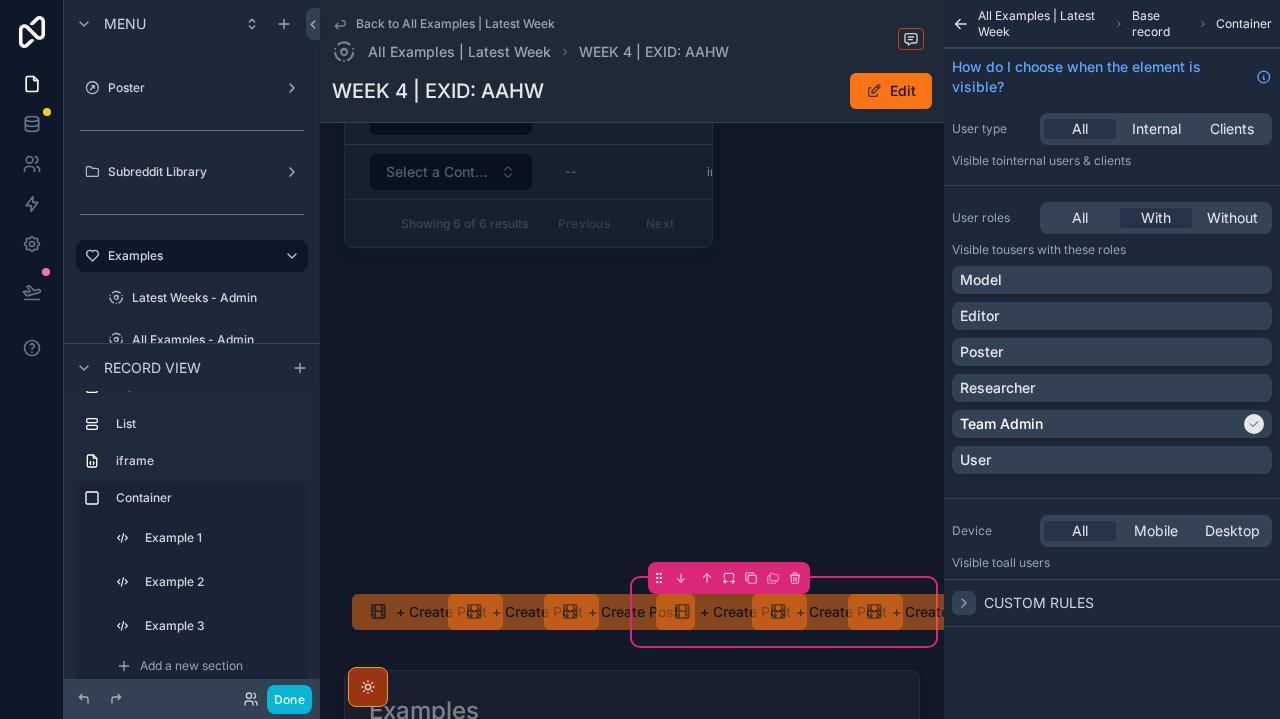 click 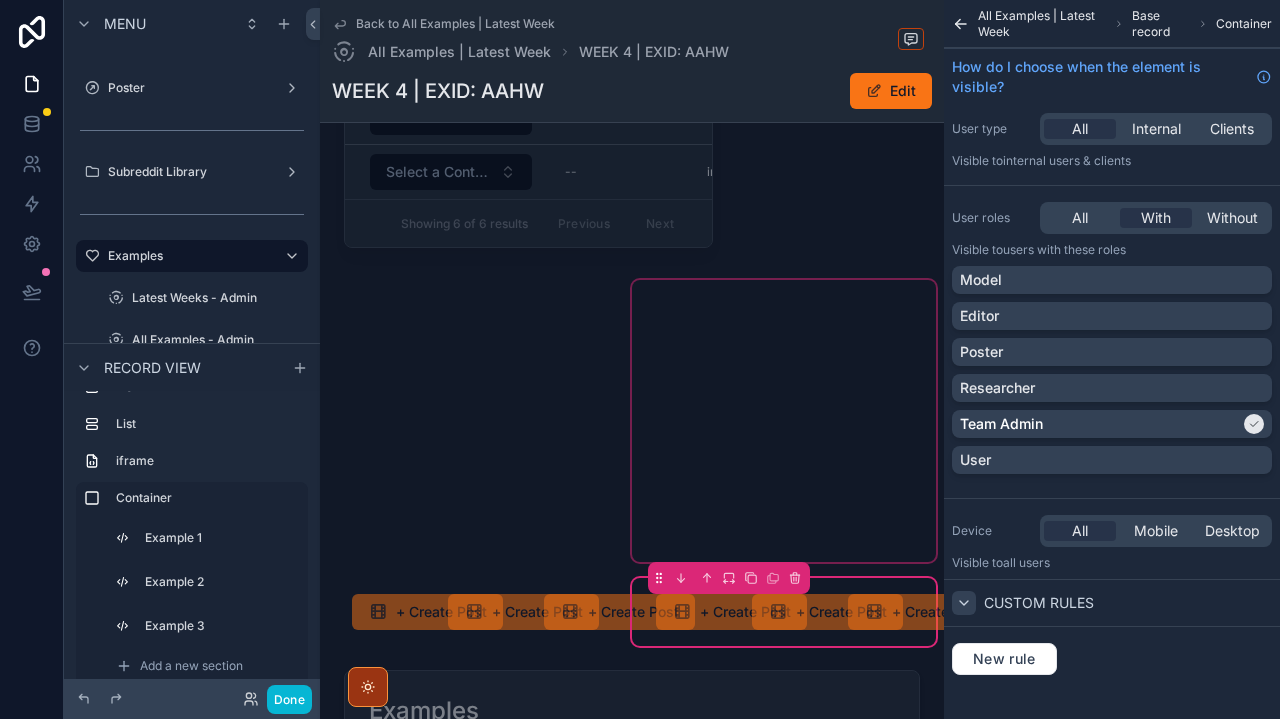 click at bounding box center [784, 421] 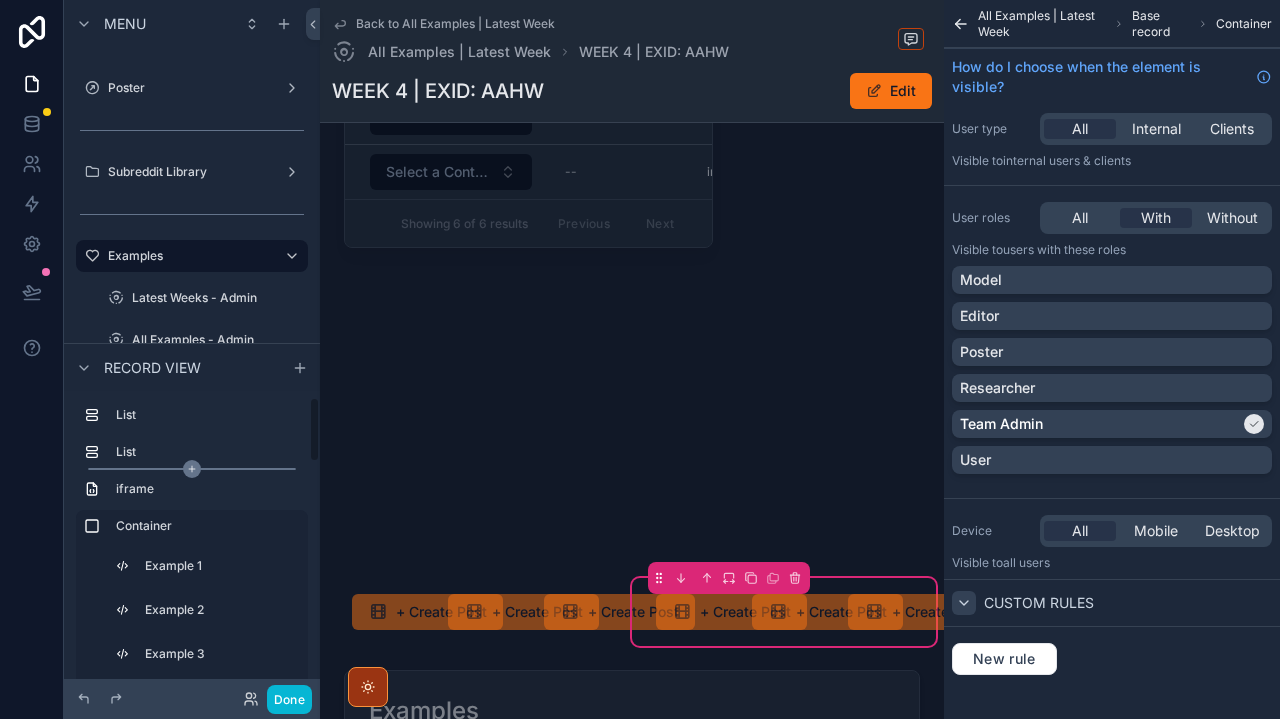 scroll, scrollTop: 28, scrollLeft: 0, axis: vertical 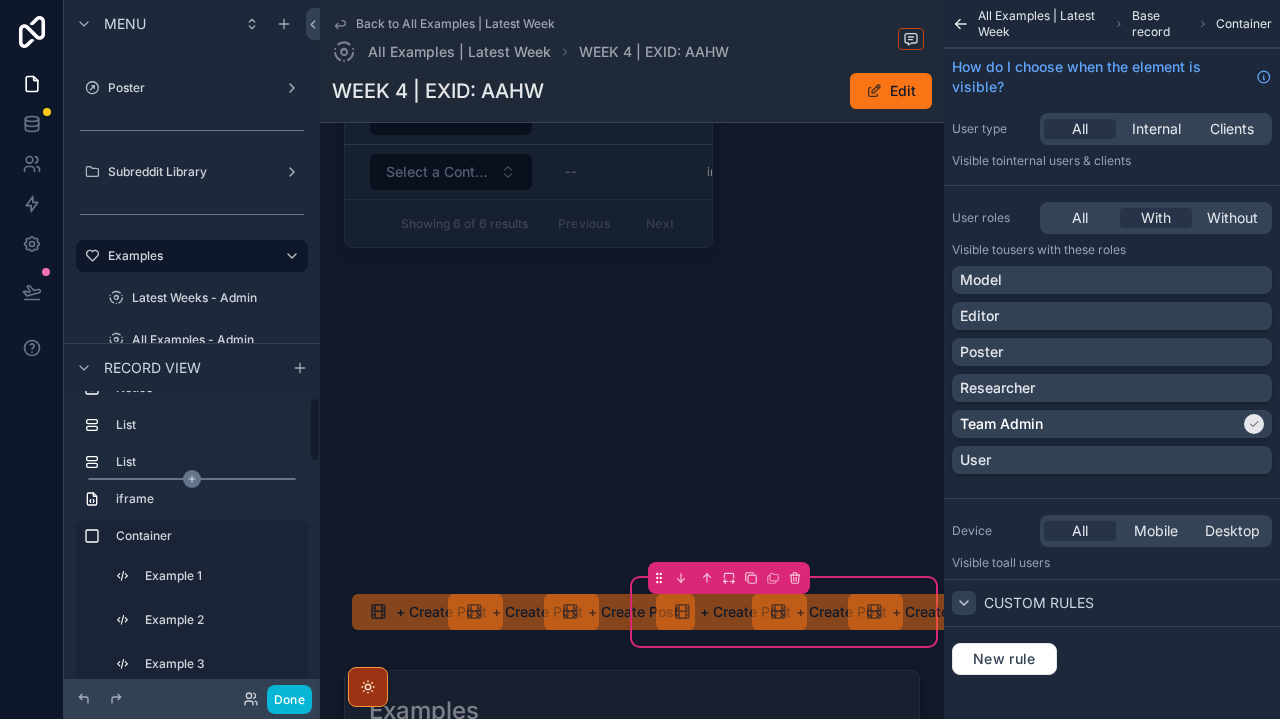 click at bounding box center [192, 479] 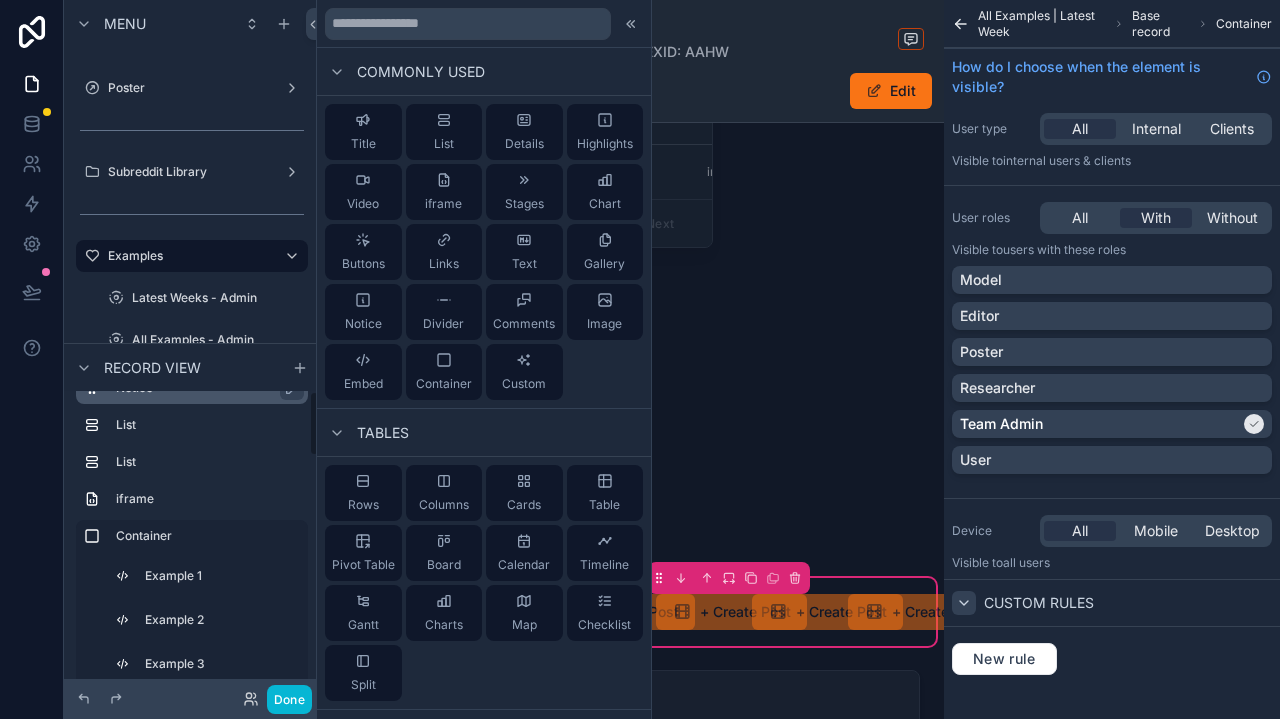 scroll, scrollTop: 0, scrollLeft: 0, axis: both 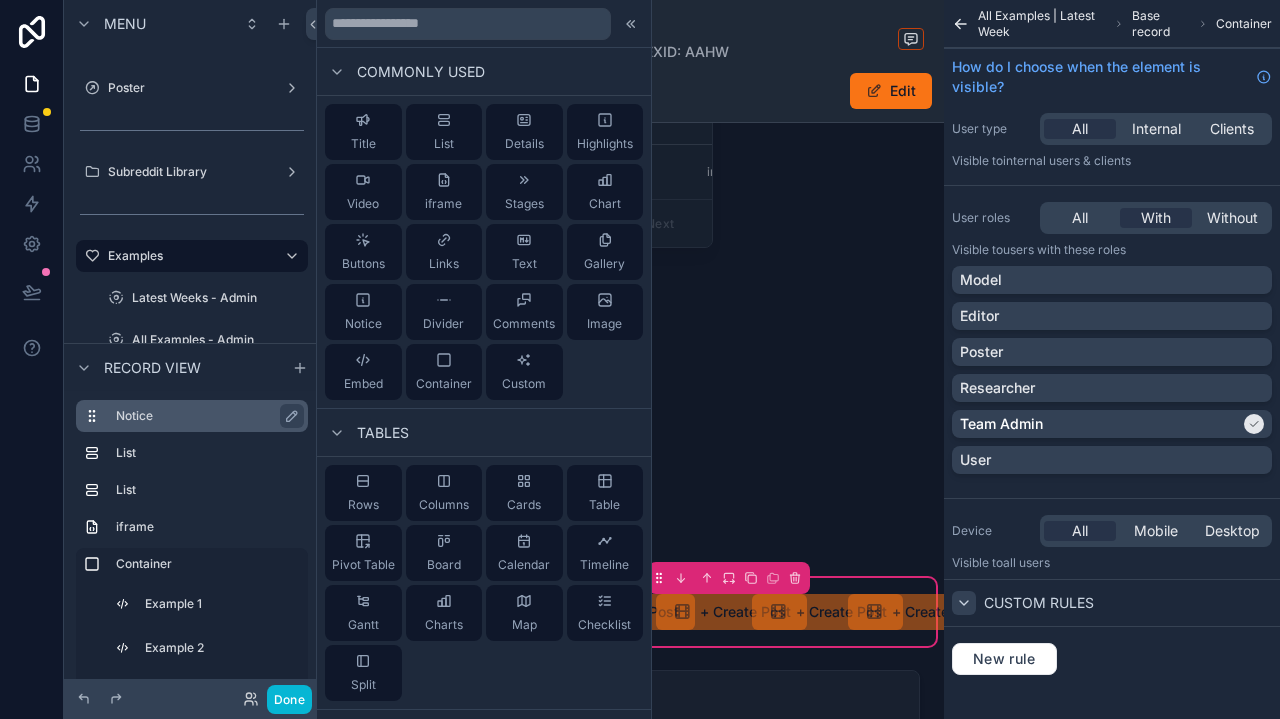 click on "Notice" at bounding box center [204, 416] 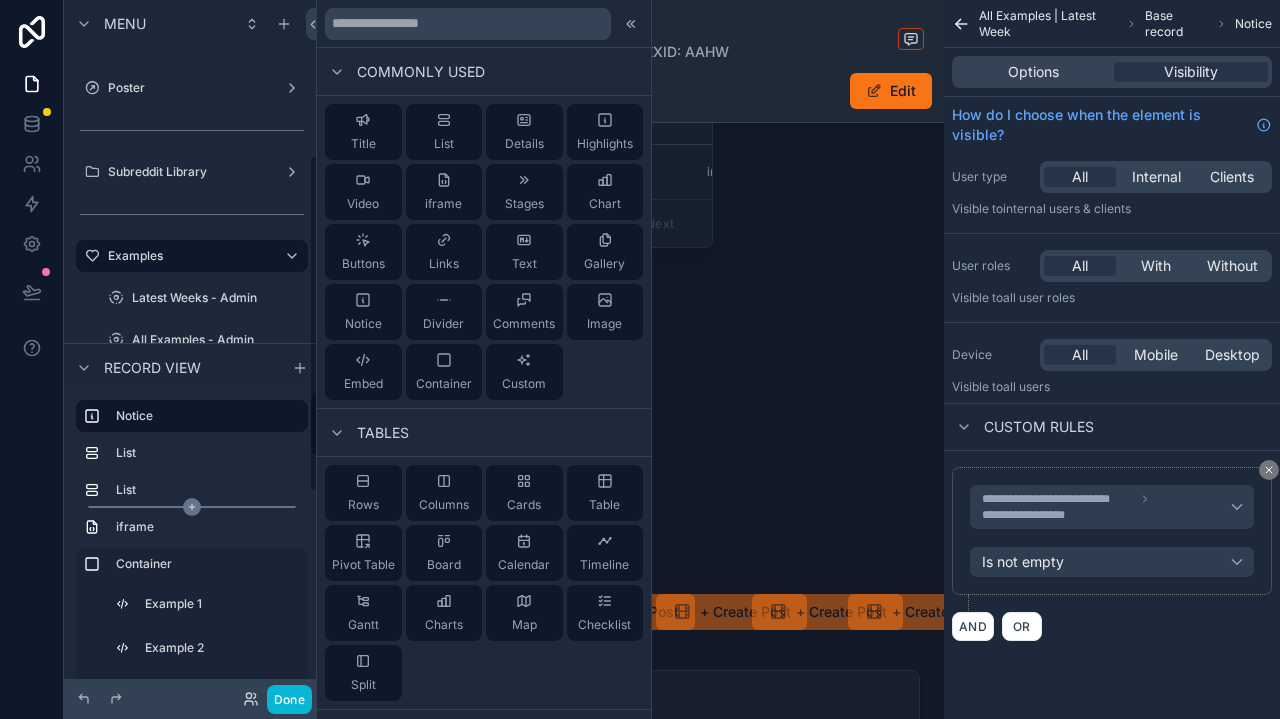 scroll, scrollTop: 53, scrollLeft: 0, axis: vertical 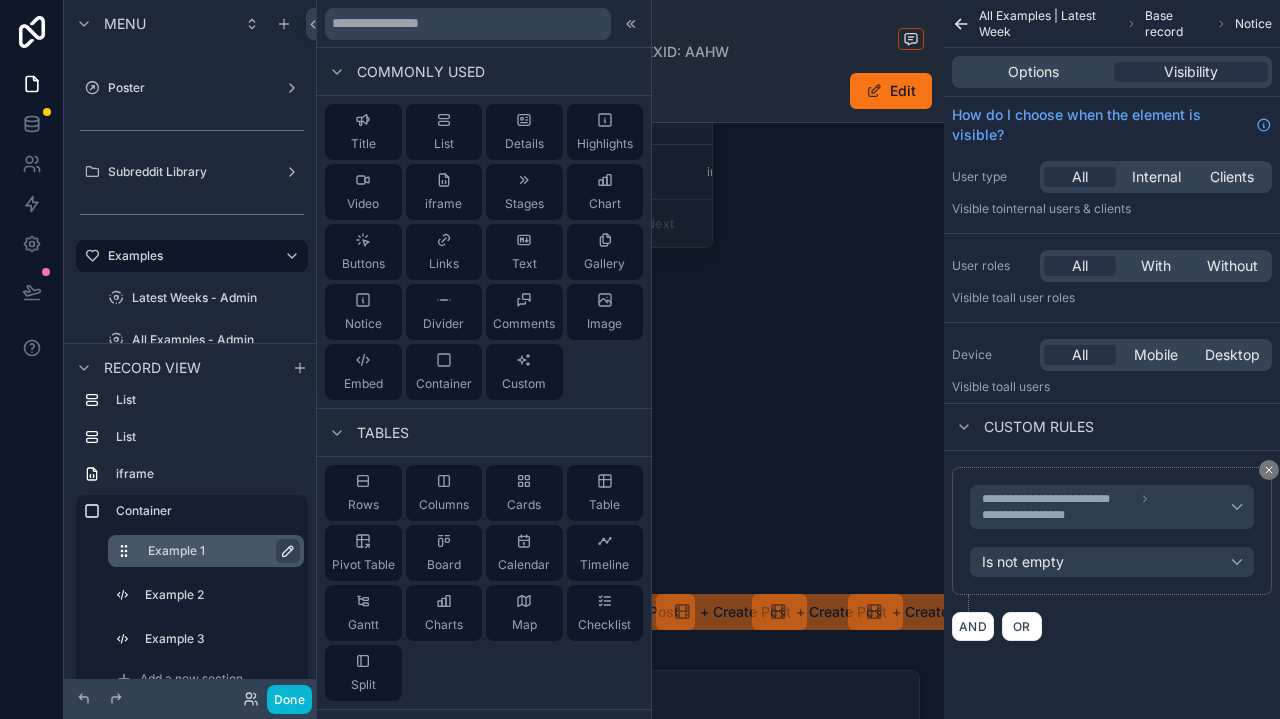 click 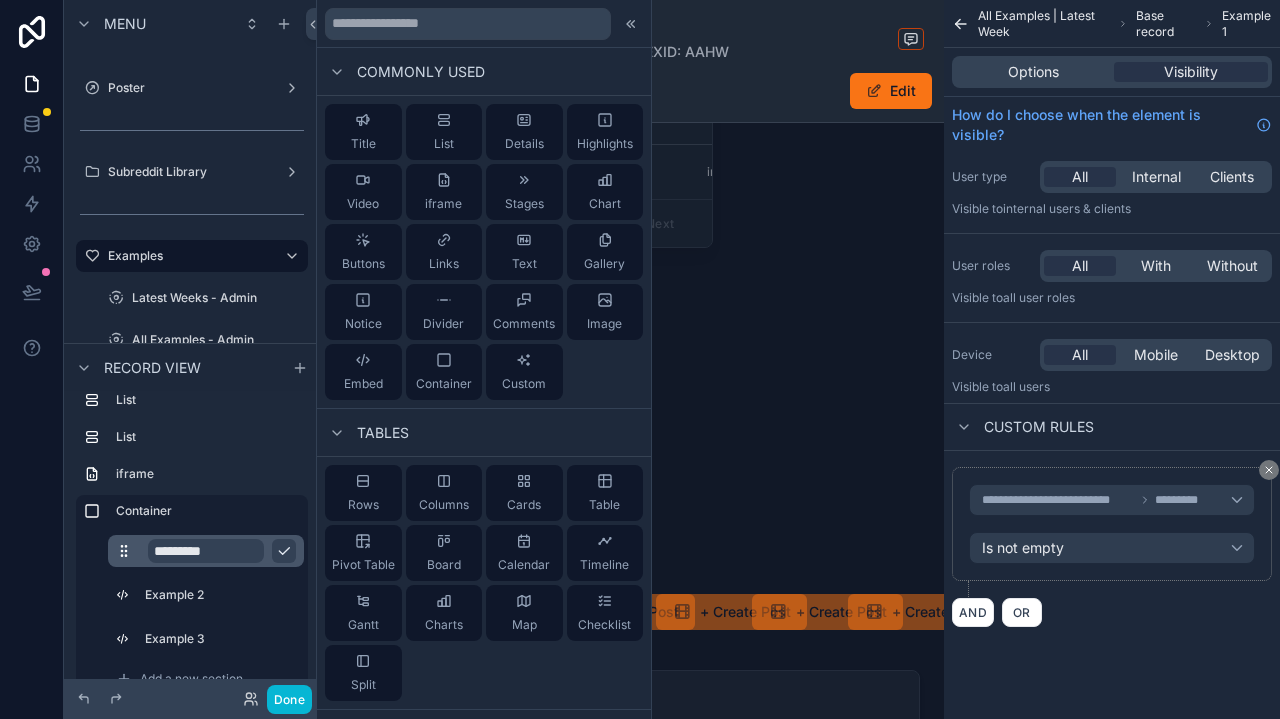 click on "**********" at bounding box center [1058, 500] 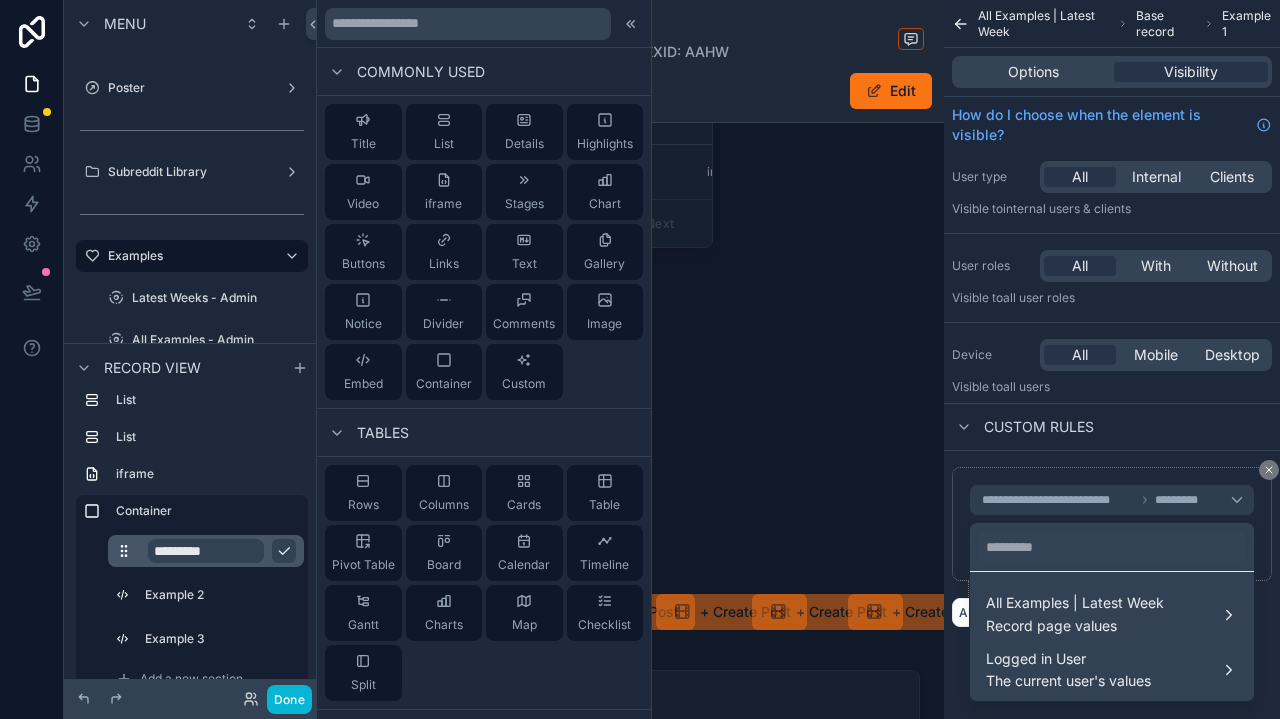 click at bounding box center (640, 359) 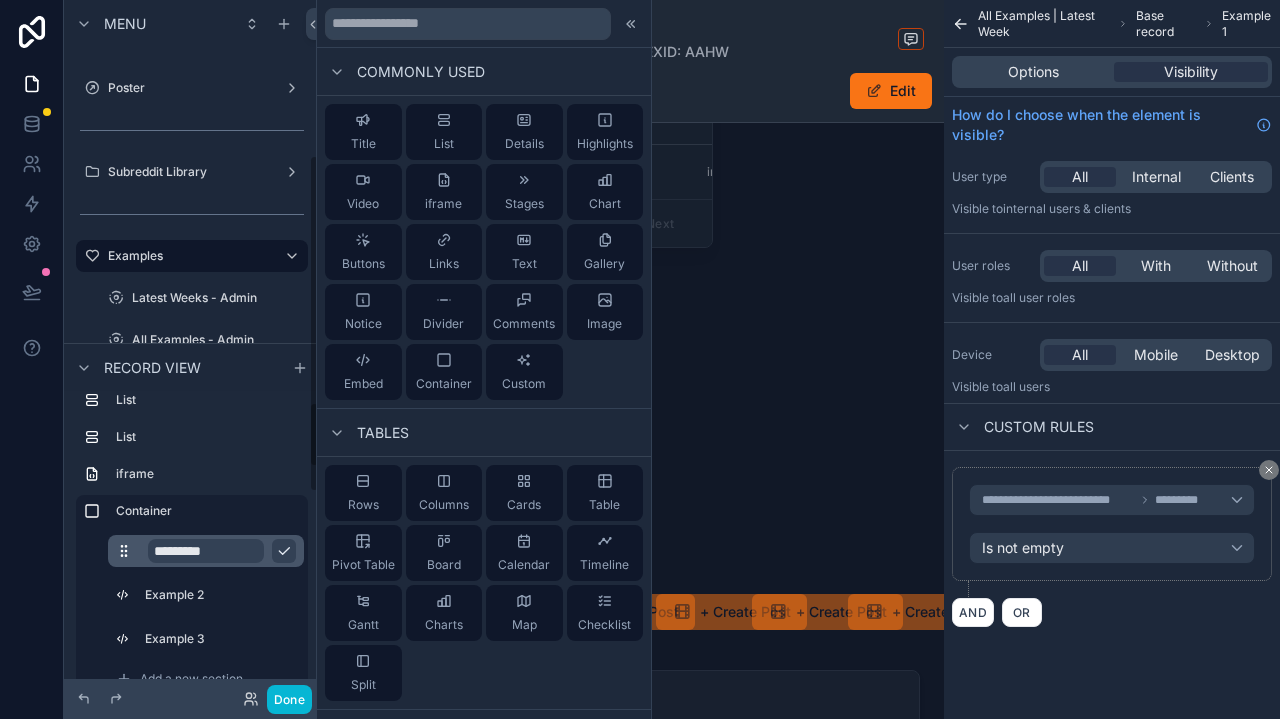 click 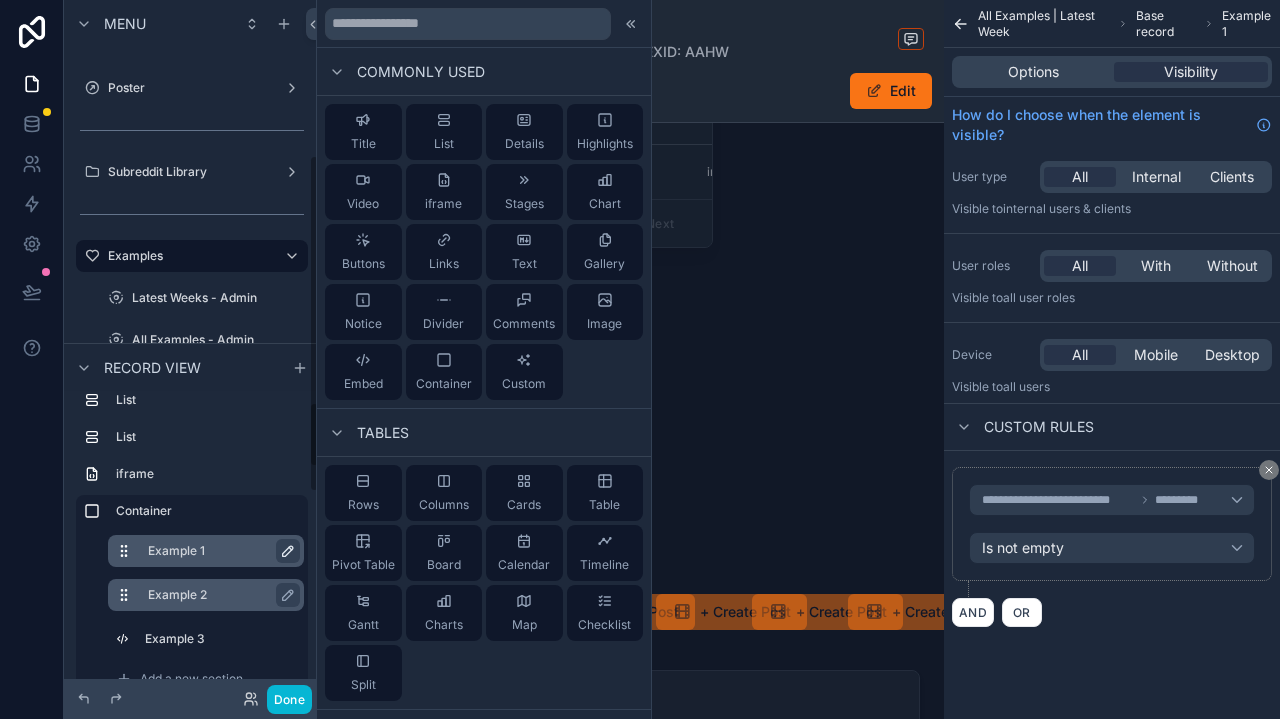 click on "Example 2" at bounding box center [218, 595] 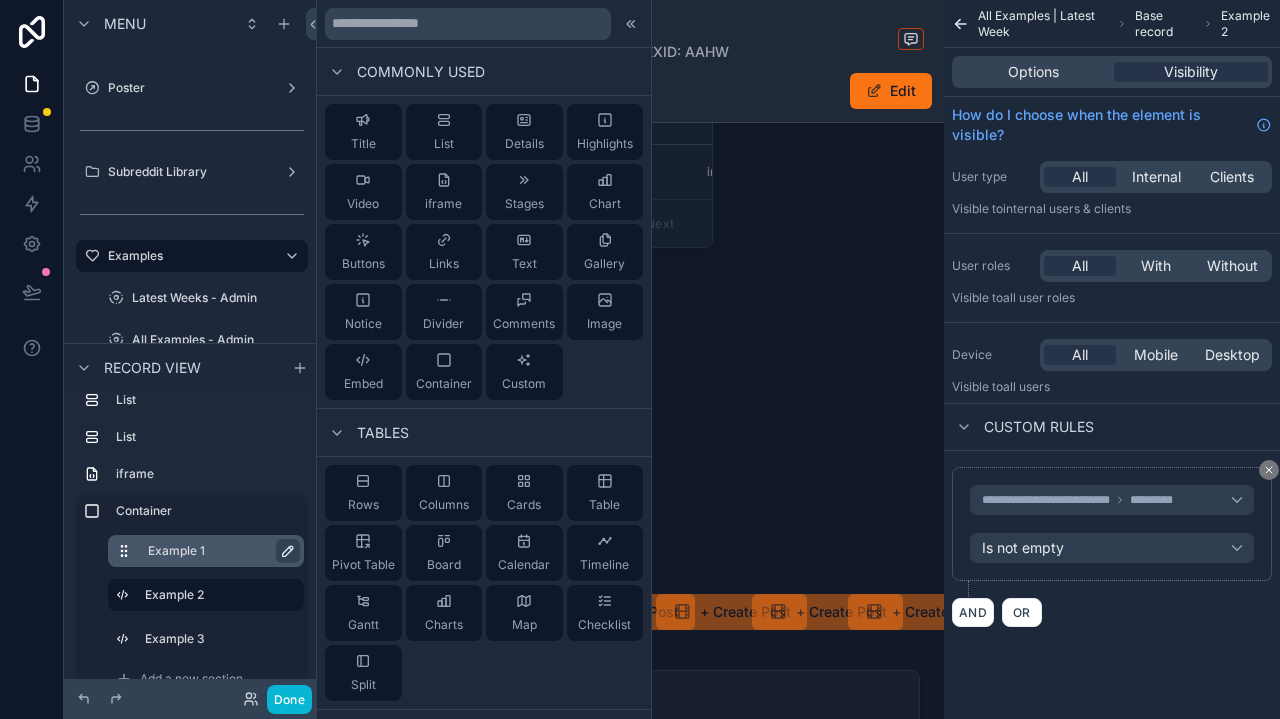 click on "Example 1" at bounding box center (218, 551) 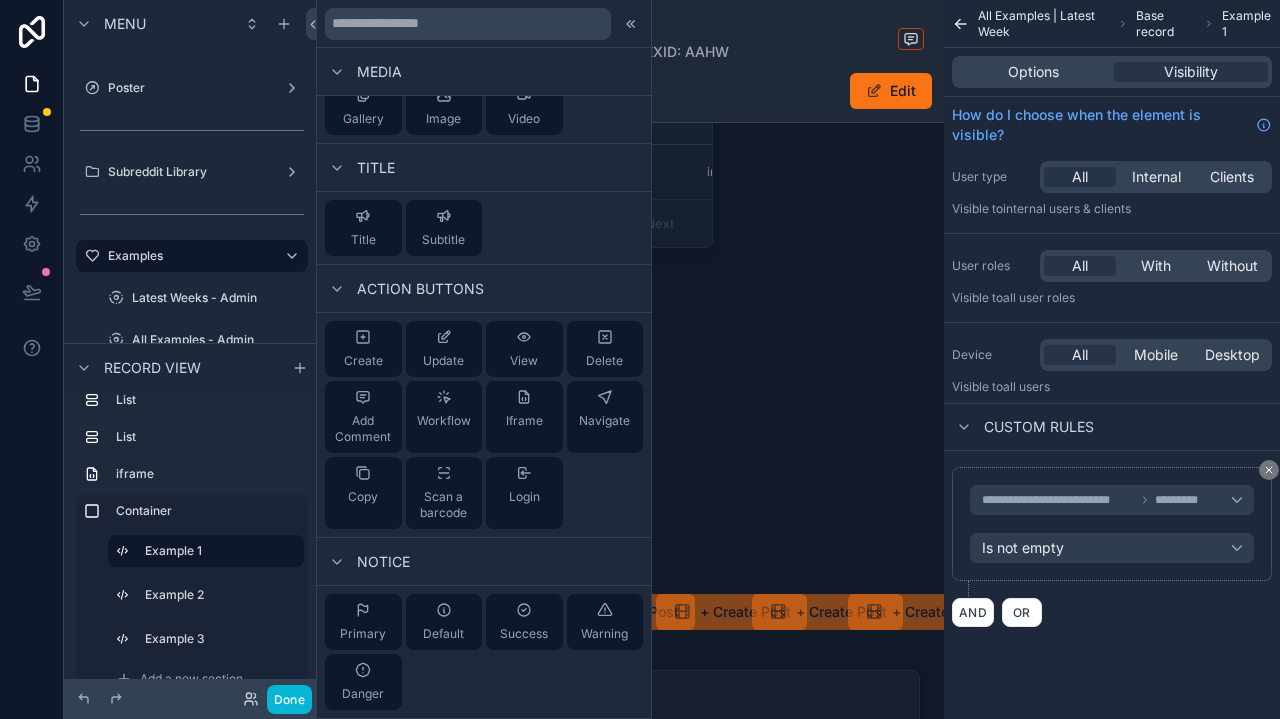 scroll, scrollTop: 944, scrollLeft: 0, axis: vertical 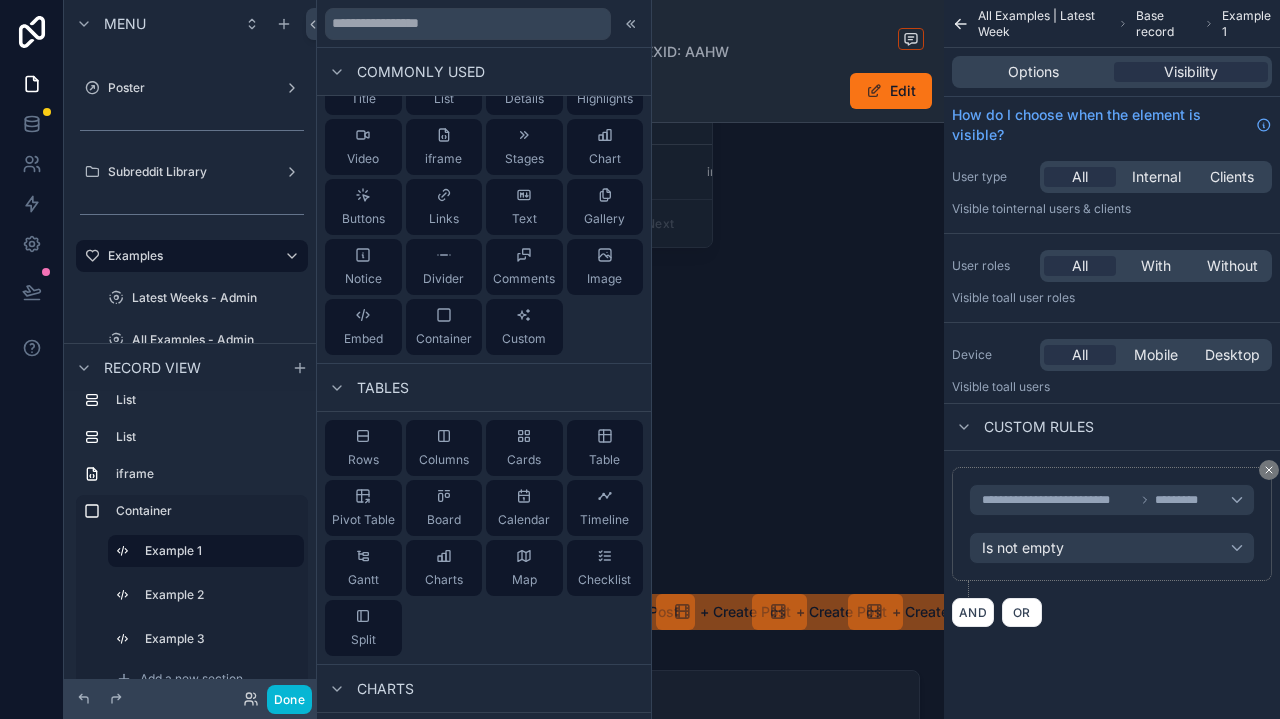click on "Back to All Examples | Latest Week All Examples | Latest Week WEEK 4 | EXID: AAHW WEEK 4 | EXID: AAHW Edit" at bounding box center [632, 61] 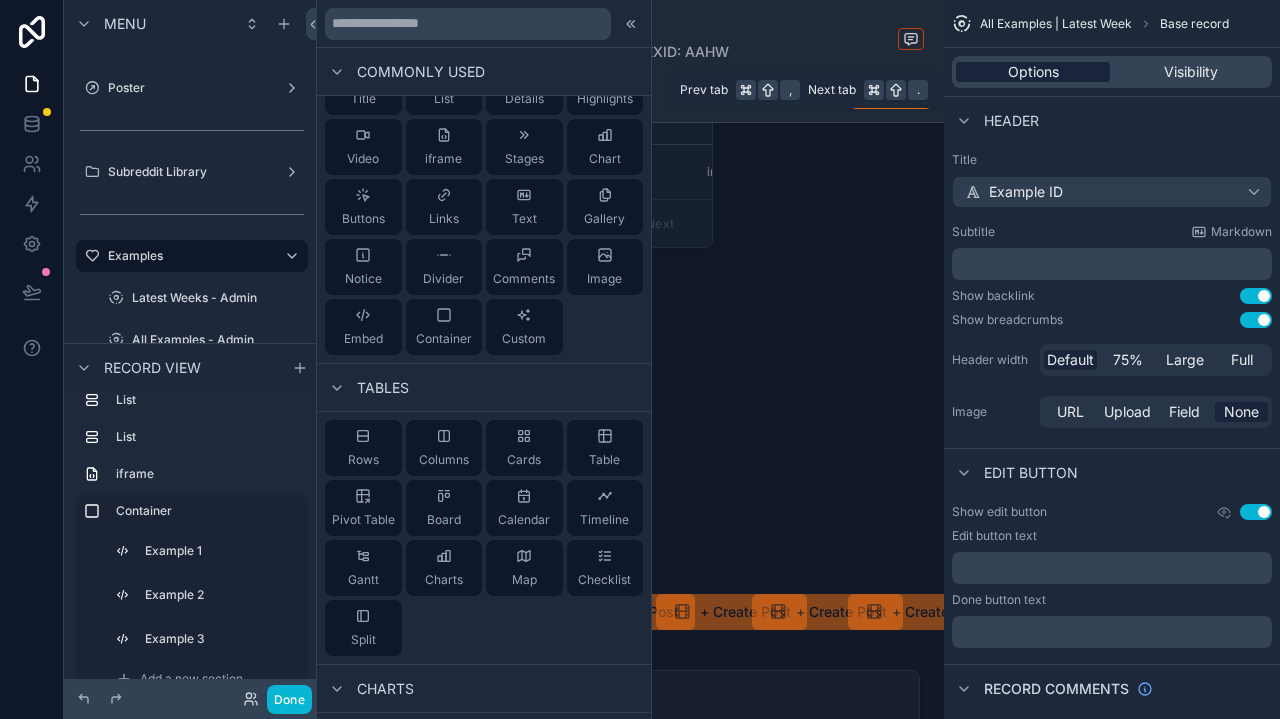 click on "Options" at bounding box center [1033, 72] 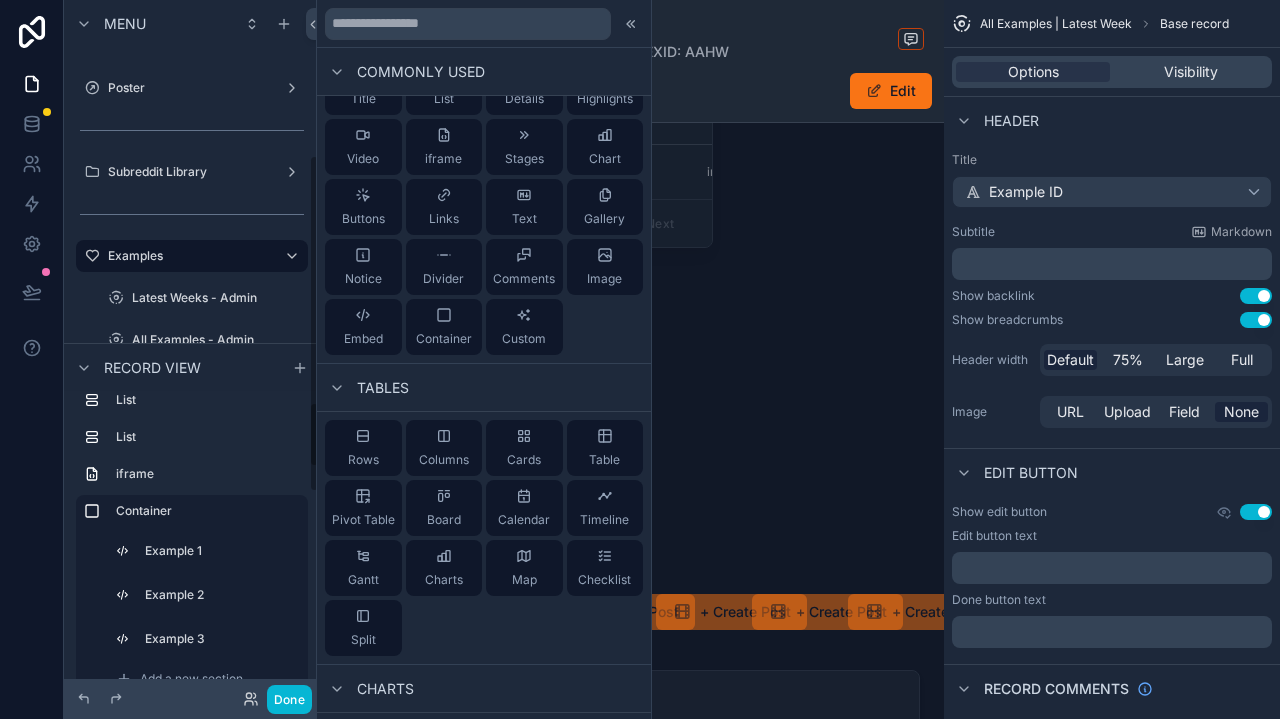 click on "Container Example 1 Example 2 Example 3 Add a new section" at bounding box center [192, 597] 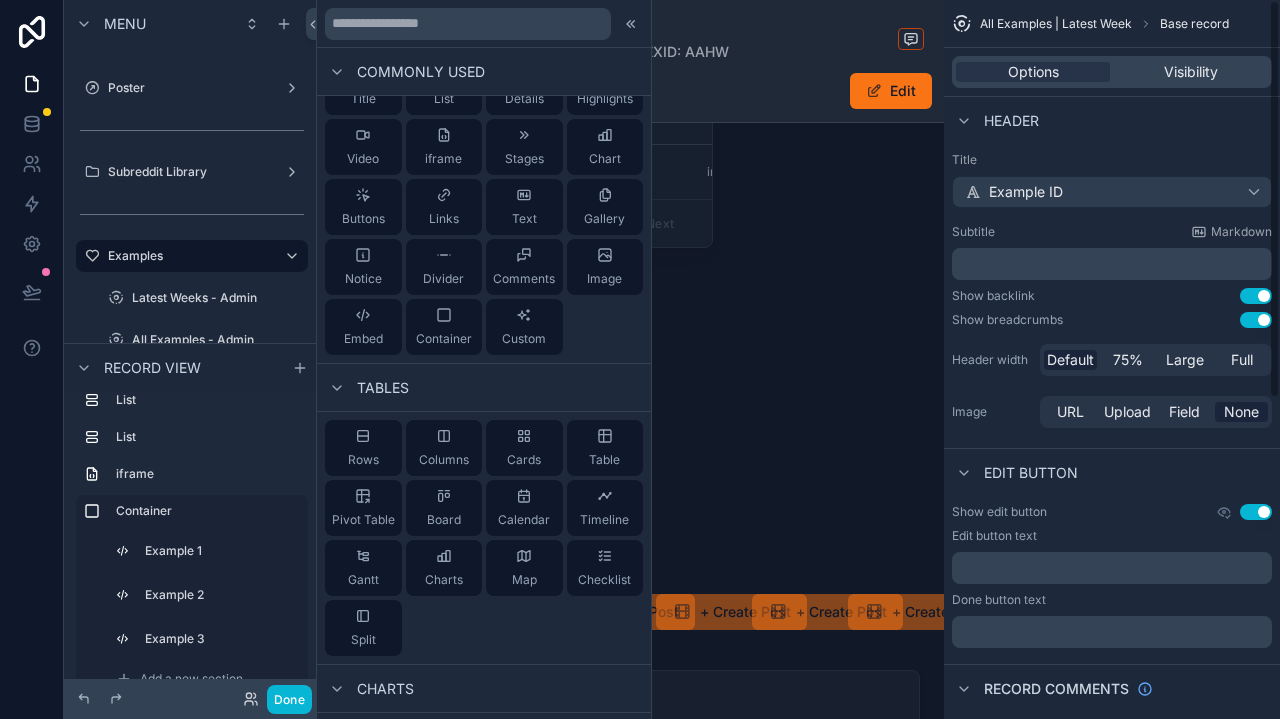 click on "Options Visibility" at bounding box center [1112, 72] 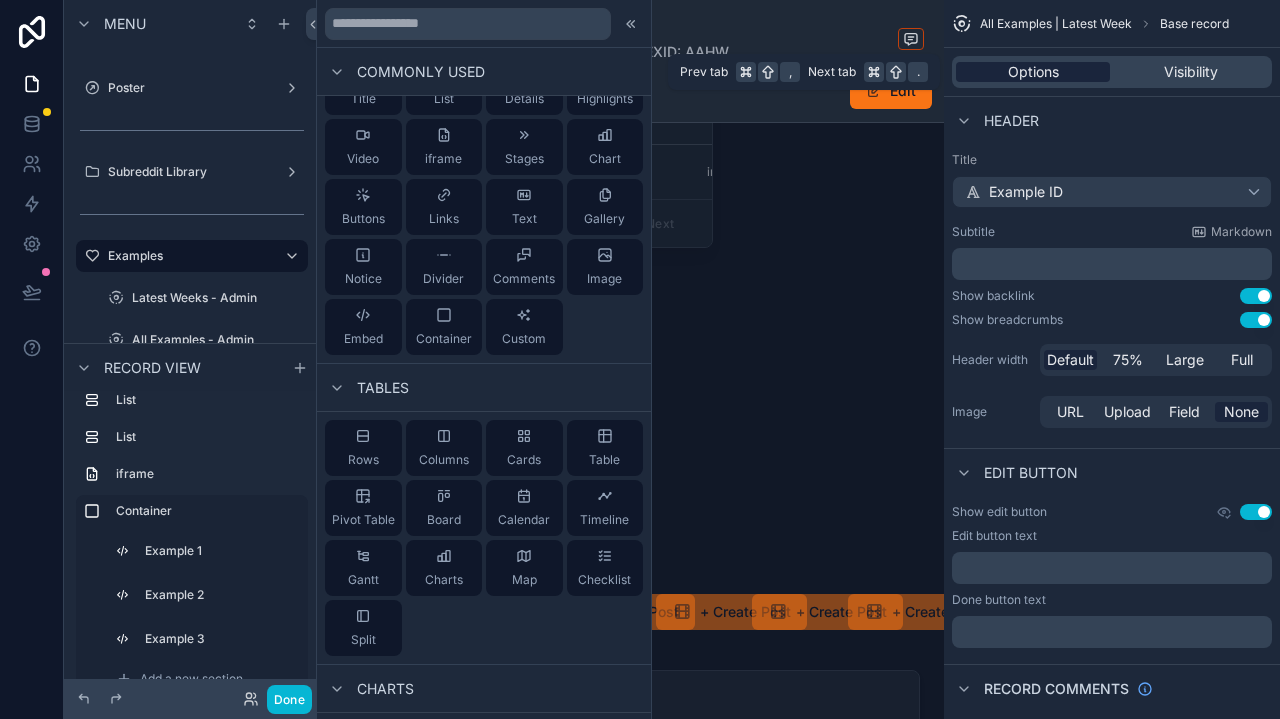 click on "Options" at bounding box center (1033, 72) 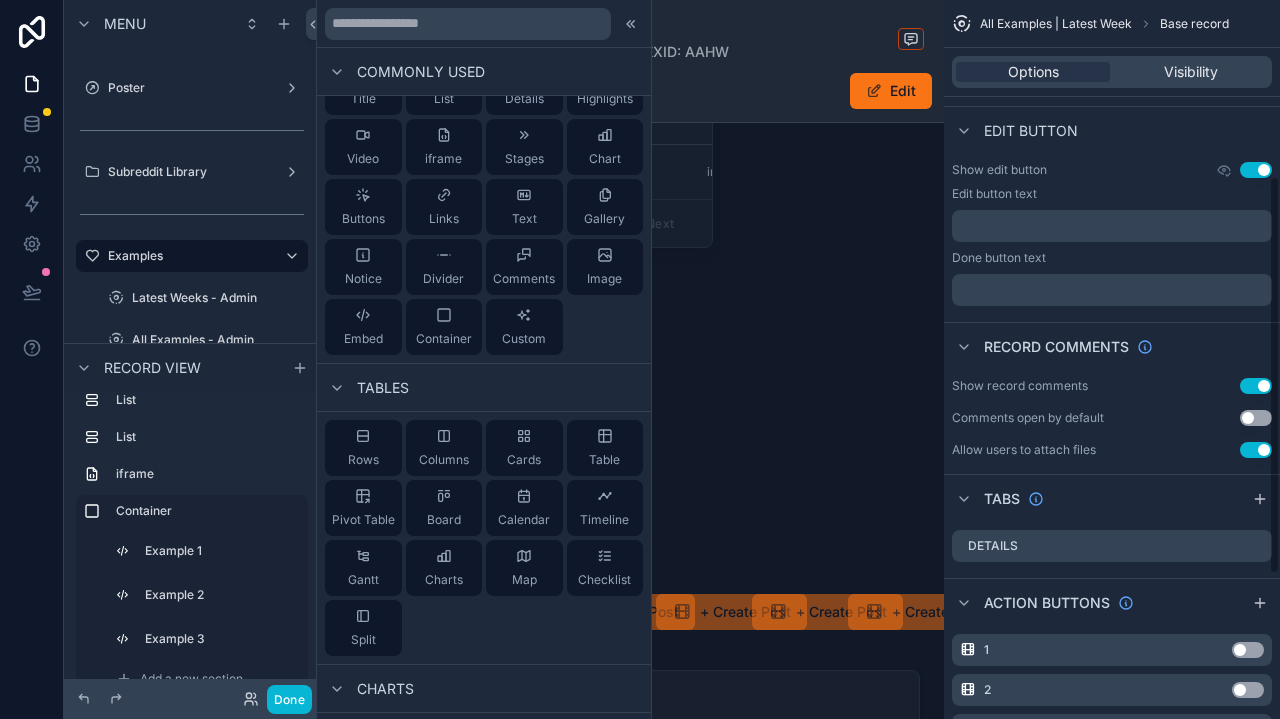 scroll, scrollTop: 317, scrollLeft: 0, axis: vertical 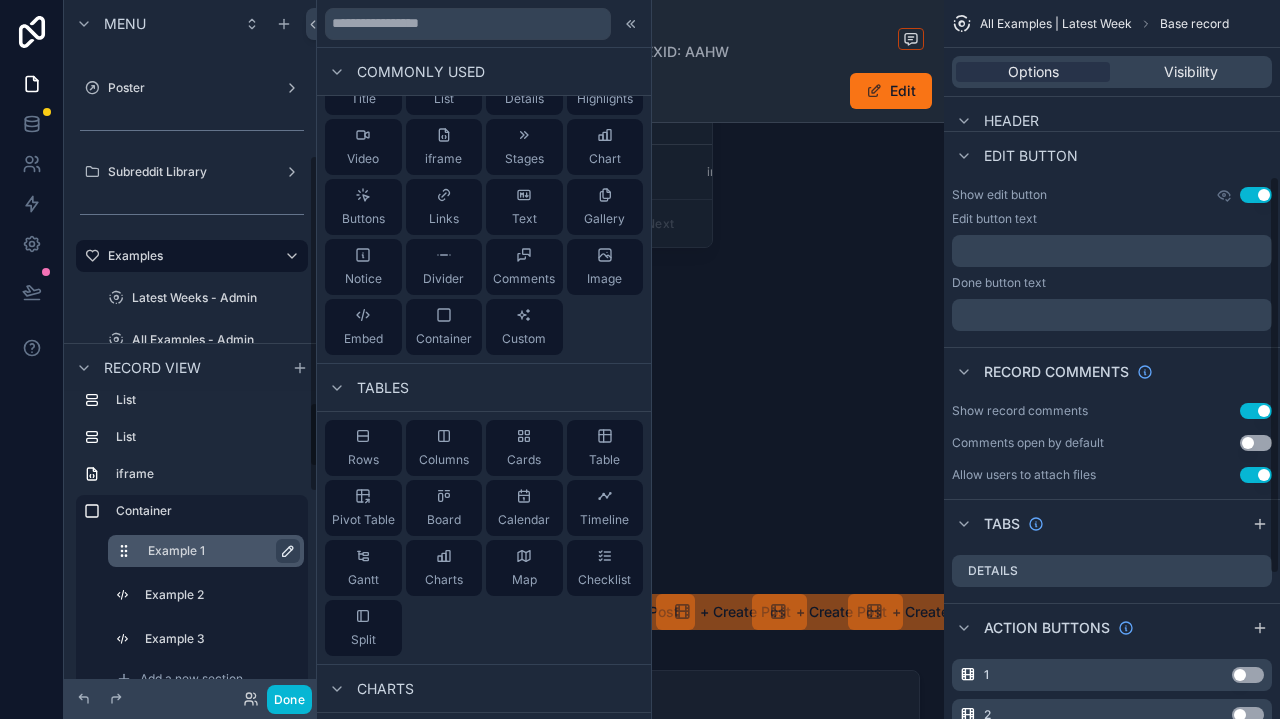 click on "Example 1" at bounding box center [218, 551] 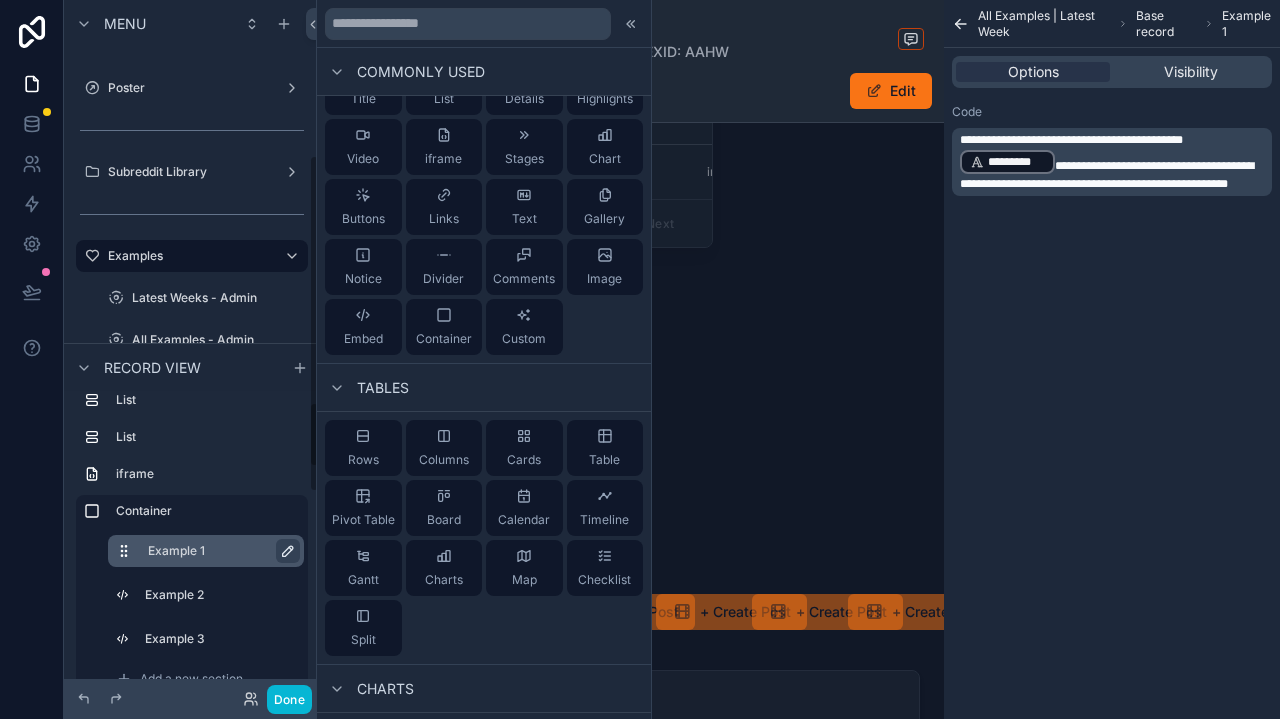 scroll, scrollTop: 0, scrollLeft: 0, axis: both 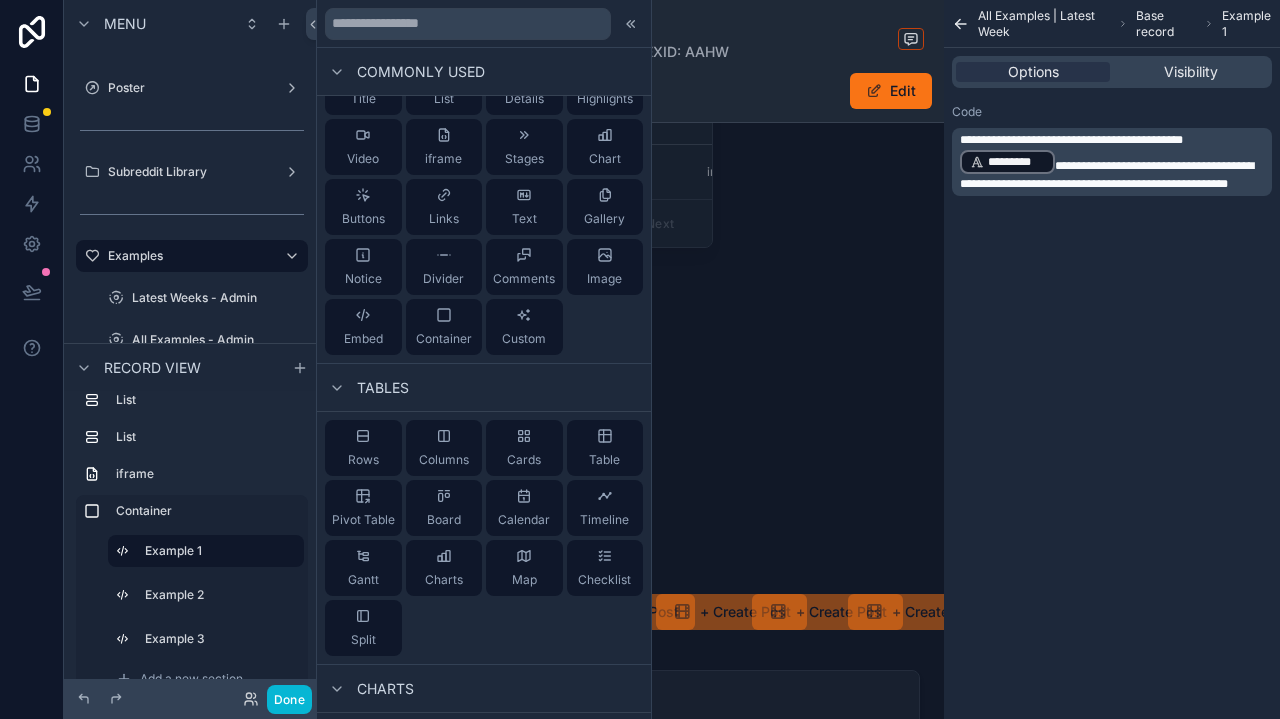 click on "Options Visibility" at bounding box center (1112, 72) 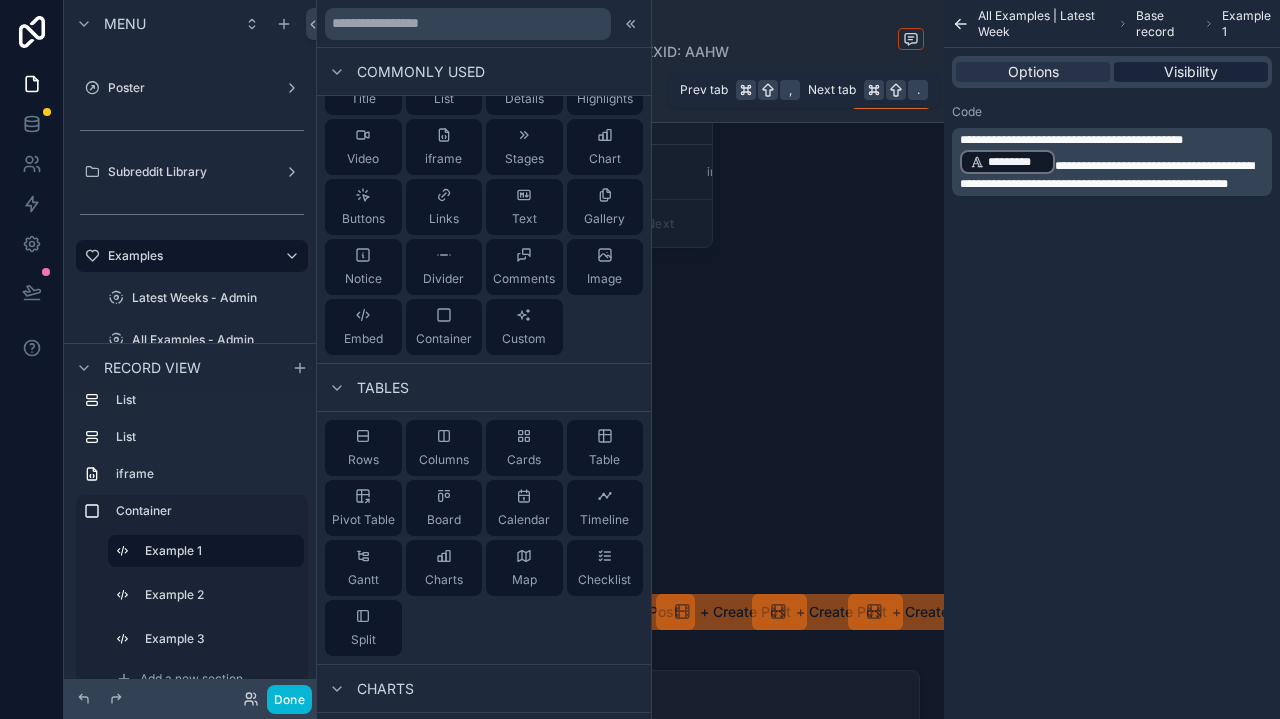 click on "Visibility" at bounding box center [1191, 72] 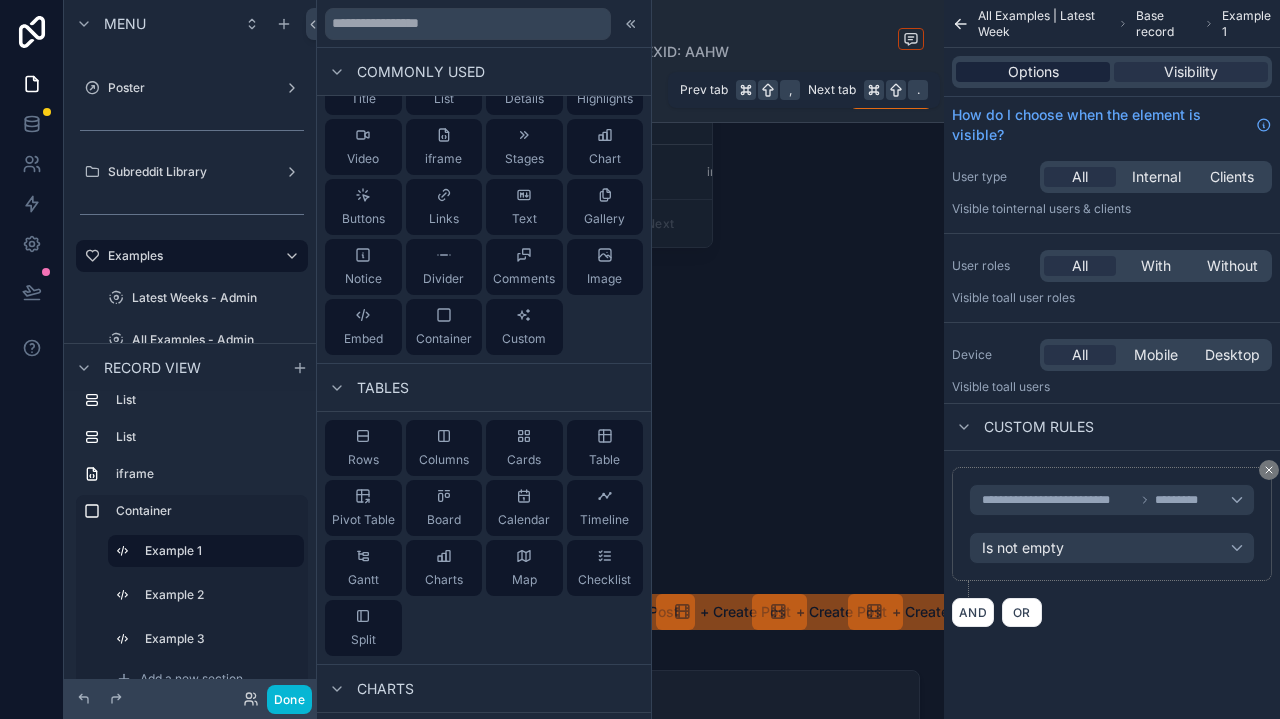 click on "Options" at bounding box center [1033, 72] 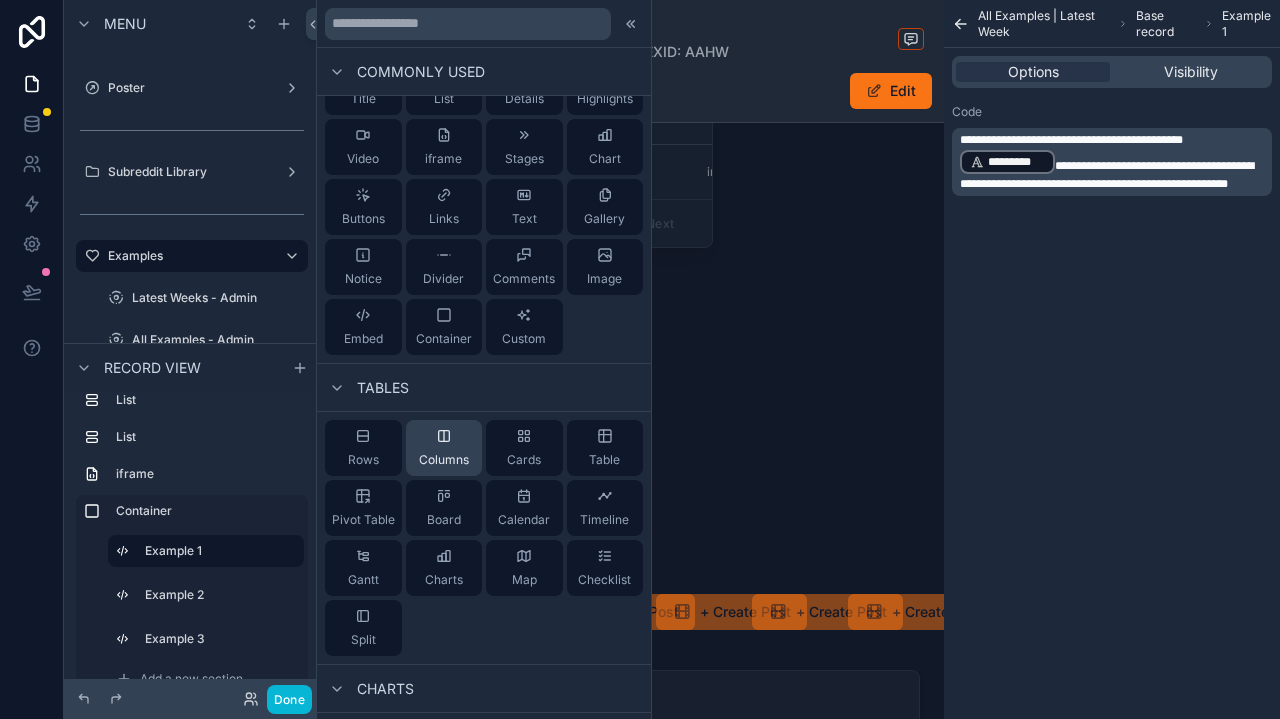 scroll, scrollTop: 0, scrollLeft: 0, axis: both 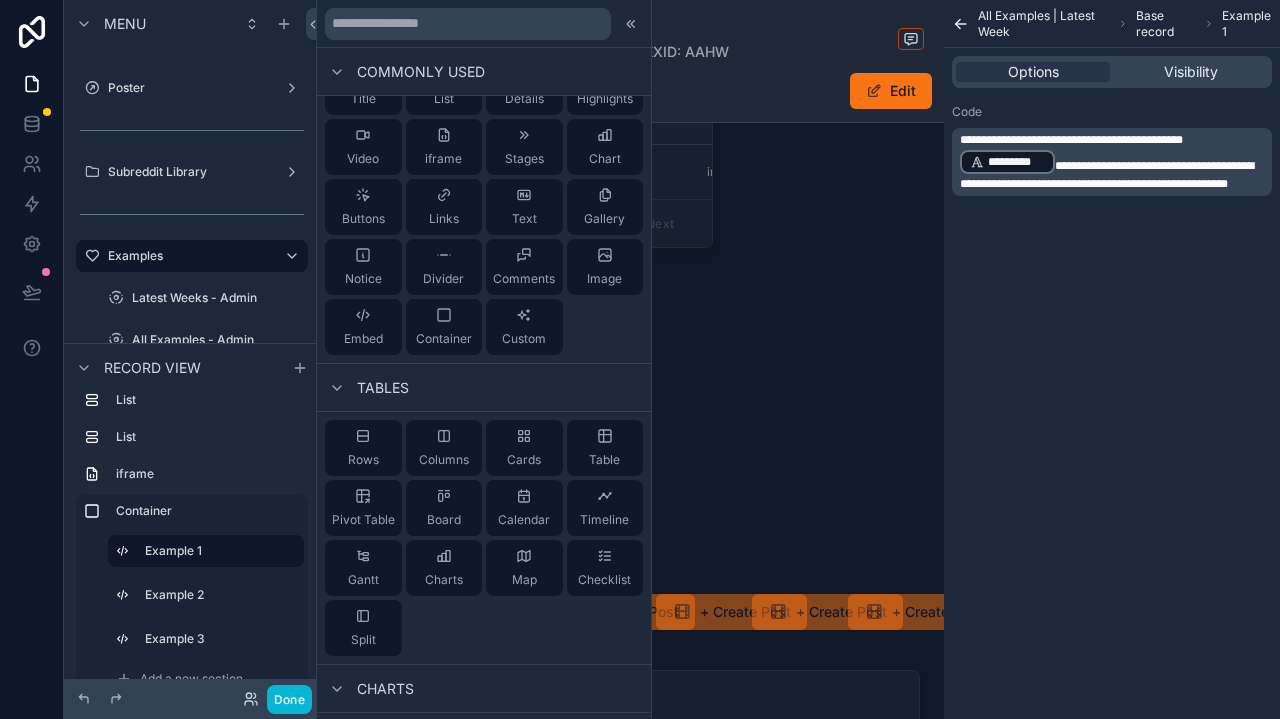 click on "*********" at bounding box center (1016, 162) 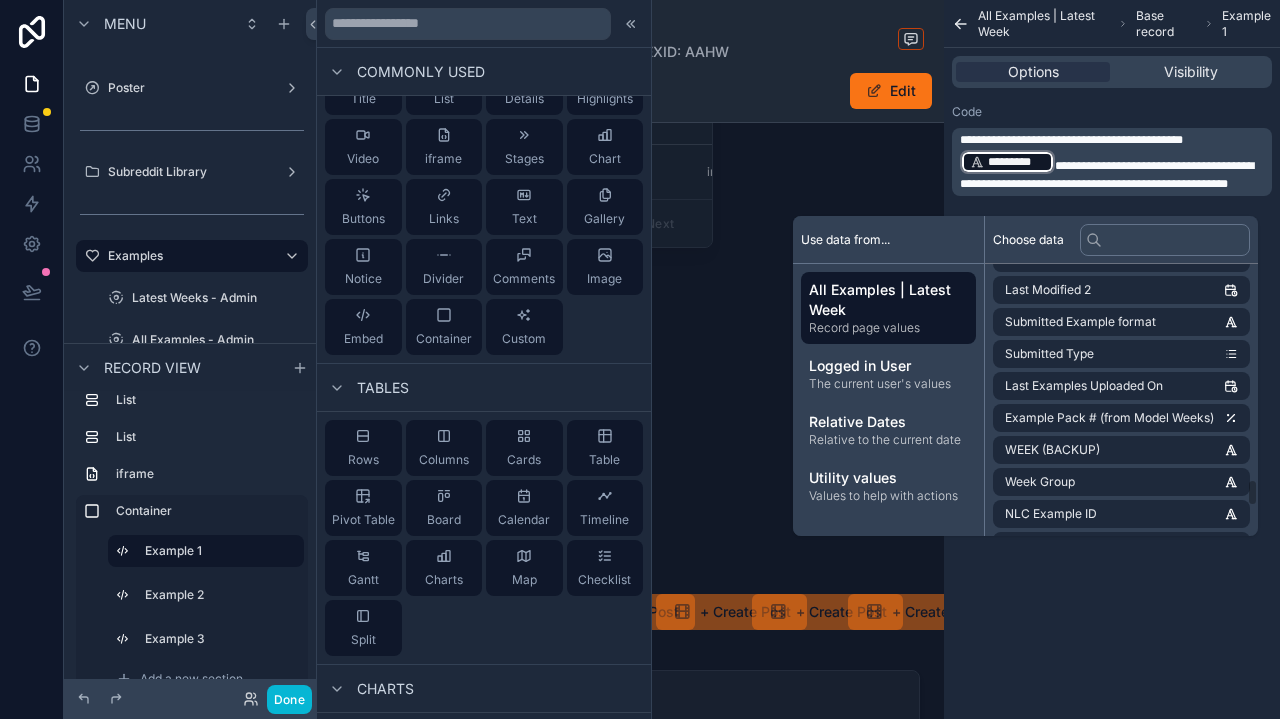 scroll, scrollTop: 2098, scrollLeft: 0, axis: vertical 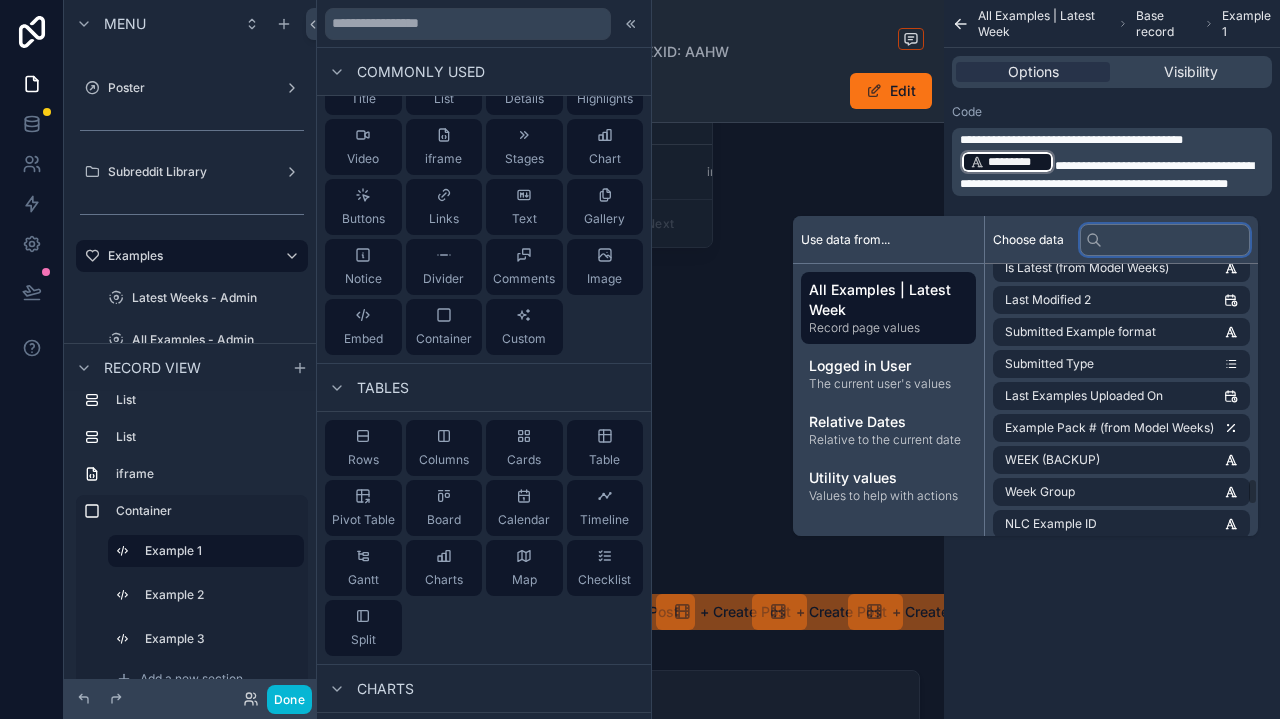 click at bounding box center [1165, 240] 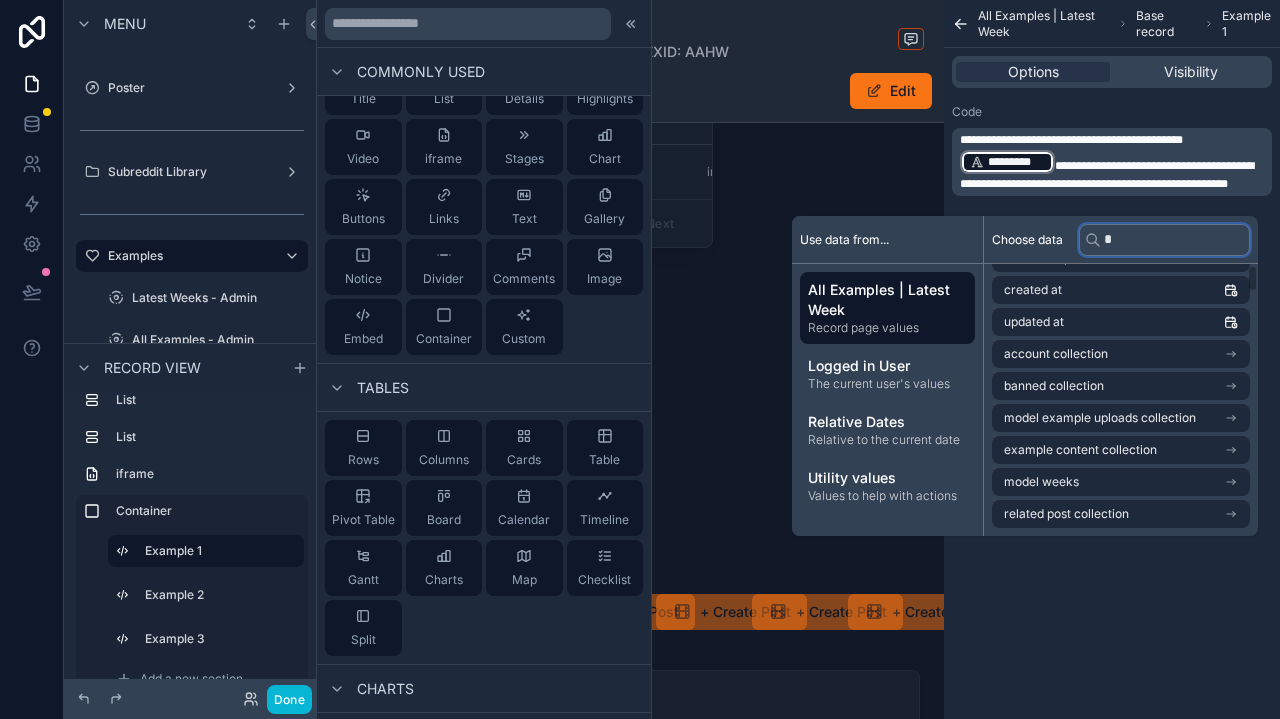 scroll, scrollTop: 8, scrollLeft: 0, axis: vertical 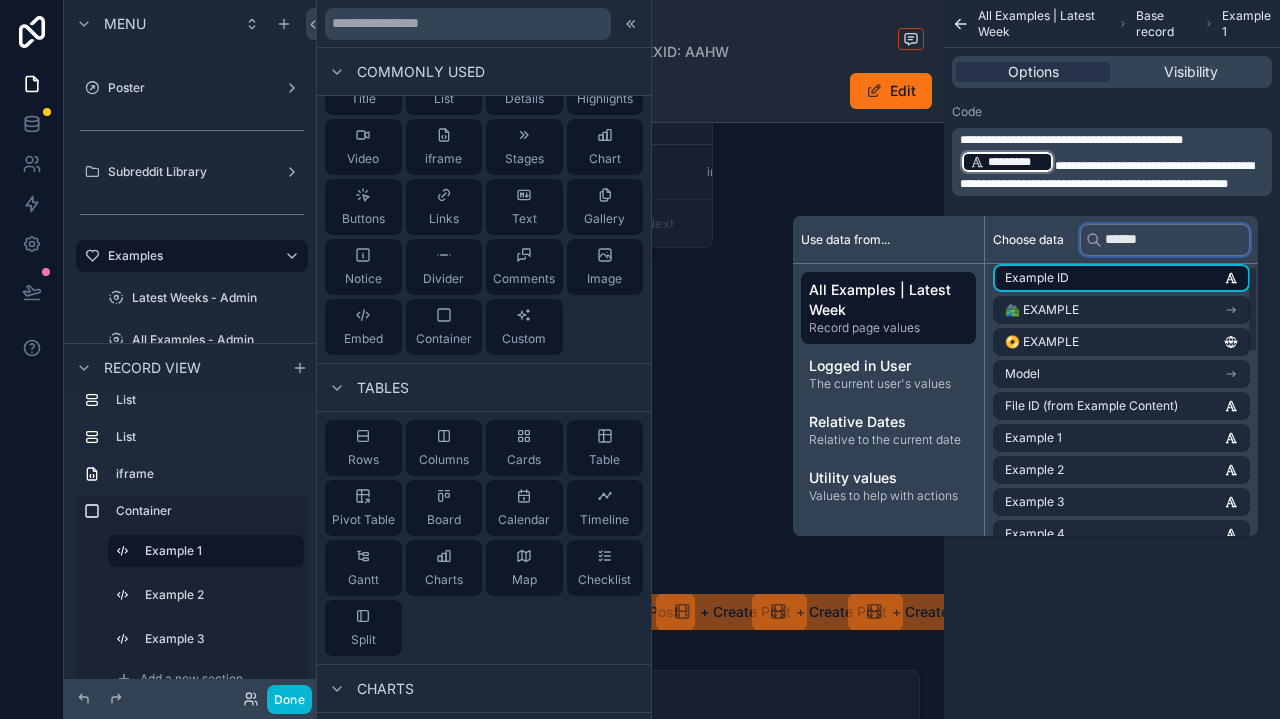 type on "*******" 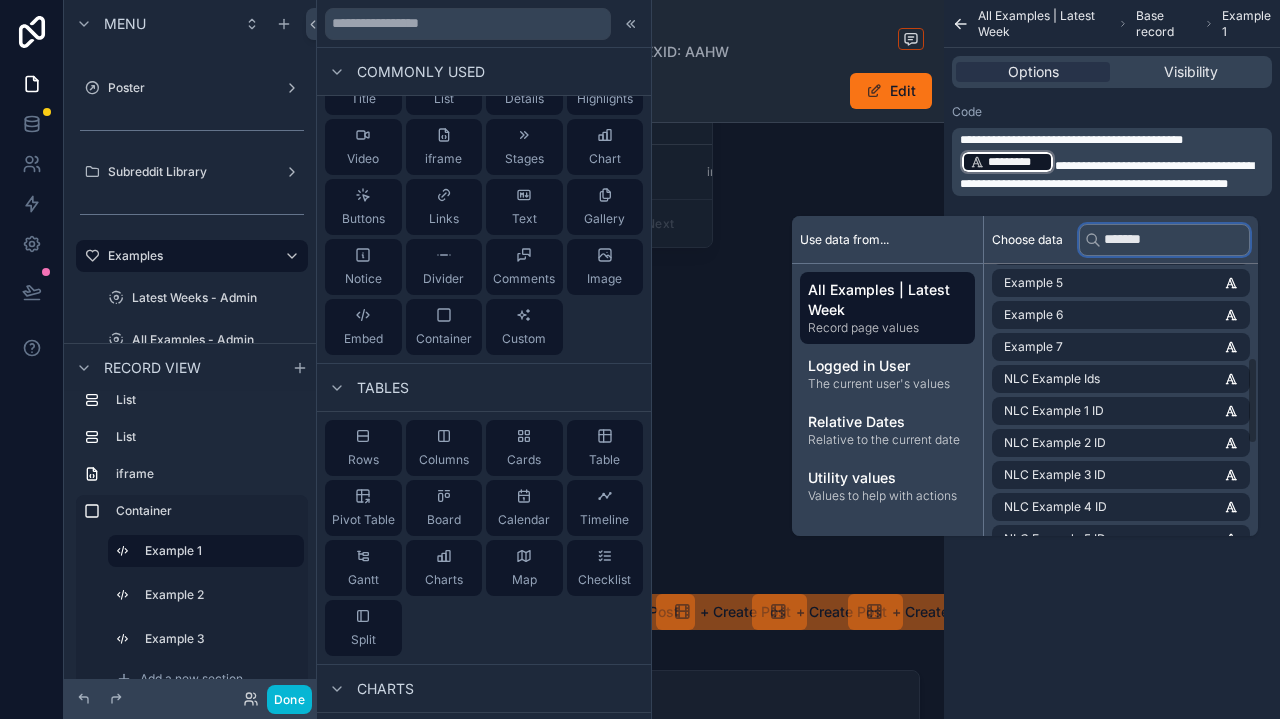 scroll, scrollTop: 287, scrollLeft: 0, axis: vertical 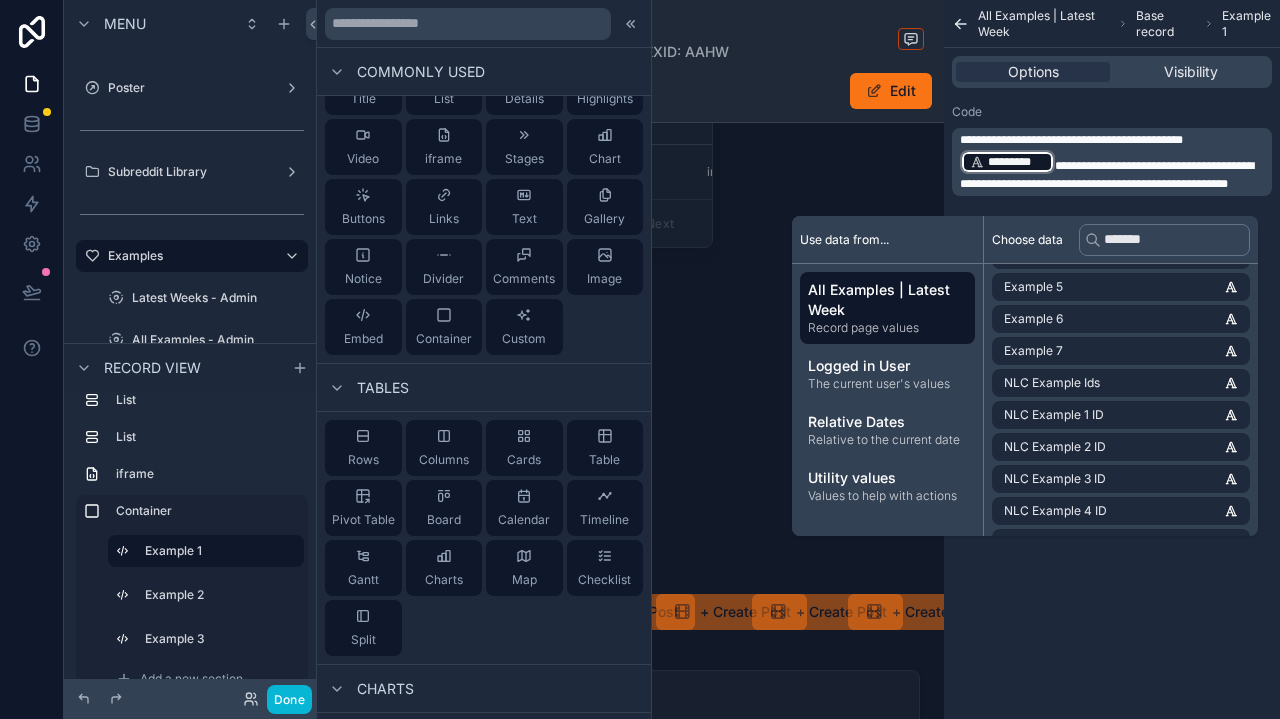 click on "**********" at bounding box center (1112, 359) 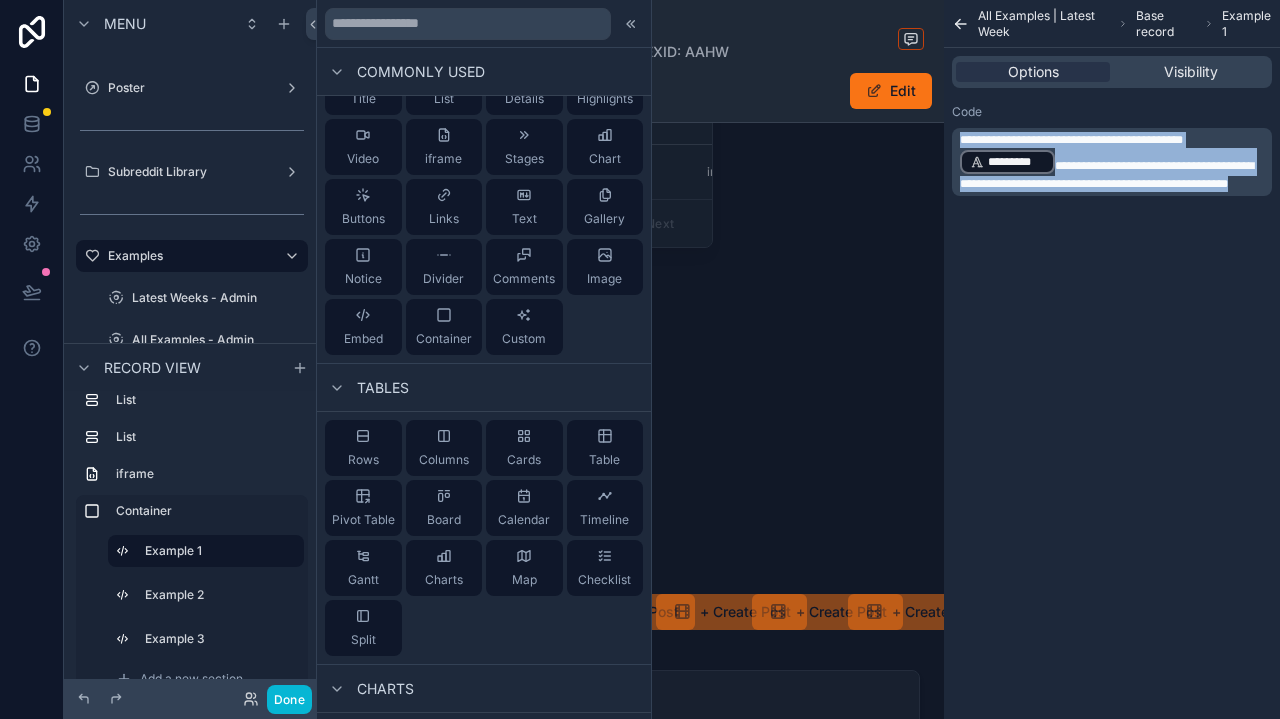 drag, startPoint x: 1056, startPoint y: 200, endPoint x: 938, endPoint y: 77, distance: 170.4494 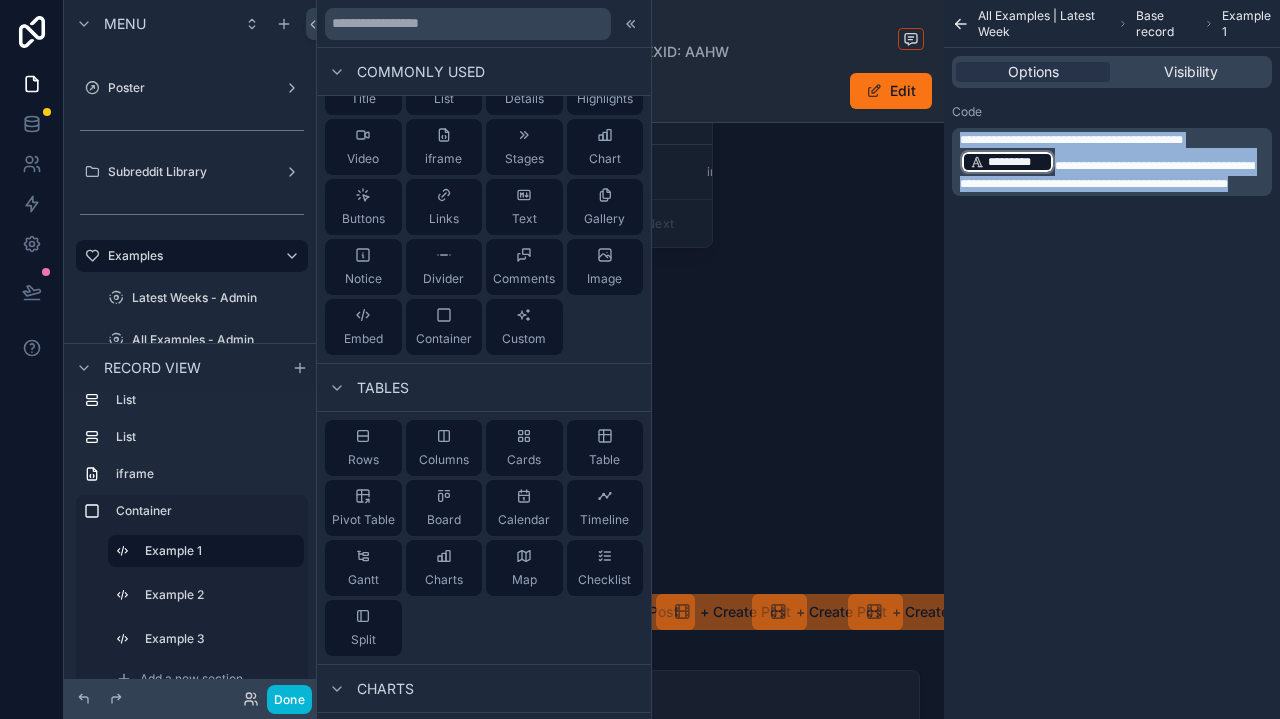 copy on "**********" 